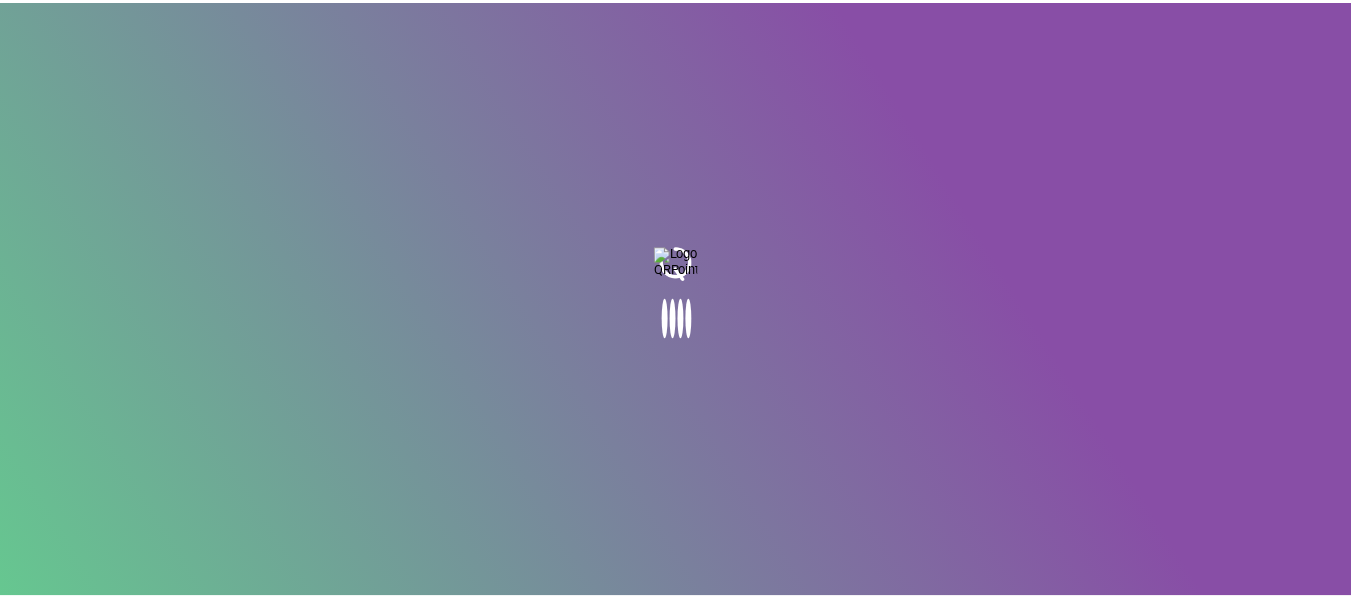 scroll, scrollTop: 0, scrollLeft: 0, axis: both 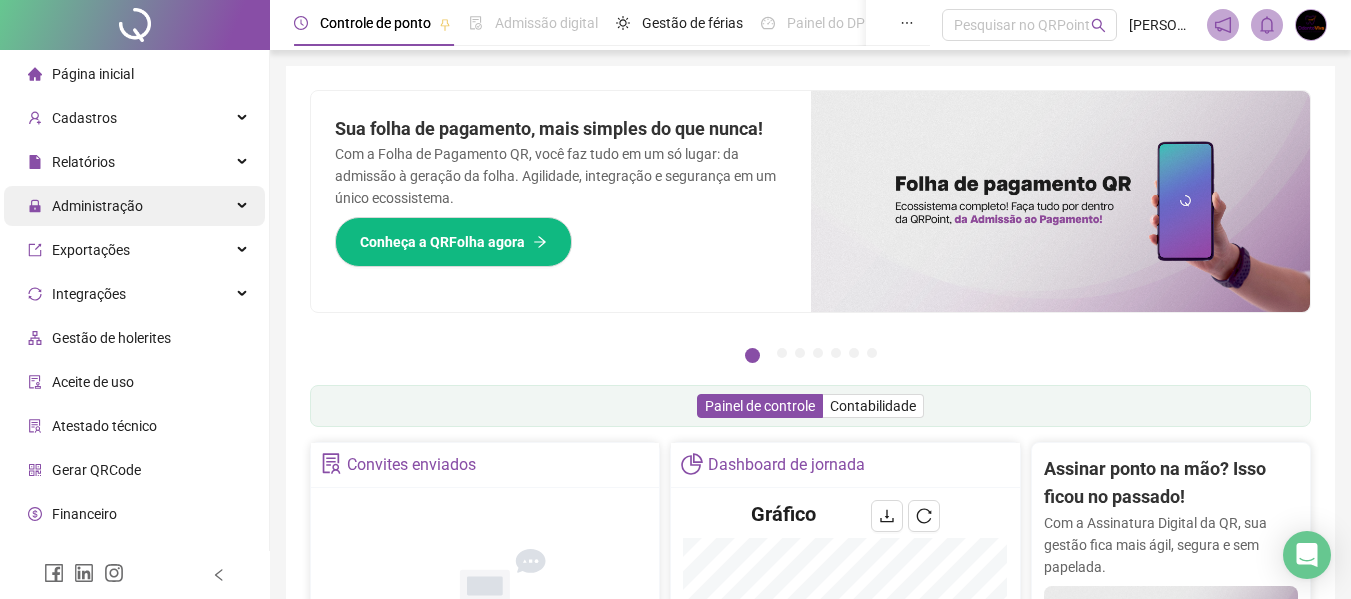 click on "Administração" at bounding box center (134, 206) 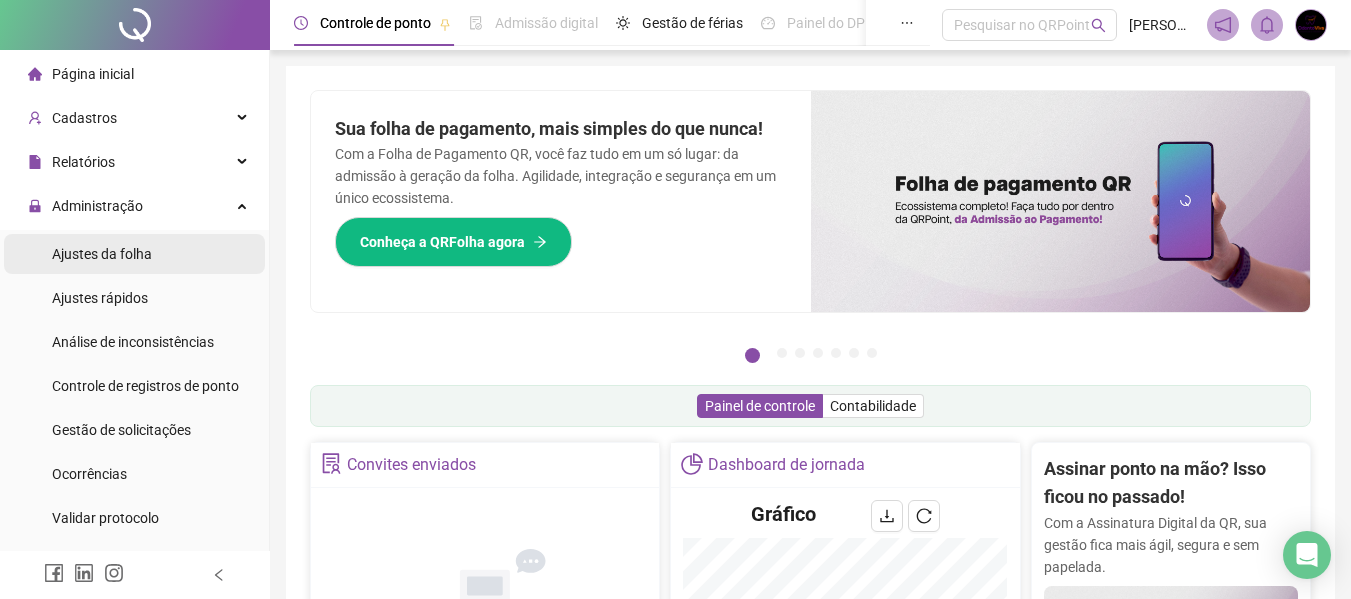 click on "Ajustes da folha" at bounding box center [102, 254] 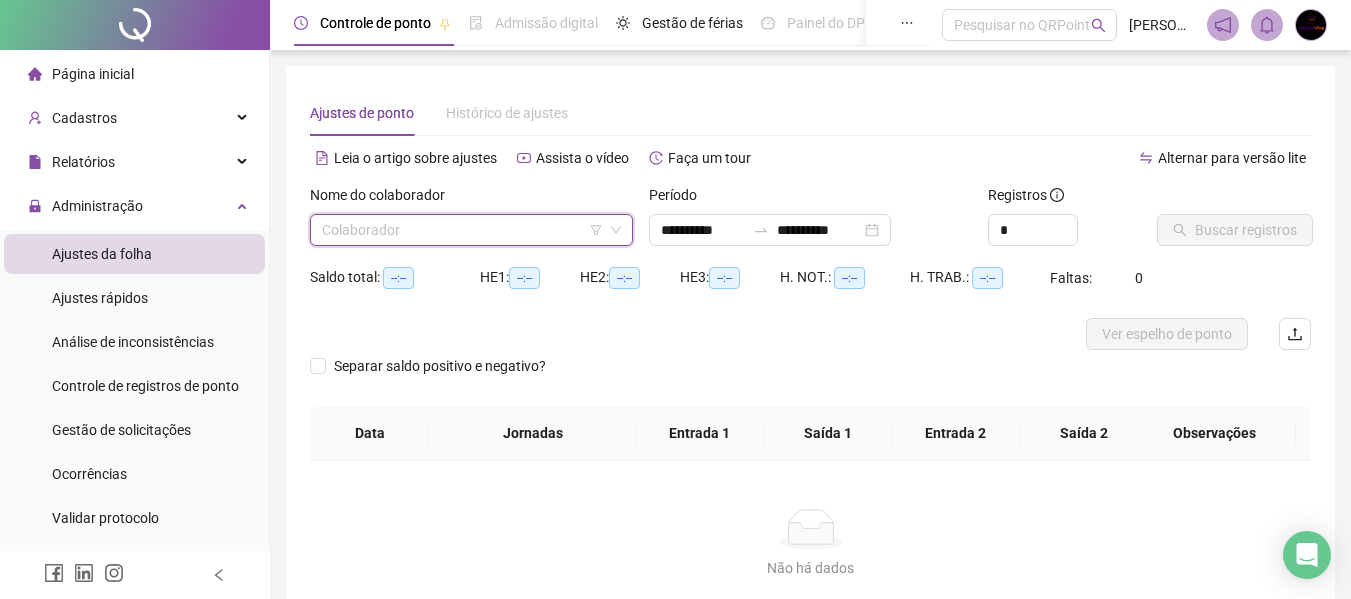 click at bounding box center (465, 230) 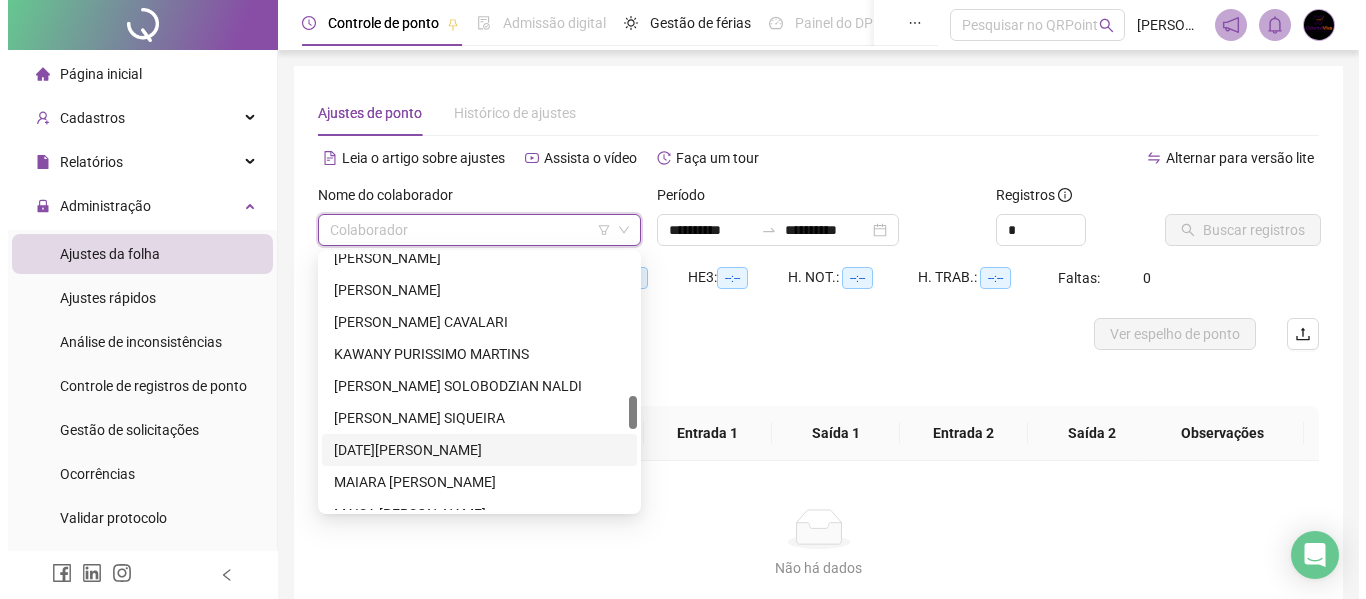 scroll, scrollTop: 1200, scrollLeft: 0, axis: vertical 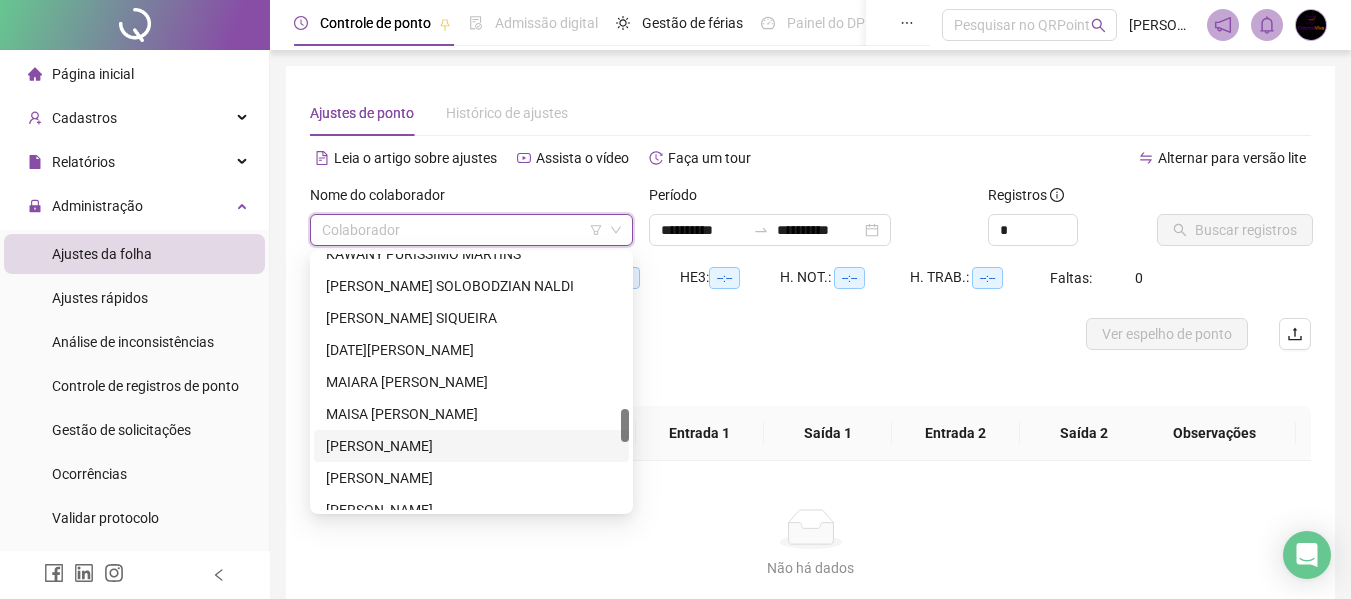 click on "[PERSON_NAME]" at bounding box center (471, 446) 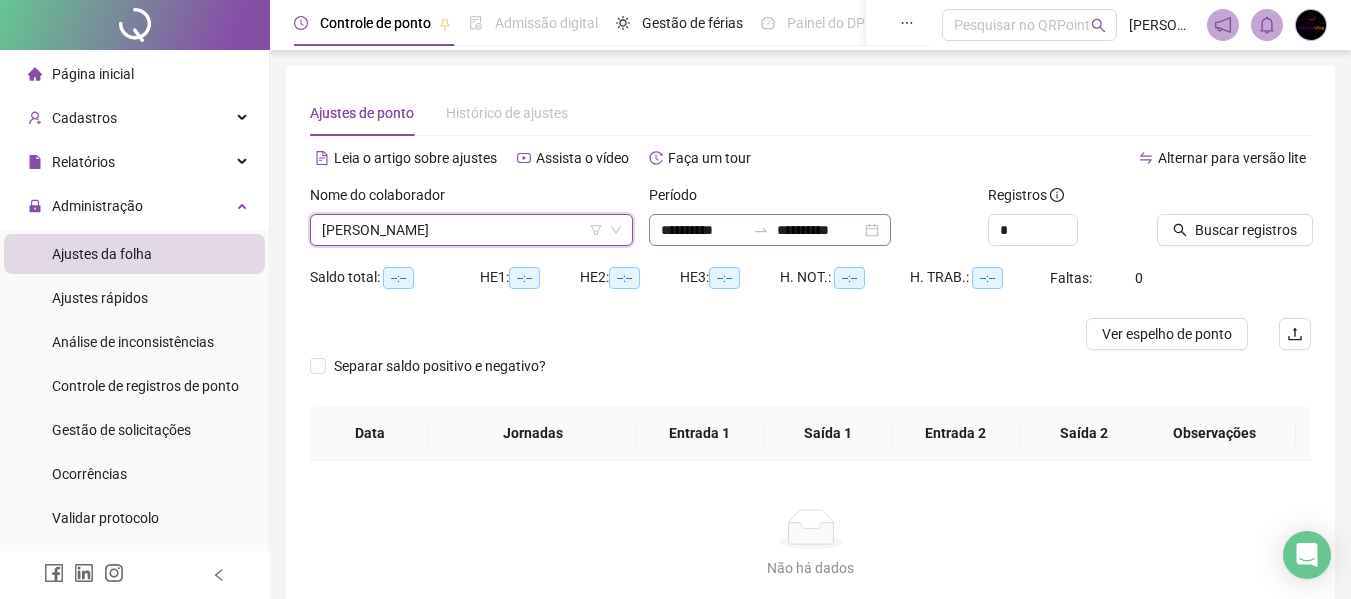 click on "**********" at bounding box center [770, 230] 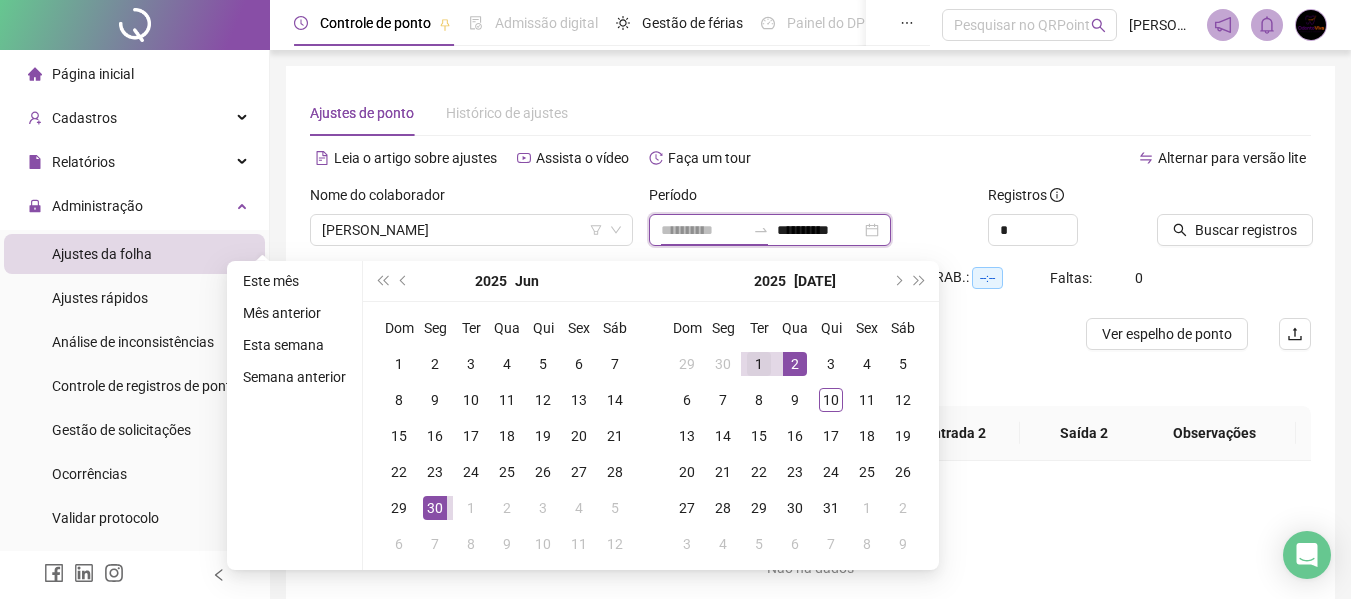 type on "**********" 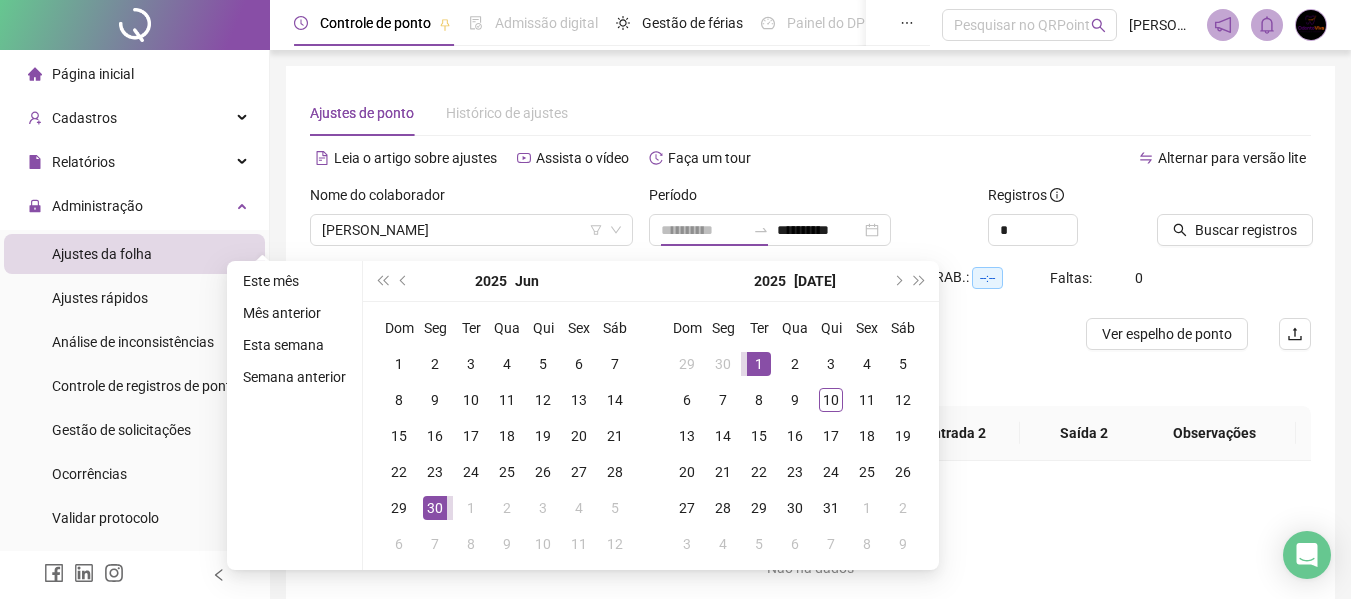 click on "1" at bounding box center [759, 364] 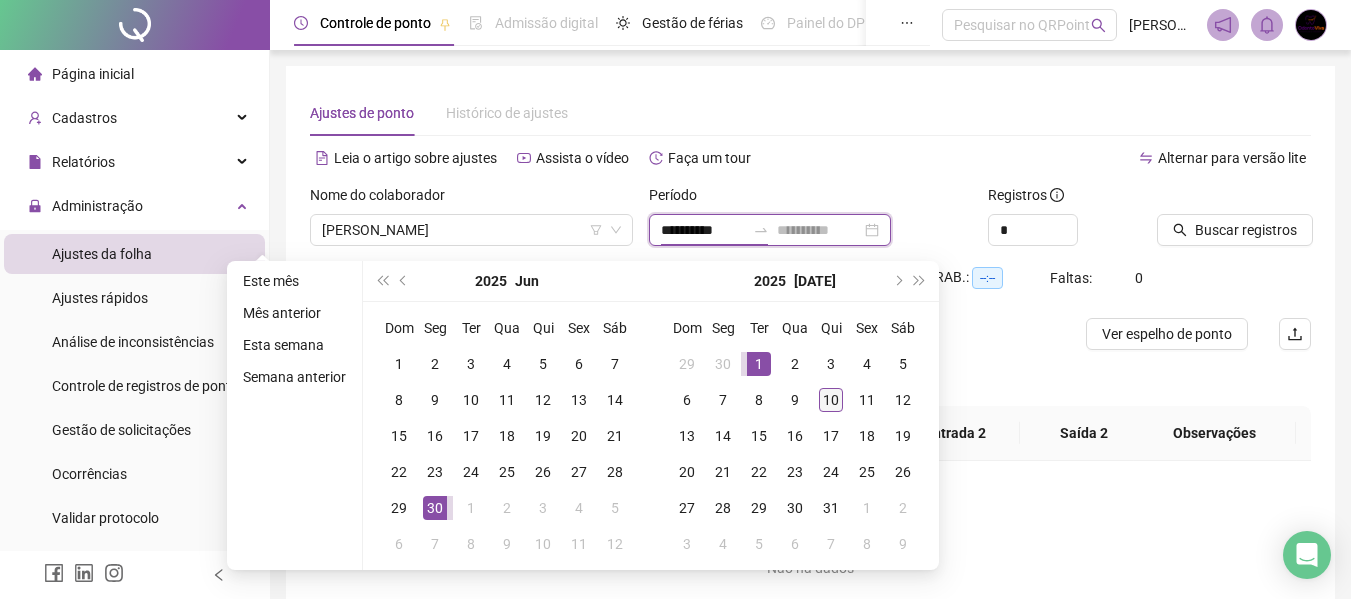 type on "**********" 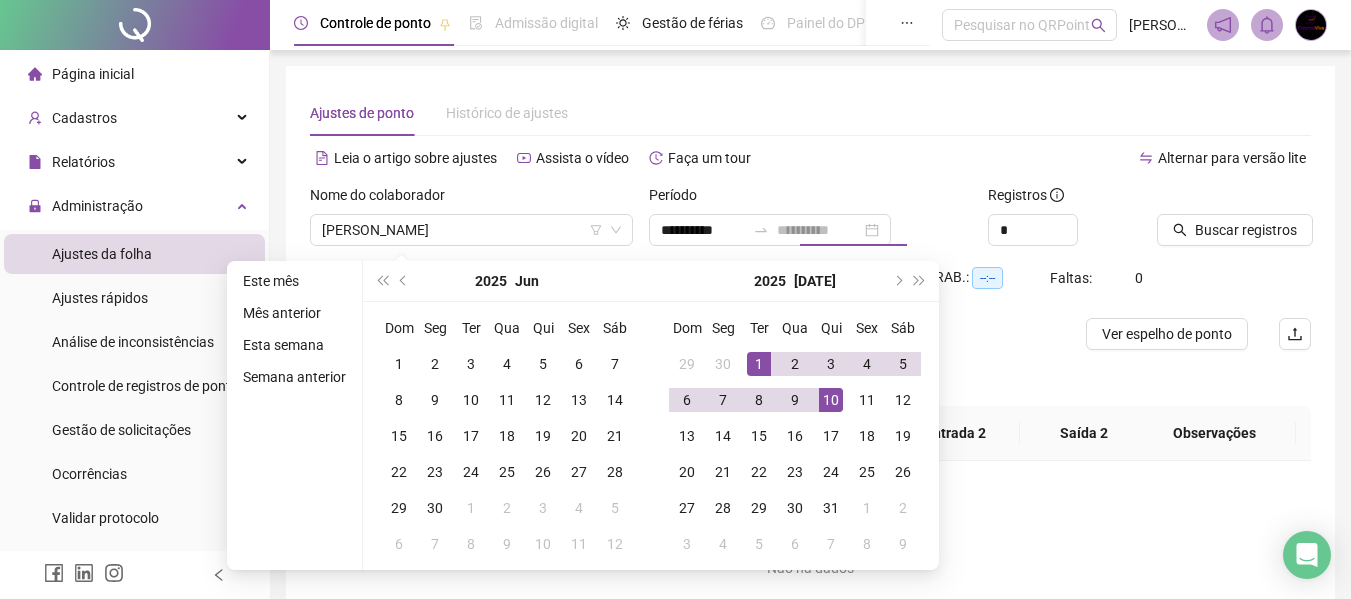 click on "10" at bounding box center [831, 400] 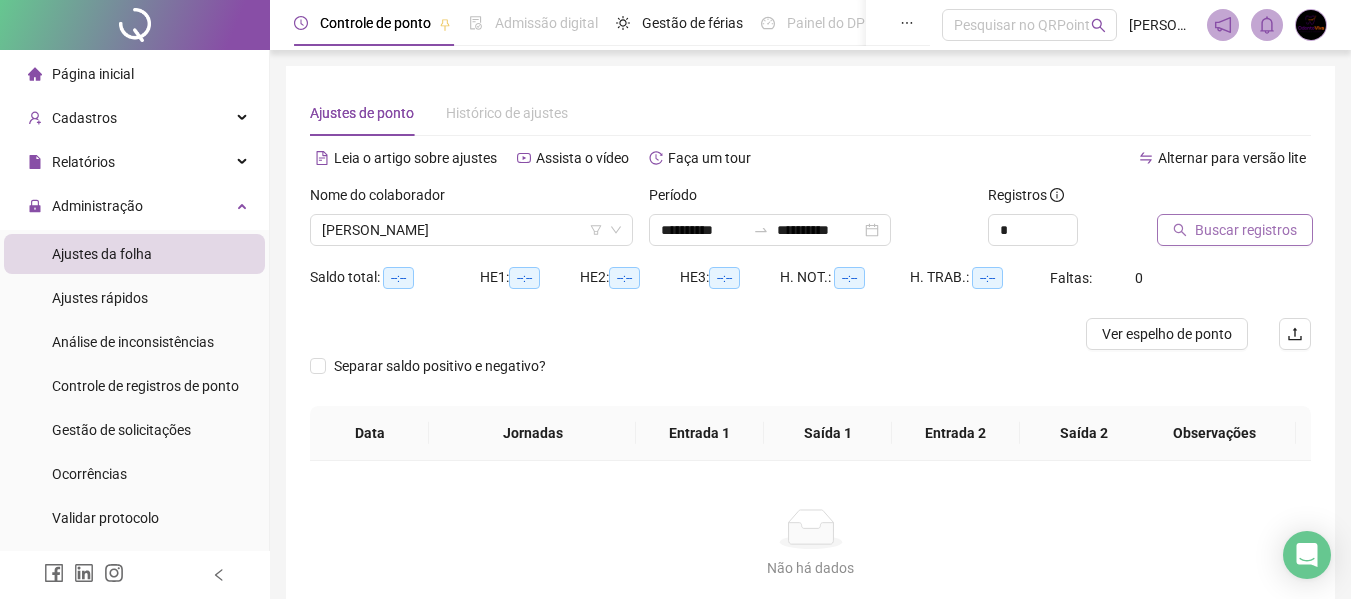 click on "Buscar registros" at bounding box center [1246, 230] 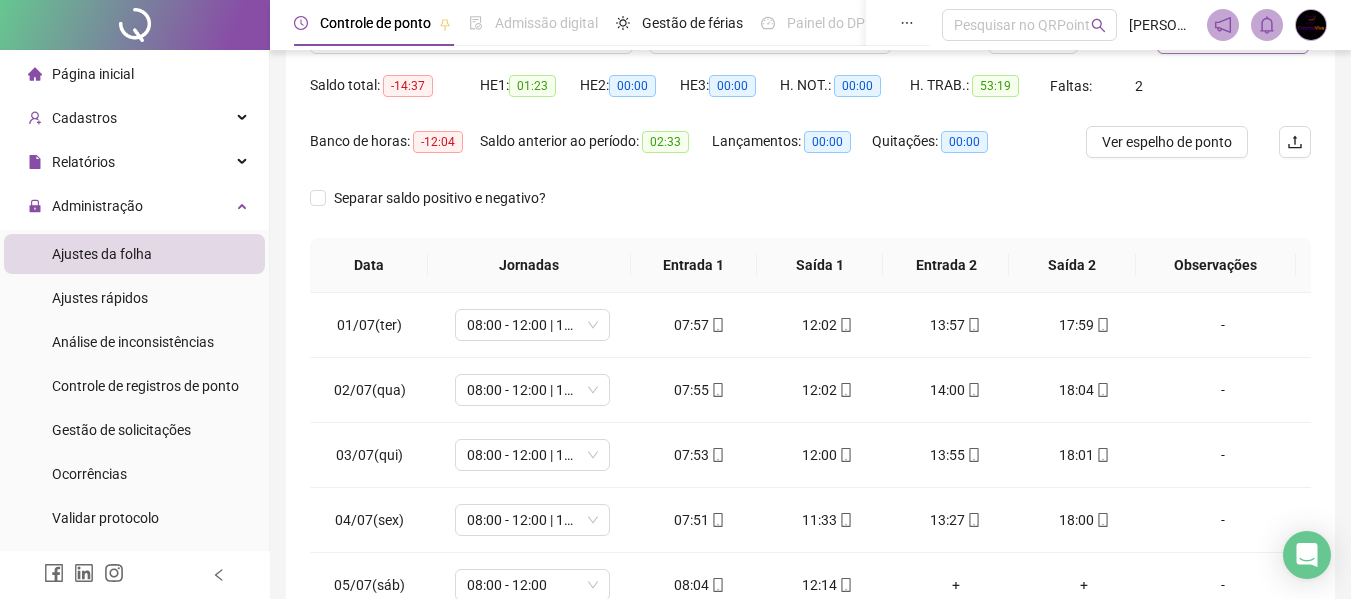 scroll, scrollTop: 200, scrollLeft: 0, axis: vertical 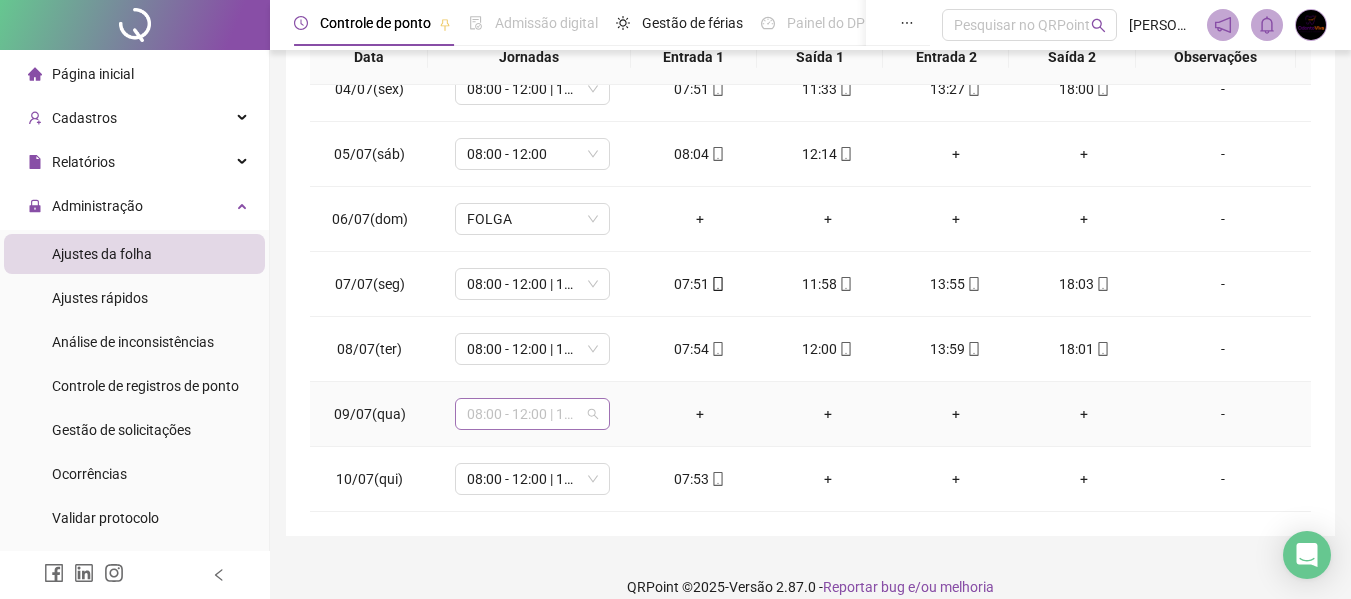 click on "08:00 - 12:00 | 13:00 - 17:00" at bounding box center (532, 414) 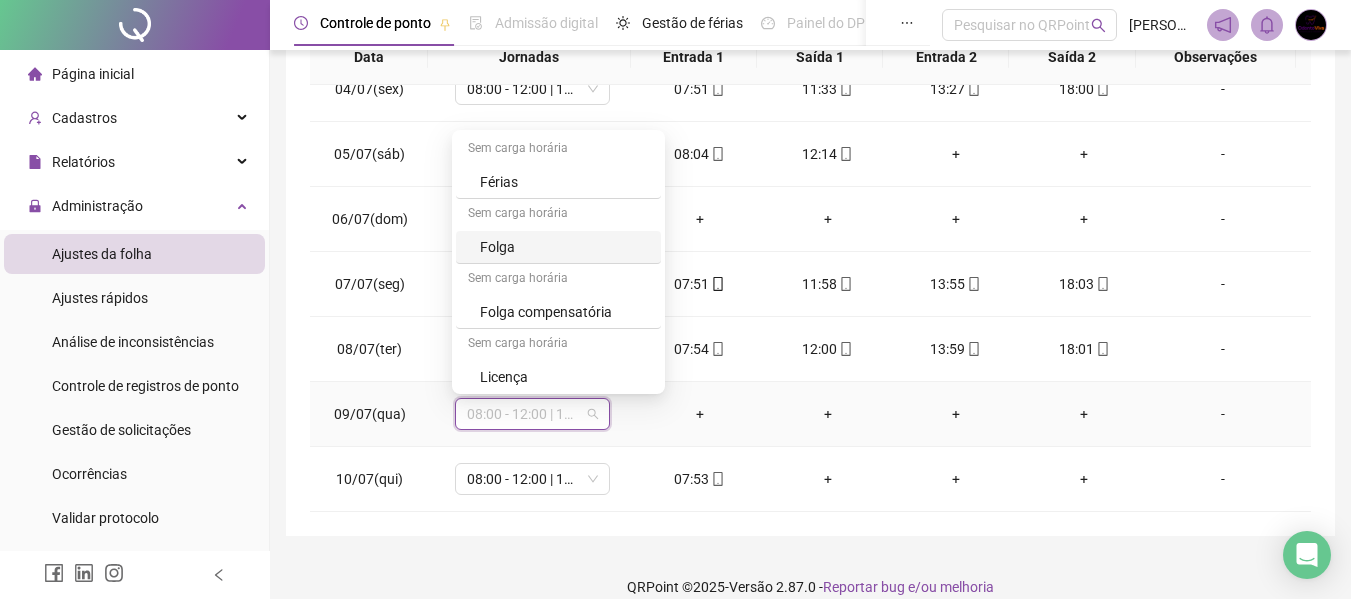 scroll, scrollTop: 329, scrollLeft: 0, axis: vertical 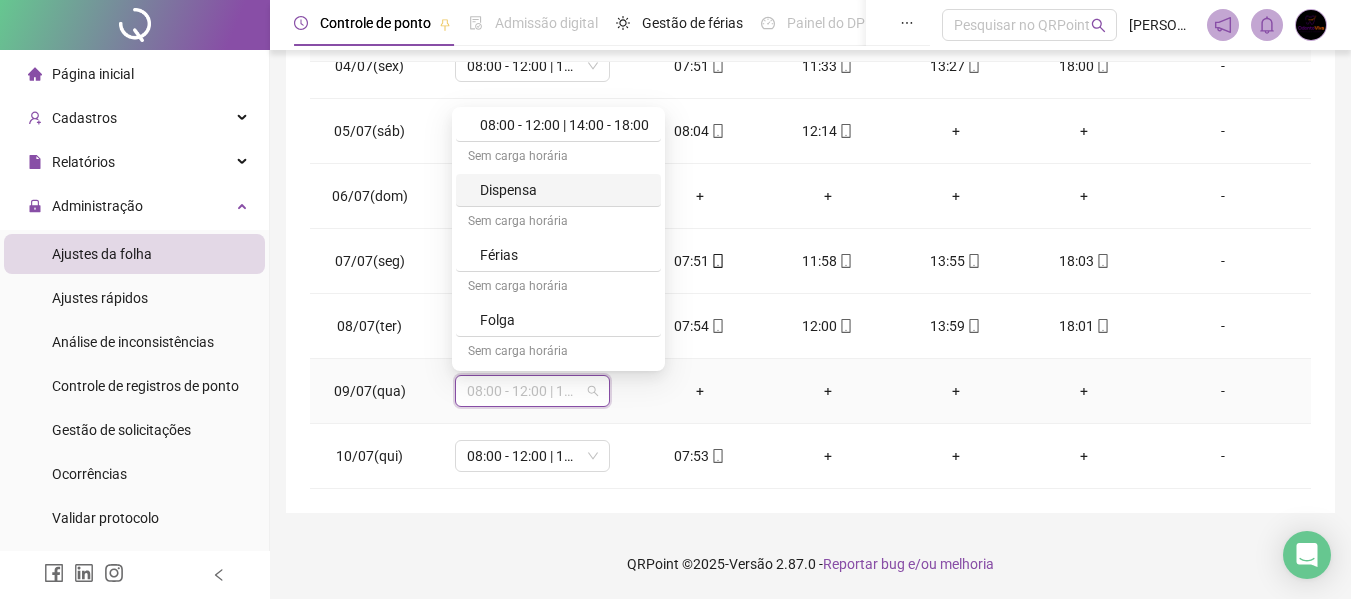 click on "Dispensa" at bounding box center [564, 190] 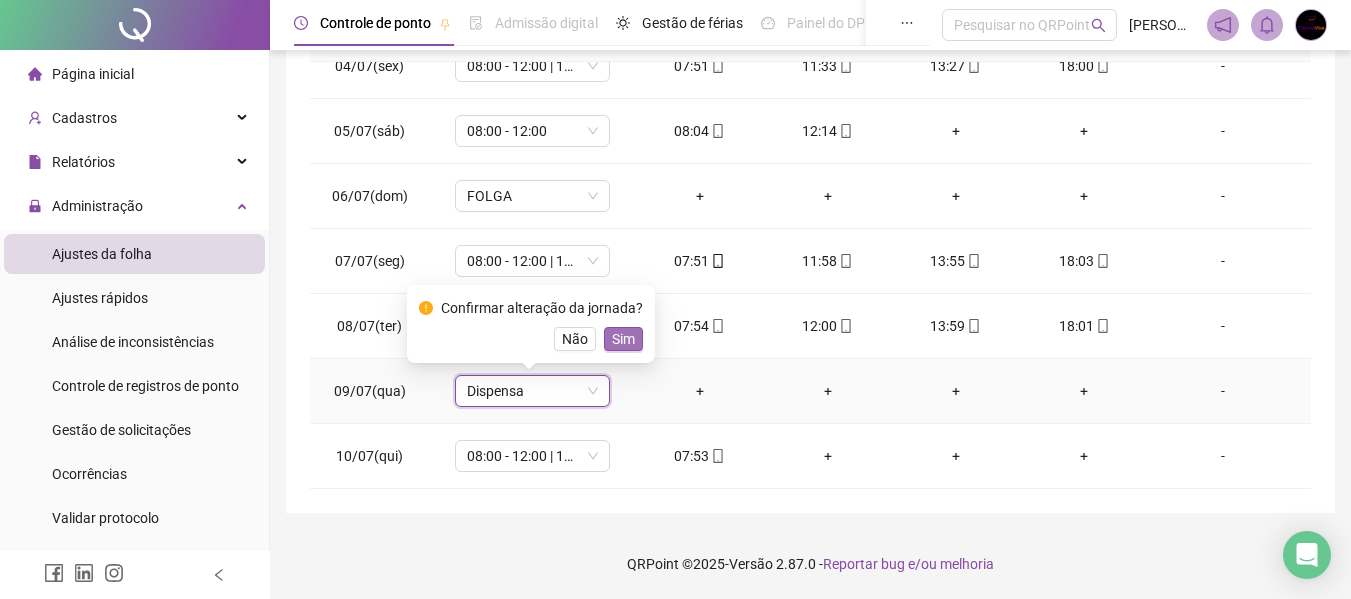 click on "Sim" at bounding box center [623, 339] 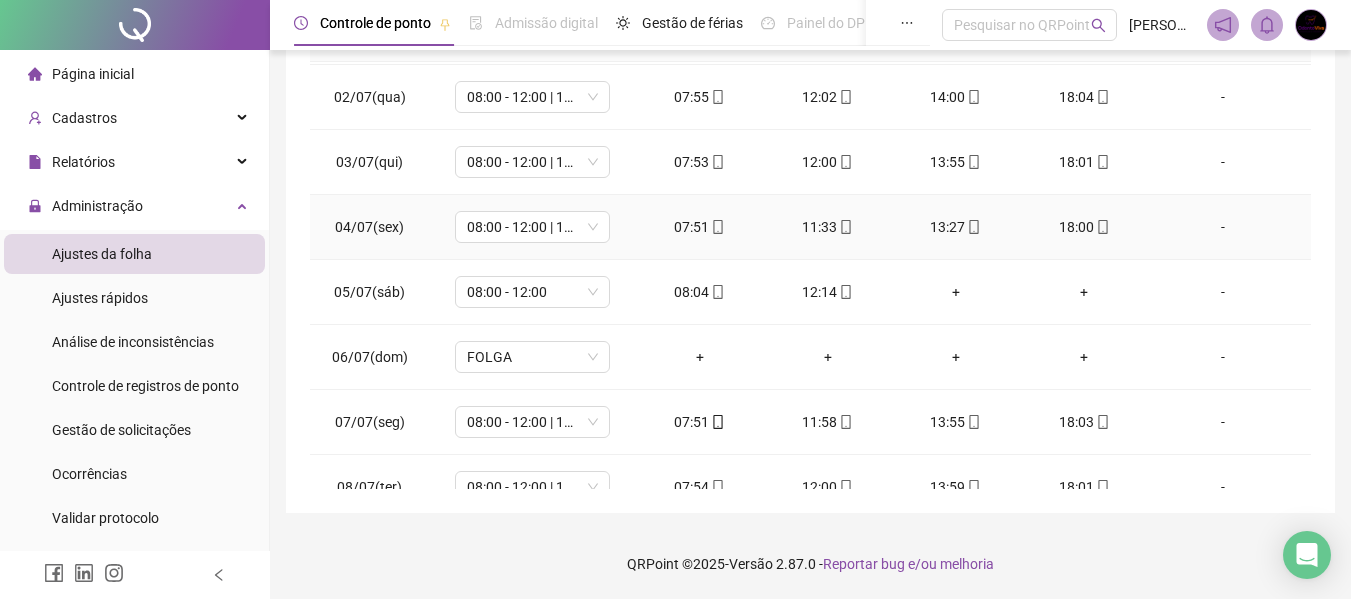 scroll, scrollTop: 0, scrollLeft: 0, axis: both 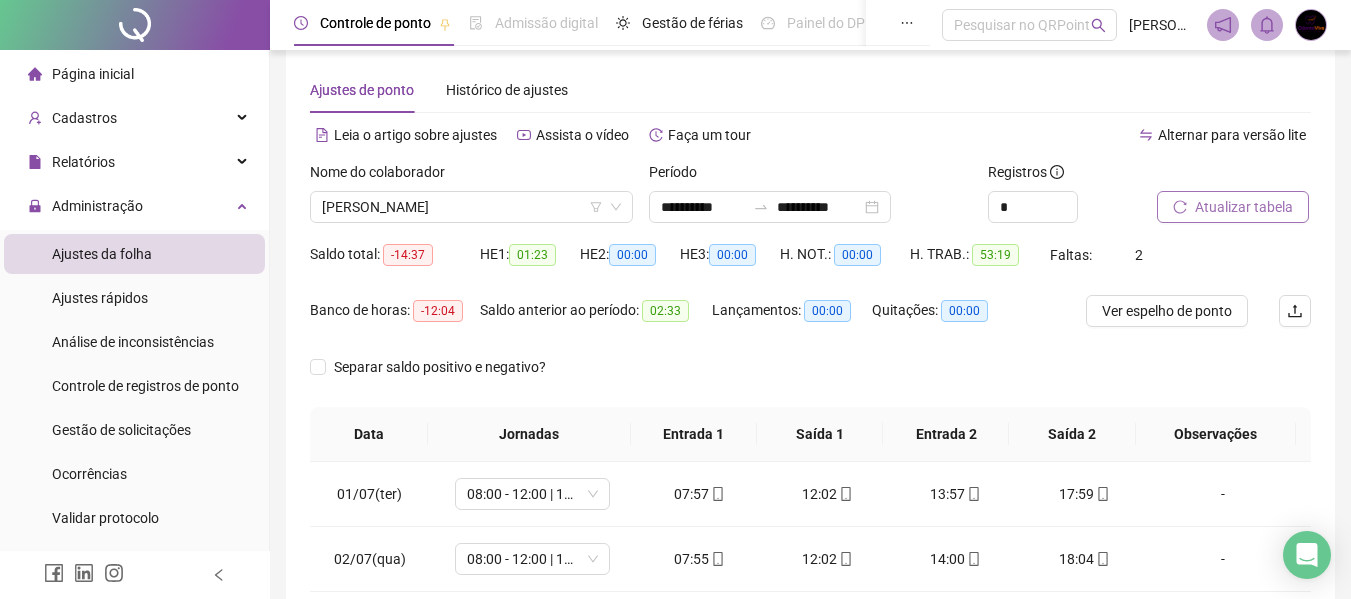 click on "Atualizar tabela" at bounding box center [1244, 207] 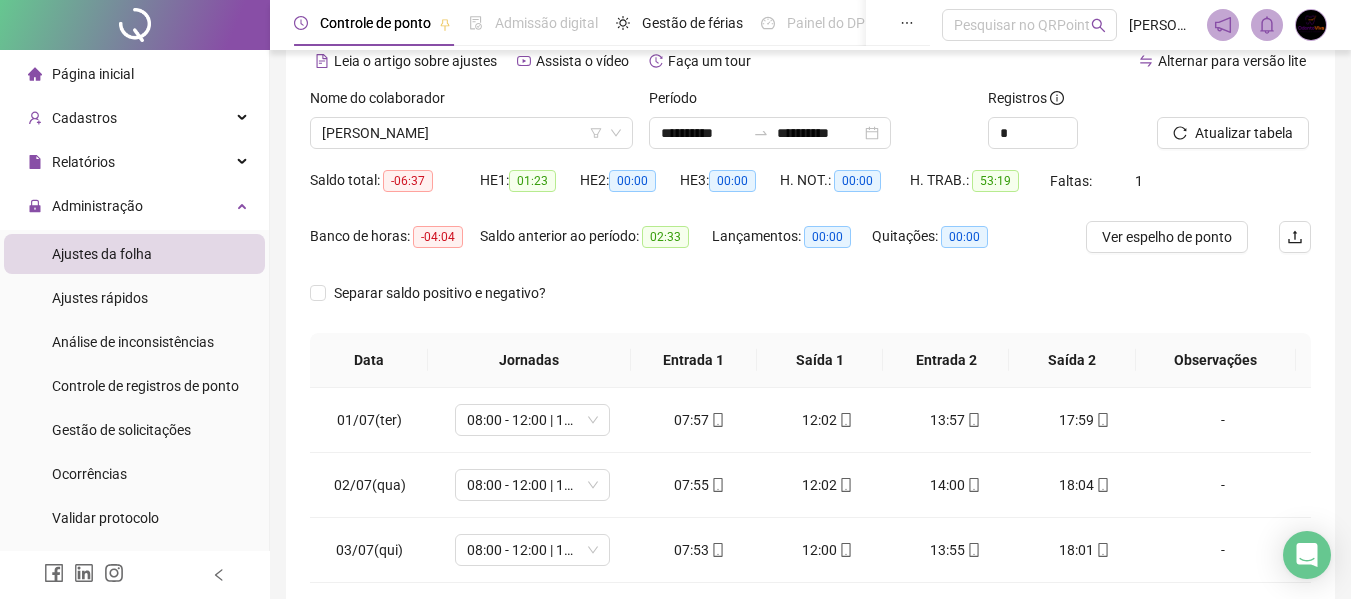 scroll, scrollTop: 223, scrollLeft: 0, axis: vertical 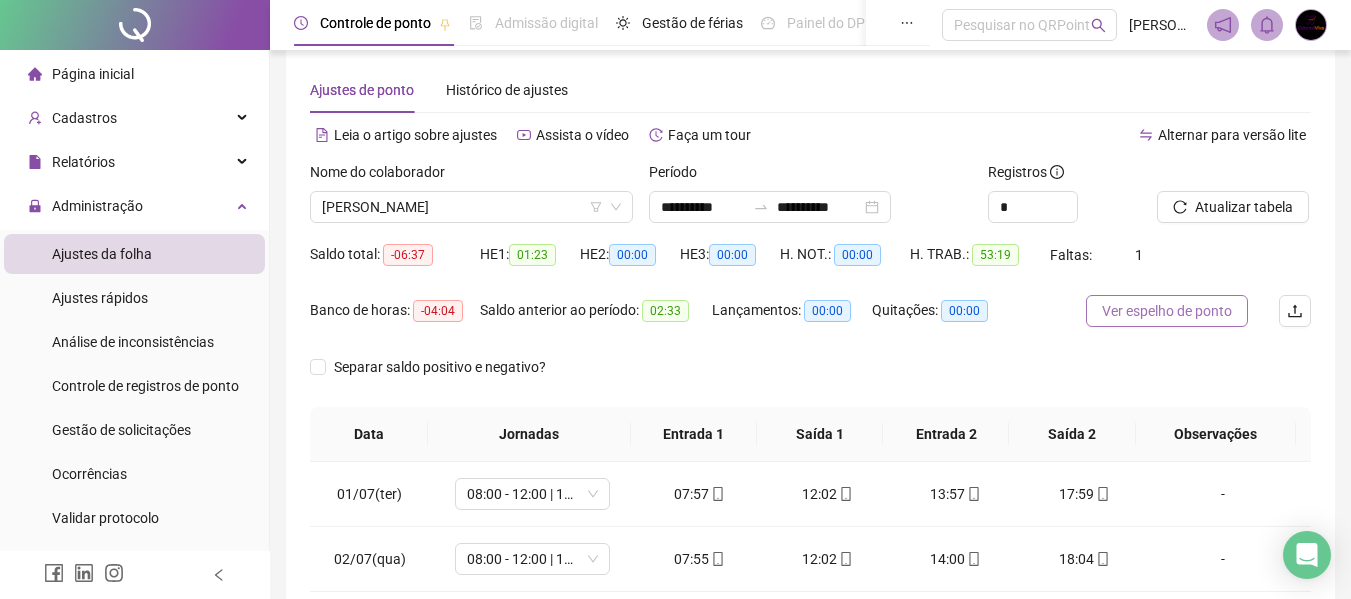 click on "Ver espelho de ponto" at bounding box center [1167, 311] 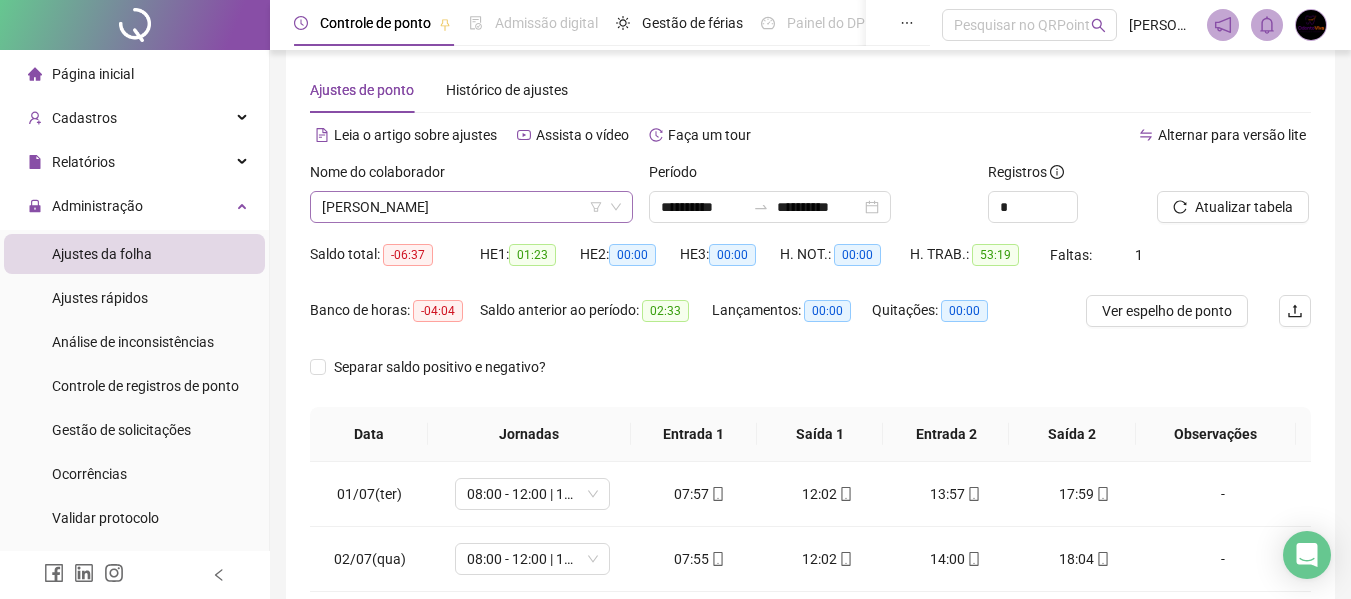 click on "[PERSON_NAME]" at bounding box center [471, 207] 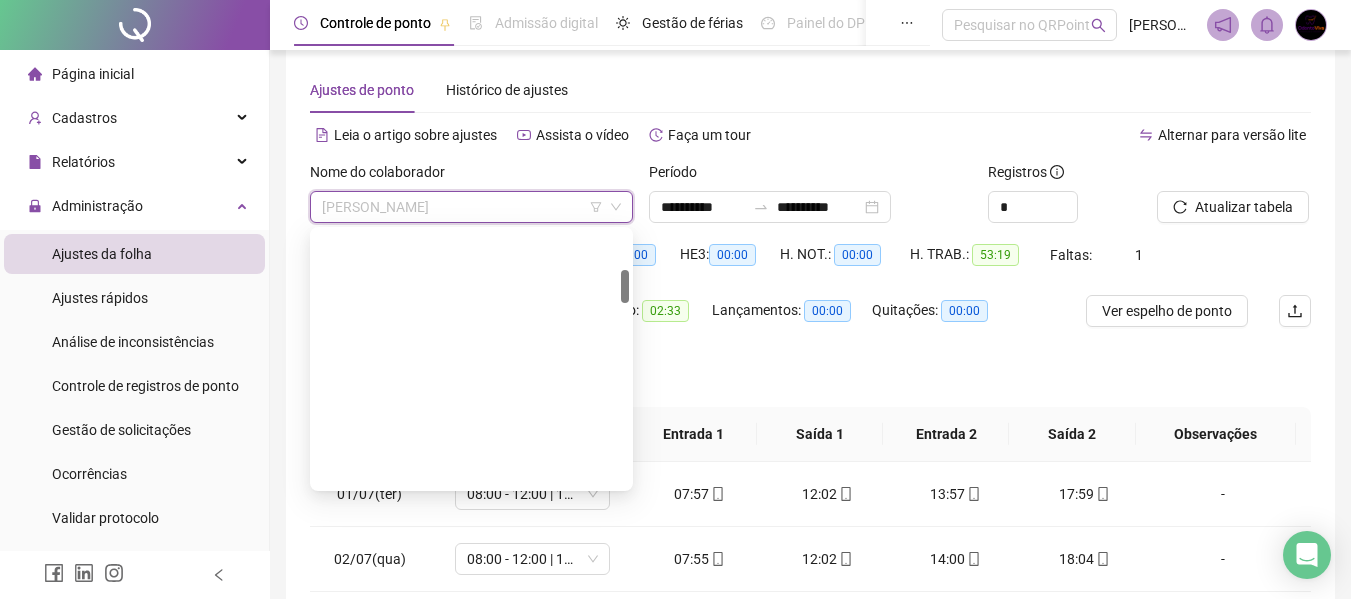 scroll, scrollTop: 0, scrollLeft: 0, axis: both 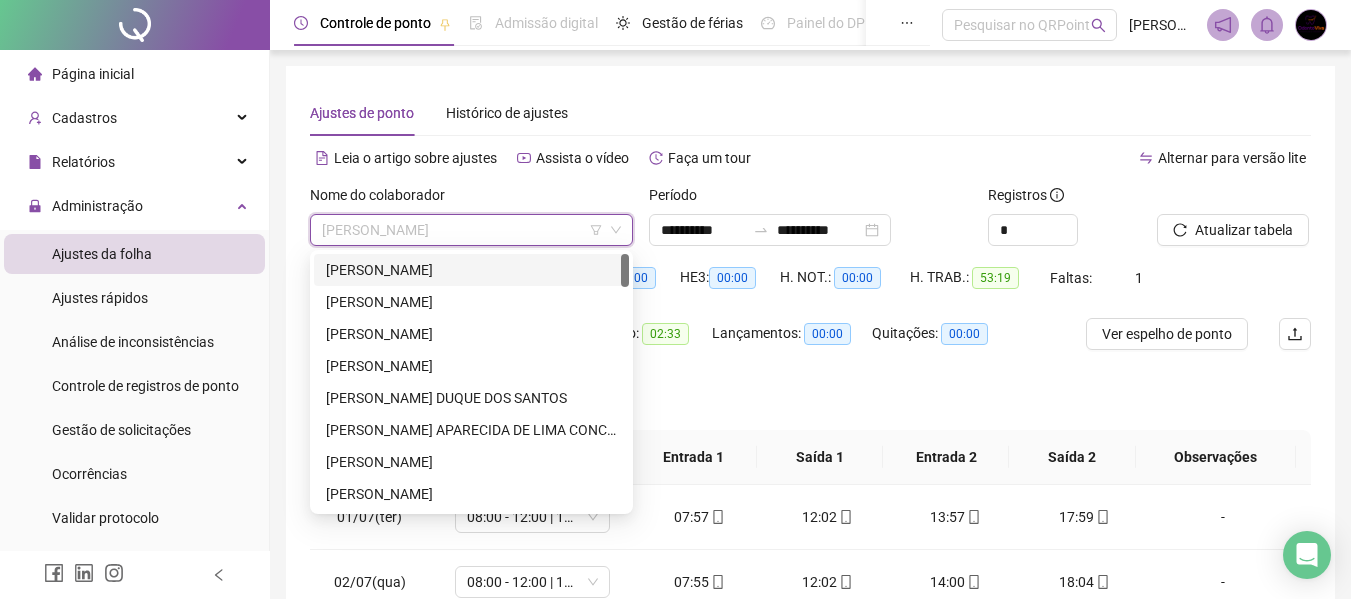 click on "[PERSON_NAME]" at bounding box center [471, 270] 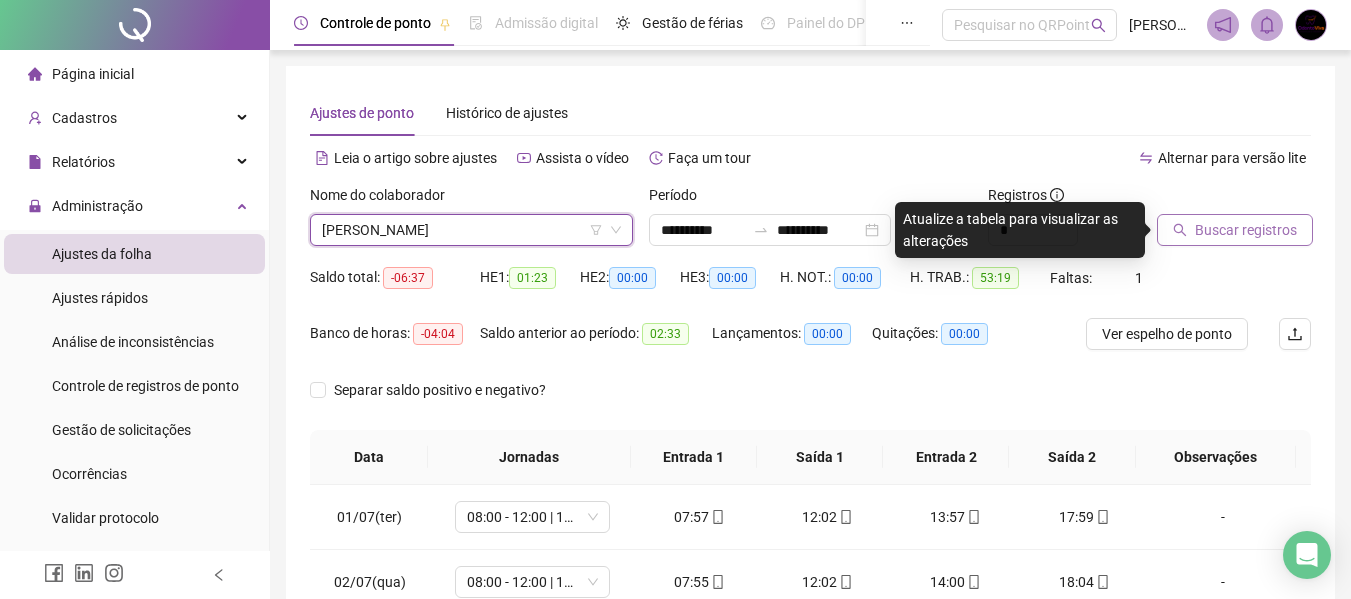 click on "Buscar registros" at bounding box center [1246, 230] 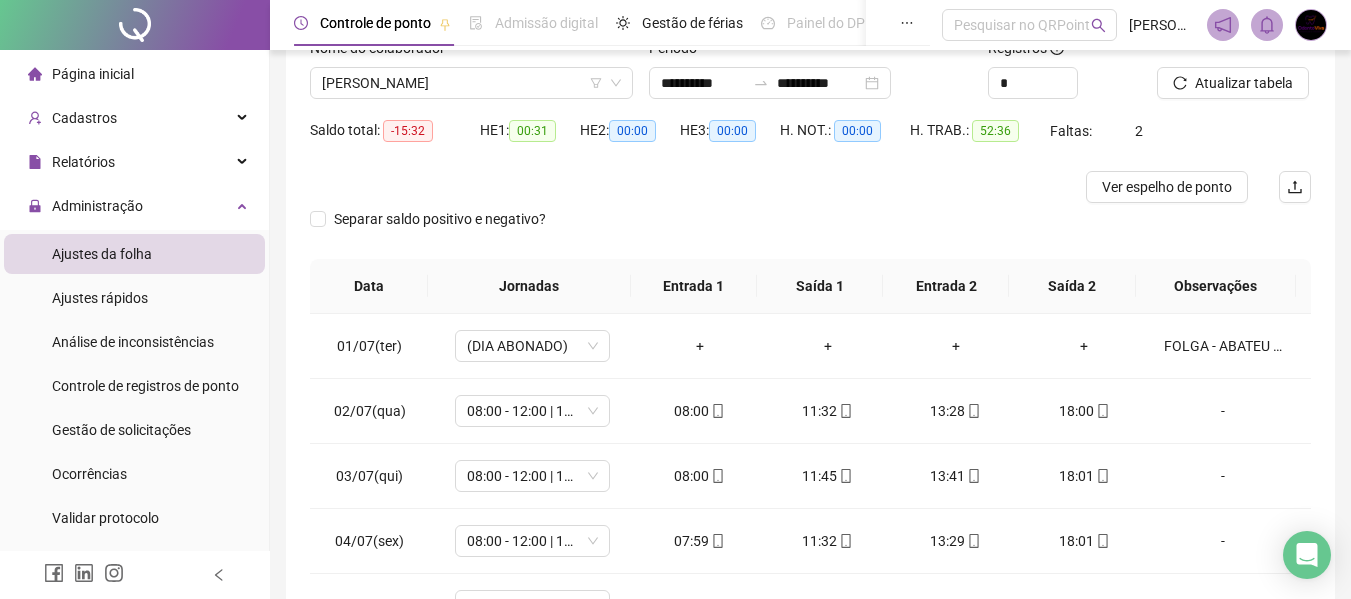 scroll, scrollTop: 399, scrollLeft: 0, axis: vertical 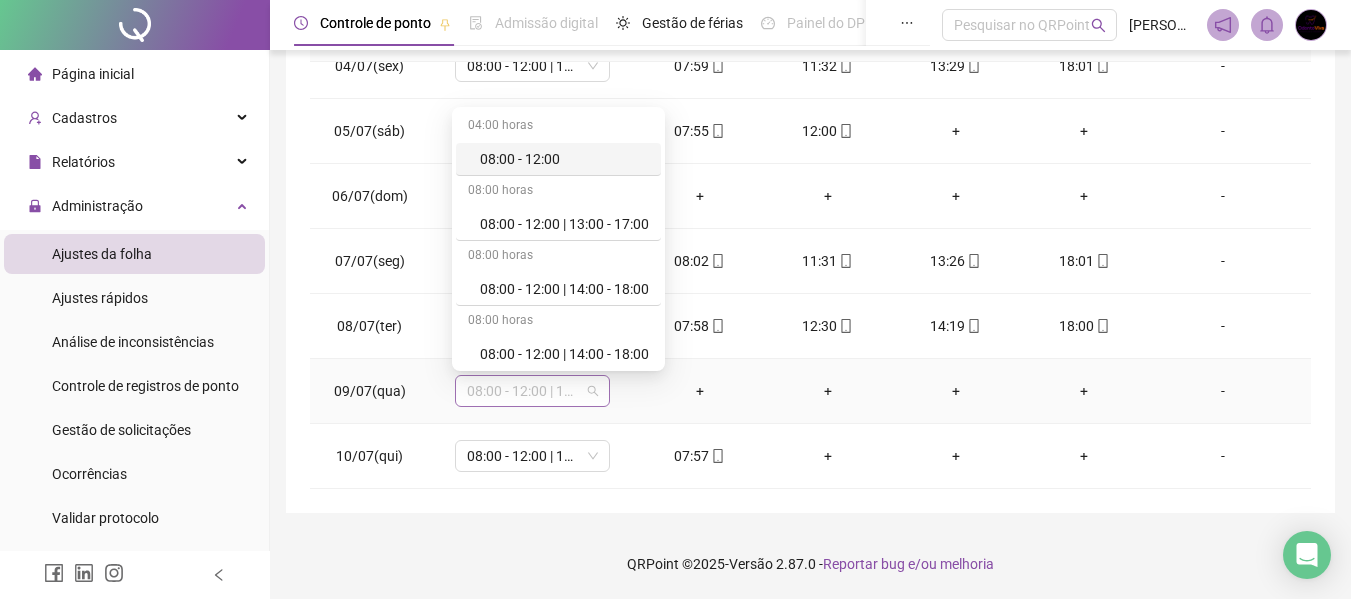click on "08:00 - 12:00 | 13:00 - 17:00" at bounding box center (532, 391) 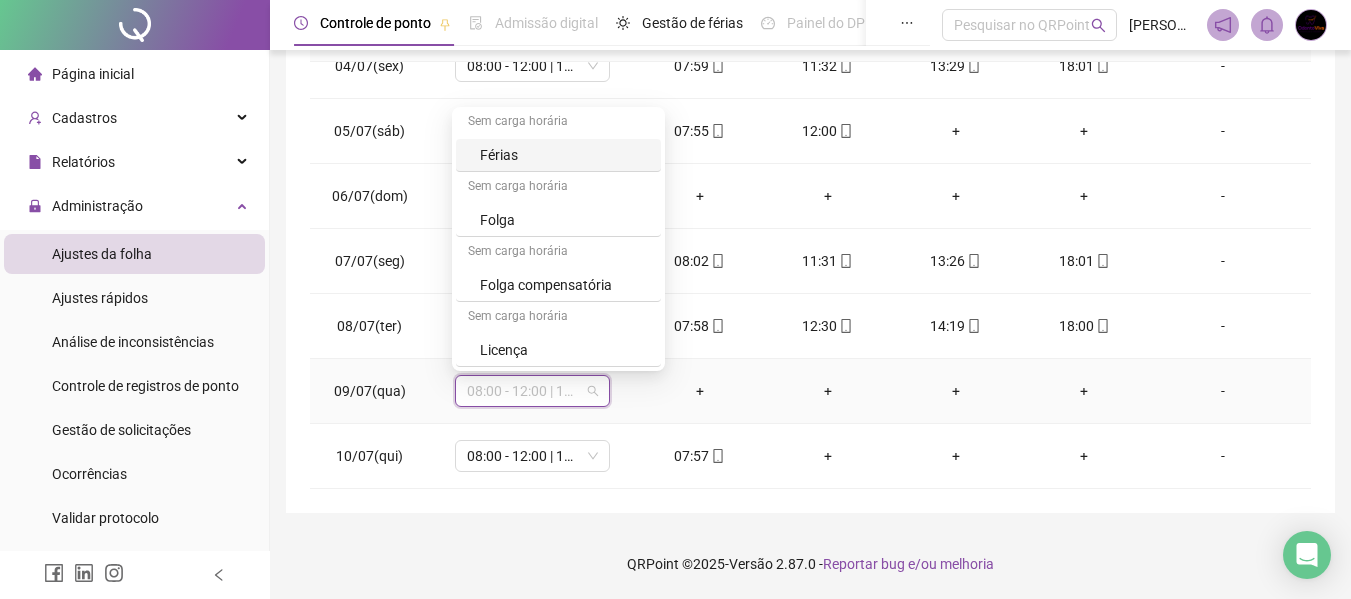 scroll, scrollTop: 229, scrollLeft: 0, axis: vertical 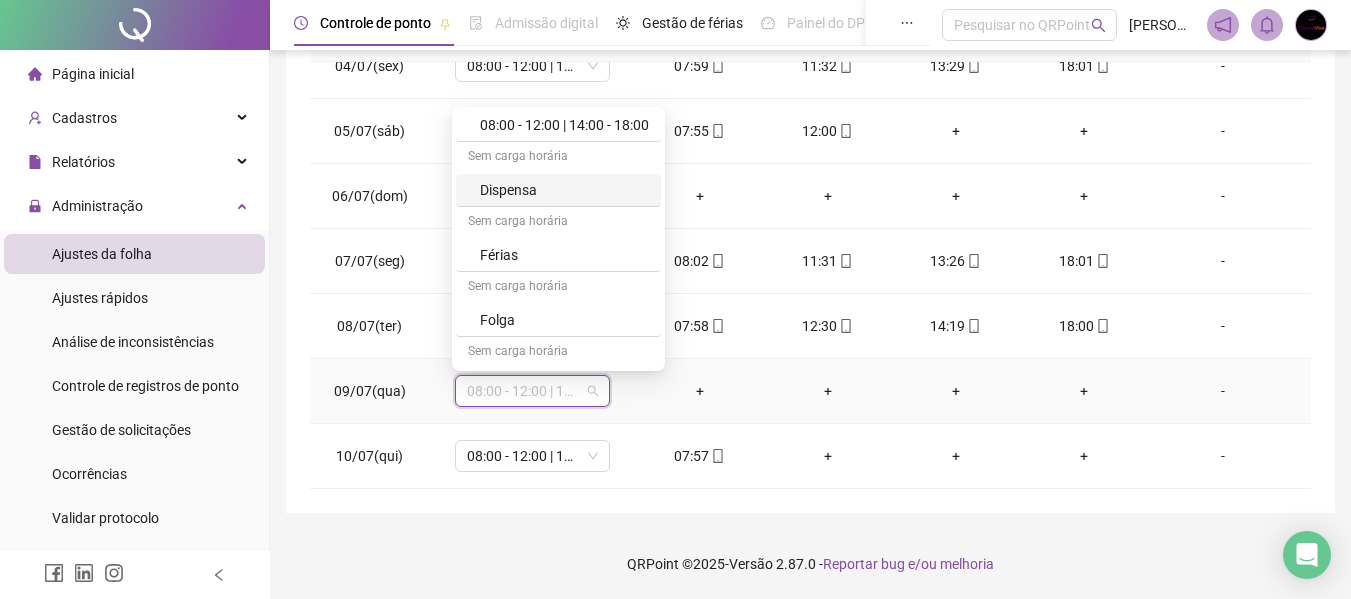 click on "Dispensa" at bounding box center [564, 190] 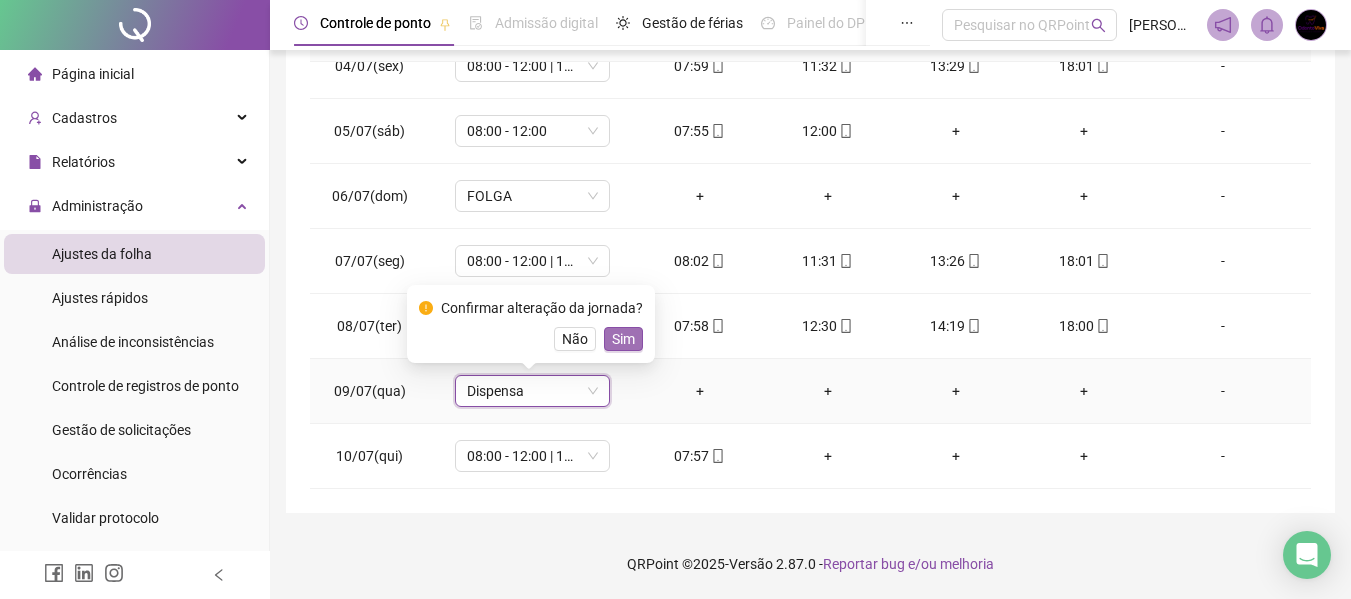 click on "Sim" at bounding box center (623, 339) 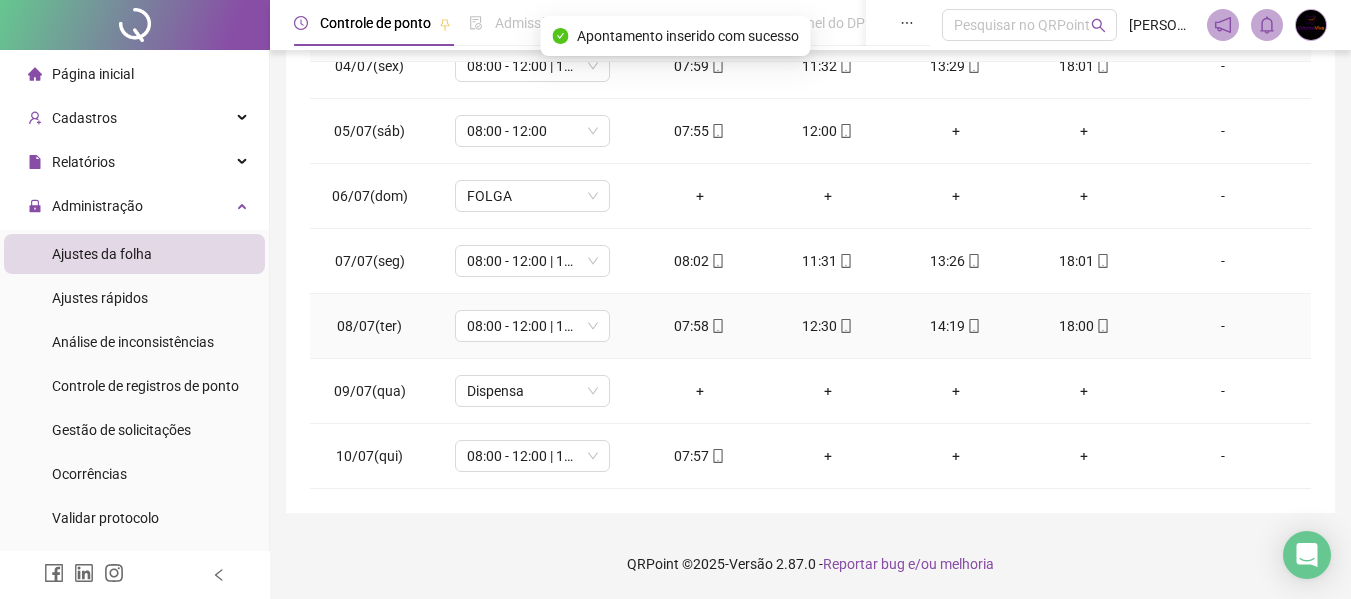 scroll, scrollTop: 0, scrollLeft: 0, axis: both 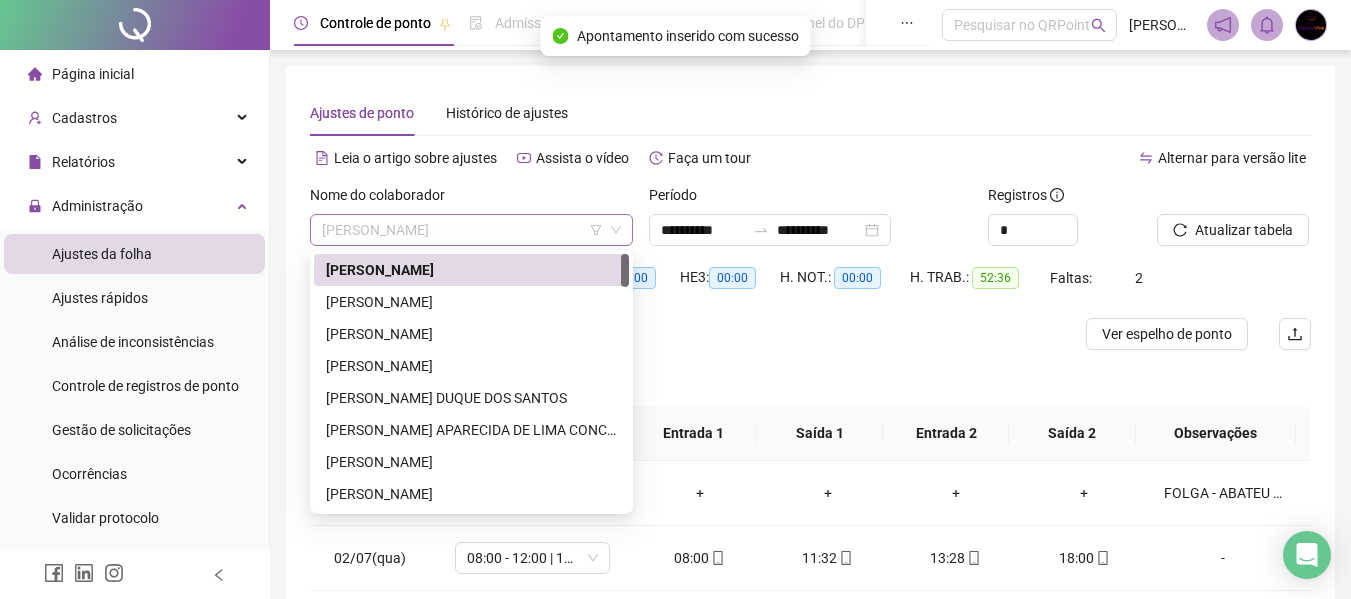 click on "[PERSON_NAME]" at bounding box center [471, 230] 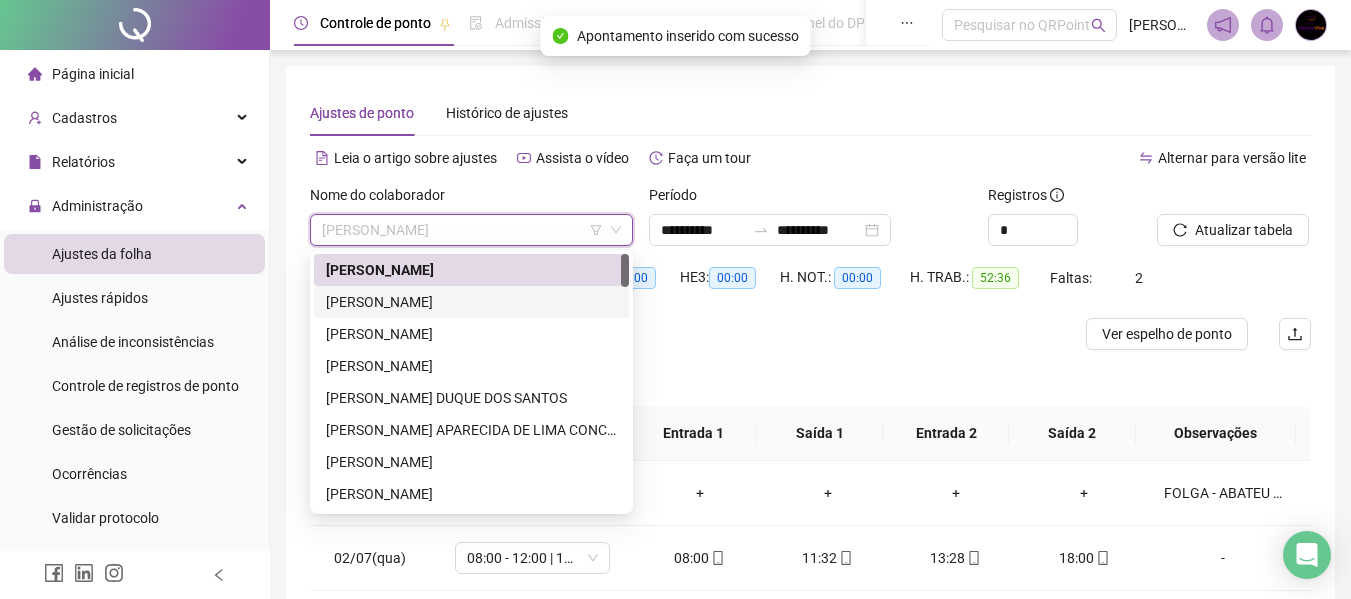 click on "[PERSON_NAME]" at bounding box center [471, 302] 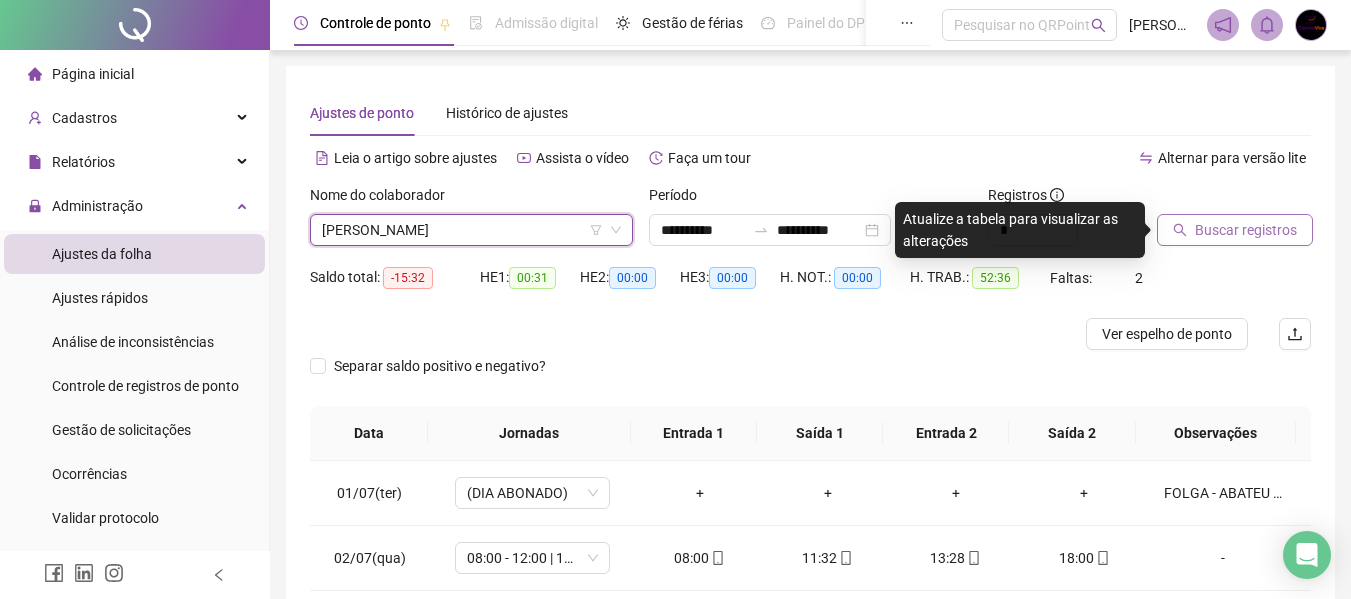 click 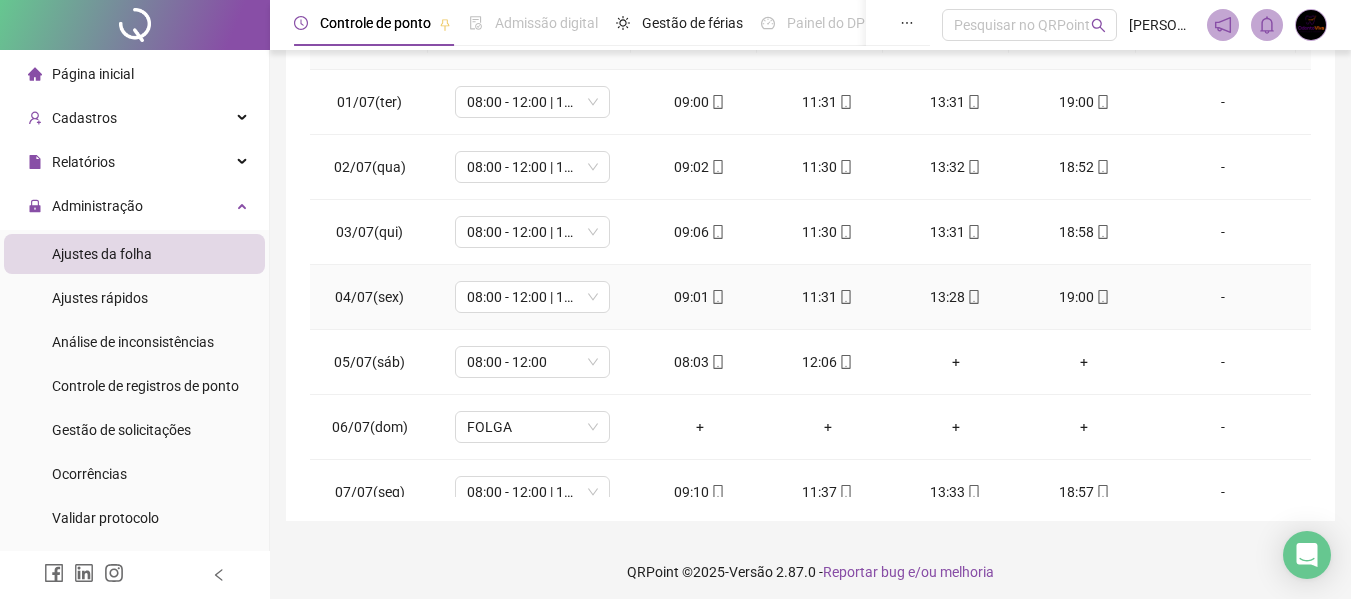 scroll, scrollTop: 423, scrollLeft: 0, axis: vertical 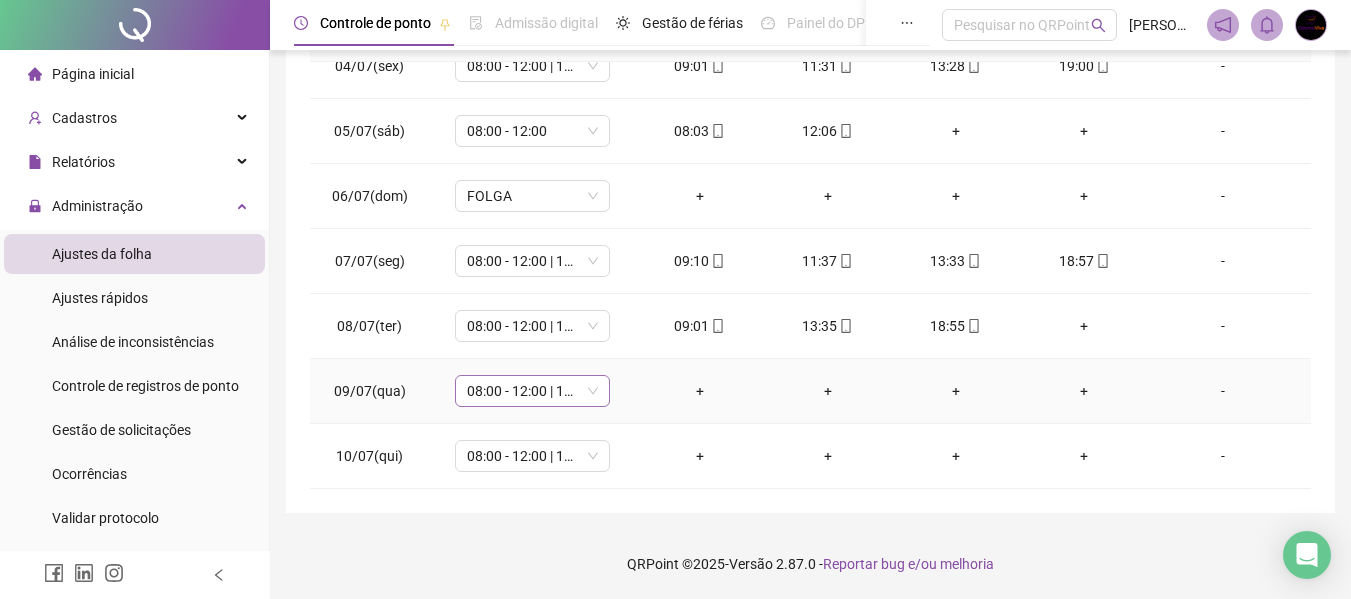 click on "08:00 - 12:00 | 13:00 - 17:00" at bounding box center [532, 391] 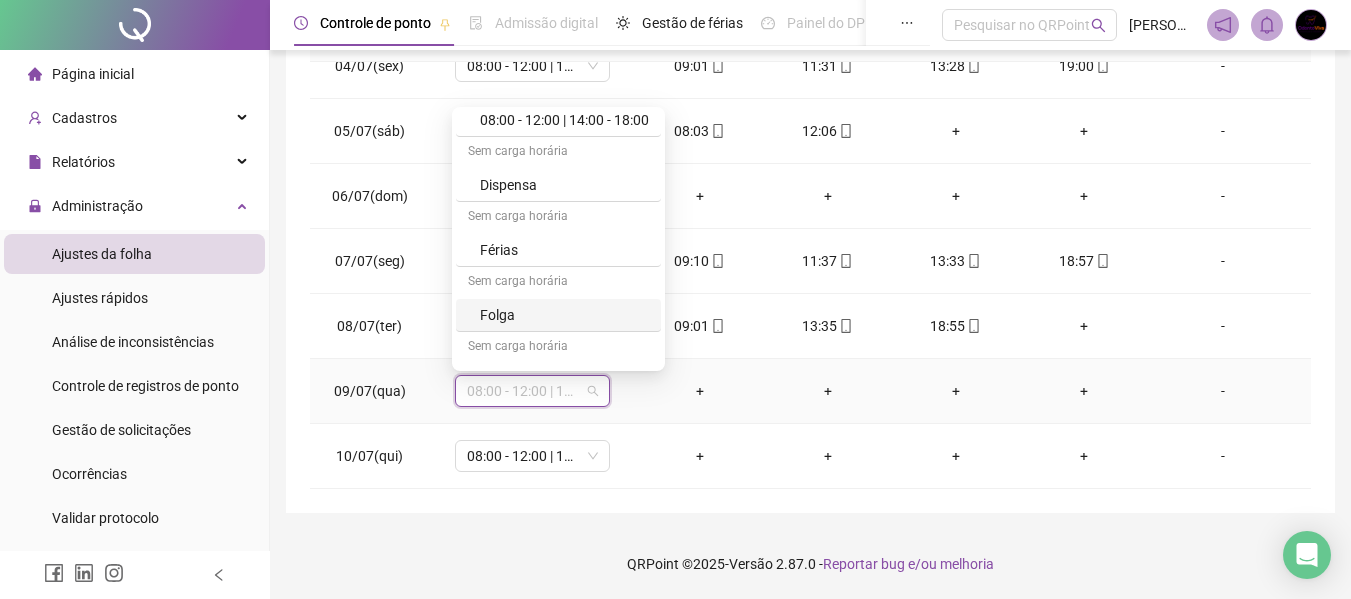 scroll, scrollTop: 200, scrollLeft: 0, axis: vertical 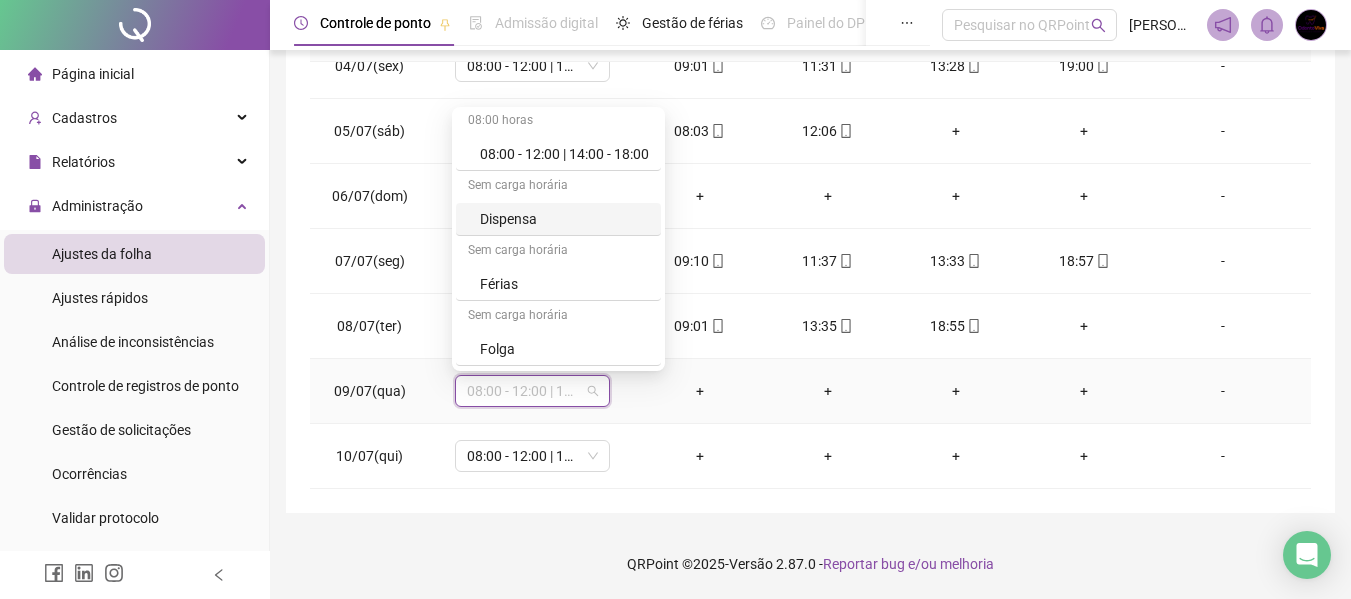 click on "Dispensa" at bounding box center [558, 219] 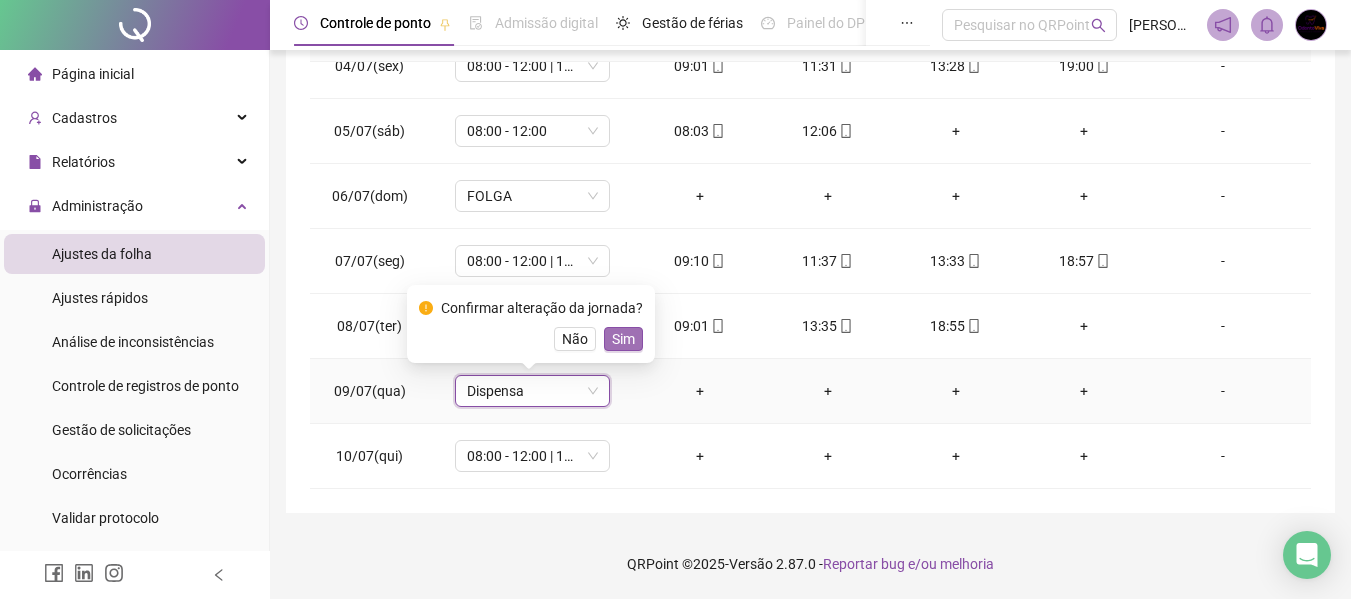 click on "Sim" at bounding box center [623, 339] 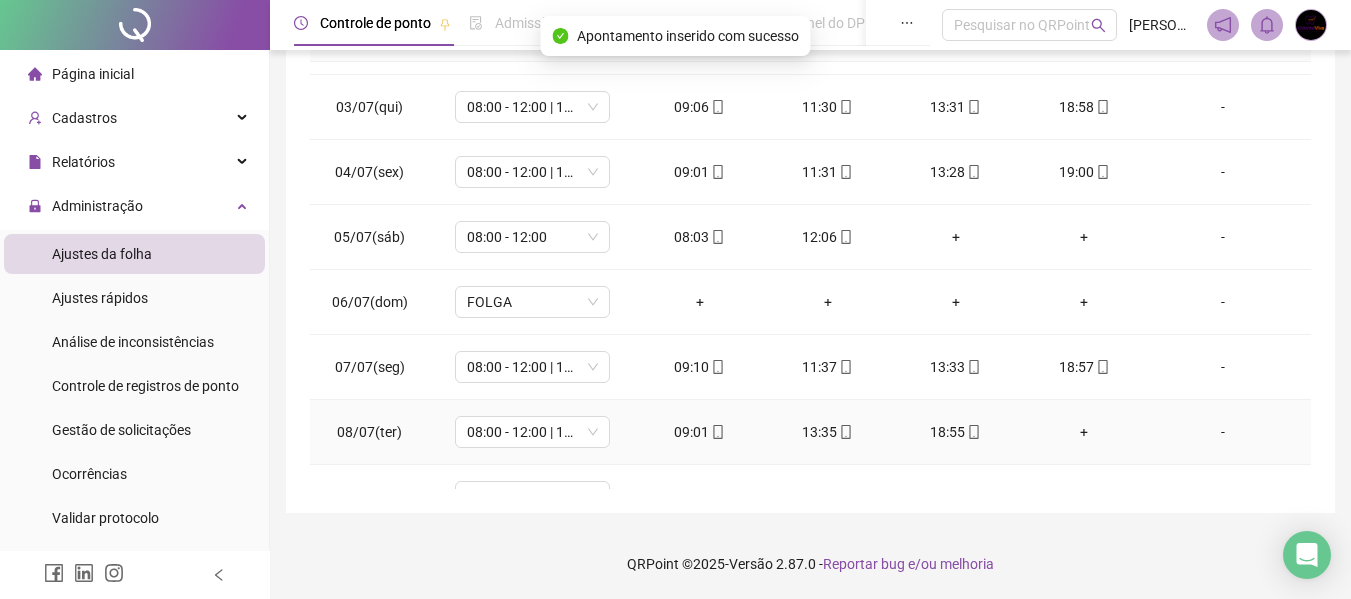 scroll, scrollTop: 0, scrollLeft: 0, axis: both 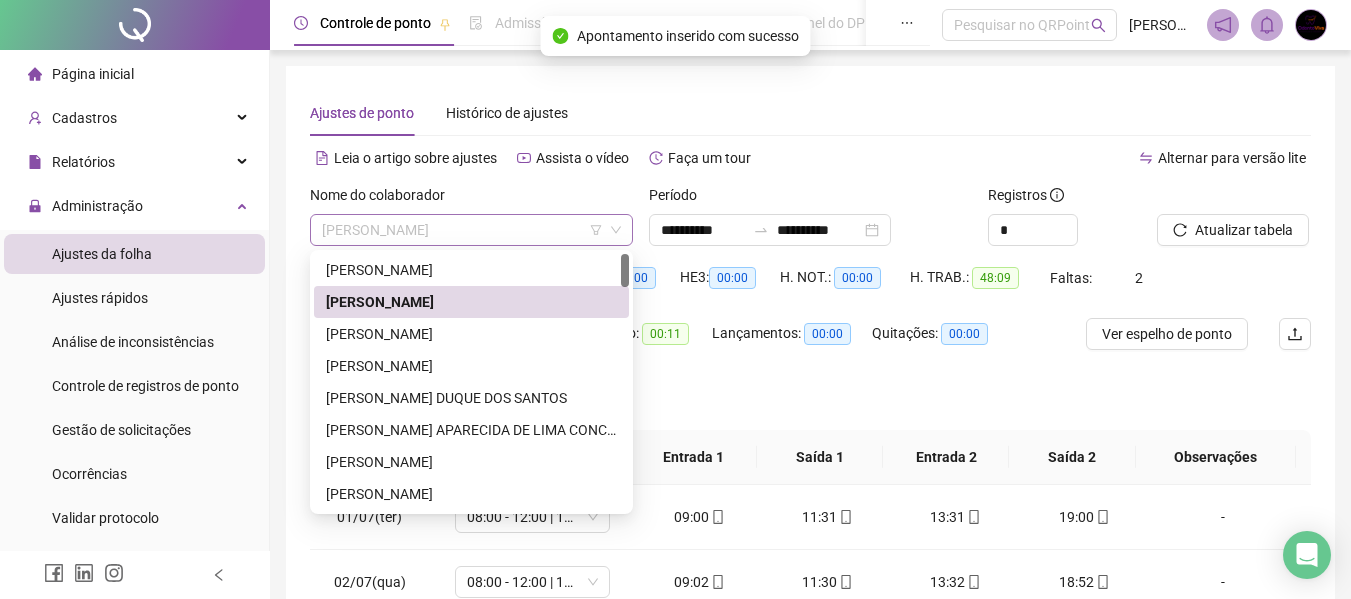 click on "[PERSON_NAME]" at bounding box center (471, 230) 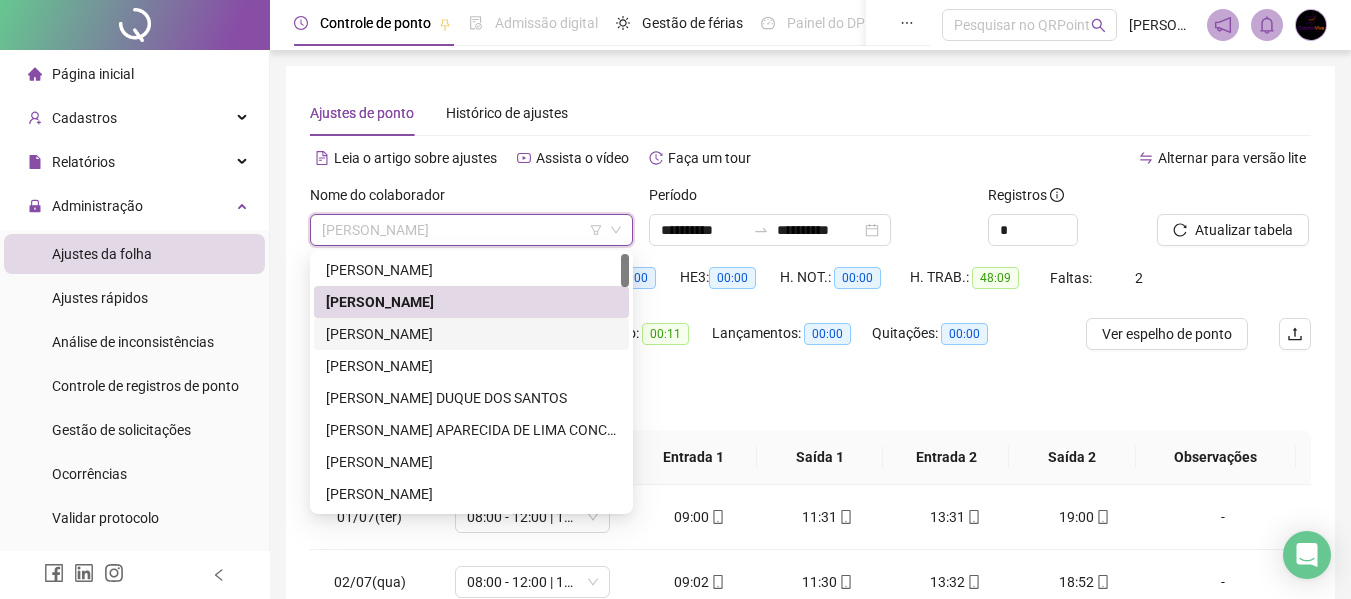 click on "[PERSON_NAME]" at bounding box center (471, 334) 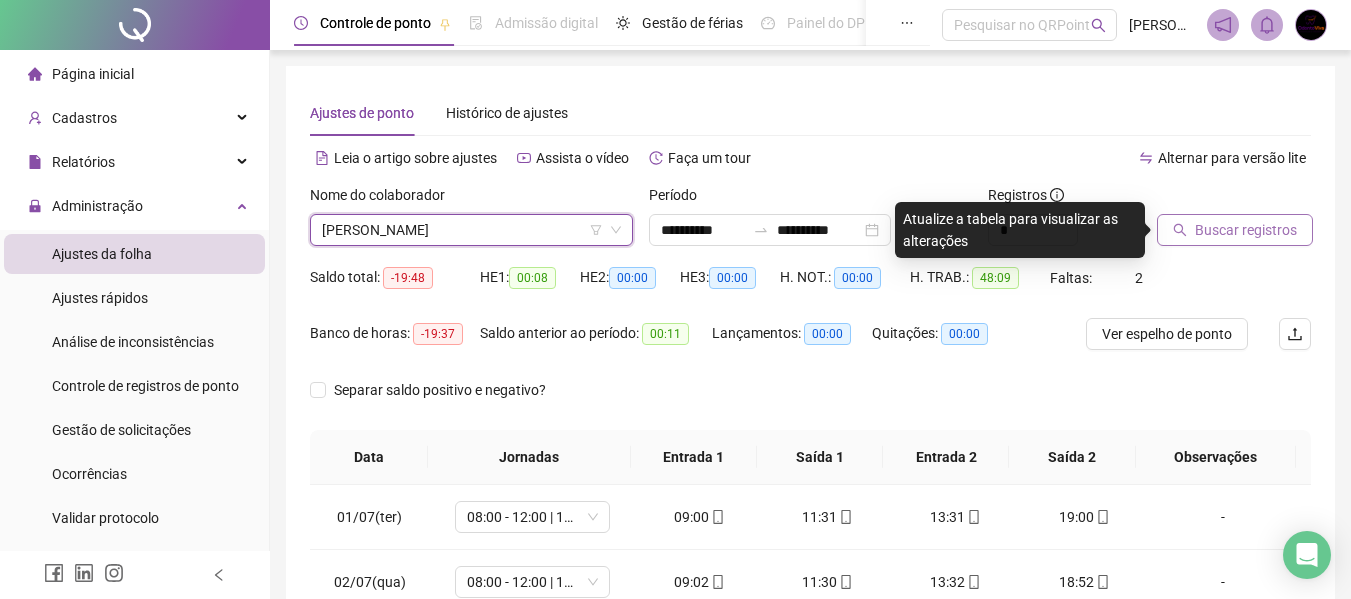 click on "Buscar registros" at bounding box center [1246, 230] 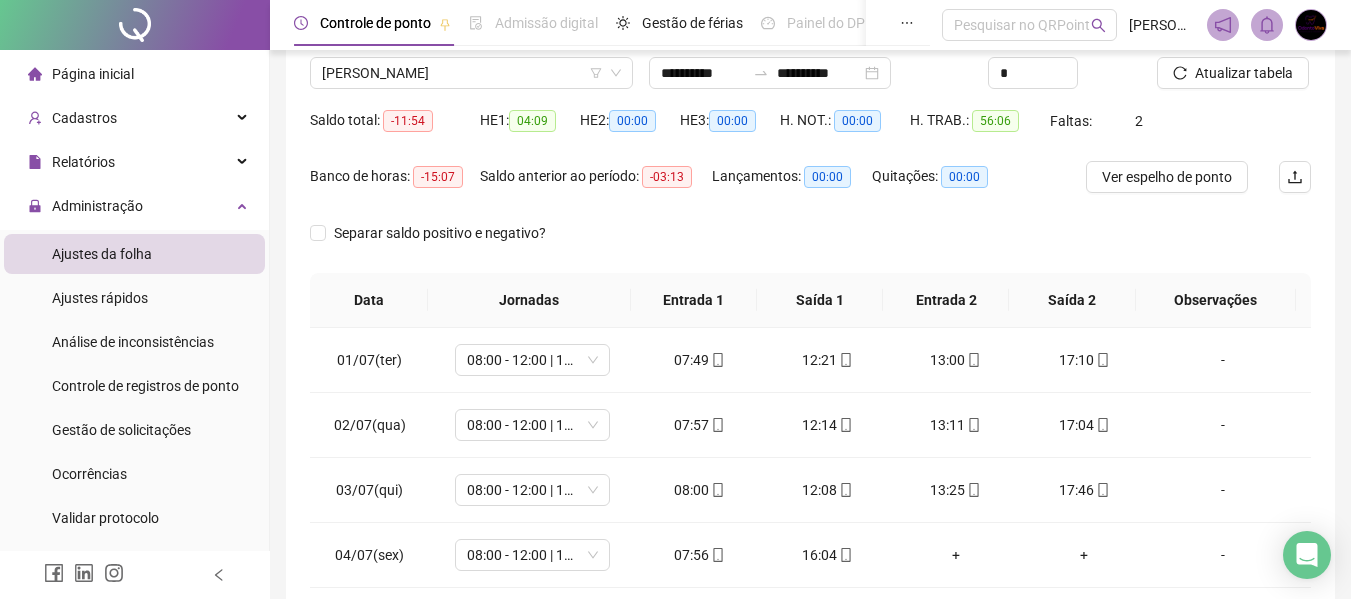 scroll, scrollTop: 423, scrollLeft: 0, axis: vertical 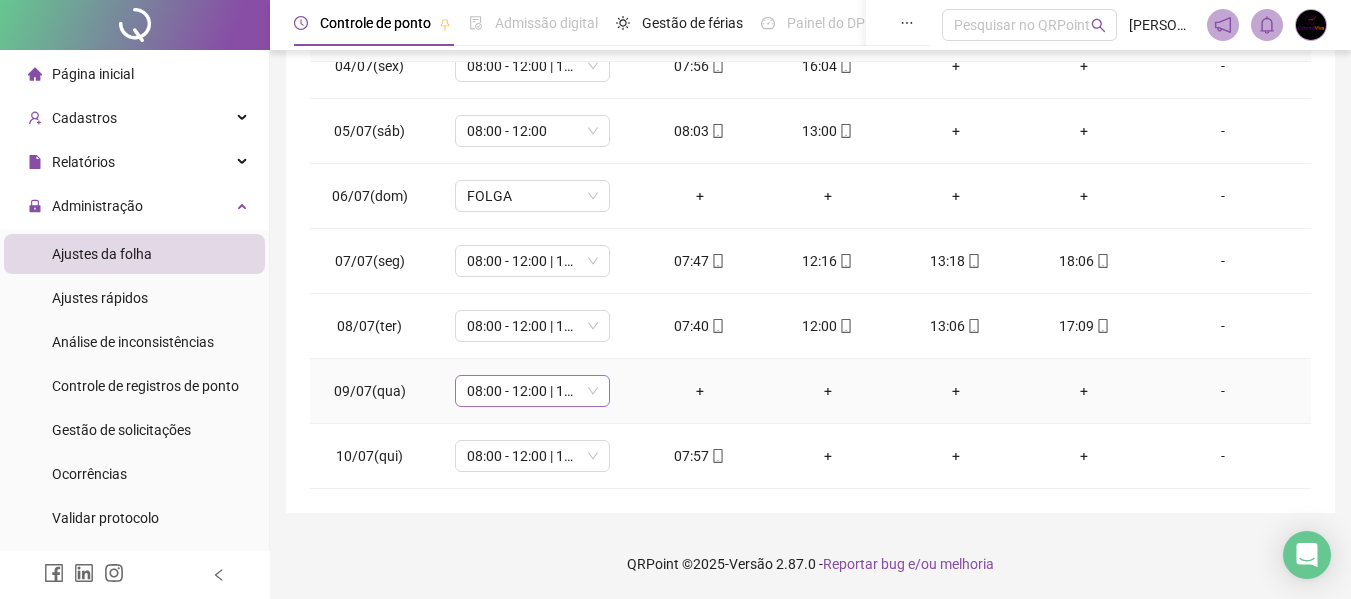 drag, startPoint x: 535, startPoint y: 390, endPoint x: 537, endPoint y: 374, distance: 16.124516 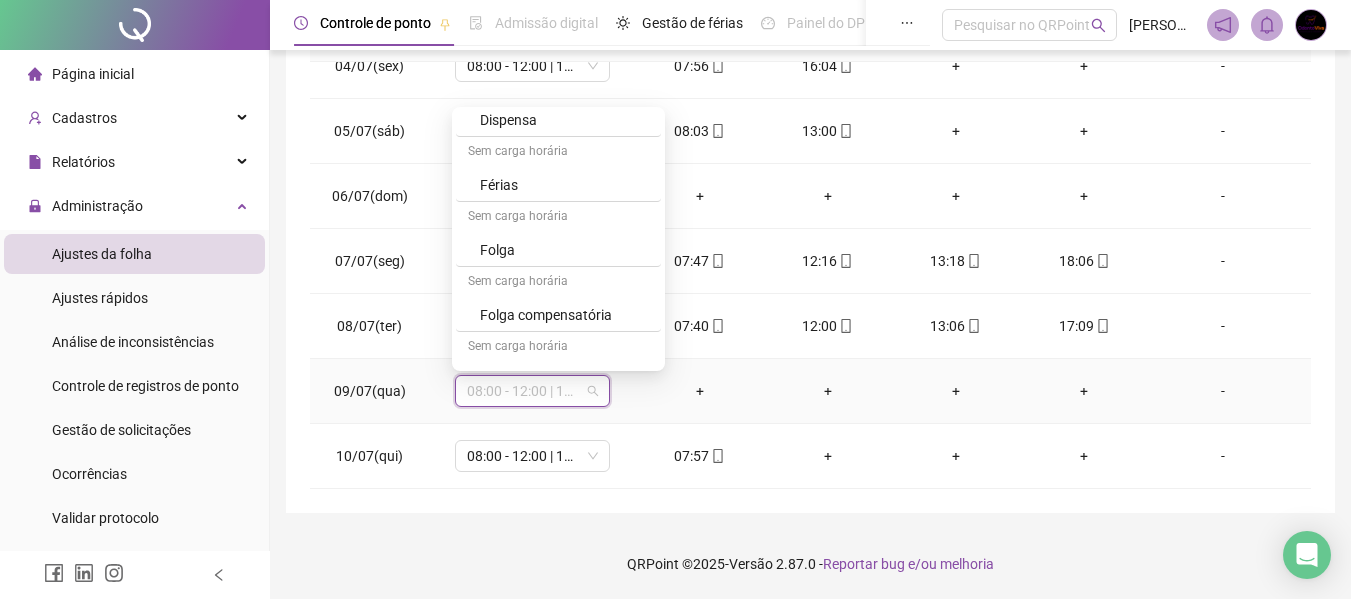 scroll, scrollTop: 300, scrollLeft: 0, axis: vertical 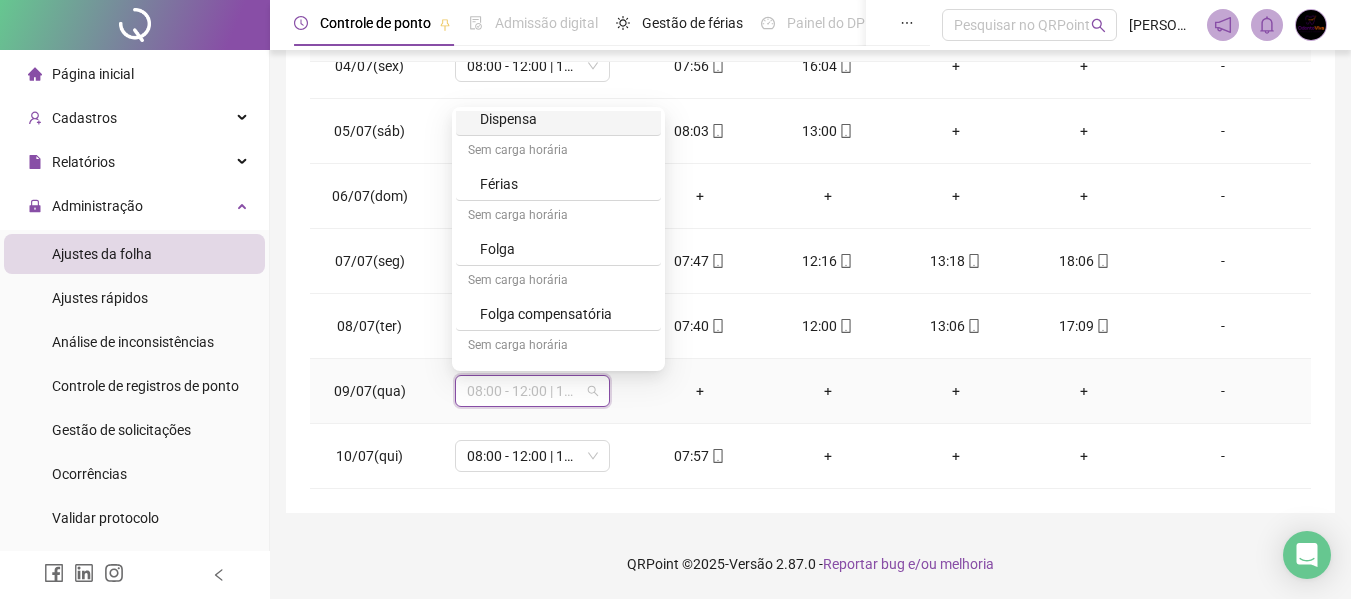 click on "Dispensa" at bounding box center (564, 119) 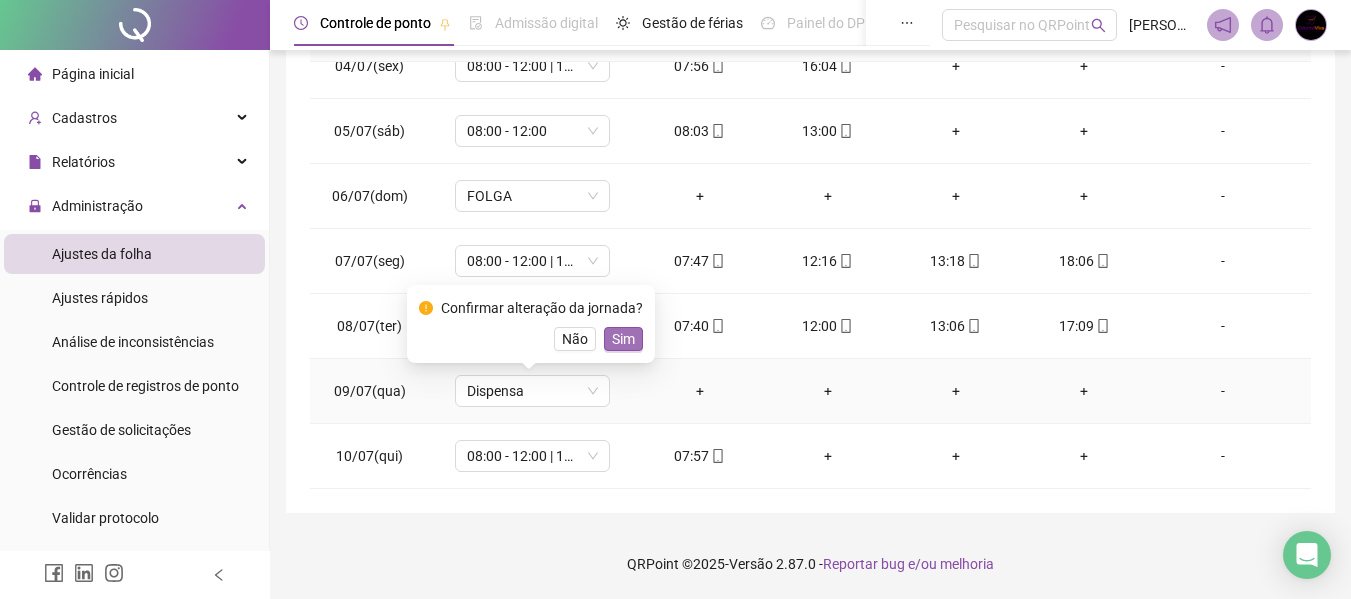 click on "Sim" at bounding box center (623, 339) 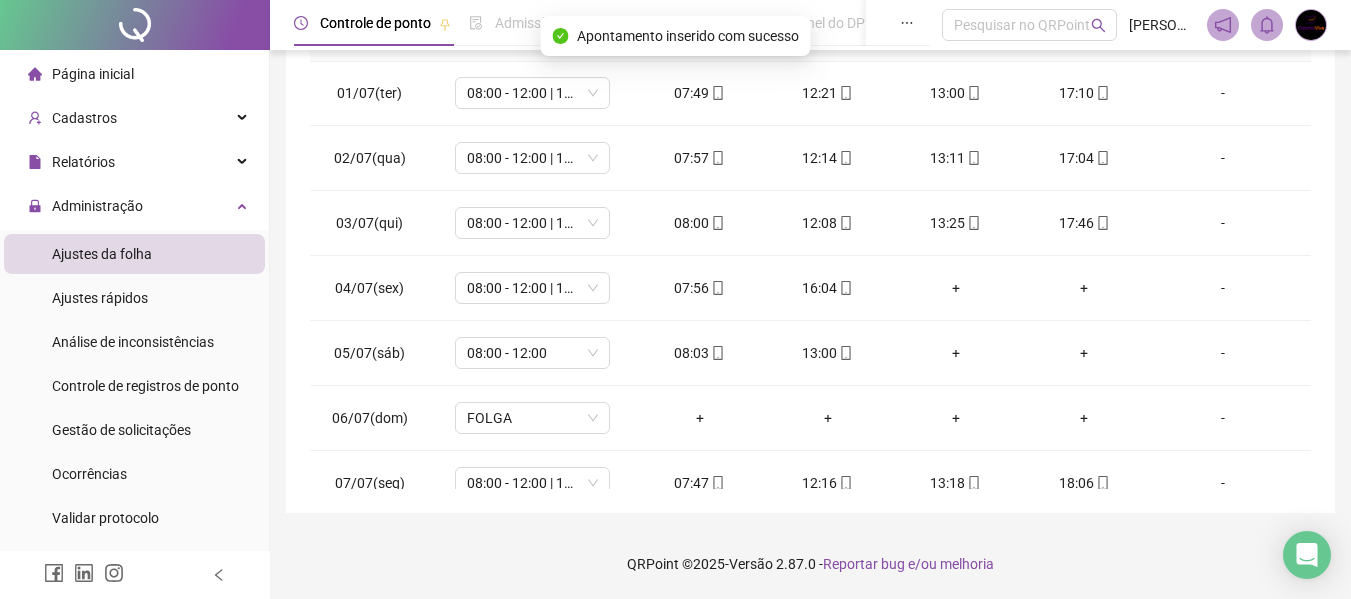 scroll, scrollTop: 0, scrollLeft: 0, axis: both 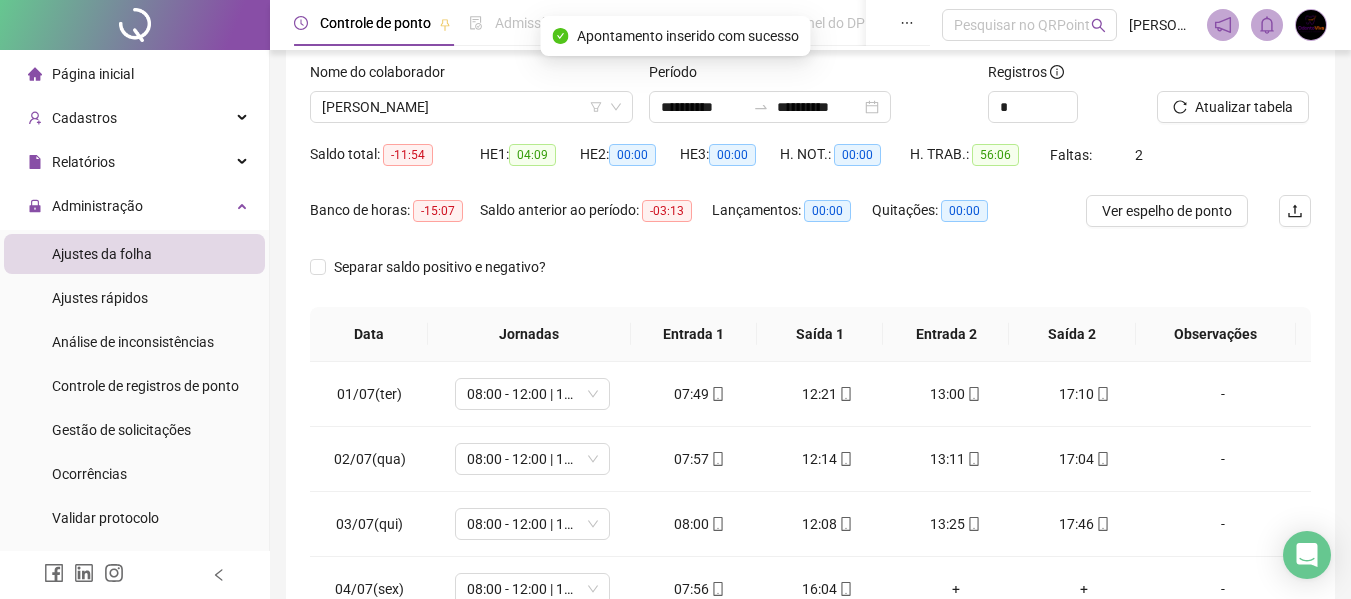 click on "Nome do colaborador [PERSON_NAME]" at bounding box center (471, 100) 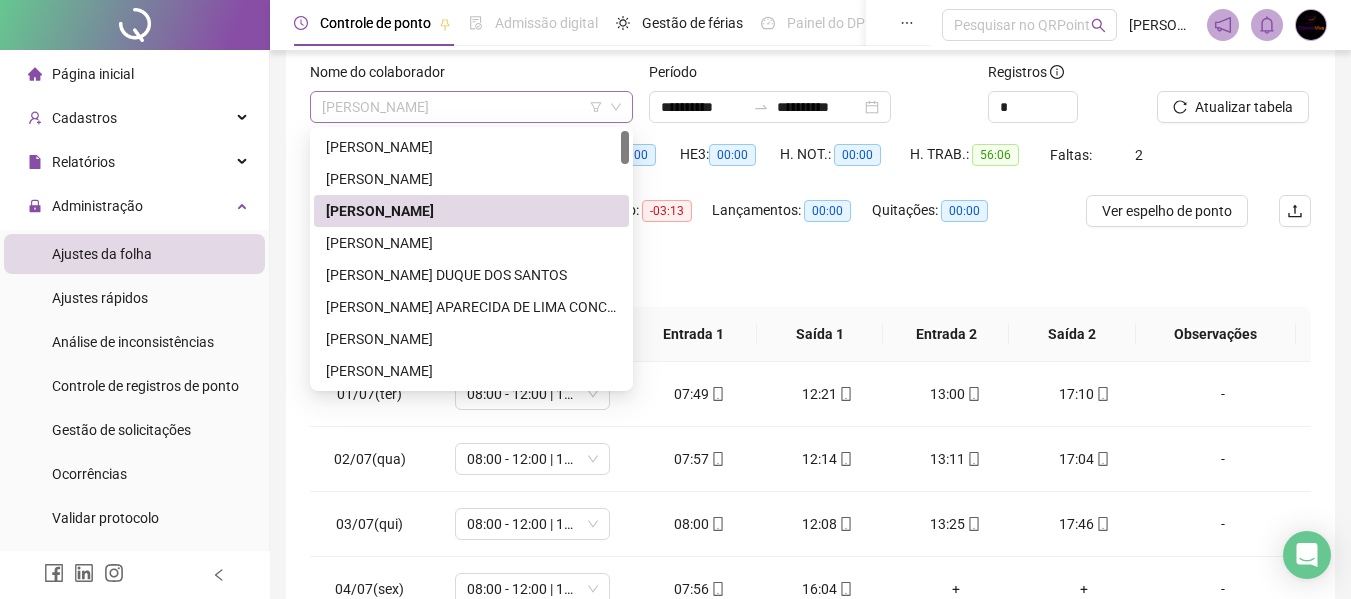 click on "[PERSON_NAME]" at bounding box center (471, 107) 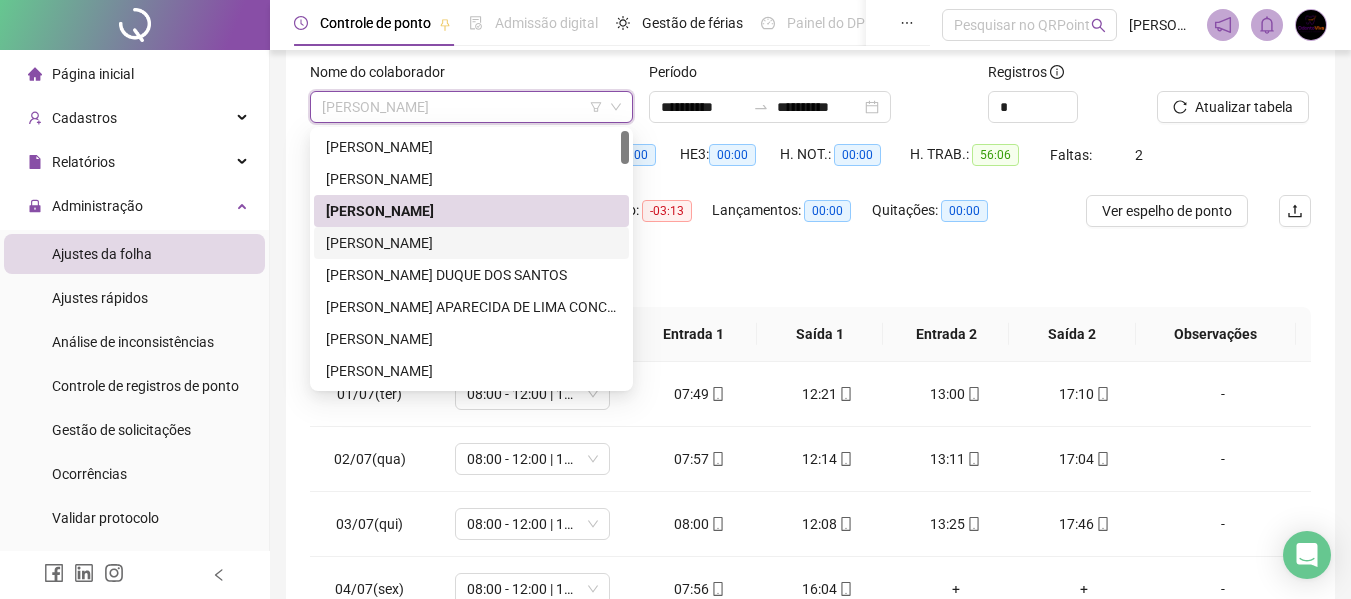 click on "[PERSON_NAME]" at bounding box center [471, 243] 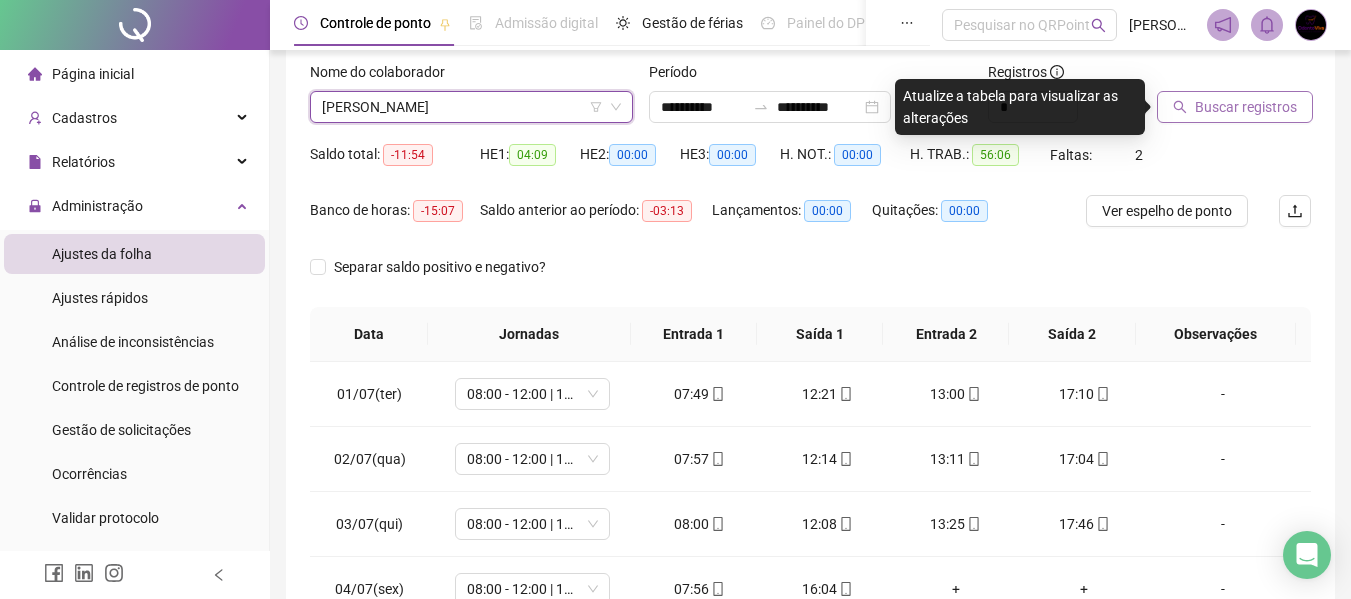 click on "Buscar registros" at bounding box center [1246, 107] 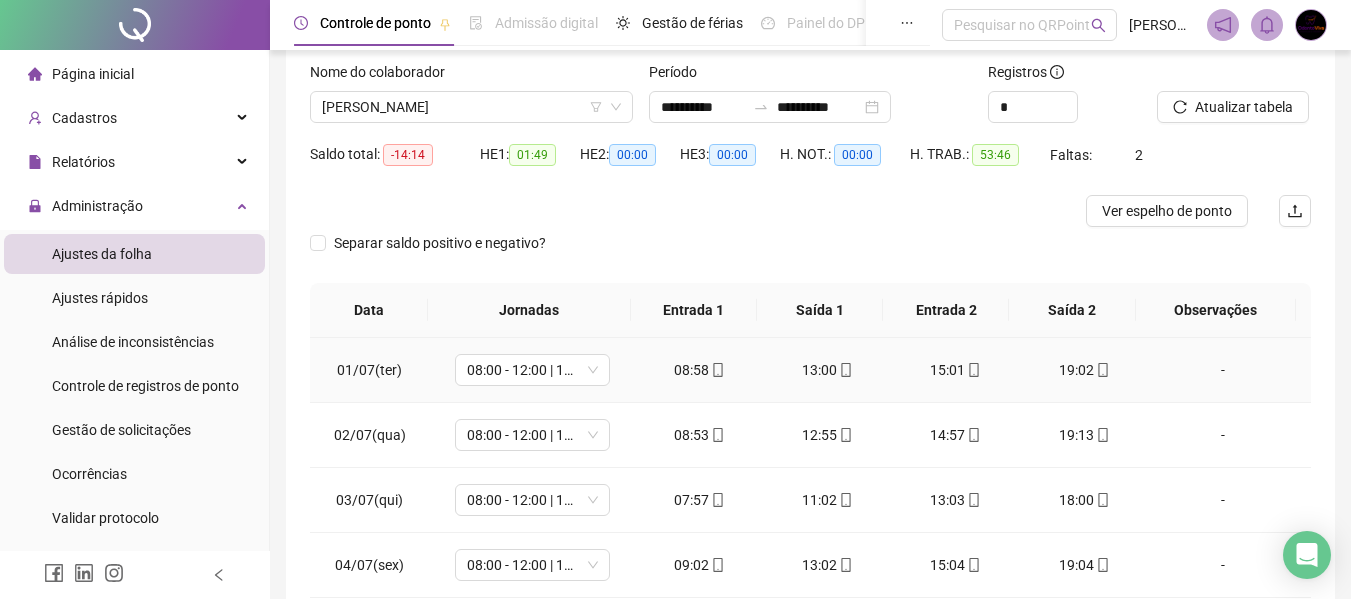 scroll, scrollTop: 399, scrollLeft: 0, axis: vertical 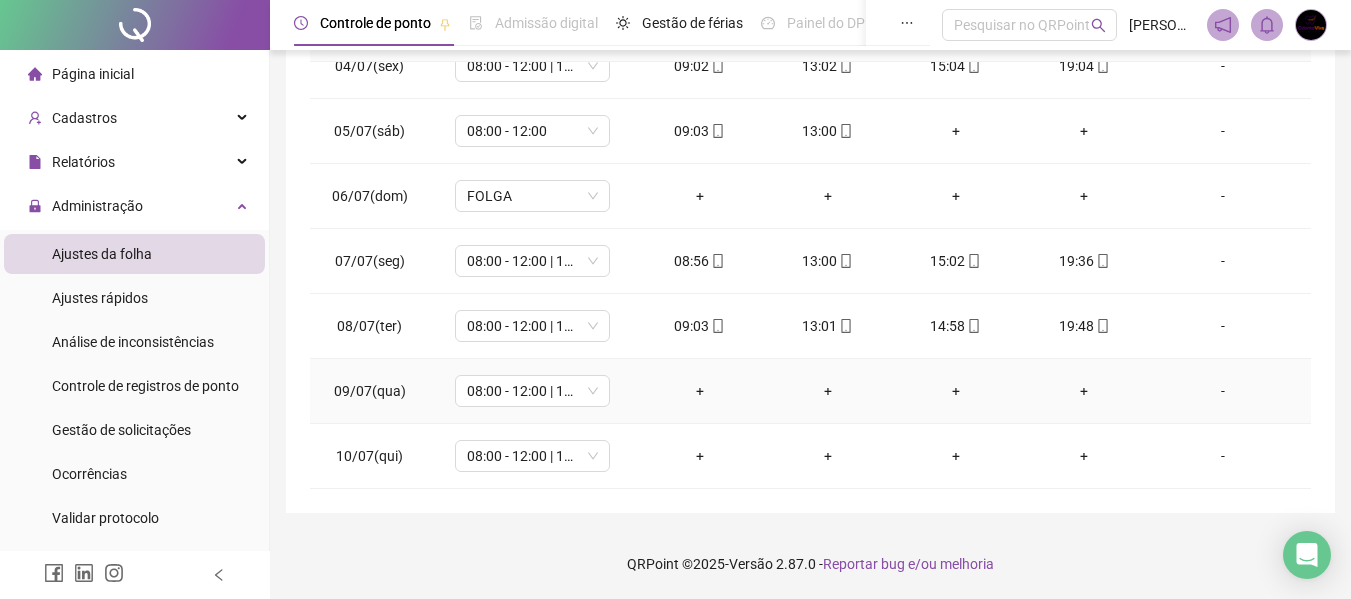 click on "08:00 - 12:00 | 13:00 - 17:00" at bounding box center (532, 391) 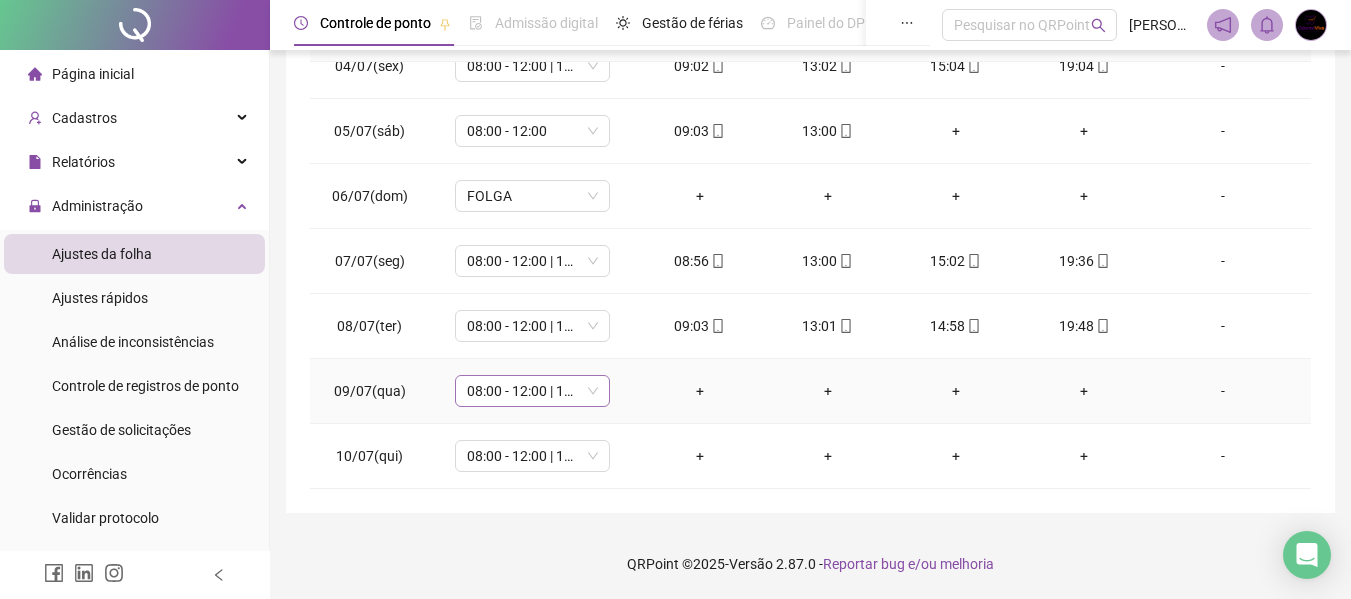 click on "08:00 - 12:00 | 13:00 - 17:00" at bounding box center (532, 391) 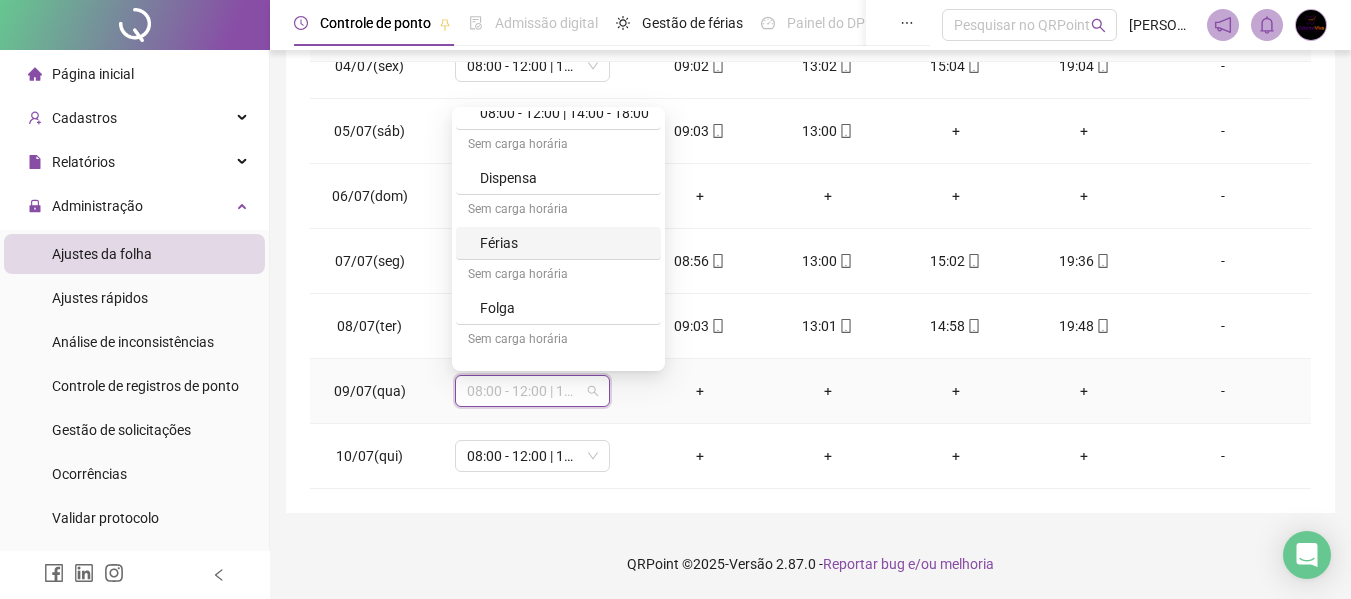 scroll, scrollTop: 200, scrollLeft: 0, axis: vertical 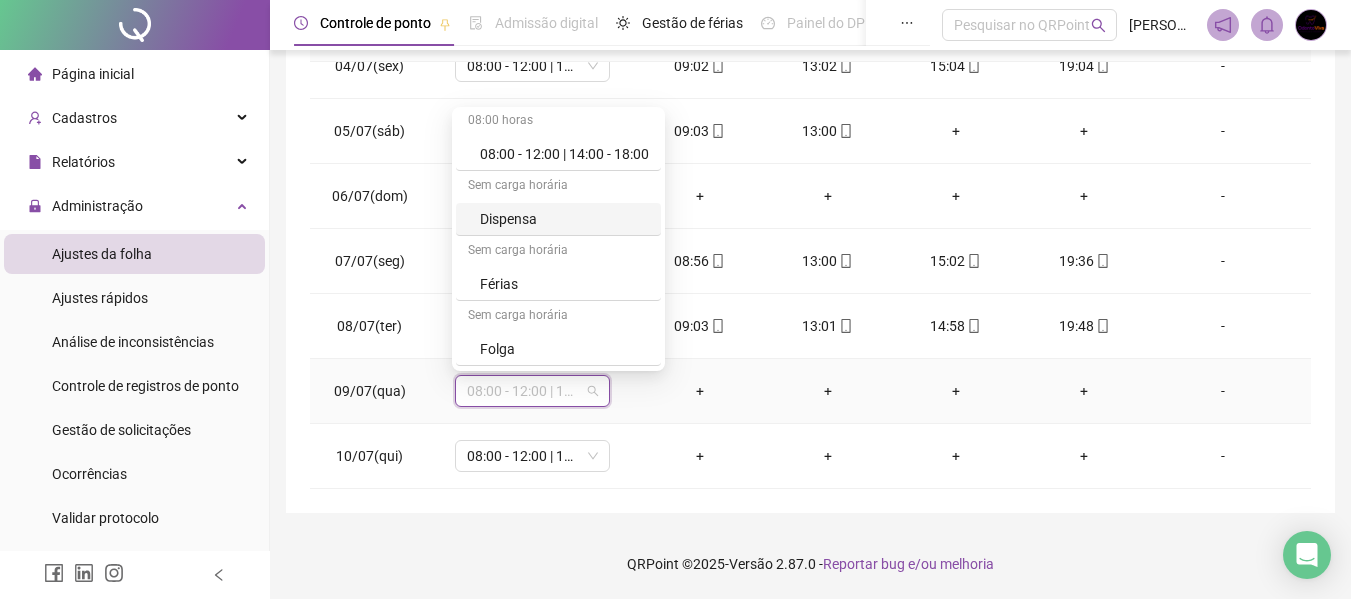 click on "Dispensa" at bounding box center (564, 219) 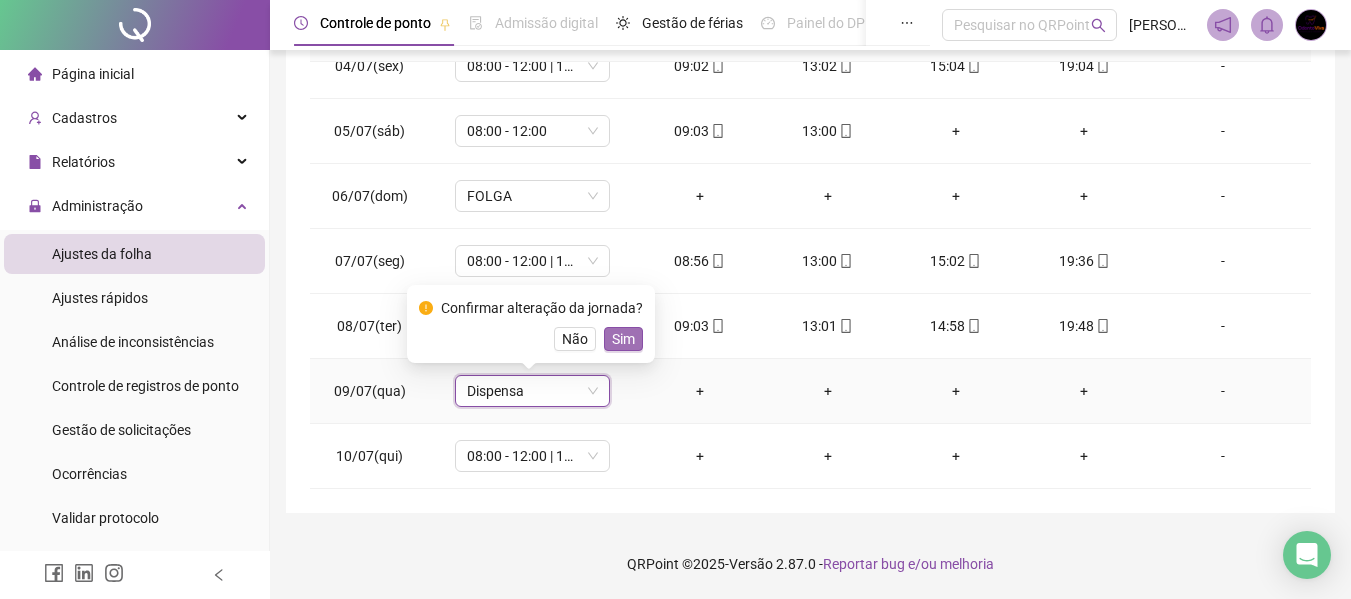 click on "Sim" at bounding box center (623, 339) 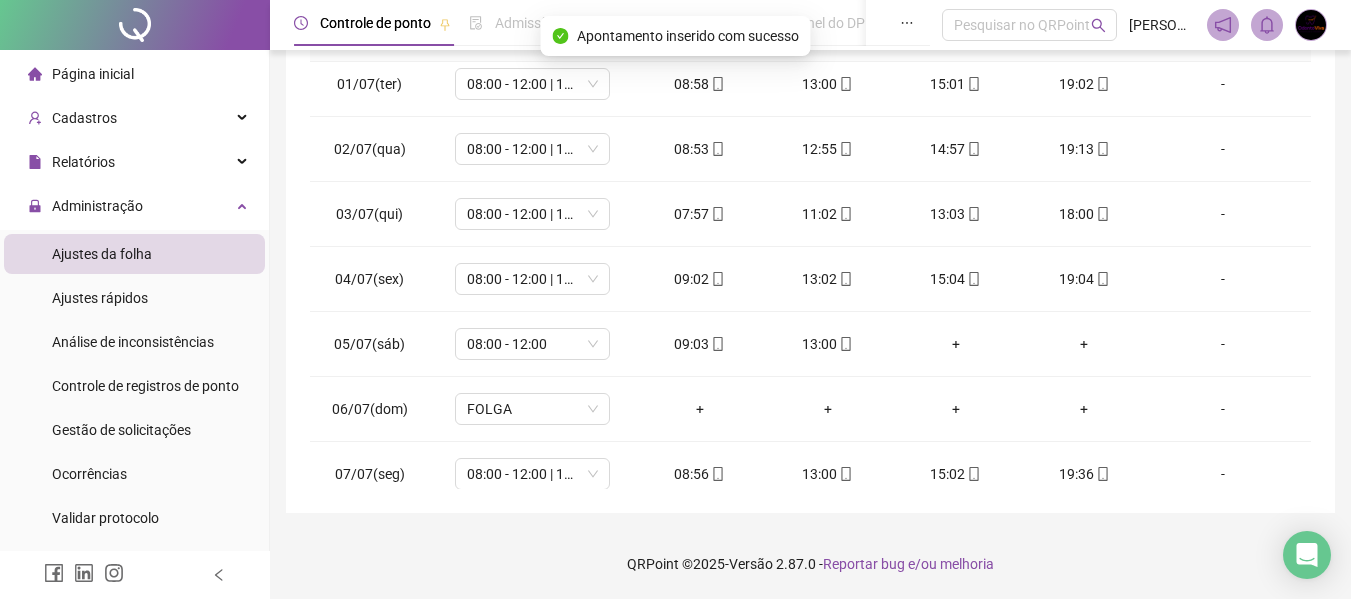 scroll, scrollTop: 0, scrollLeft: 0, axis: both 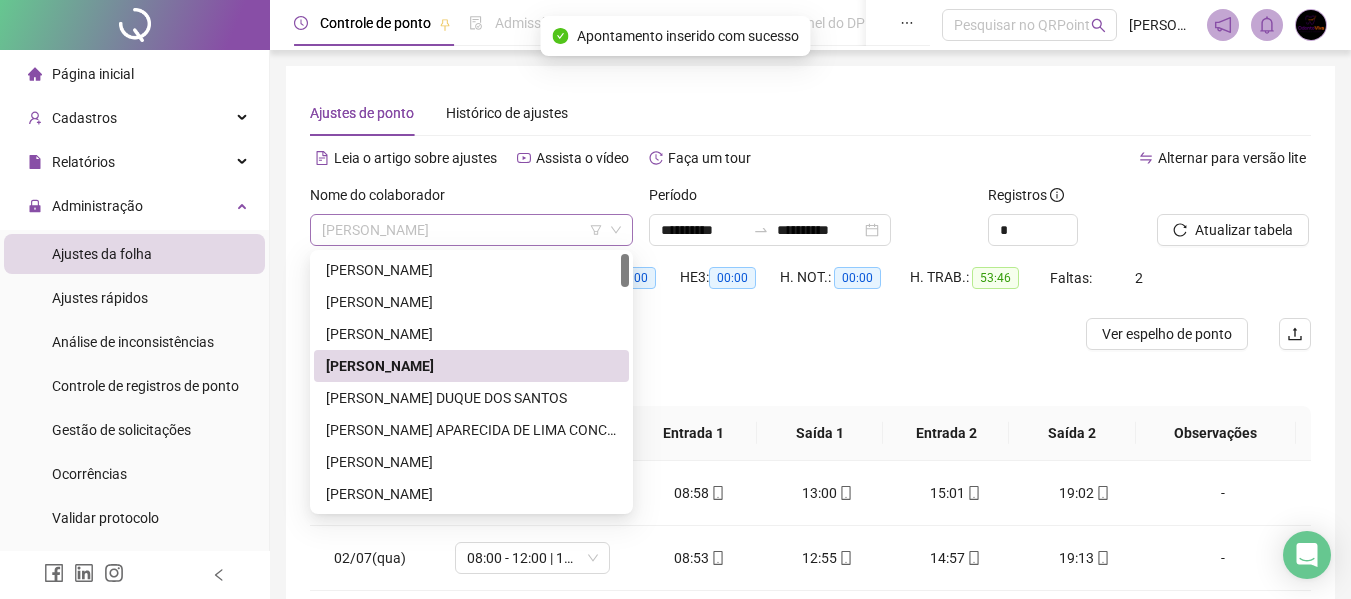 click on "[PERSON_NAME]" at bounding box center [471, 230] 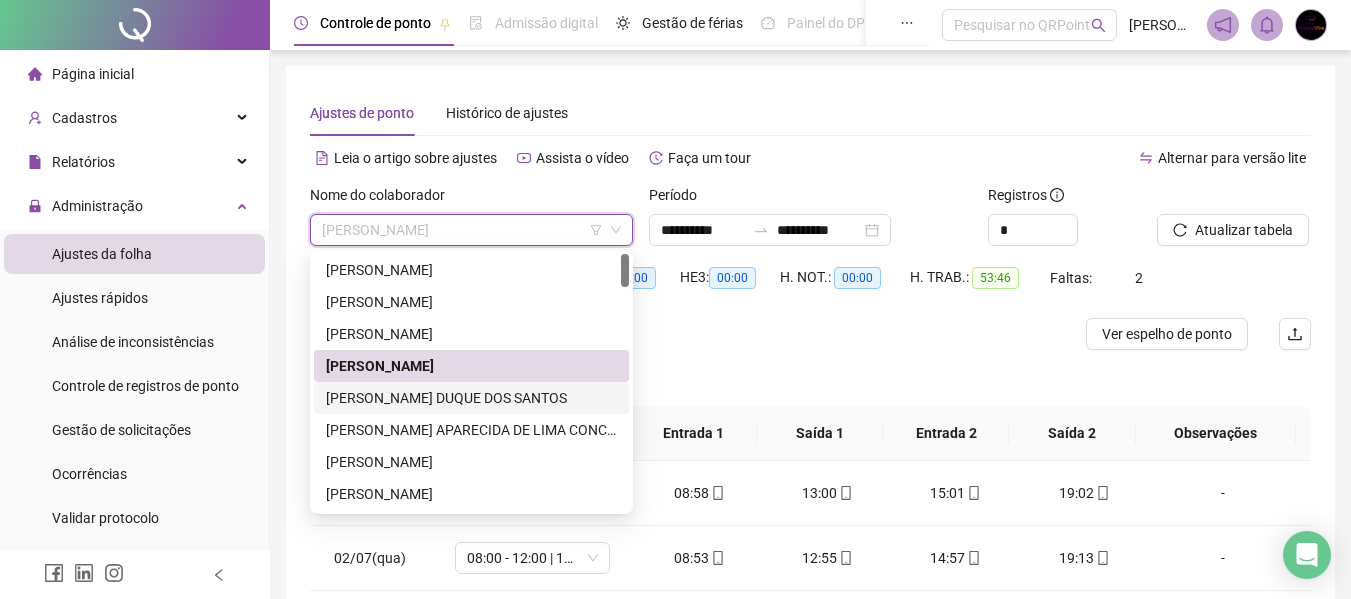 click on "[PERSON_NAME] DUQUE DOS SANTOS" at bounding box center (471, 398) 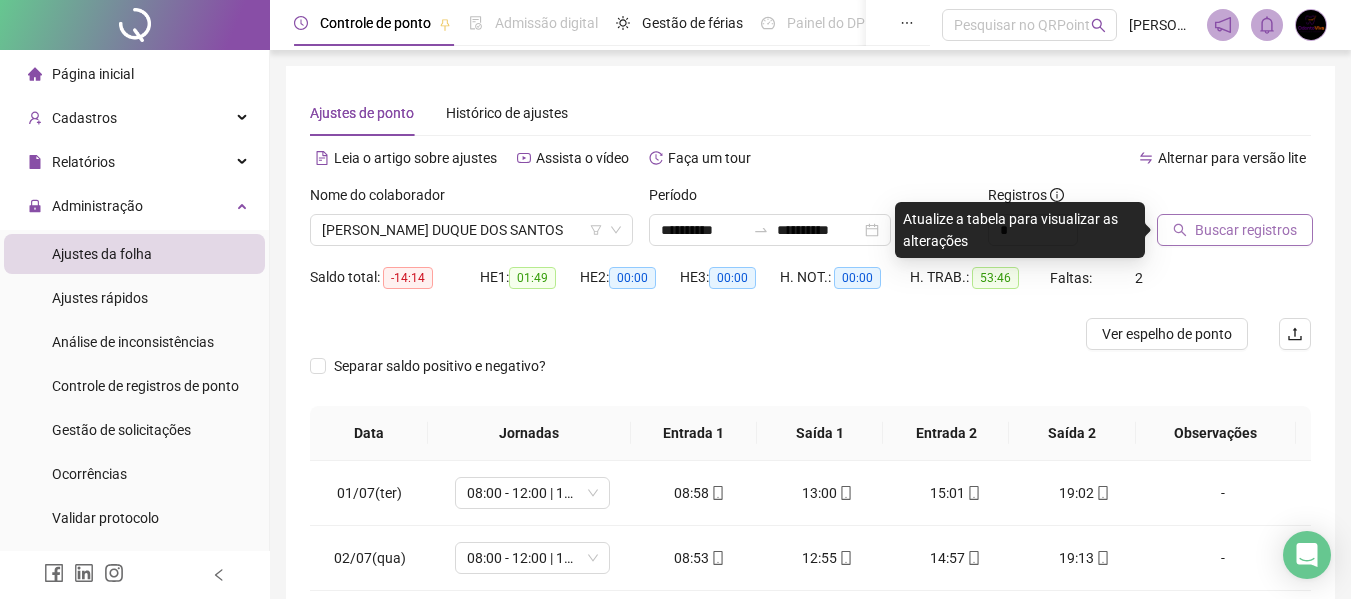 click on "Buscar registros" at bounding box center [1246, 230] 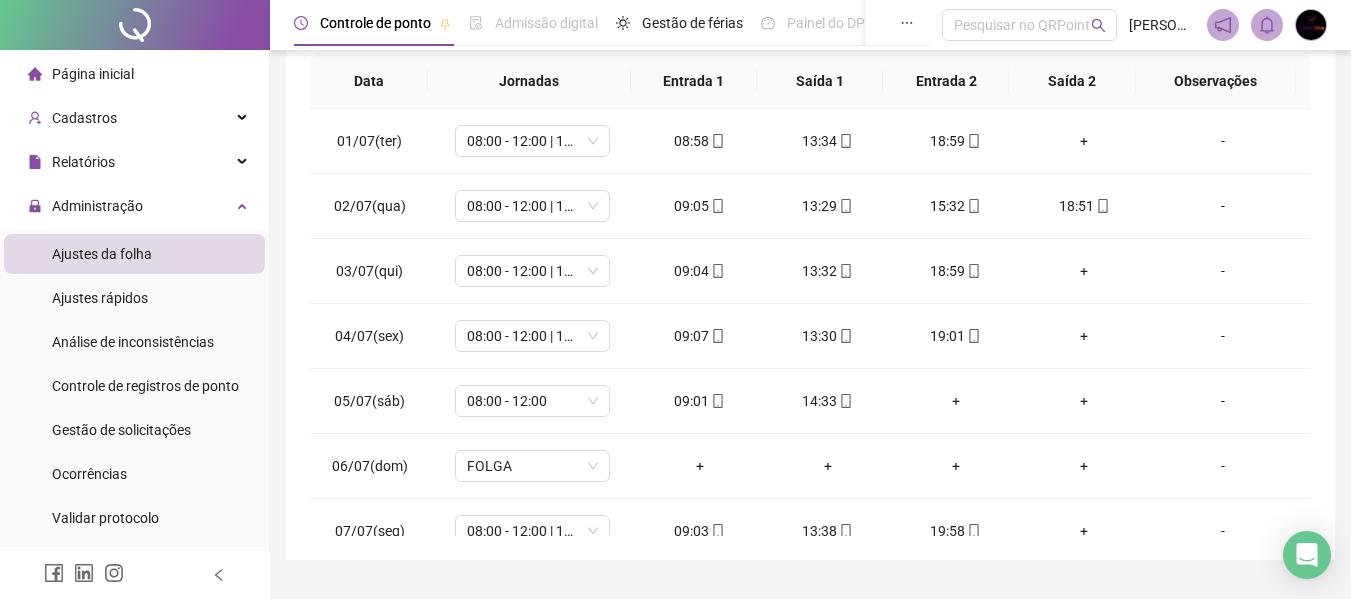 scroll, scrollTop: 400, scrollLeft: 0, axis: vertical 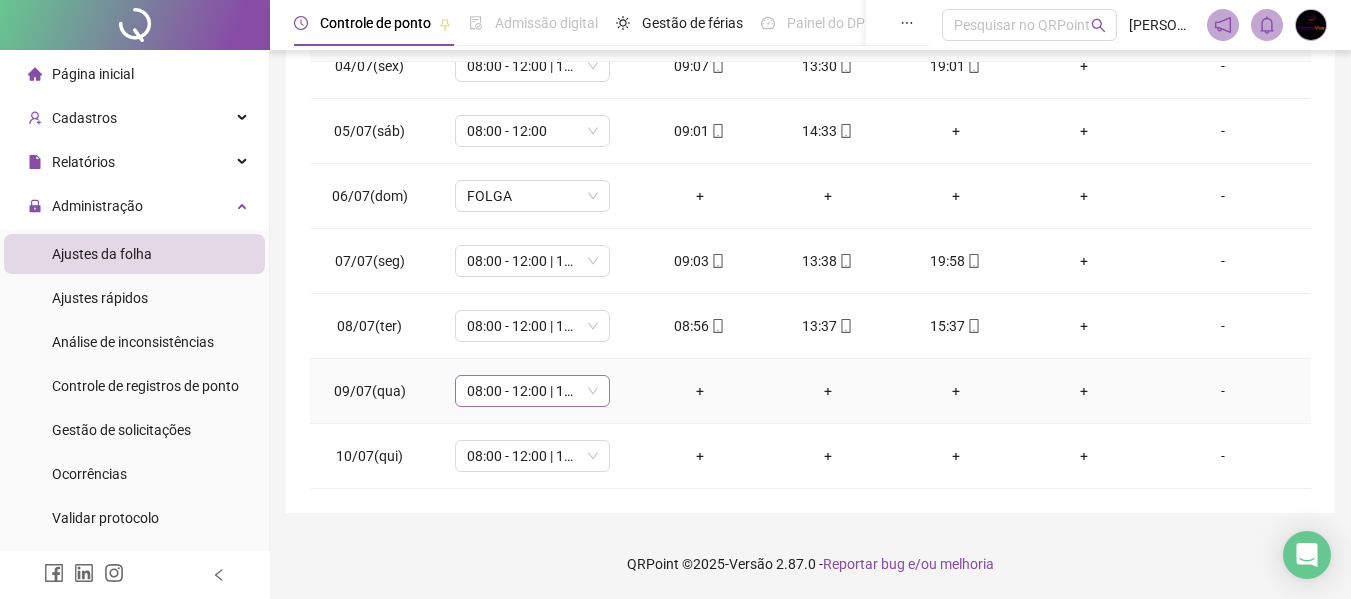 click on "08:00 - 12:00 | 13:00 - 17:00" at bounding box center (532, 391) 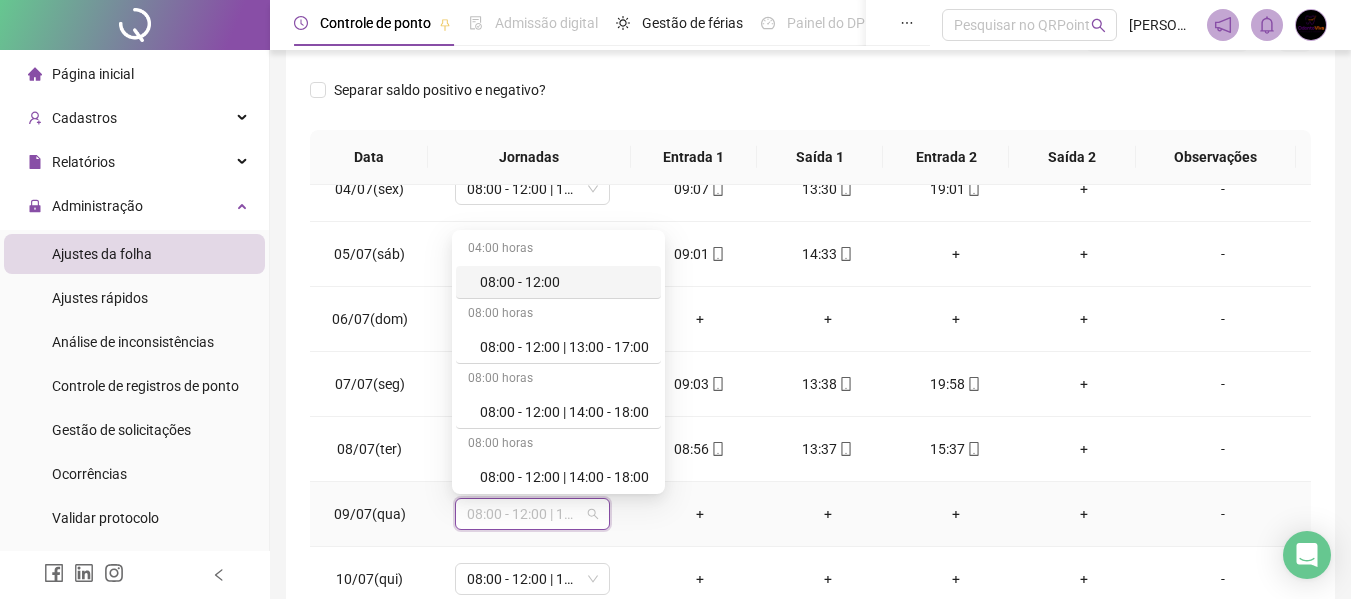 scroll, scrollTop: 423, scrollLeft: 0, axis: vertical 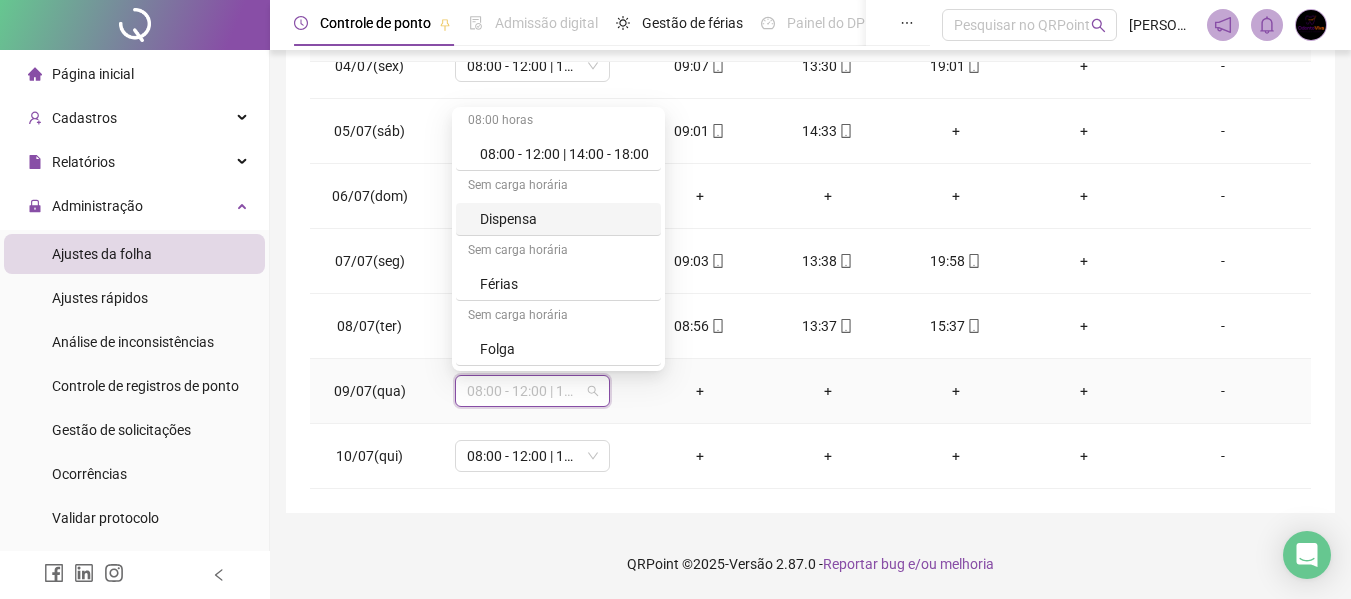 click on "Dispensa" at bounding box center [564, 219] 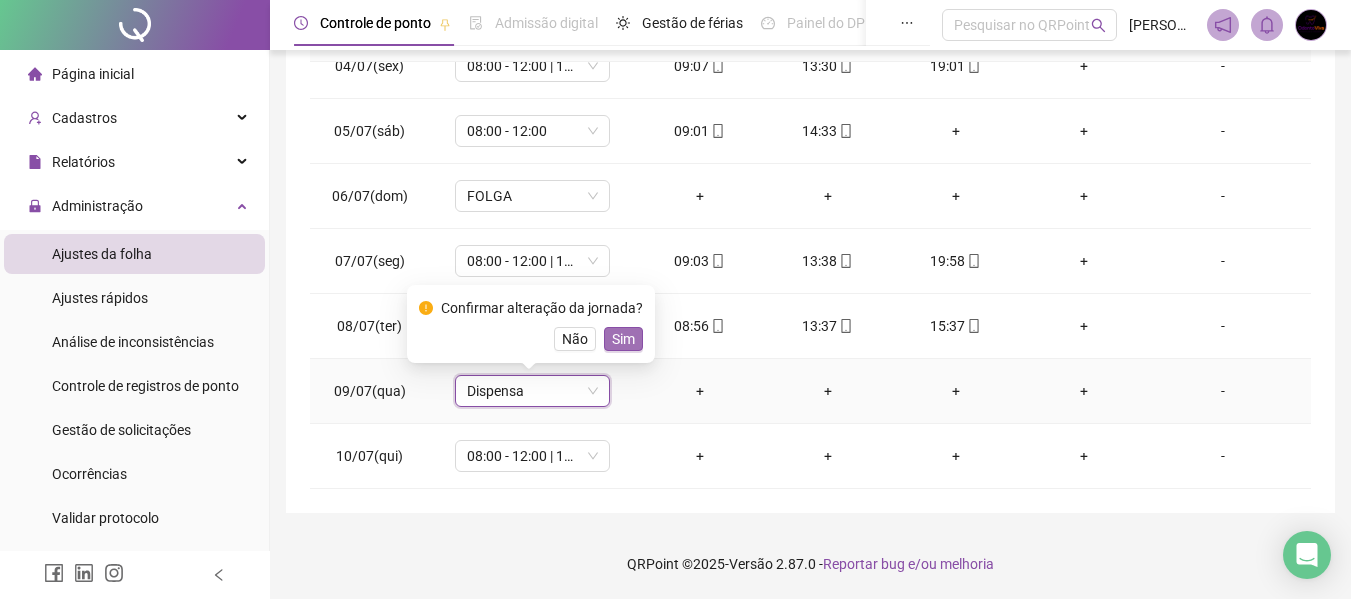 click on "Sim" at bounding box center [623, 339] 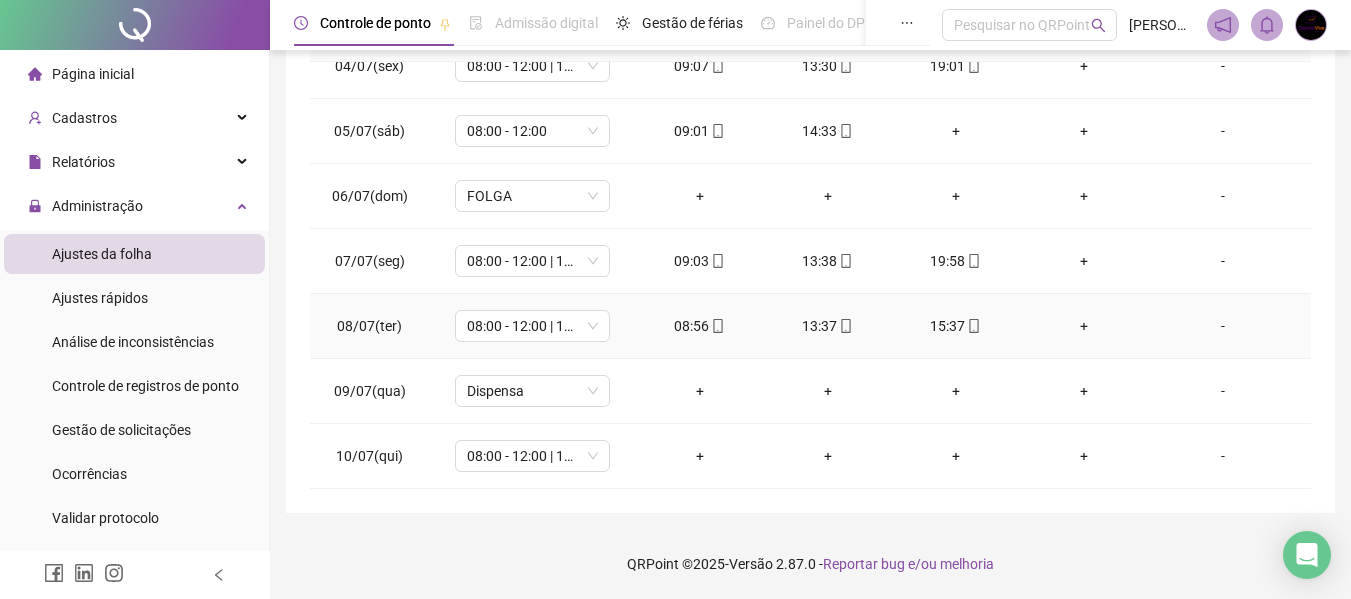 scroll, scrollTop: 0, scrollLeft: 0, axis: both 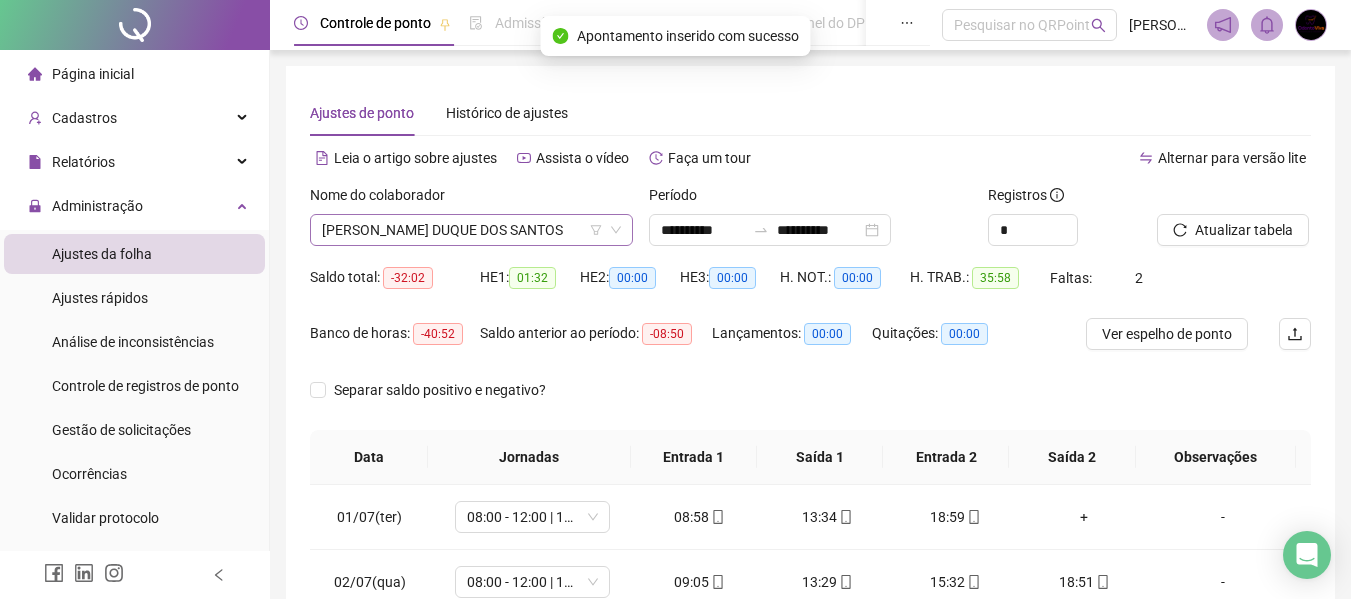 click on "[PERSON_NAME] DUQUE DOS SANTOS" at bounding box center (471, 230) 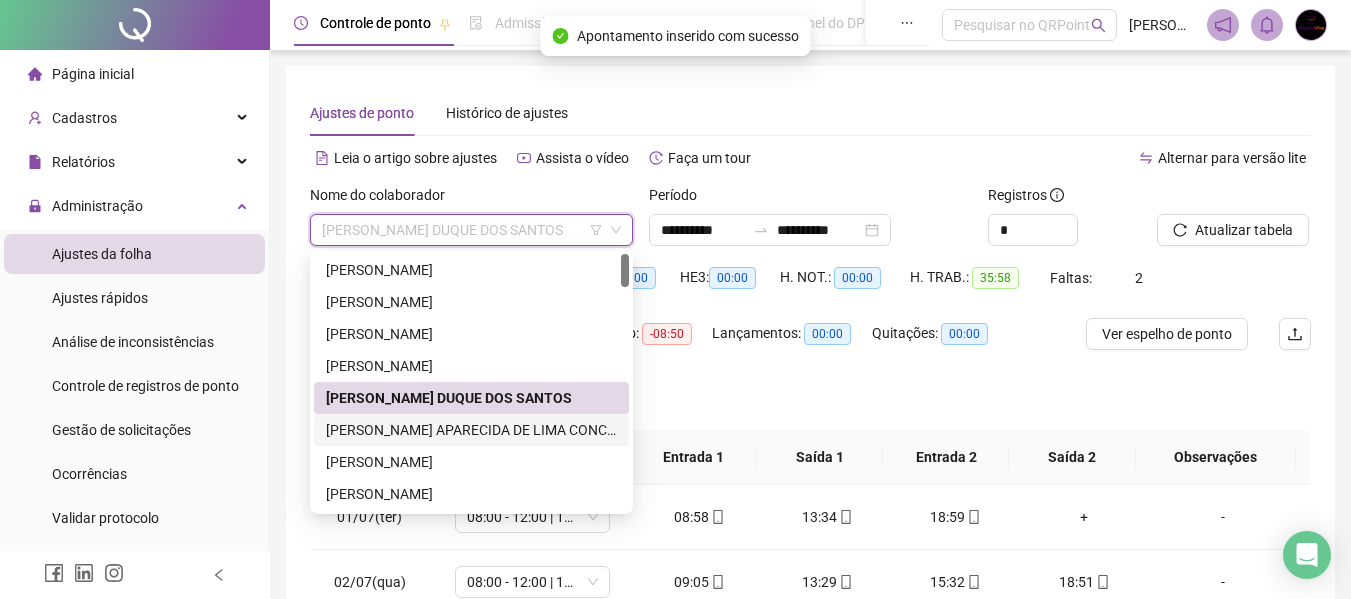 click on "[PERSON_NAME] APARECIDA DE LIMA CONCEICAO" at bounding box center [471, 430] 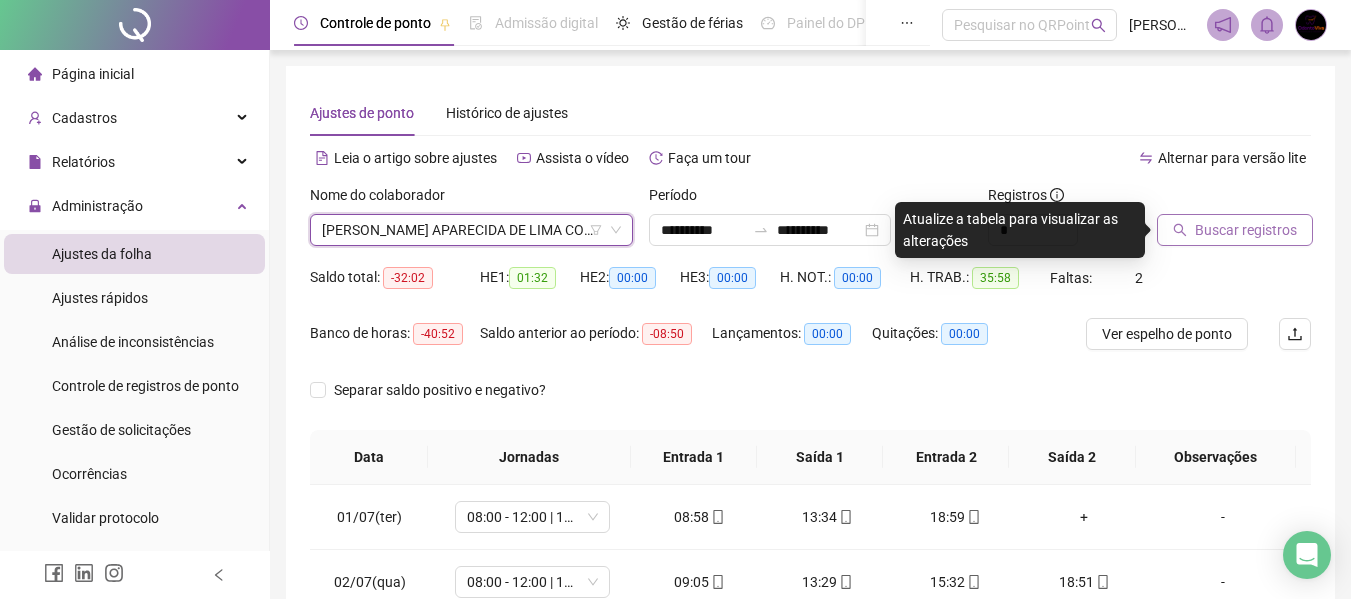 click on "Buscar registros" at bounding box center (1235, 230) 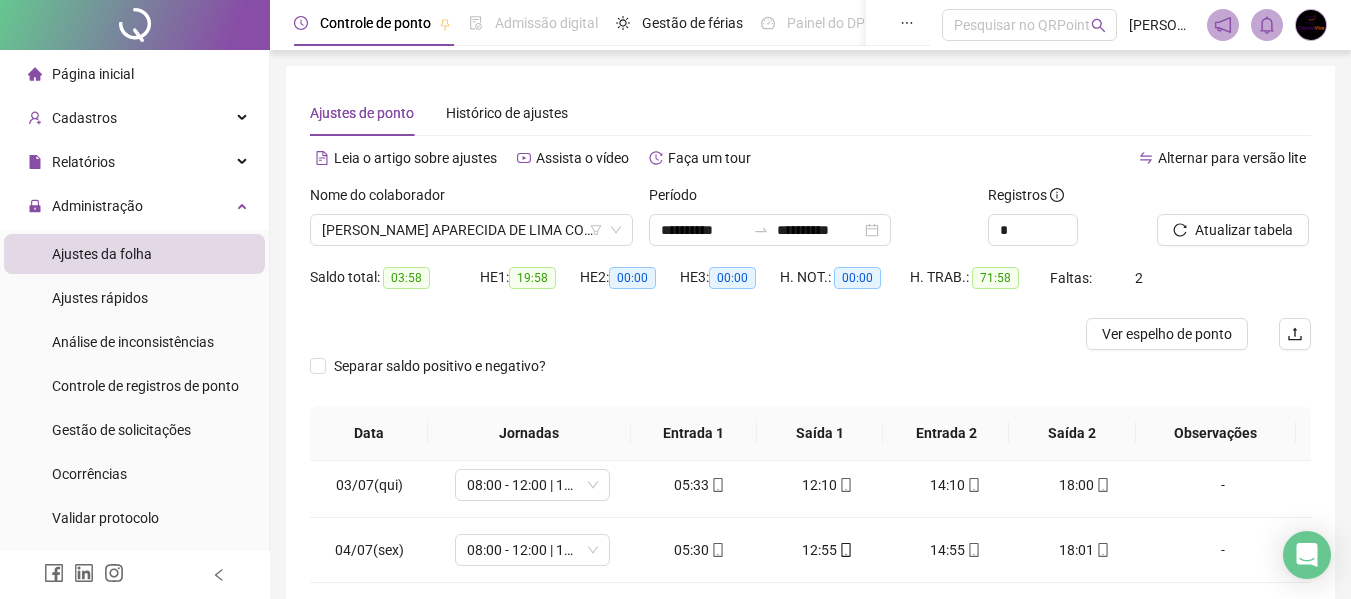 scroll, scrollTop: 223, scrollLeft: 0, axis: vertical 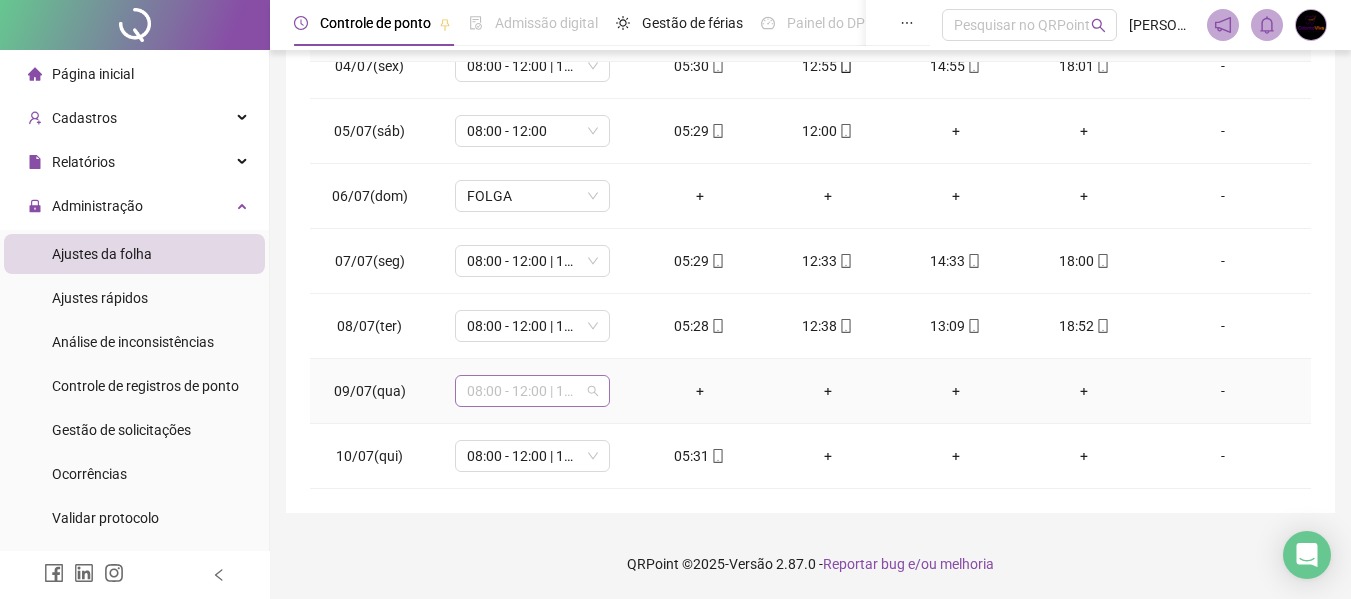 click on "08:00 - 12:00 | 13:00 - 17:00" at bounding box center [532, 391] 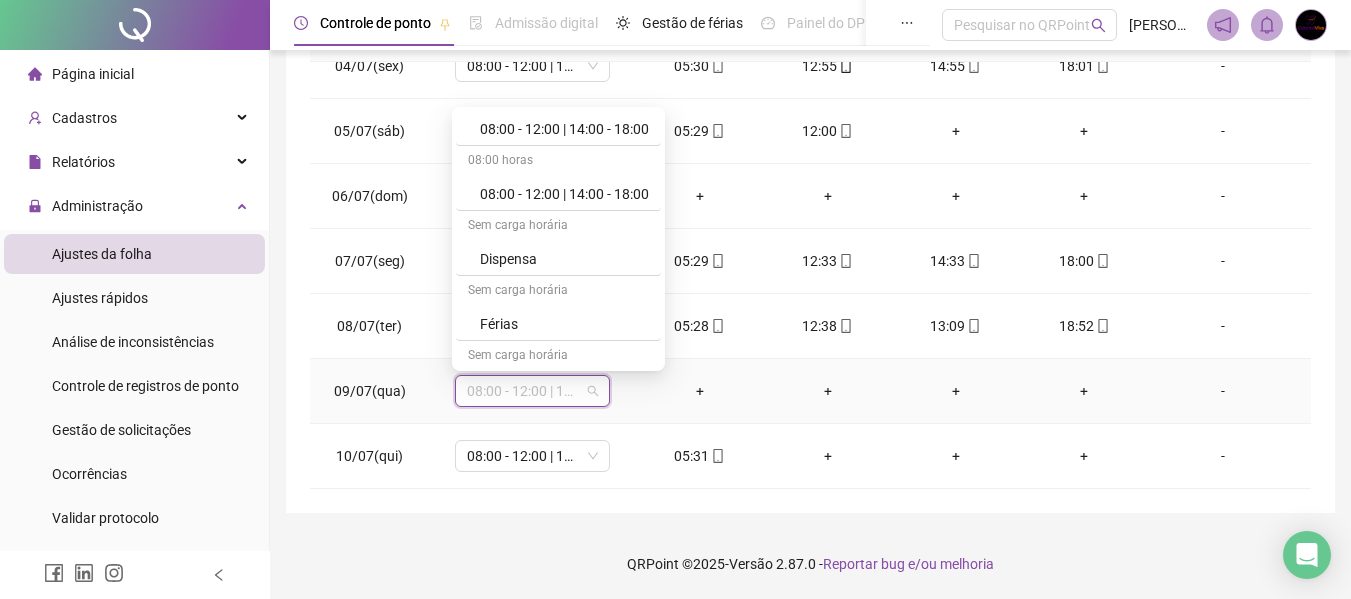 scroll, scrollTop: 129, scrollLeft: 0, axis: vertical 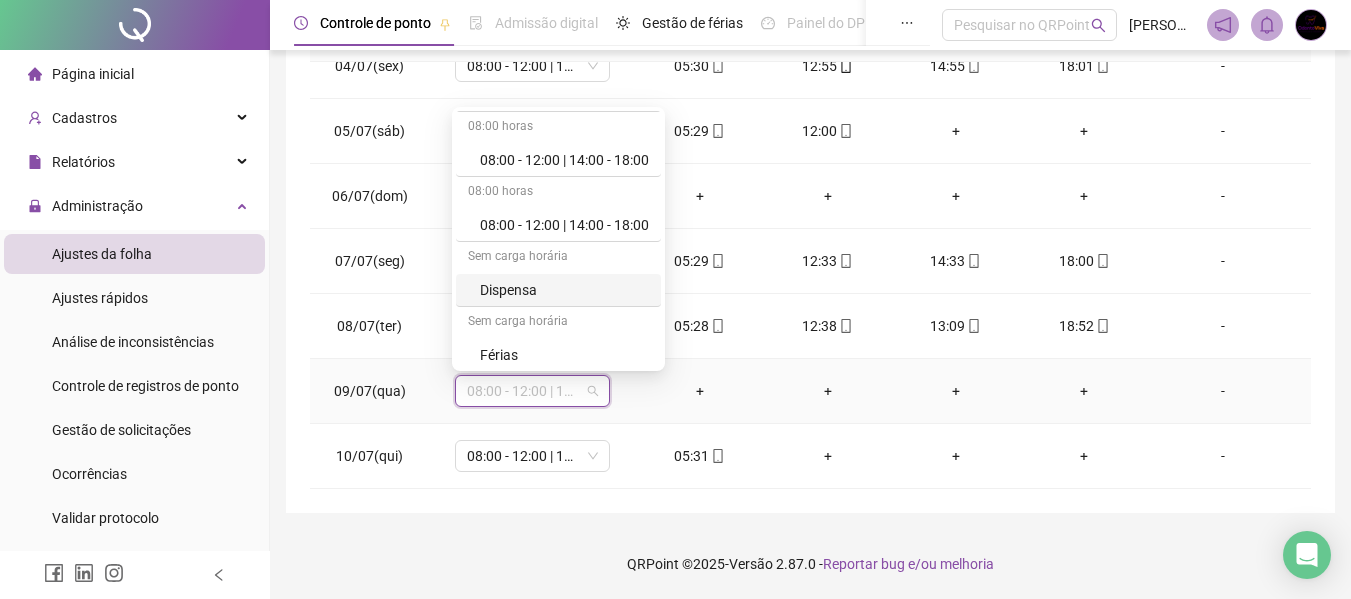 click on "Dispensa" at bounding box center (564, 290) 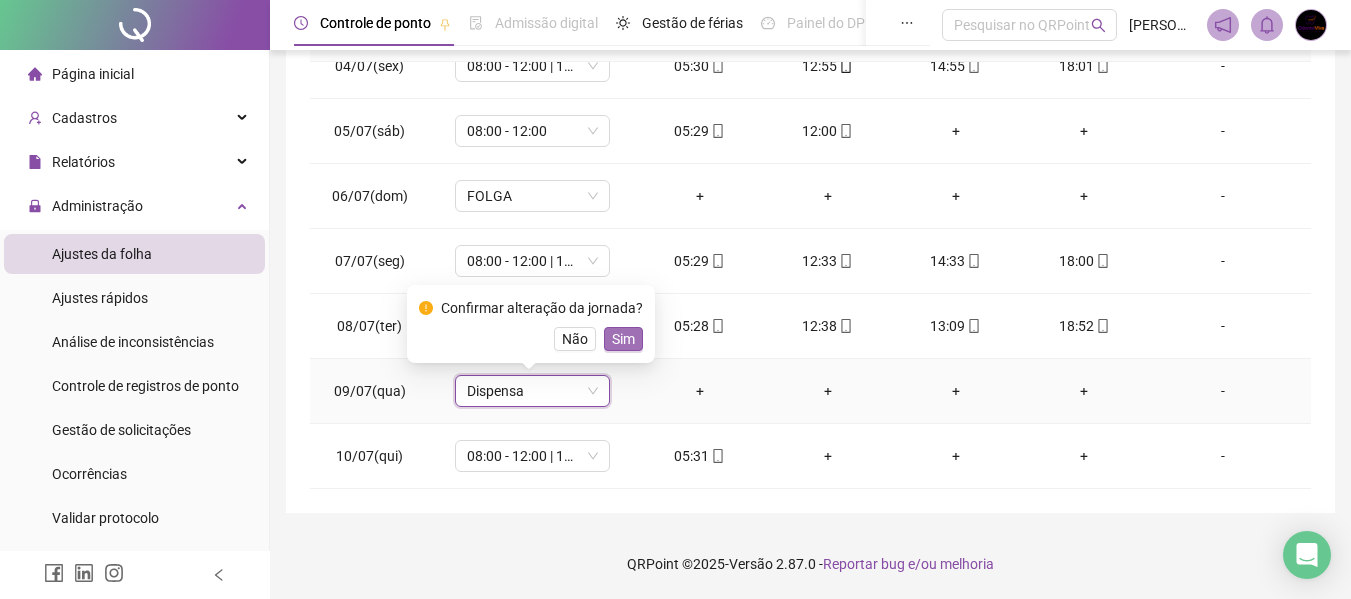 click on "Sim" at bounding box center [623, 339] 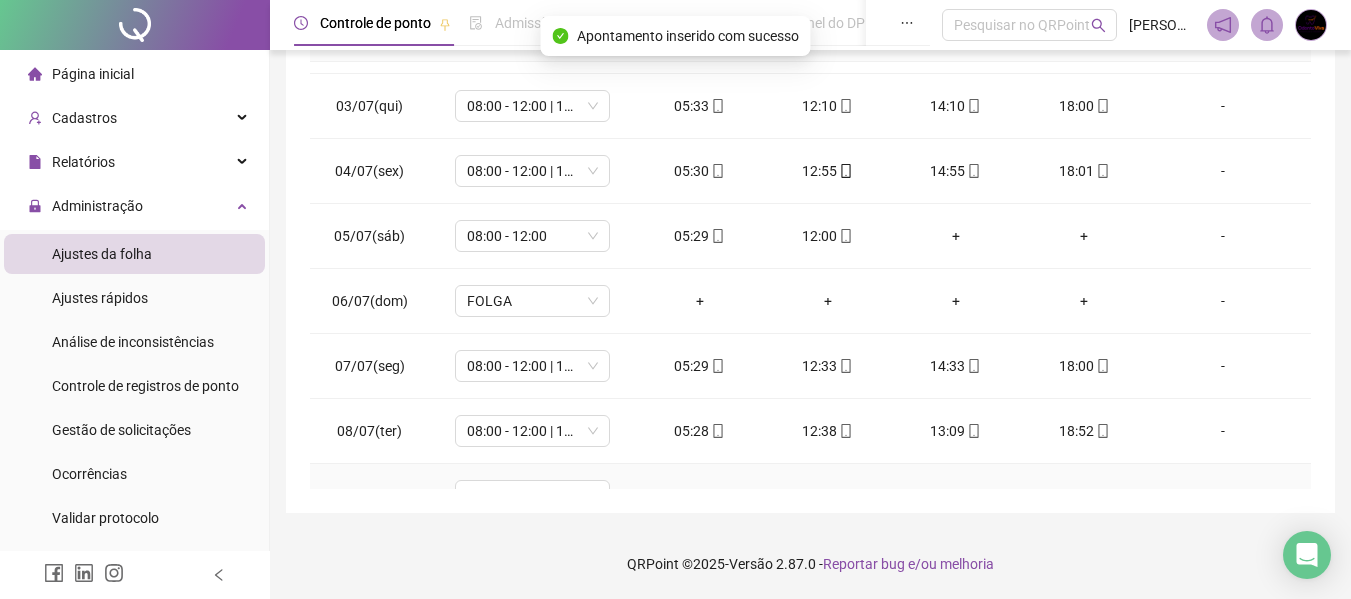 scroll, scrollTop: 0, scrollLeft: 0, axis: both 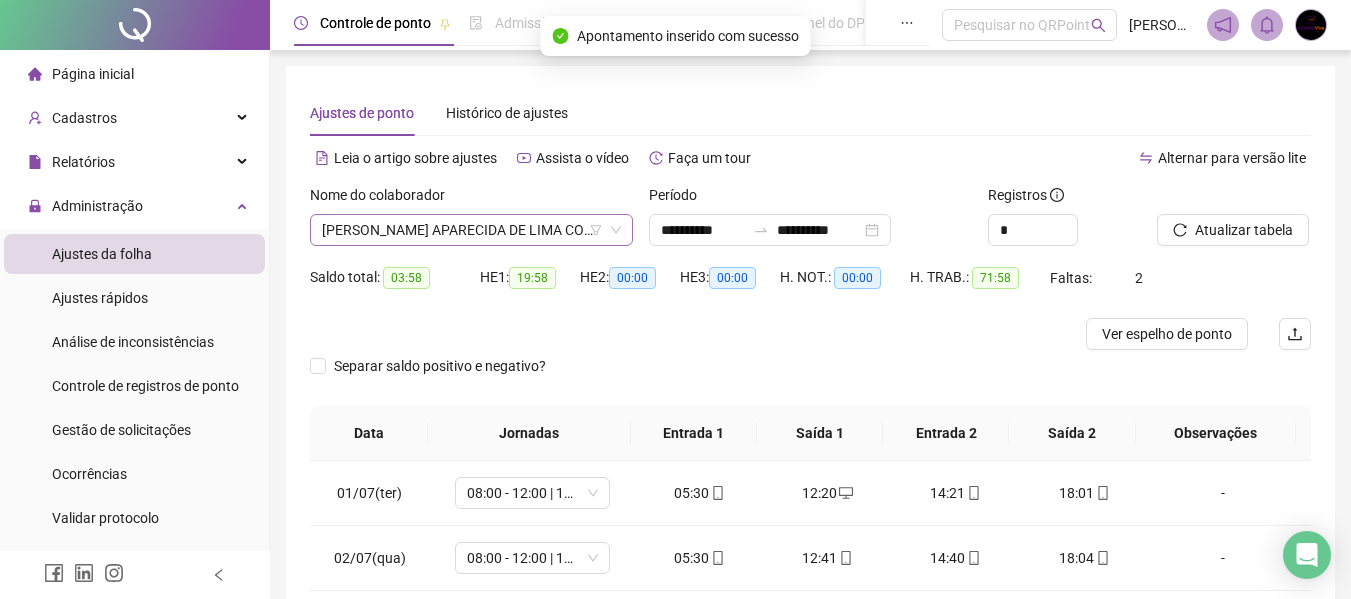click on "[PERSON_NAME] APARECIDA DE LIMA CONCEICAO" at bounding box center [471, 230] 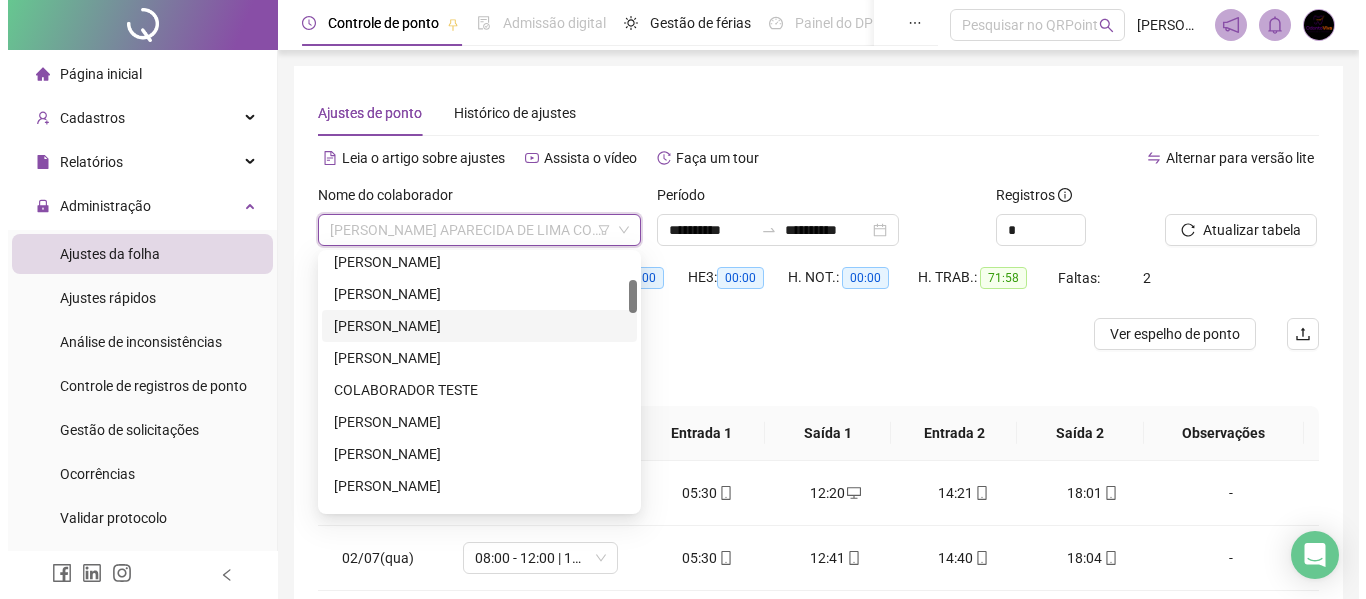 scroll, scrollTop: 0, scrollLeft: 0, axis: both 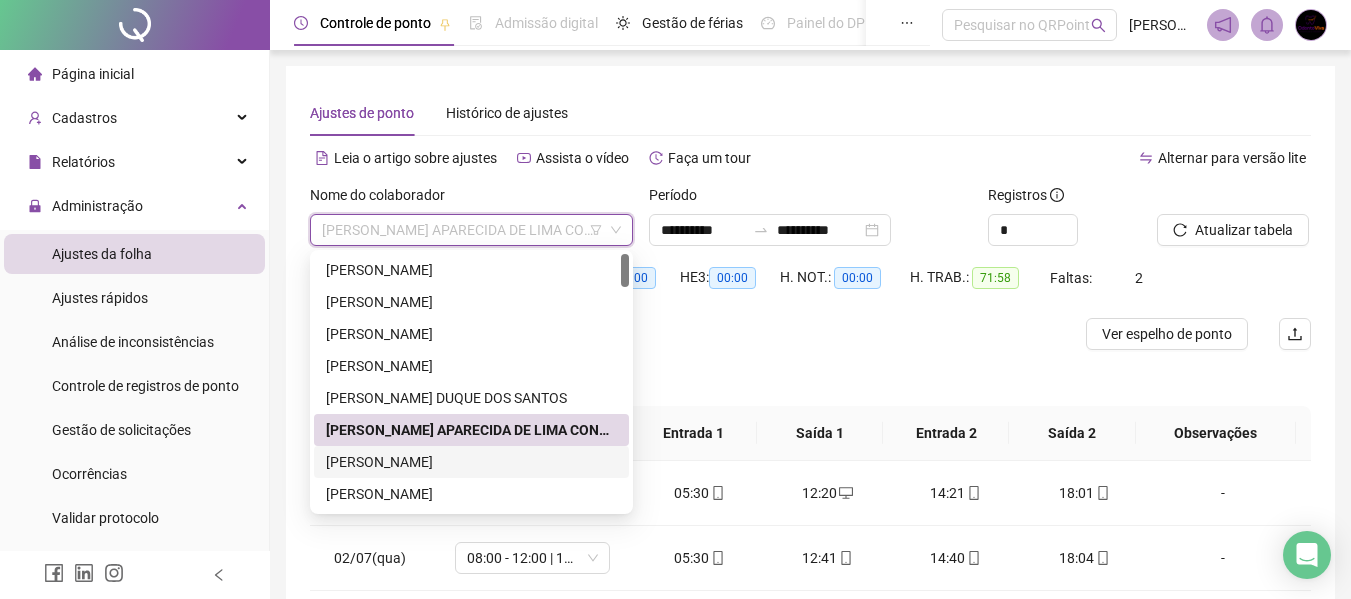 click on "[PERSON_NAME]" at bounding box center [471, 462] 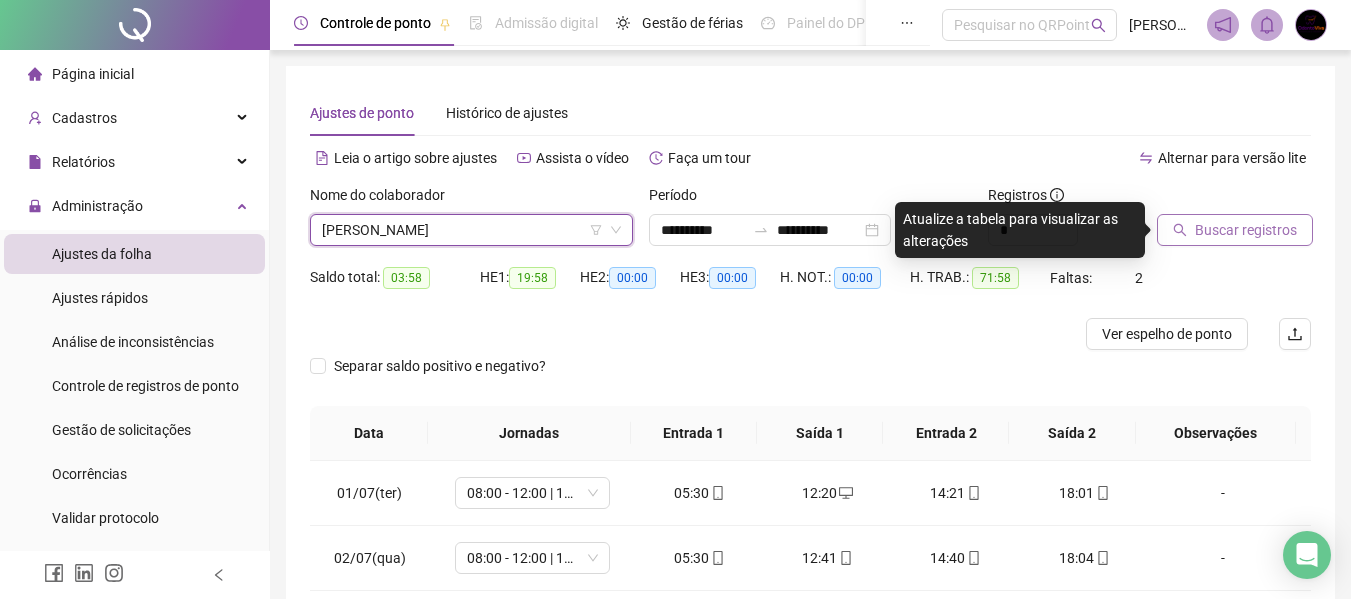 click 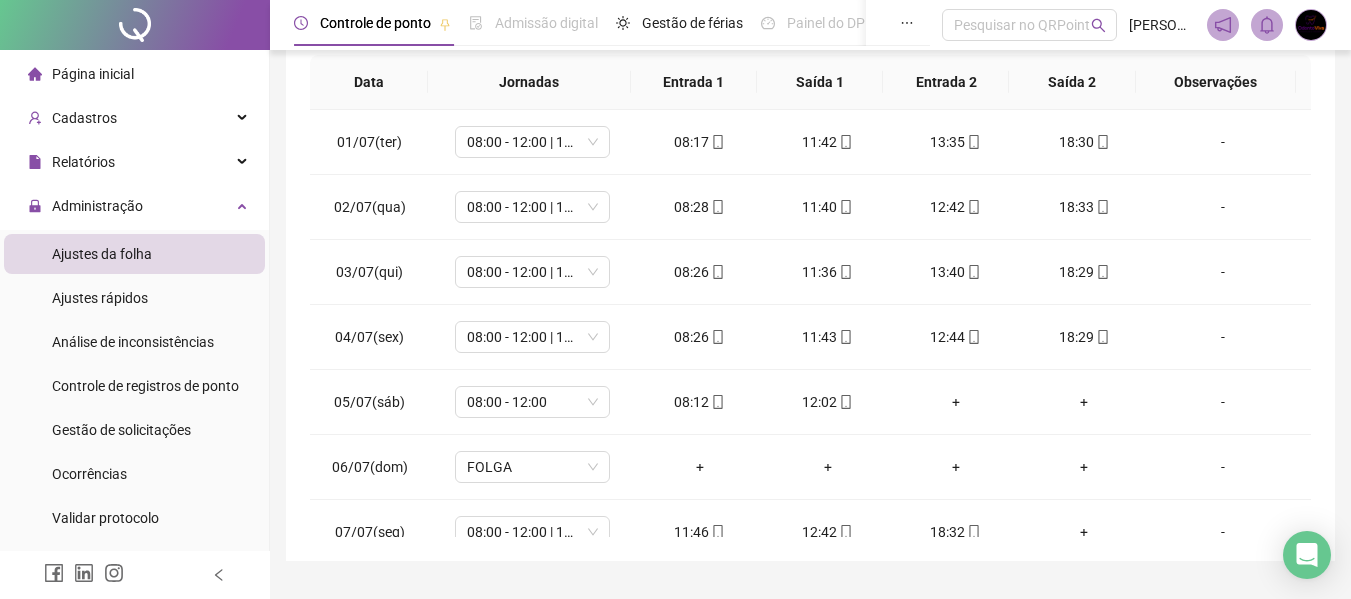 scroll, scrollTop: 400, scrollLeft: 0, axis: vertical 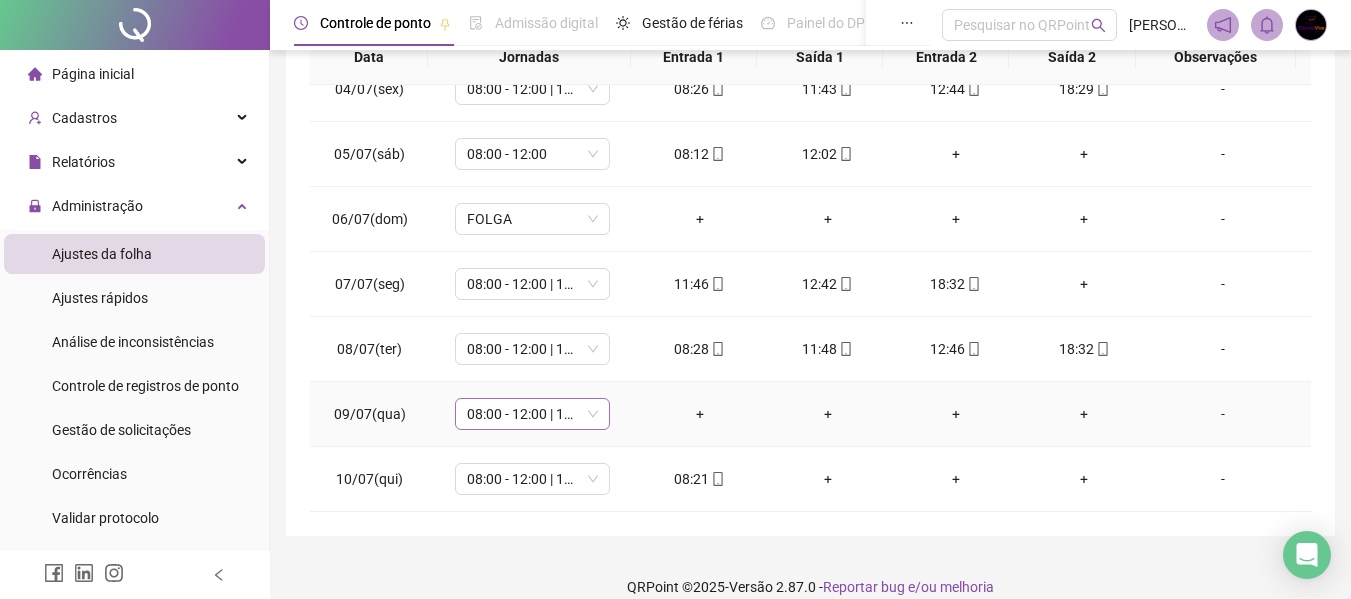 click on "08:00 - 12:00 | 13:00 - 17:00" at bounding box center [532, 414] 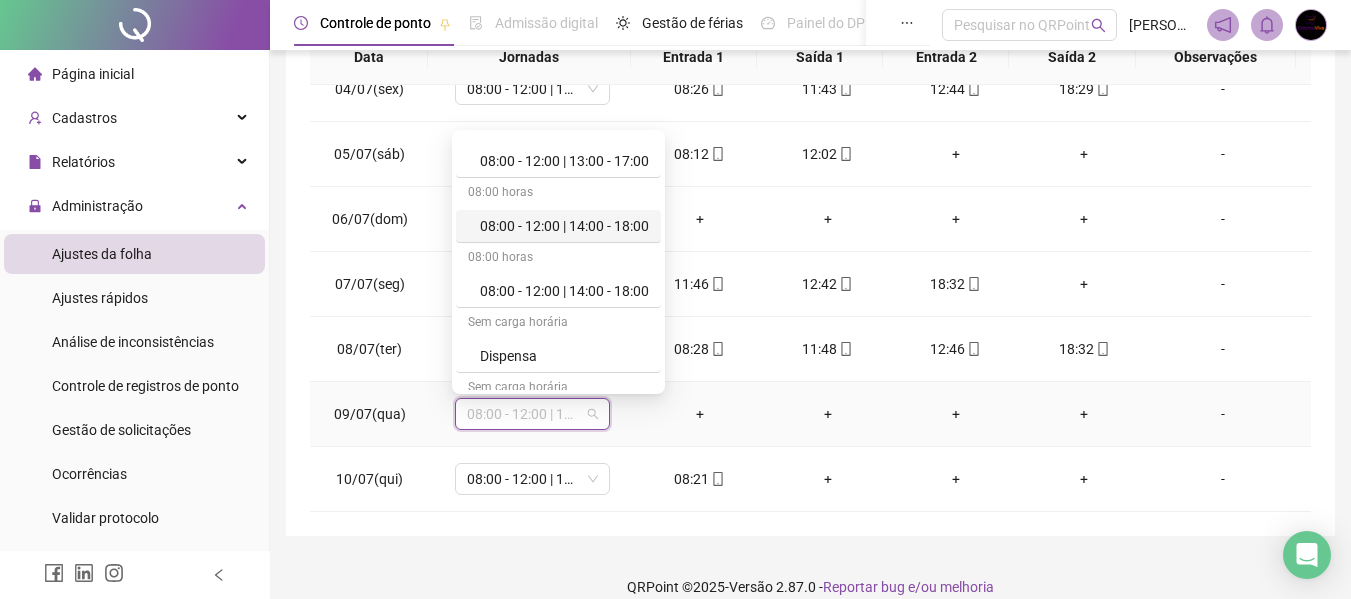 scroll, scrollTop: 200, scrollLeft: 0, axis: vertical 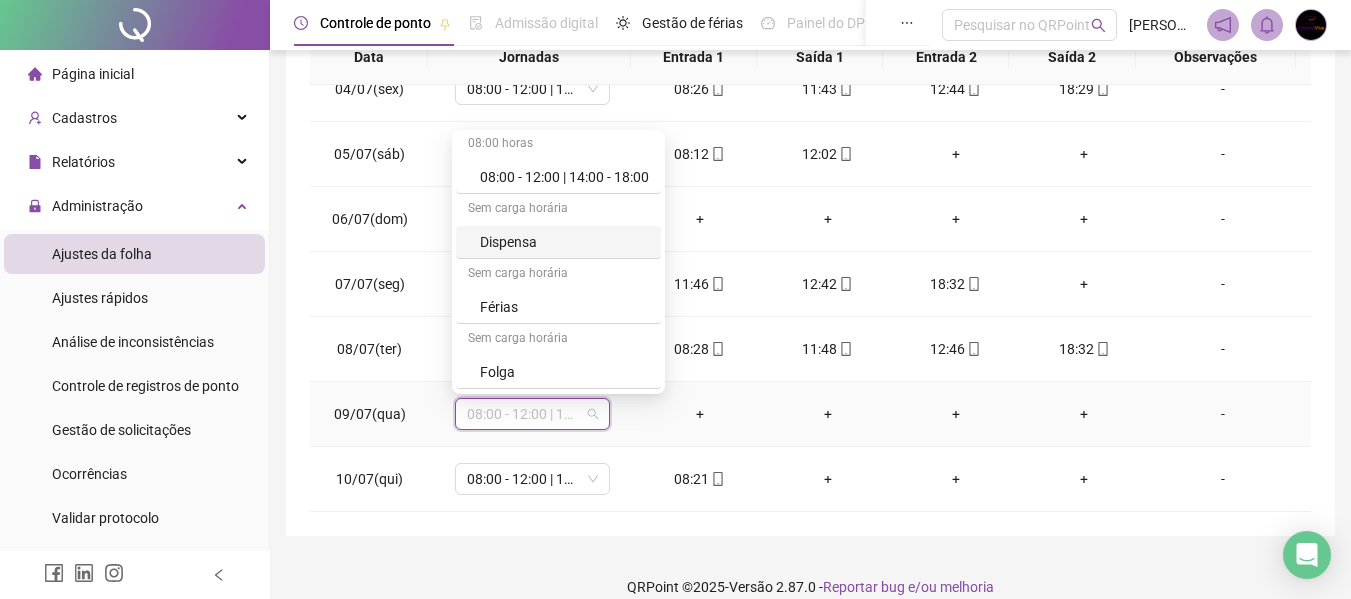 click on "Dispensa" at bounding box center [564, 242] 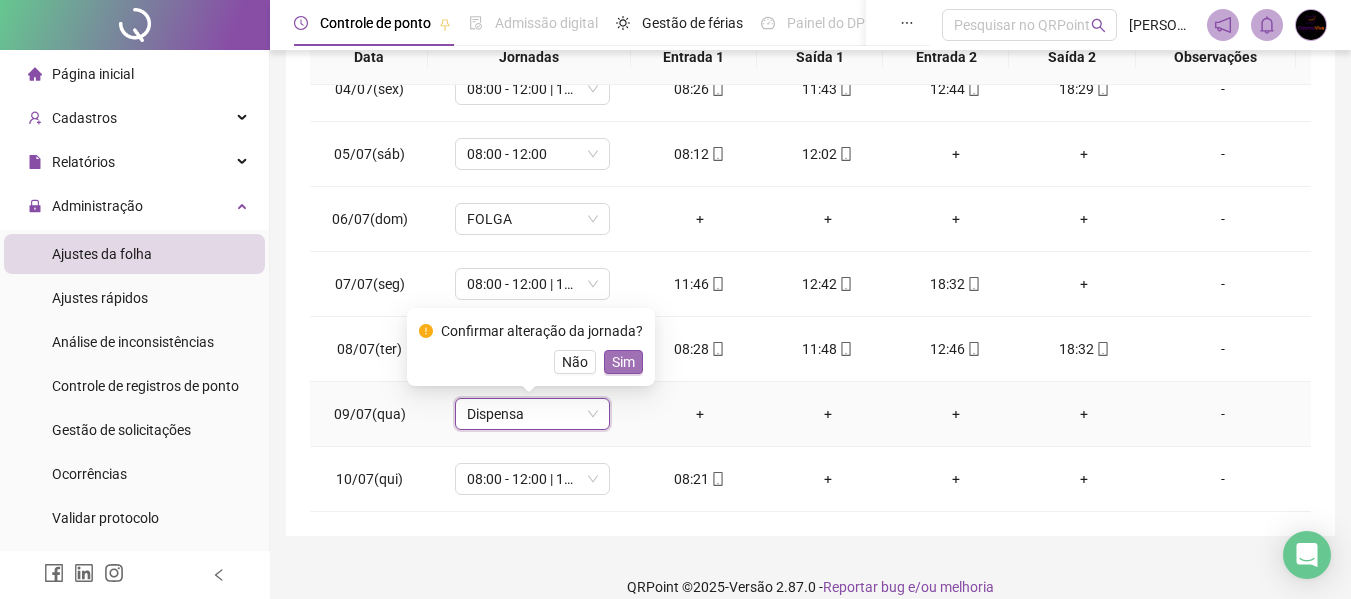 click on "Sim" at bounding box center [623, 362] 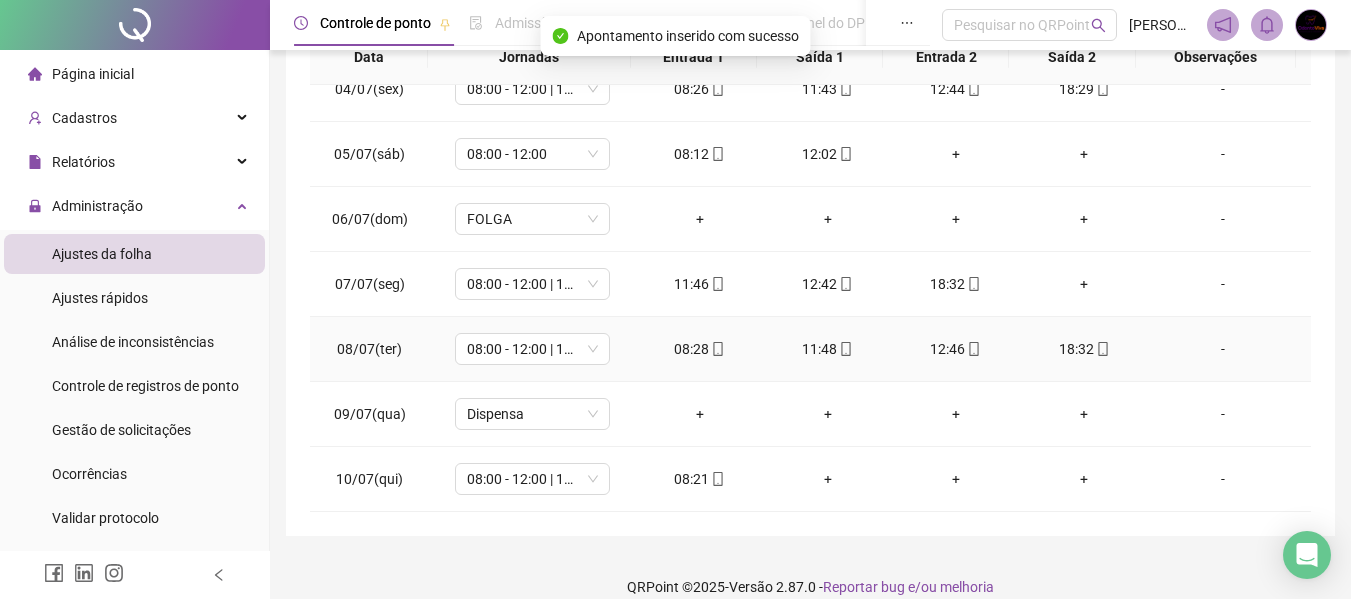 scroll, scrollTop: 0, scrollLeft: 0, axis: both 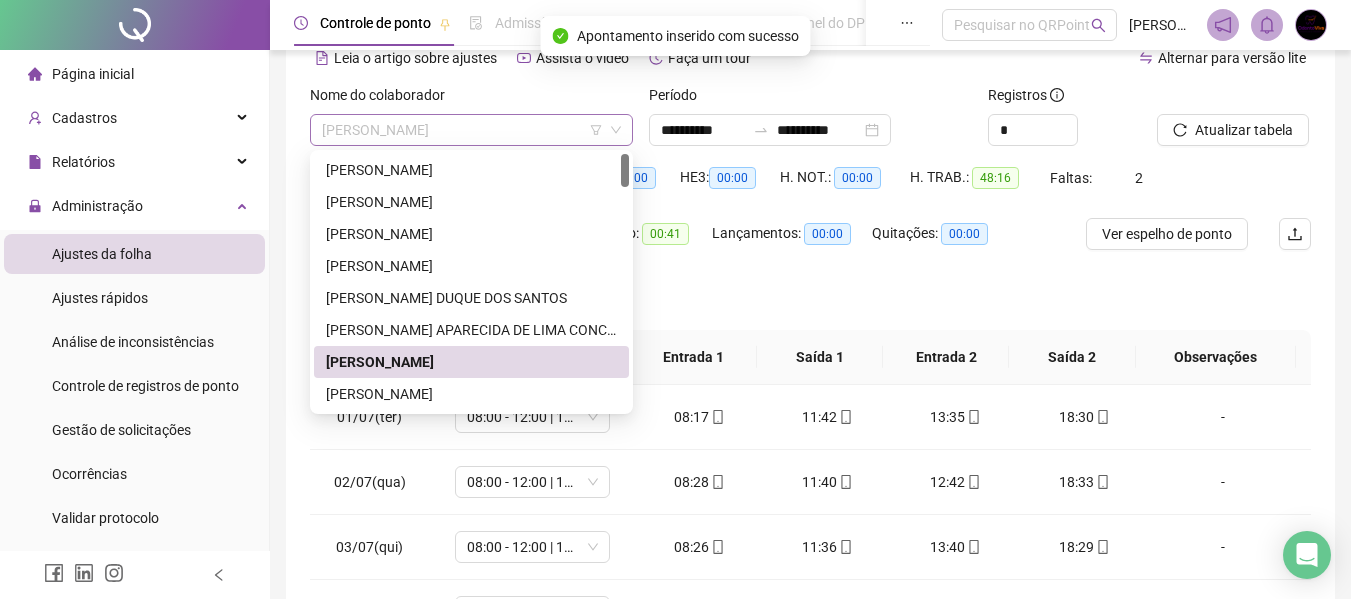 click on "[PERSON_NAME]" at bounding box center [471, 130] 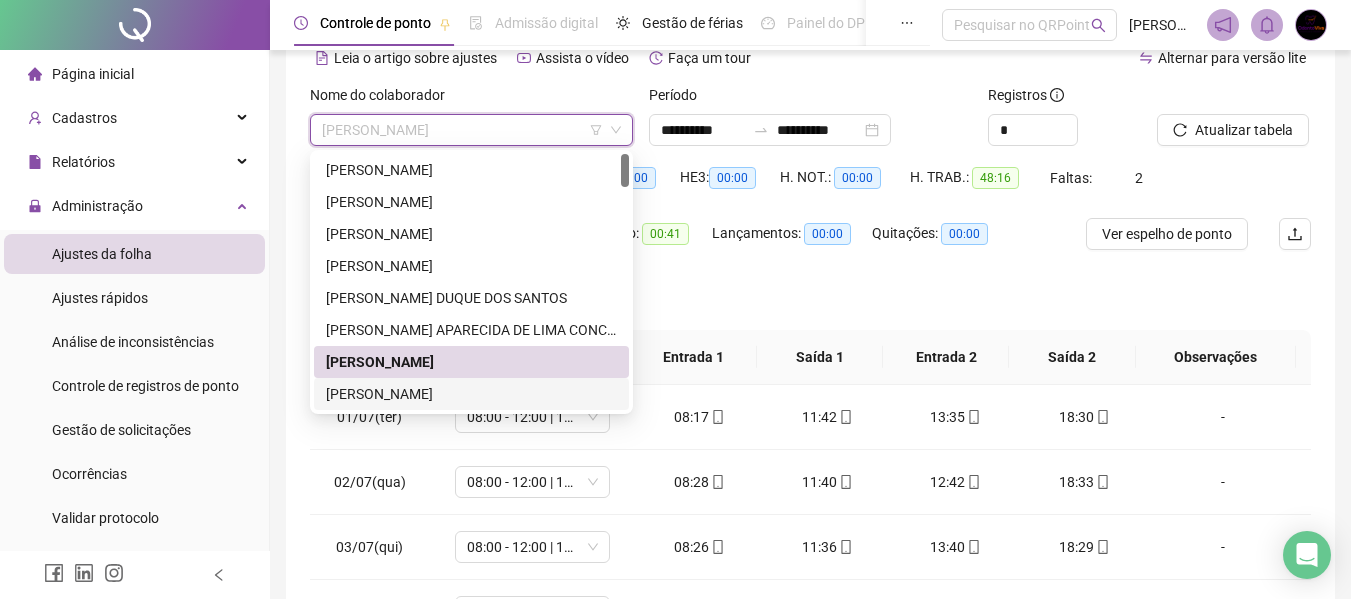 click on "[PERSON_NAME]" at bounding box center [471, 394] 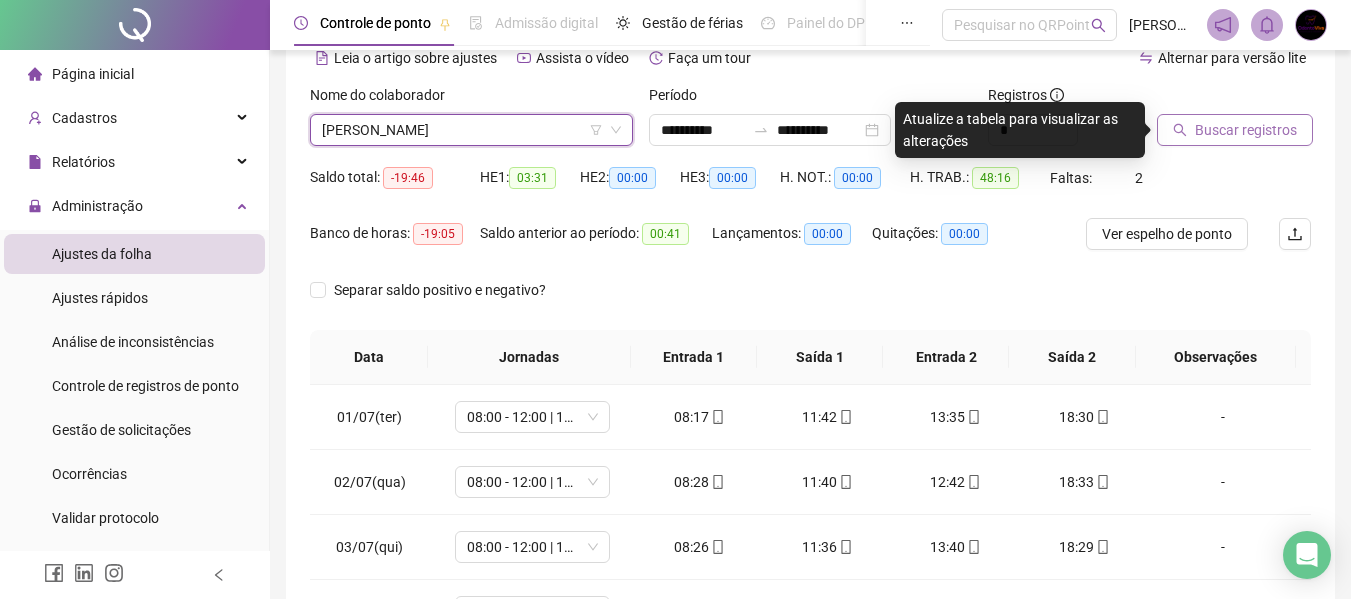 click on "Buscar registros" at bounding box center (1246, 130) 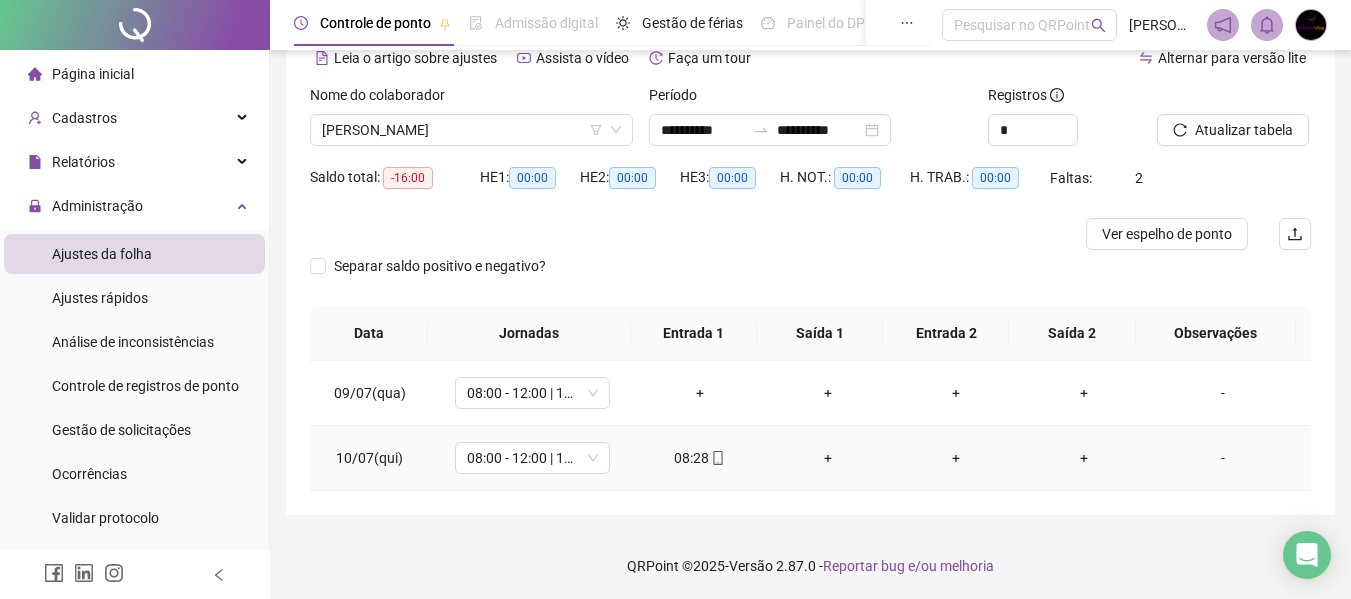 scroll, scrollTop: 102, scrollLeft: 0, axis: vertical 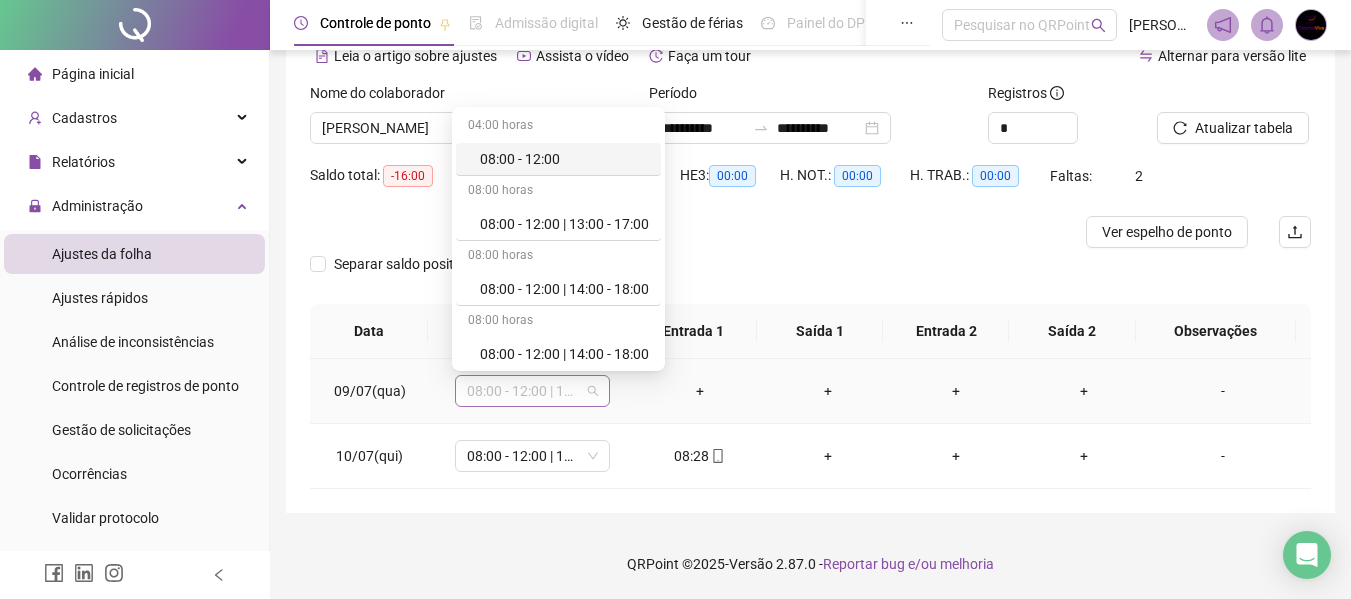 click on "08:00 - 12:00 | 13:00 - 17:00" at bounding box center [532, 391] 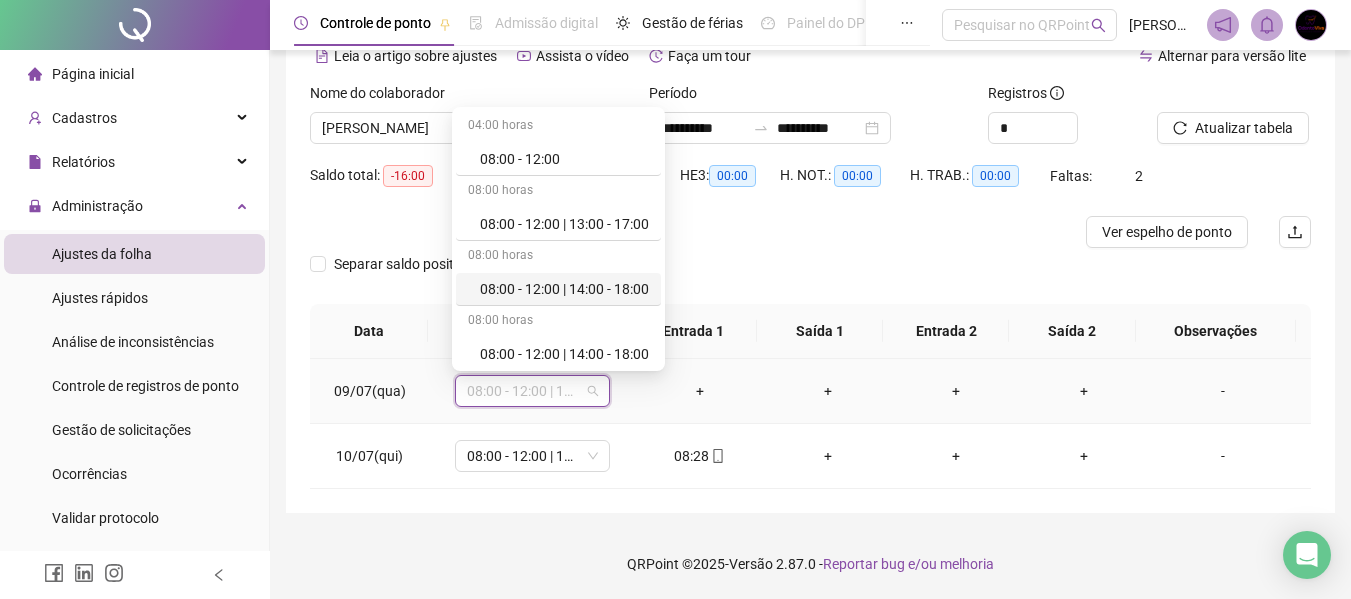 scroll 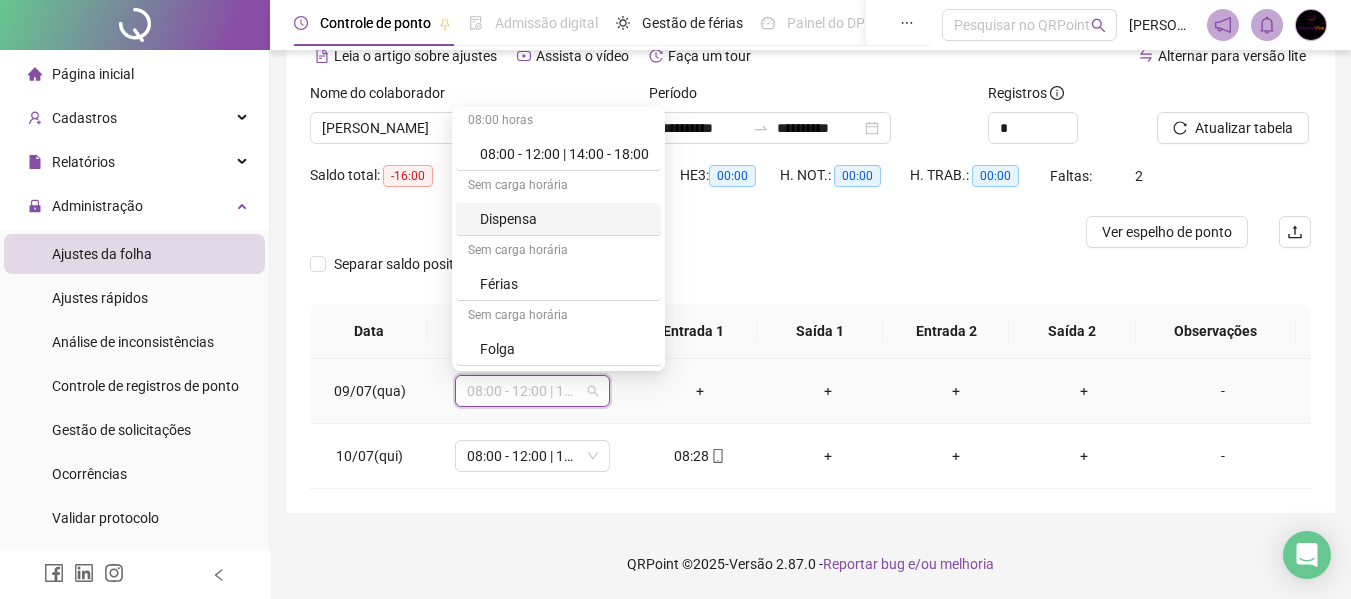 click on "Dispensa" at bounding box center [564, 219] 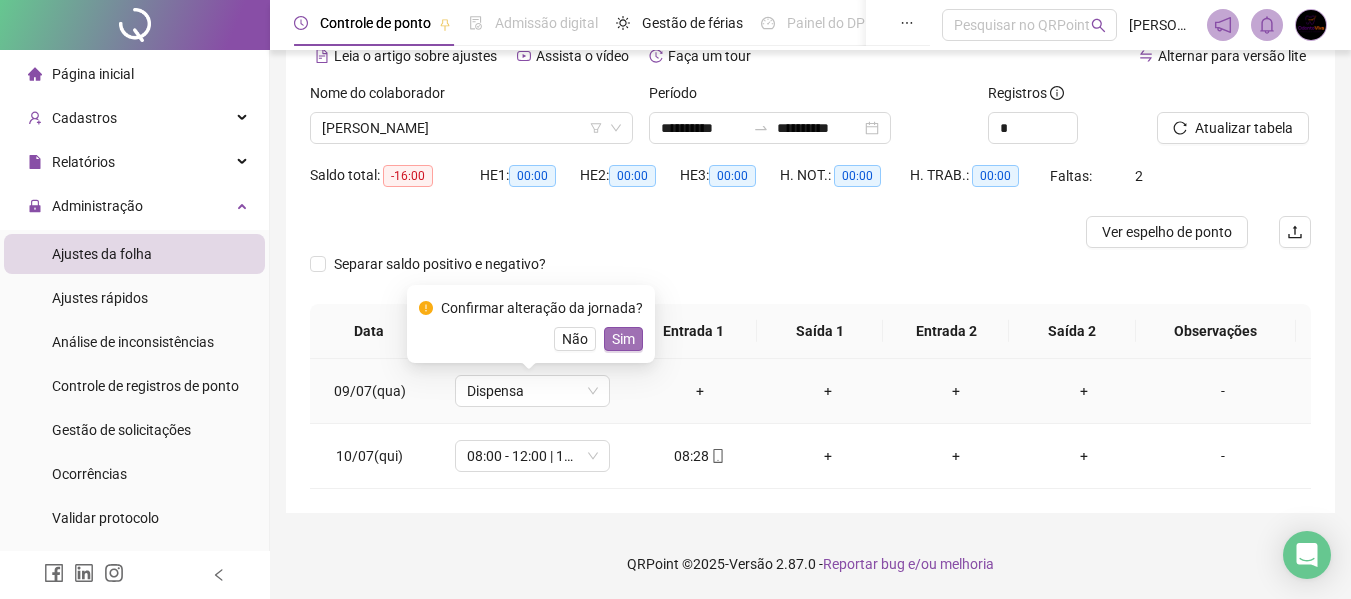 click on "Sim" at bounding box center [623, 339] 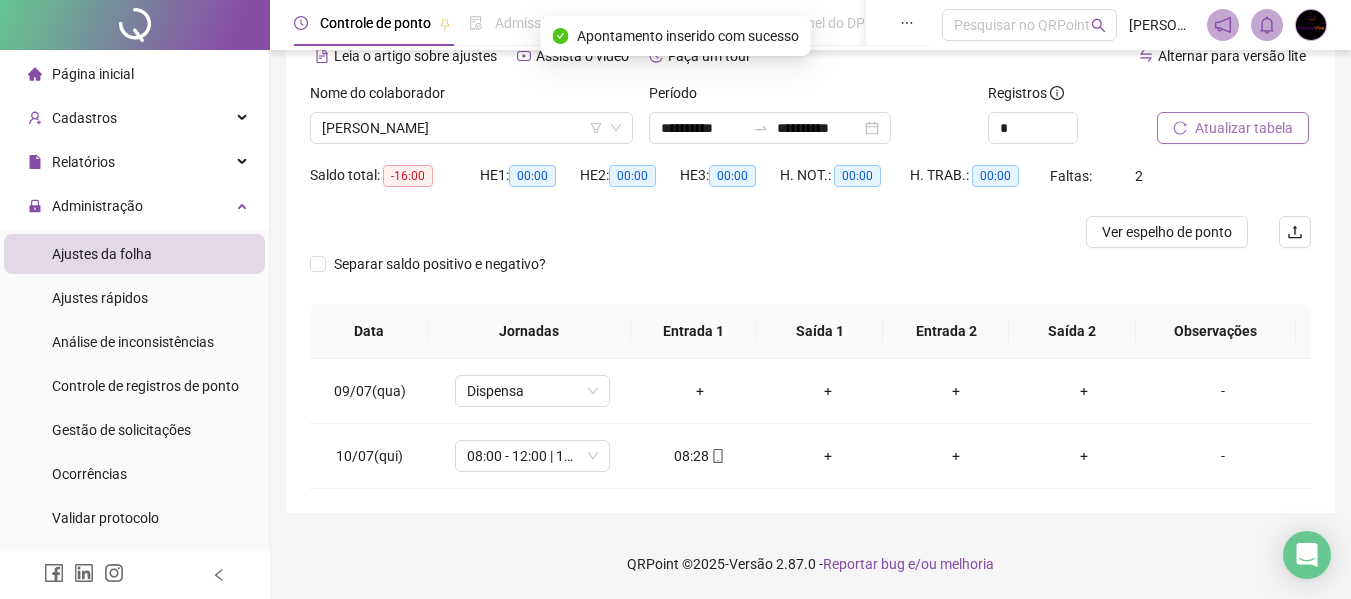 click on "Atualizar tabela" at bounding box center (1244, 128) 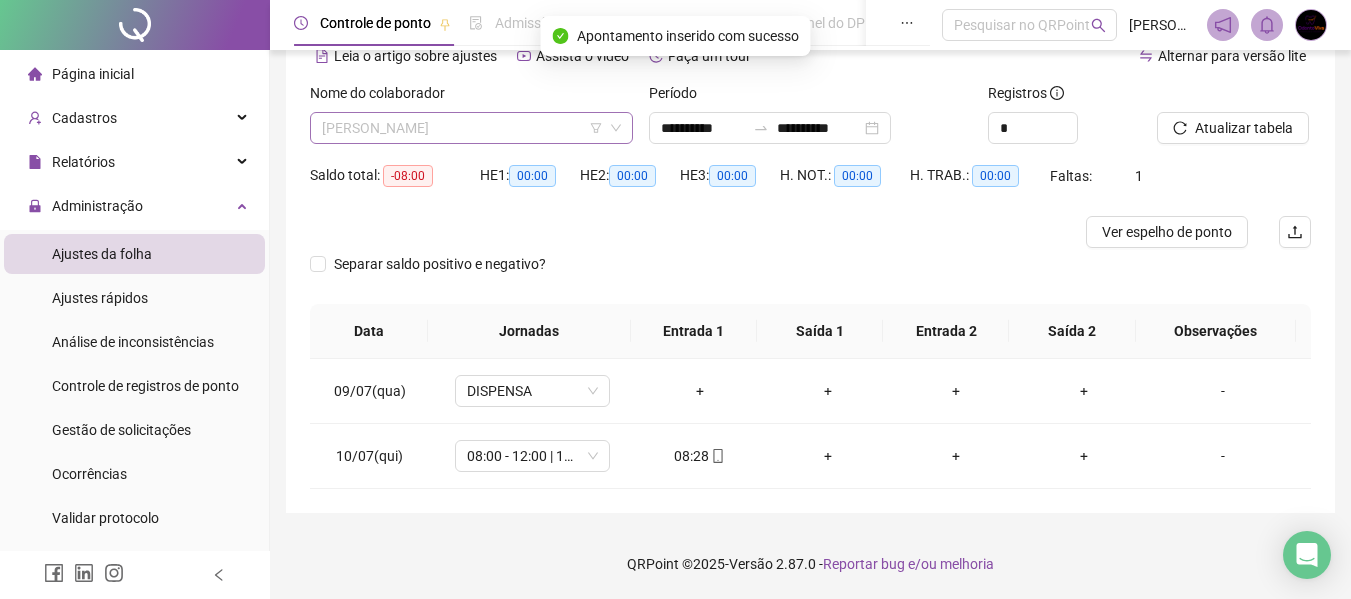 click on "[PERSON_NAME]" at bounding box center [471, 128] 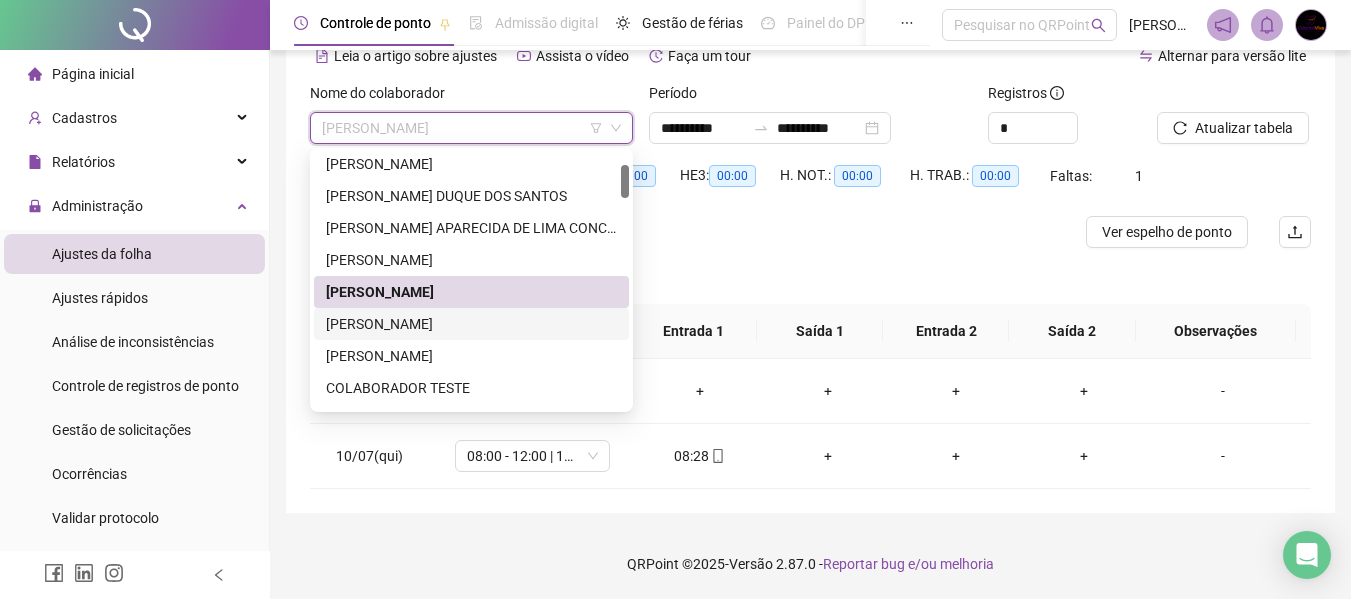 click on "[PERSON_NAME]" at bounding box center [471, 324] 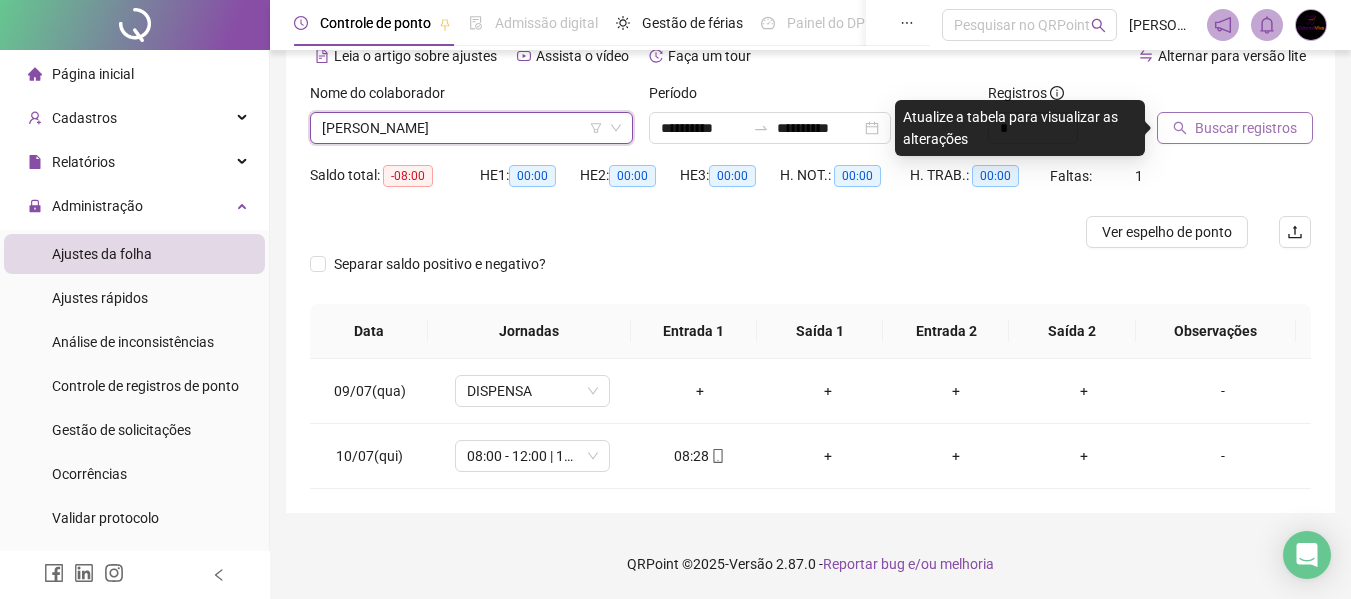 click on "Buscar registros" at bounding box center [1246, 128] 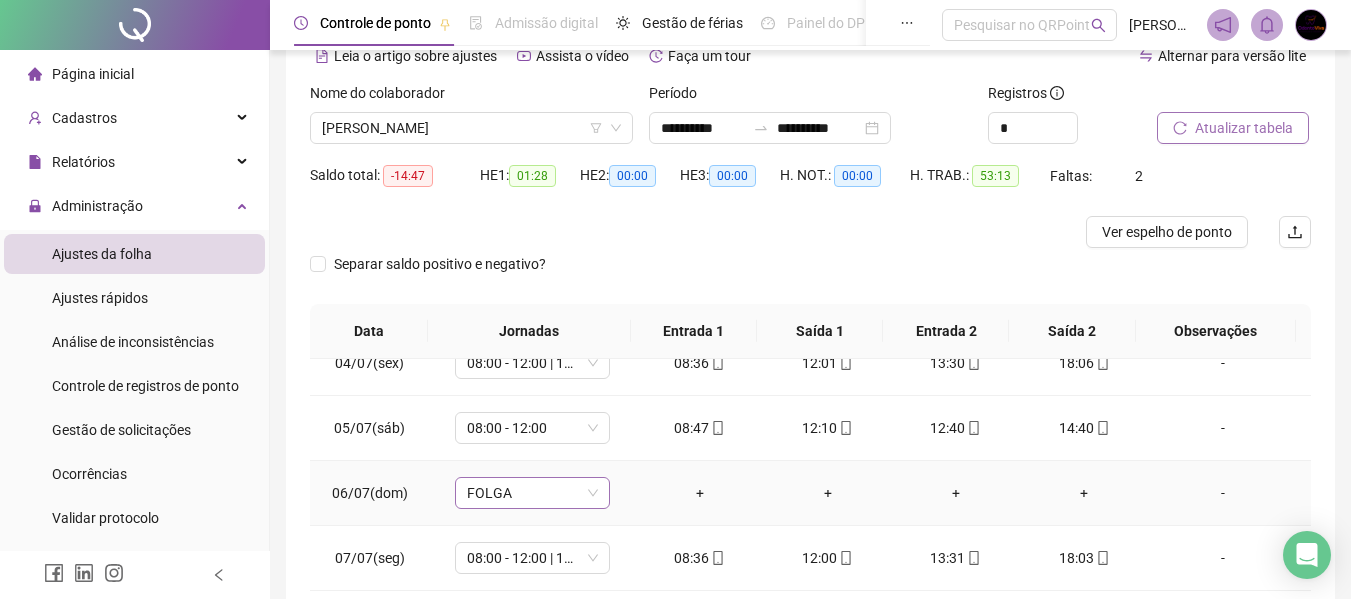 click on "FOLGA" at bounding box center (532, 493) 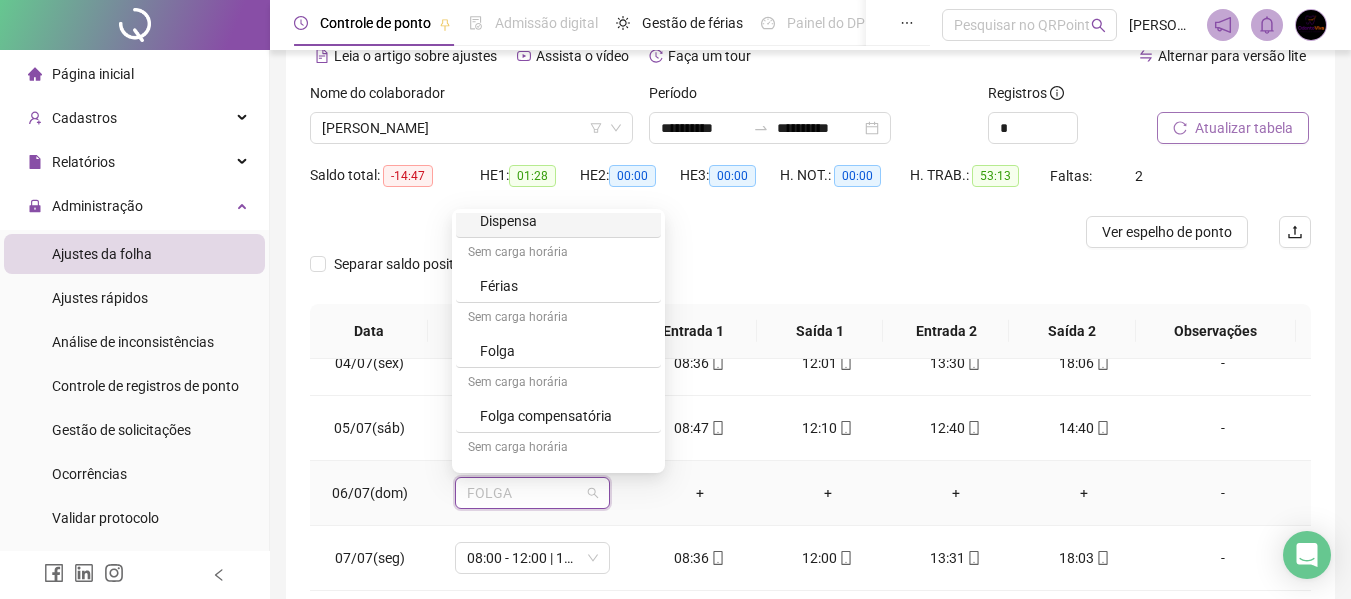 drag, startPoint x: 536, startPoint y: 230, endPoint x: 597, endPoint y: 227, distance: 61.073727 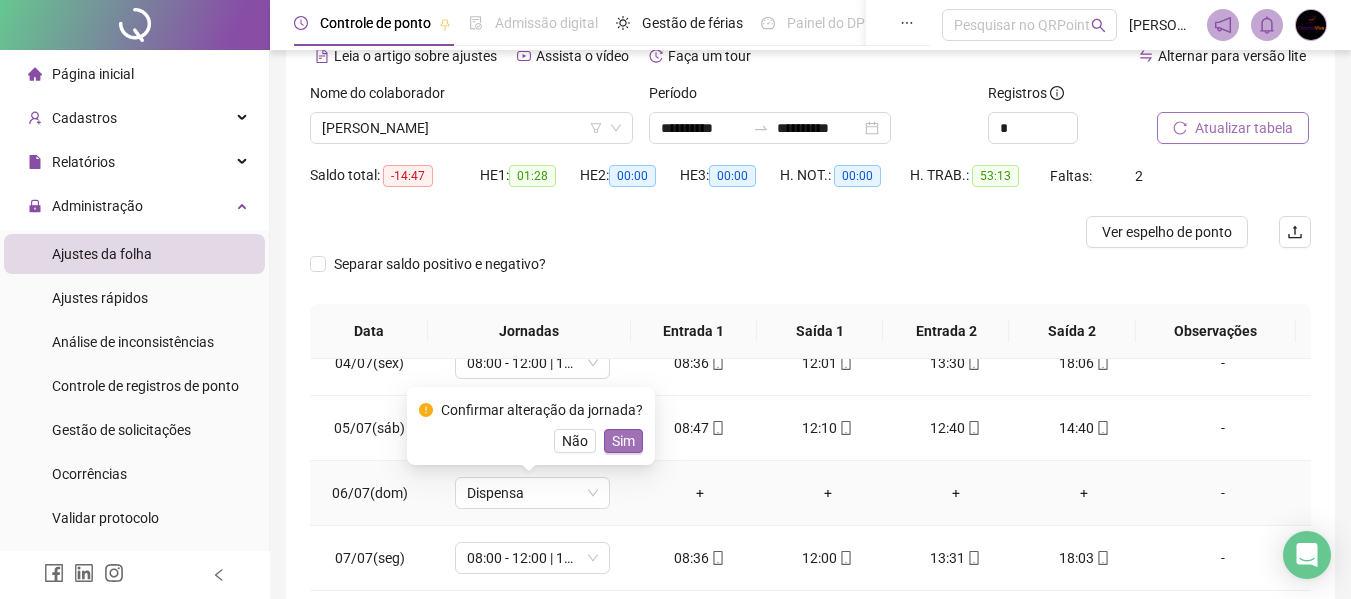 click on "Sim" at bounding box center (623, 441) 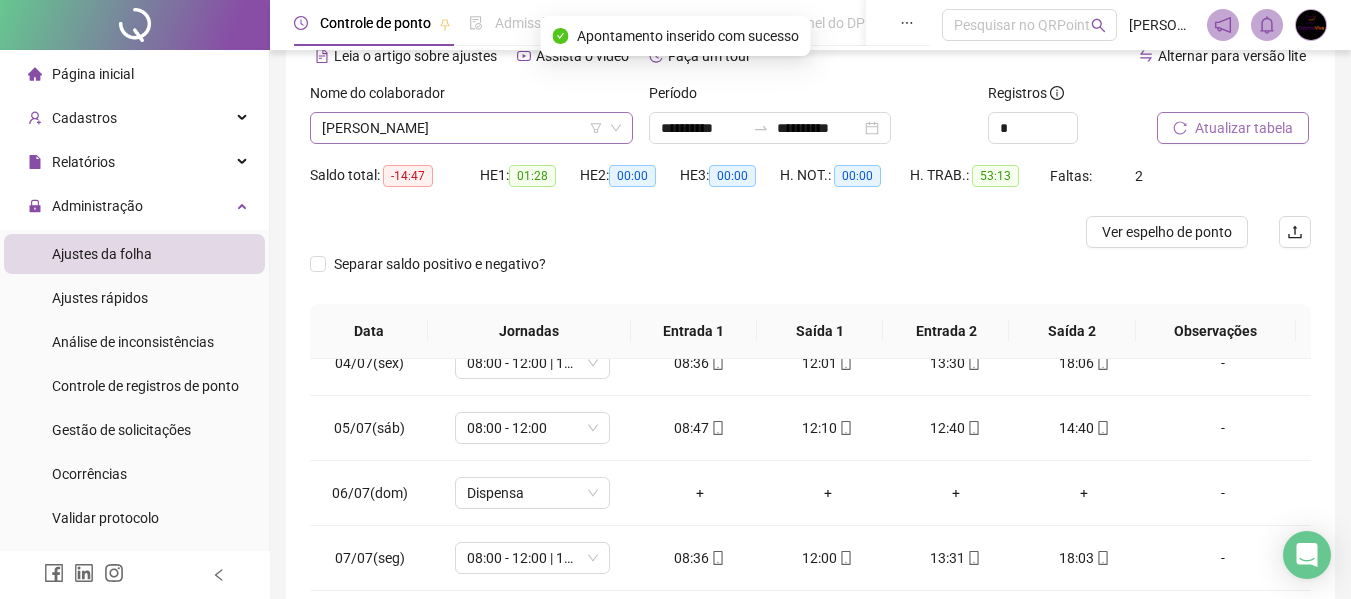 click on "[PERSON_NAME]" at bounding box center [471, 128] 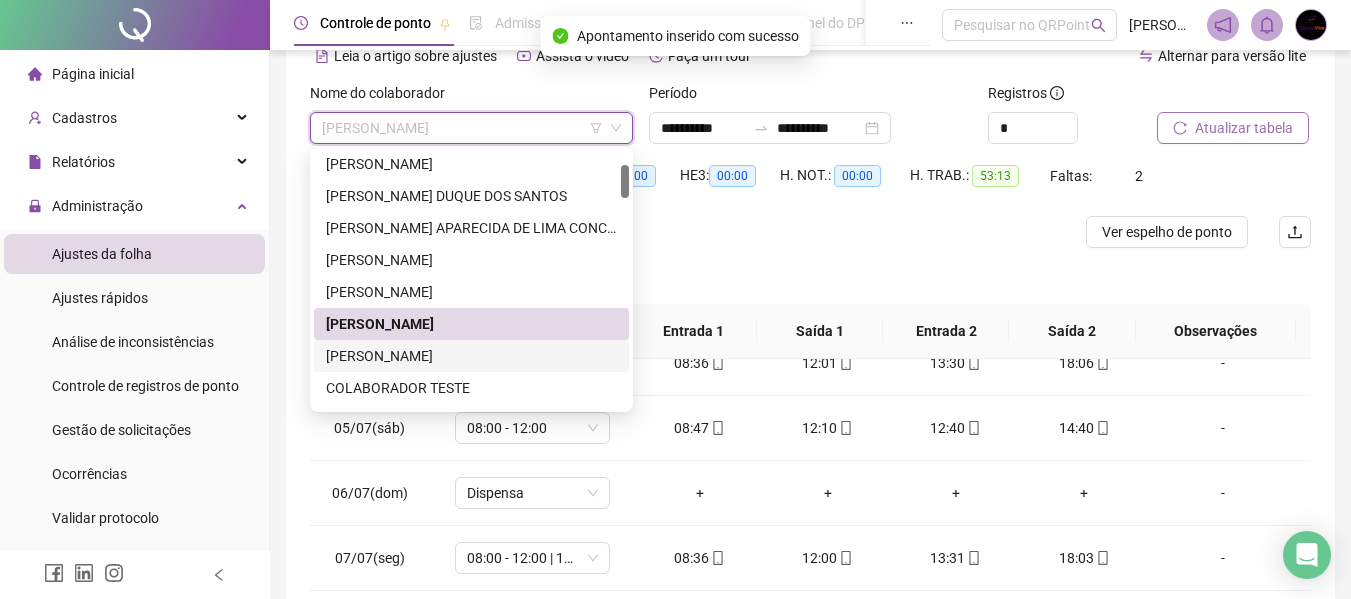 click on "[PERSON_NAME]" at bounding box center (471, 356) 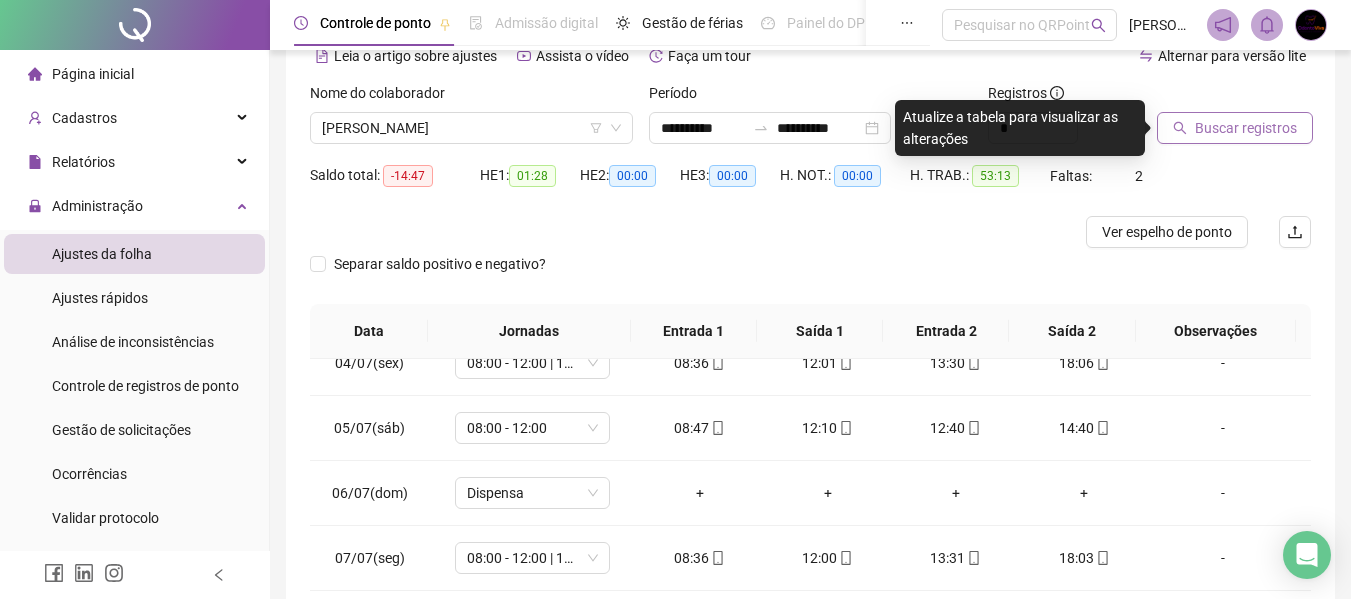 click on "Buscar registros" at bounding box center (1246, 128) 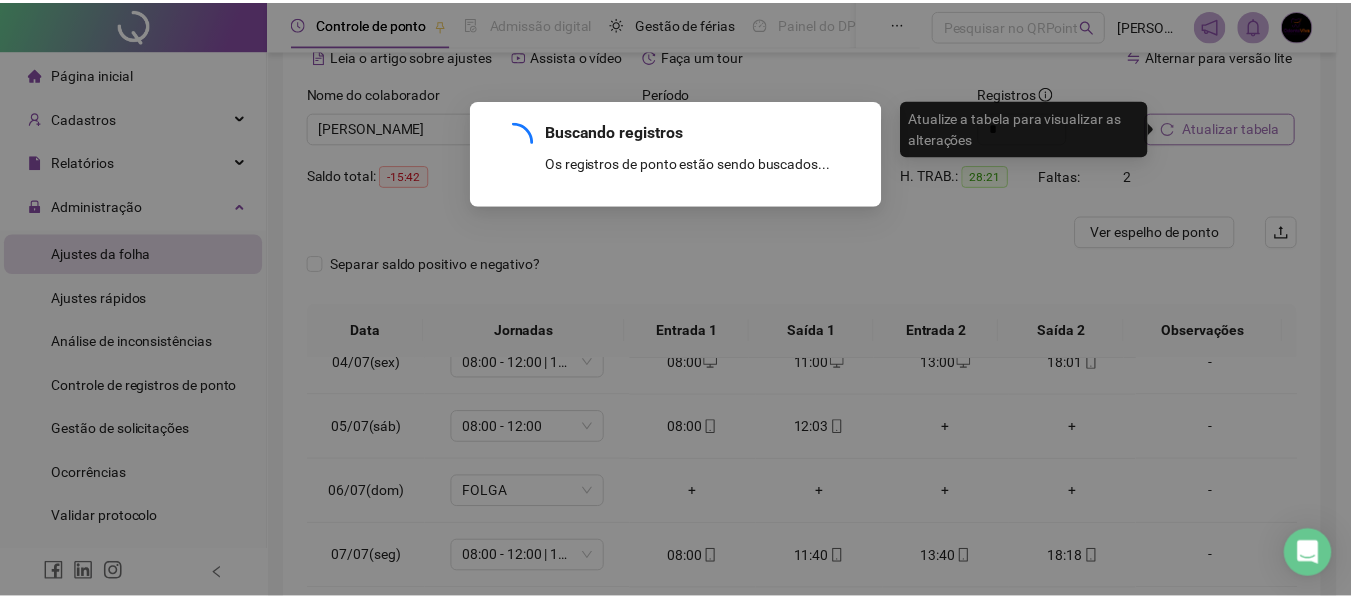scroll, scrollTop: 28, scrollLeft: 0, axis: vertical 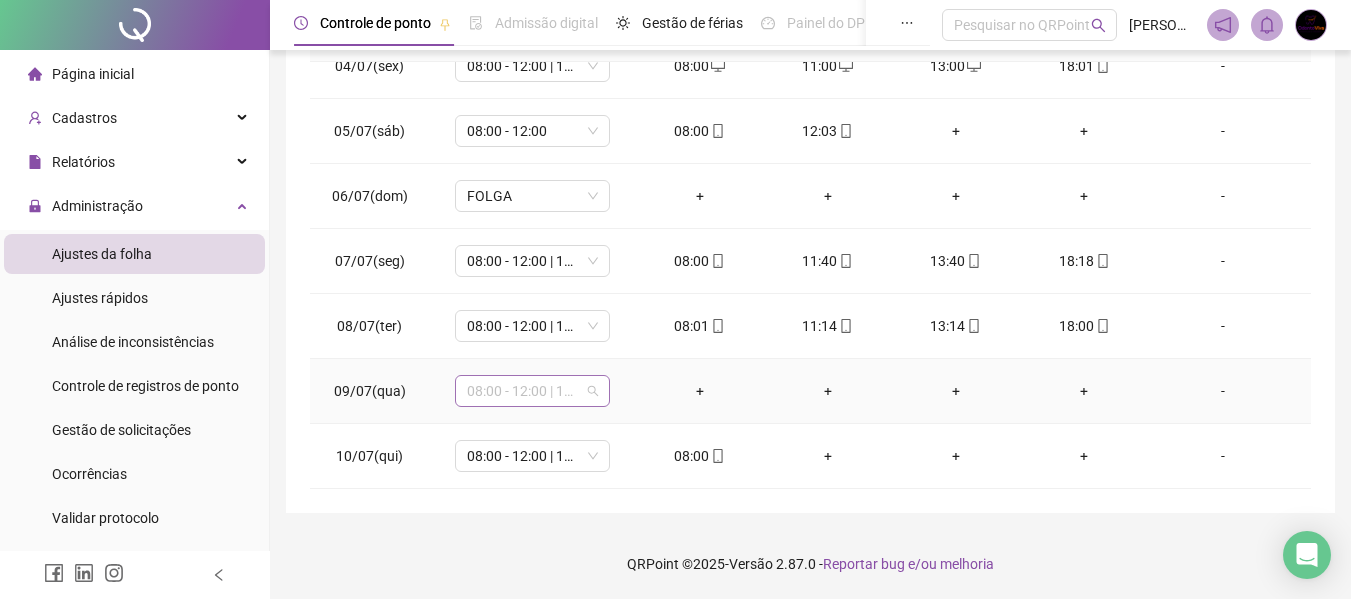 drag, startPoint x: 532, startPoint y: 392, endPoint x: 535, endPoint y: 375, distance: 17.262676 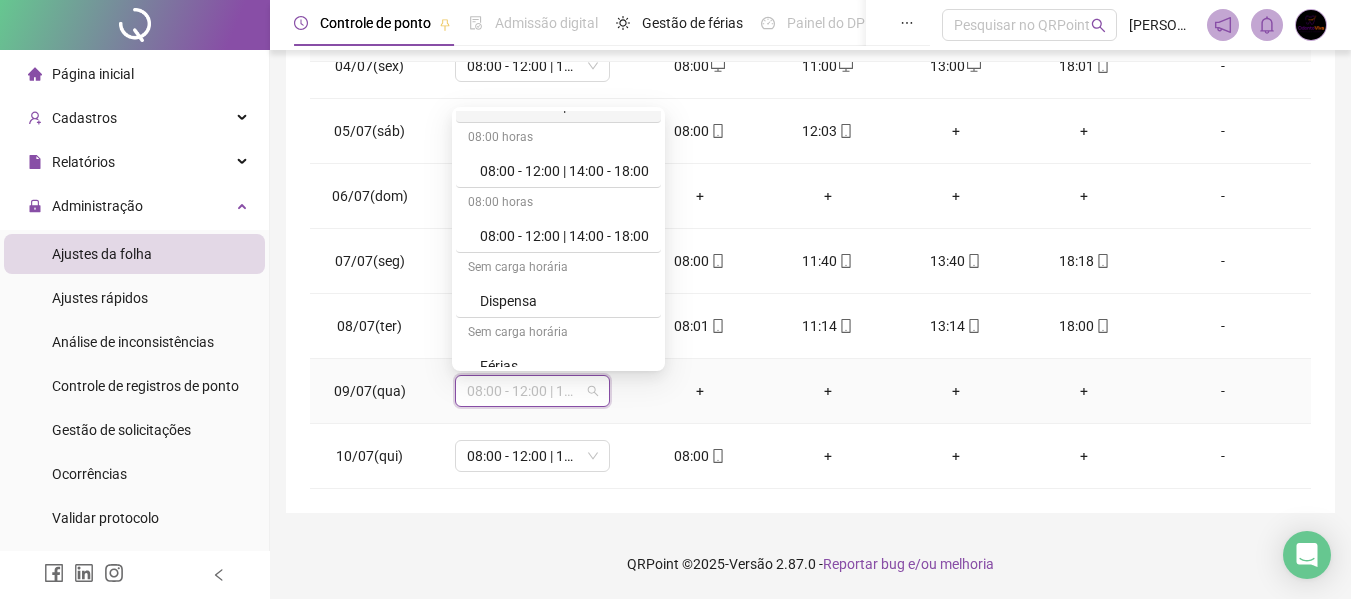 scroll, scrollTop: 300, scrollLeft: 0, axis: vertical 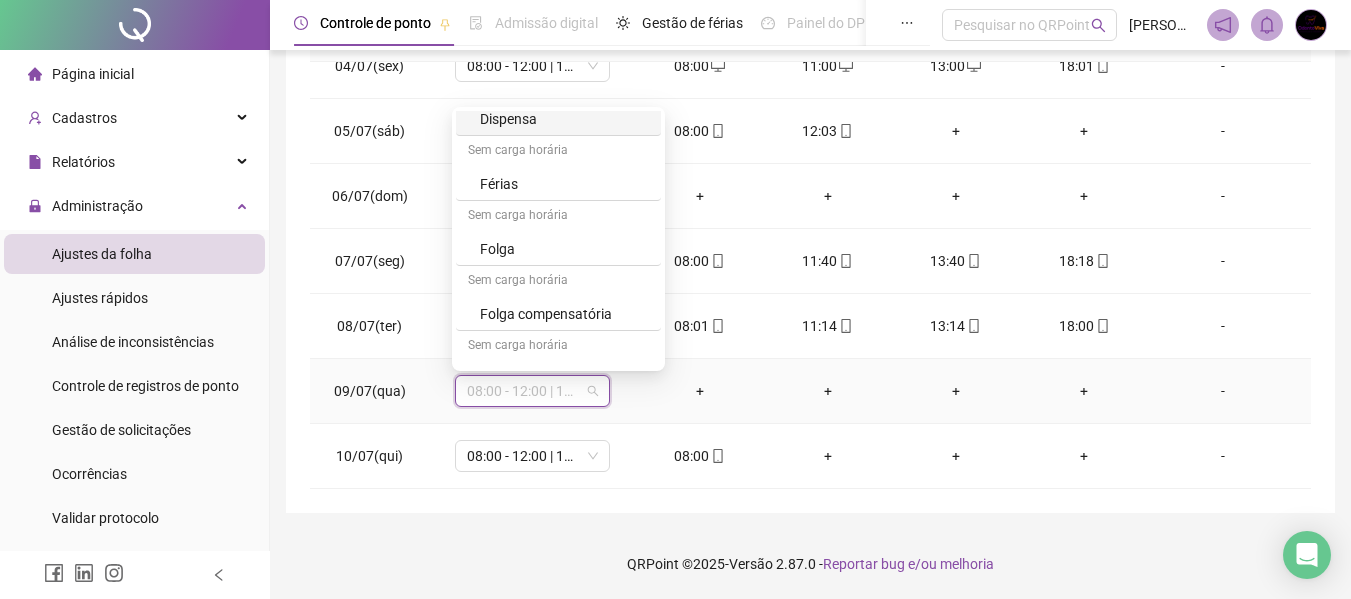 click on "Dispensa" at bounding box center (564, 119) 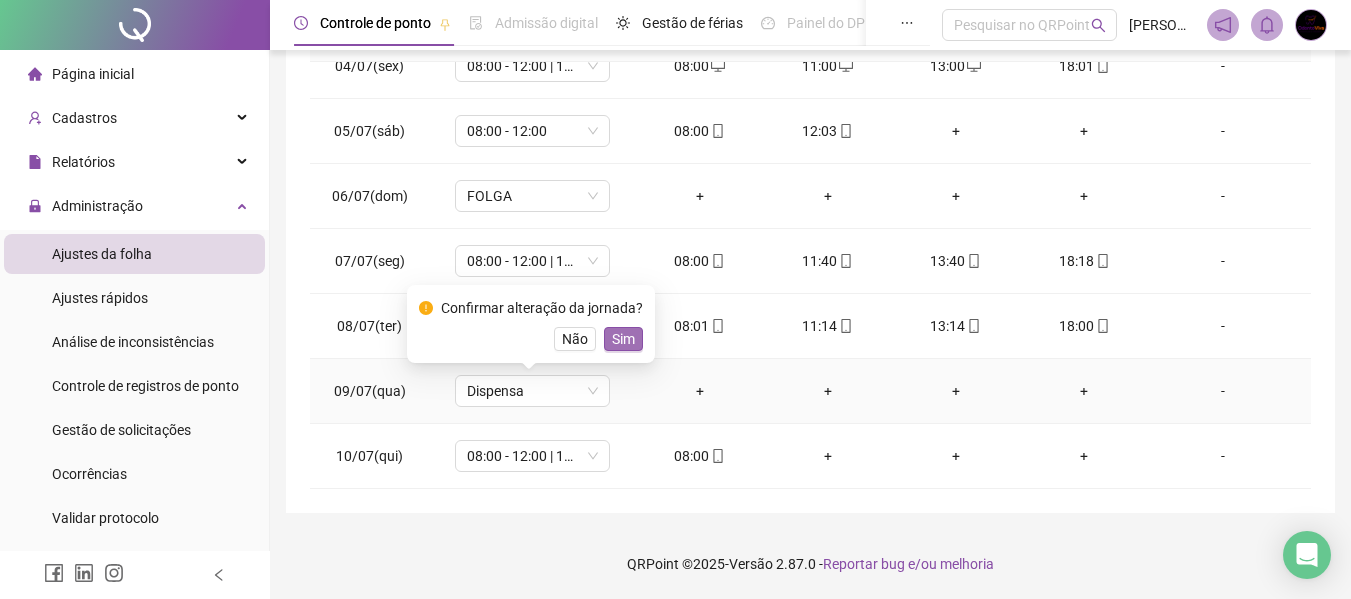 click on "Sim" at bounding box center (623, 339) 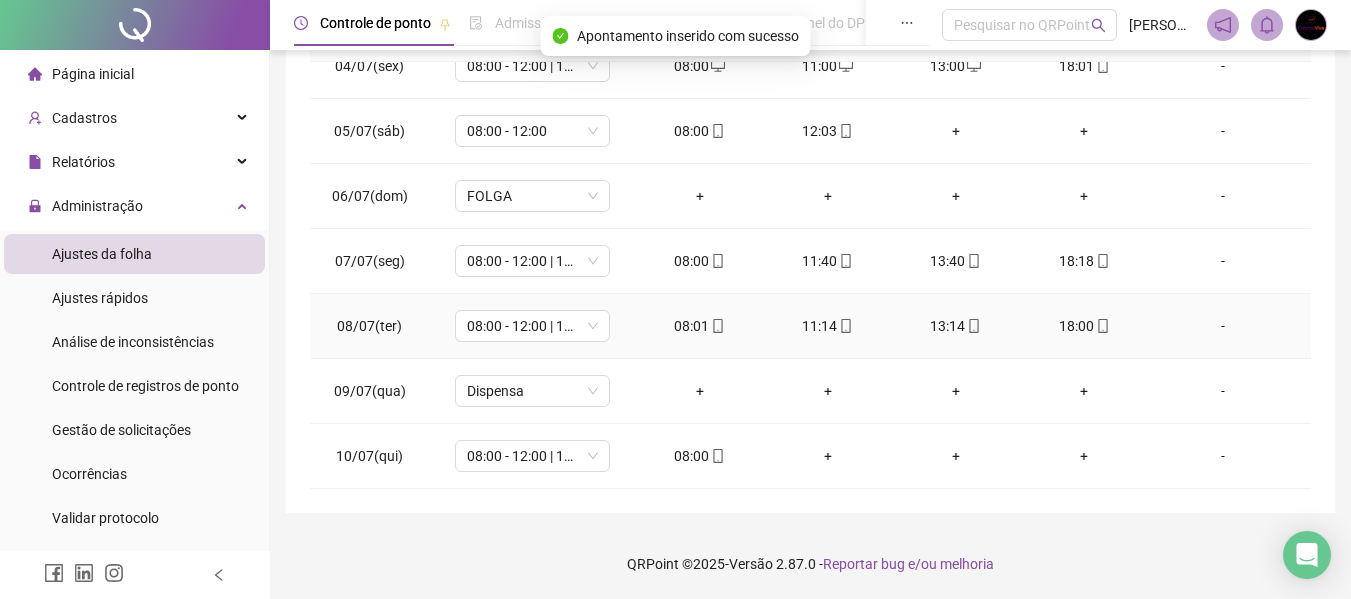 scroll, scrollTop: 0, scrollLeft: 0, axis: both 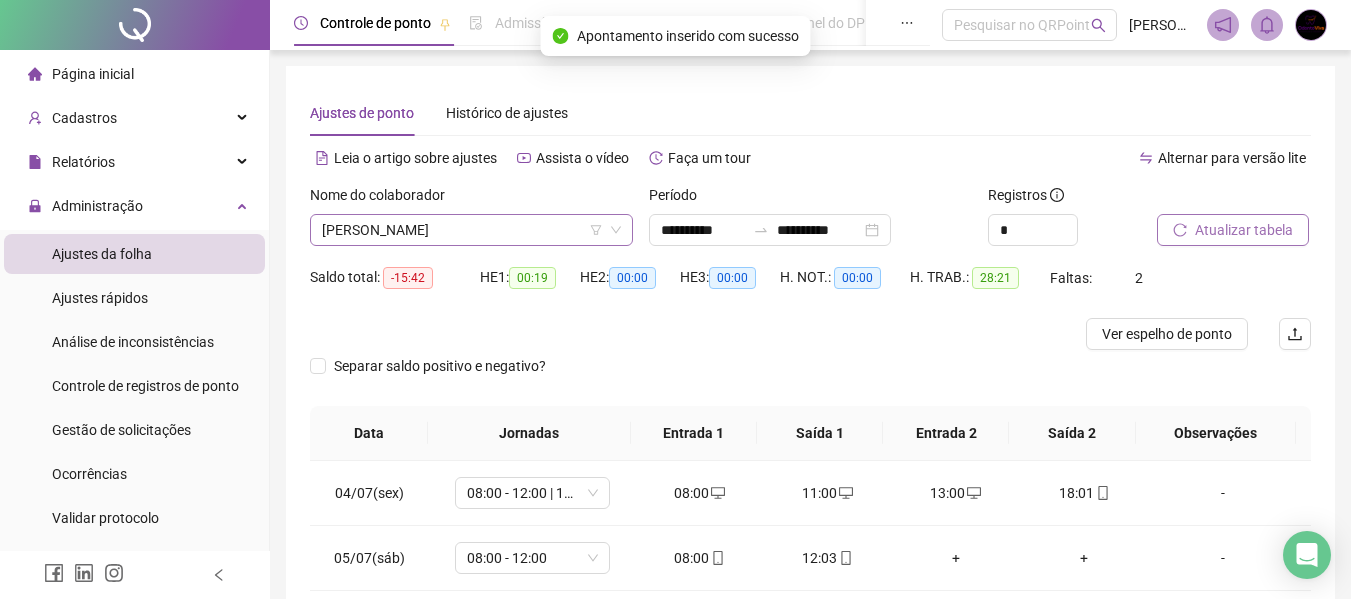 click on "[PERSON_NAME]" at bounding box center [471, 230] 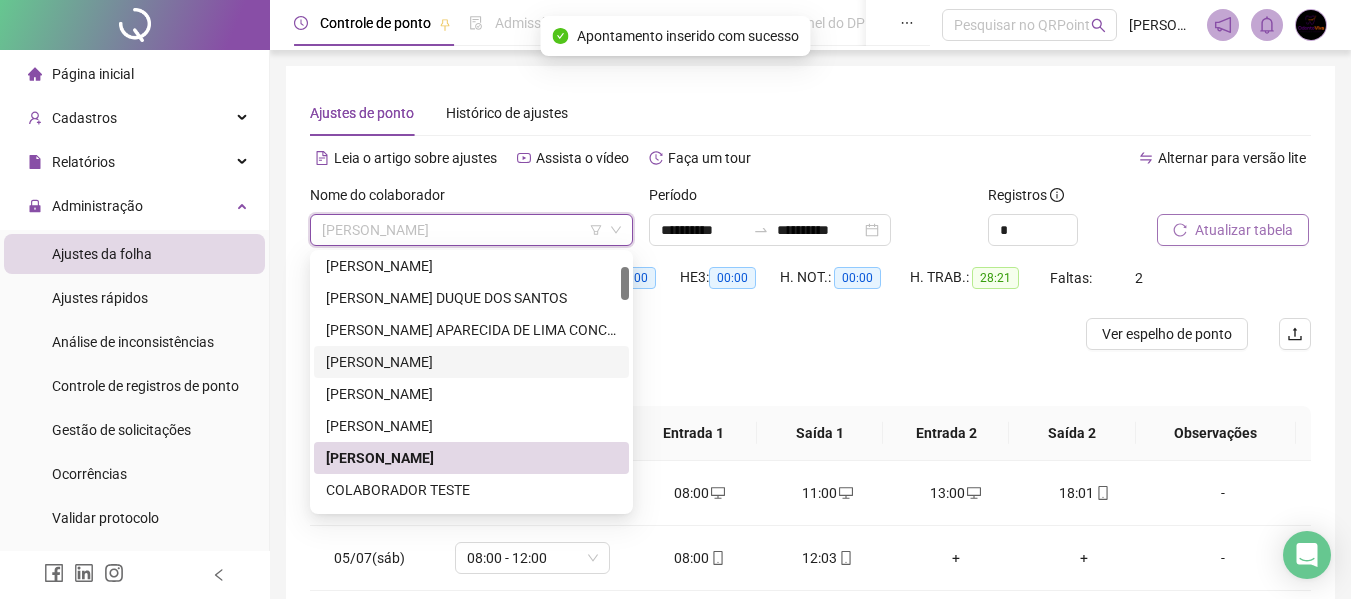 scroll, scrollTop: 200, scrollLeft: 0, axis: vertical 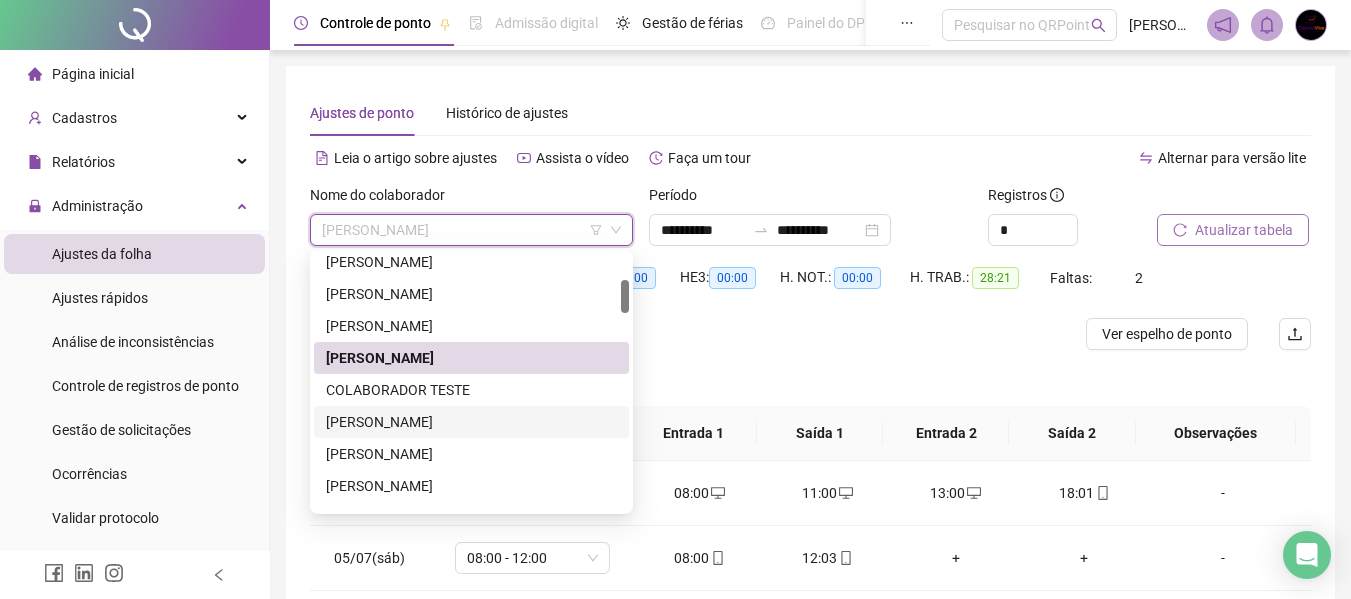click on "[PERSON_NAME]" at bounding box center [471, 422] 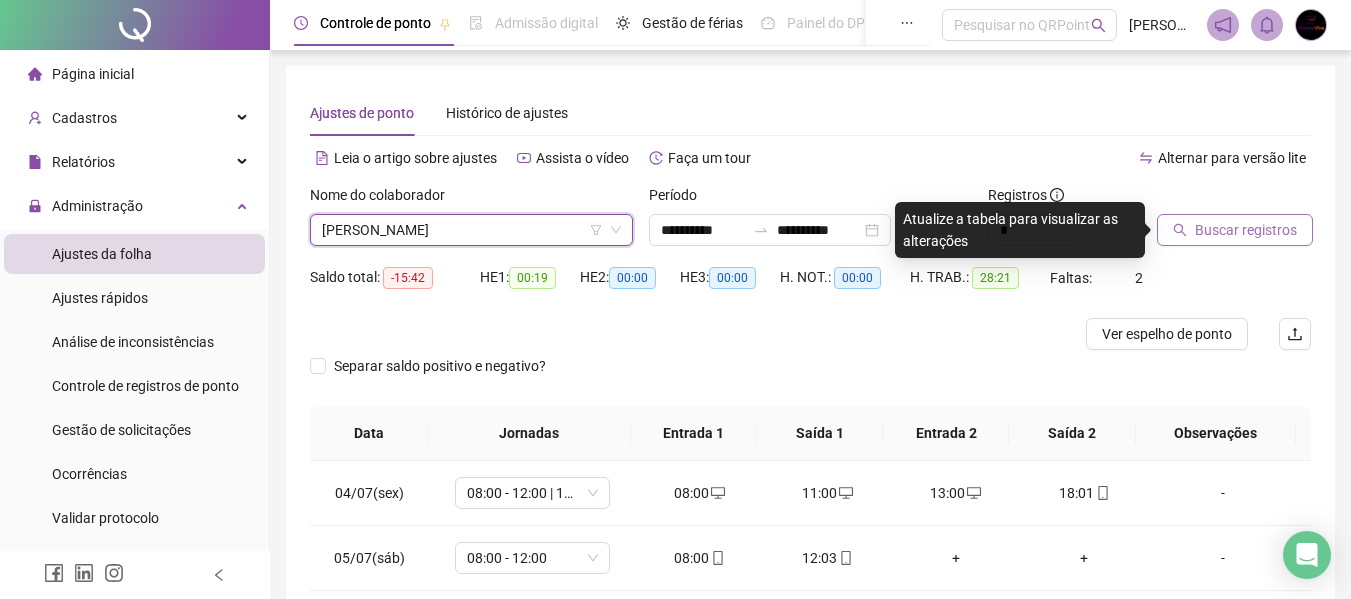 click on "Buscar registros" at bounding box center (1235, 230) 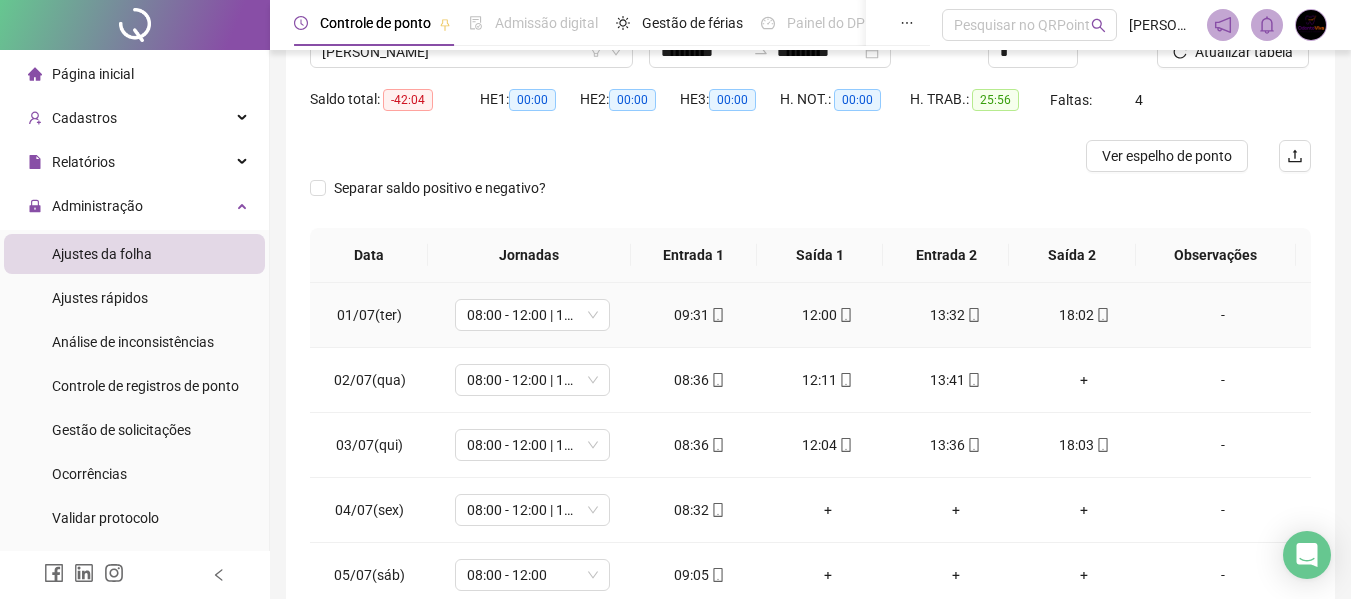 scroll, scrollTop: 399, scrollLeft: 0, axis: vertical 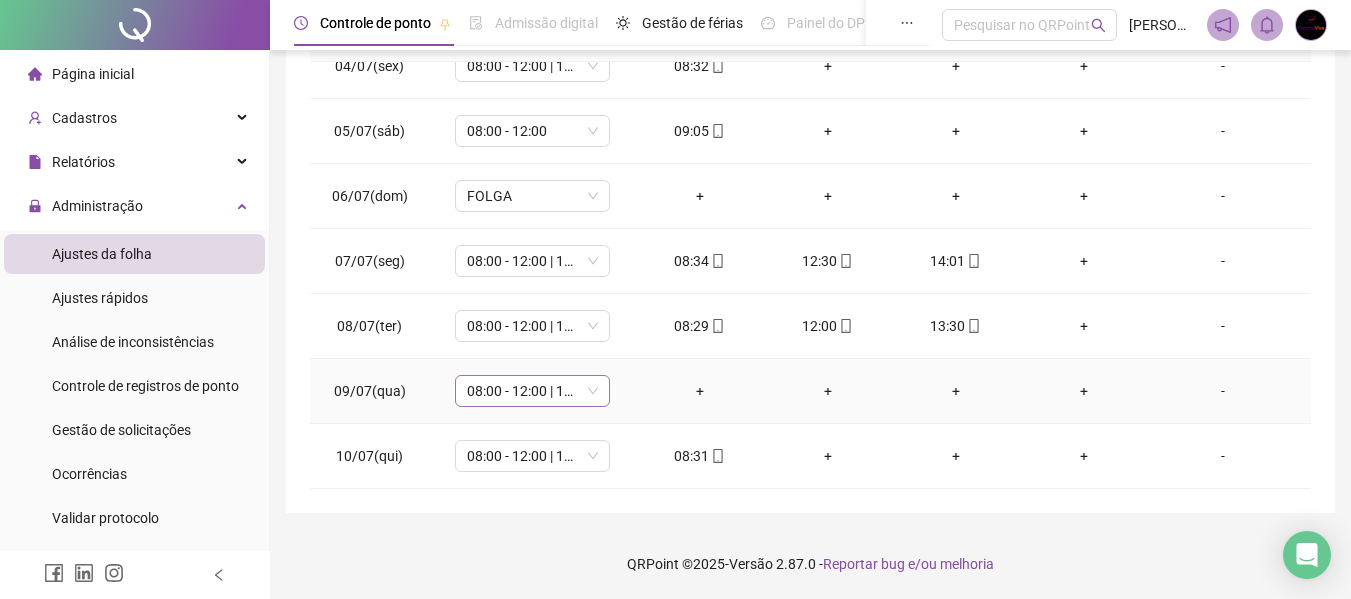 click on "08:00 - 12:00 | 13:00 - 17:00" at bounding box center [532, 391] 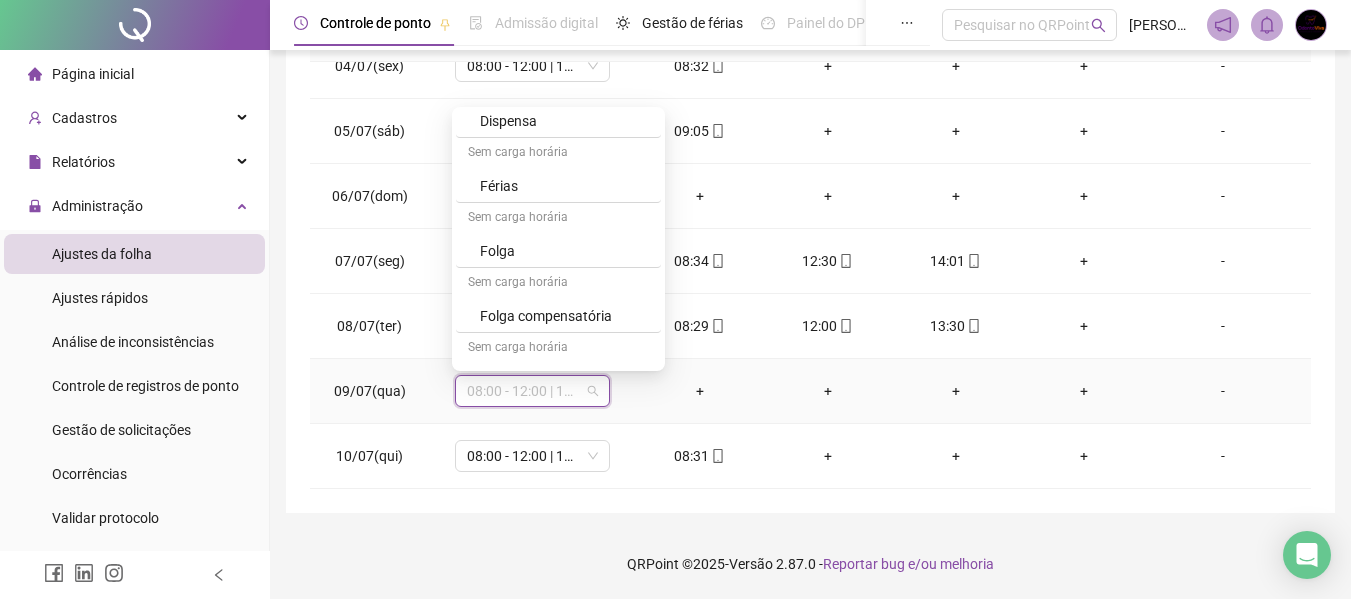 scroll, scrollTop: 300, scrollLeft: 0, axis: vertical 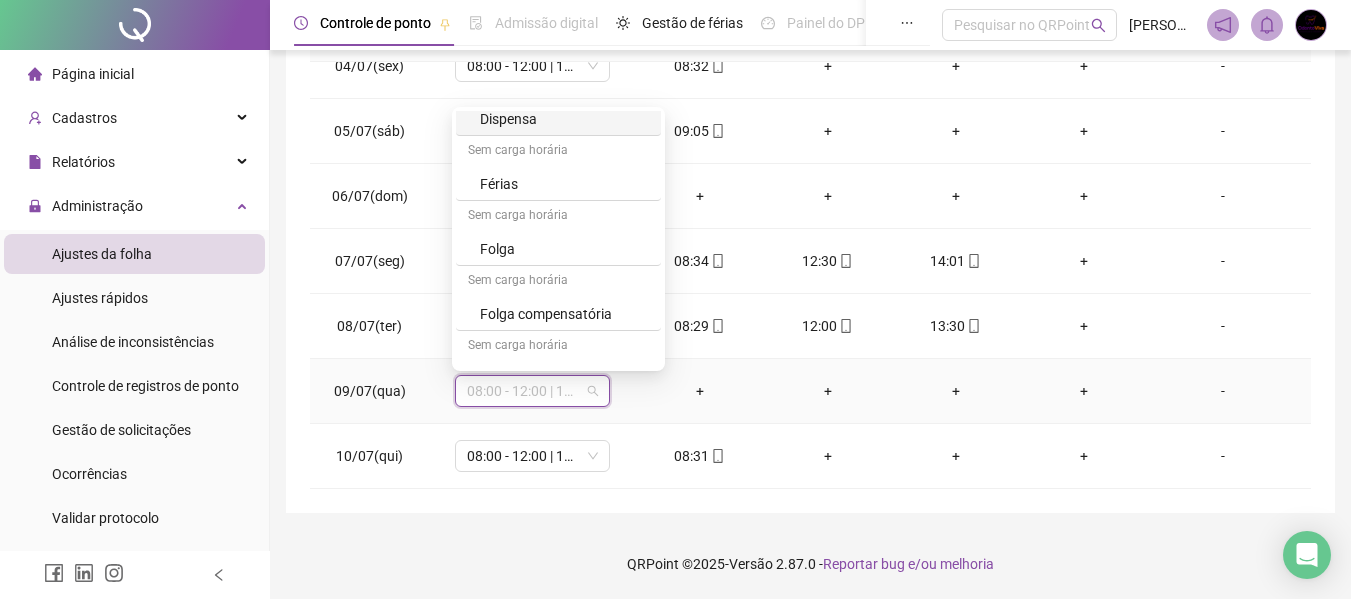 click on "Dispensa" at bounding box center (564, 119) 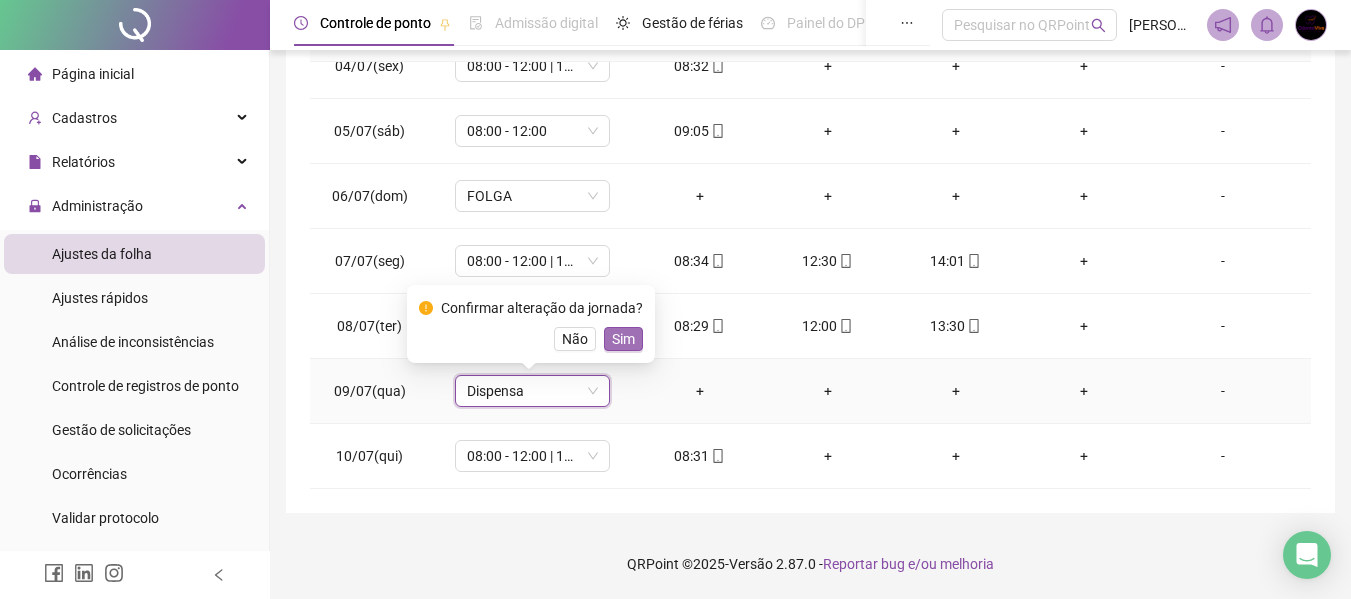 click on "Sim" at bounding box center (623, 339) 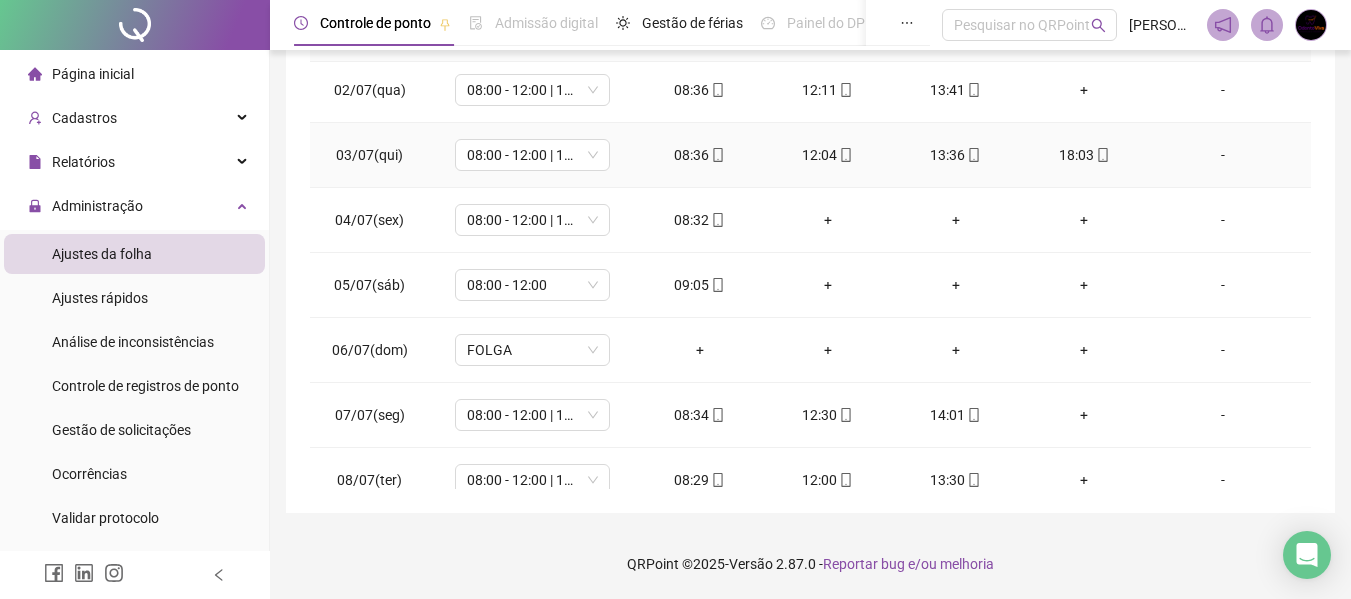 scroll, scrollTop: 0, scrollLeft: 0, axis: both 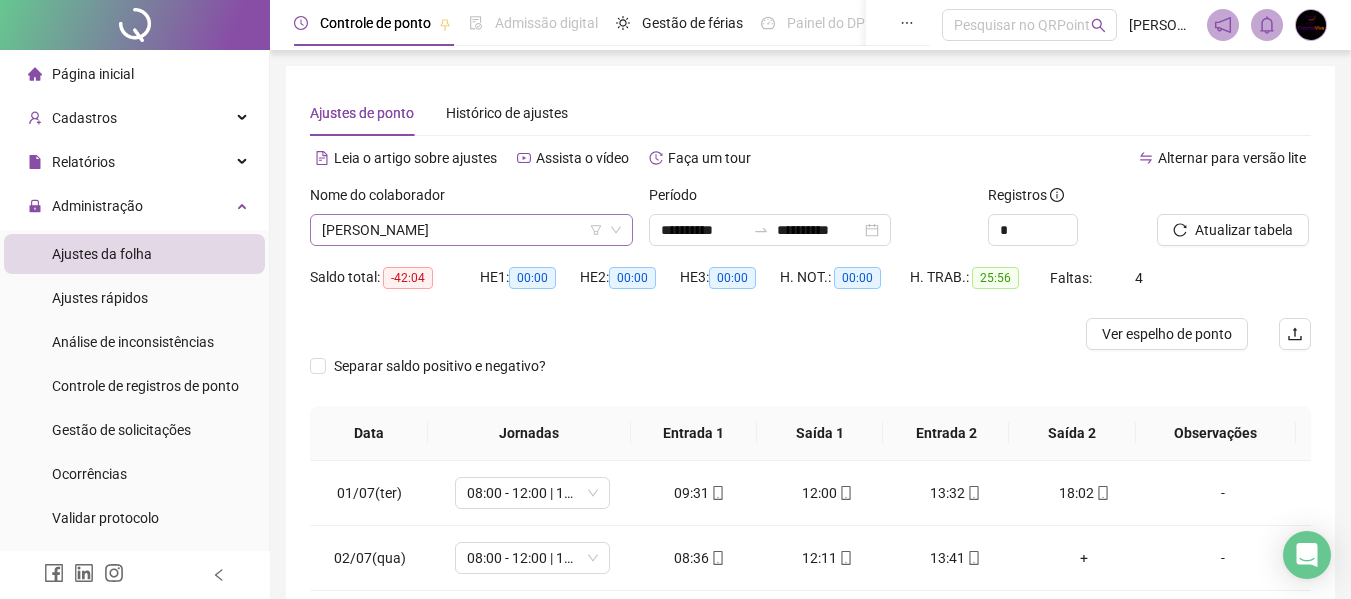 drag, startPoint x: 529, startPoint y: 224, endPoint x: 530, endPoint y: 239, distance: 15.033297 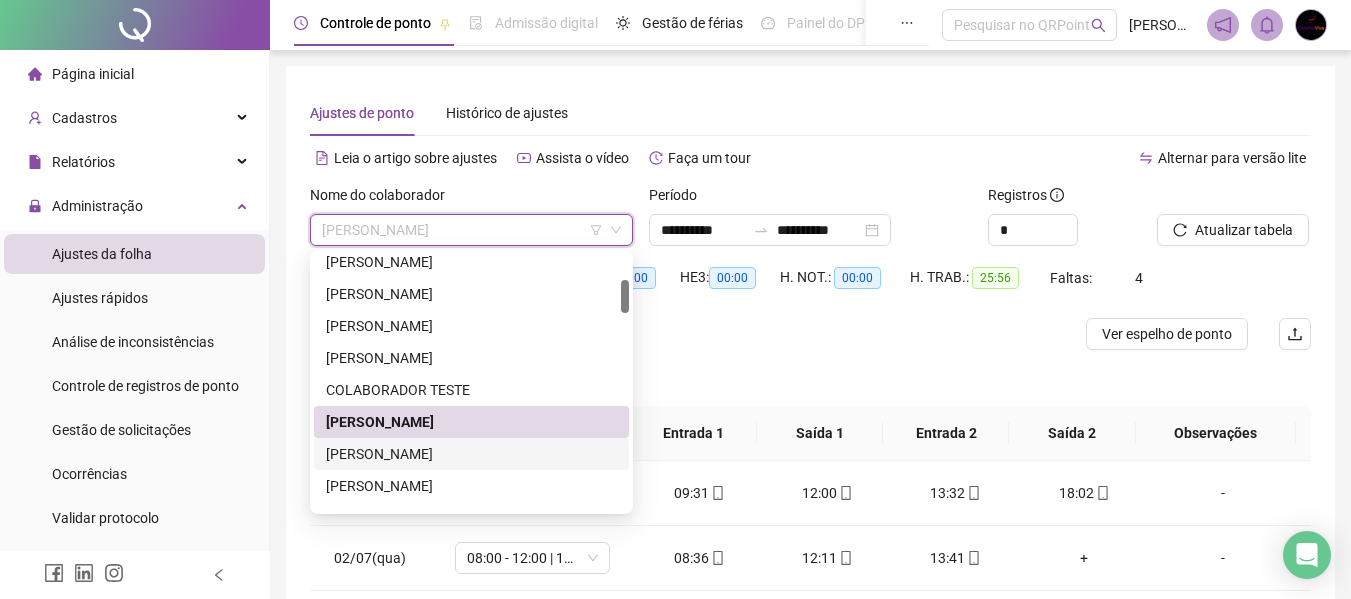 click on "[PERSON_NAME]" at bounding box center [471, 454] 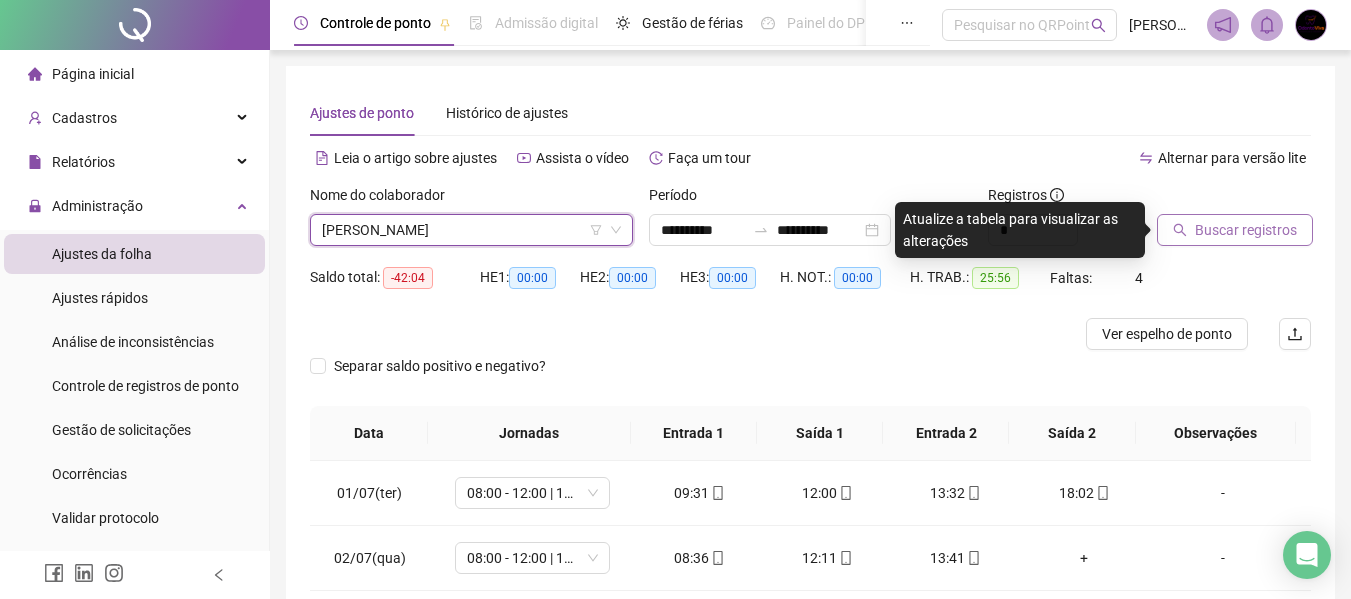click on "Buscar registros" at bounding box center (1246, 230) 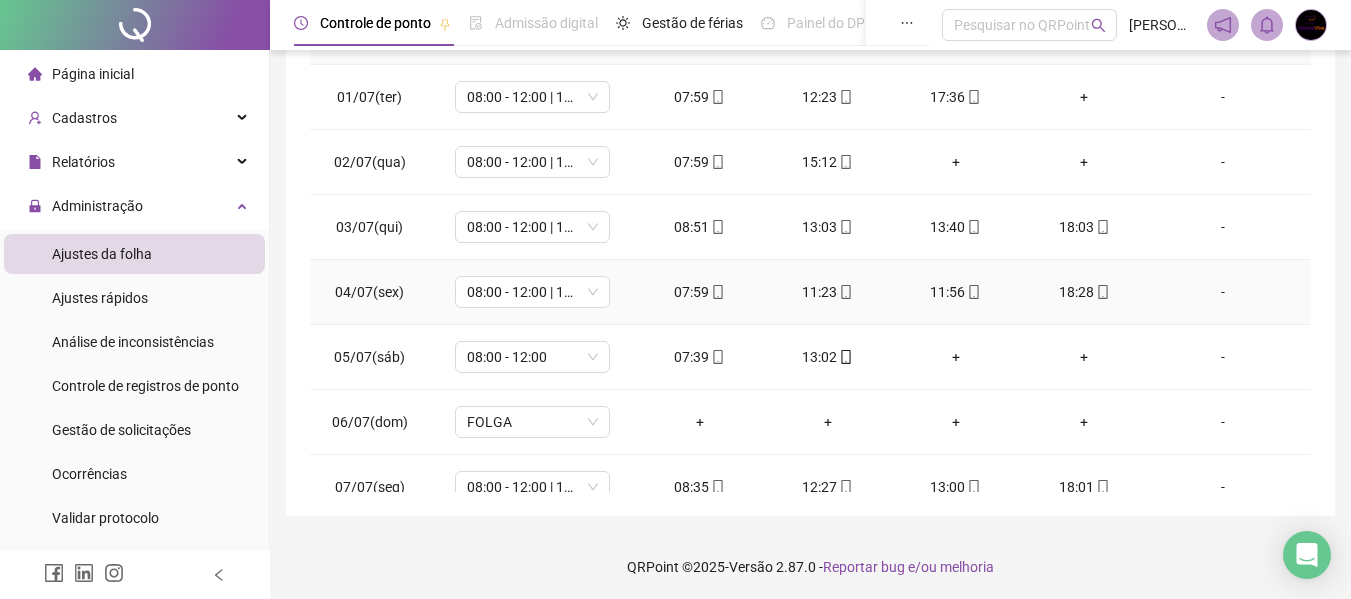 scroll, scrollTop: 423, scrollLeft: 0, axis: vertical 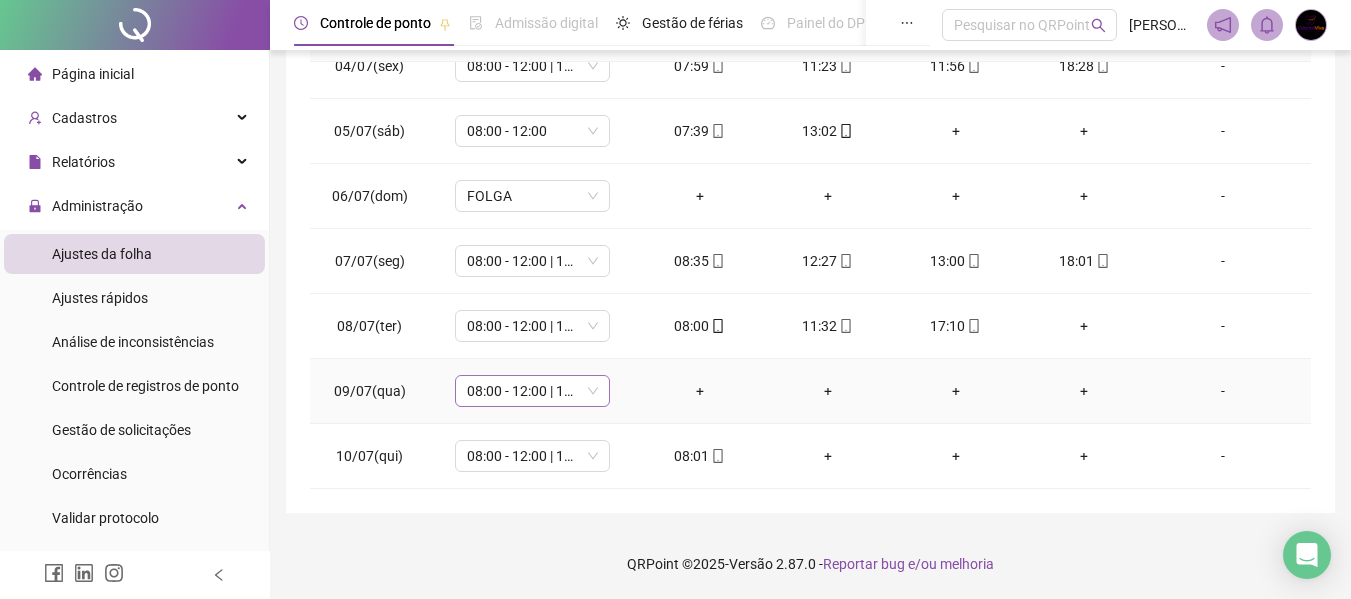 click on "08:00 - 12:00 | 13:00 - 17:00" at bounding box center [532, 391] 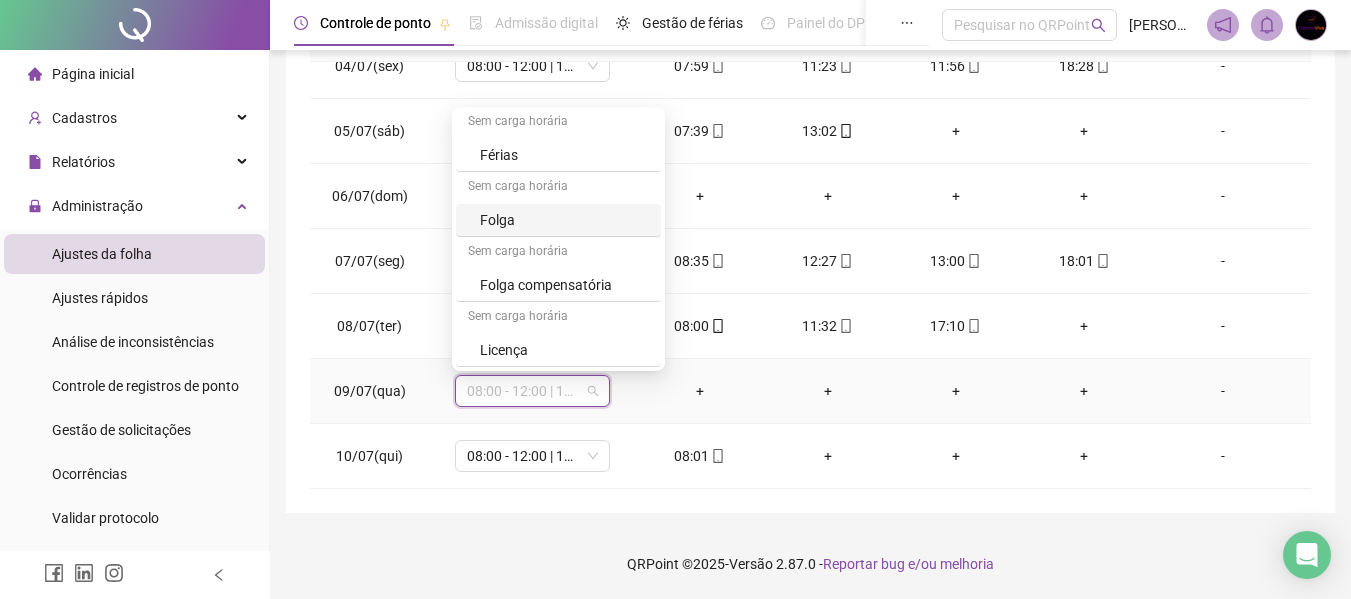 scroll, scrollTop: 229, scrollLeft: 0, axis: vertical 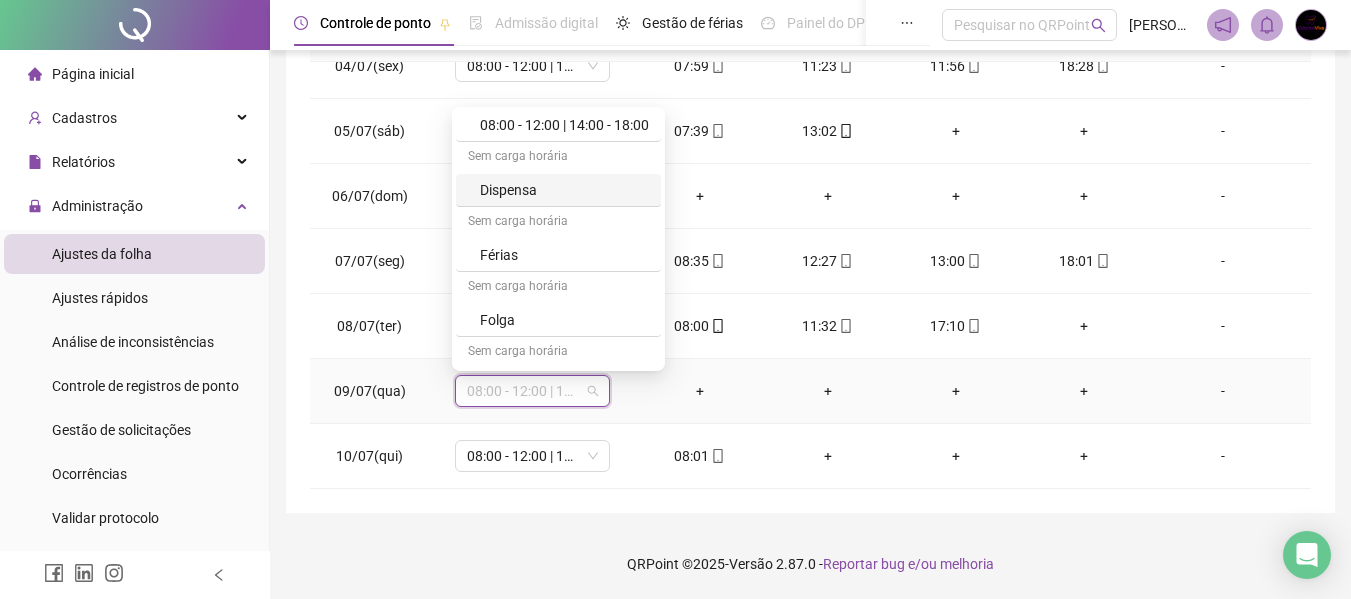 click on "Dispensa" at bounding box center [564, 190] 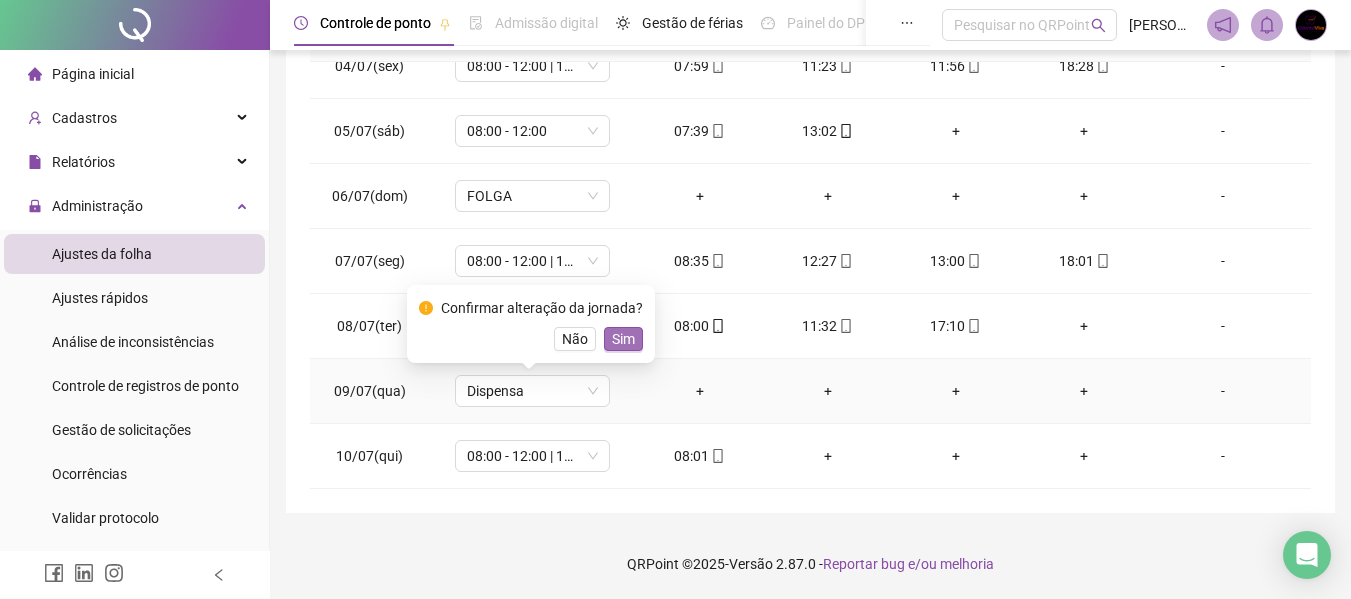 click on "Sim" at bounding box center (623, 339) 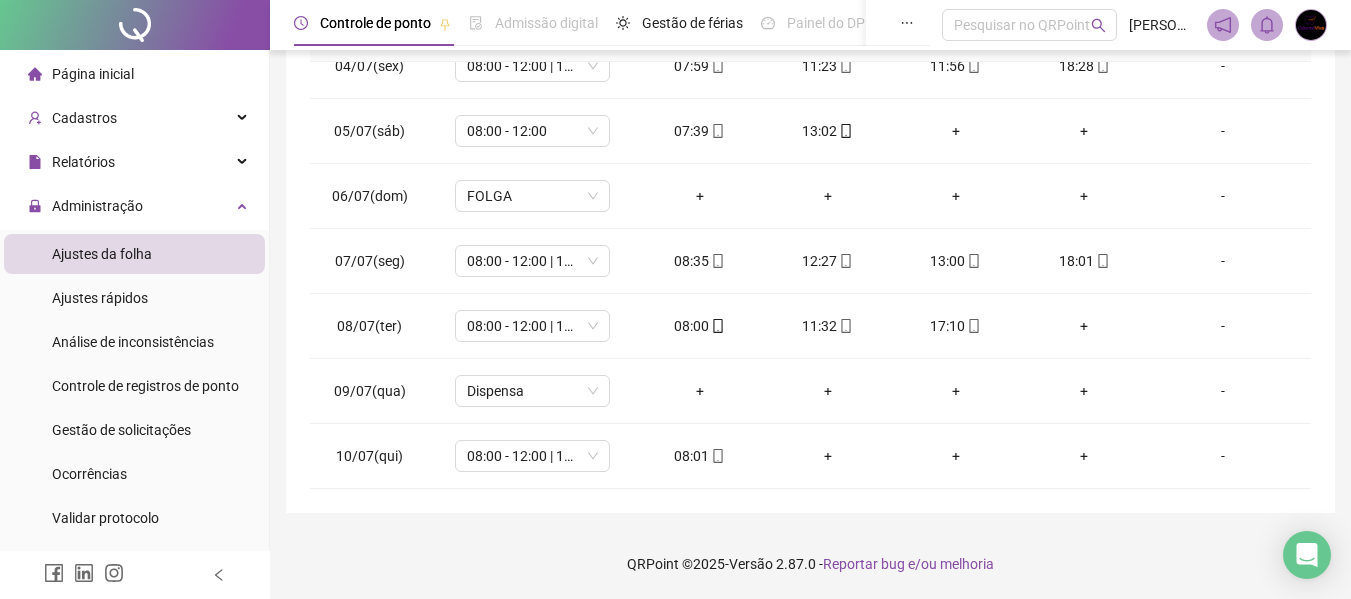 click on "QRPoint © 2025  -  Versão   2.87.0   -  Reportar bug e/ou melhoria" at bounding box center (810, 564) 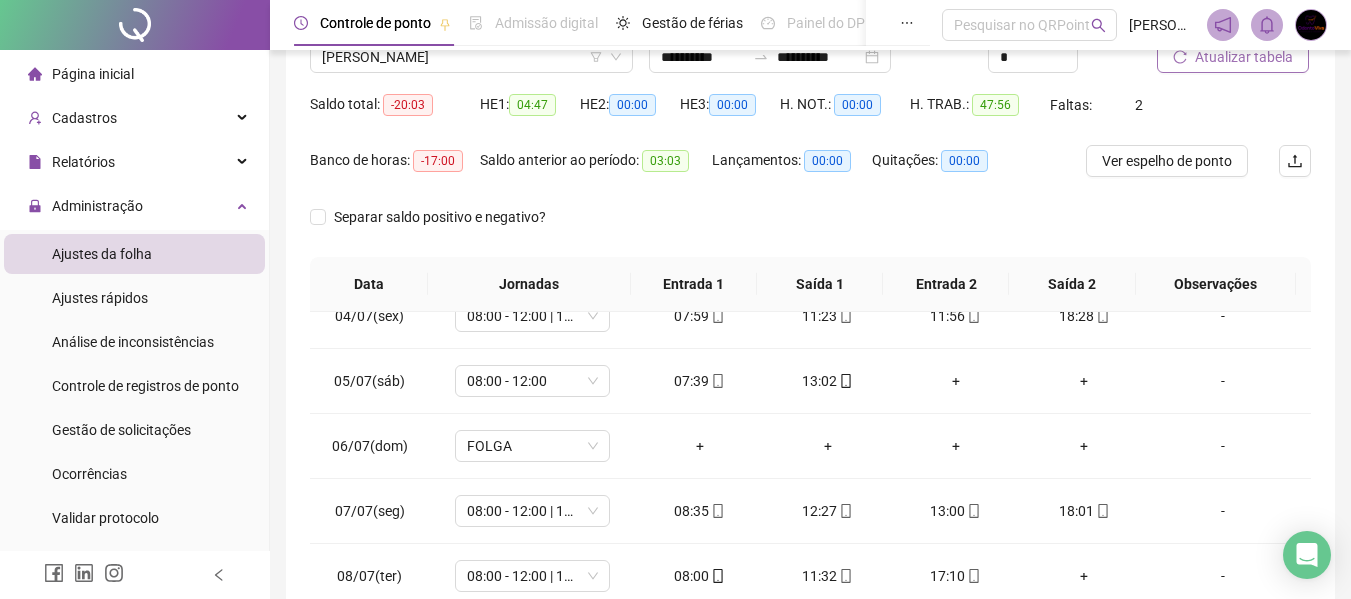 scroll, scrollTop: 423, scrollLeft: 0, axis: vertical 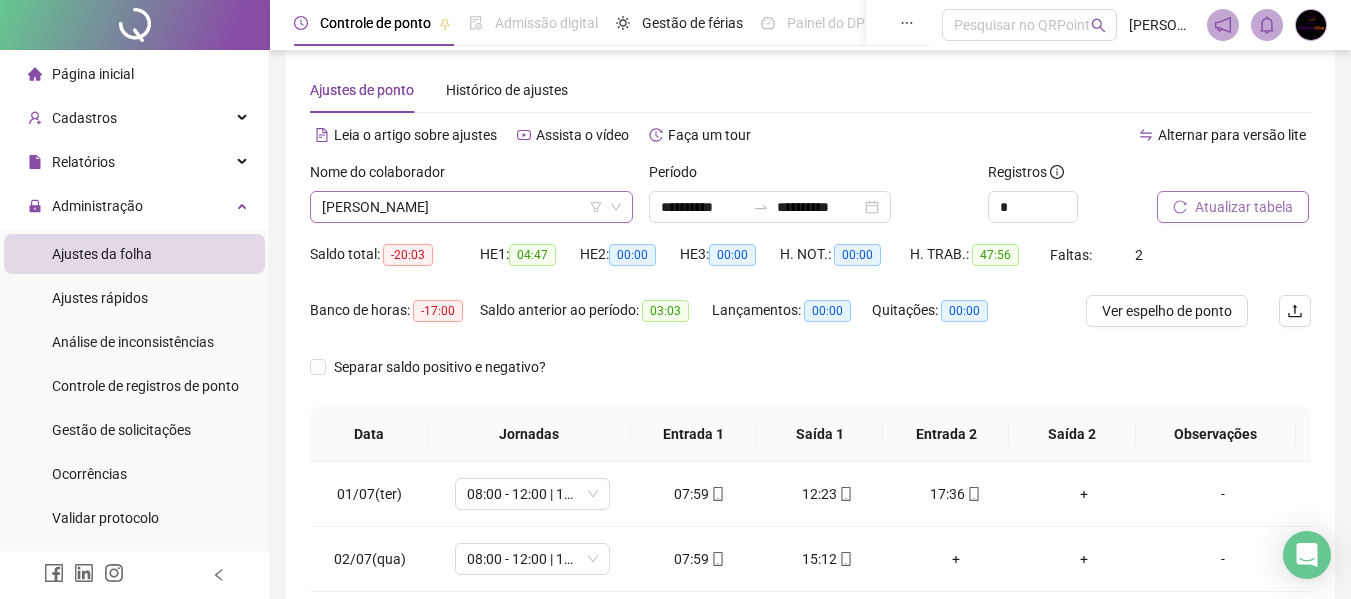 click on "[PERSON_NAME]" at bounding box center (471, 207) 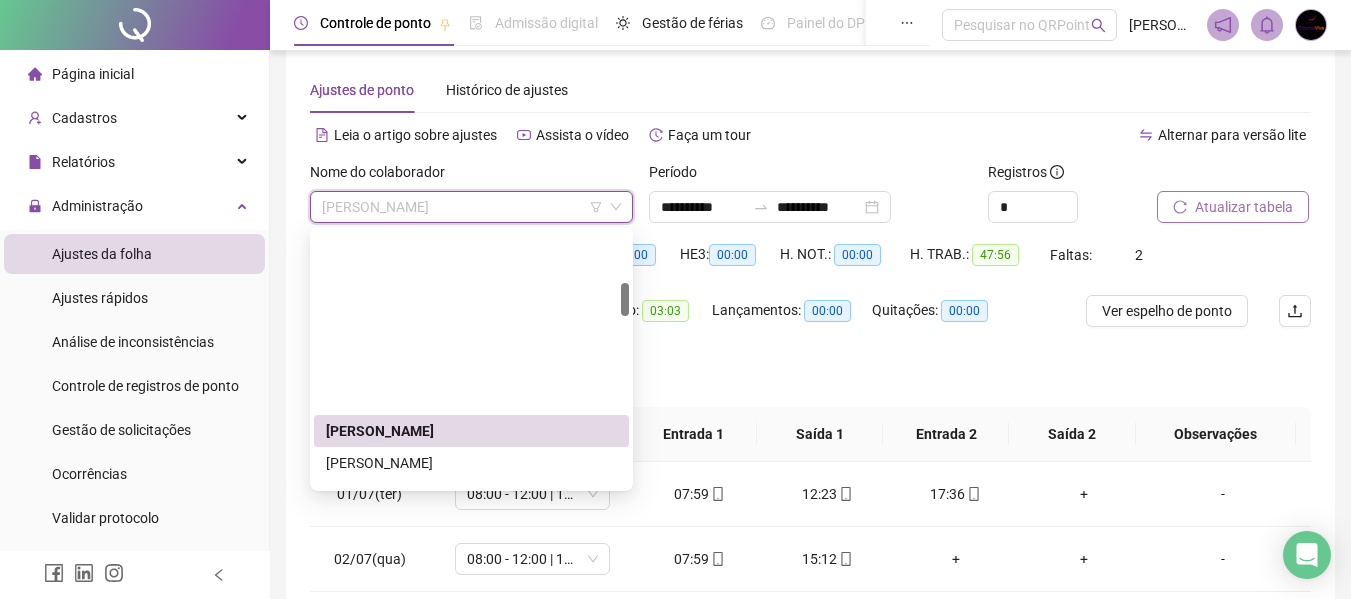 scroll, scrollTop: 400, scrollLeft: 0, axis: vertical 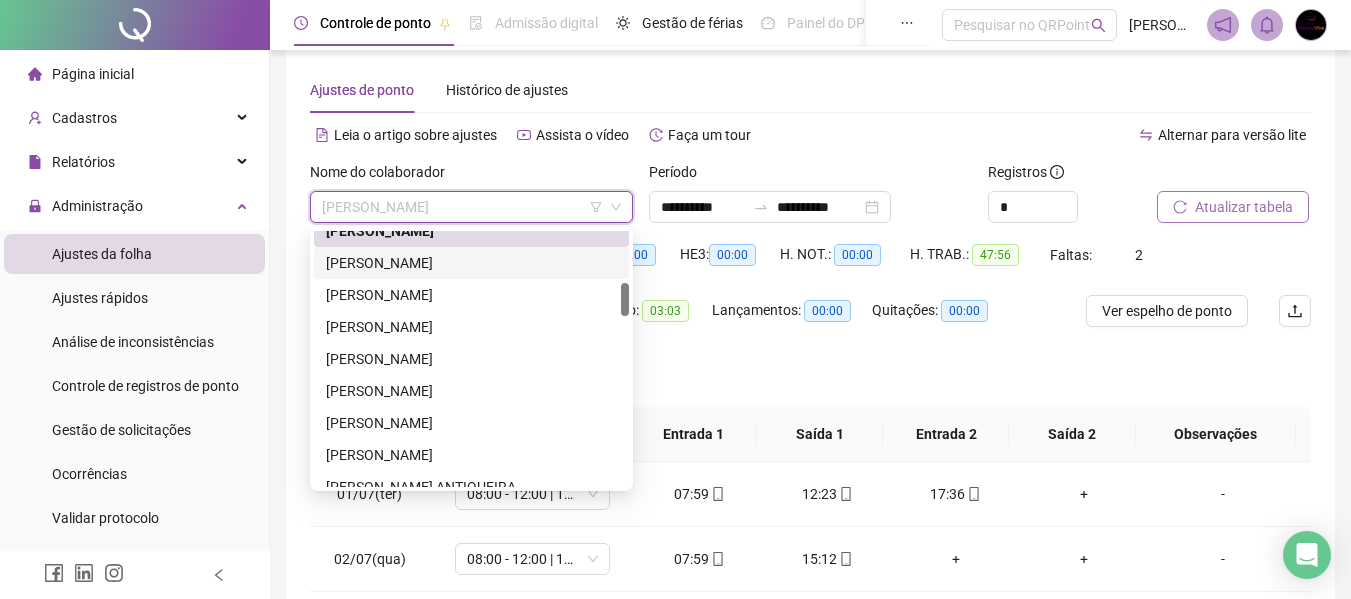 click on "[PERSON_NAME]" at bounding box center (471, 263) 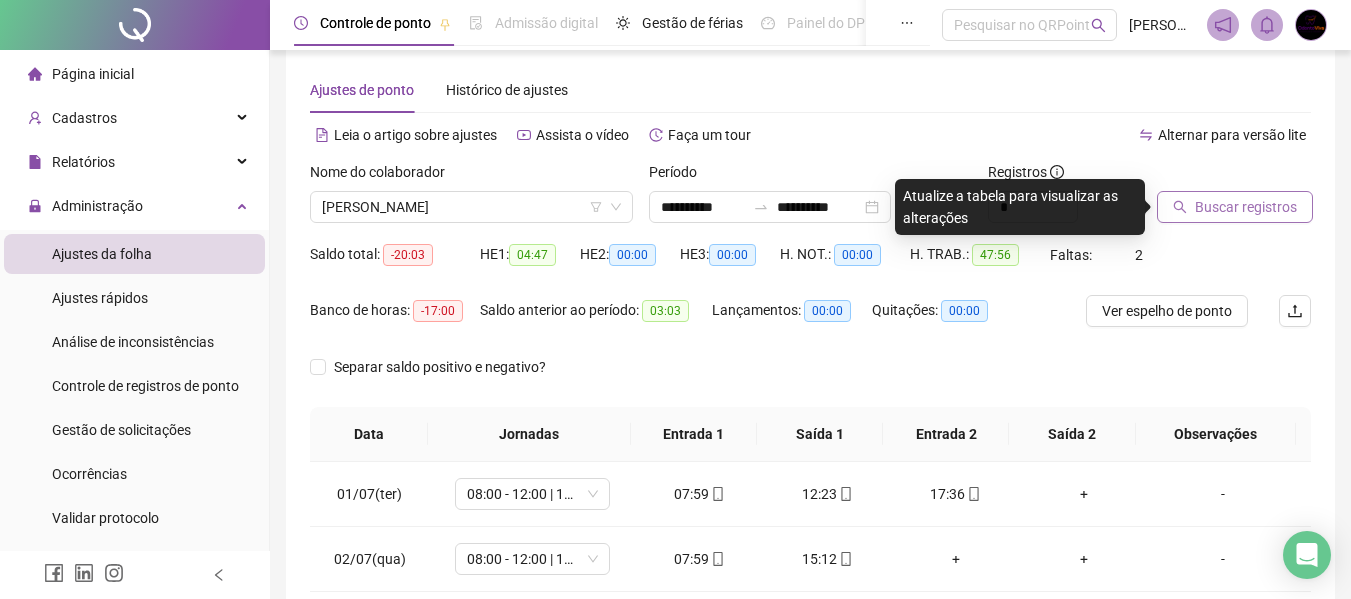 click on "Buscar registros" at bounding box center (1246, 207) 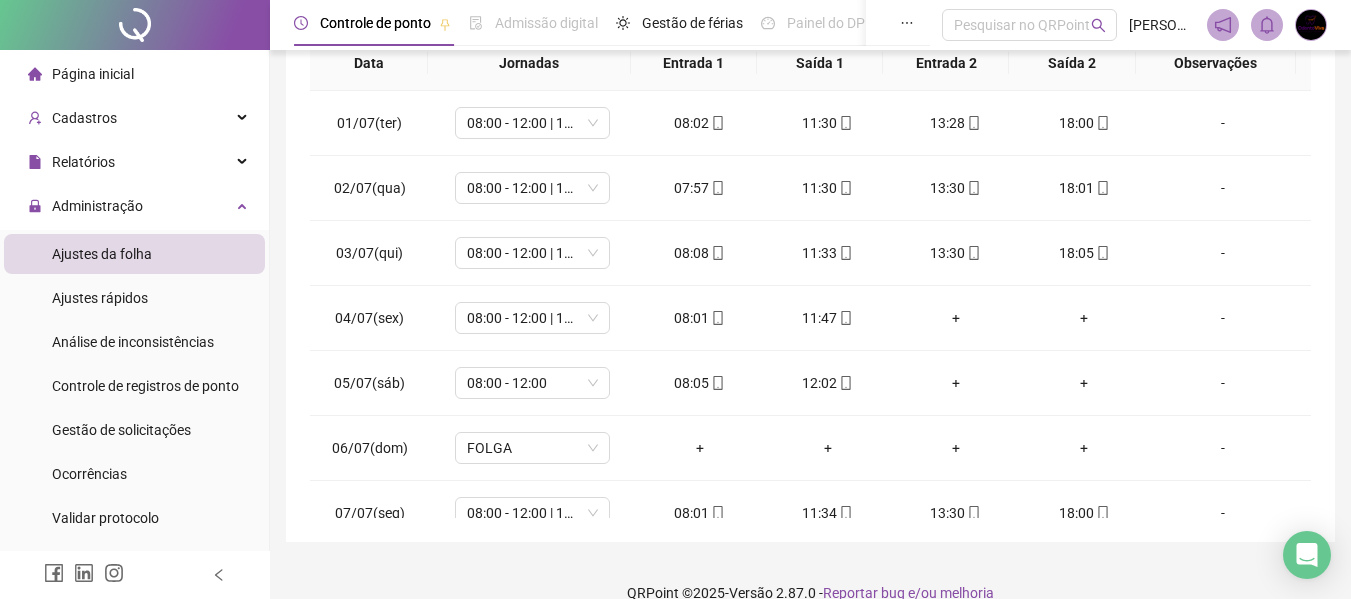 scroll, scrollTop: 423, scrollLeft: 0, axis: vertical 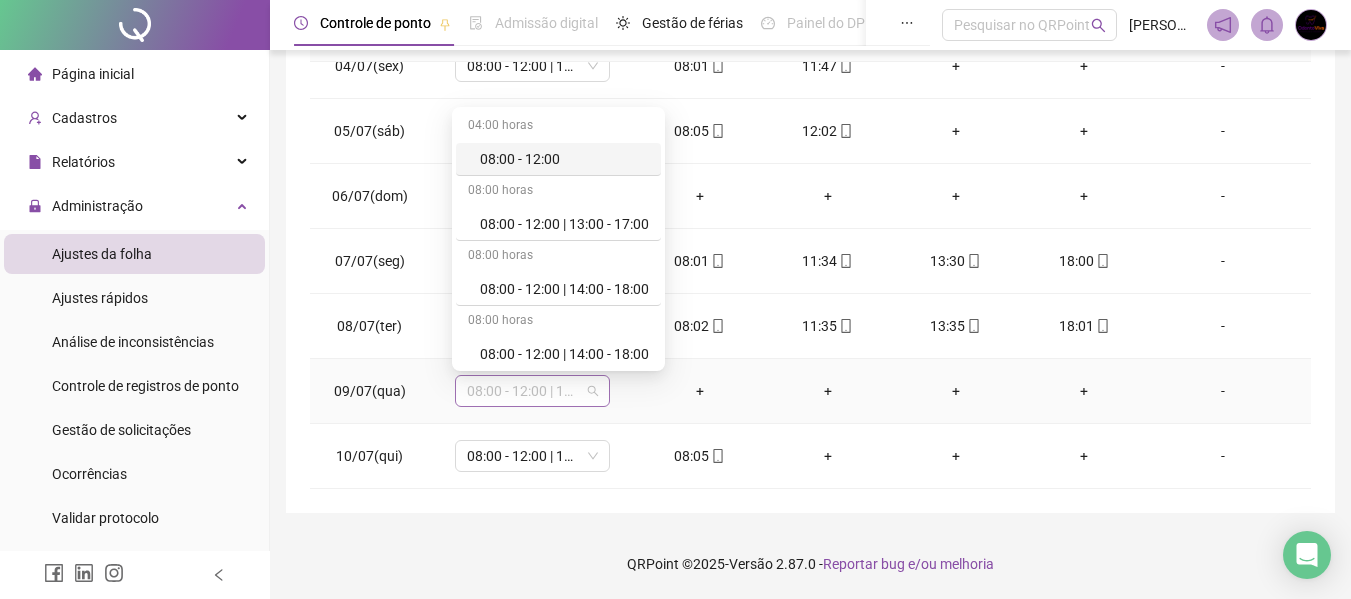click on "08:00 - 12:00 | 13:00 - 17:00" at bounding box center [532, 391] 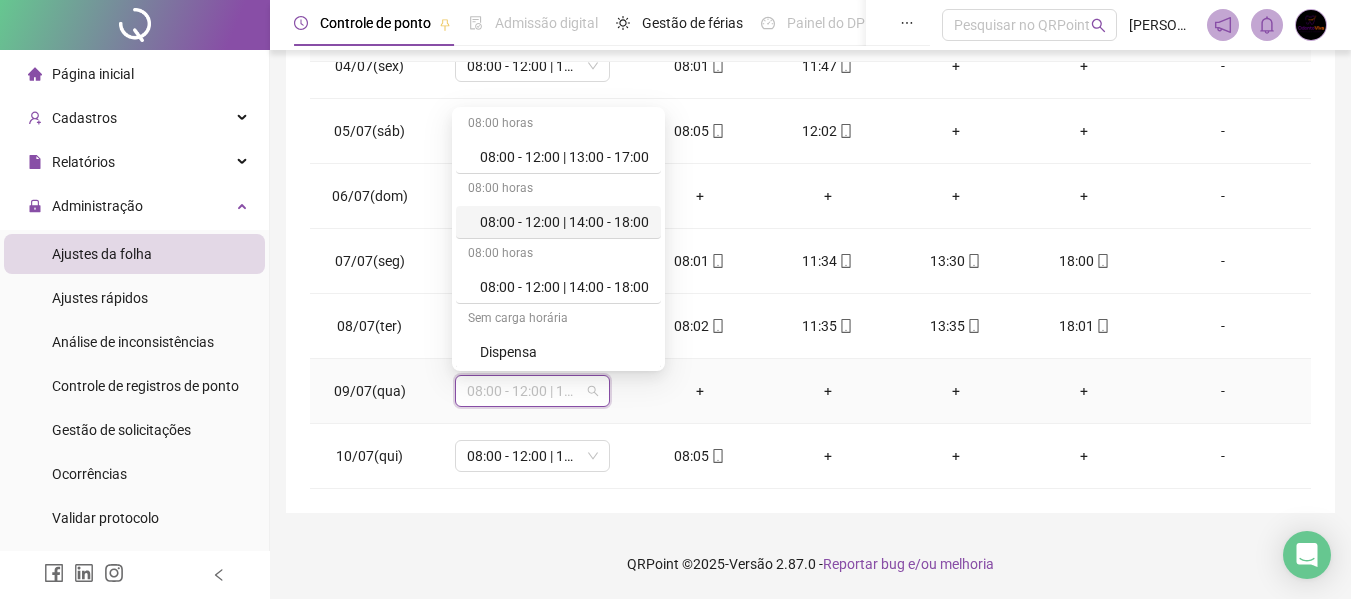 scroll, scrollTop: 100, scrollLeft: 0, axis: vertical 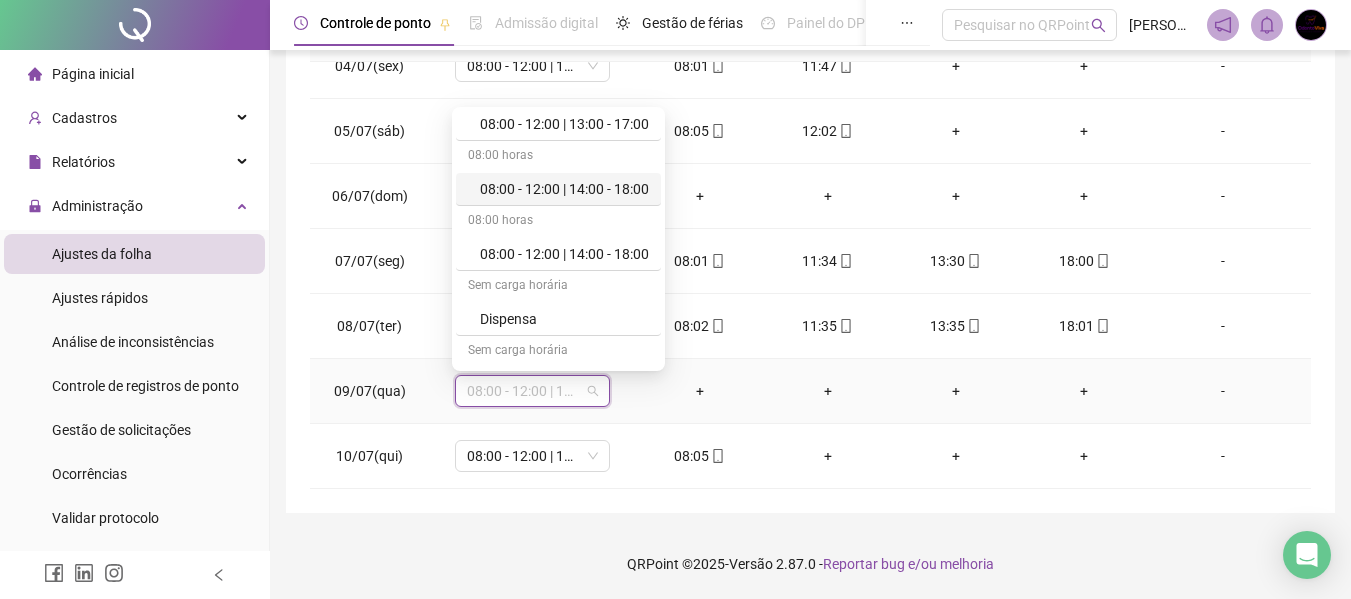 click on "Sem carga horária" at bounding box center [558, 287] 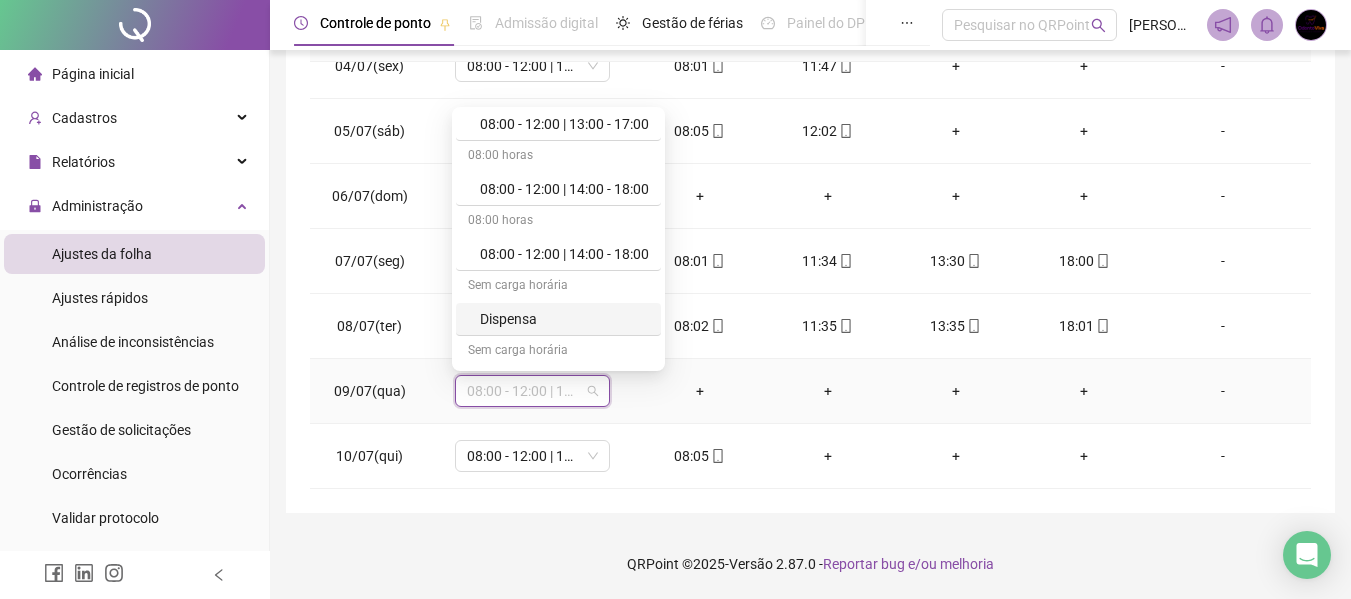 click on "Dispensa" at bounding box center (564, 319) 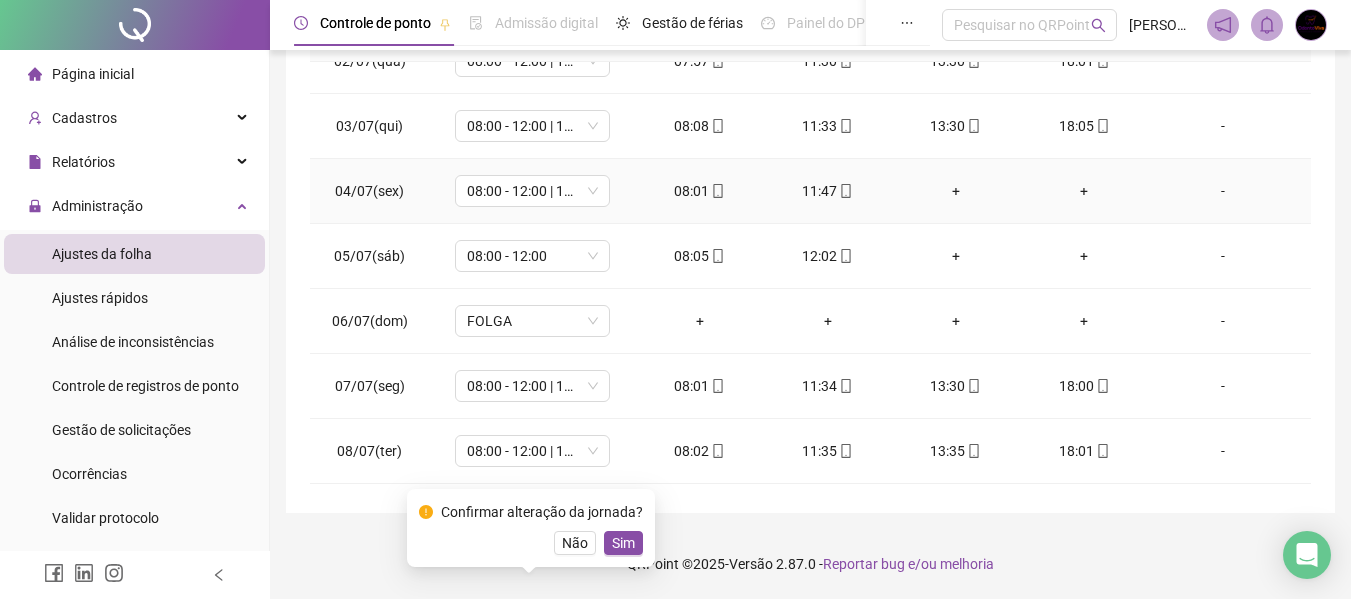 scroll, scrollTop: 0, scrollLeft: 0, axis: both 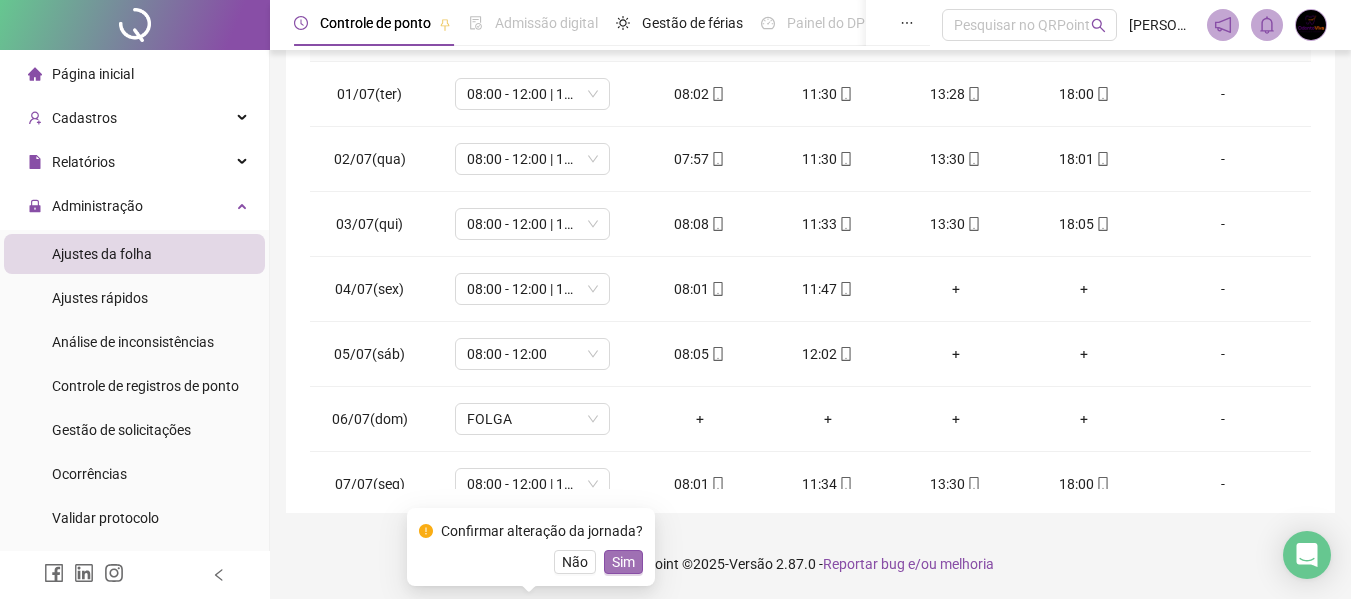 click on "Sim" at bounding box center (623, 562) 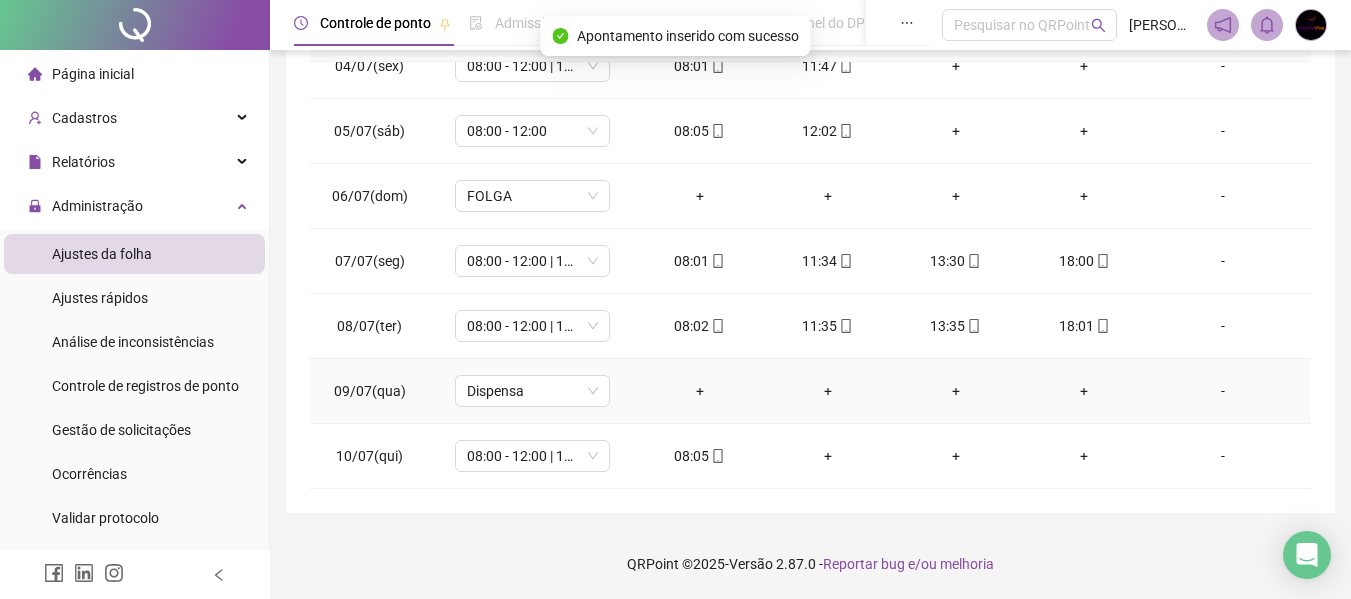 scroll, scrollTop: 0, scrollLeft: 0, axis: both 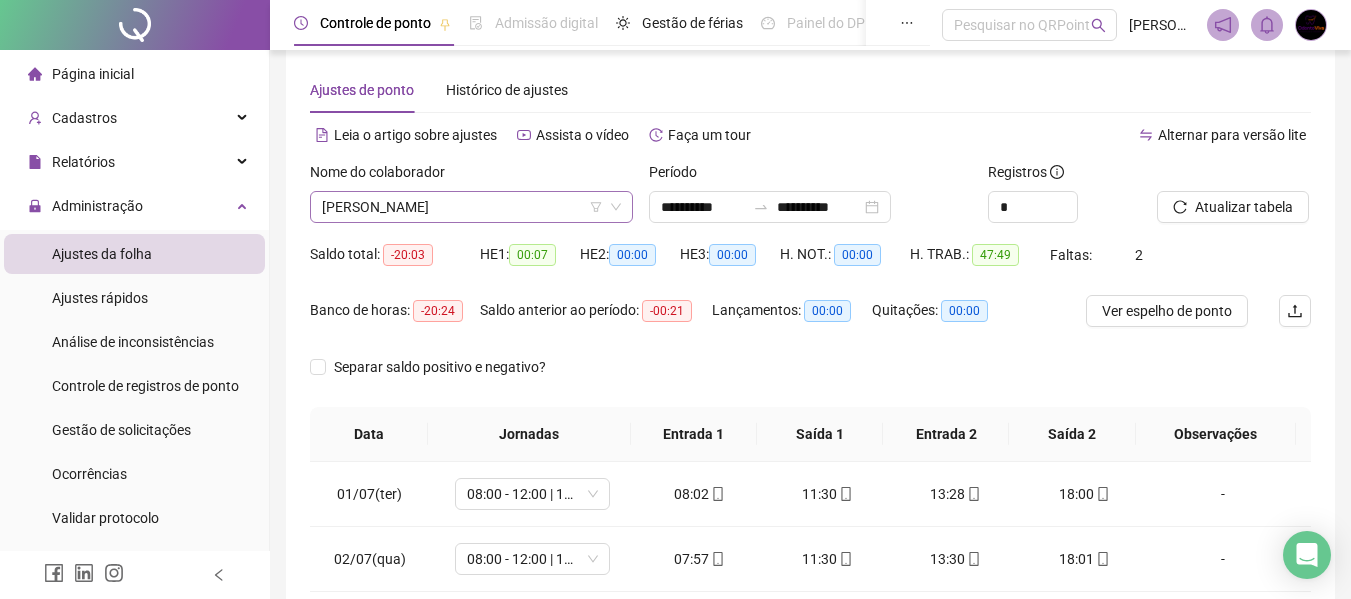 click on "[PERSON_NAME]" at bounding box center (471, 207) 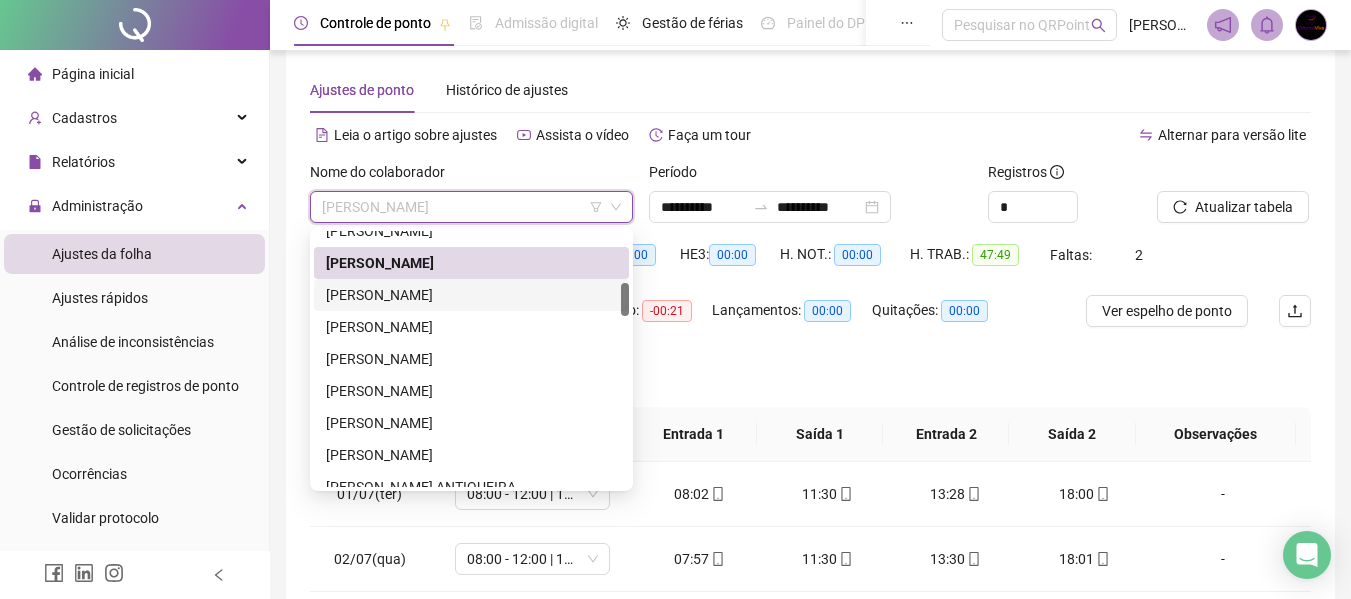 click on "[PERSON_NAME]" at bounding box center (471, 295) 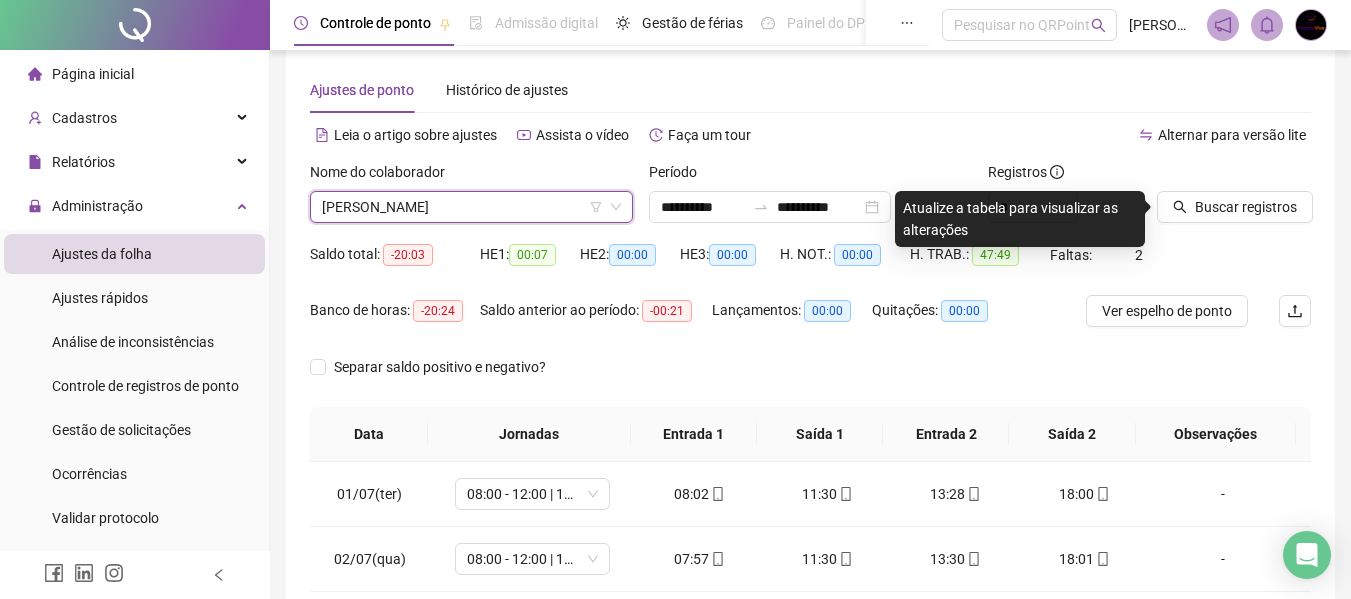 scroll, scrollTop: 423, scrollLeft: 0, axis: vertical 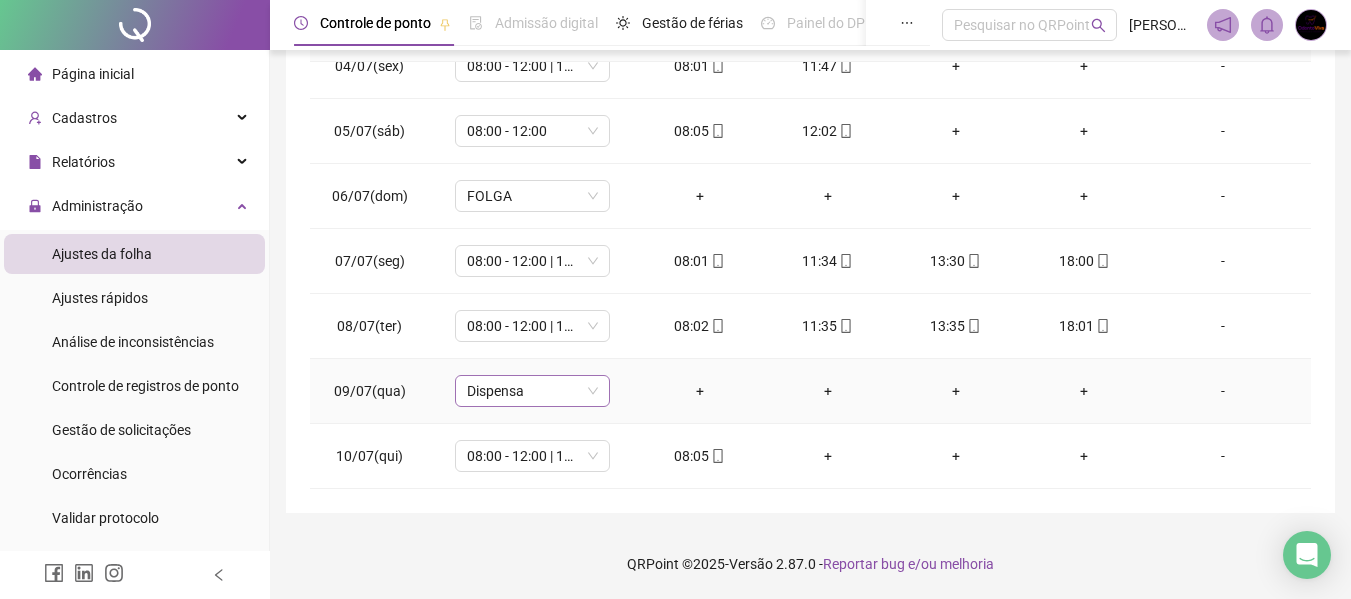 click on "Dispensa" at bounding box center [532, 391] 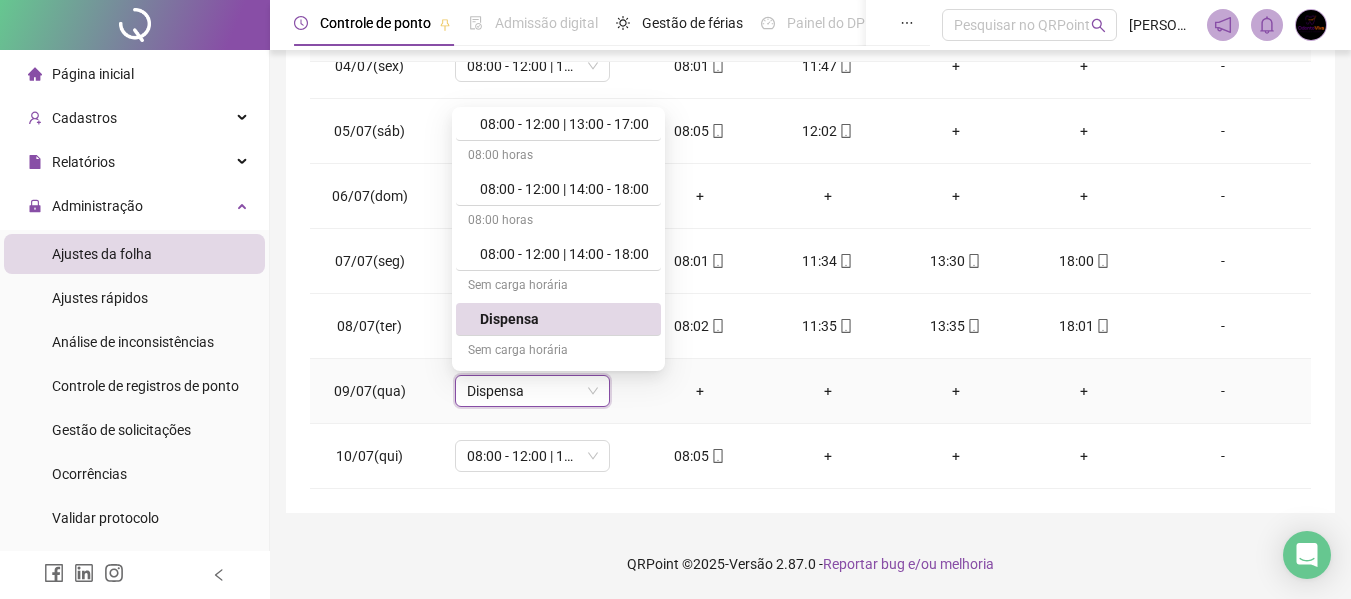 click on "Dispensa" at bounding box center [532, 391] 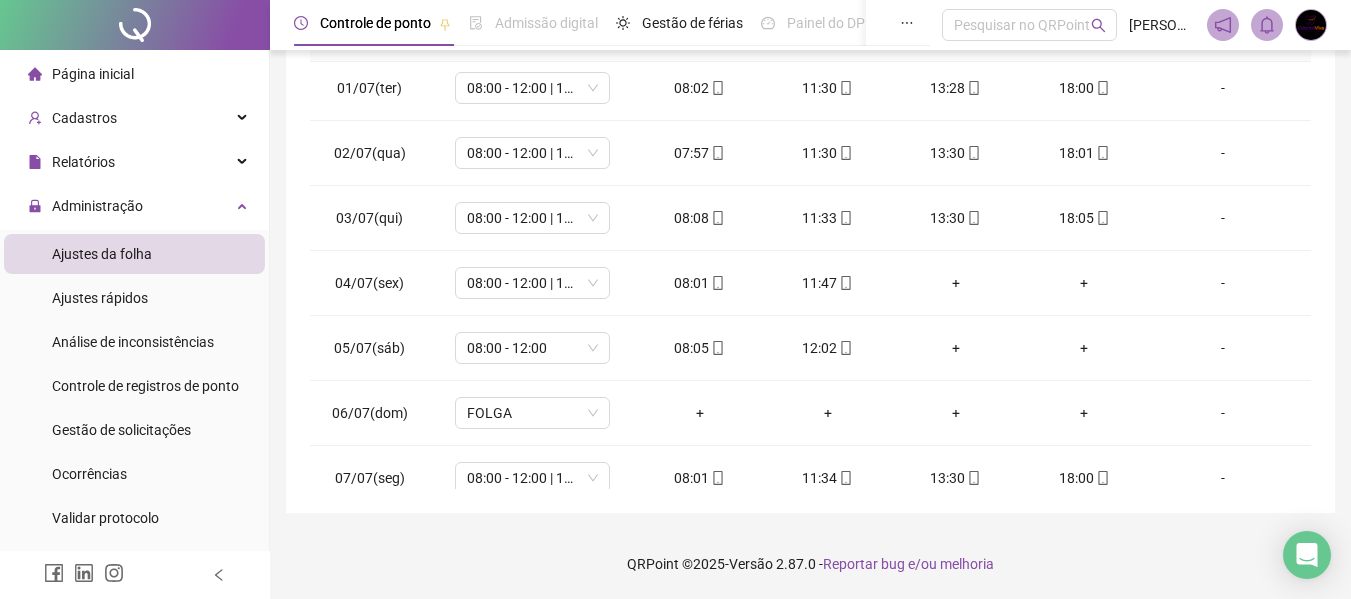 scroll, scrollTop: 0, scrollLeft: 0, axis: both 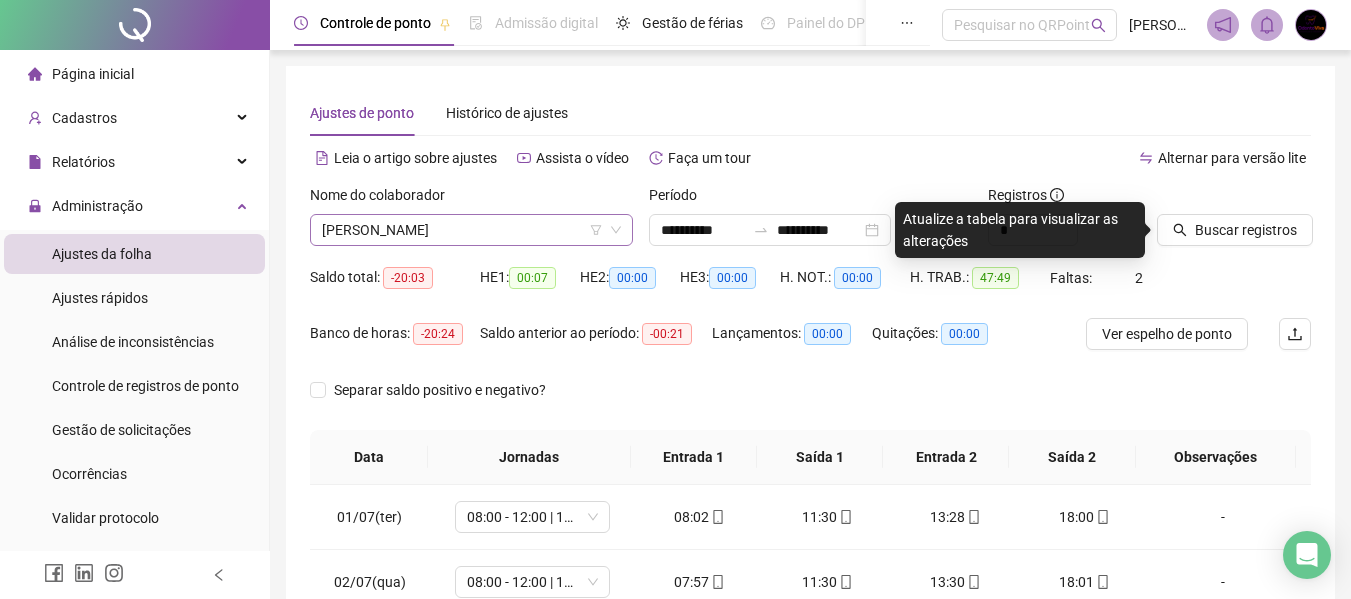 click on "[PERSON_NAME]" at bounding box center (471, 230) 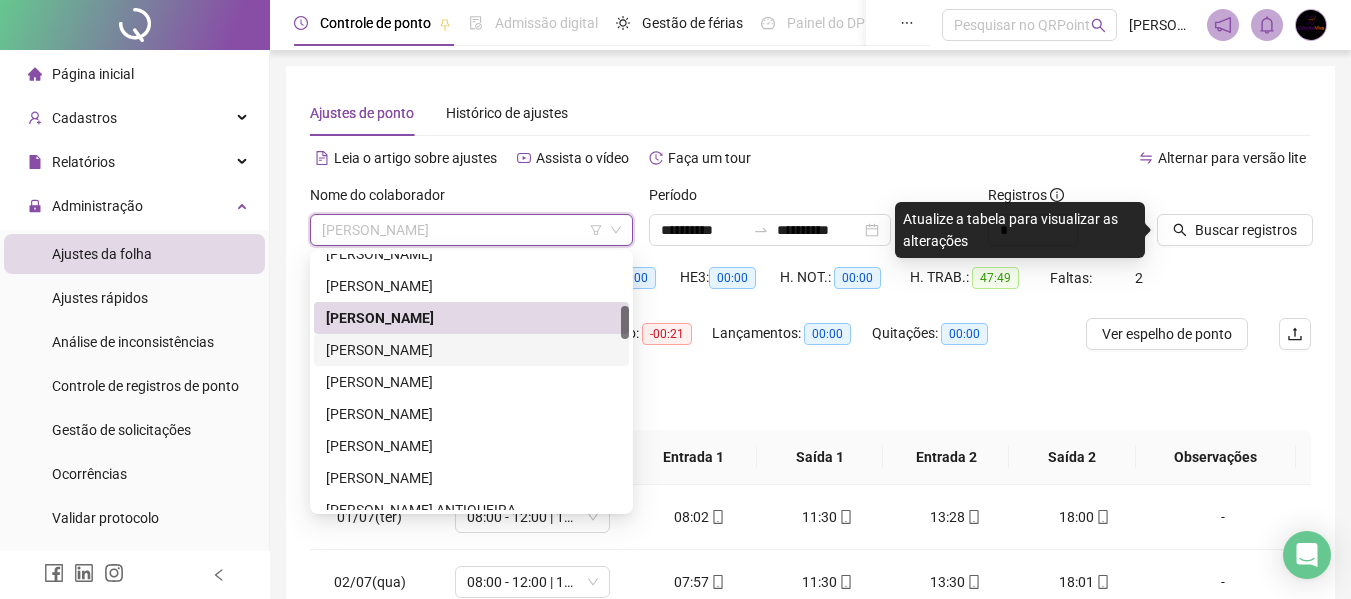 click on "[PERSON_NAME]" at bounding box center [471, 350] 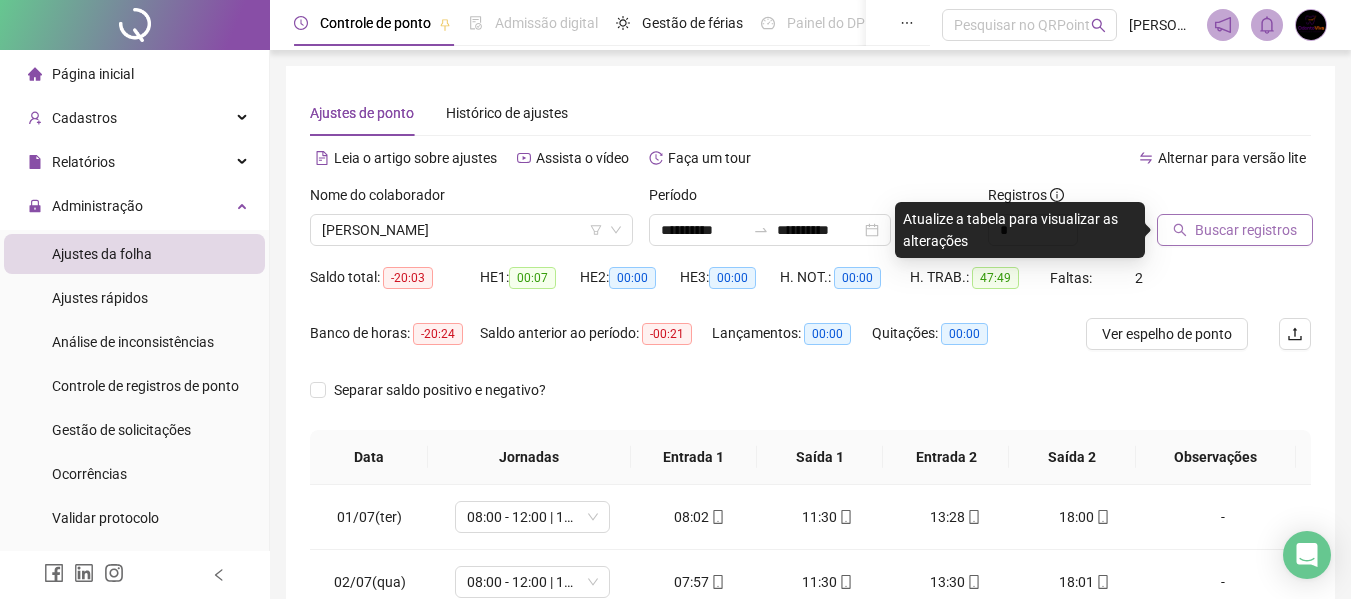 click on "Buscar registros" at bounding box center [1246, 230] 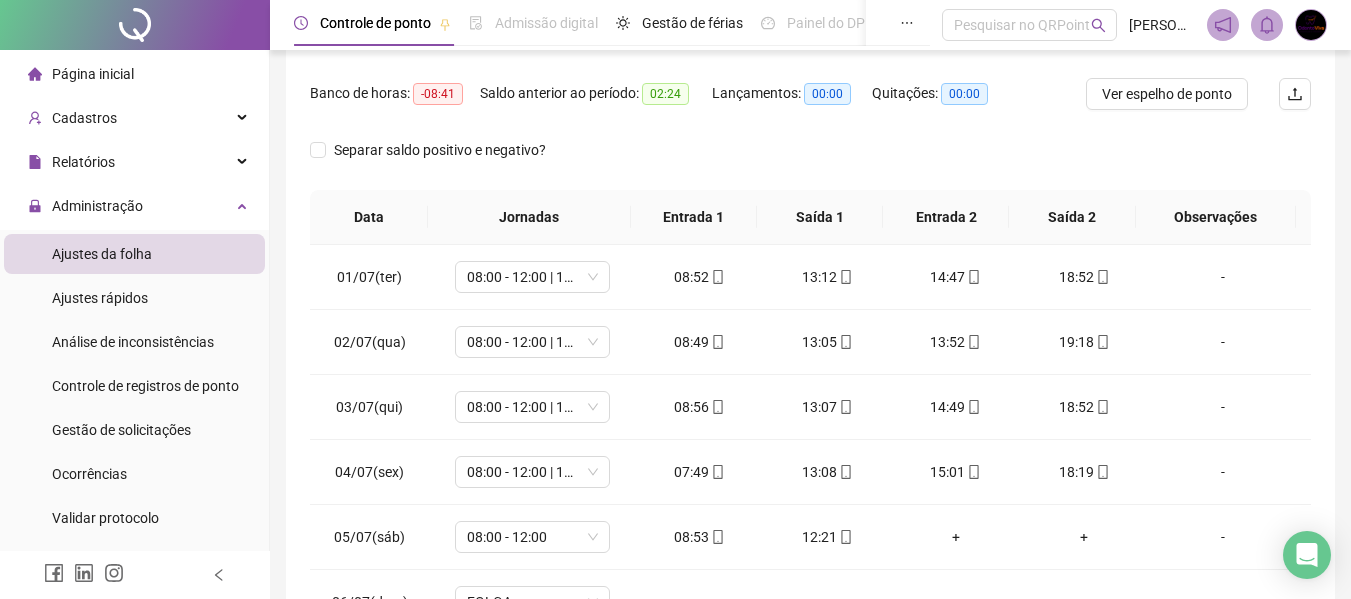 scroll, scrollTop: 423, scrollLeft: 0, axis: vertical 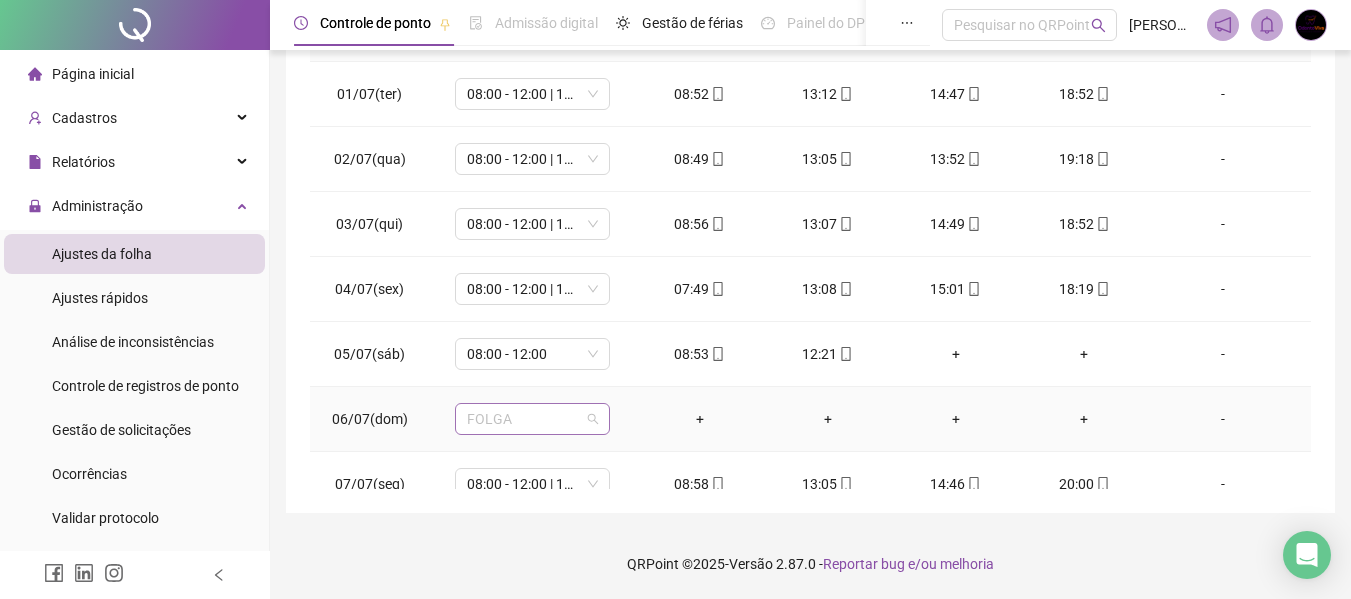 click on "FOLGA" at bounding box center (532, 419) 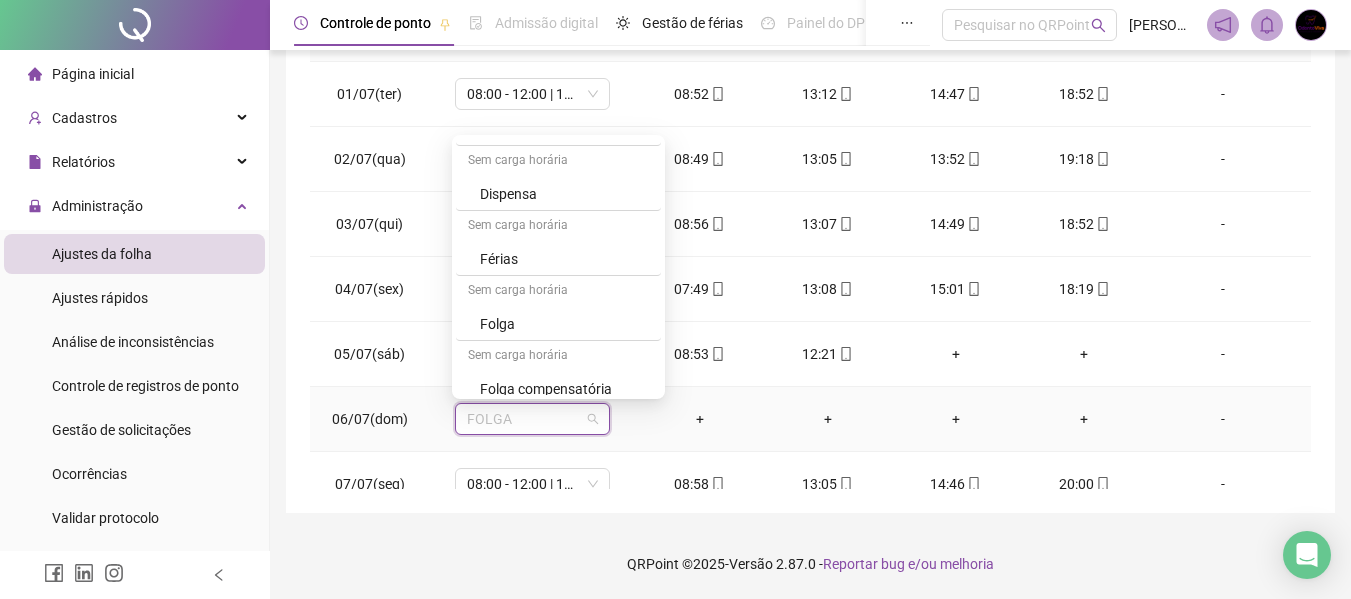 scroll, scrollTop: 300, scrollLeft: 0, axis: vertical 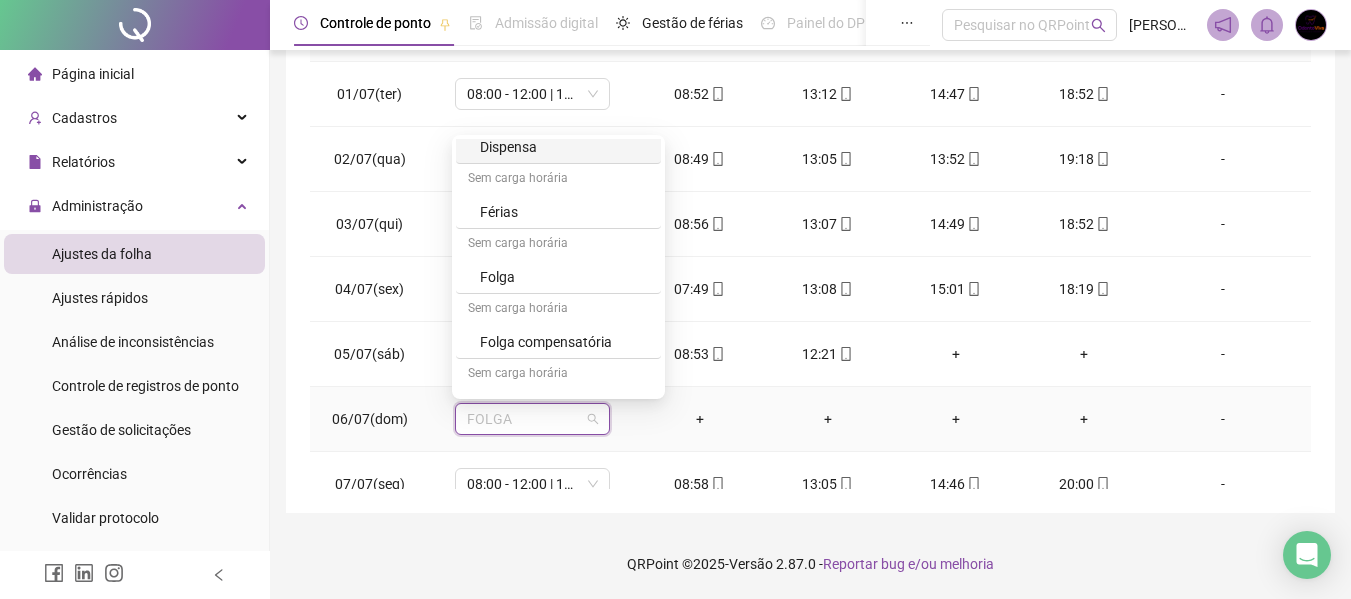 click on "Dispensa" at bounding box center [564, 147] 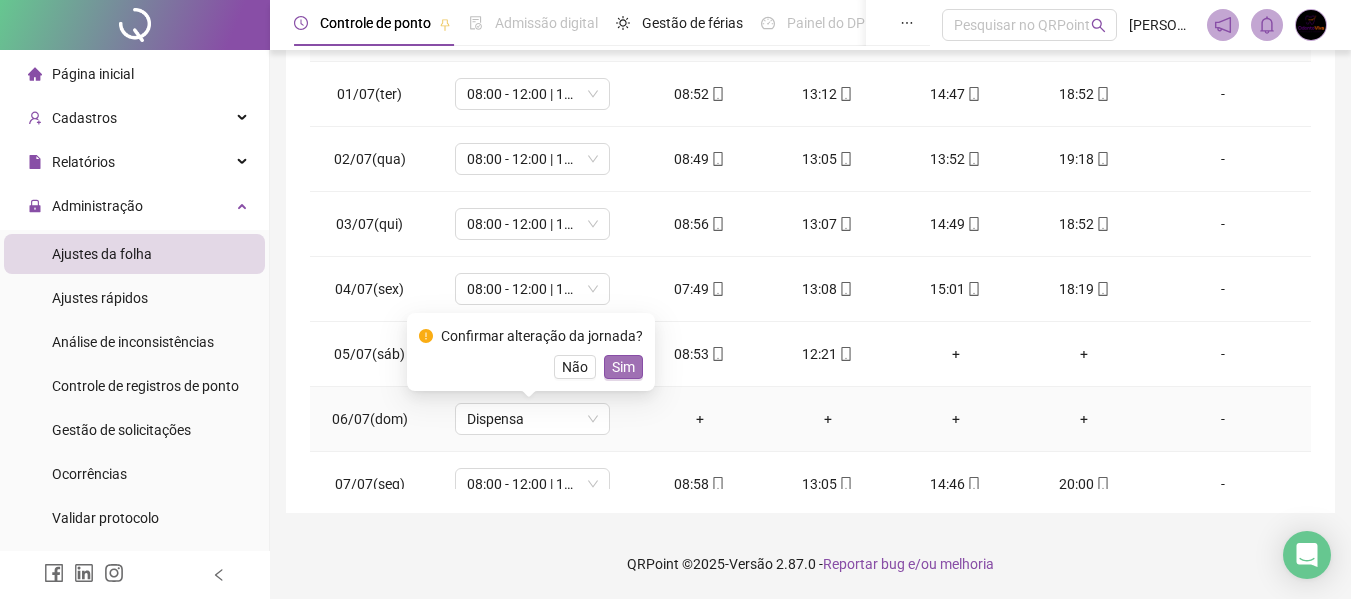 click on "Sim" at bounding box center [623, 367] 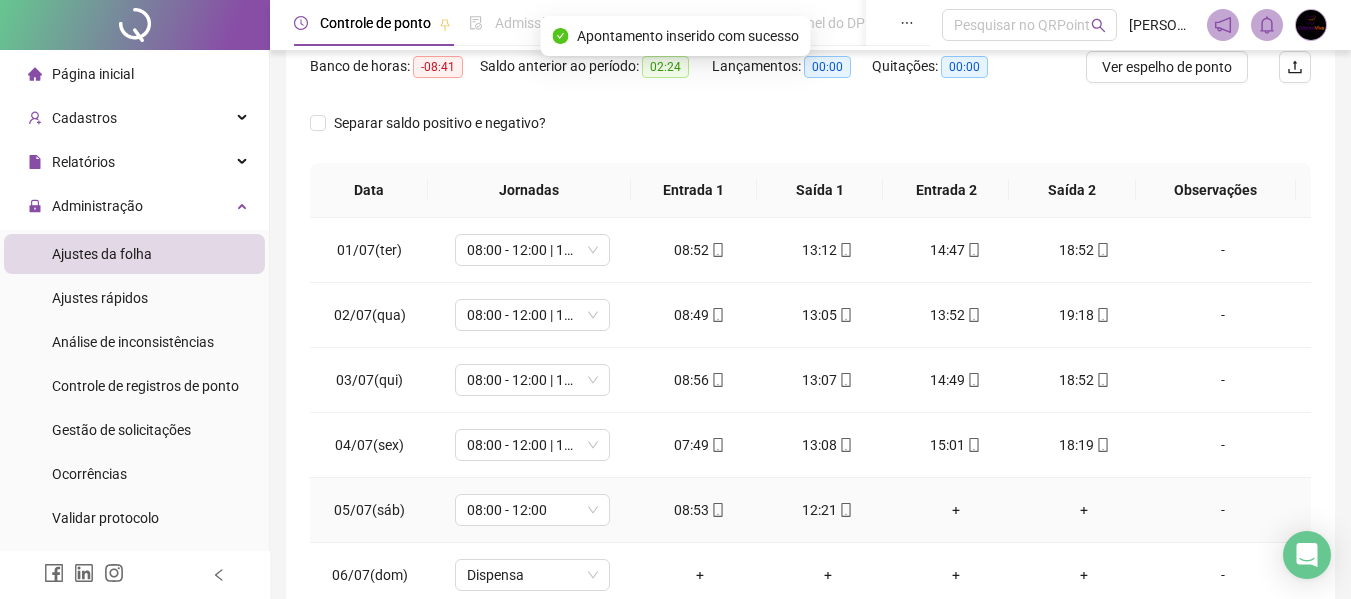 scroll, scrollTop: 0, scrollLeft: 0, axis: both 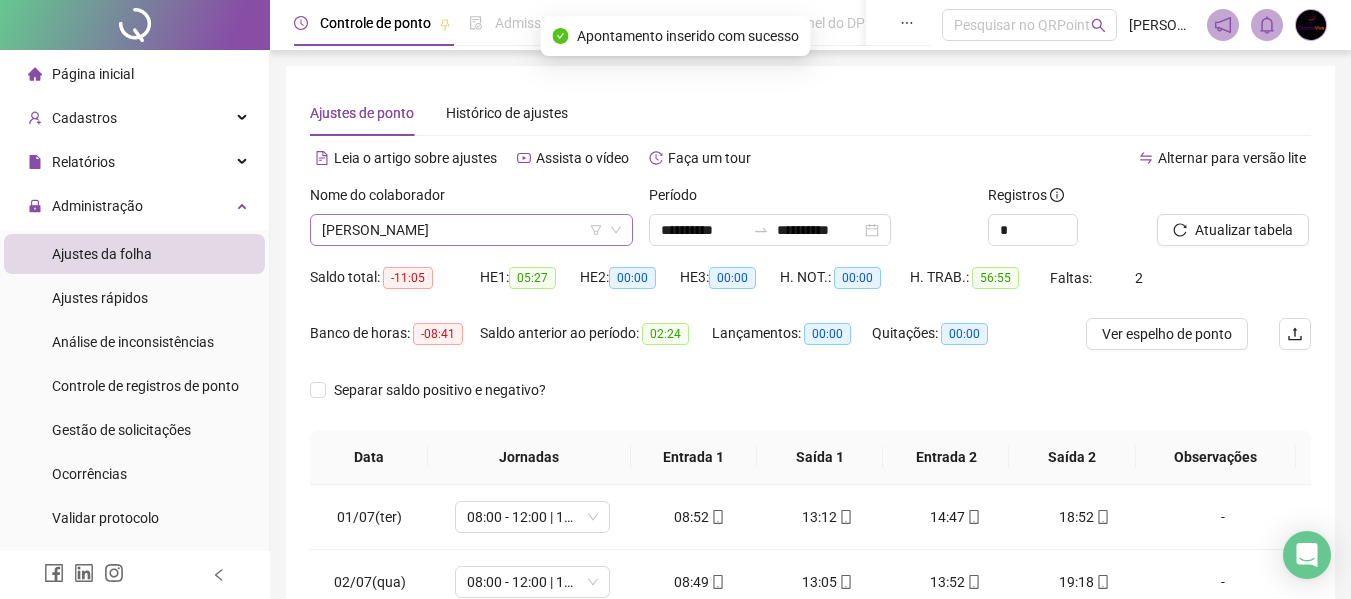 click on "[PERSON_NAME]" at bounding box center (471, 230) 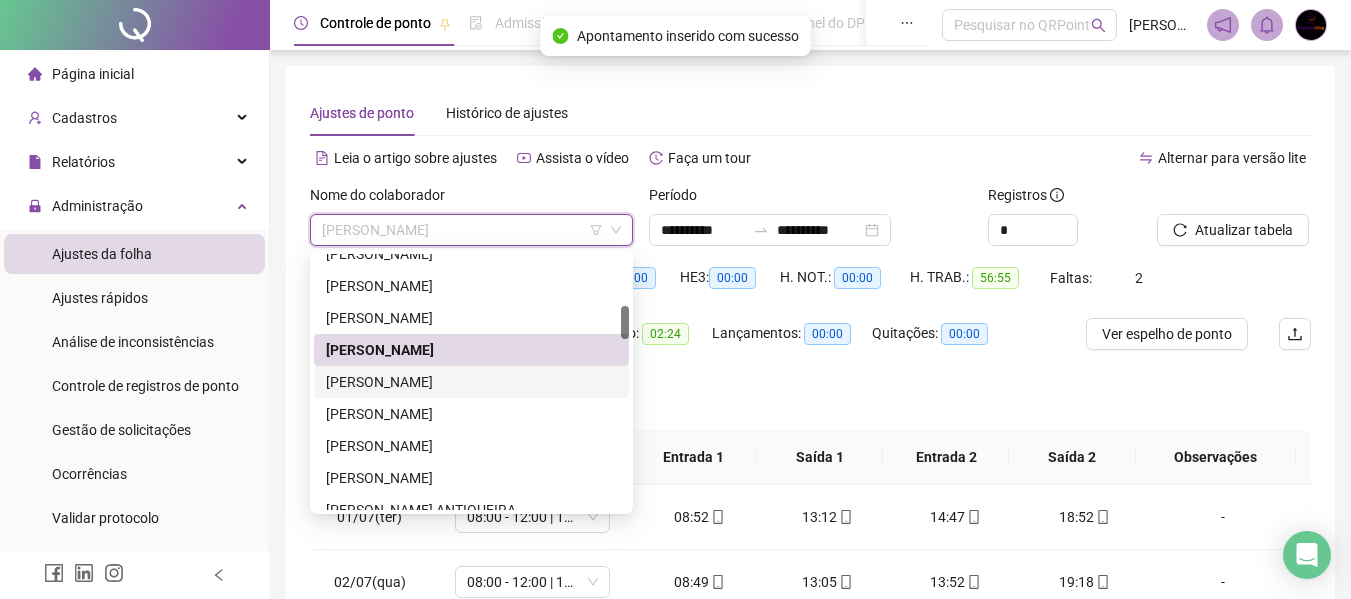 click on "[PERSON_NAME]" at bounding box center [471, 382] 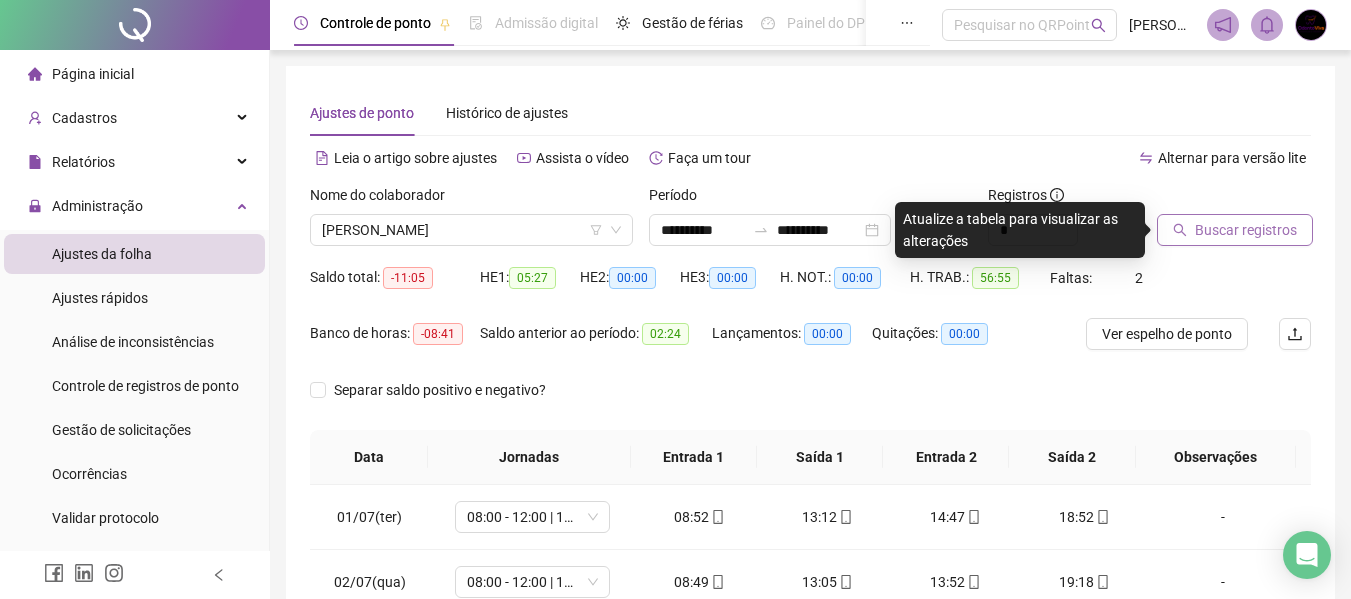click on "Buscar registros" at bounding box center [1246, 230] 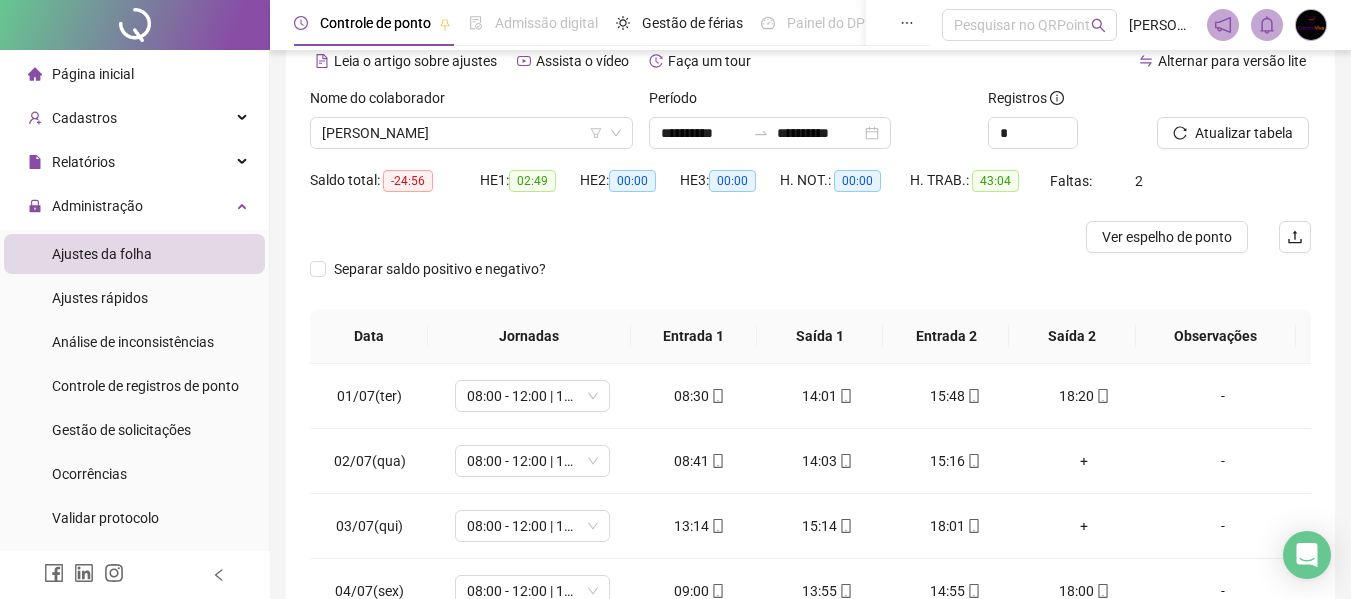 scroll, scrollTop: 399, scrollLeft: 0, axis: vertical 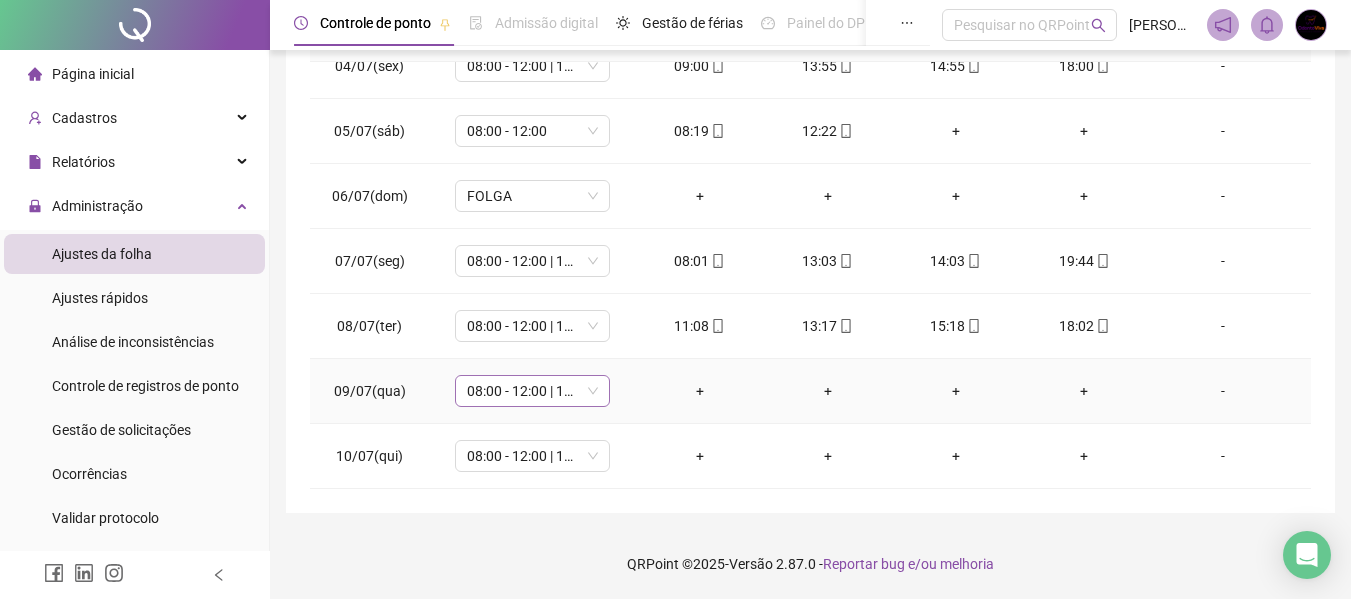 click on "08:00 - 12:00 | 13:00 - 17:00" at bounding box center [532, 391] 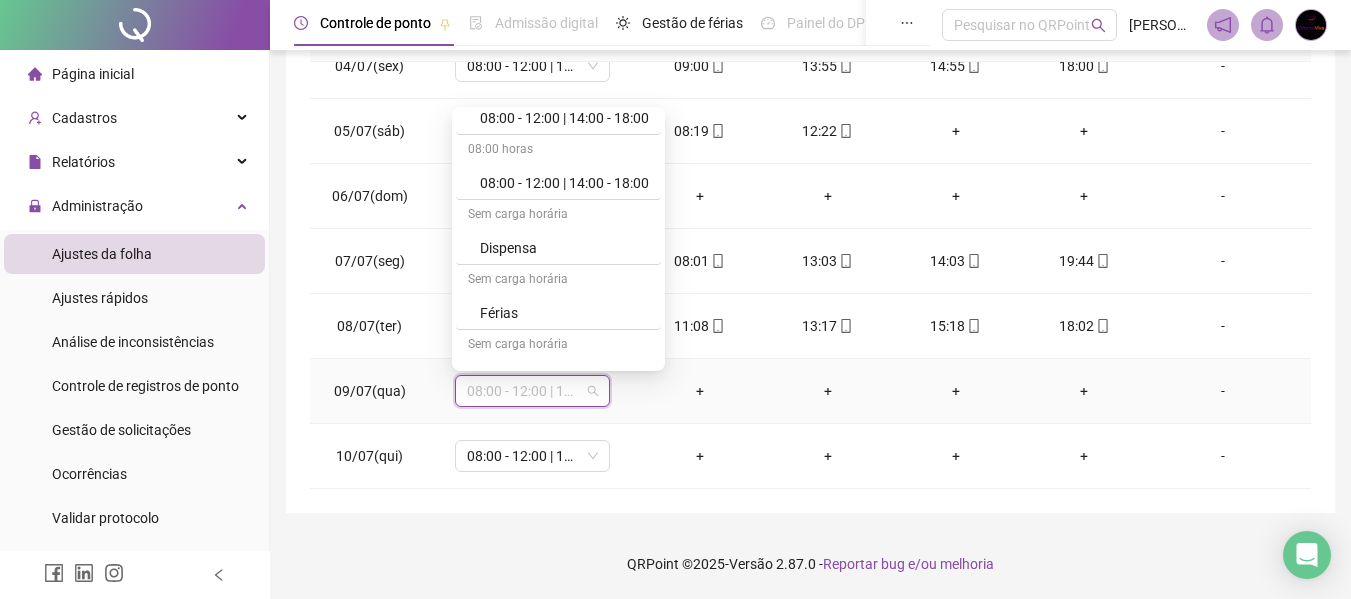 scroll, scrollTop: 300, scrollLeft: 0, axis: vertical 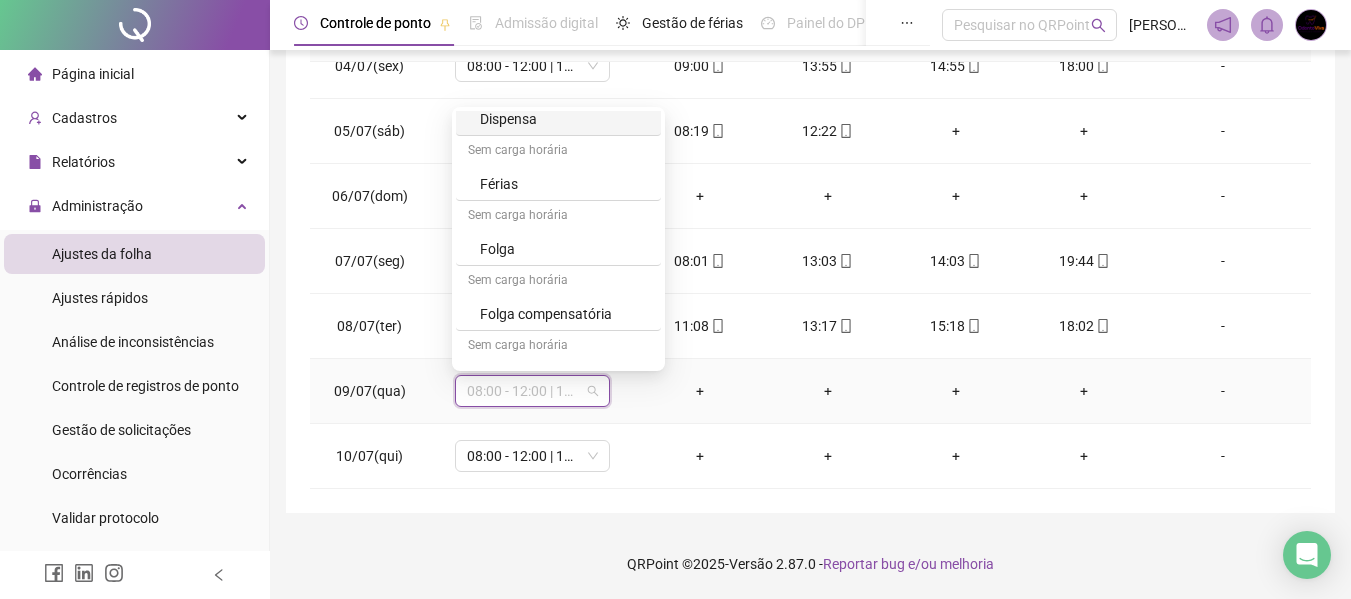 click on "Dispensa" at bounding box center (564, 119) 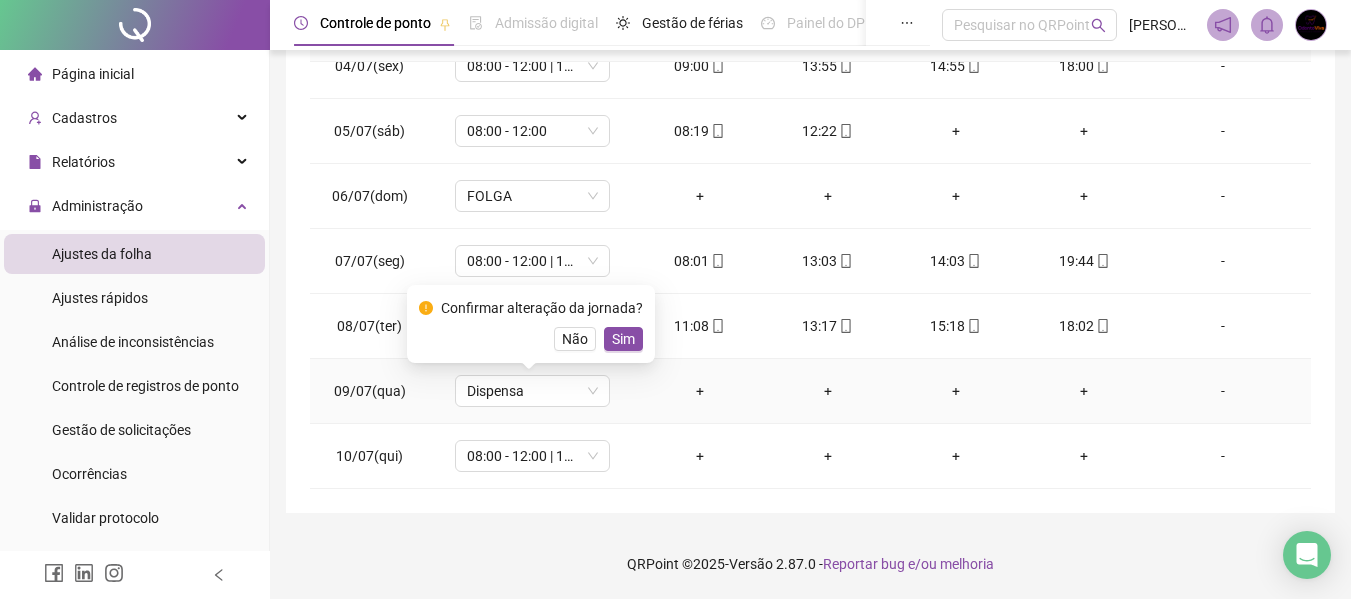 click on "Sim" at bounding box center (623, 339) 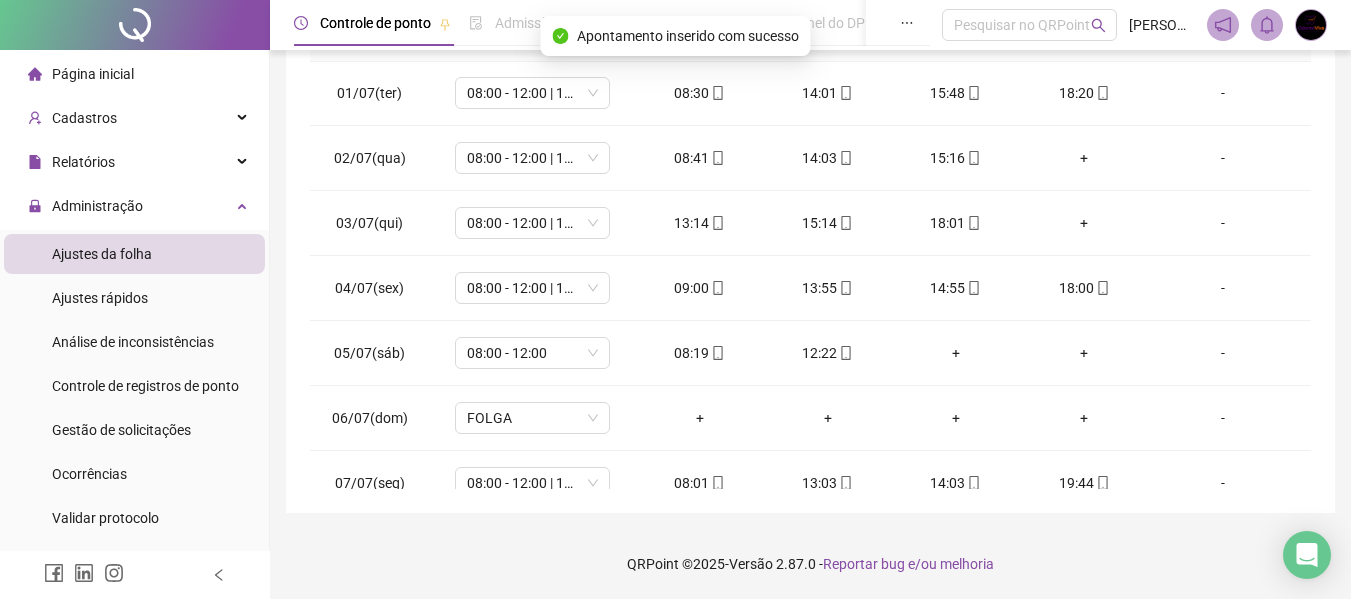 scroll, scrollTop: 0, scrollLeft: 0, axis: both 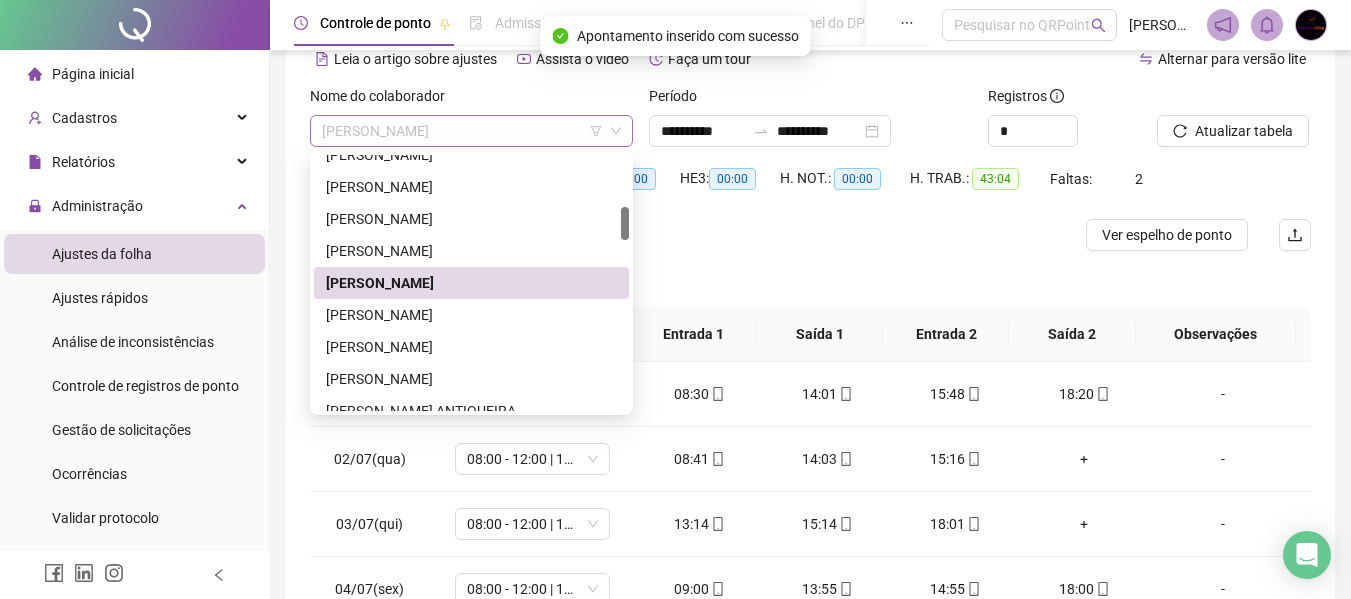 click on "[PERSON_NAME]" at bounding box center [471, 131] 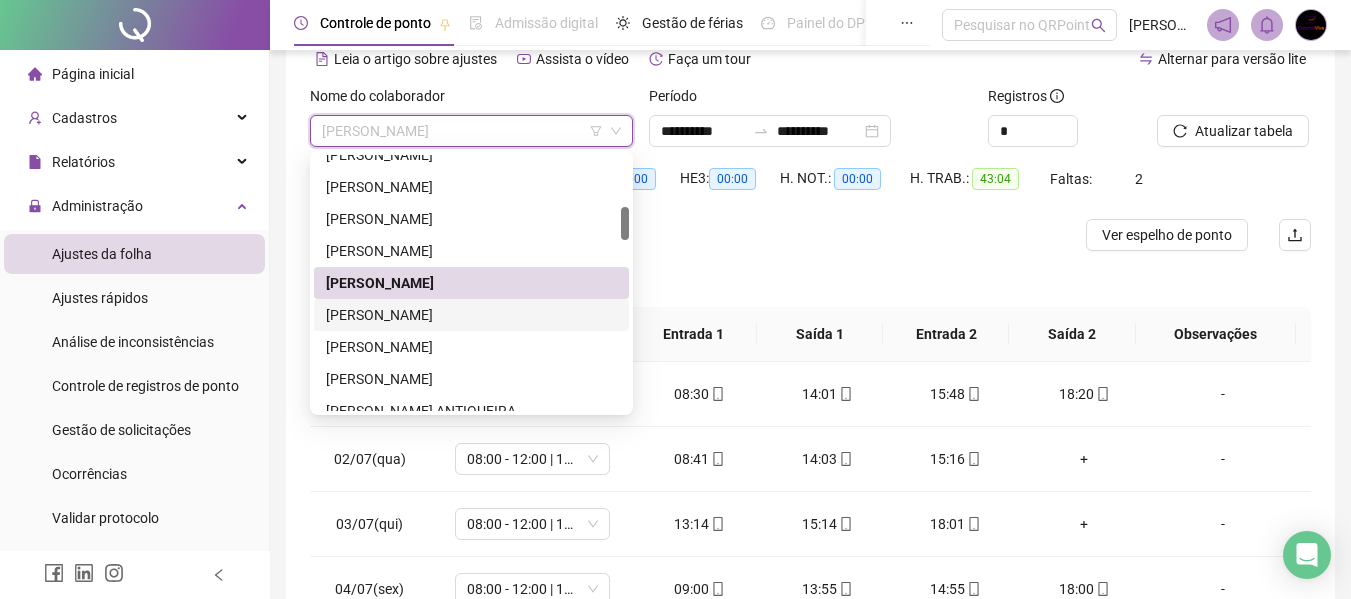 drag, startPoint x: 460, startPoint y: 320, endPoint x: 497, endPoint y: 305, distance: 39.92493 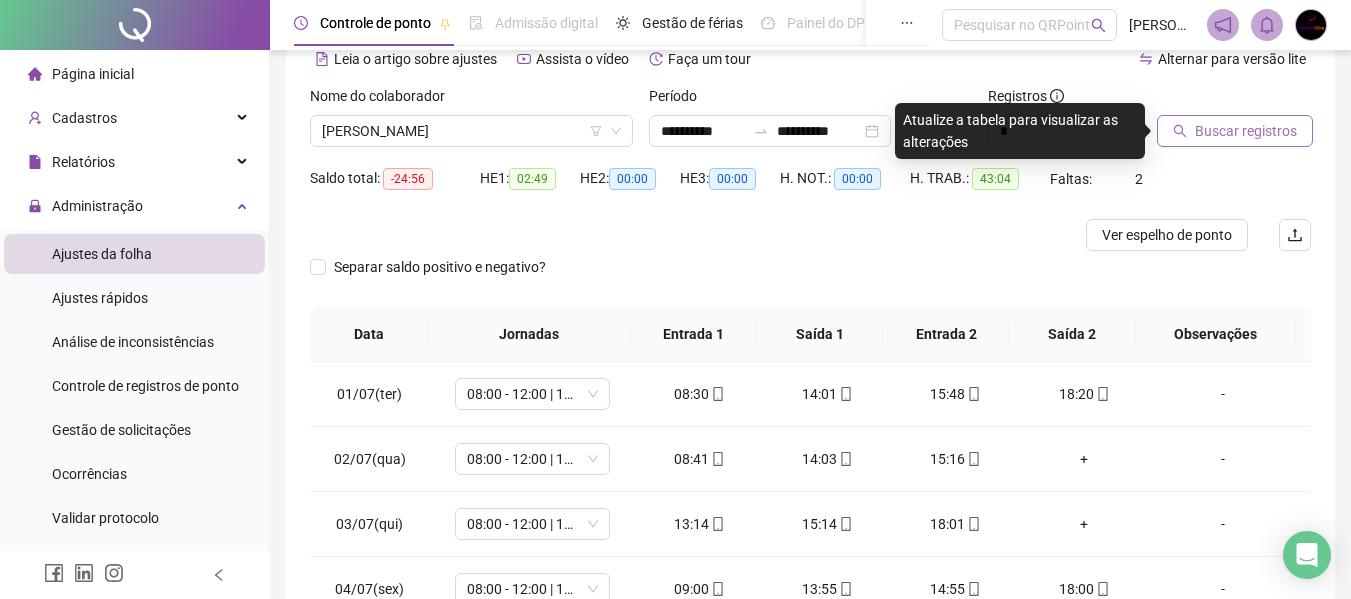 click on "Buscar registros" at bounding box center [1246, 131] 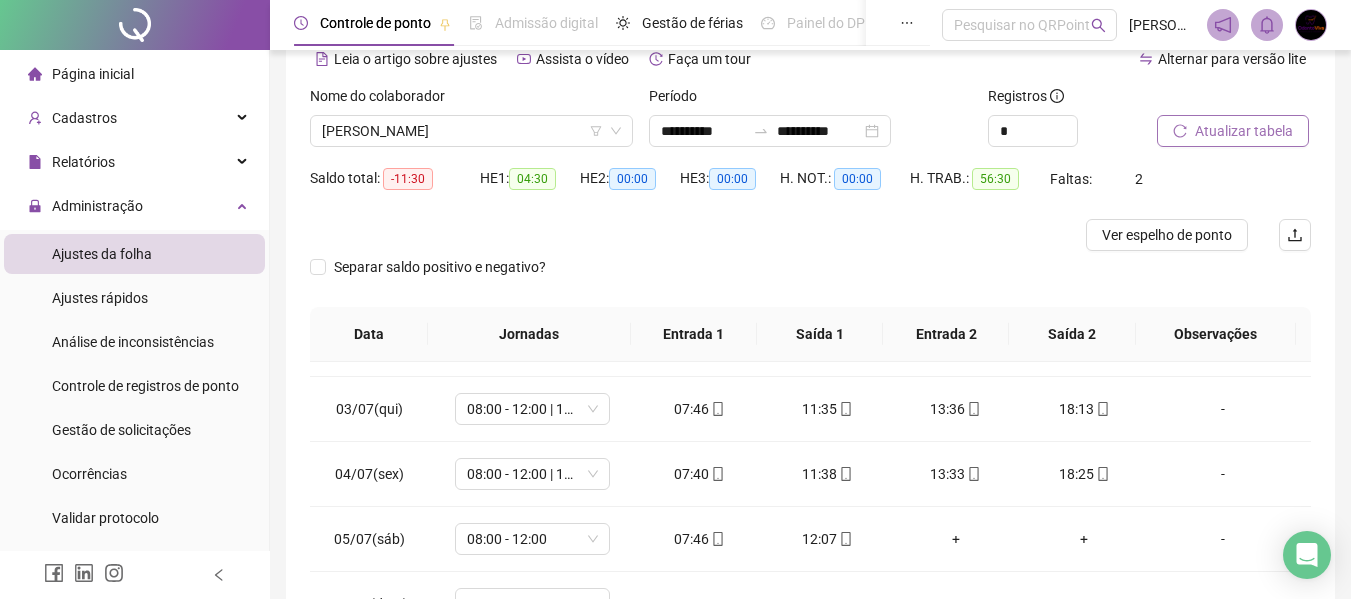 scroll, scrollTop: 223, scrollLeft: 0, axis: vertical 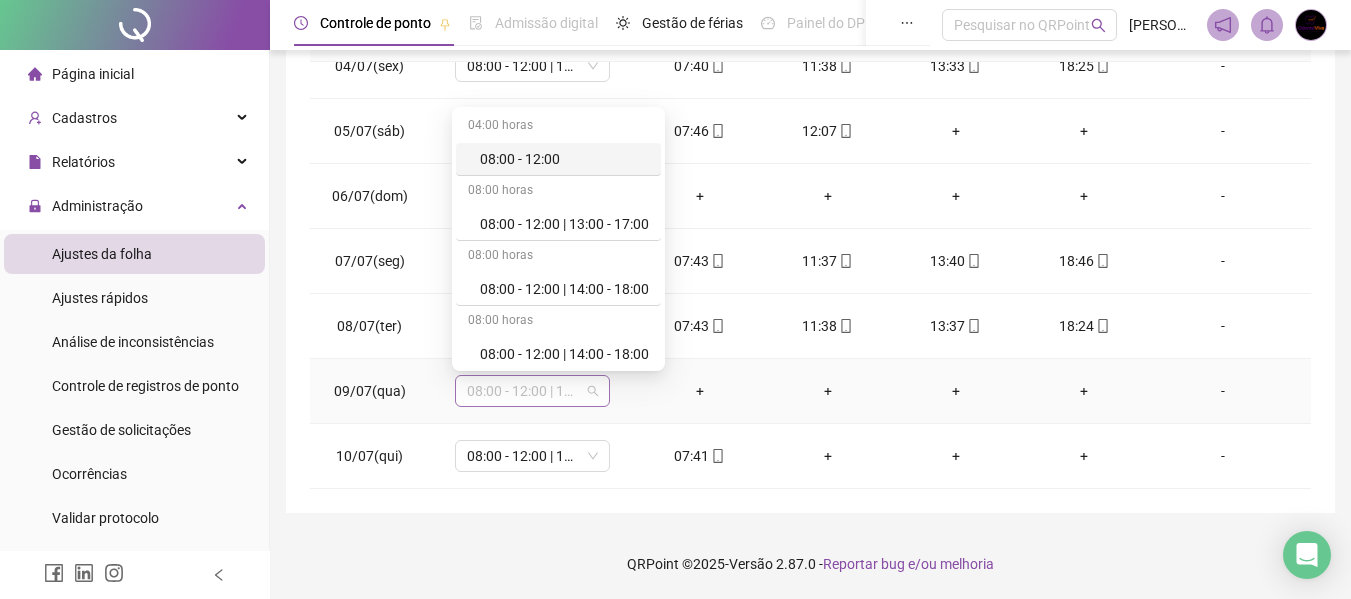 click on "08:00 - 12:00 | 13:00 - 17:00" at bounding box center (532, 391) 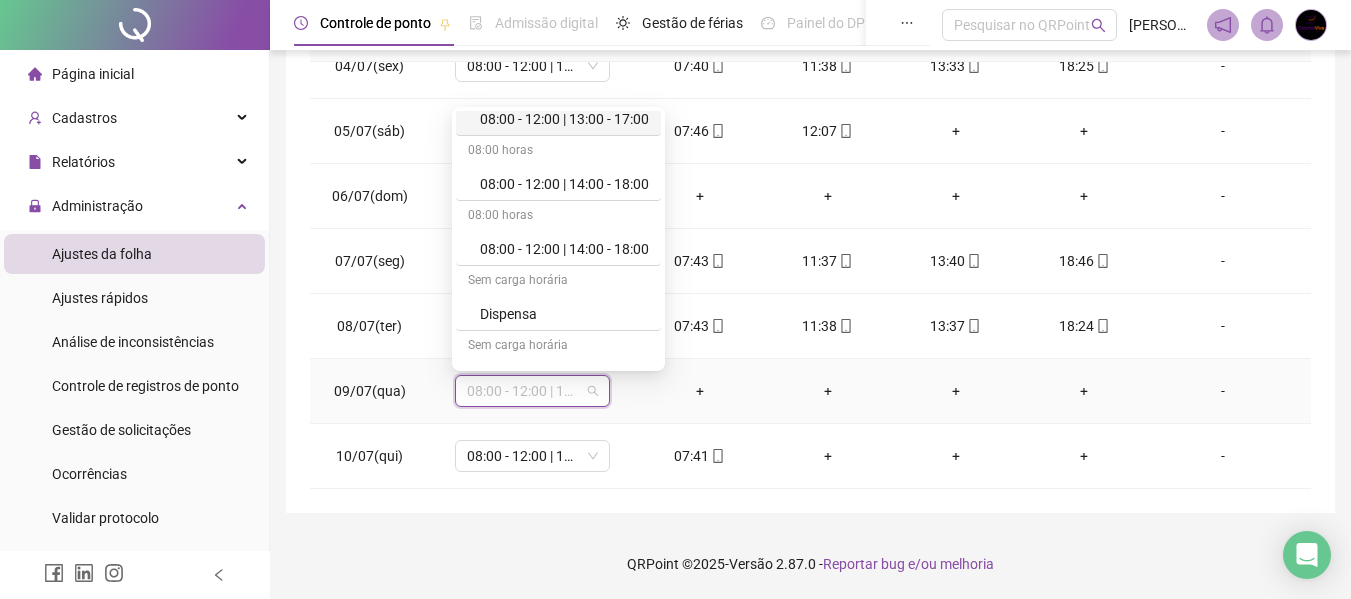 scroll, scrollTop: 200, scrollLeft: 0, axis: vertical 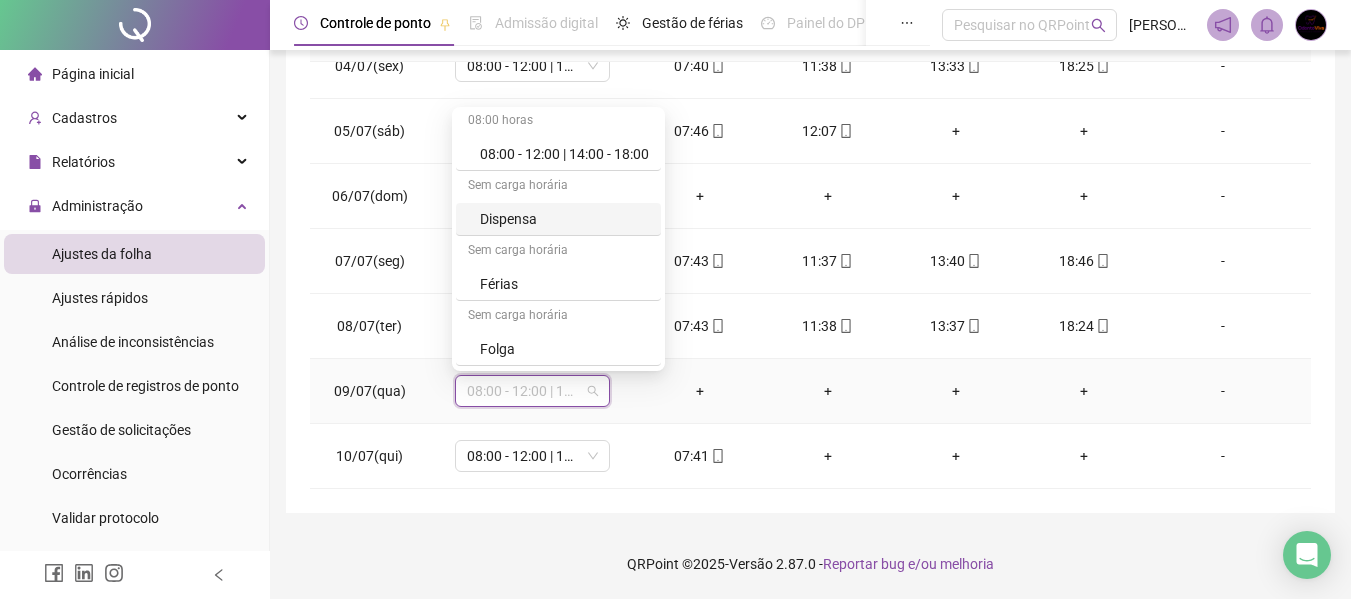 click on "Dispensa" at bounding box center (564, 219) 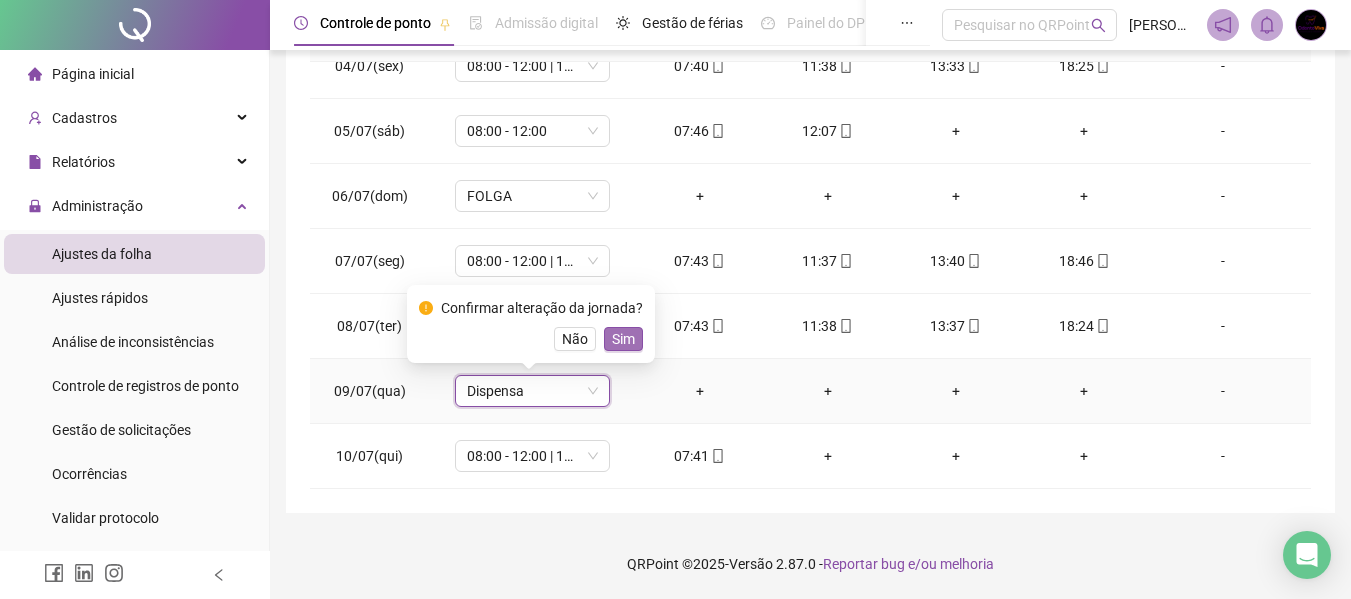 click on "Sim" at bounding box center [623, 339] 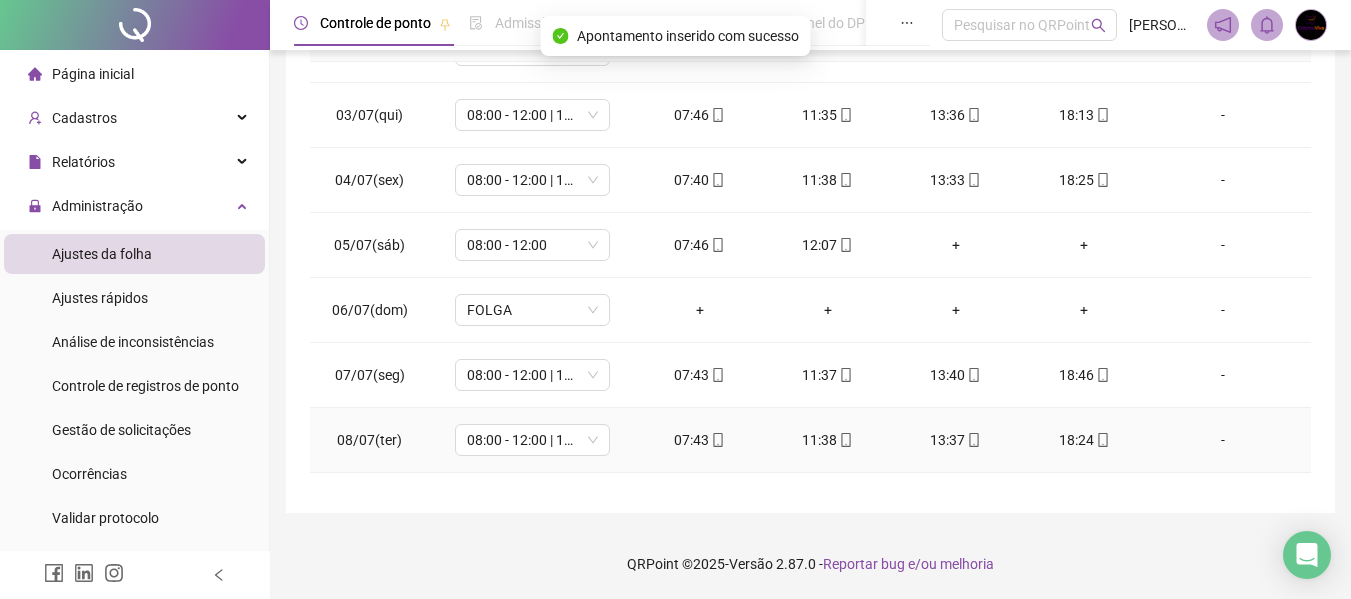 scroll, scrollTop: 0, scrollLeft: 0, axis: both 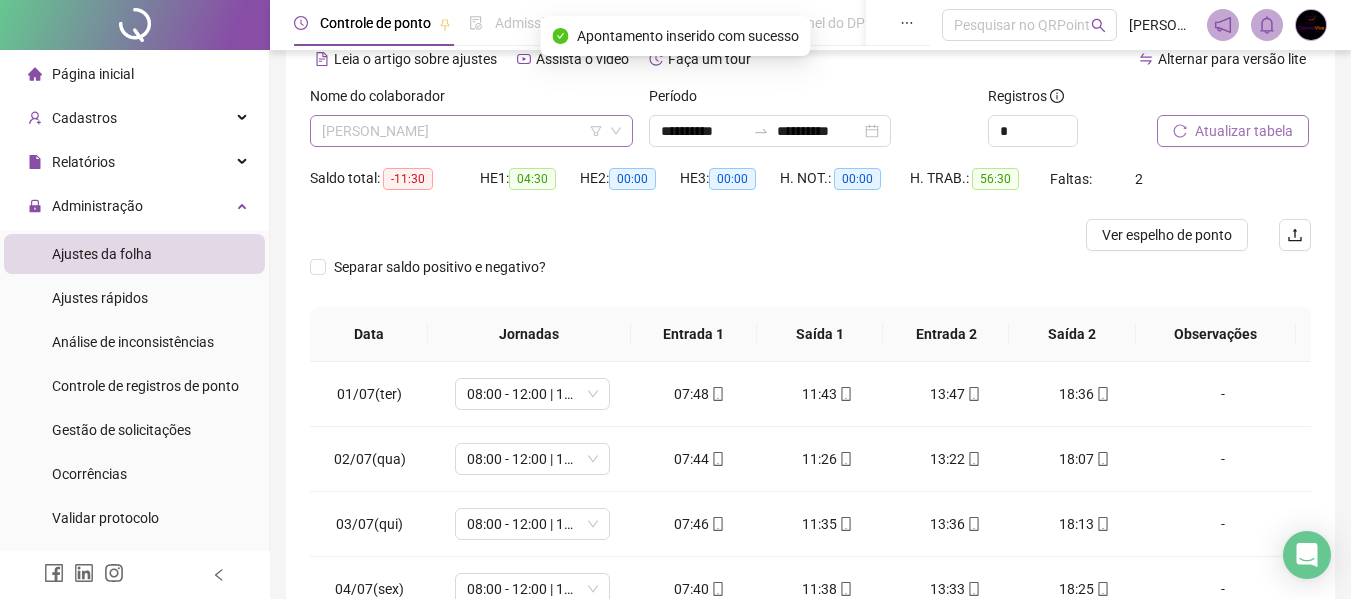 click on "[PERSON_NAME]" at bounding box center (471, 131) 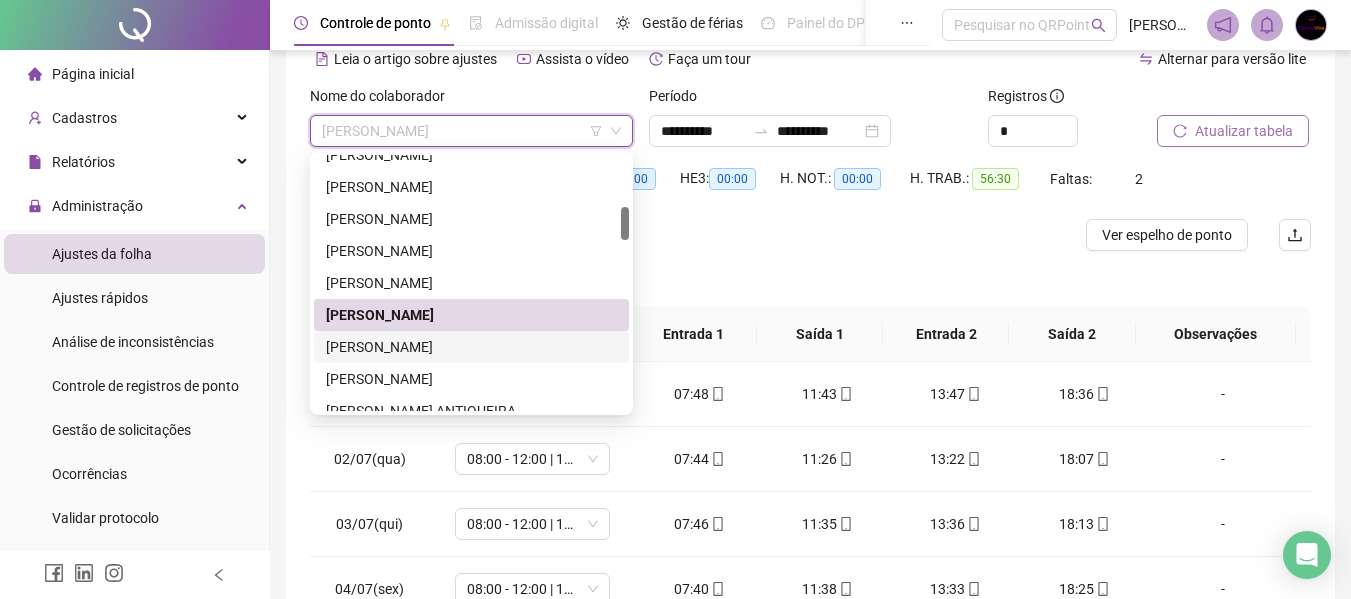 click on "[PERSON_NAME]" at bounding box center [471, 347] 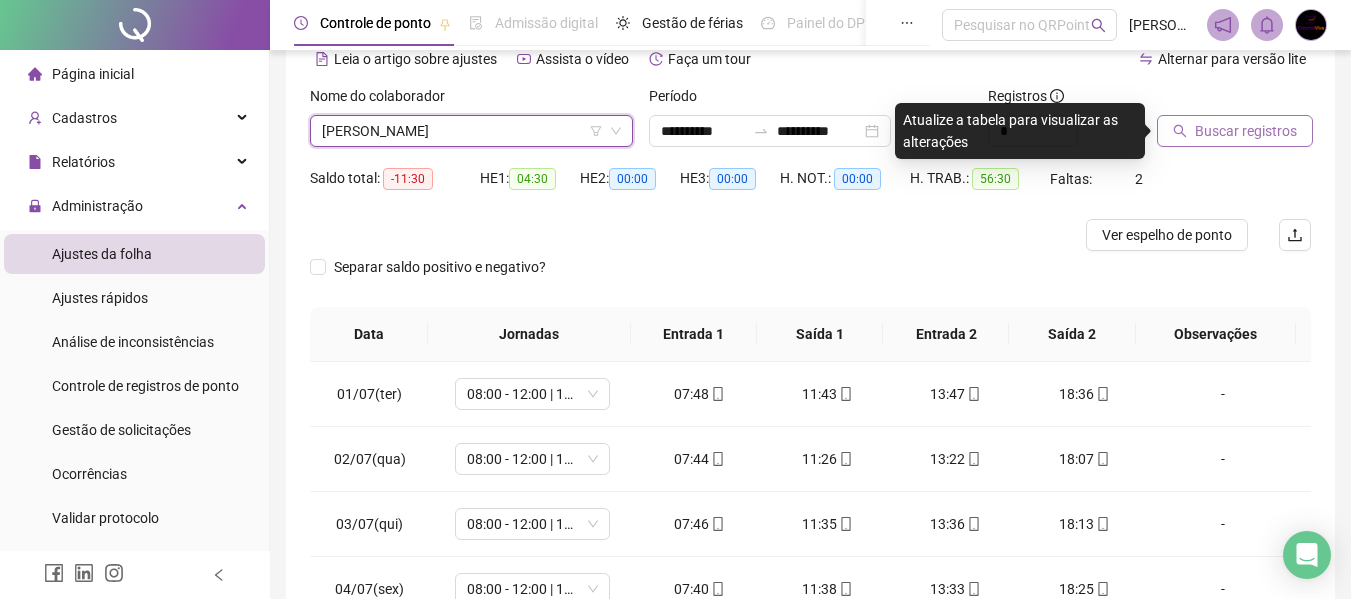 click on "Buscar registros" at bounding box center (1246, 131) 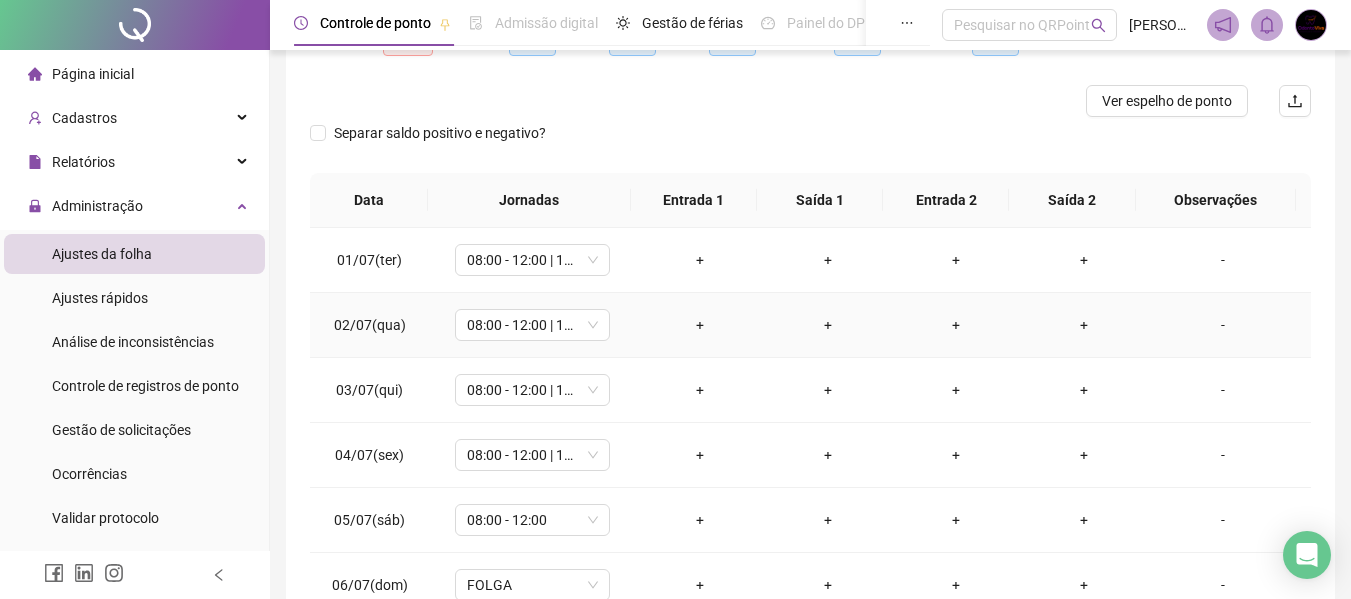 scroll, scrollTop: 399, scrollLeft: 0, axis: vertical 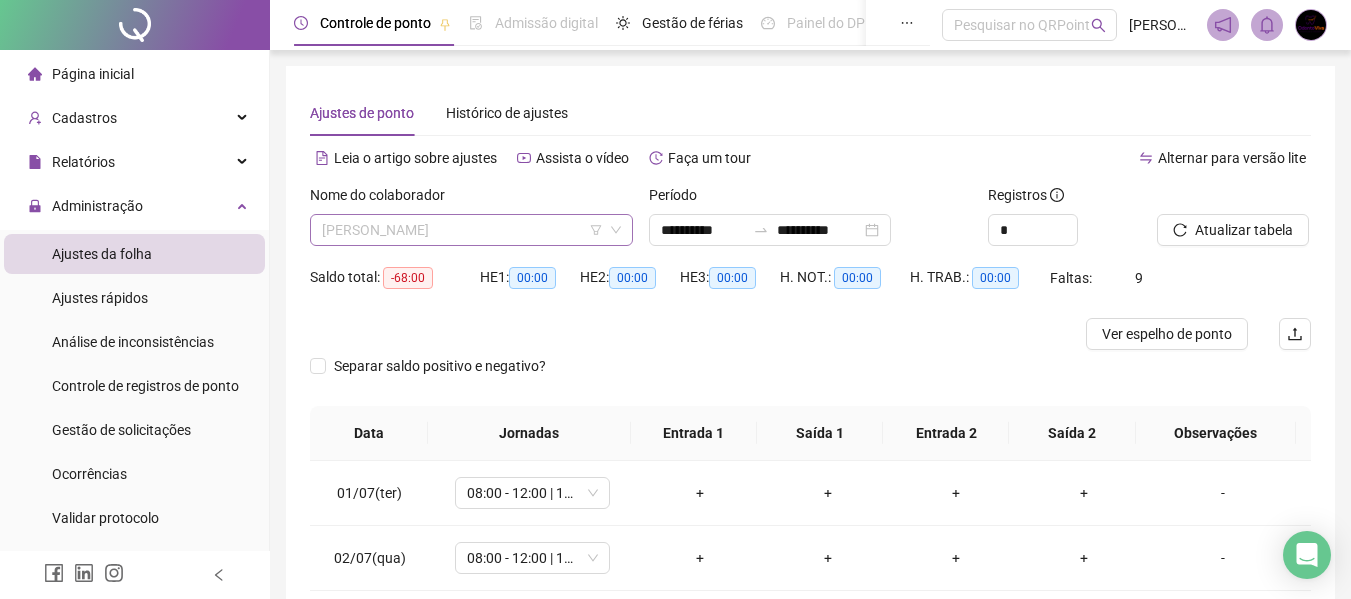 click on "[PERSON_NAME]" at bounding box center [471, 230] 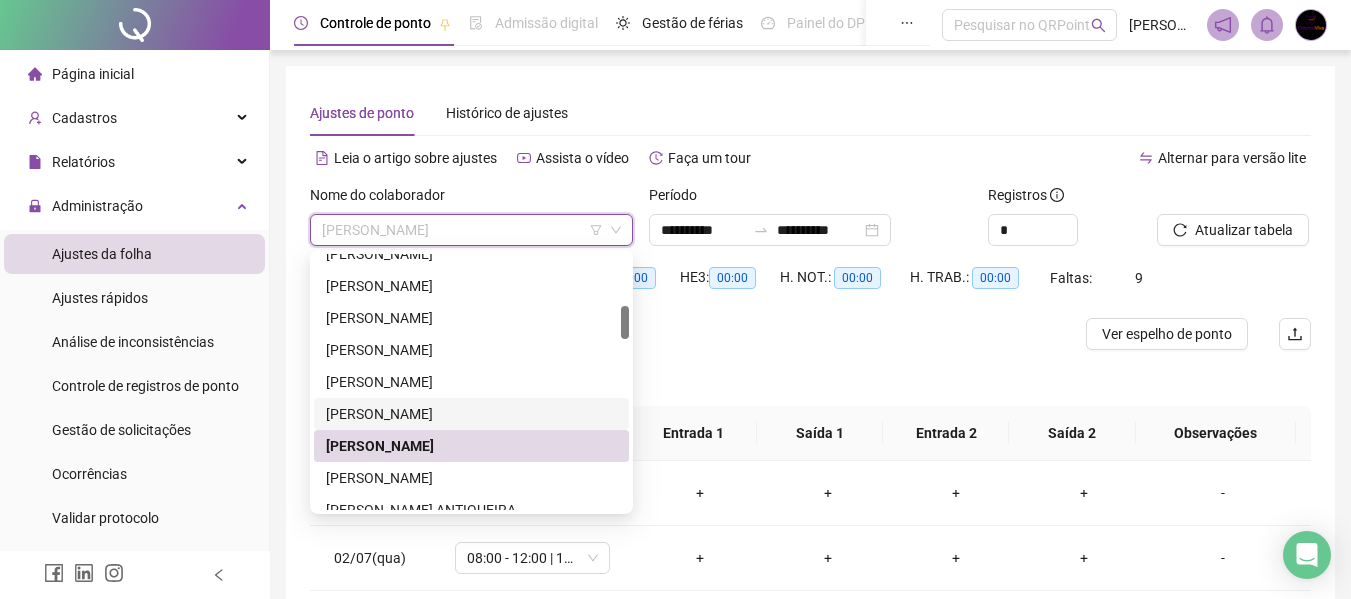 scroll, scrollTop: 500, scrollLeft: 0, axis: vertical 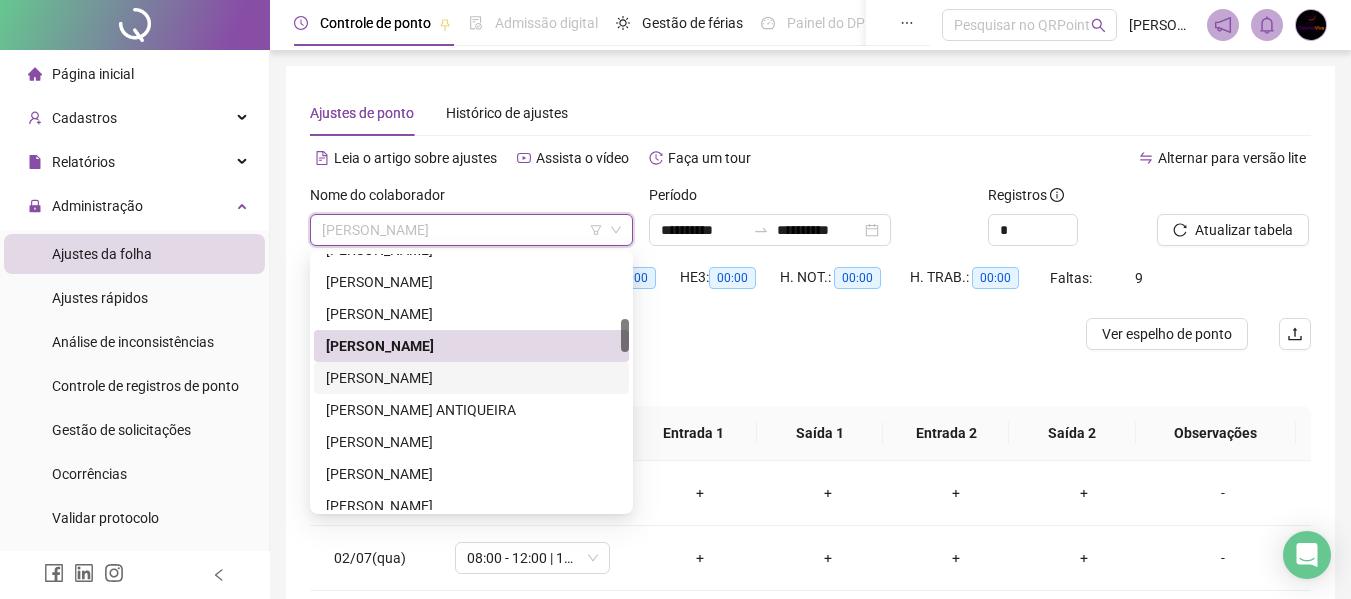 click on "[PERSON_NAME]" at bounding box center (471, 378) 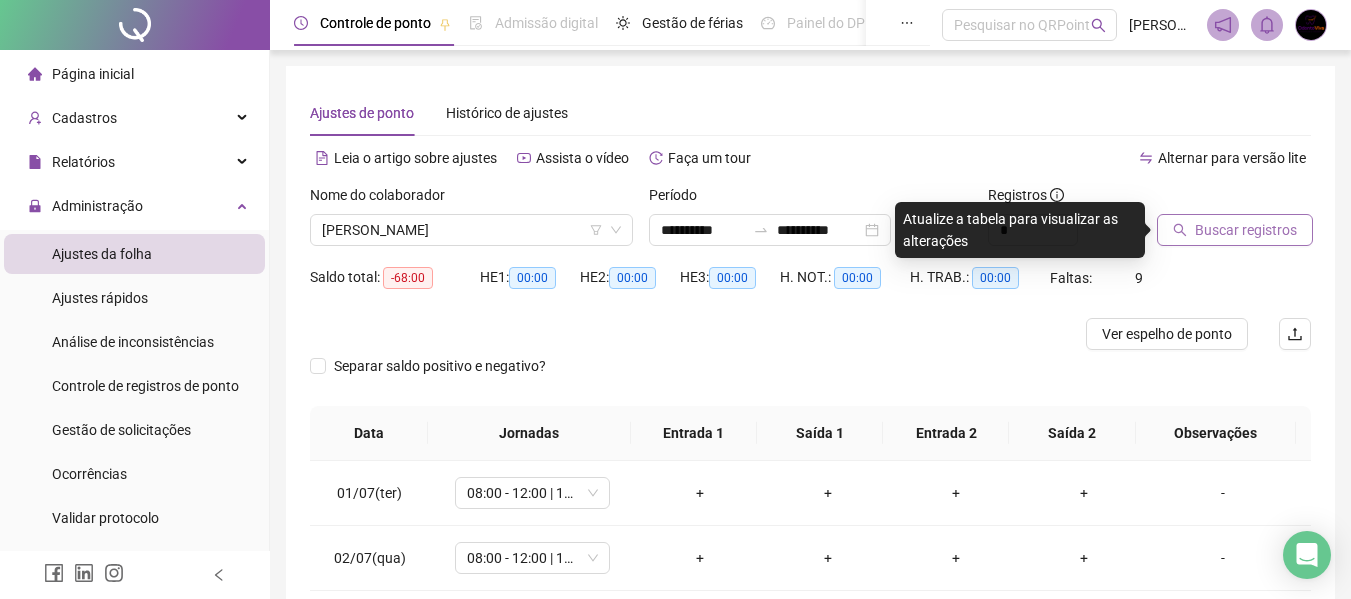 click on "Buscar registros" at bounding box center [1246, 230] 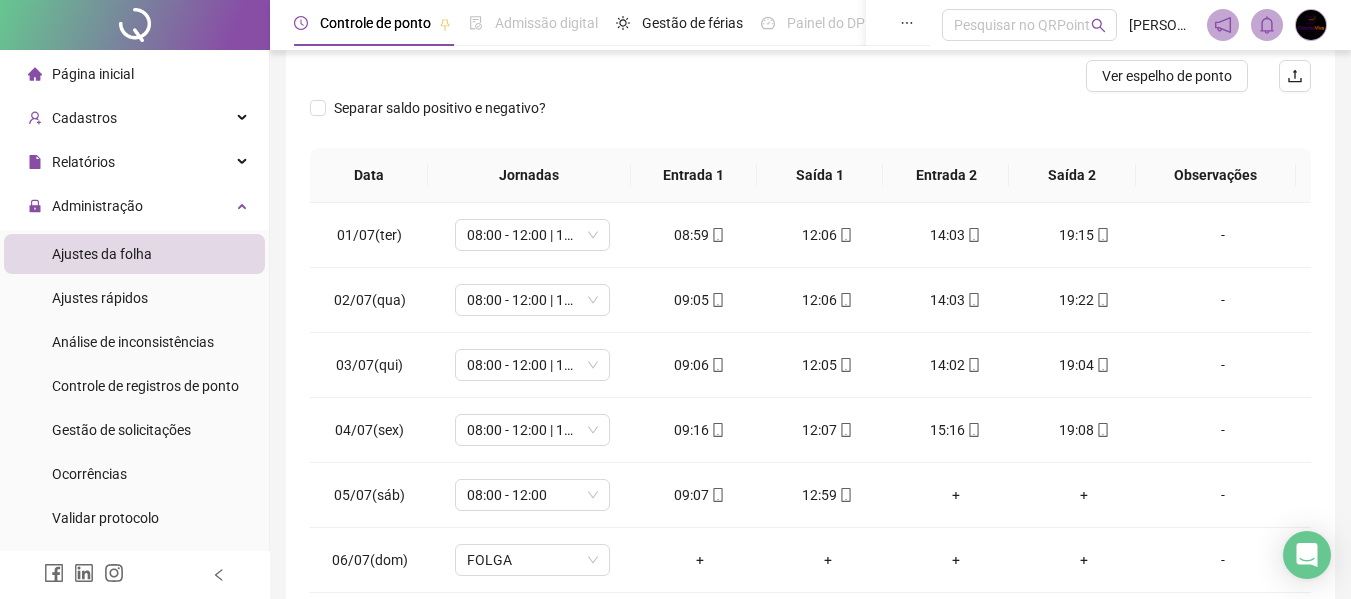 scroll, scrollTop: 399, scrollLeft: 0, axis: vertical 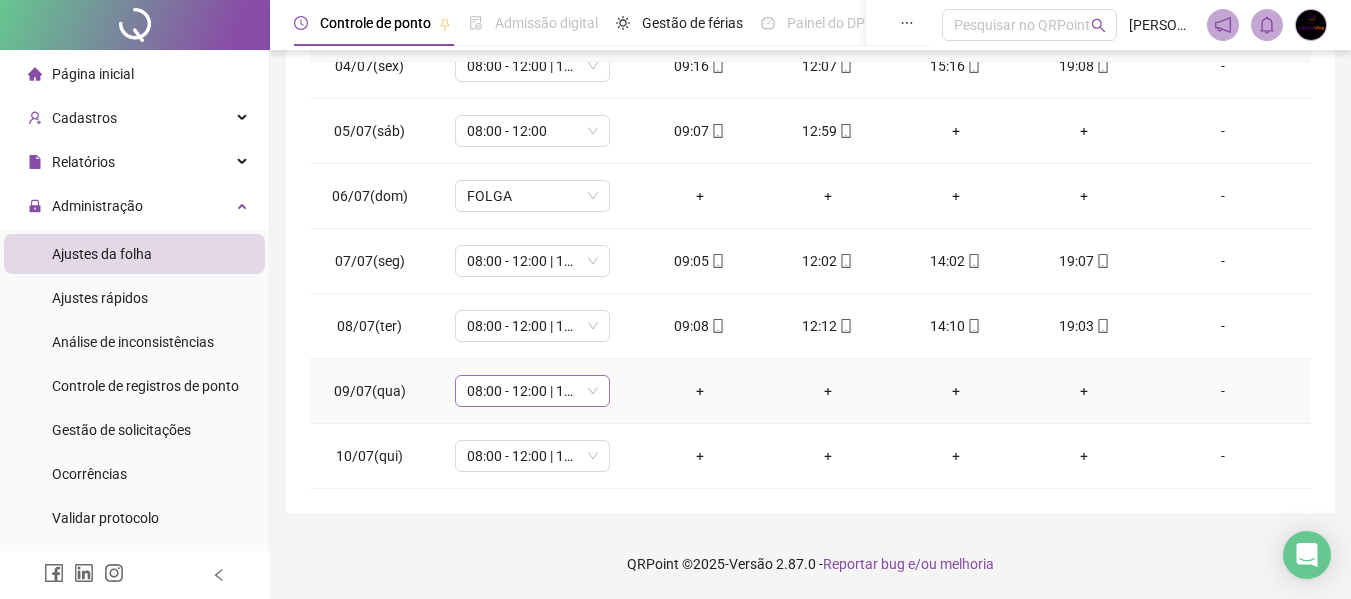click on "08:00 - 12:00 | 13:00 - 17:00" at bounding box center [532, 391] 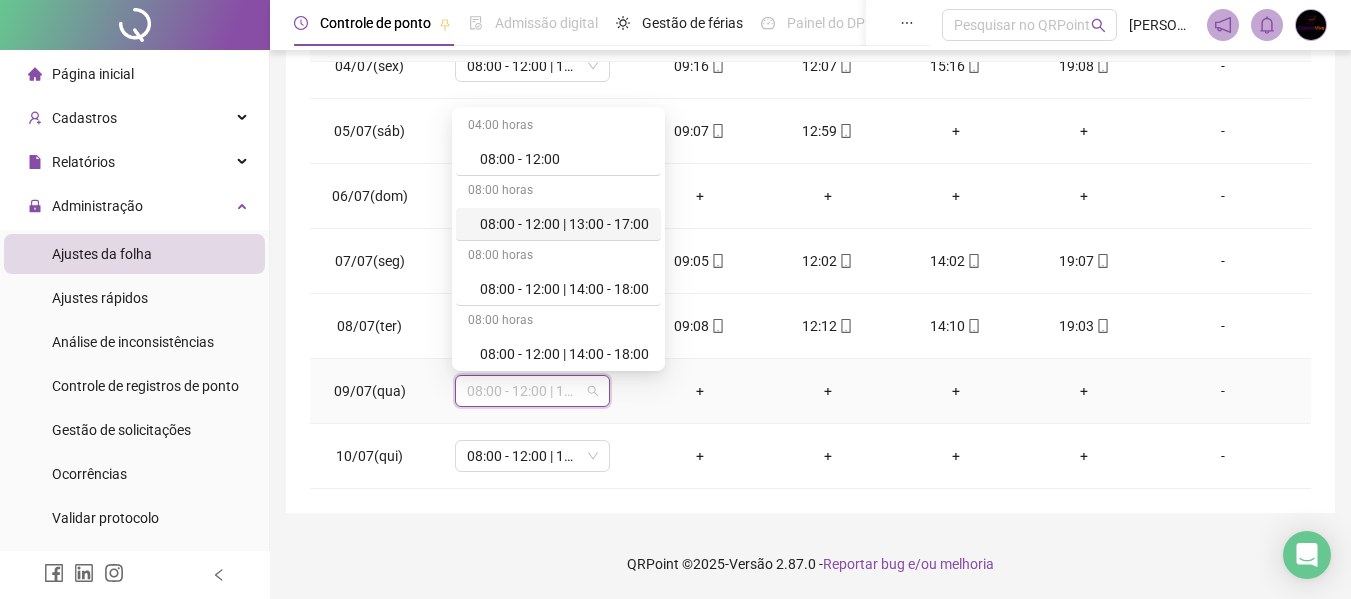 scroll, scrollTop: 200, scrollLeft: 0, axis: vertical 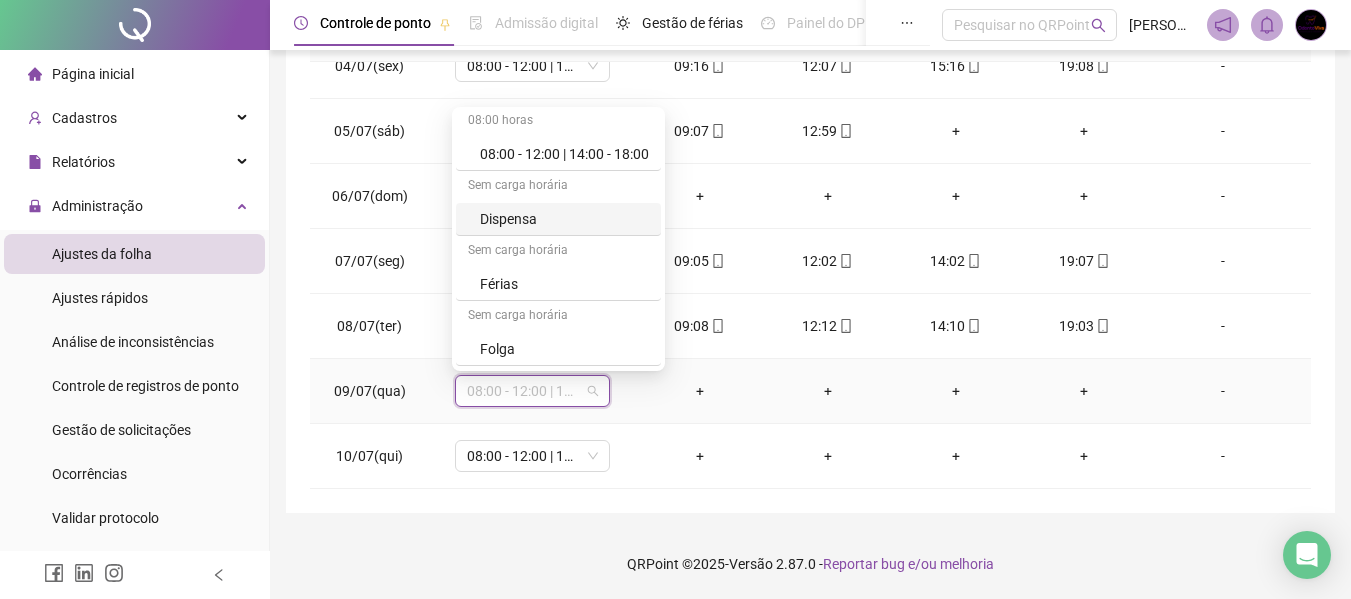 click on "Dispensa" at bounding box center (564, 219) 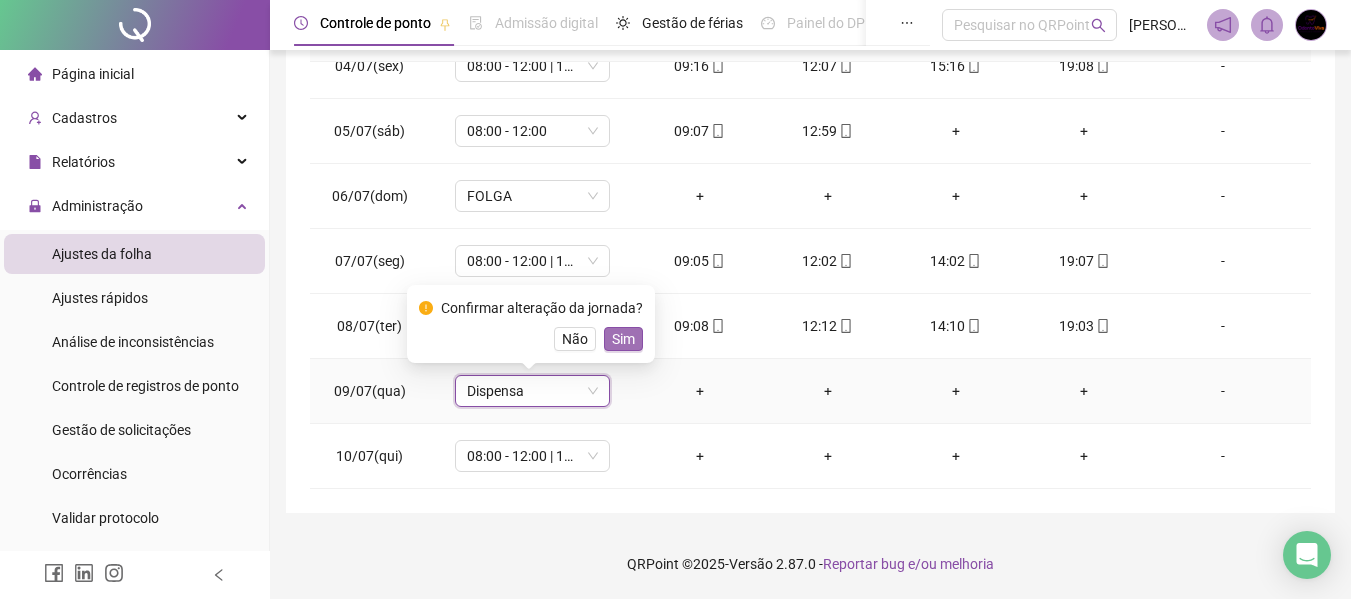 click on "Sim" at bounding box center [623, 339] 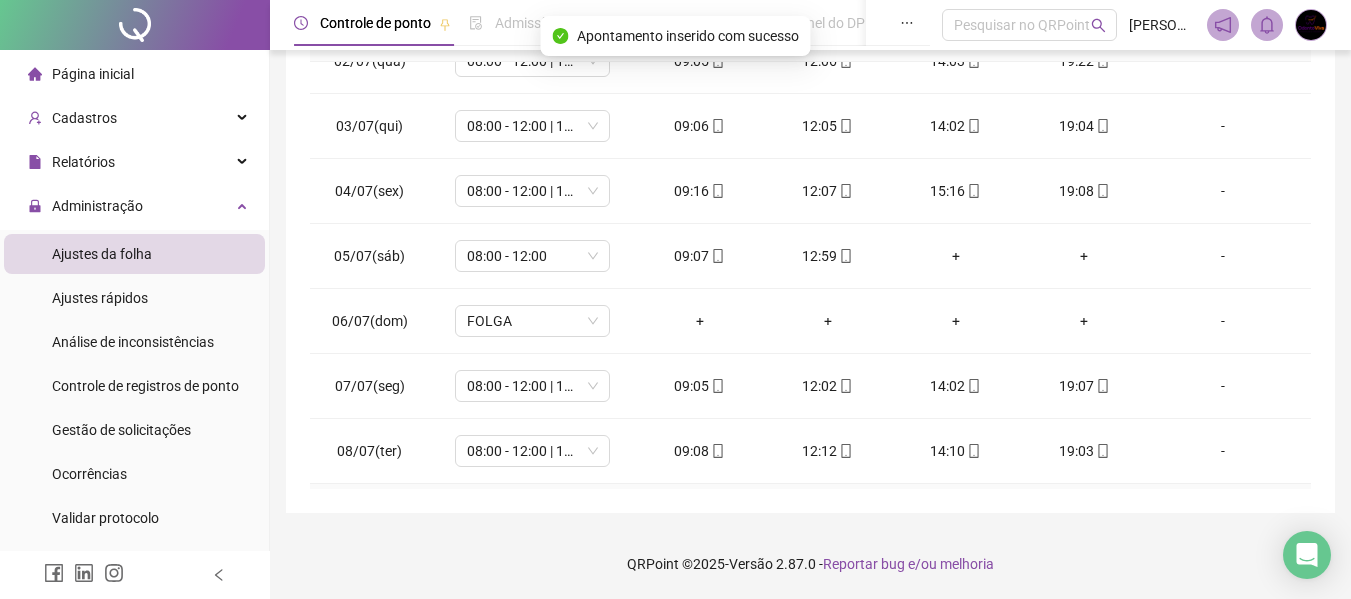 scroll, scrollTop: 0, scrollLeft: 0, axis: both 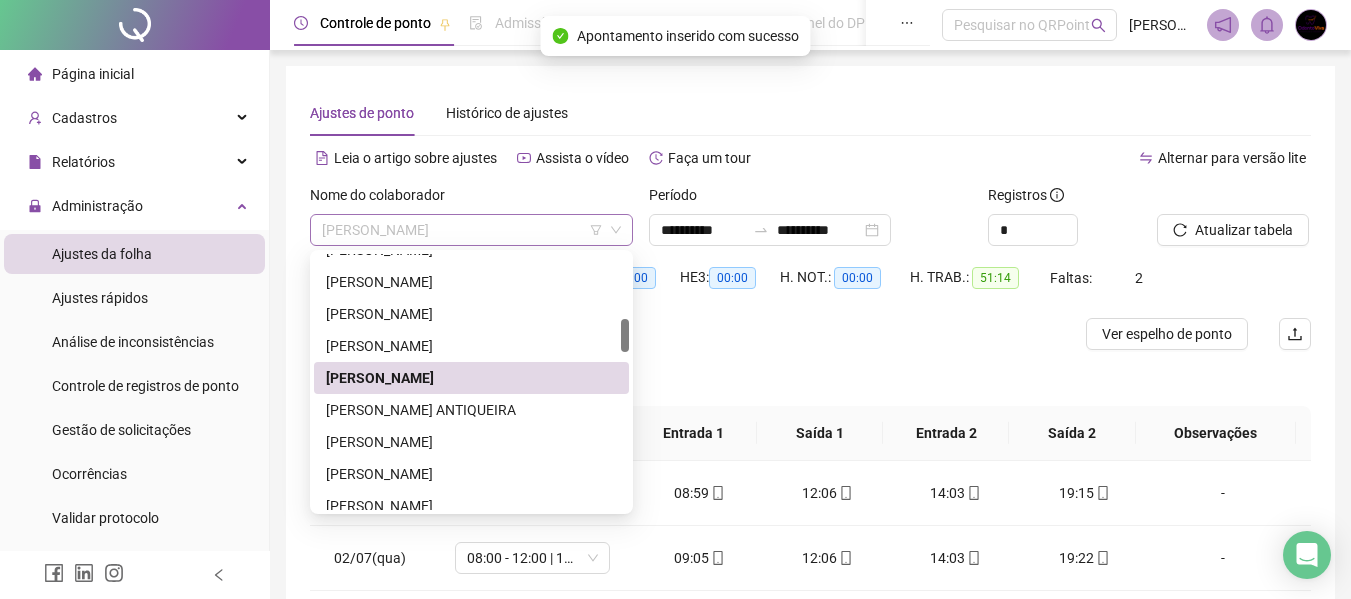 click on "[PERSON_NAME]" at bounding box center [471, 230] 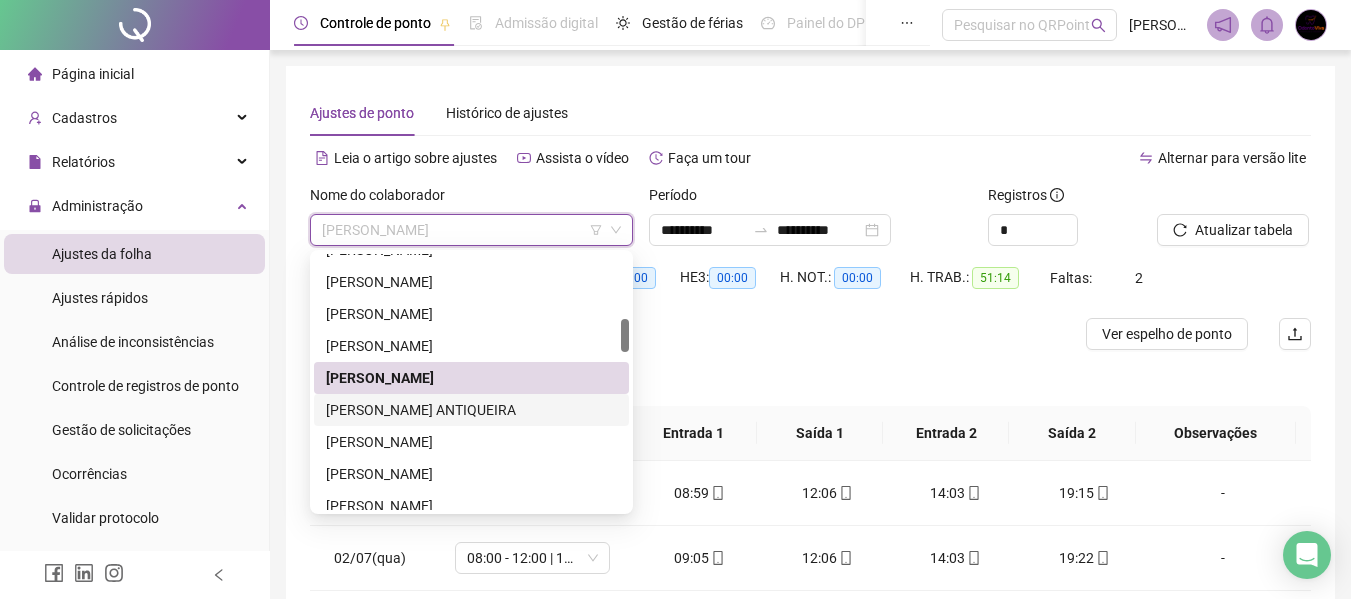 drag, startPoint x: 441, startPoint y: 401, endPoint x: 451, endPoint y: 397, distance: 10.770329 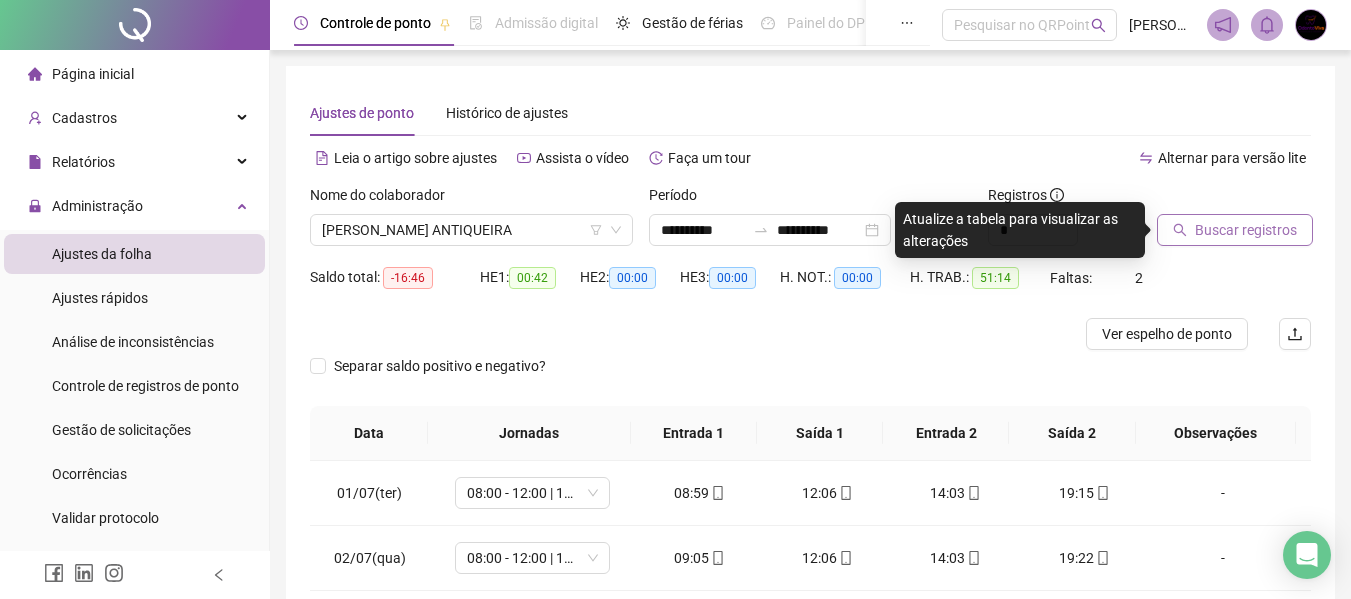 click on "Buscar registros" at bounding box center (1246, 230) 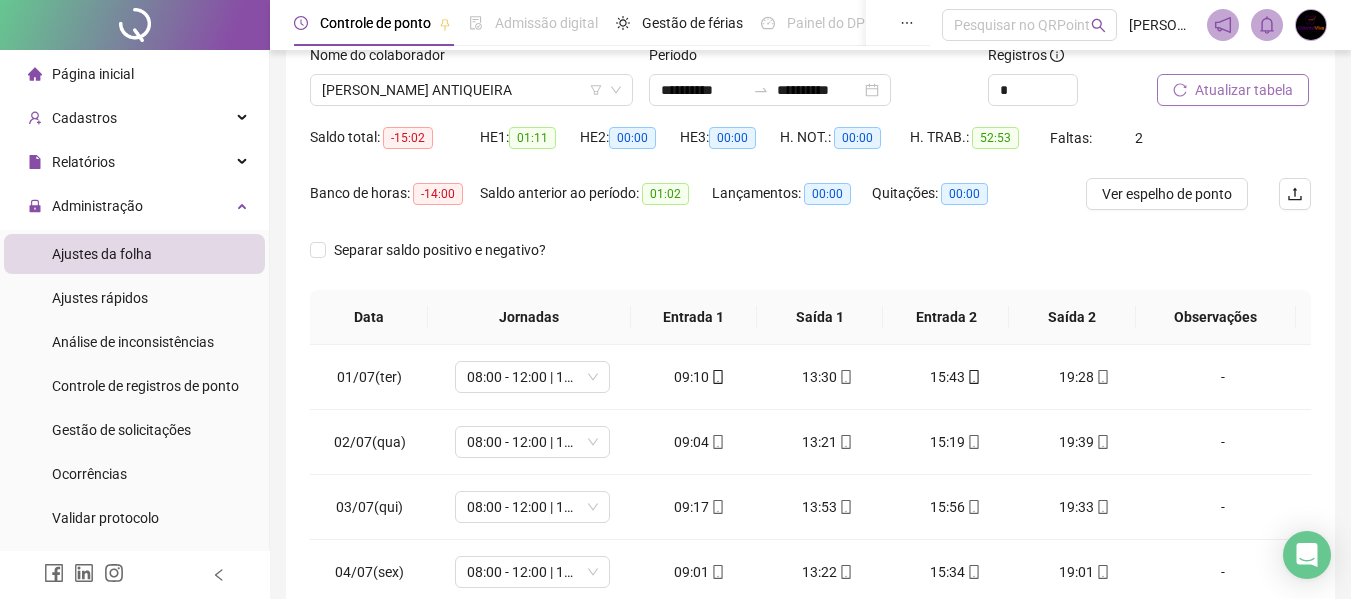 scroll, scrollTop: 423, scrollLeft: 0, axis: vertical 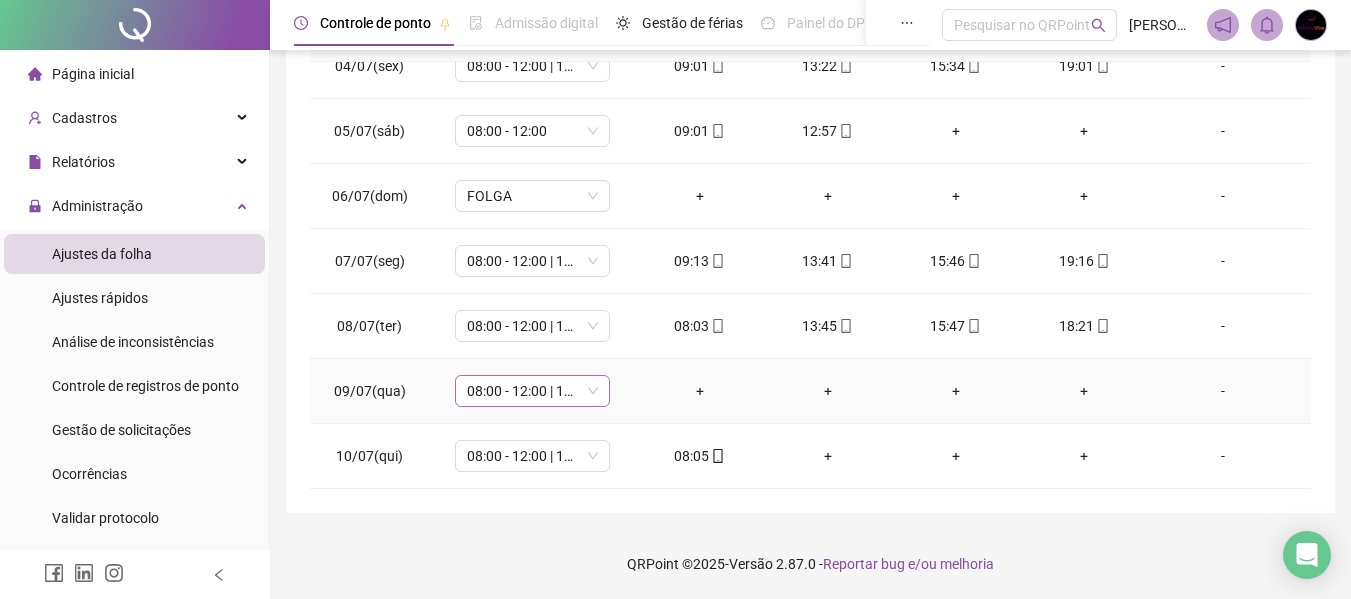 click on "08:00 - 12:00 | 13:00 - 17:00" at bounding box center (532, 391) 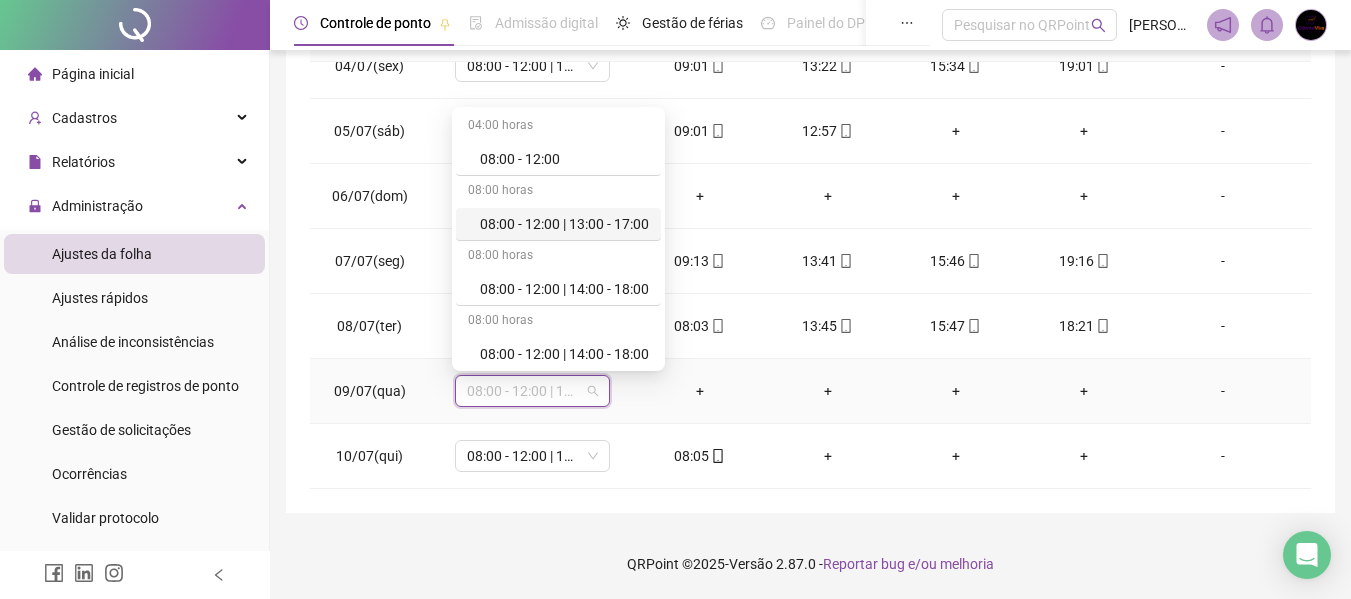 scroll, scrollTop: 300, scrollLeft: 0, axis: vertical 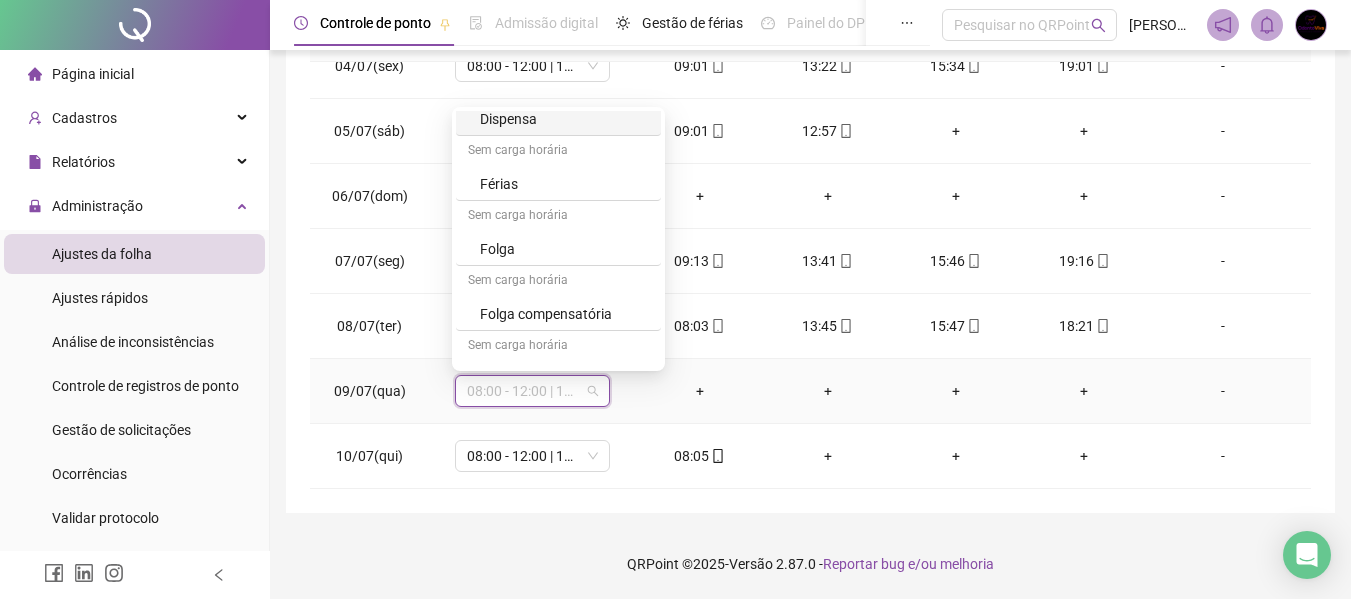 click on "Dispensa" at bounding box center [564, 119] 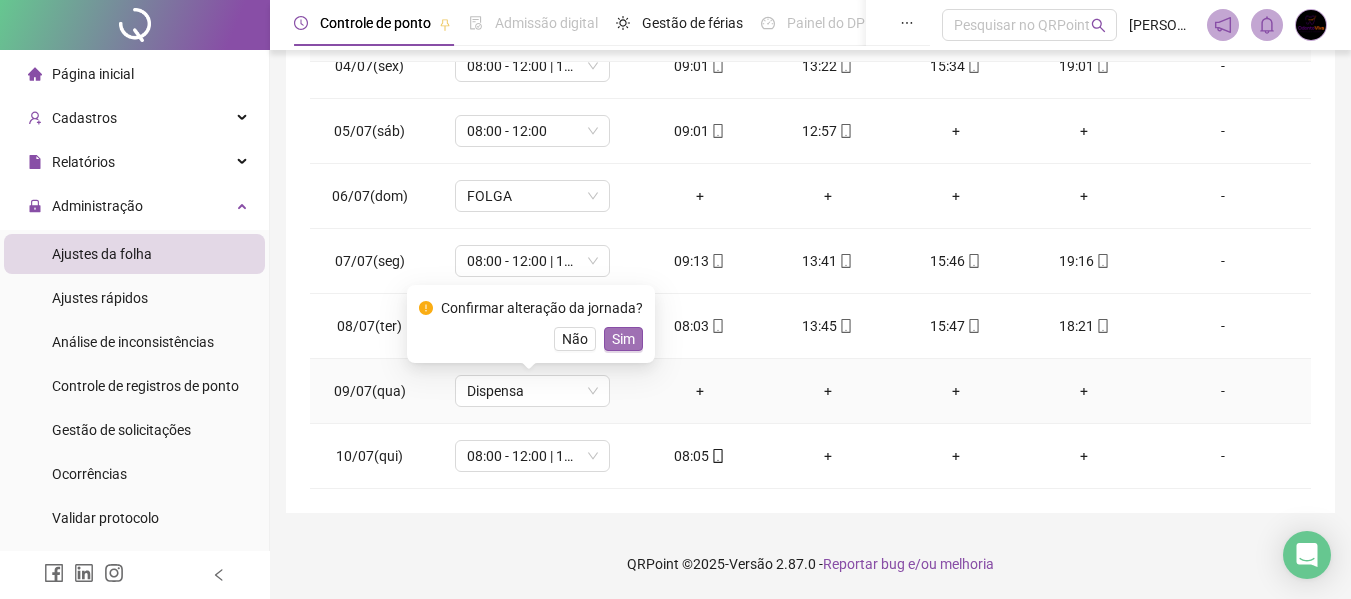 click on "Sim" at bounding box center [623, 339] 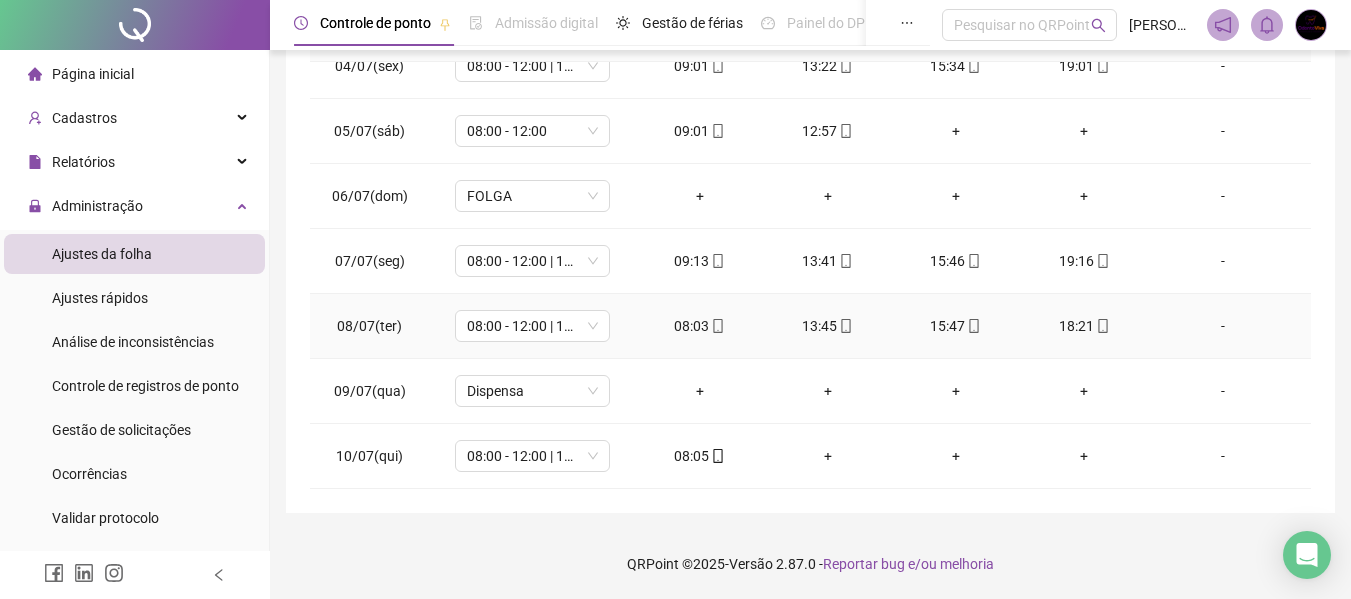 scroll, scrollTop: 0, scrollLeft: 0, axis: both 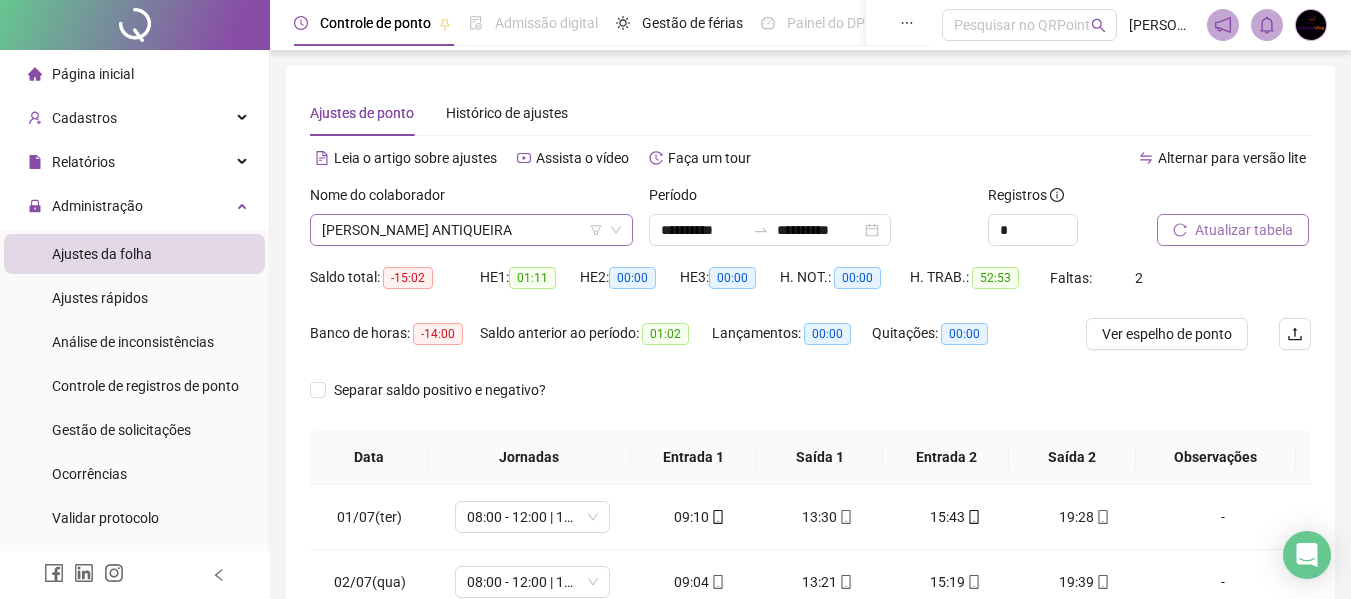 click on "[PERSON_NAME] ANTIQUEIRA" at bounding box center (471, 230) 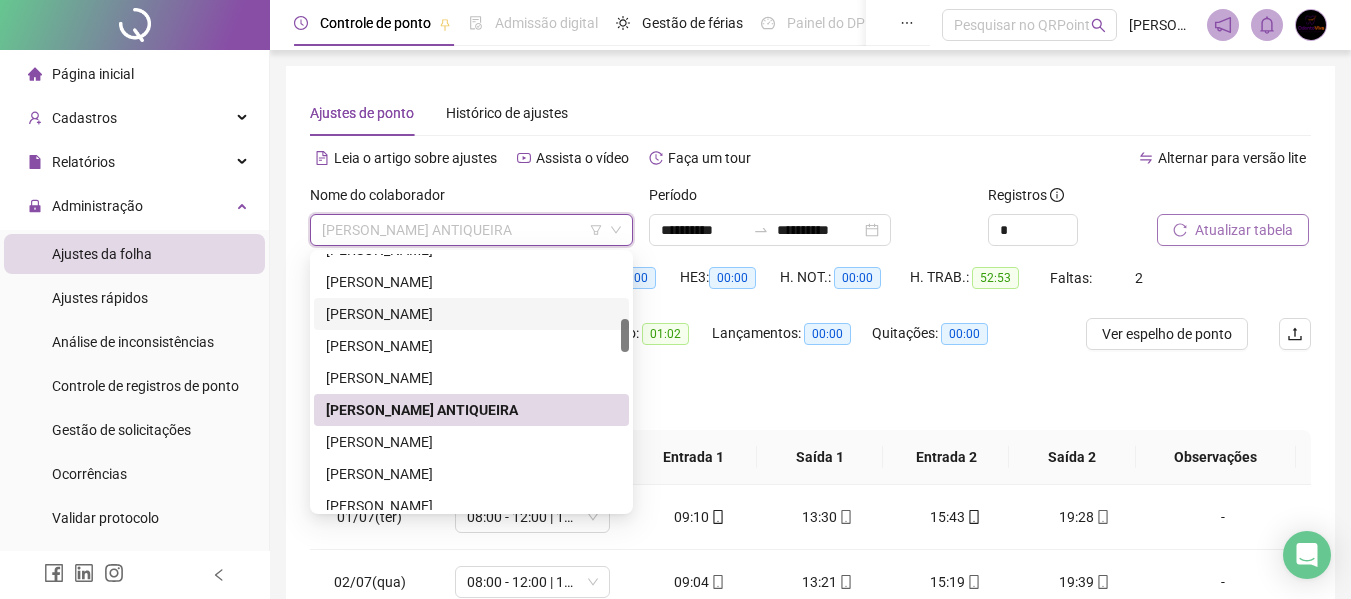 scroll, scrollTop: 600, scrollLeft: 0, axis: vertical 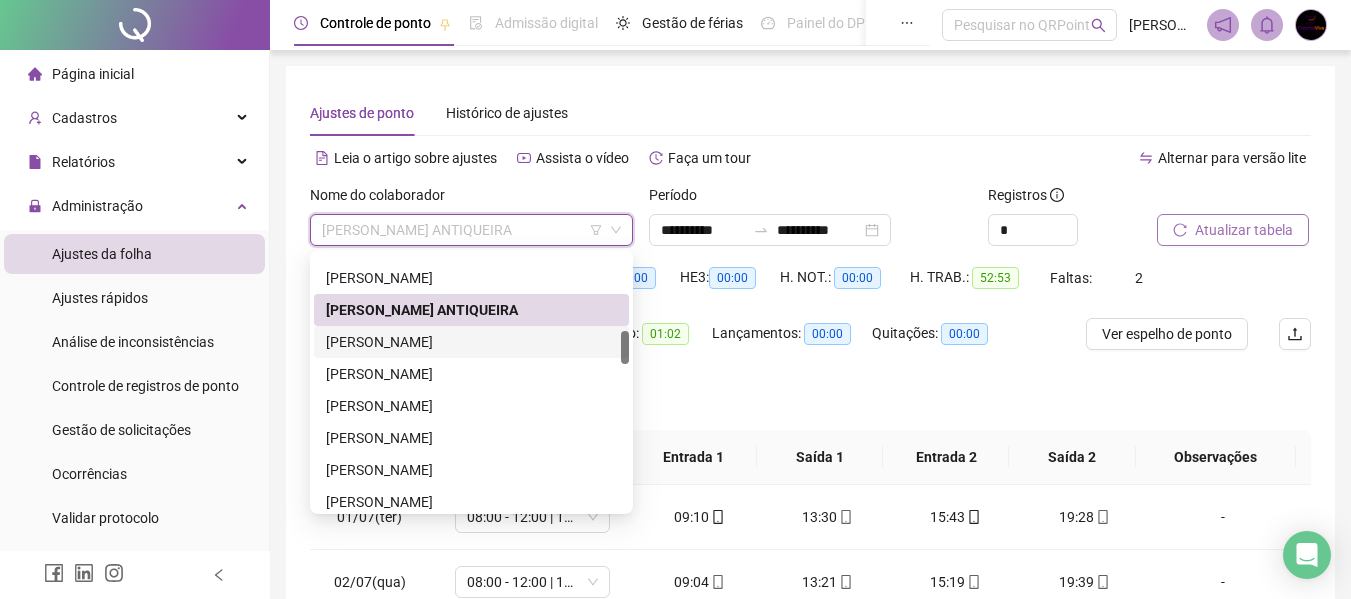 click on "[PERSON_NAME]" at bounding box center [471, 342] 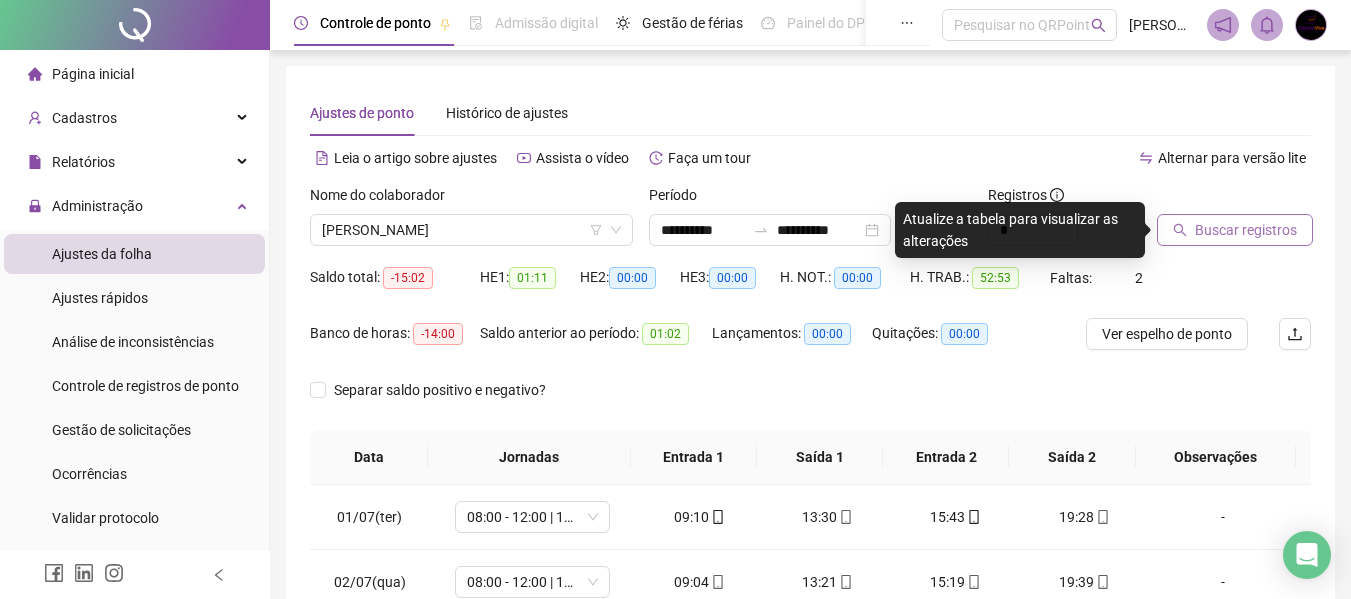 click 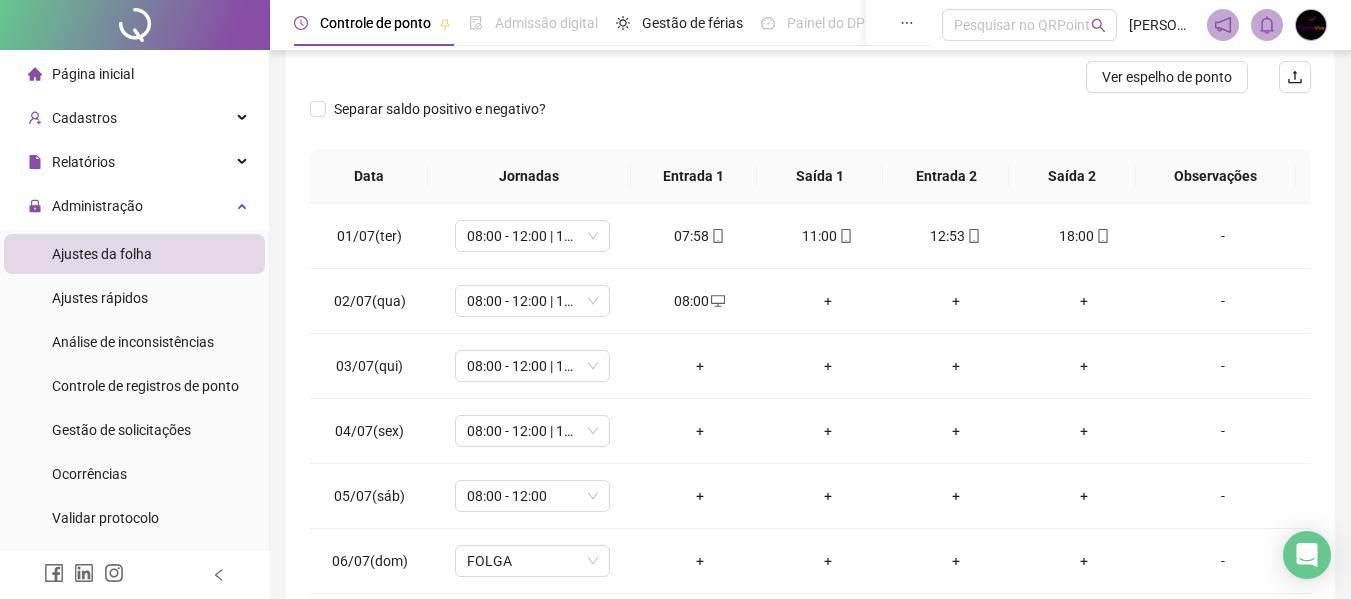 scroll, scrollTop: 399, scrollLeft: 0, axis: vertical 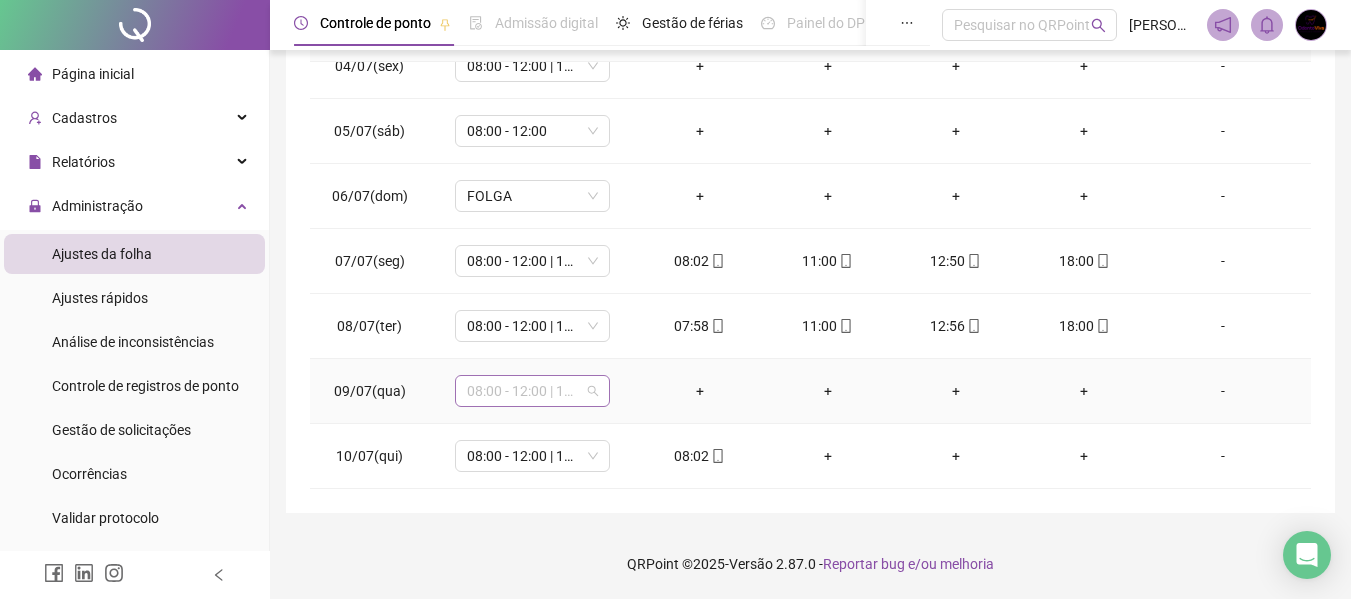 click on "08:00 - 12:00 | 13:00 - 17:00" at bounding box center [532, 391] 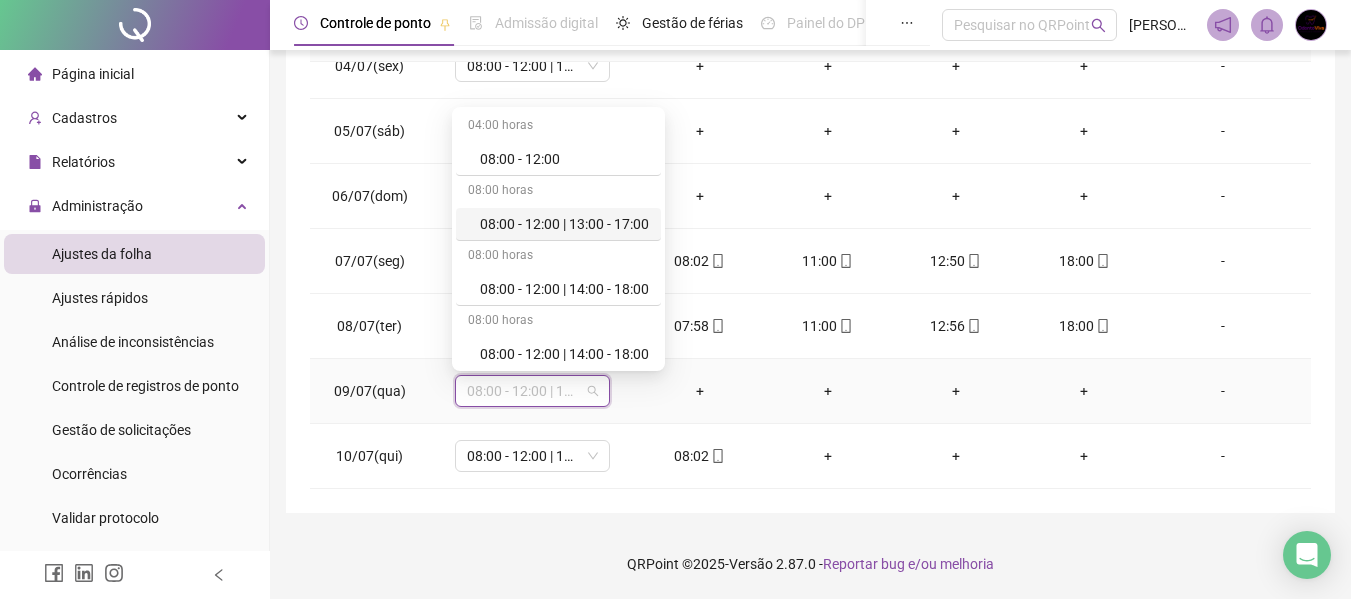 scroll, scrollTop: 100, scrollLeft: 0, axis: vertical 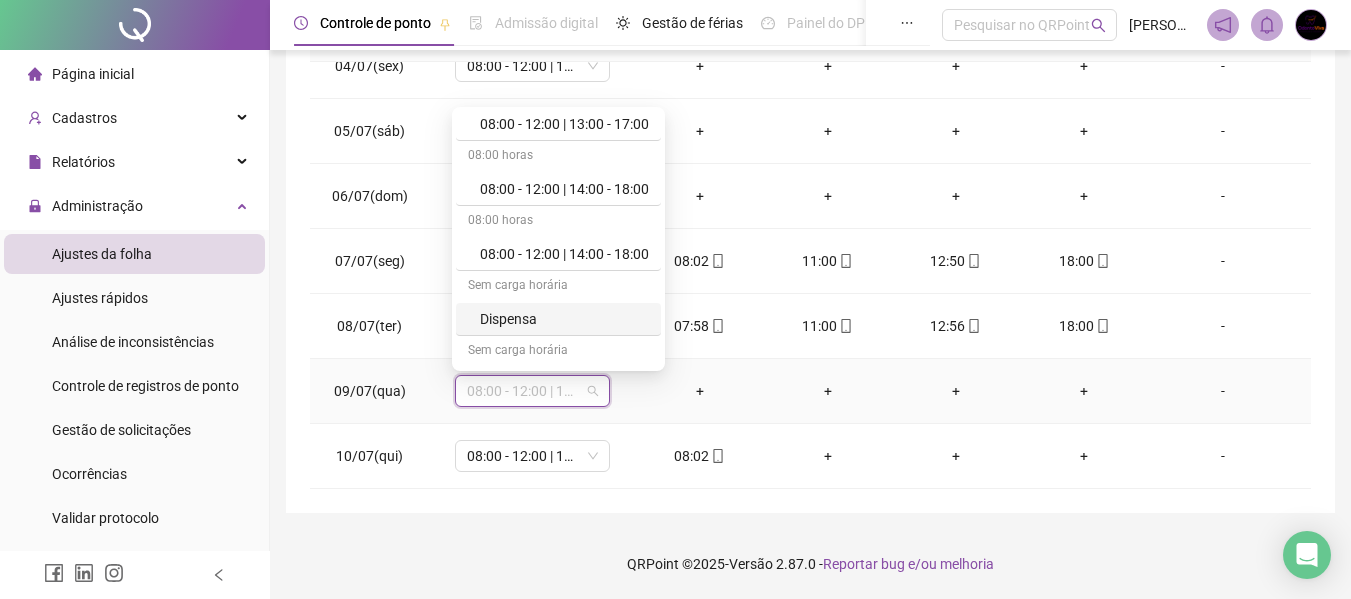 click on "Dispensa" at bounding box center [558, 319] 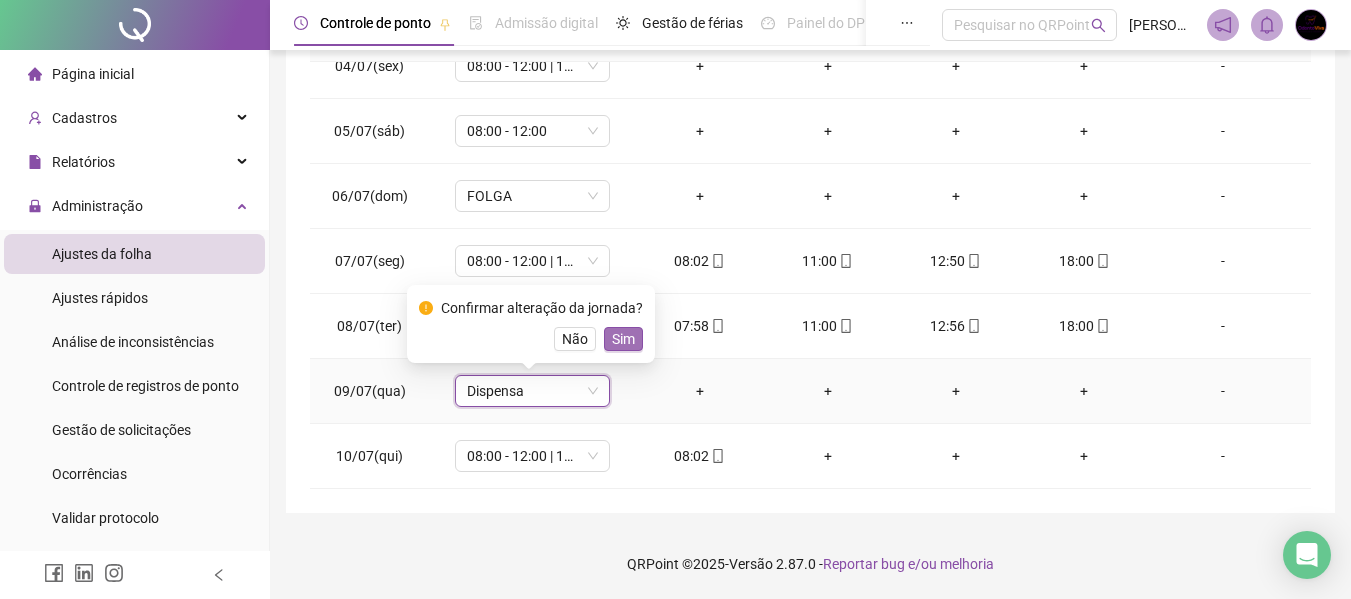 click on "Sim" at bounding box center [623, 339] 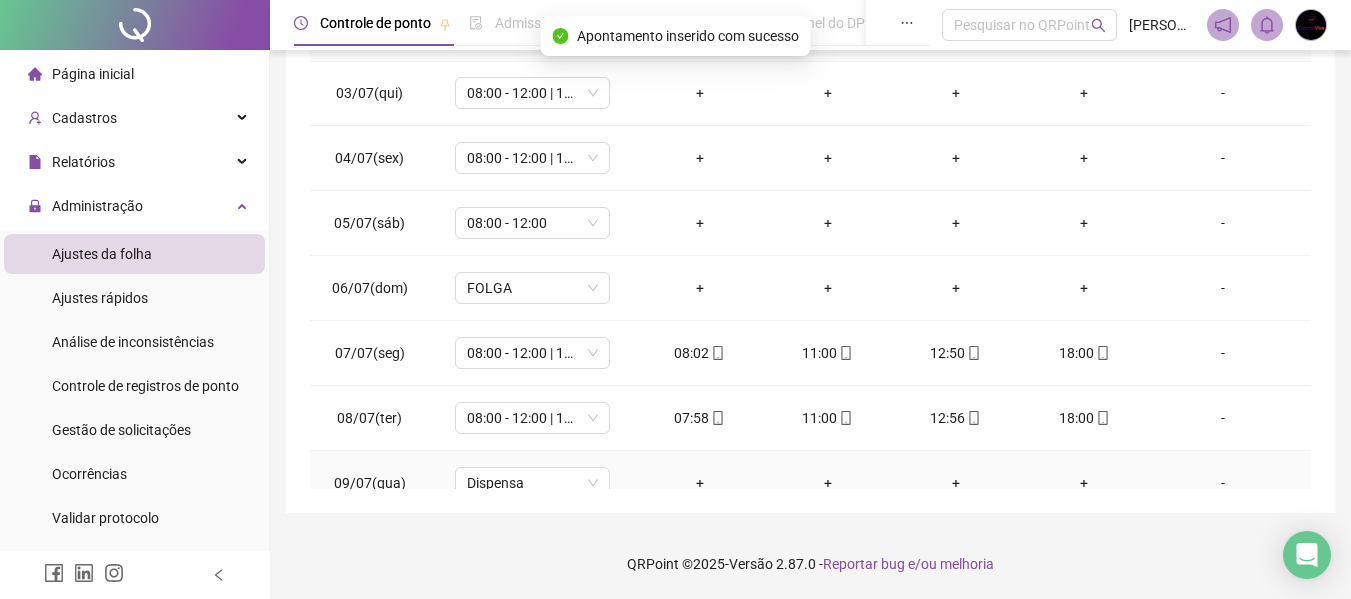 scroll, scrollTop: 26, scrollLeft: 0, axis: vertical 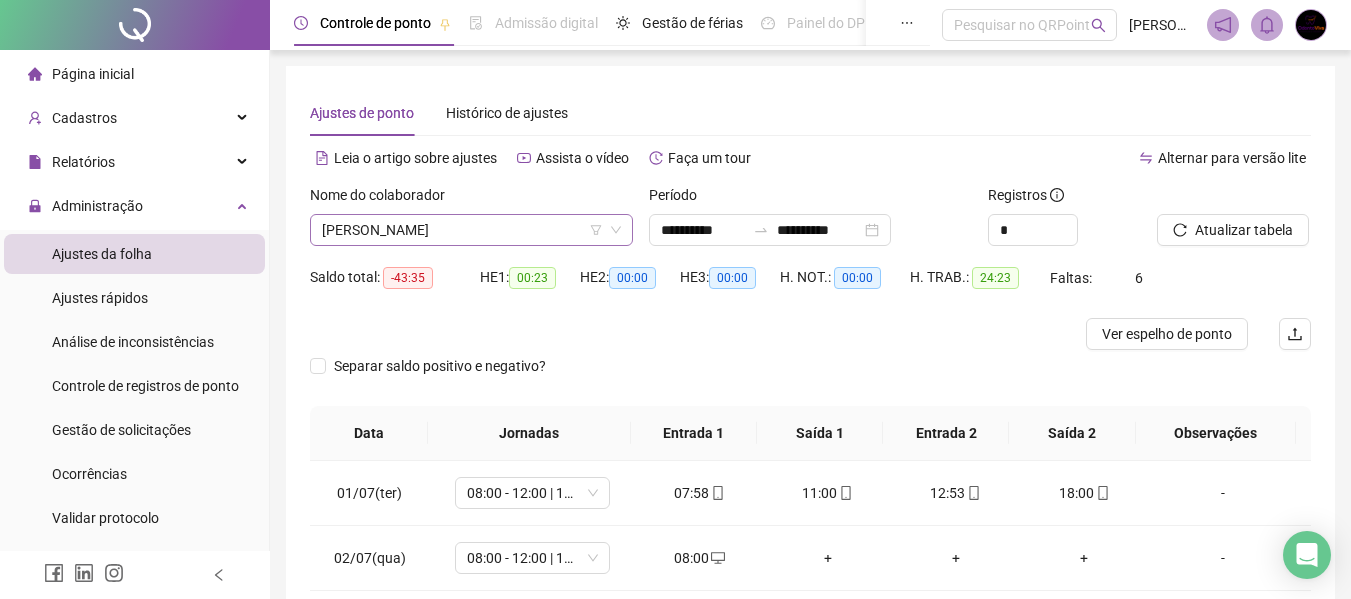 click on "[PERSON_NAME]" at bounding box center [471, 230] 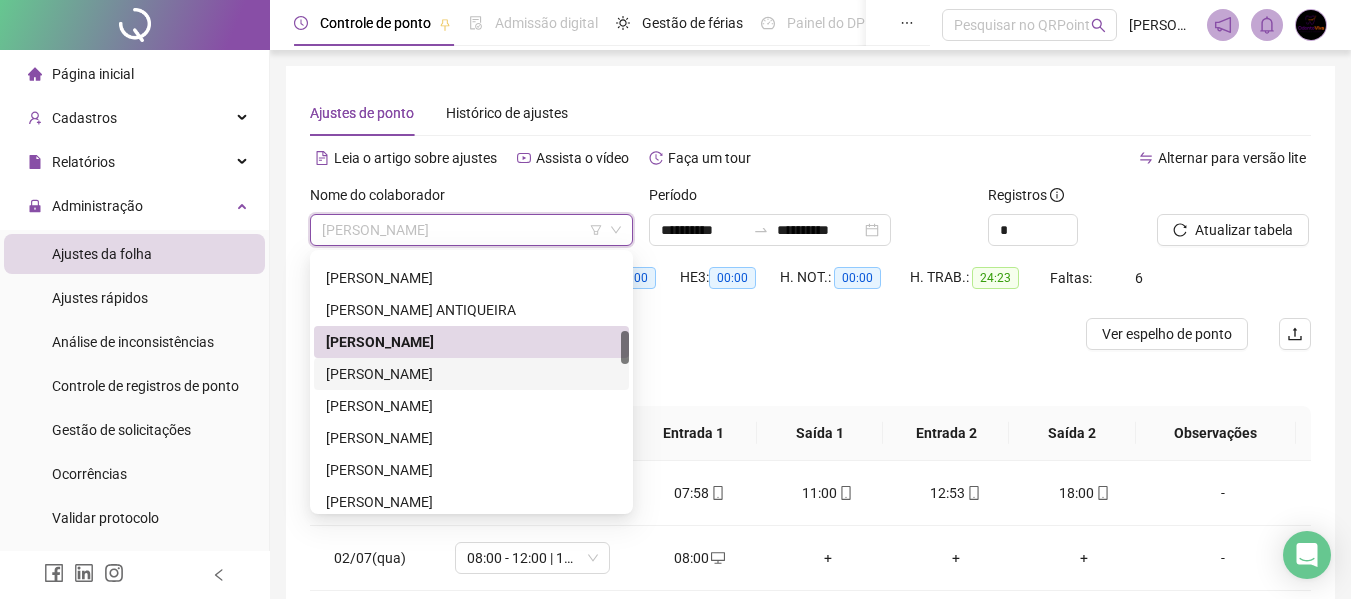click on "[PERSON_NAME]" at bounding box center [471, 374] 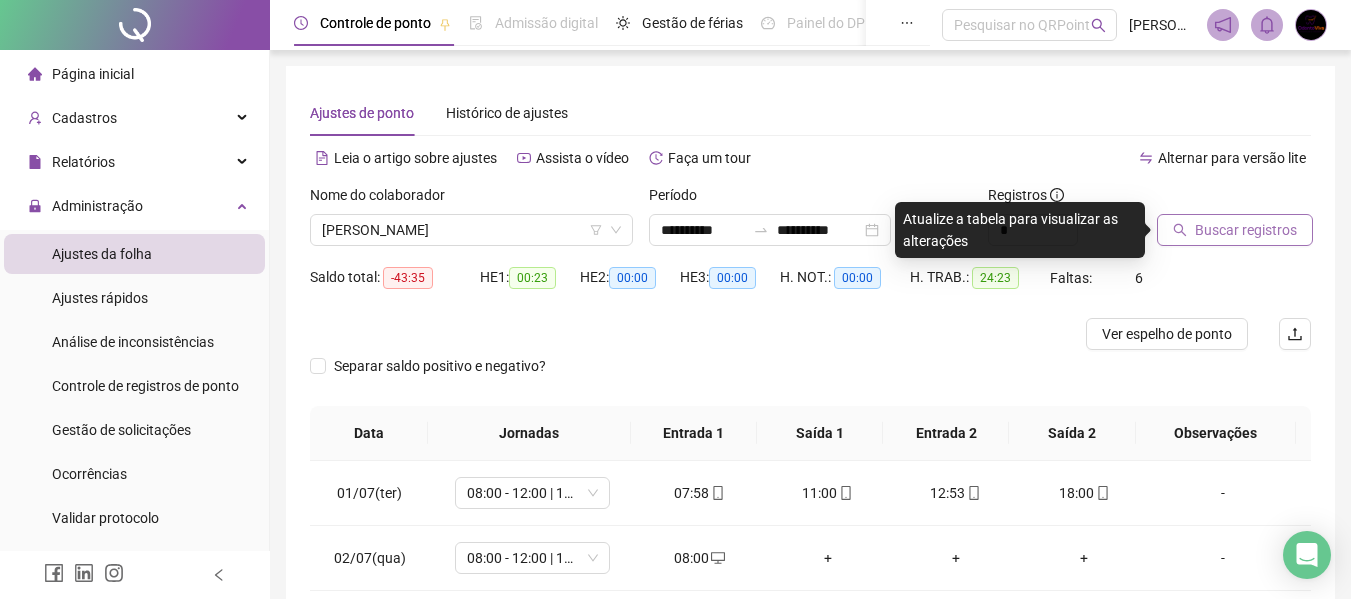 click on "Buscar registros" at bounding box center [1246, 230] 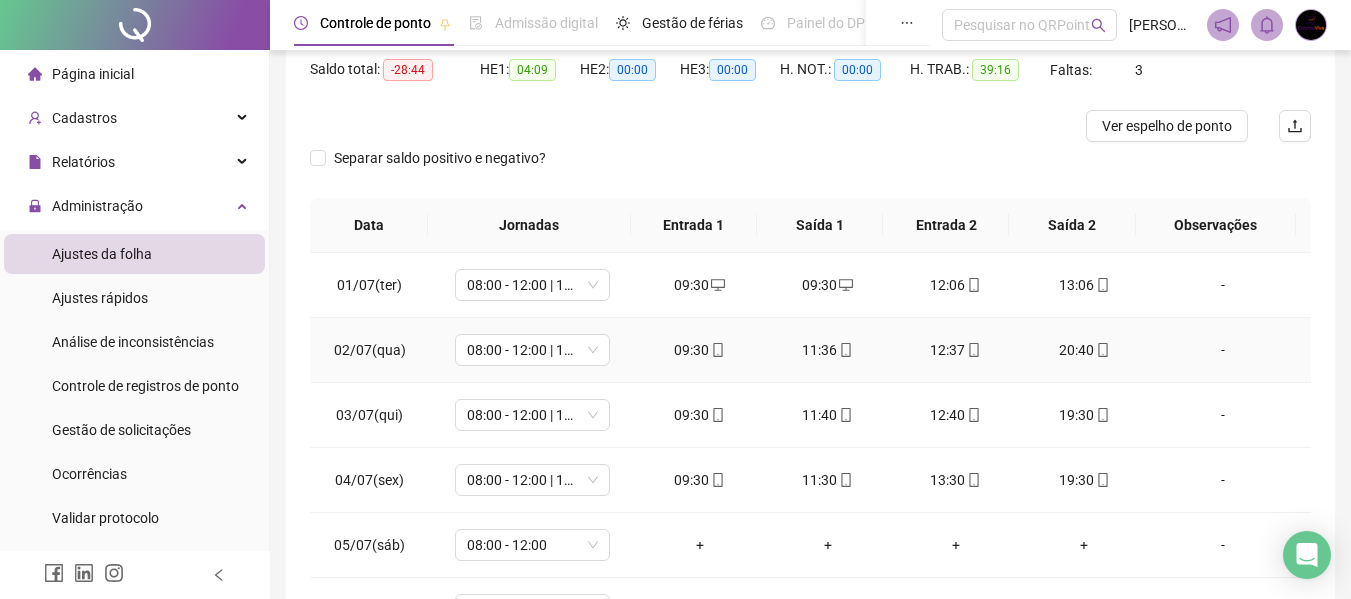 scroll, scrollTop: 399, scrollLeft: 0, axis: vertical 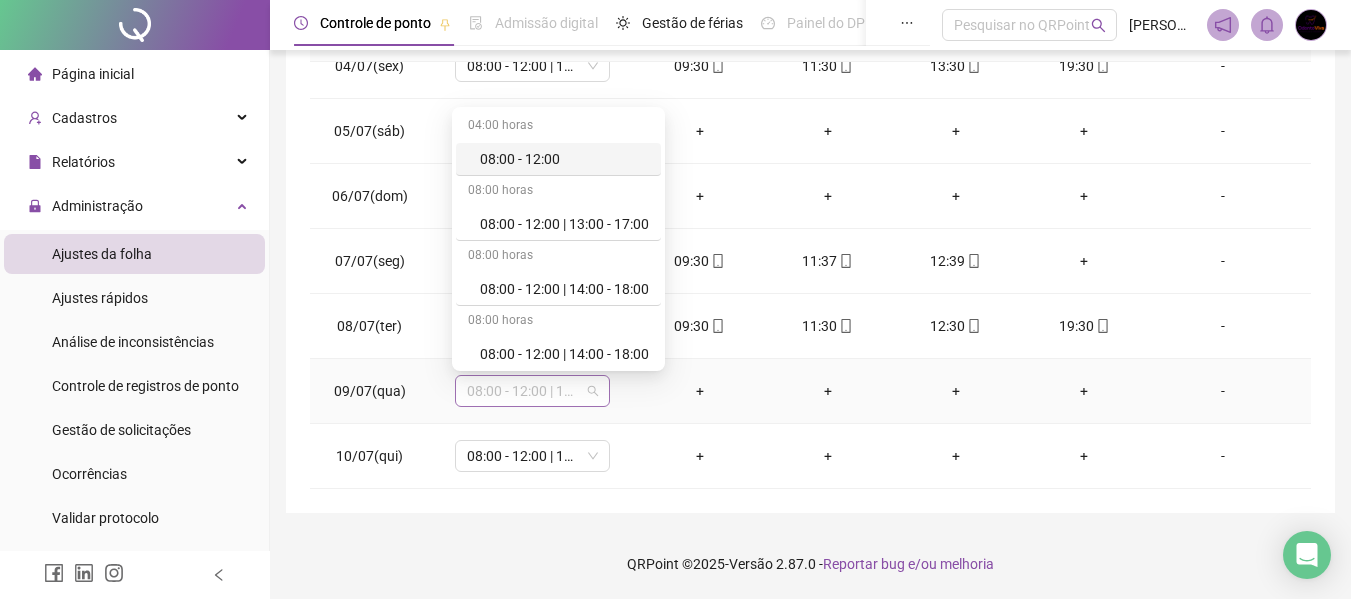 click on "08:00 - 12:00 | 13:00 - 17:00" at bounding box center (532, 391) 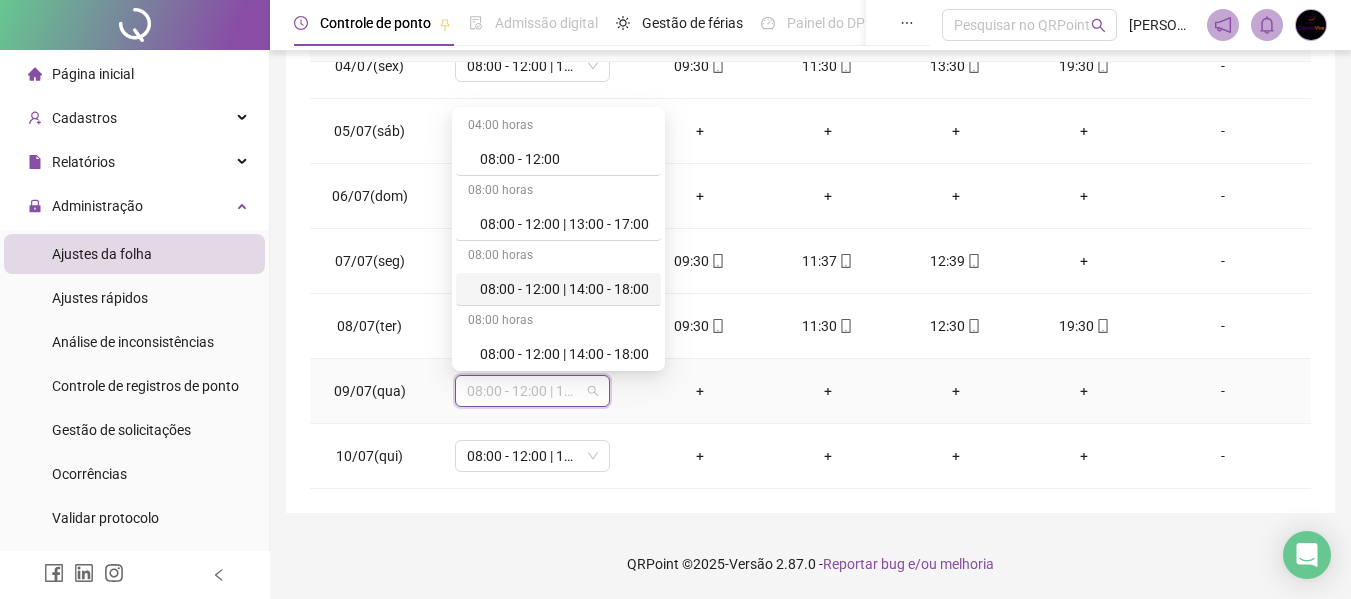 scroll, scrollTop: 300, scrollLeft: 0, axis: vertical 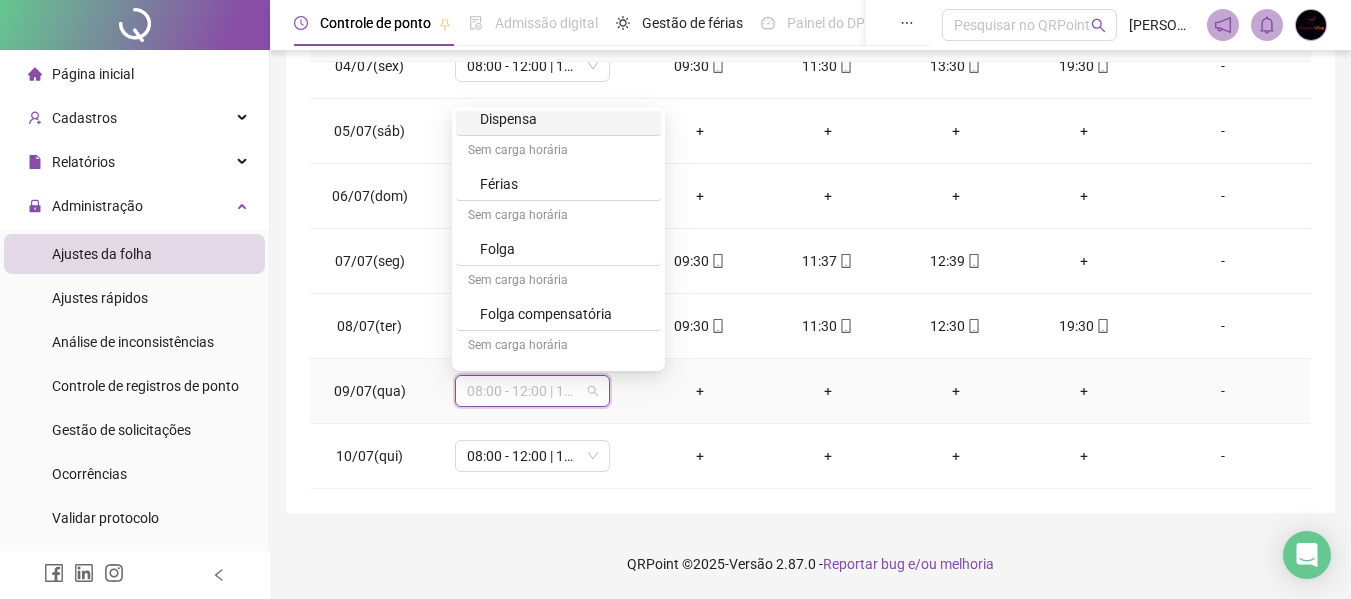 click on "Dispensa" at bounding box center (564, 119) 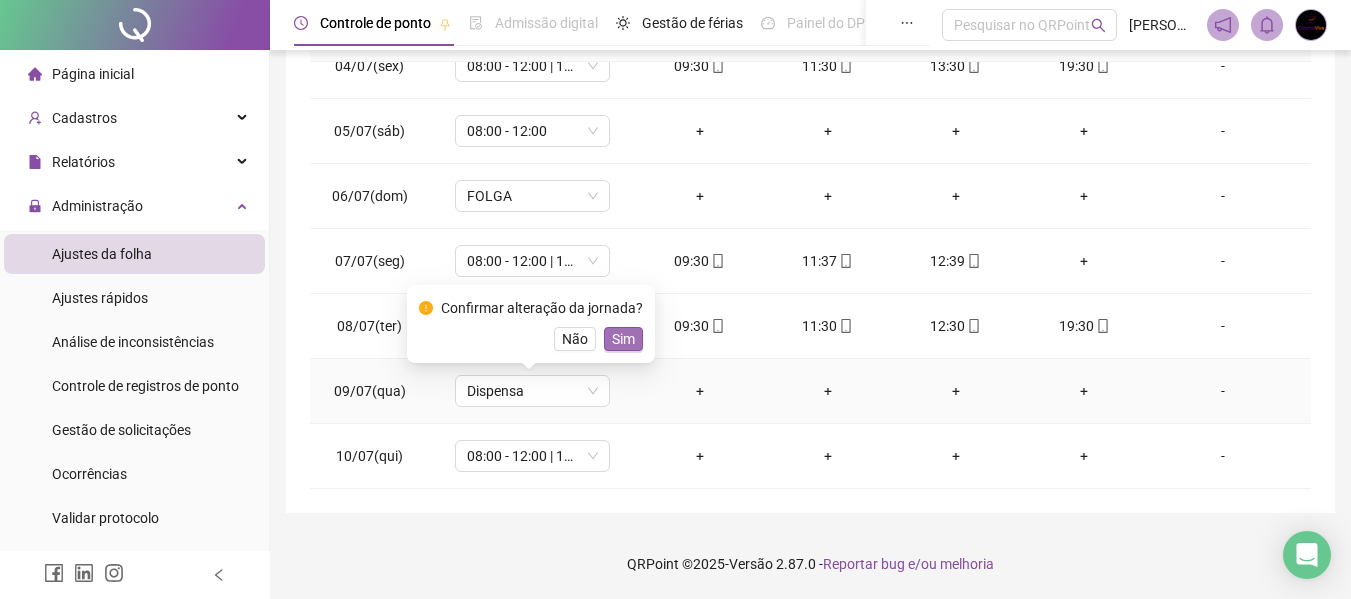 click on "Sim" at bounding box center [623, 339] 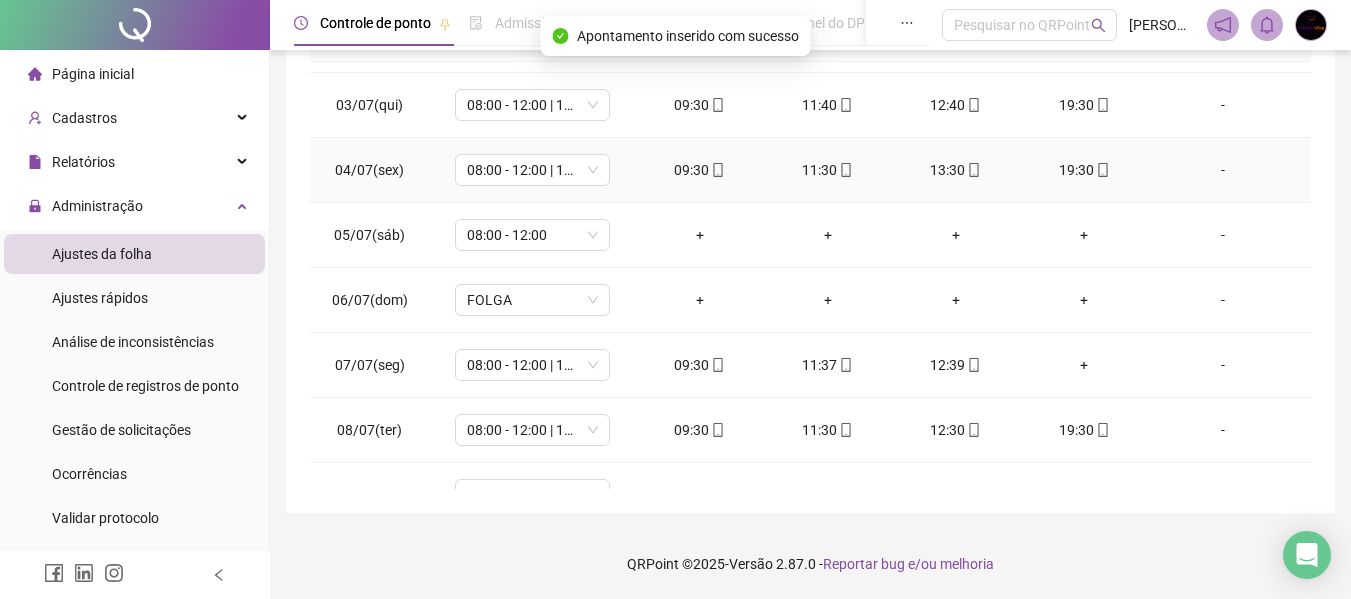 scroll, scrollTop: 0, scrollLeft: 0, axis: both 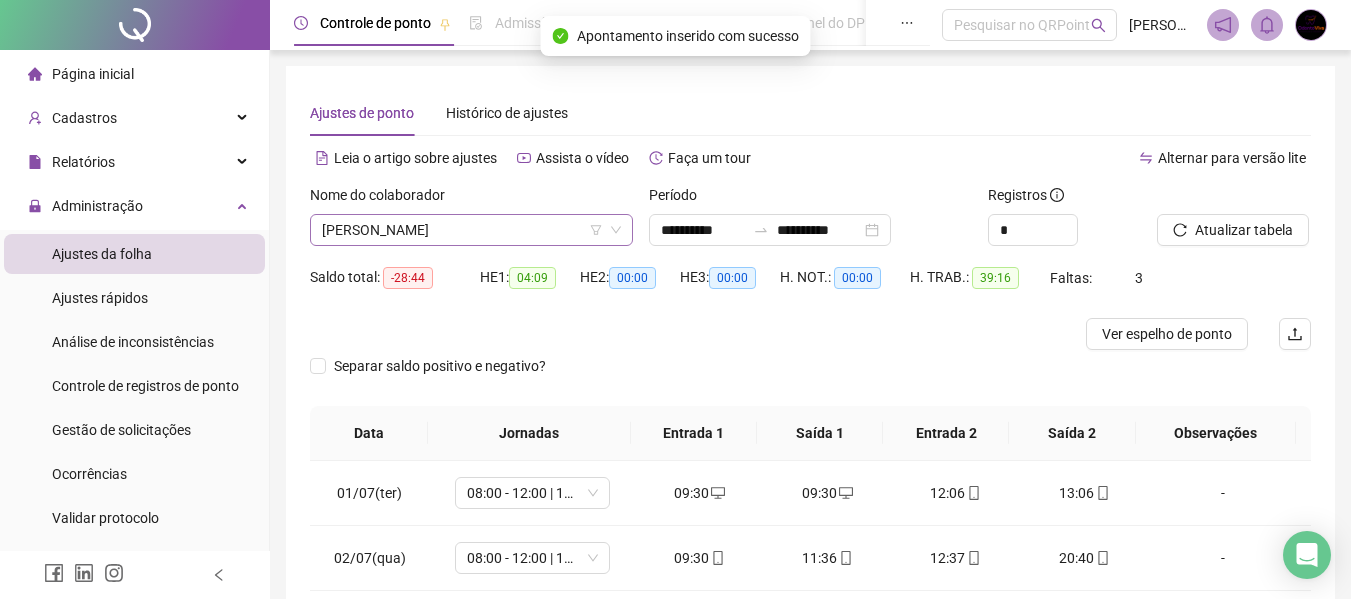 click on "[PERSON_NAME]" at bounding box center [471, 230] 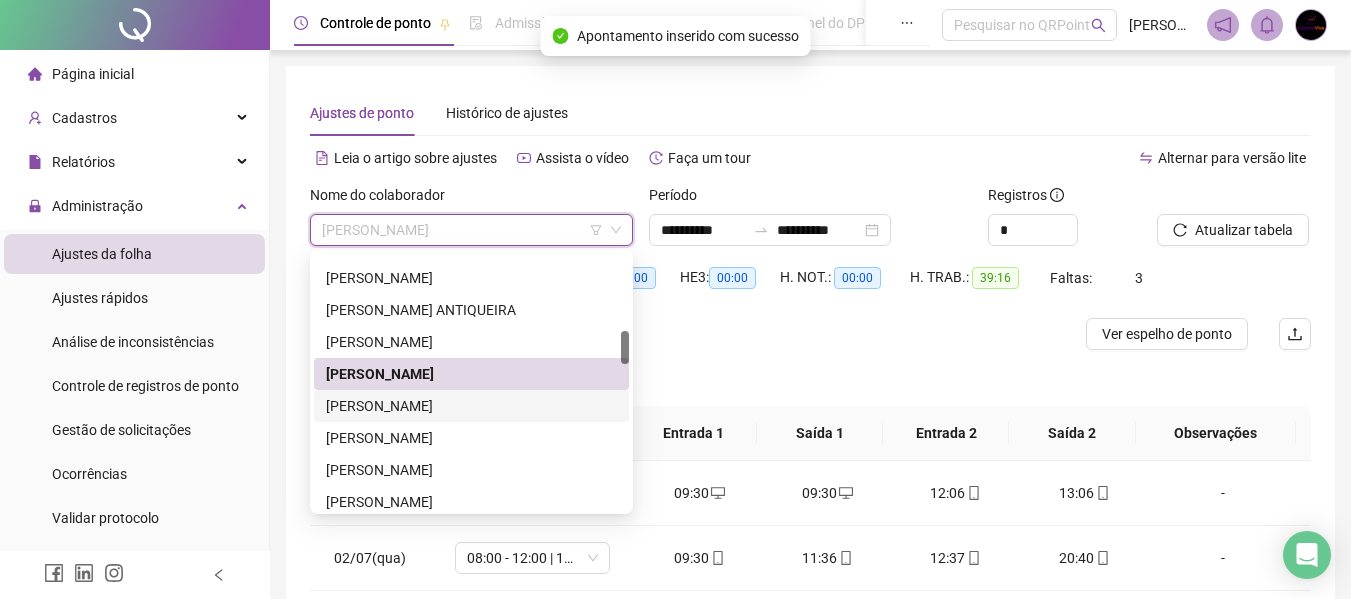 click on "[PERSON_NAME]" at bounding box center (471, 406) 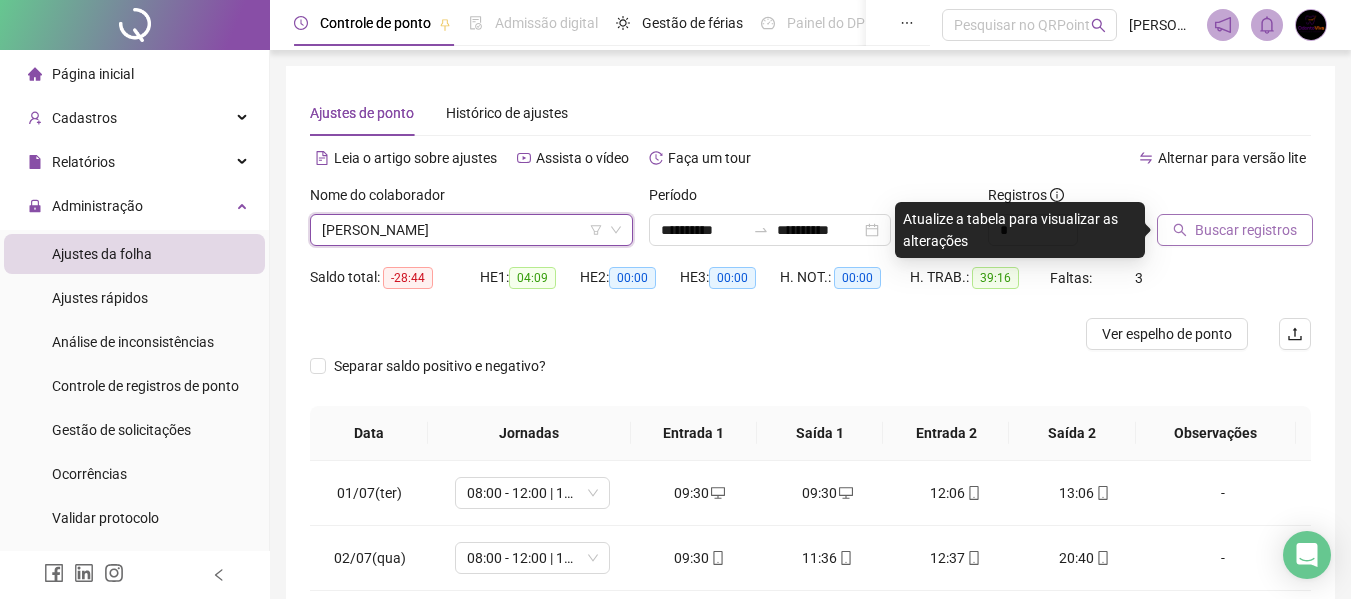click on "Buscar registros" at bounding box center [1235, 230] 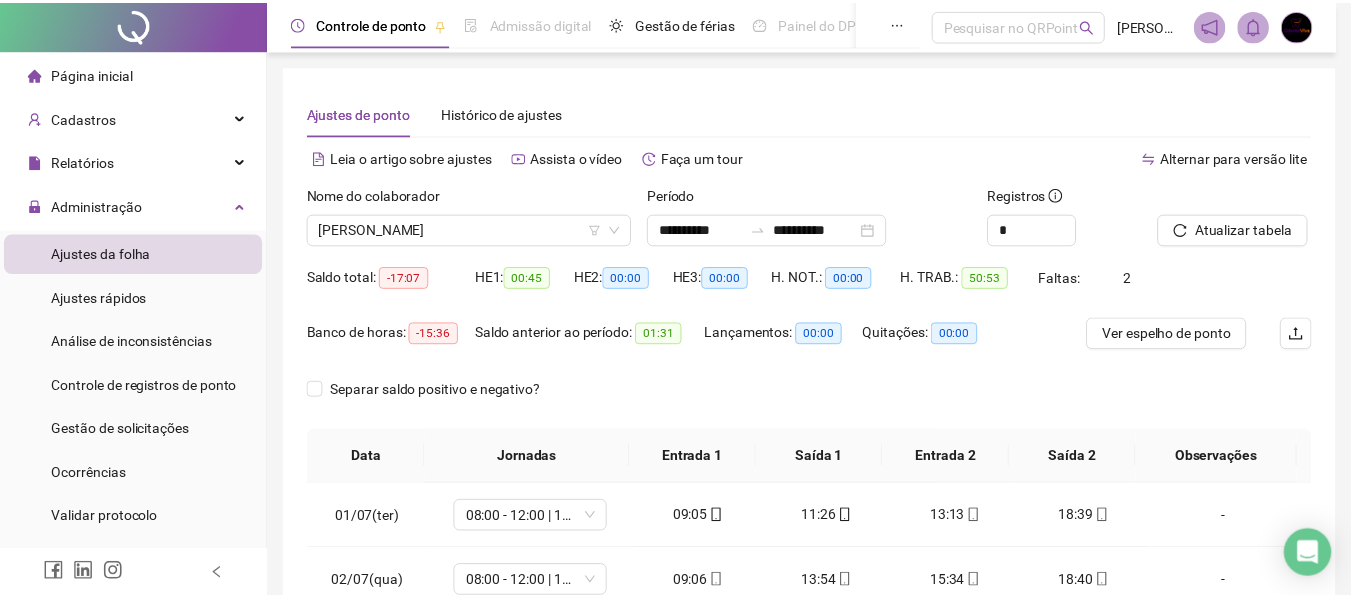 scroll, scrollTop: 423, scrollLeft: 0, axis: vertical 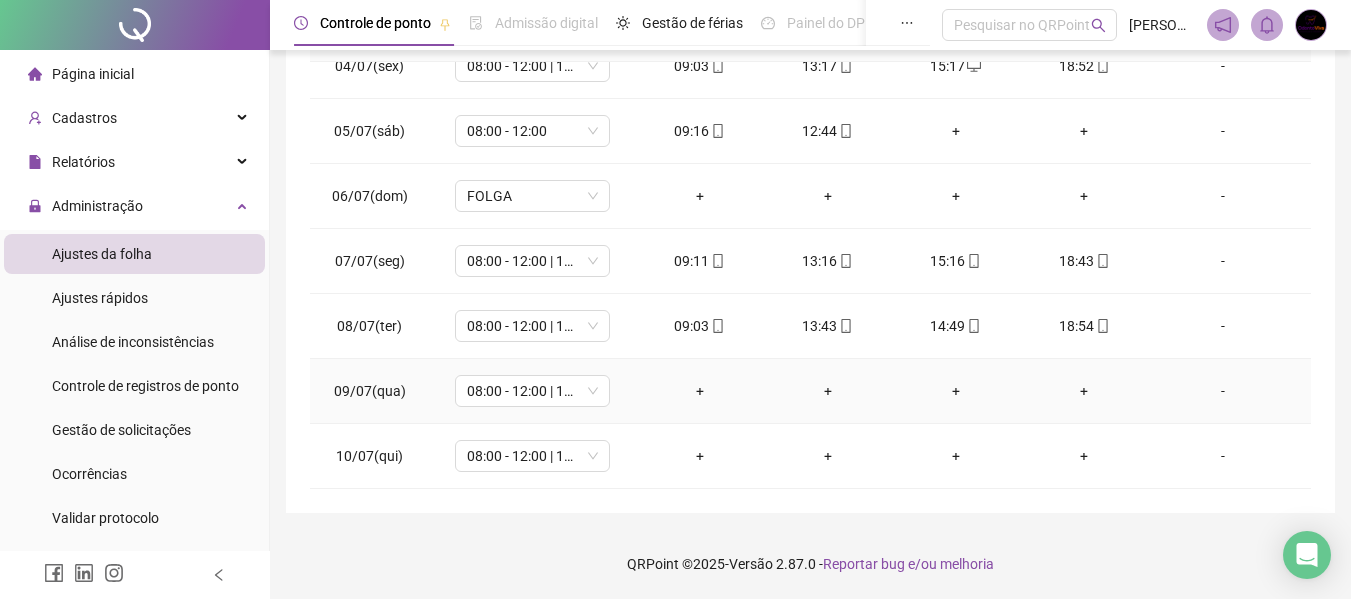 click on "08:00 - 12:00 | 13:00 - 17:00" at bounding box center (532, 391) 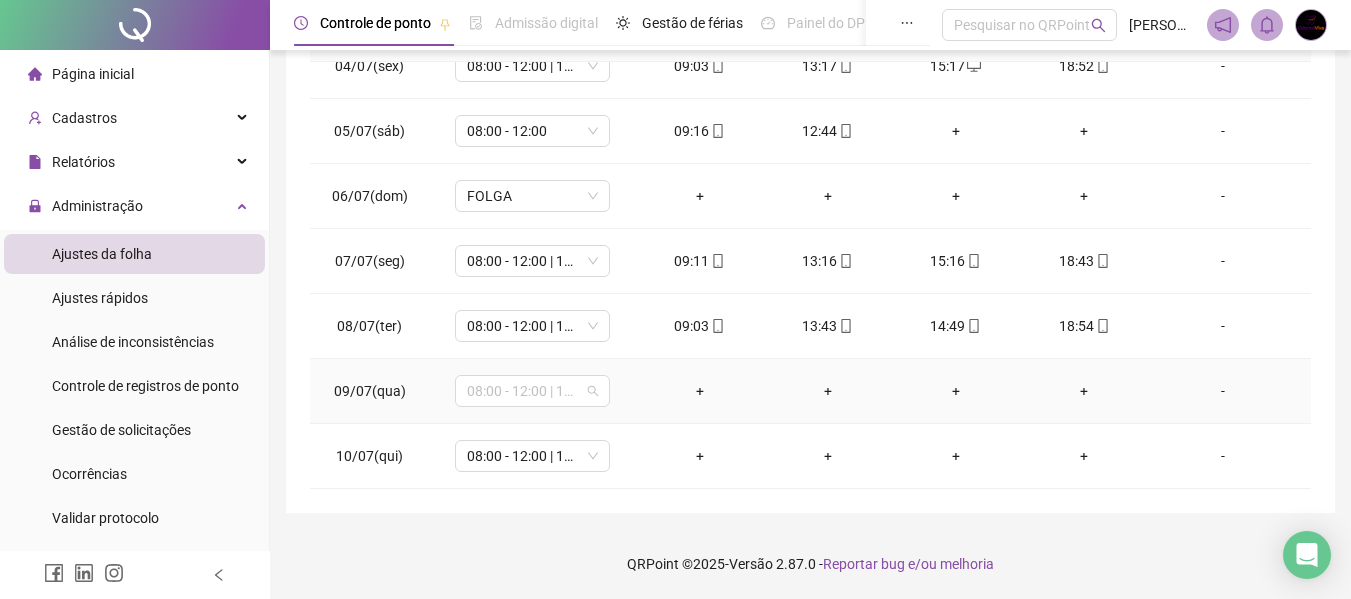 drag, startPoint x: 526, startPoint y: 393, endPoint x: 526, endPoint y: 374, distance: 19 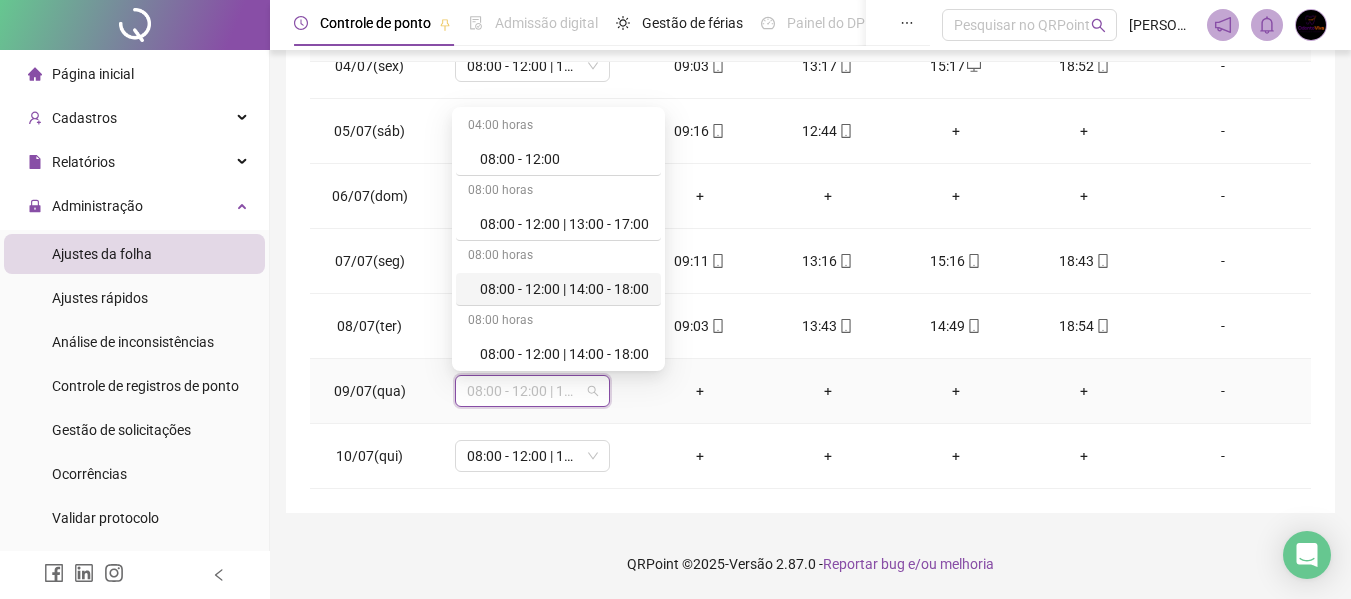 scroll, scrollTop: 300, scrollLeft: 0, axis: vertical 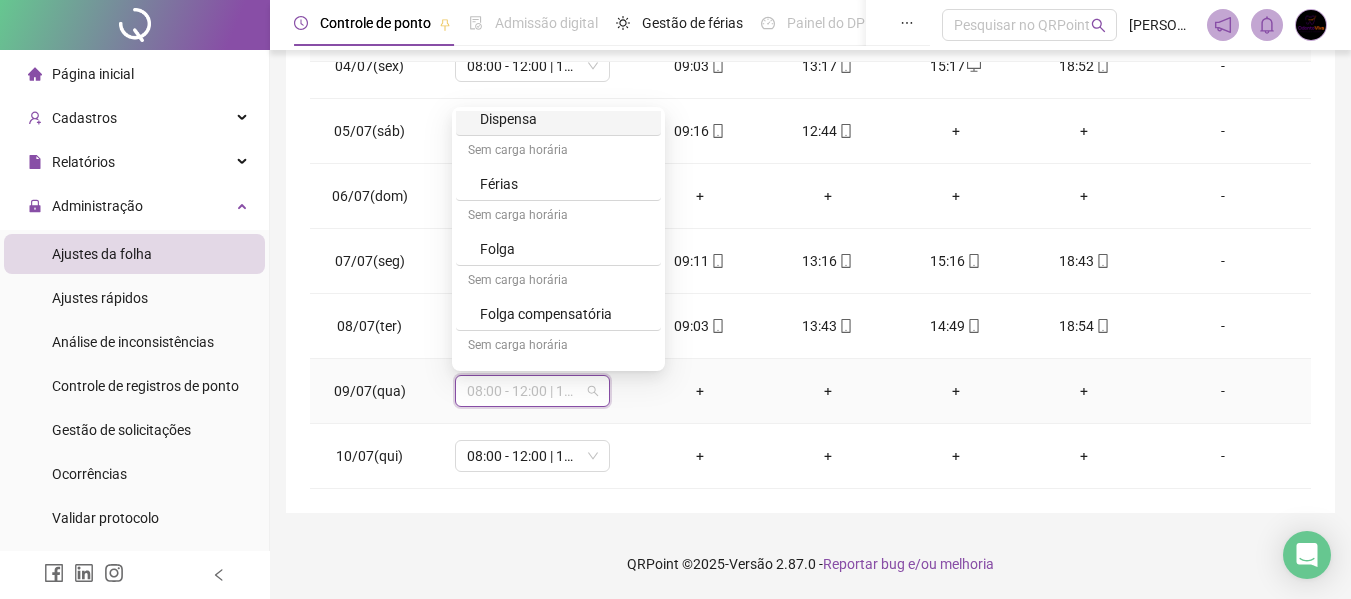 click on "Dispensa" at bounding box center (564, 119) 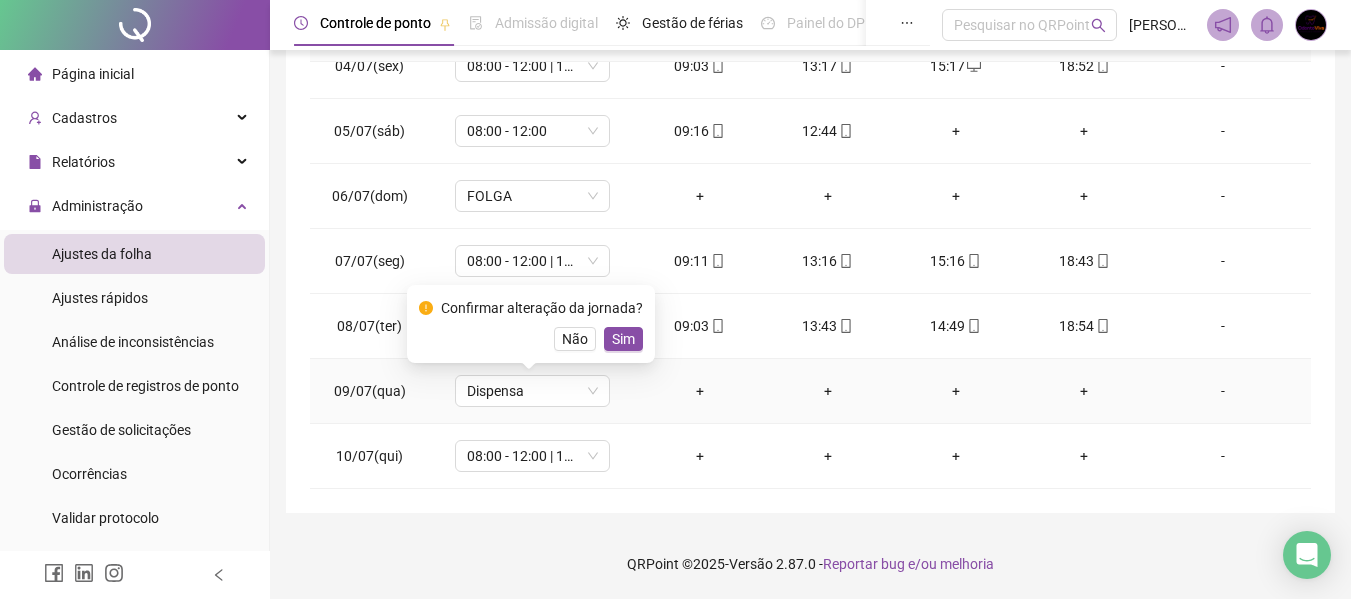 click on "Sim" at bounding box center [623, 339] 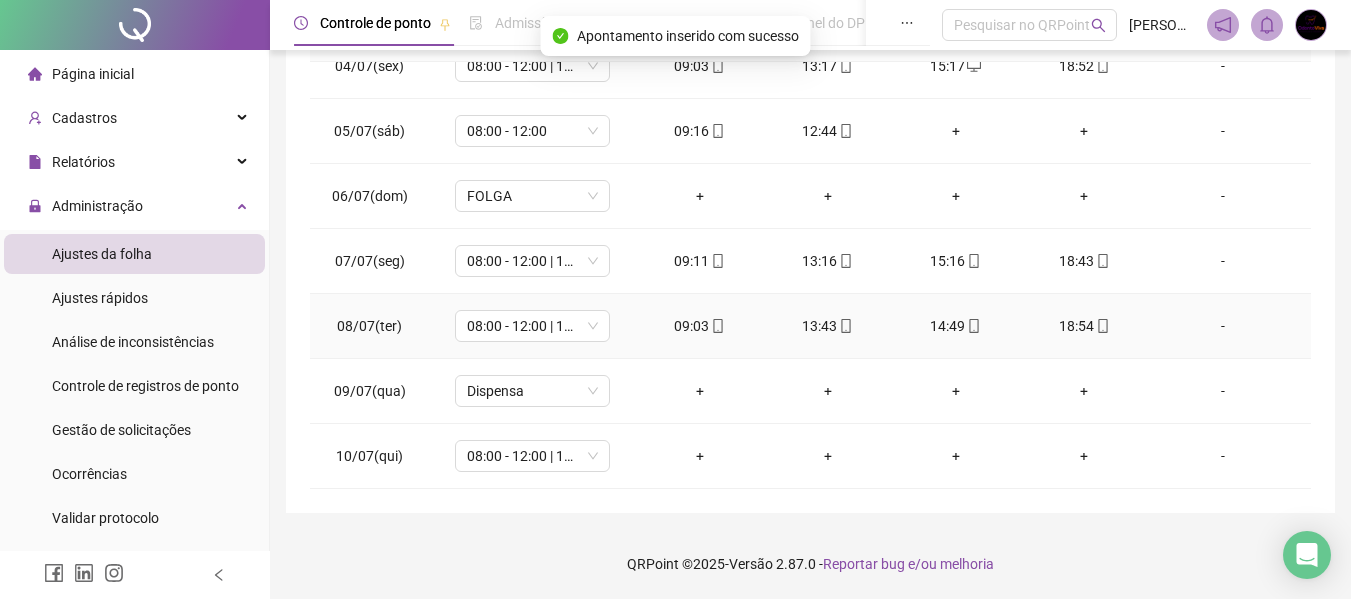scroll, scrollTop: 0, scrollLeft: 0, axis: both 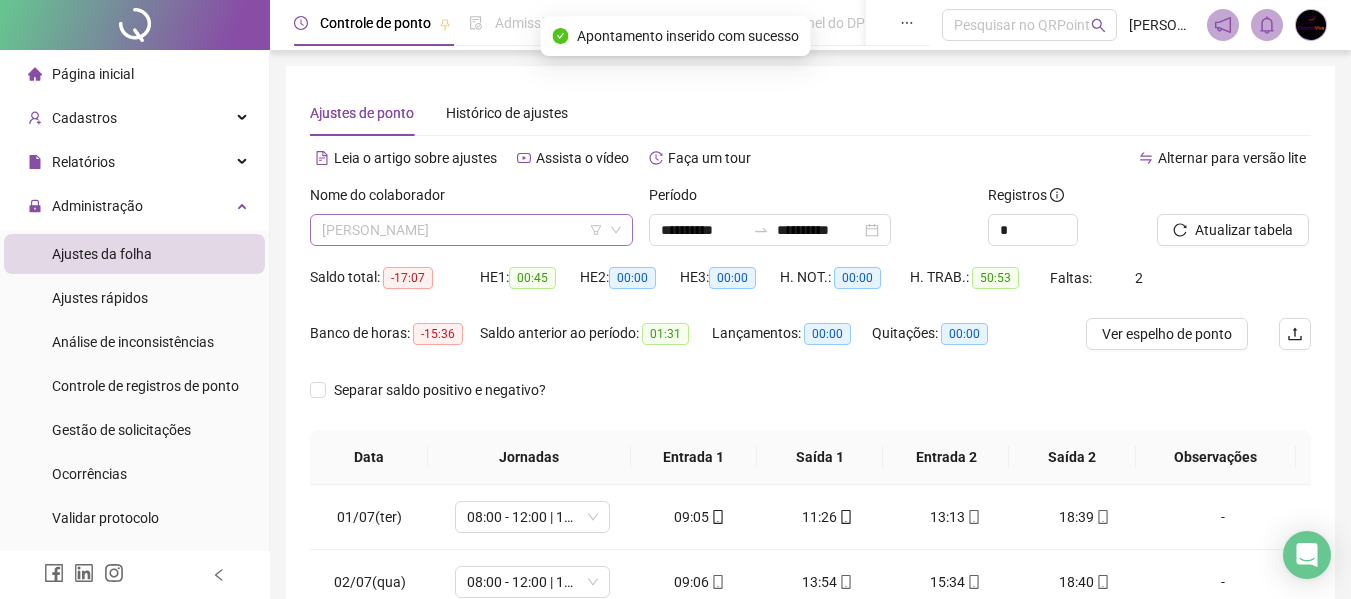 click on "[PERSON_NAME]" at bounding box center (471, 230) 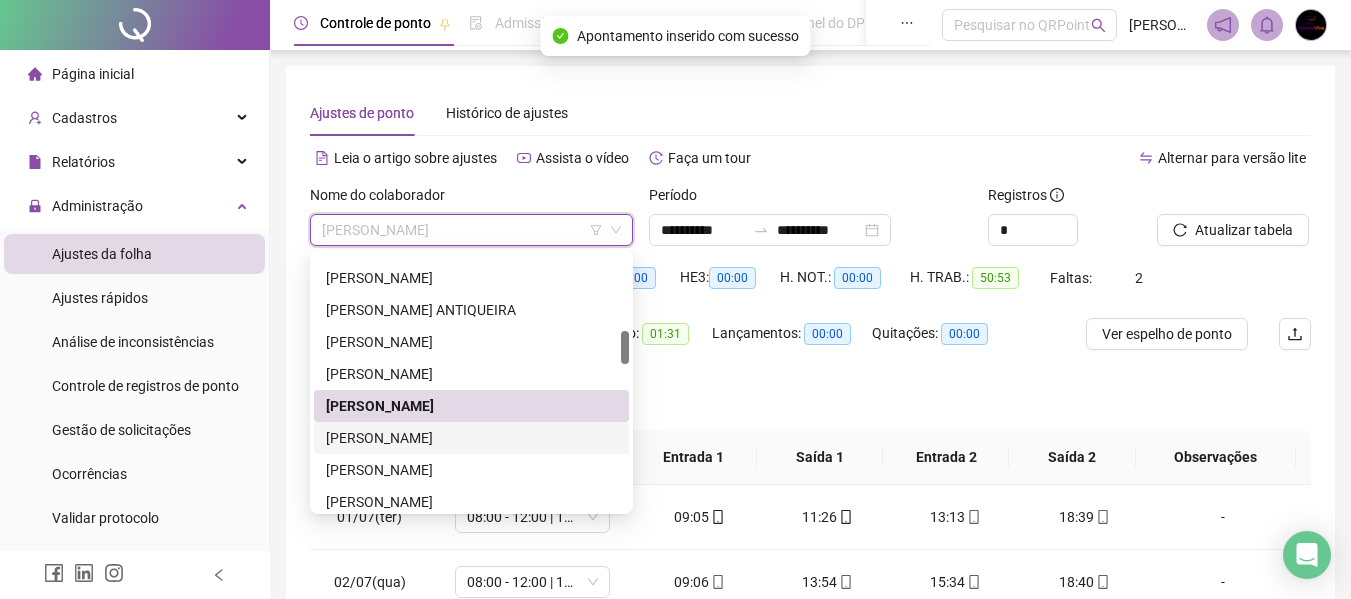 click on "[PERSON_NAME]" at bounding box center (471, 438) 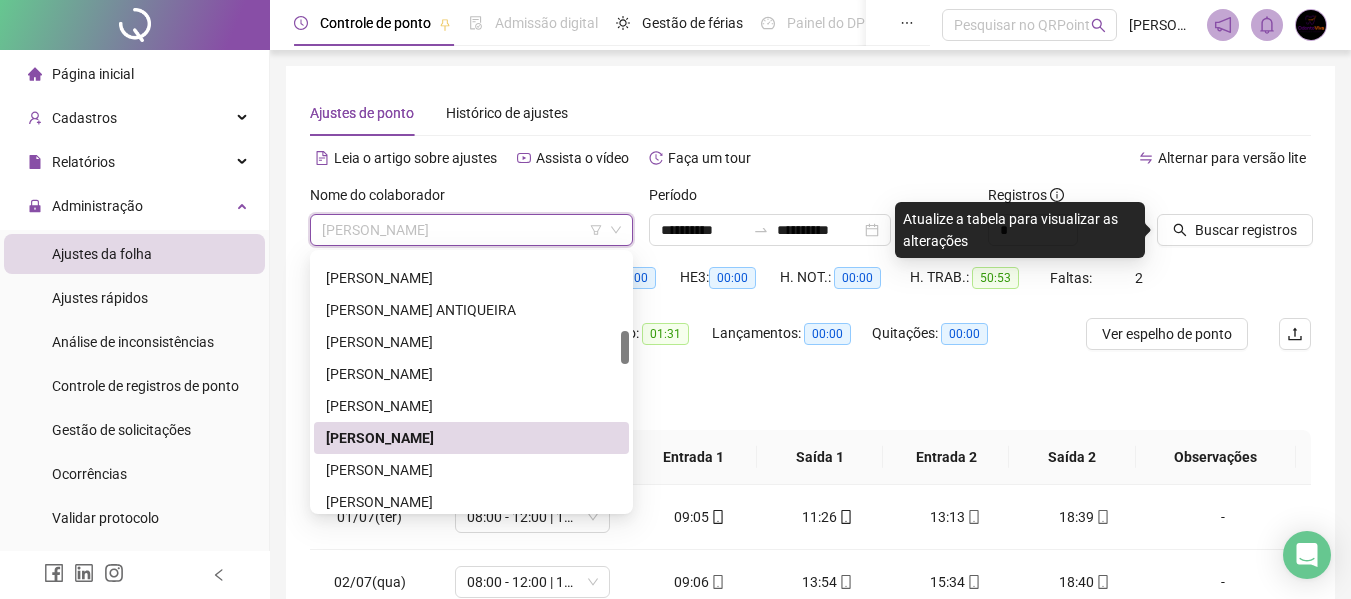 click on "[PERSON_NAME]" at bounding box center (471, 230) 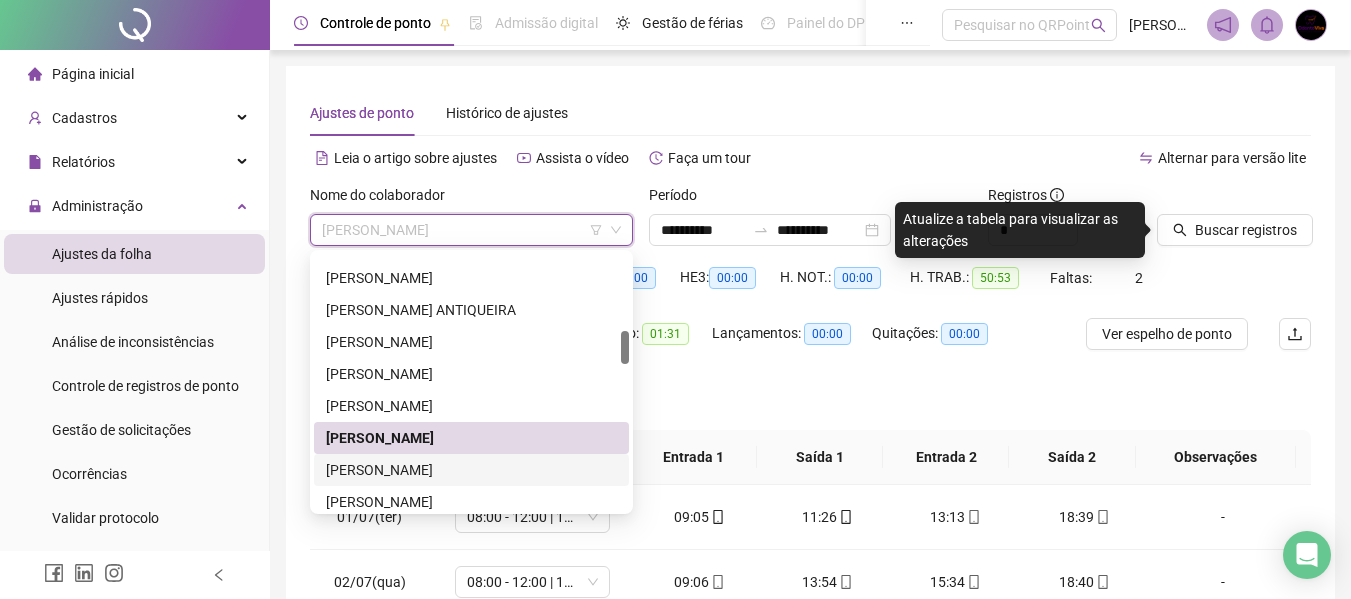 click on "[PERSON_NAME]" at bounding box center (471, 470) 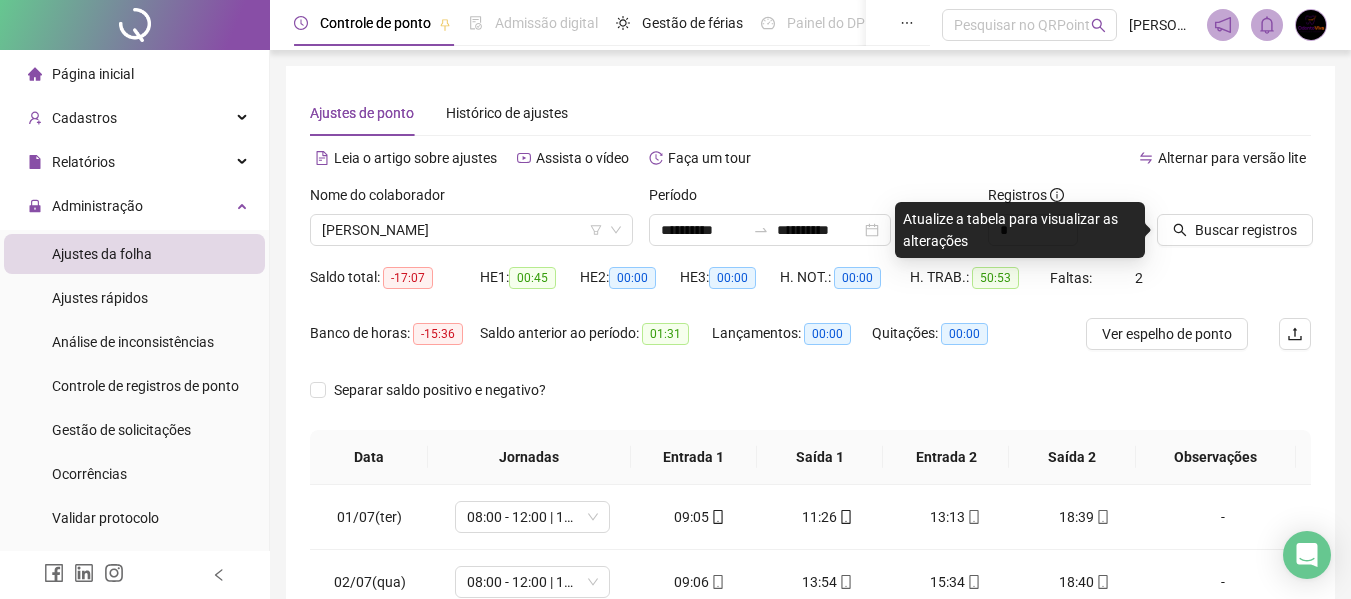 click on "Buscar registros" at bounding box center [1234, 223] 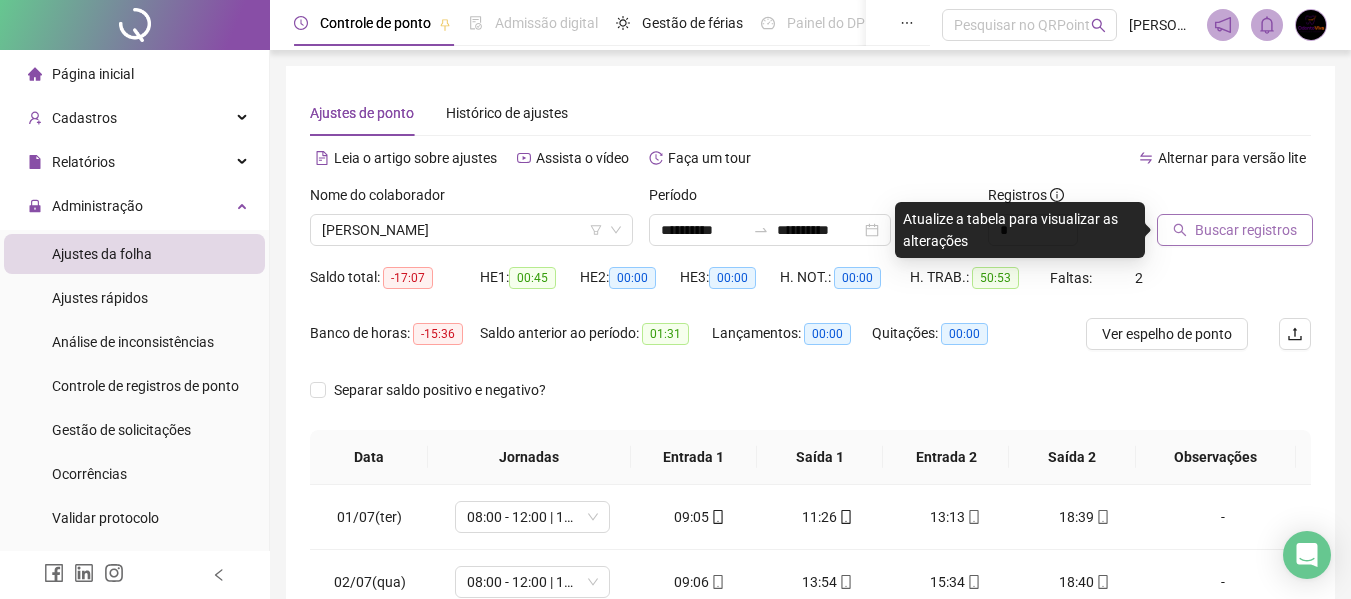 click on "Buscar registros" at bounding box center (1246, 230) 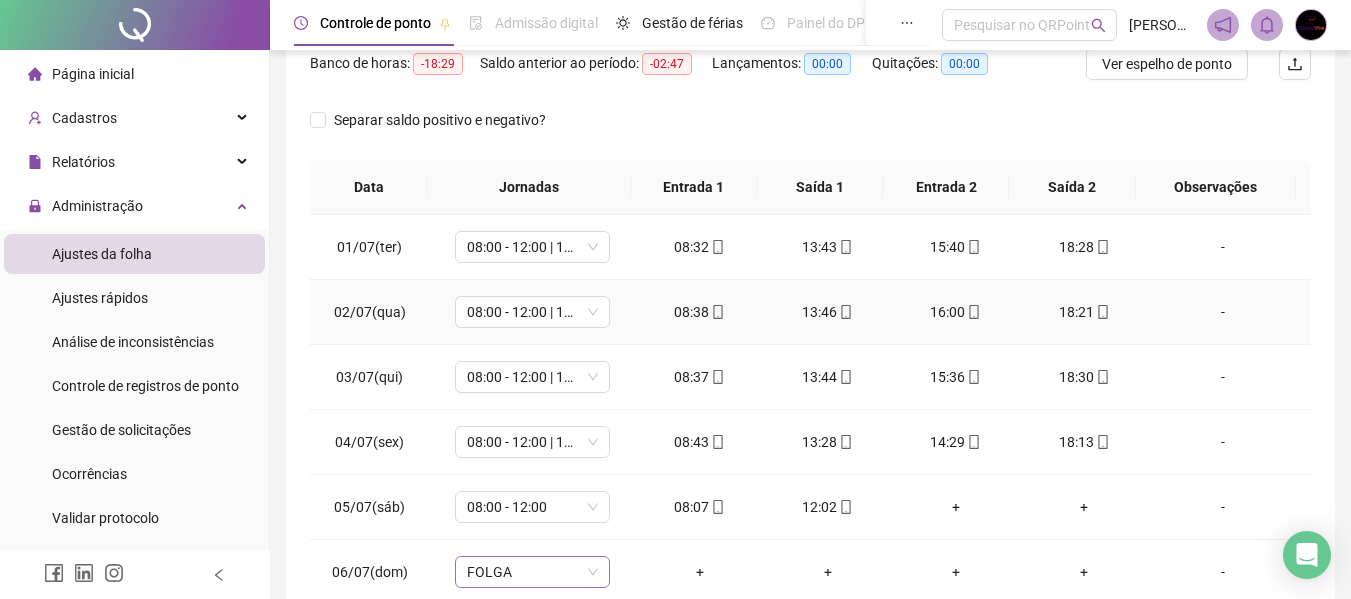 scroll, scrollTop: 423, scrollLeft: 0, axis: vertical 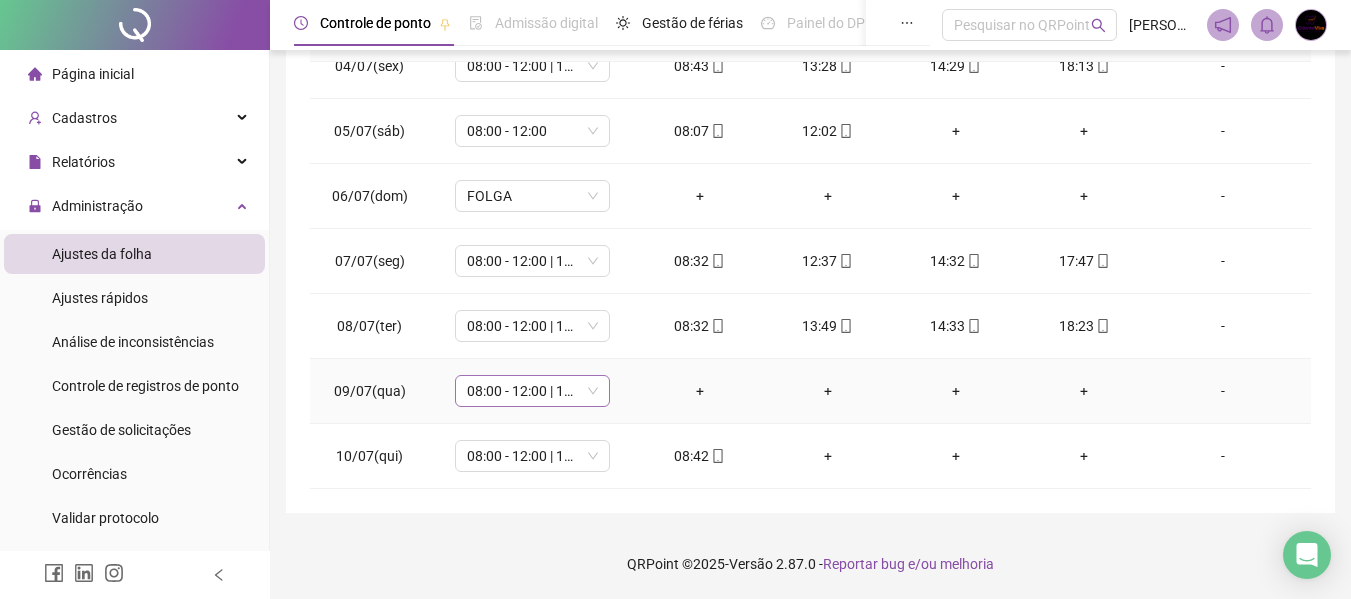 click on "08:00 - 12:00 | 13:00 - 17:00" at bounding box center [532, 391] 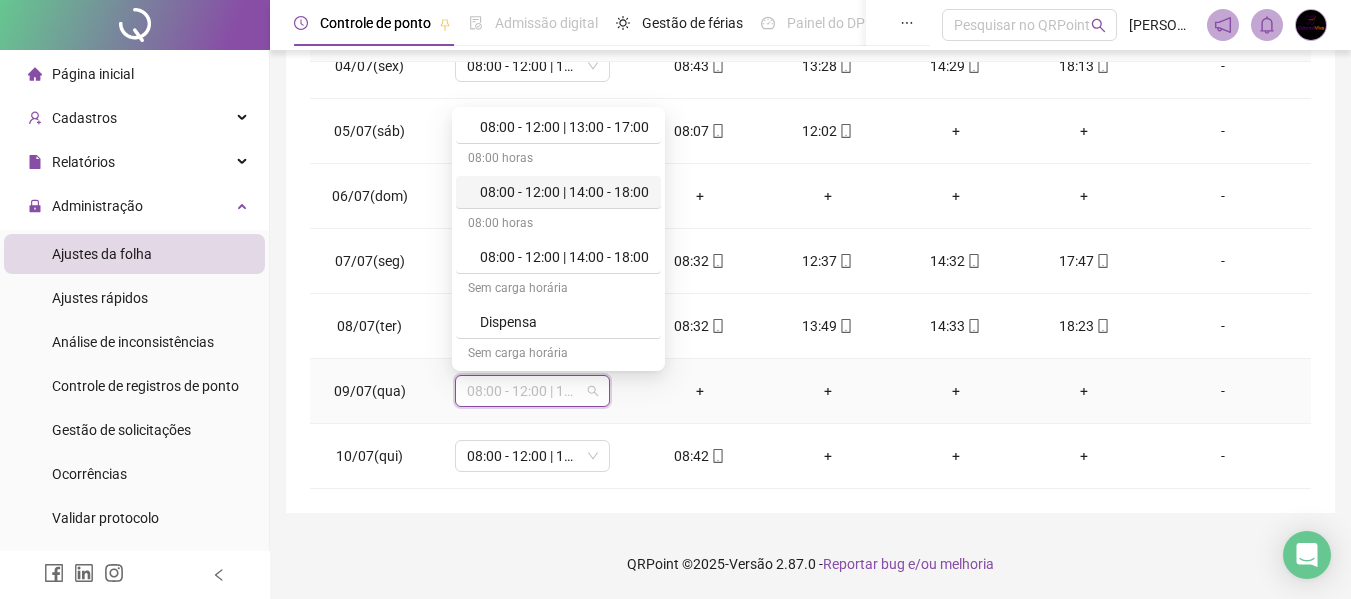scroll, scrollTop: 200, scrollLeft: 0, axis: vertical 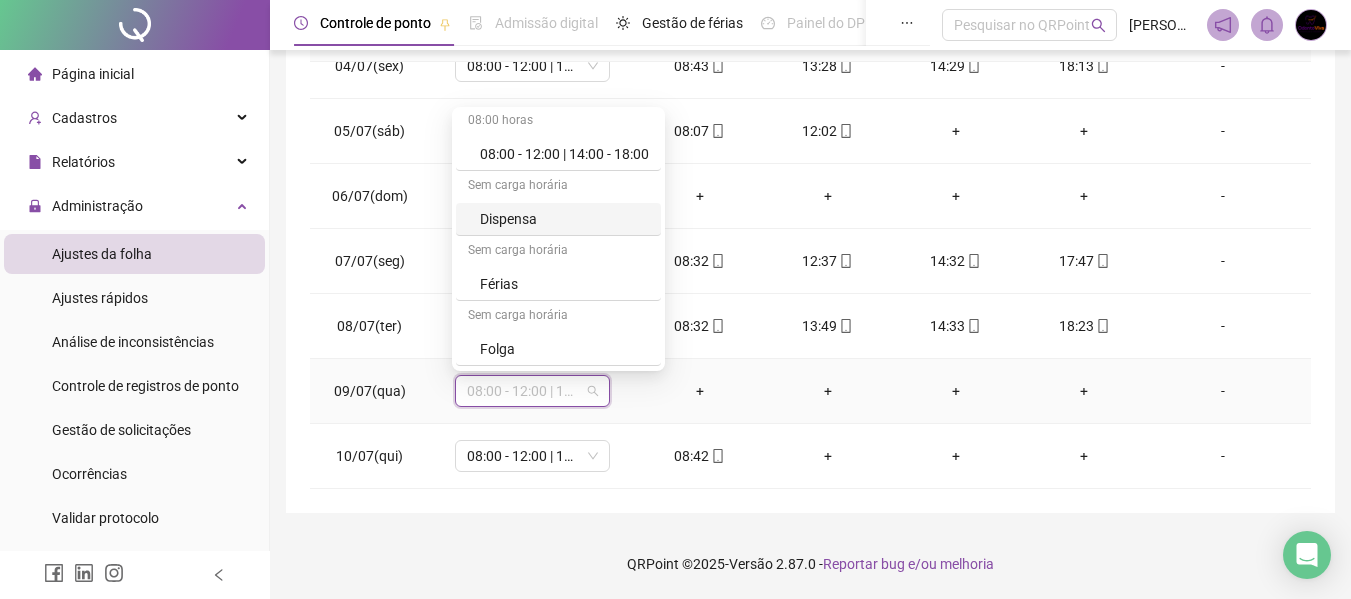 click on "Dispensa" at bounding box center (564, 219) 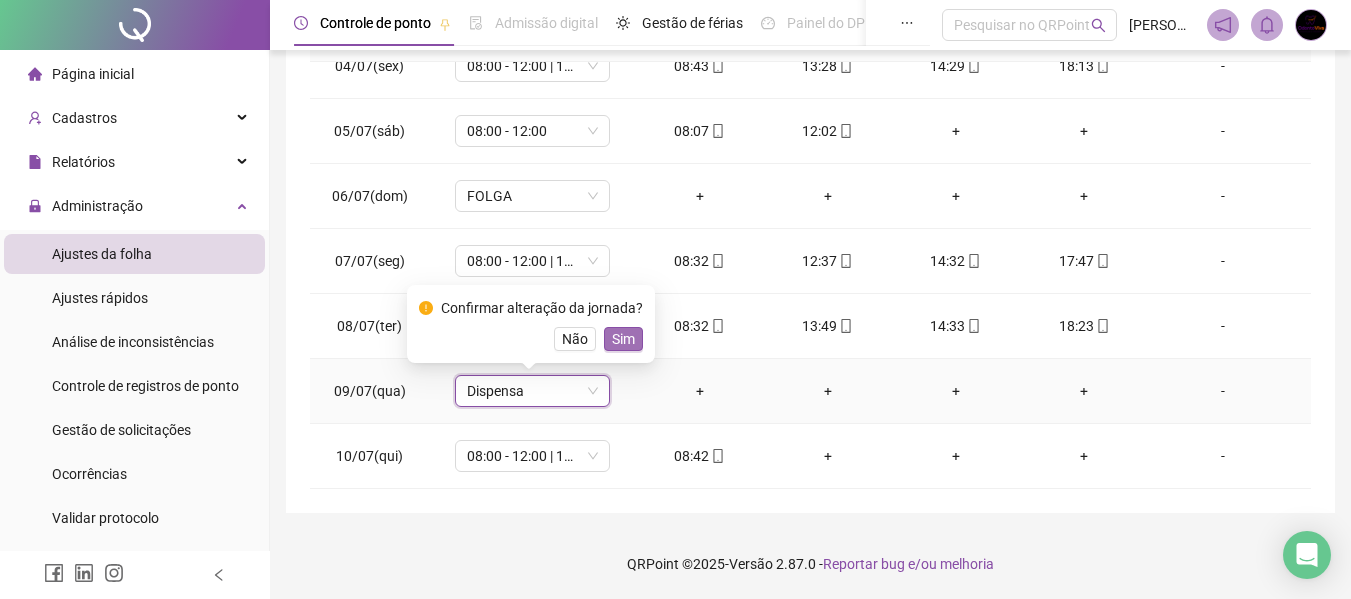 click on "Sim" at bounding box center (623, 339) 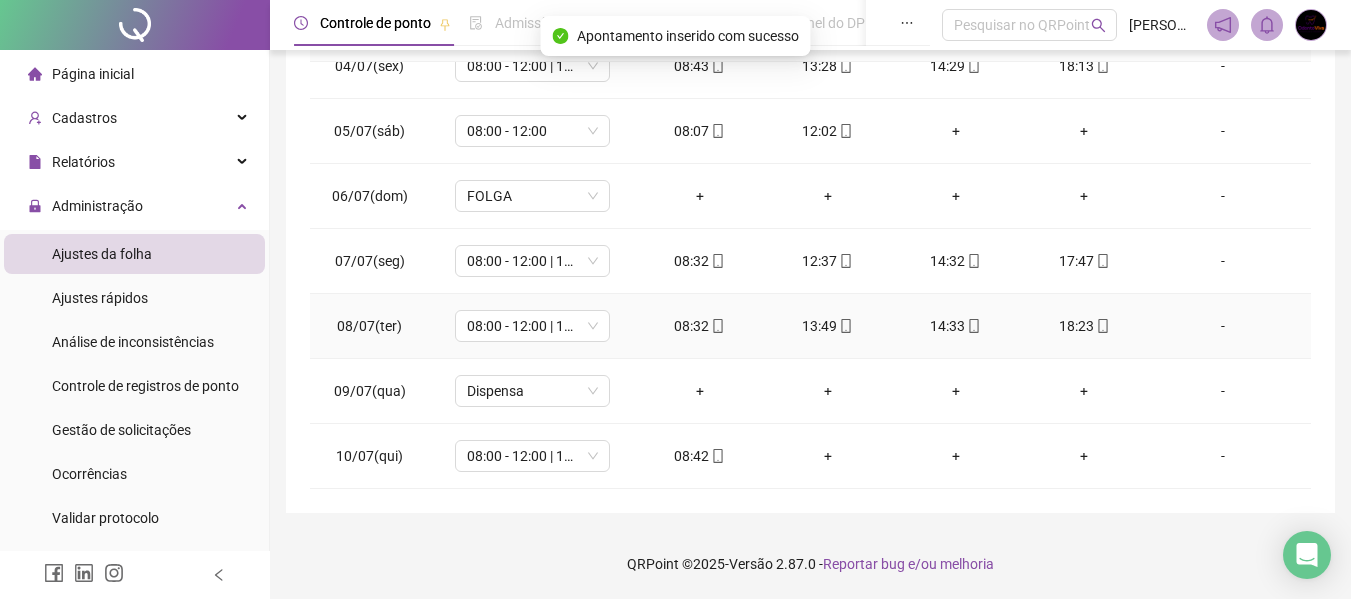 scroll, scrollTop: 0, scrollLeft: 0, axis: both 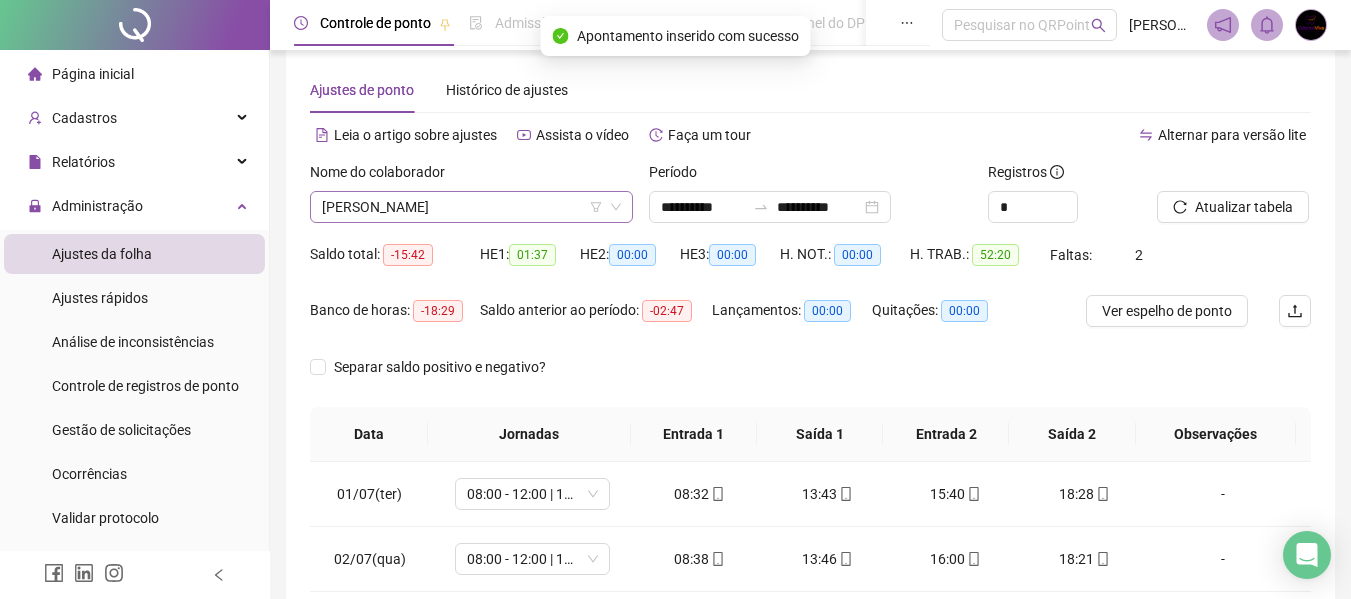 click on "[PERSON_NAME]" at bounding box center [471, 207] 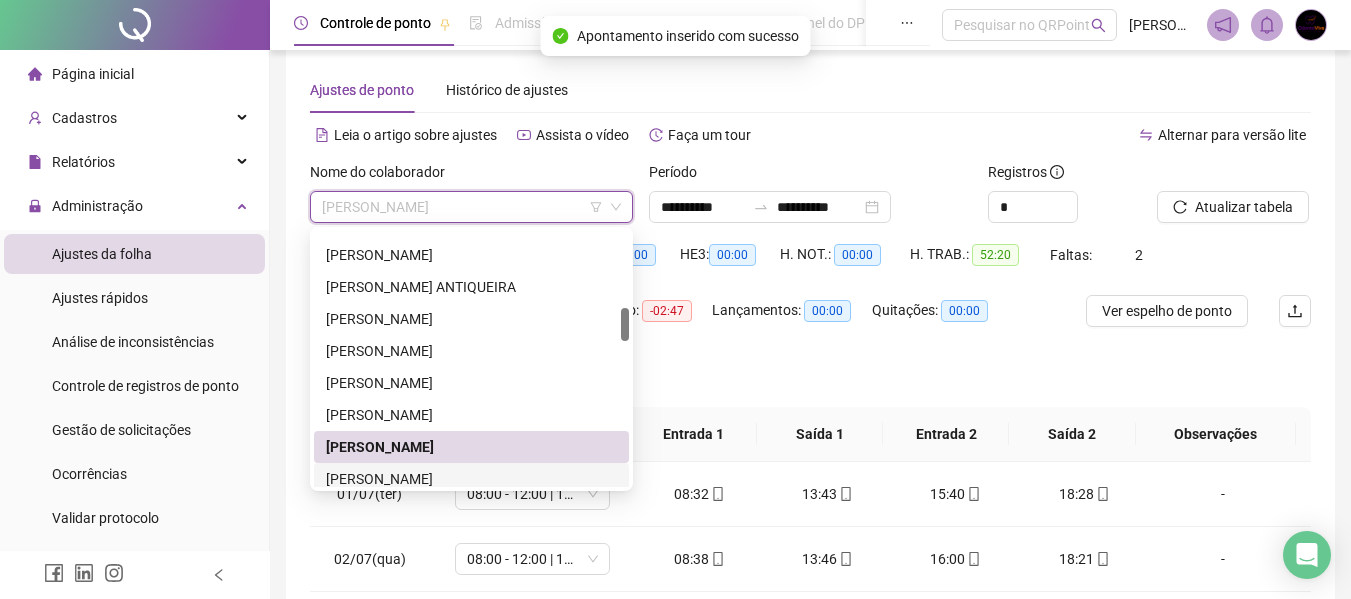 click on "[PERSON_NAME]" at bounding box center [471, 479] 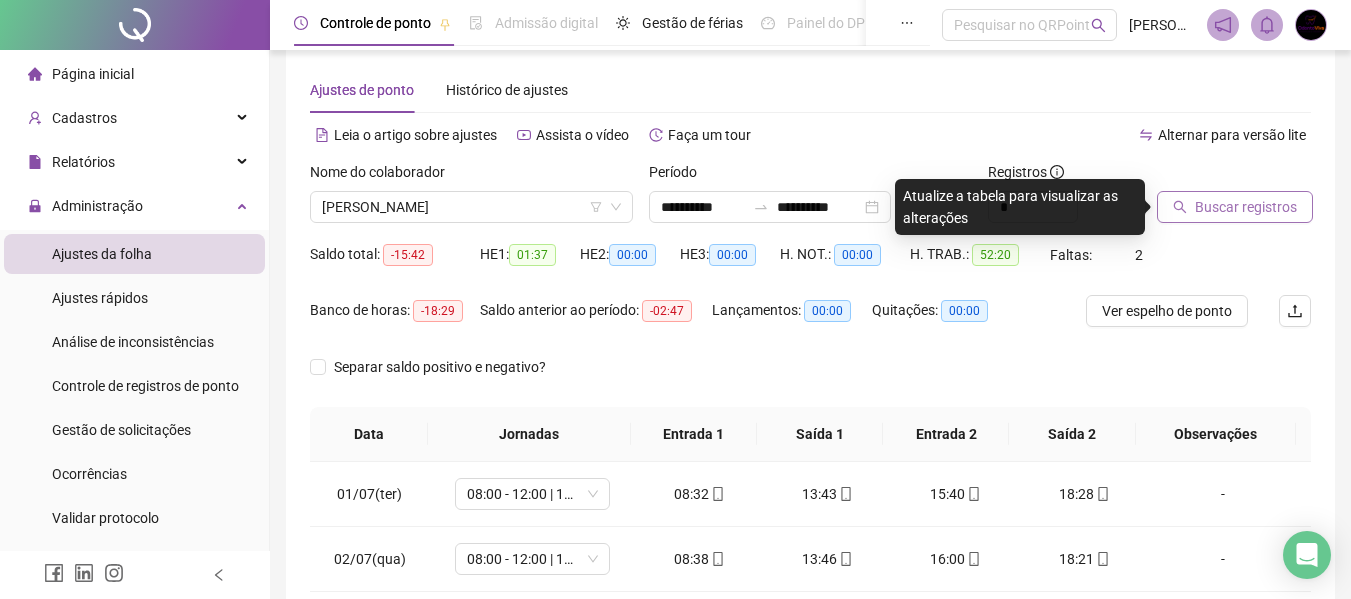 click on "Buscar registros" at bounding box center (1235, 207) 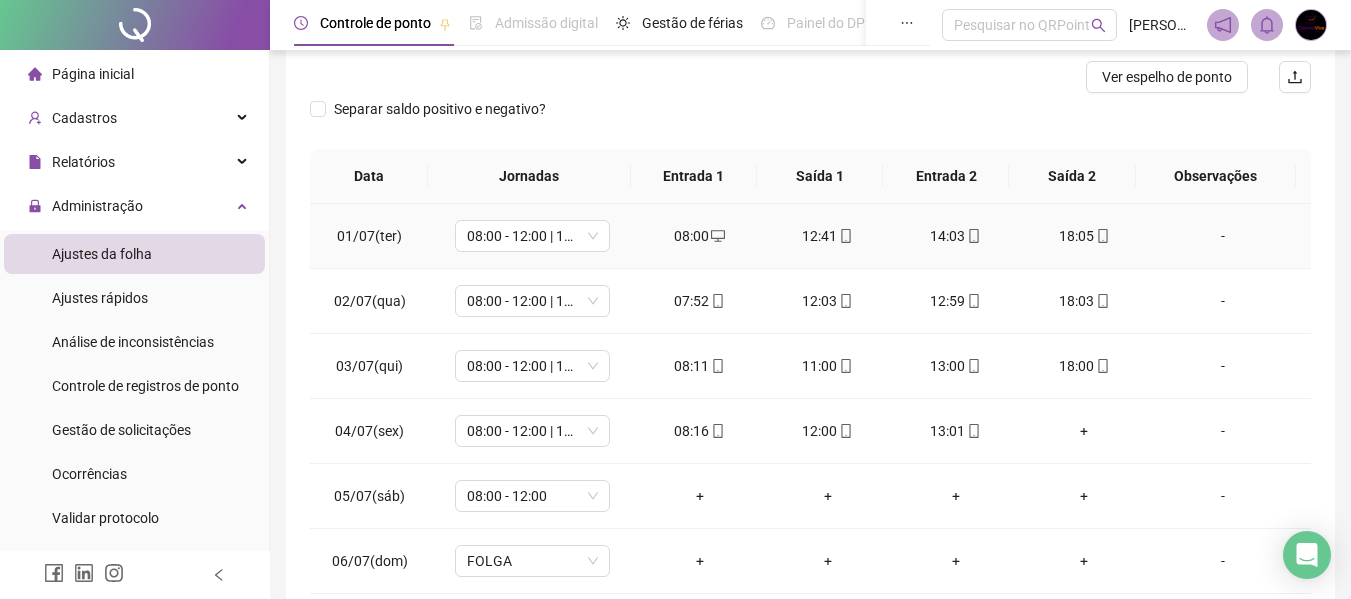 scroll, scrollTop: 399, scrollLeft: 0, axis: vertical 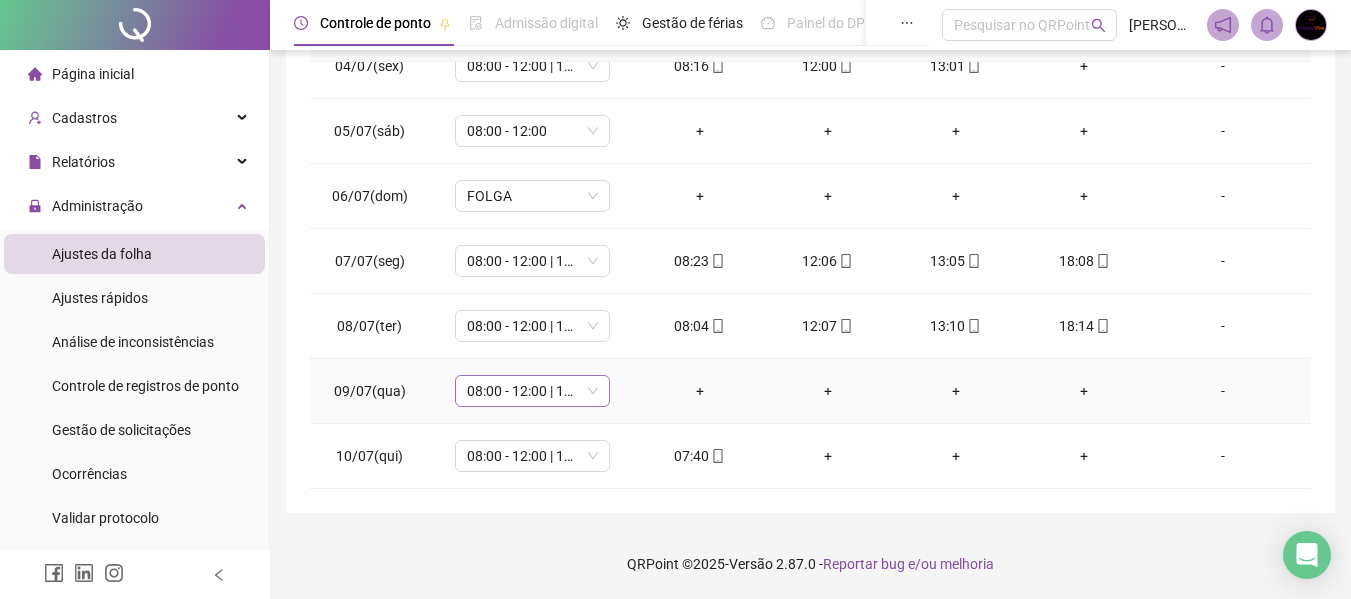 click on "08:00 - 12:00 | 13:00 - 17:00" at bounding box center [532, 391] 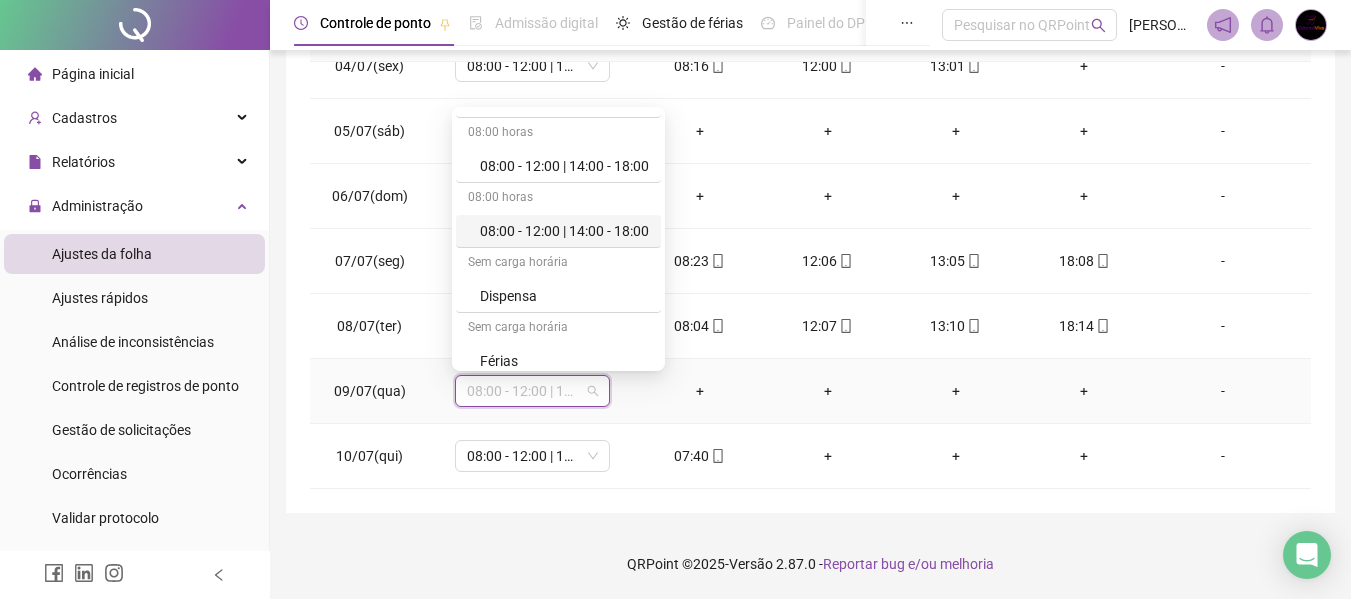 scroll, scrollTop: 200, scrollLeft: 0, axis: vertical 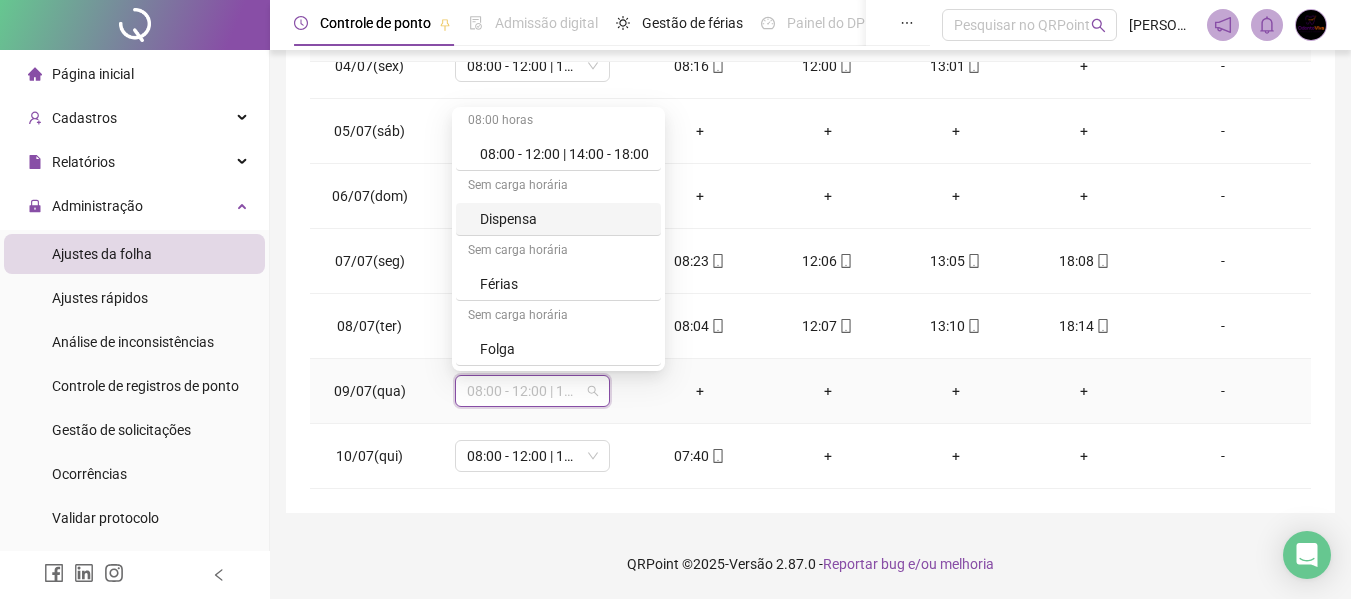 click on "Dispensa" at bounding box center [564, 219] 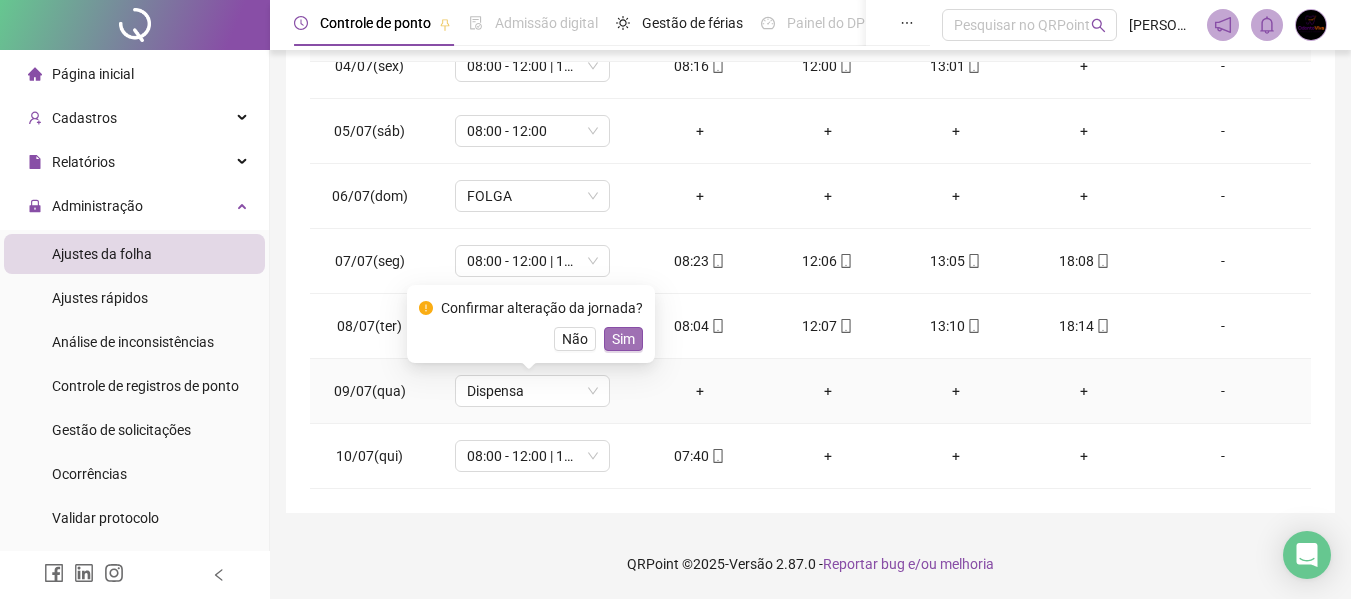 click on "Sim" at bounding box center [623, 339] 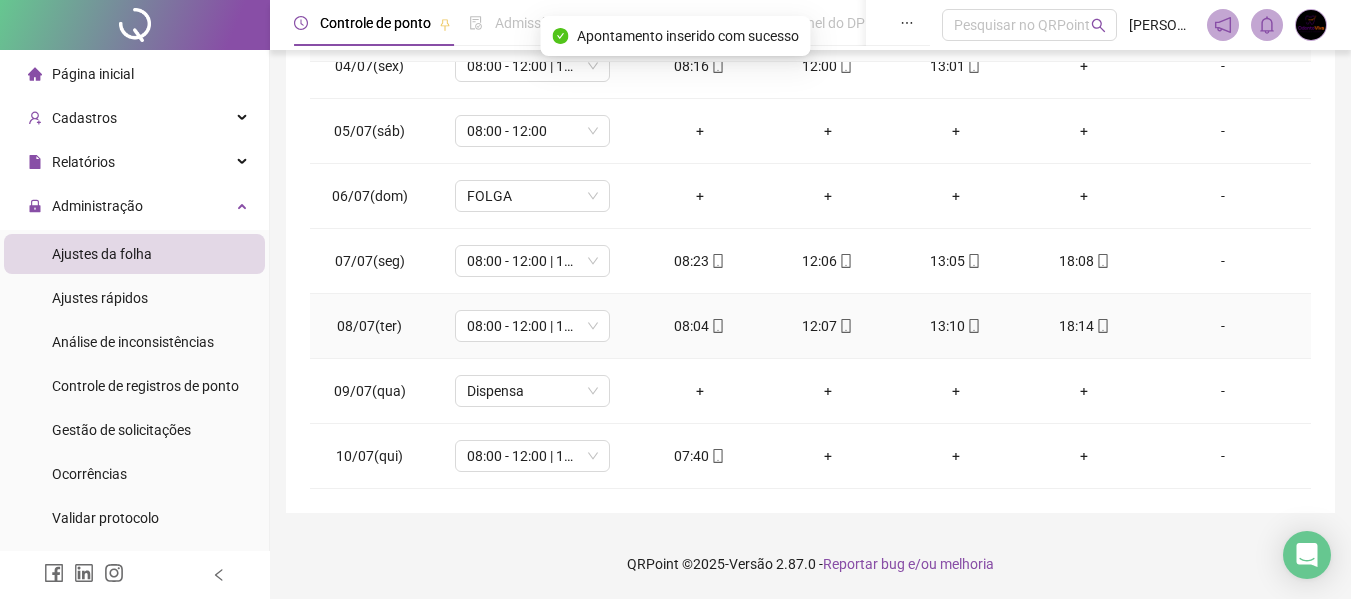 scroll, scrollTop: 0, scrollLeft: 0, axis: both 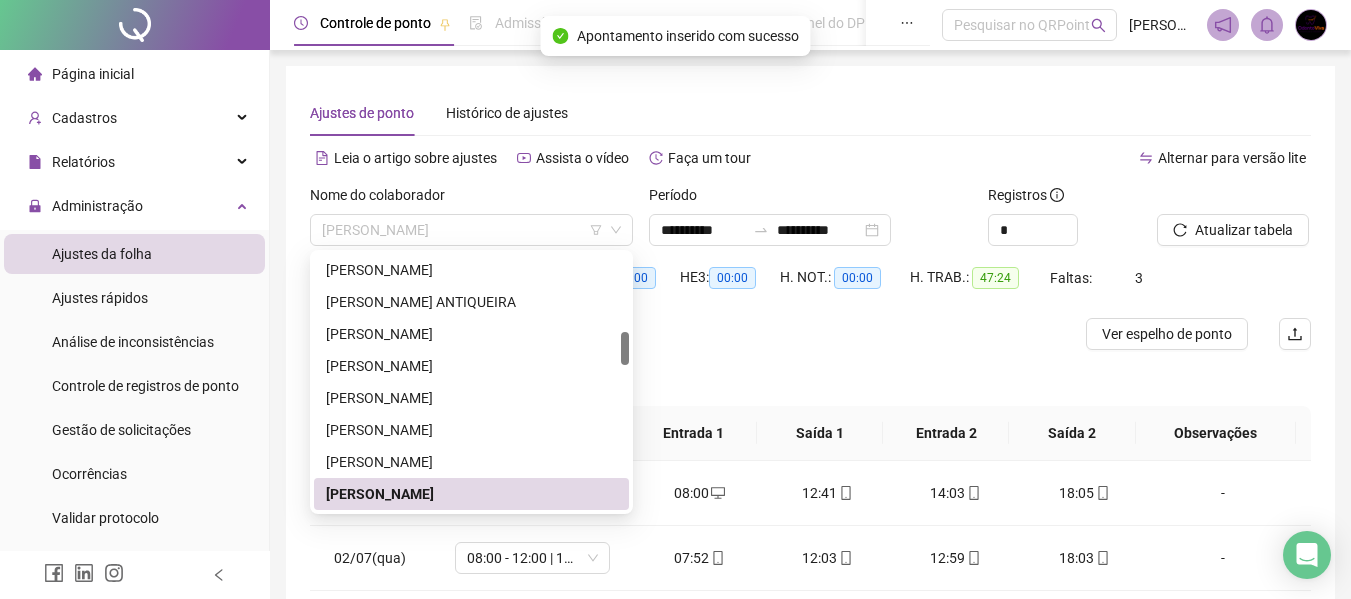 drag, startPoint x: 409, startPoint y: 227, endPoint x: 437, endPoint y: 323, distance: 100 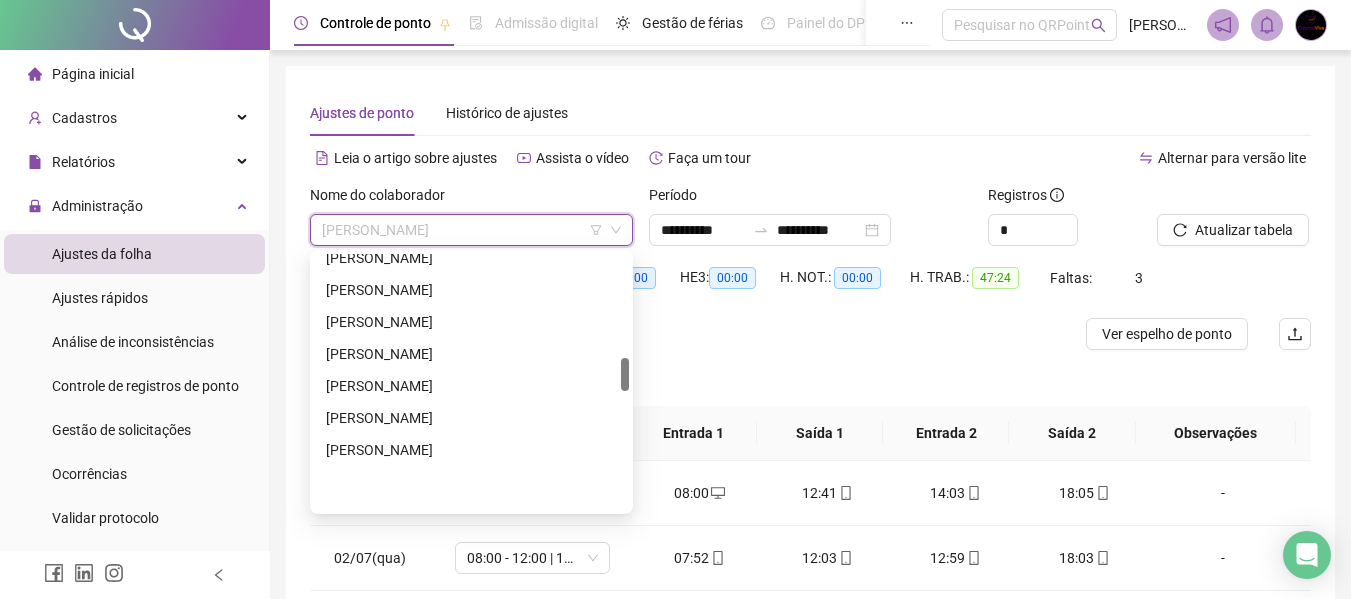 scroll, scrollTop: 808, scrollLeft: 0, axis: vertical 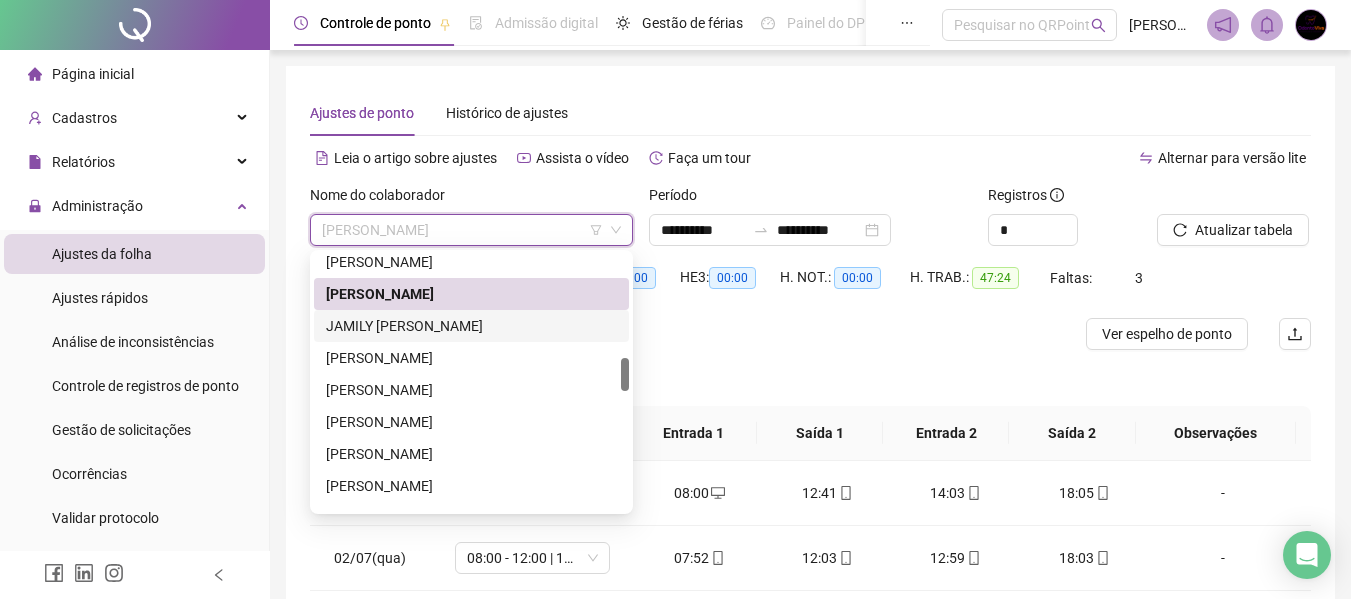 click on "JAMILY [PERSON_NAME]" at bounding box center (471, 326) 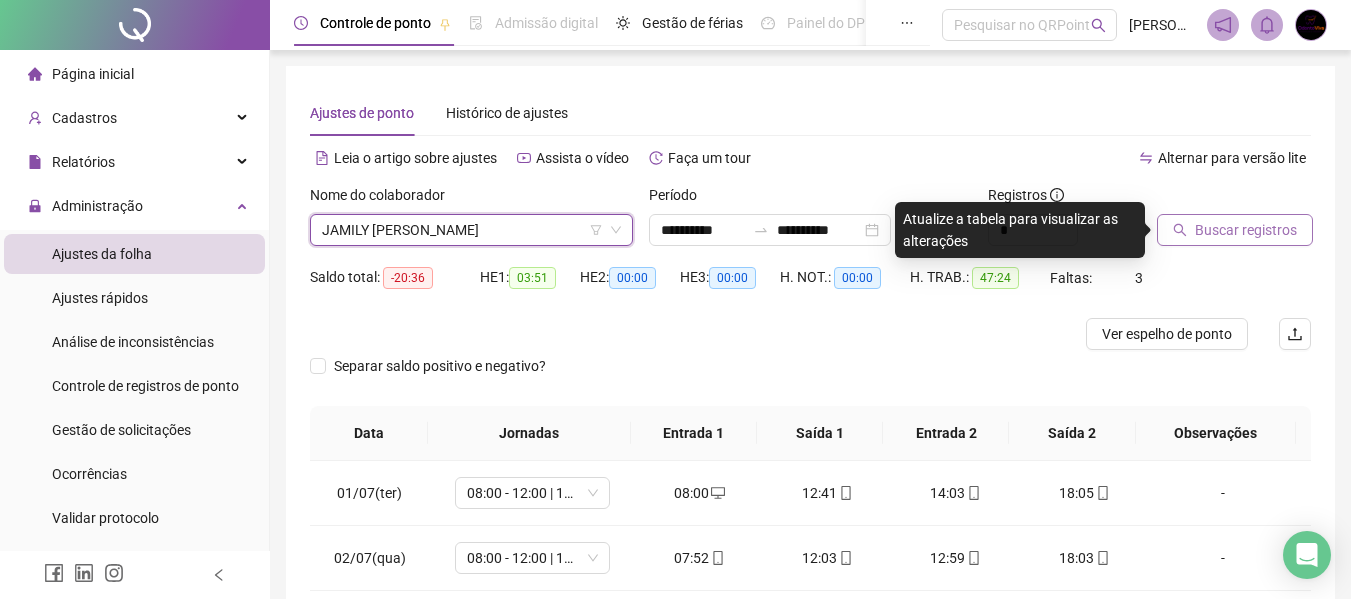 click on "Buscar registros" at bounding box center [1235, 230] 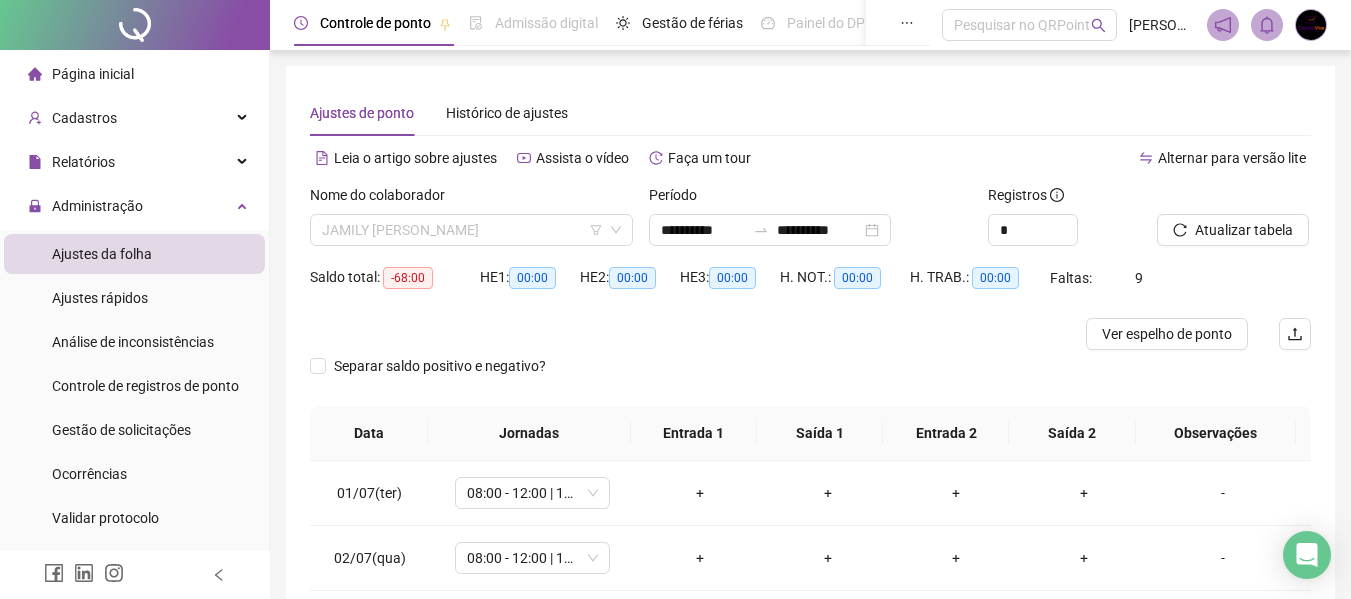 drag, startPoint x: 484, startPoint y: 226, endPoint x: 508, endPoint y: 321, distance: 97.984695 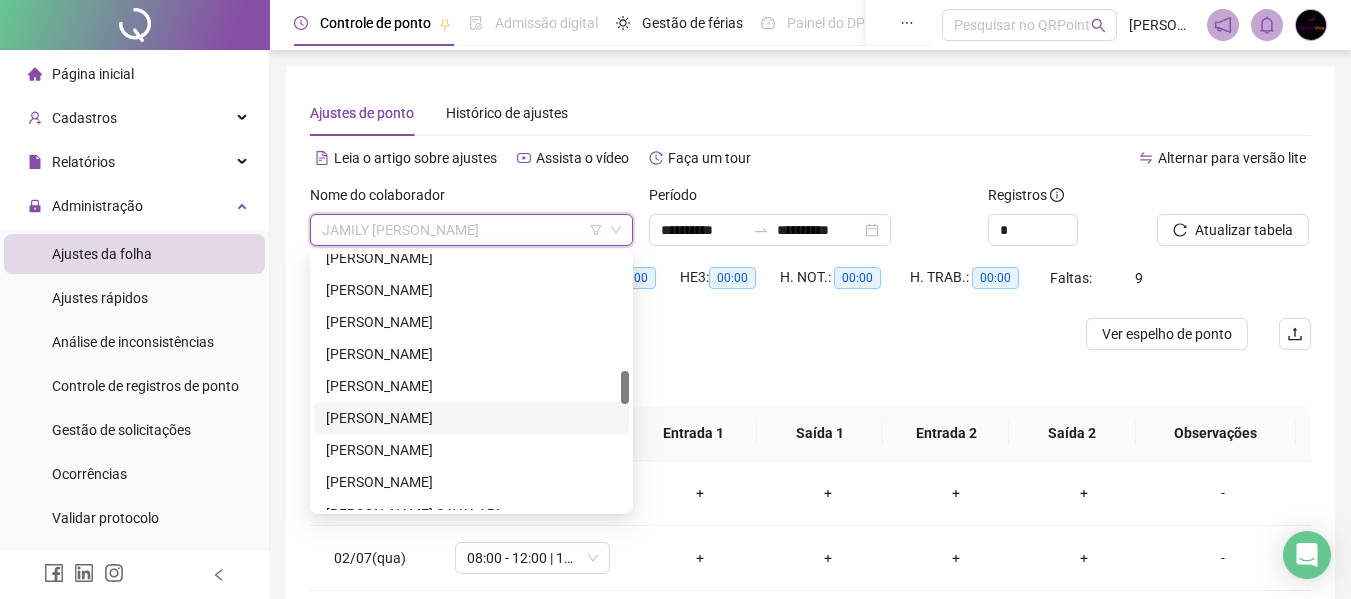 scroll, scrollTop: 808, scrollLeft: 0, axis: vertical 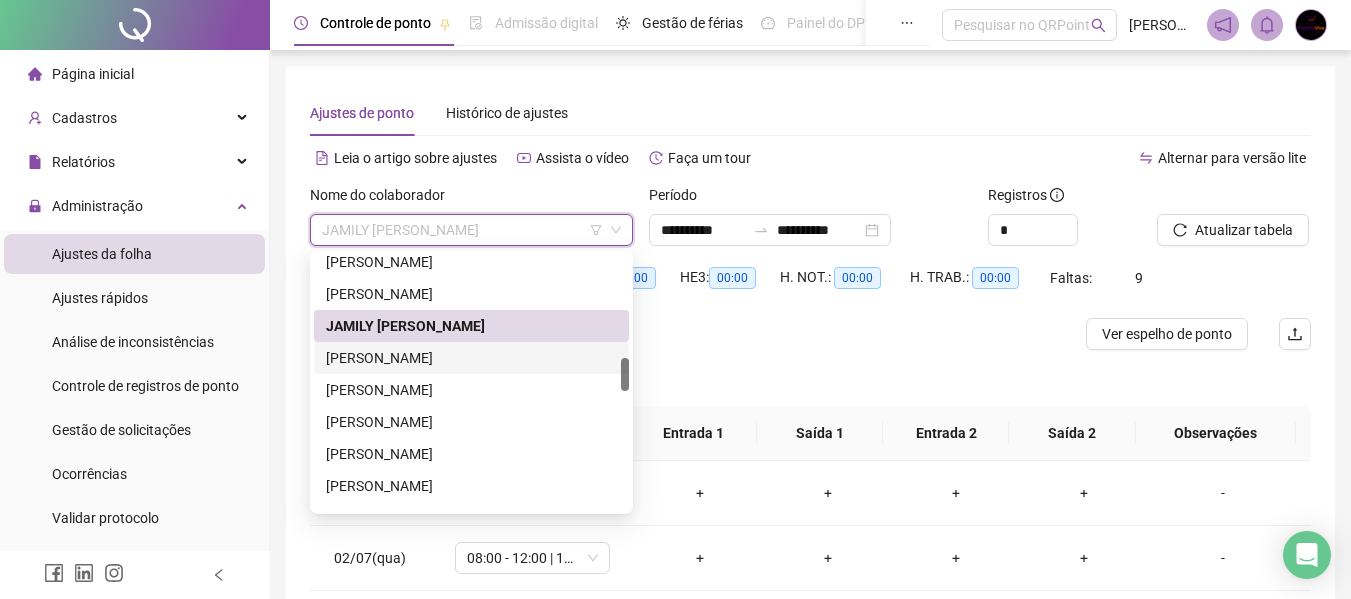 click on "[PERSON_NAME]" at bounding box center (471, 358) 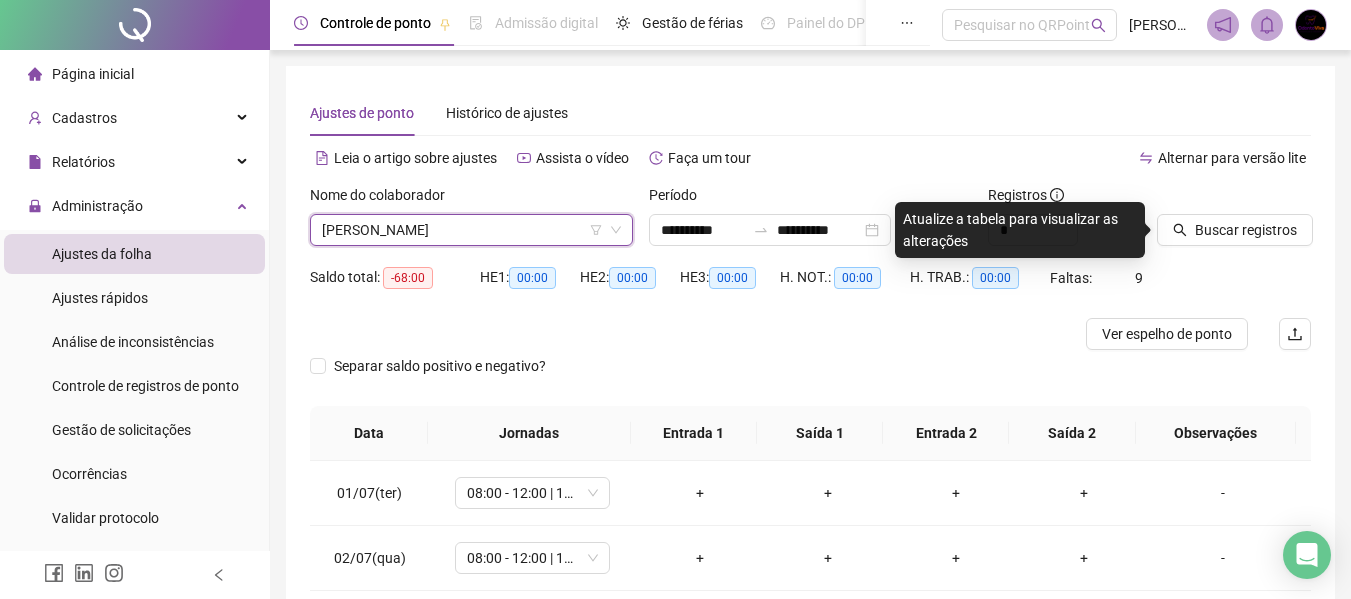 click on "[PERSON_NAME]" at bounding box center [471, 230] 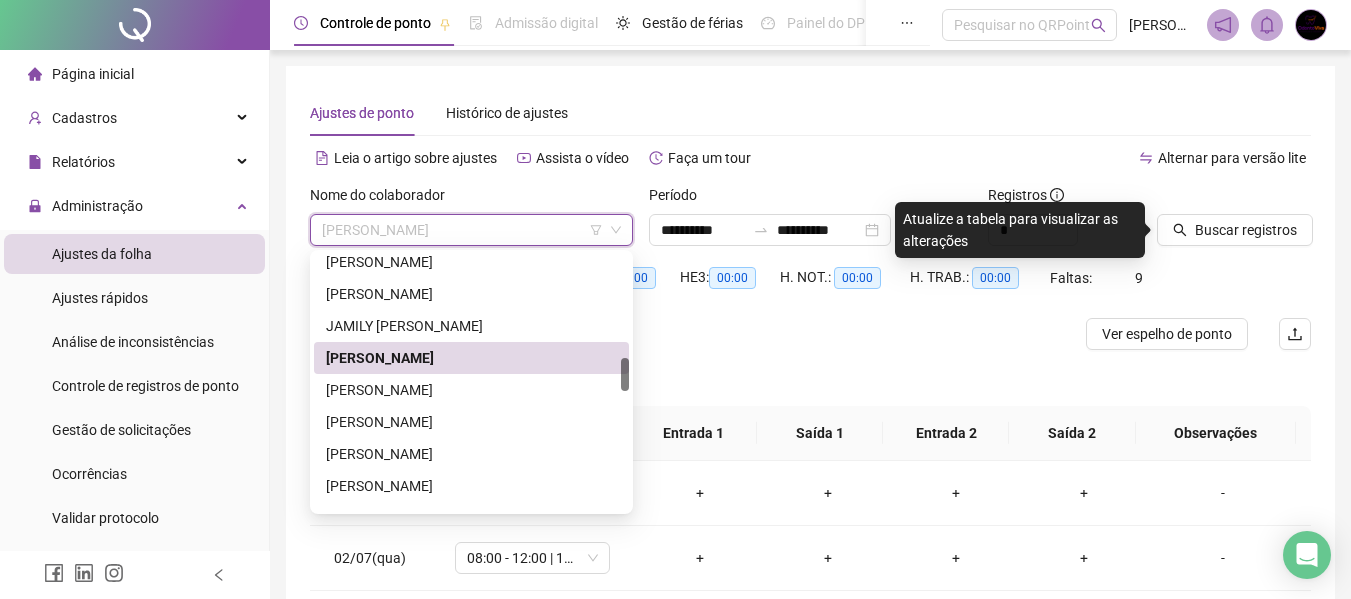 click on "[PERSON_NAME]" at bounding box center (471, 358) 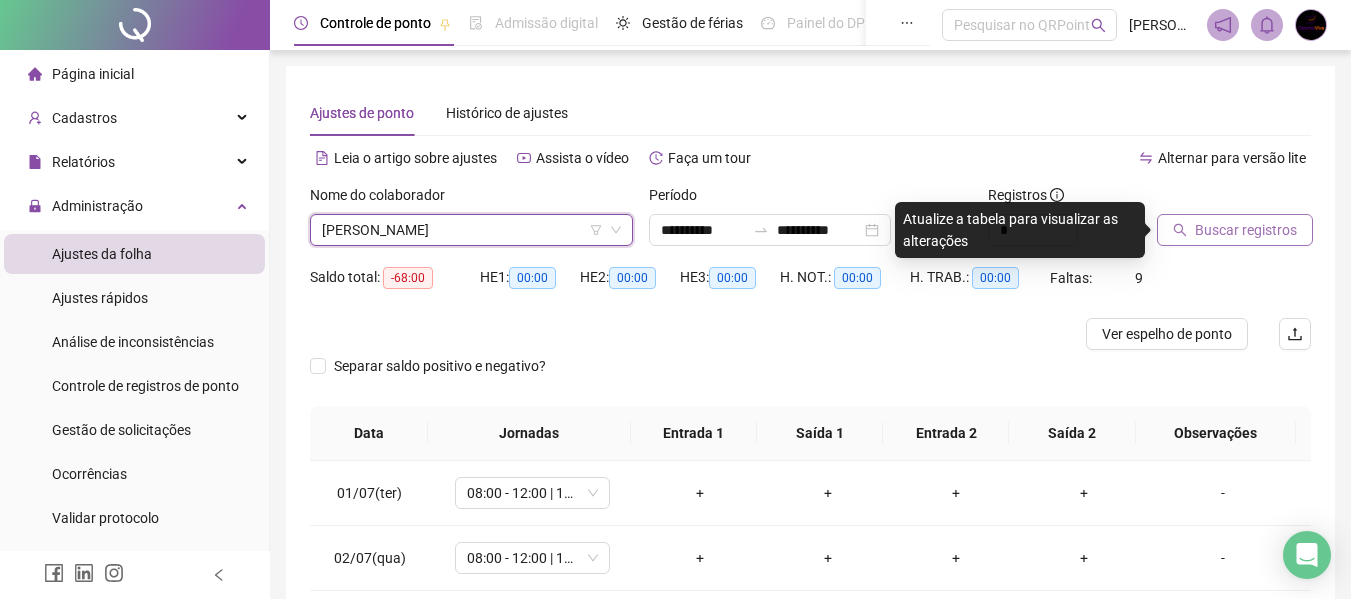 click on "Buscar registros" at bounding box center (1235, 230) 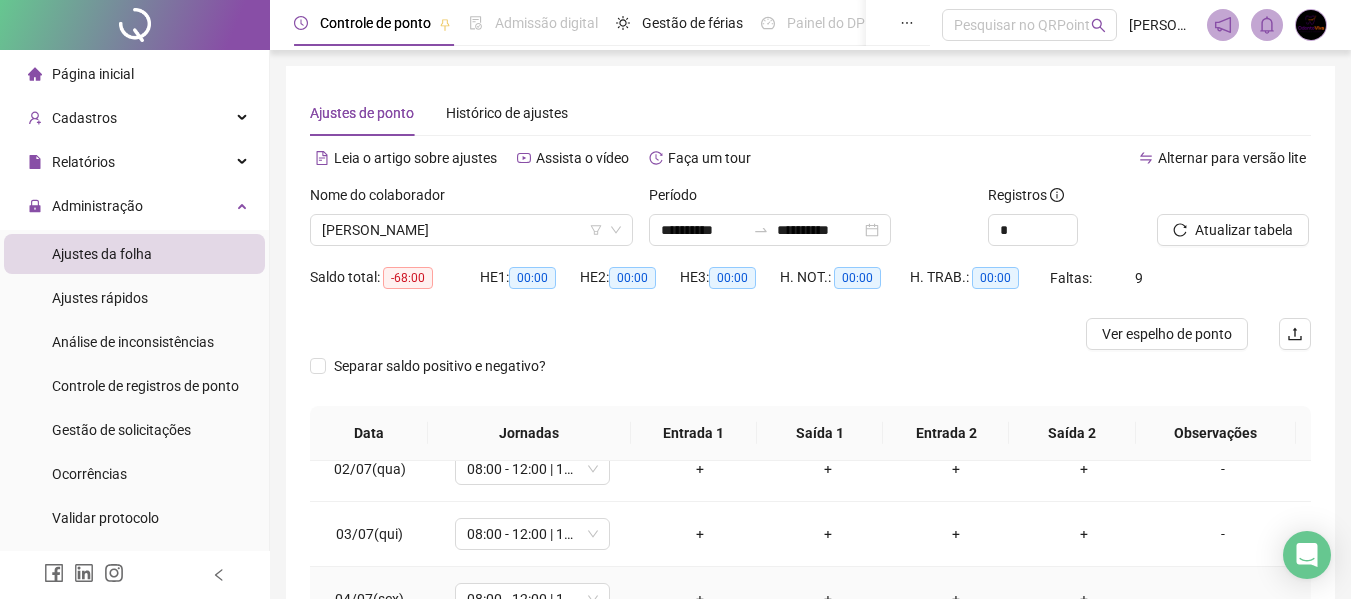scroll, scrollTop: 0, scrollLeft: 0, axis: both 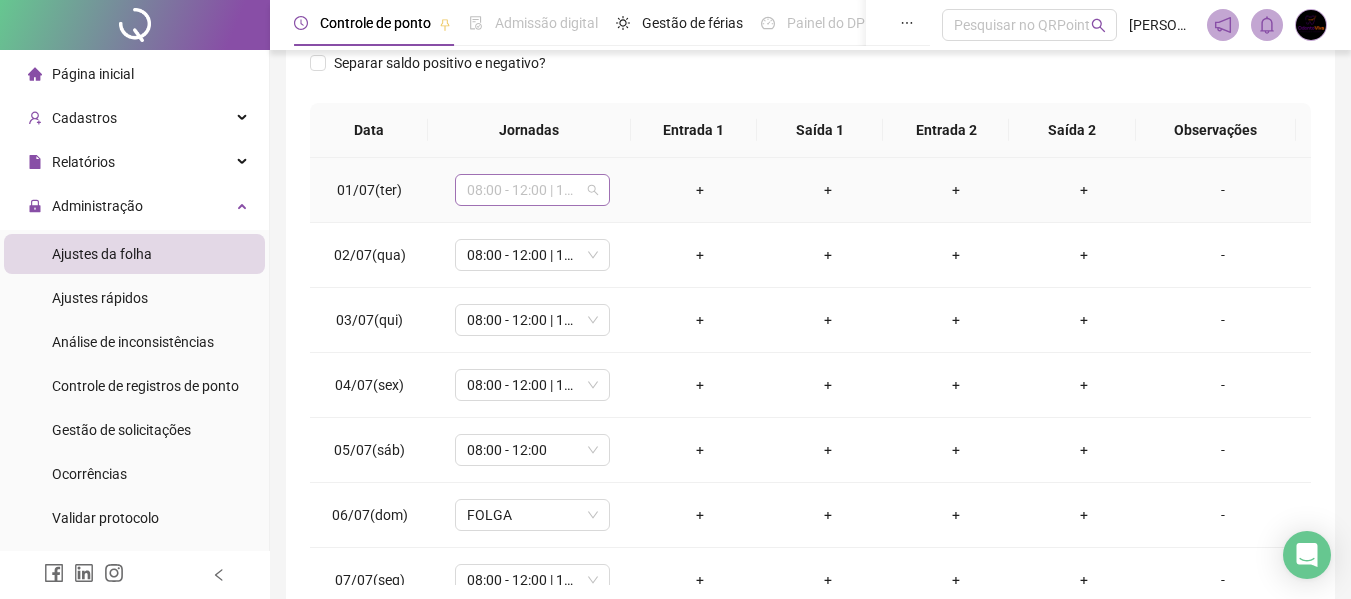click on "08:00 - 12:00 | 13:00 - 17:00" at bounding box center (532, 190) 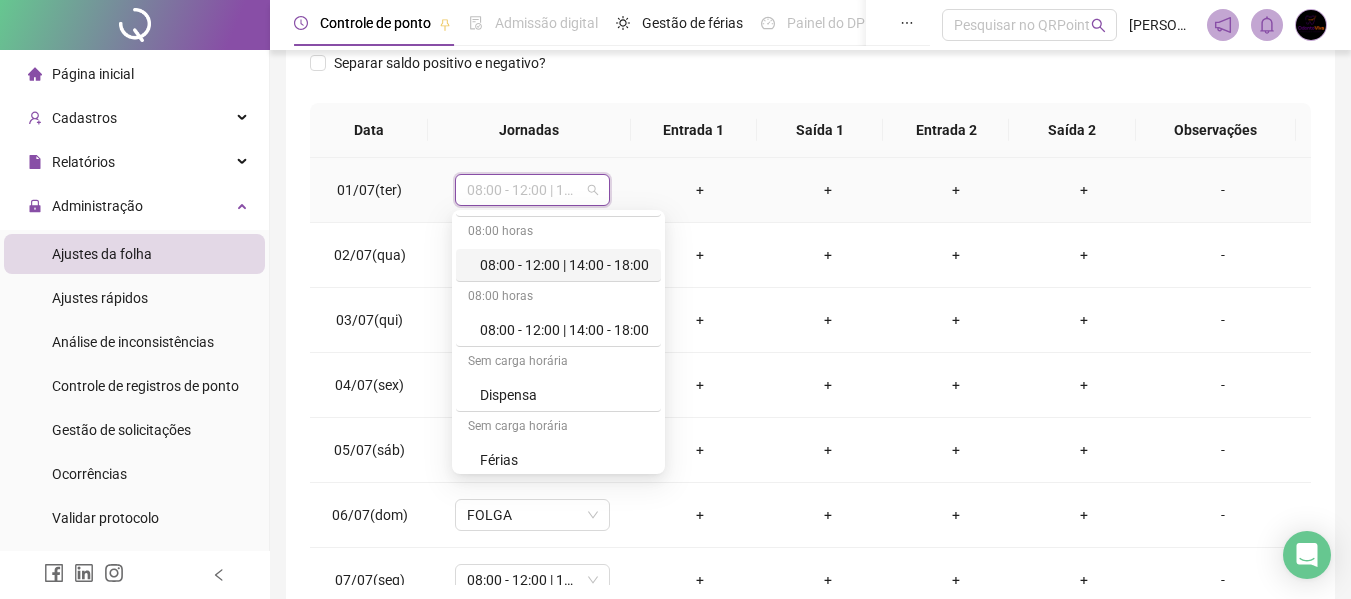 scroll, scrollTop: 200, scrollLeft: 0, axis: vertical 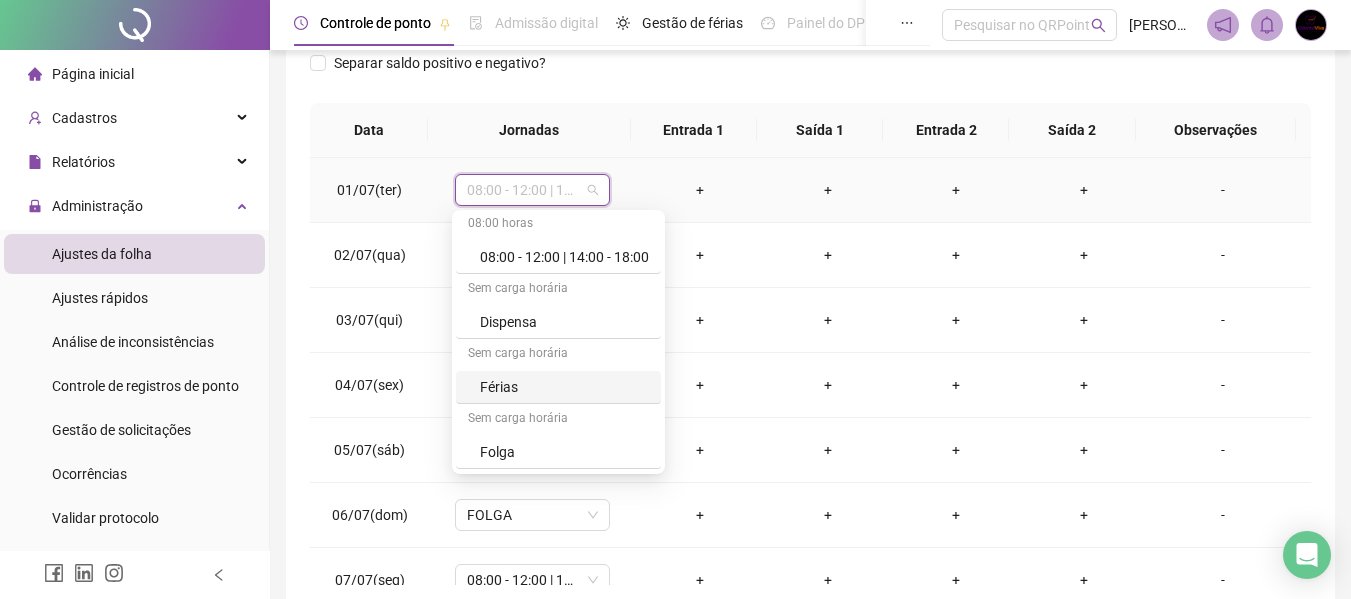 drag, startPoint x: 558, startPoint y: 387, endPoint x: 557, endPoint y: 346, distance: 41.01219 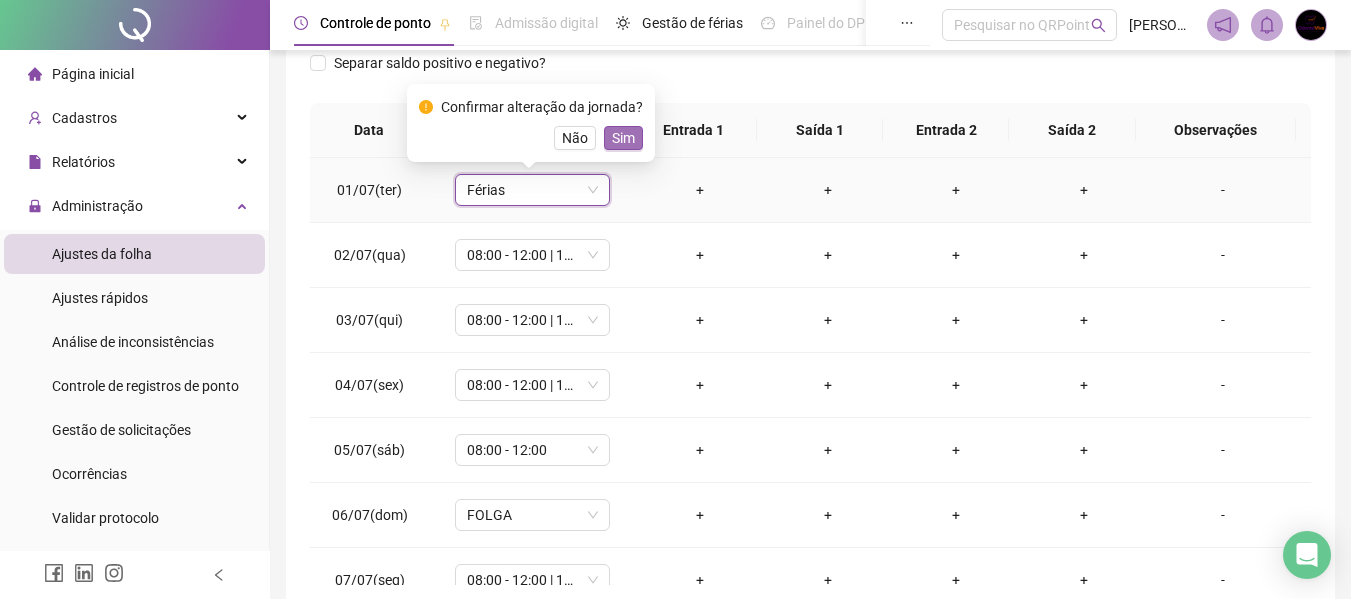 drag, startPoint x: 609, startPoint y: 137, endPoint x: 524, endPoint y: 217, distance: 116.72617 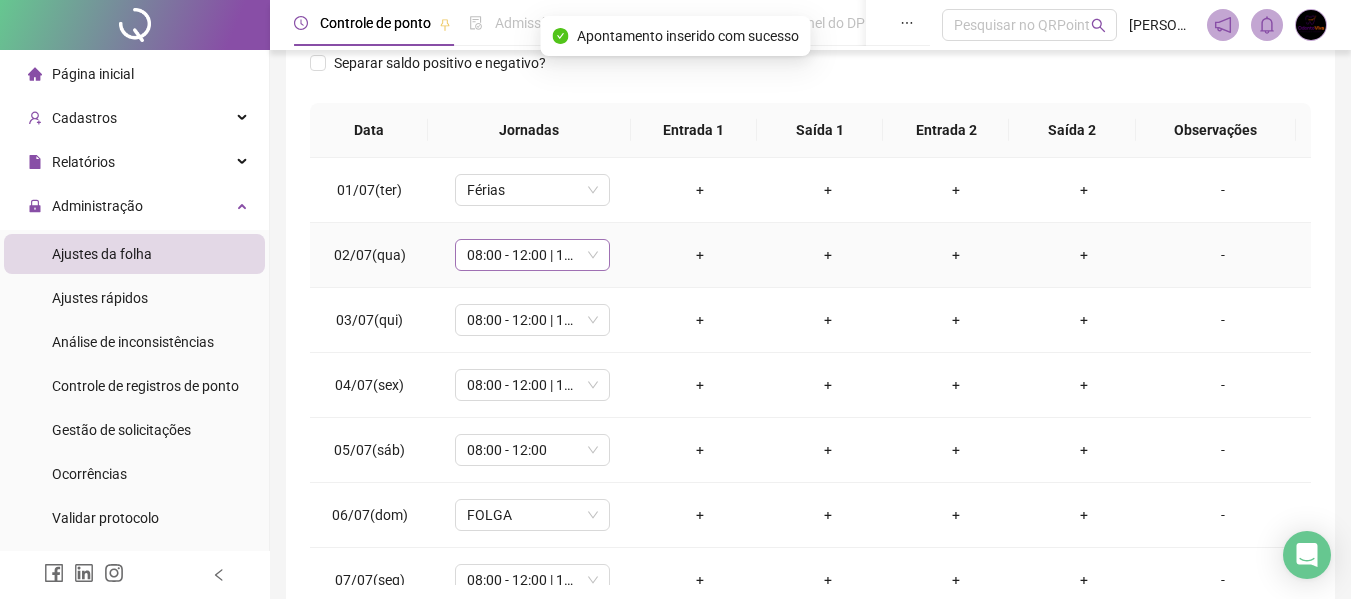 drag, startPoint x: 508, startPoint y: 255, endPoint x: 517, endPoint y: 269, distance: 16.643316 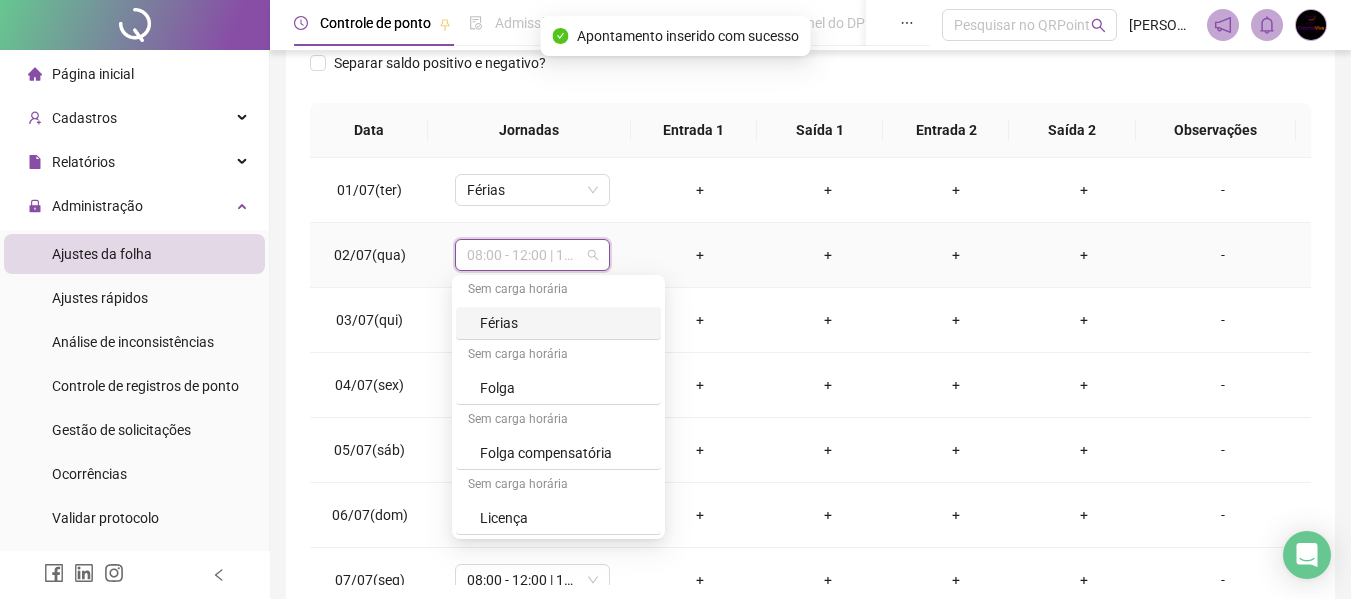 drag, startPoint x: 530, startPoint y: 325, endPoint x: 555, endPoint y: 314, distance: 27.313 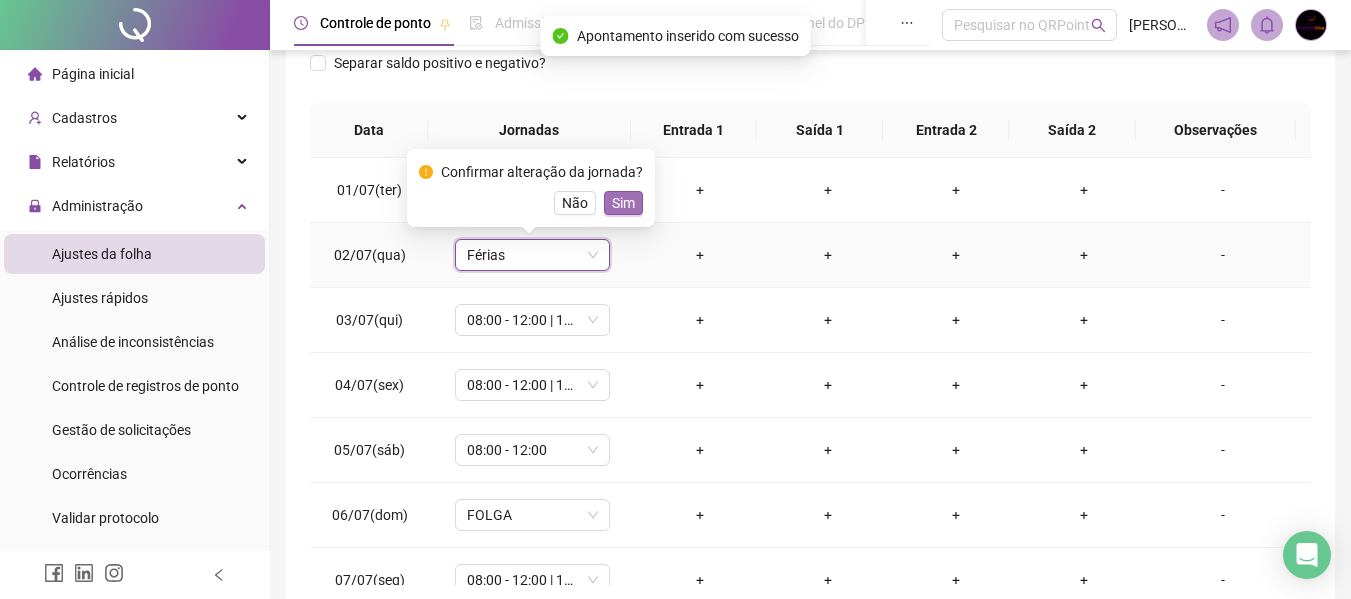 click on "Sim" at bounding box center [623, 203] 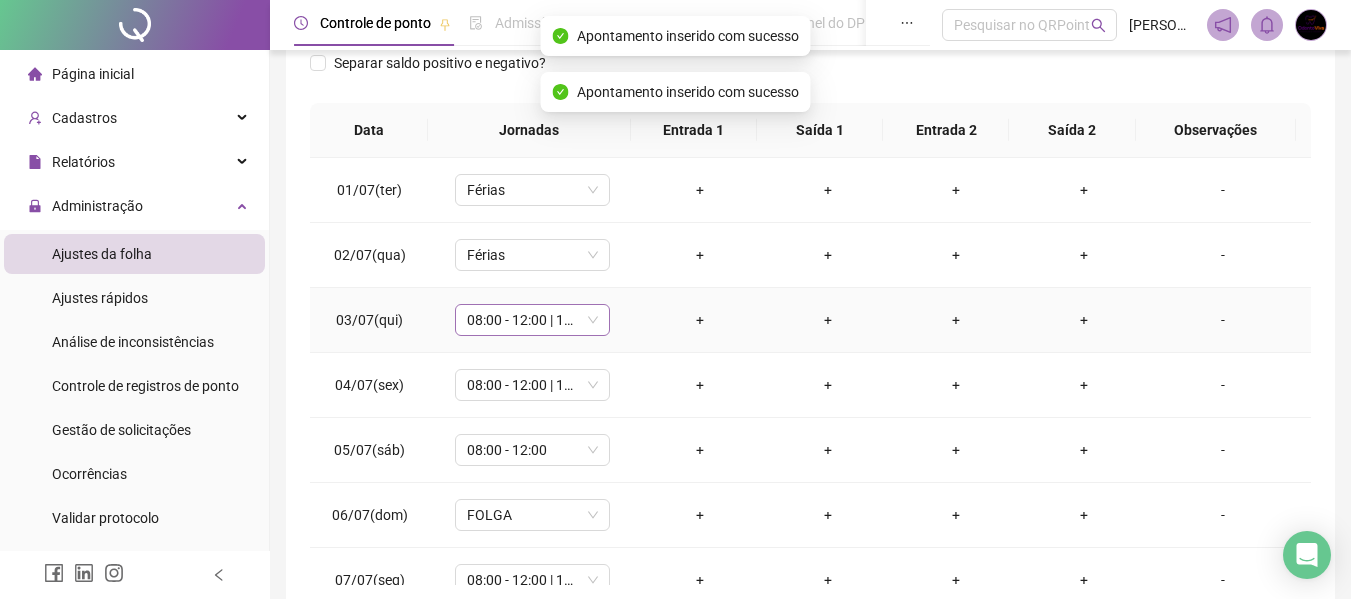 click on "08:00 - 12:00 | 13:00 - 17:00" at bounding box center [532, 320] 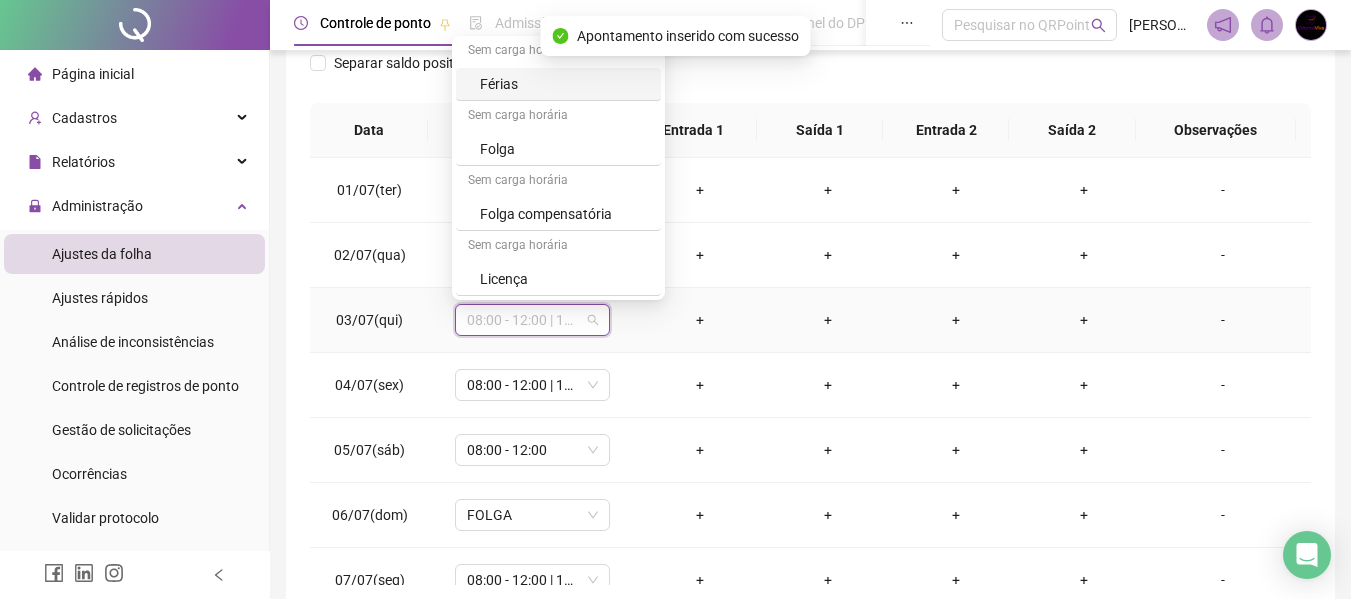 click on "Férias" at bounding box center (564, 84) 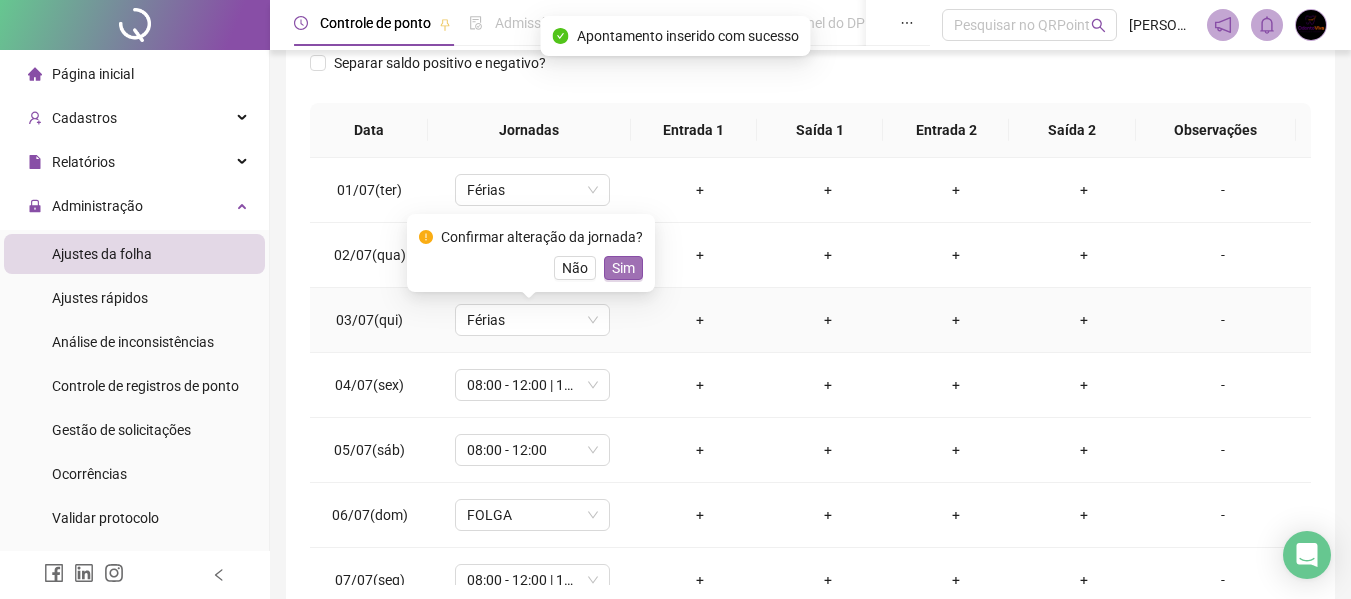 click on "Sim" at bounding box center [623, 268] 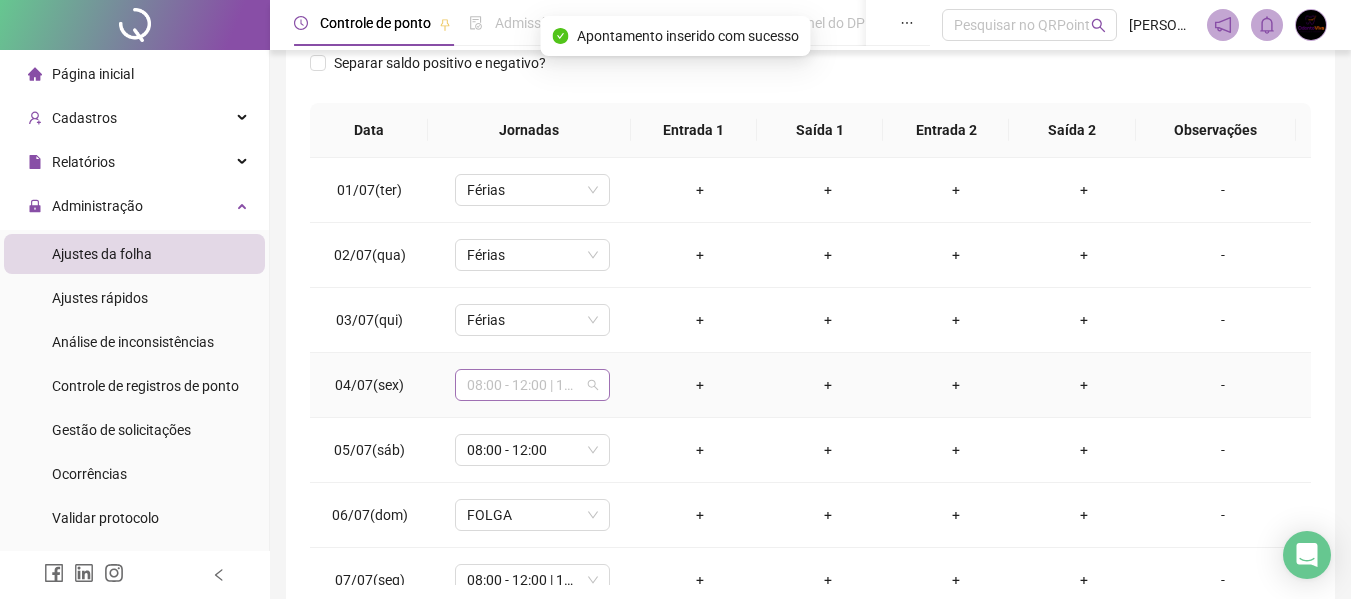 click on "08:00 - 12:00 | 13:00 - 17:00" at bounding box center (532, 385) 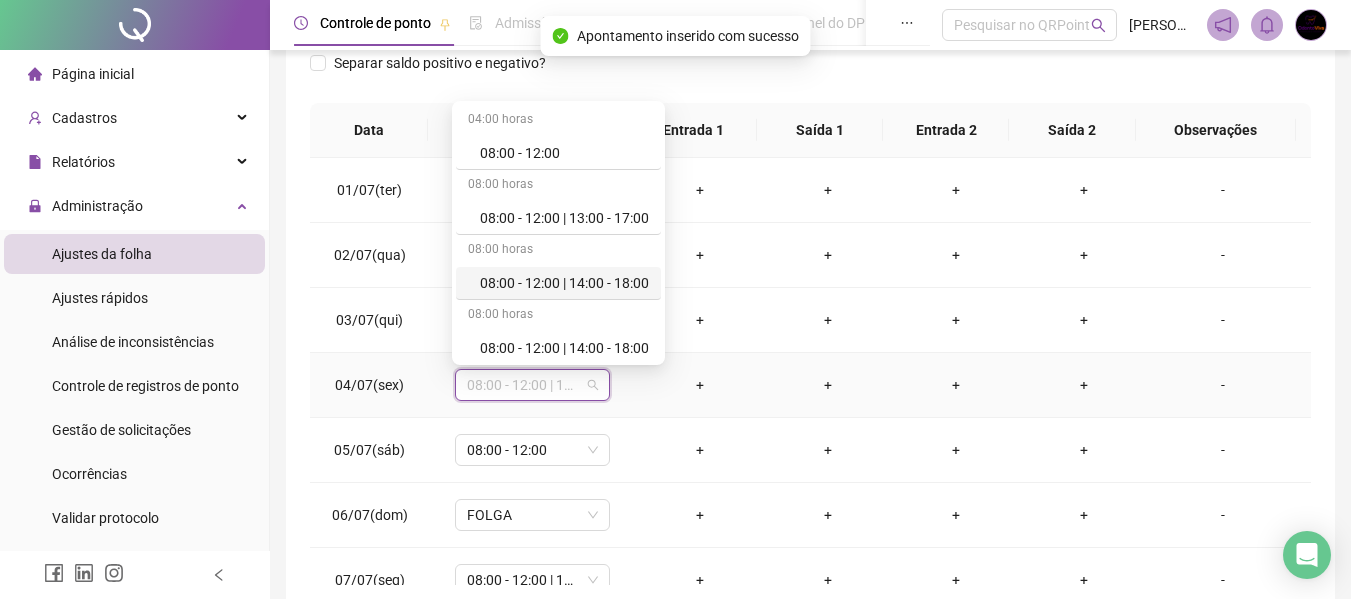scroll, scrollTop: 300, scrollLeft: 0, axis: vertical 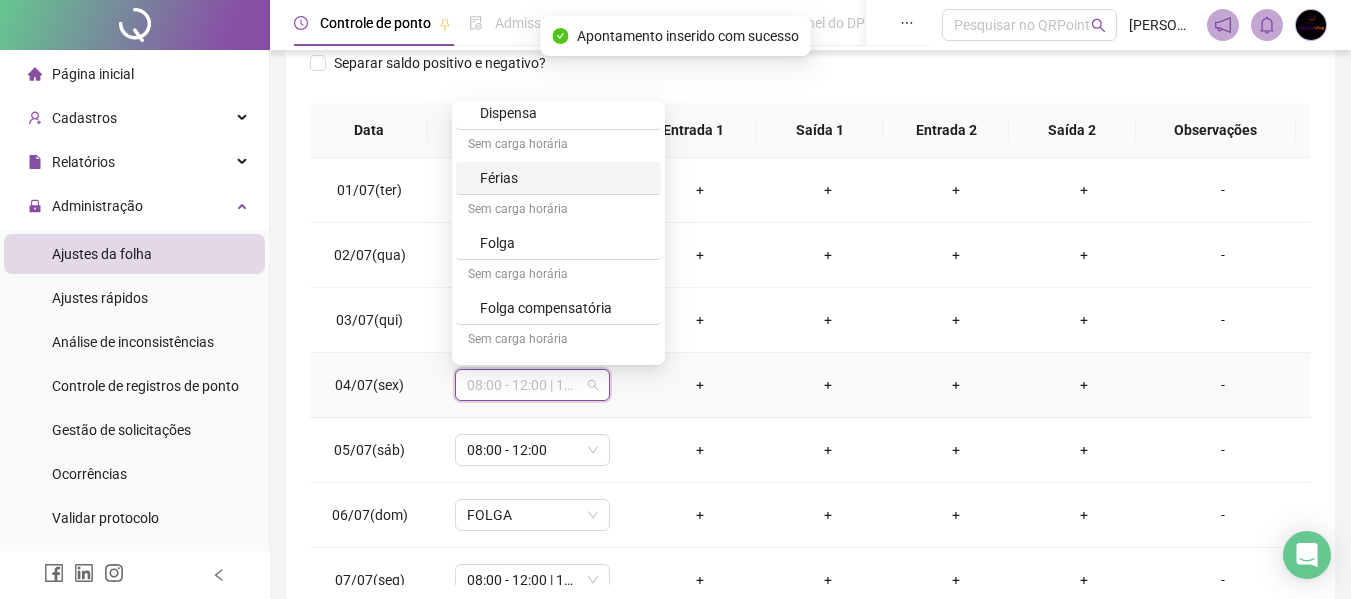 drag, startPoint x: 554, startPoint y: 184, endPoint x: 602, endPoint y: 278, distance: 105.546196 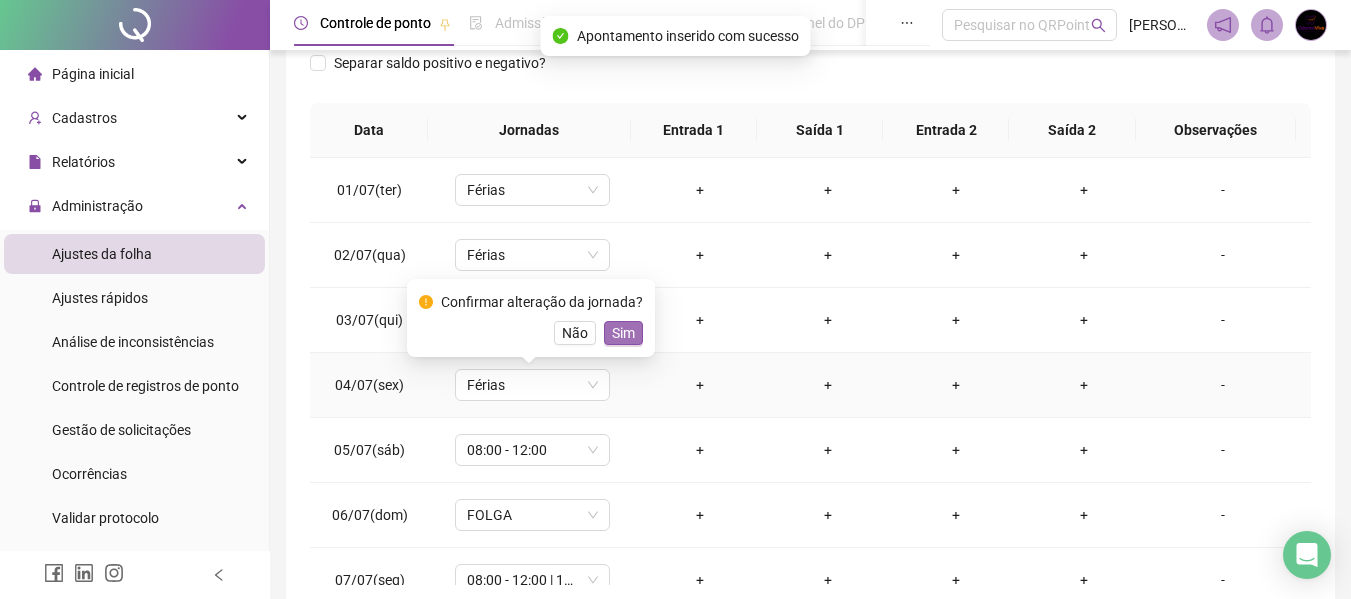 click on "Sim" at bounding box center (623, 333) 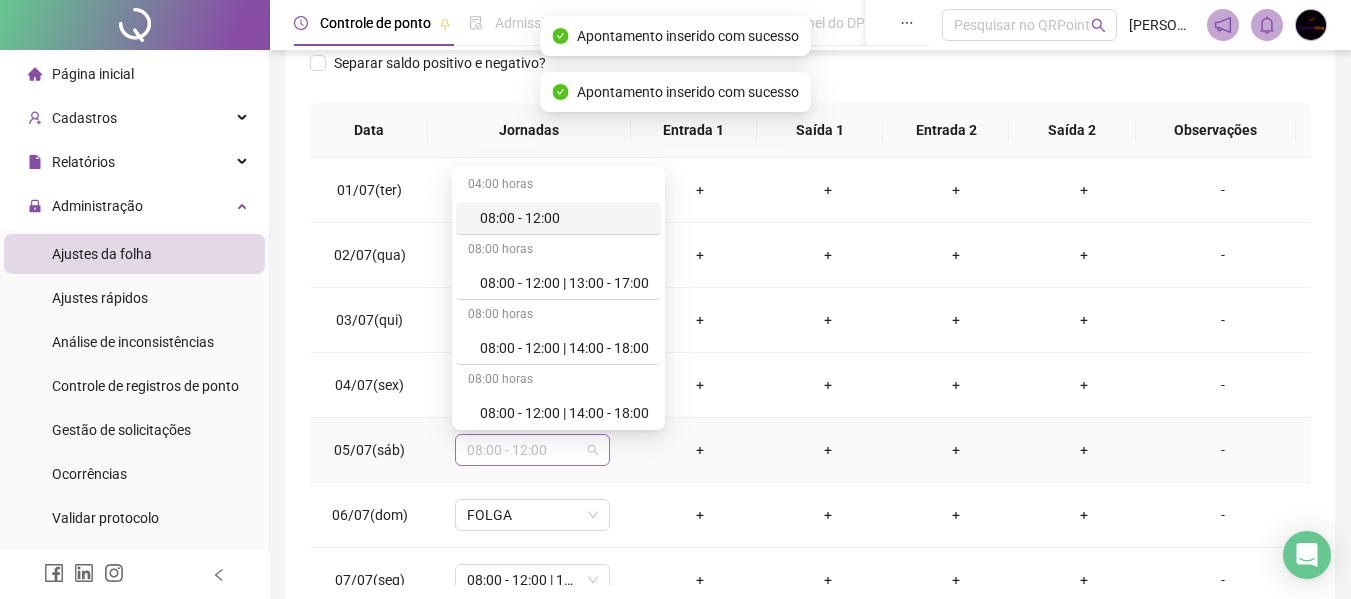 click on "08:00 - 12:00" at bounding box center (532, 450) 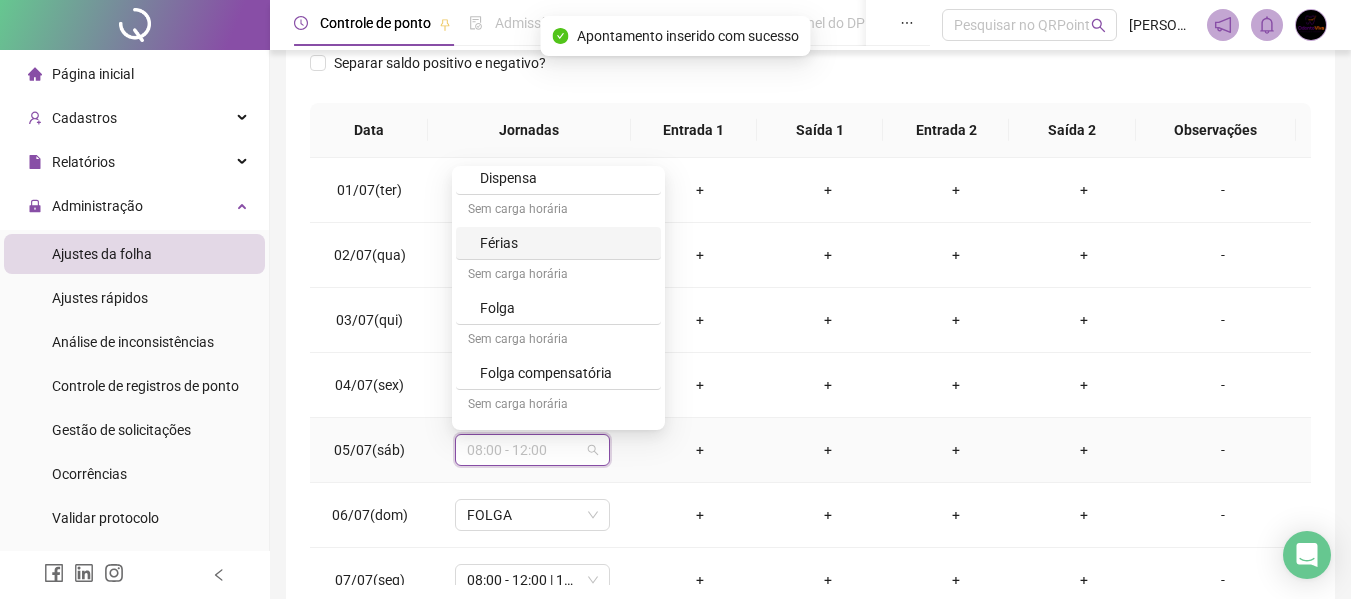 click on "Férias" at bounding box center [564, 243] 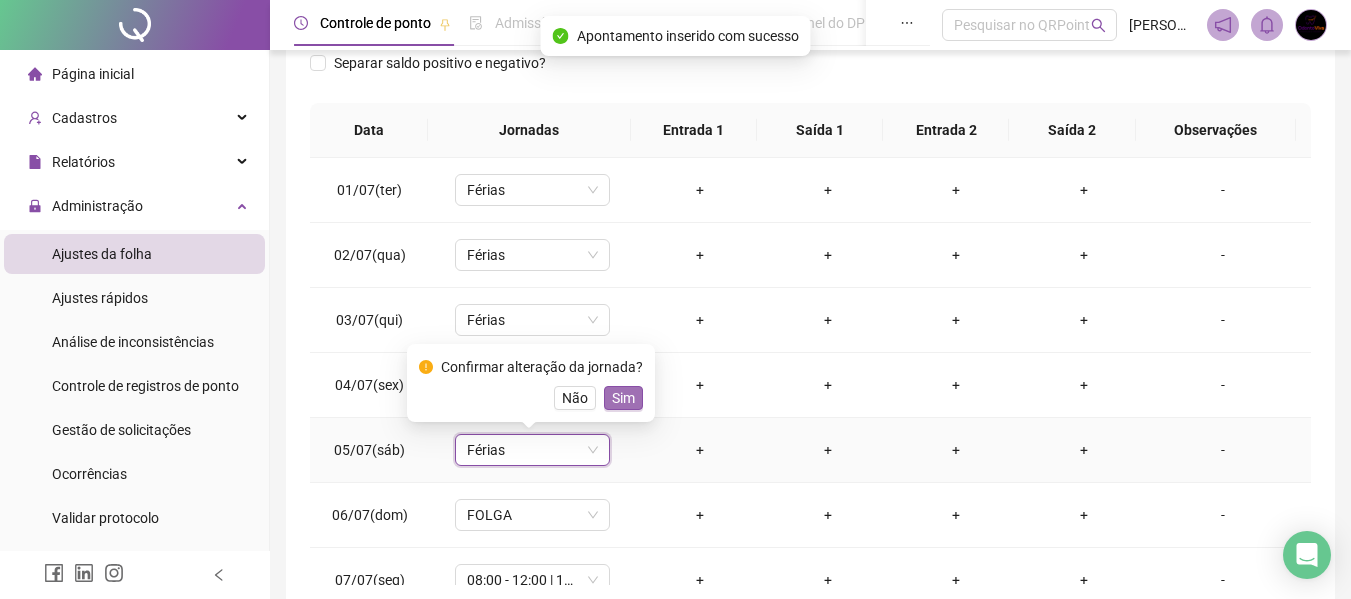 click on "Sim" at bounding box center [623, 398] 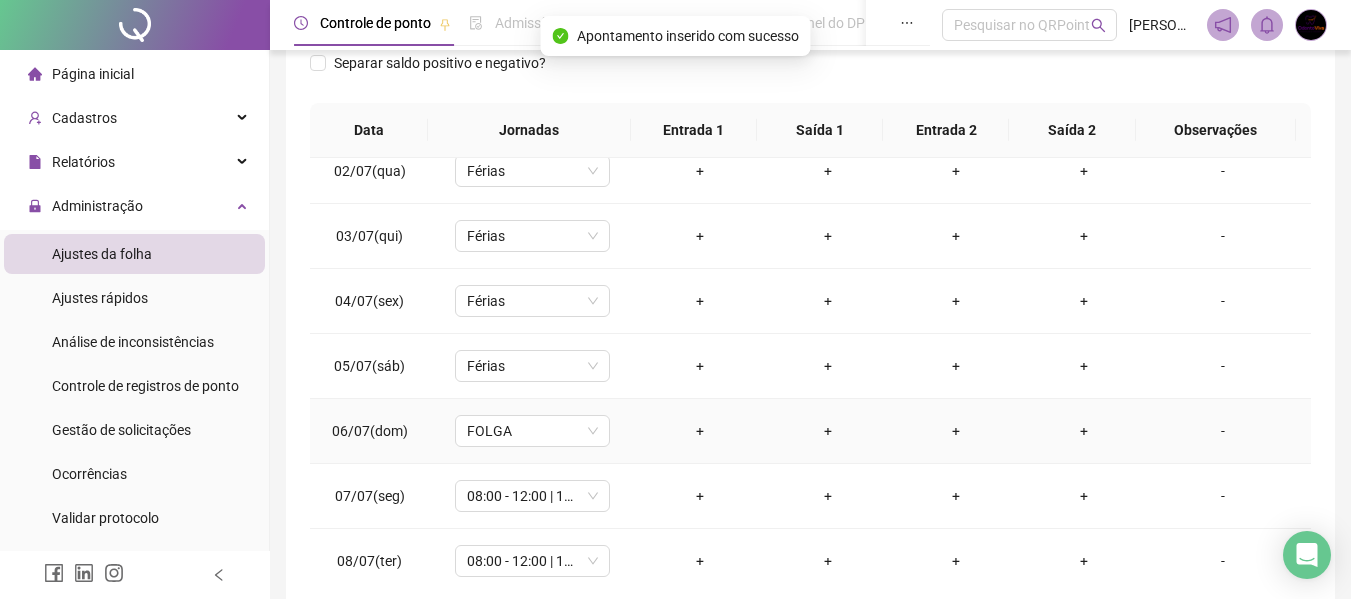 scroll, scrollTop: 200, scrollLeft: 0, axis: vertical 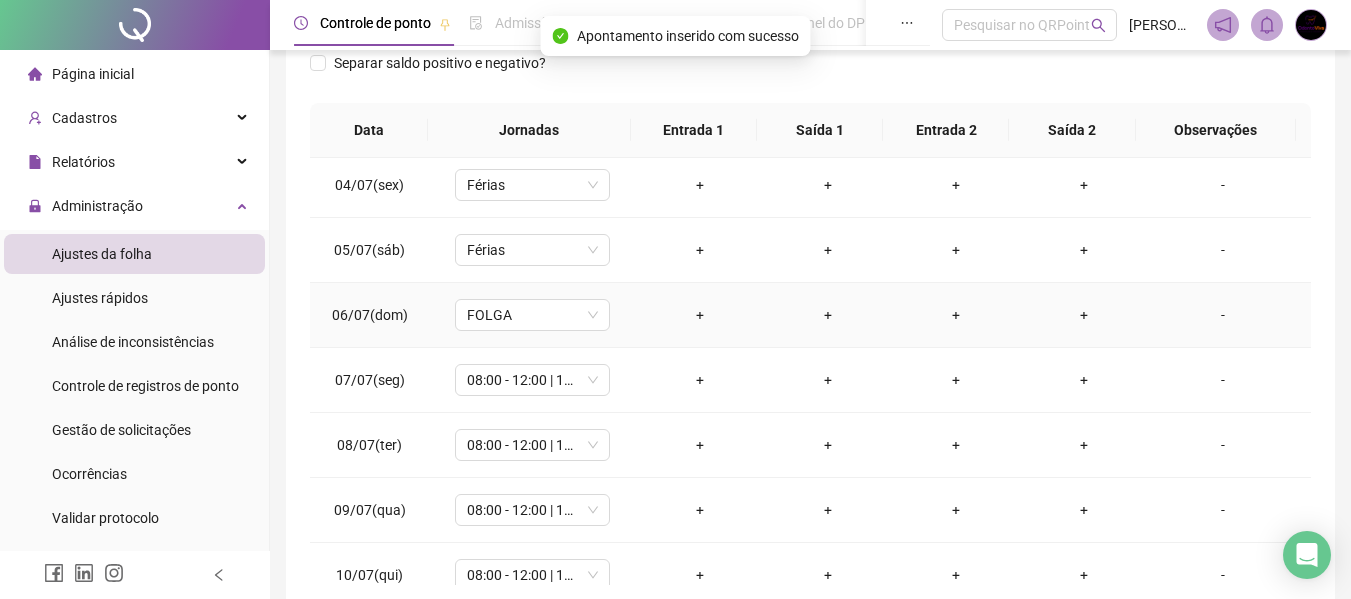 click on "FOLGA" at bounding box center (532, 315) 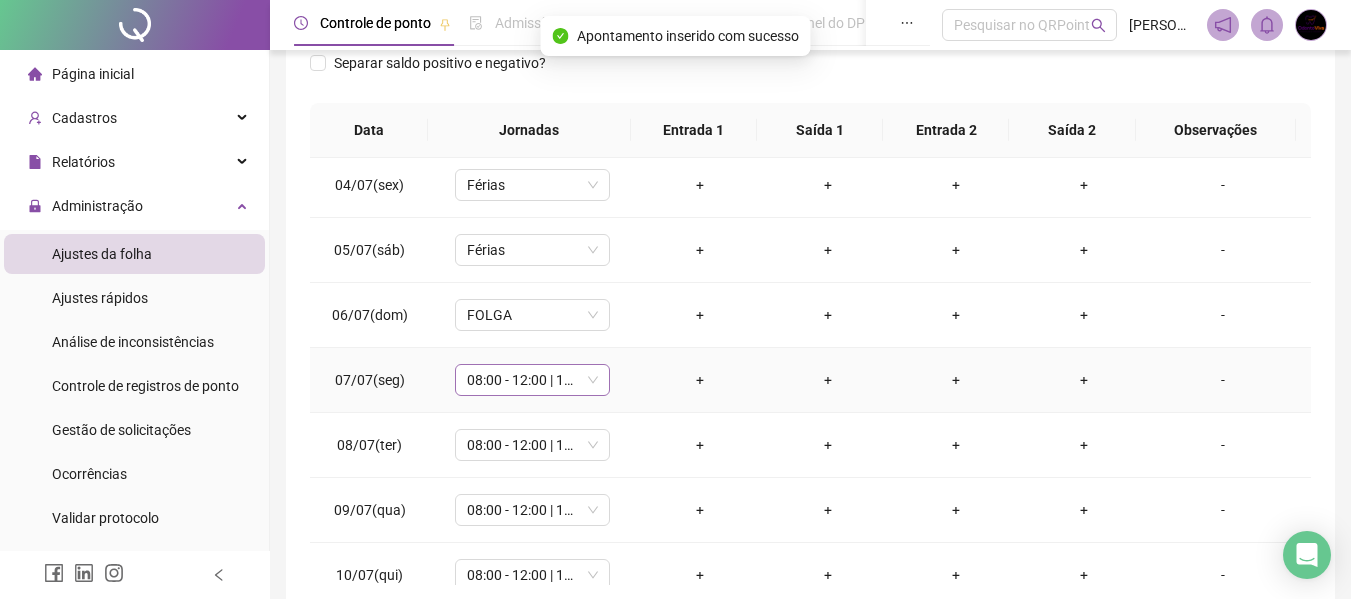 click on "08:00 - 12:00 | 13:00 - 17:00" at bounding box center [532, 380] 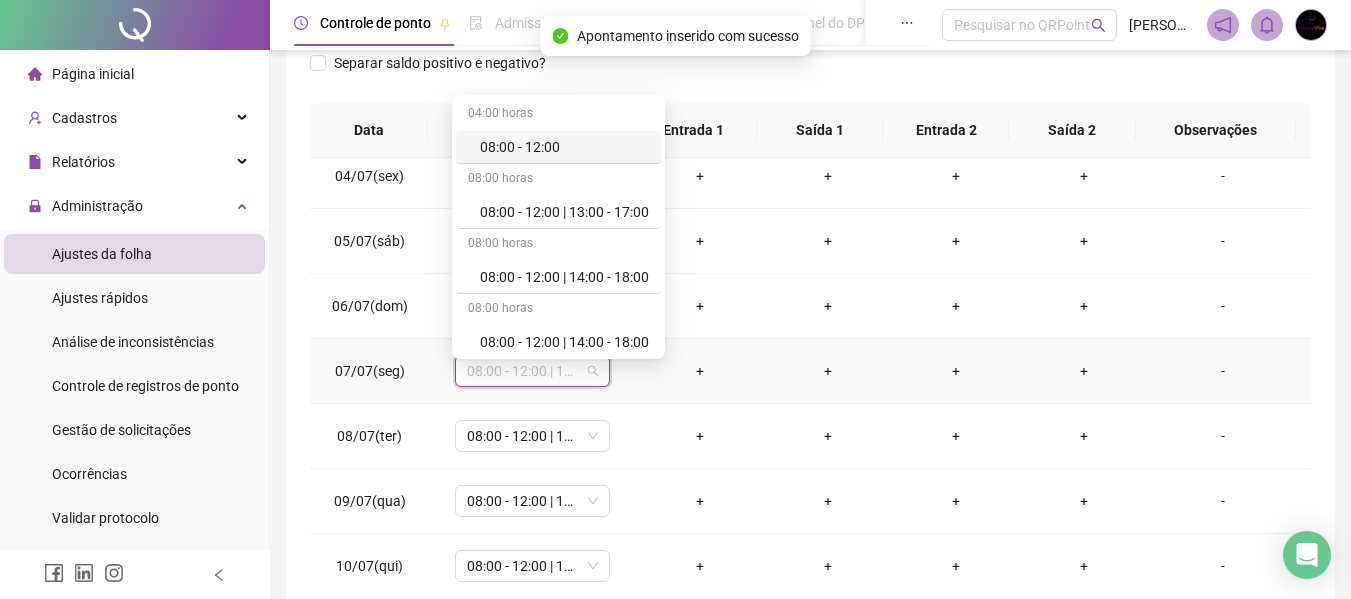 scroll, scrollTop: 223, scrollLeft: 0, axis: vertical 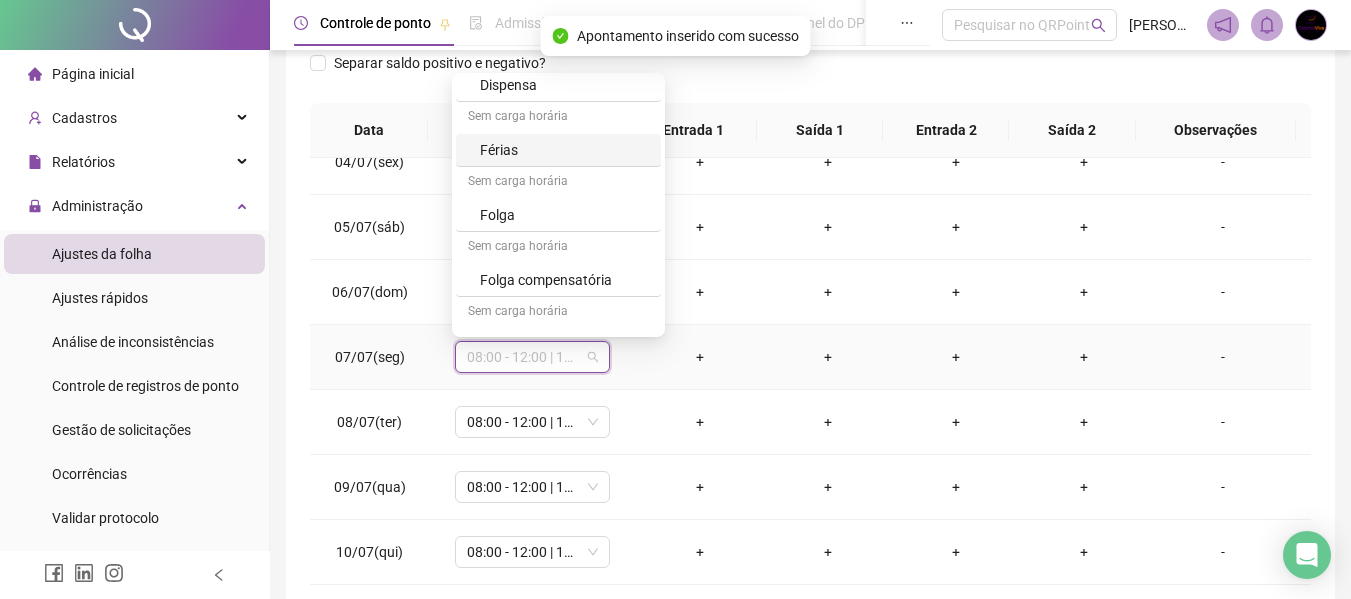 click on "Férias" at bounding box center [558, 150] 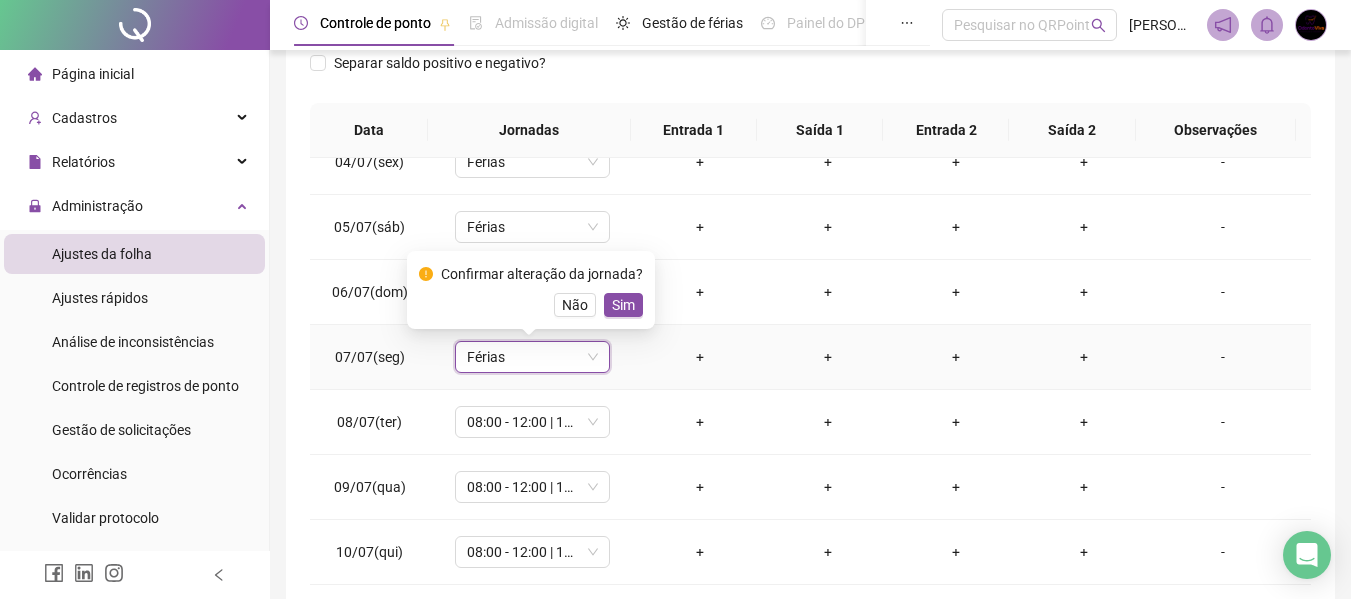 drag, startPoint x: 614, startPoint y: 311, endPoint x: 587, endPoint y: 373, distance: 67.62396 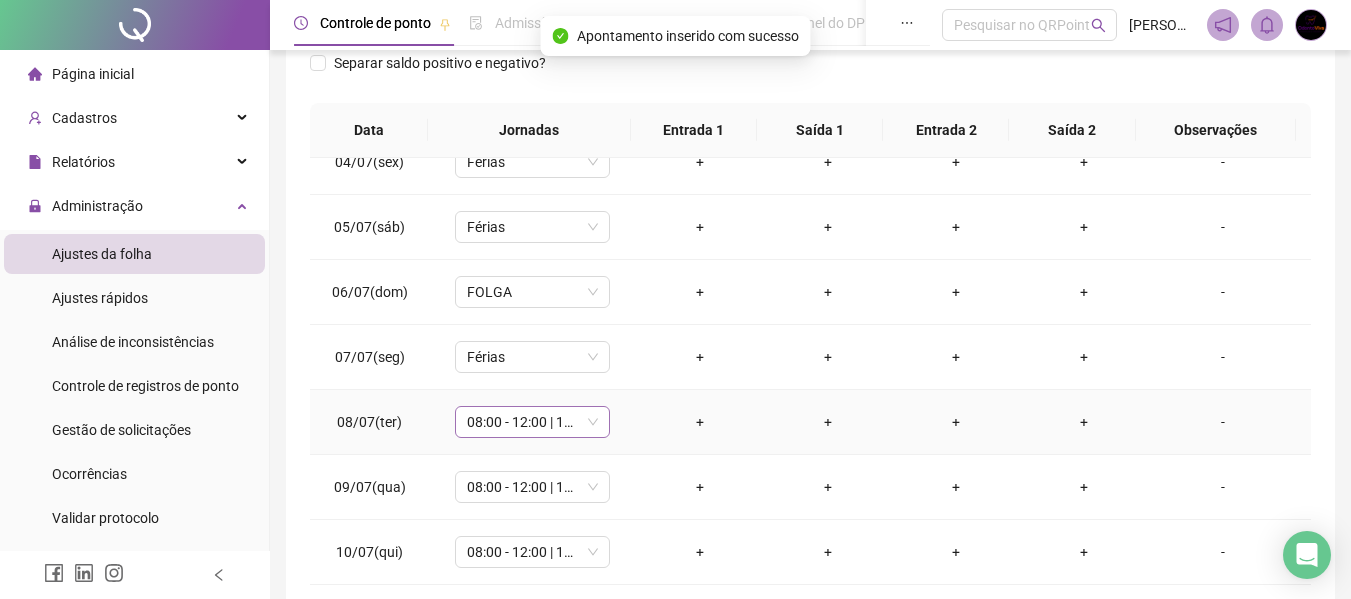 drag, startPoint x: 568, startPoint y: 421, endPoint x: 572, endPoint y: 411, distance: 10.770329 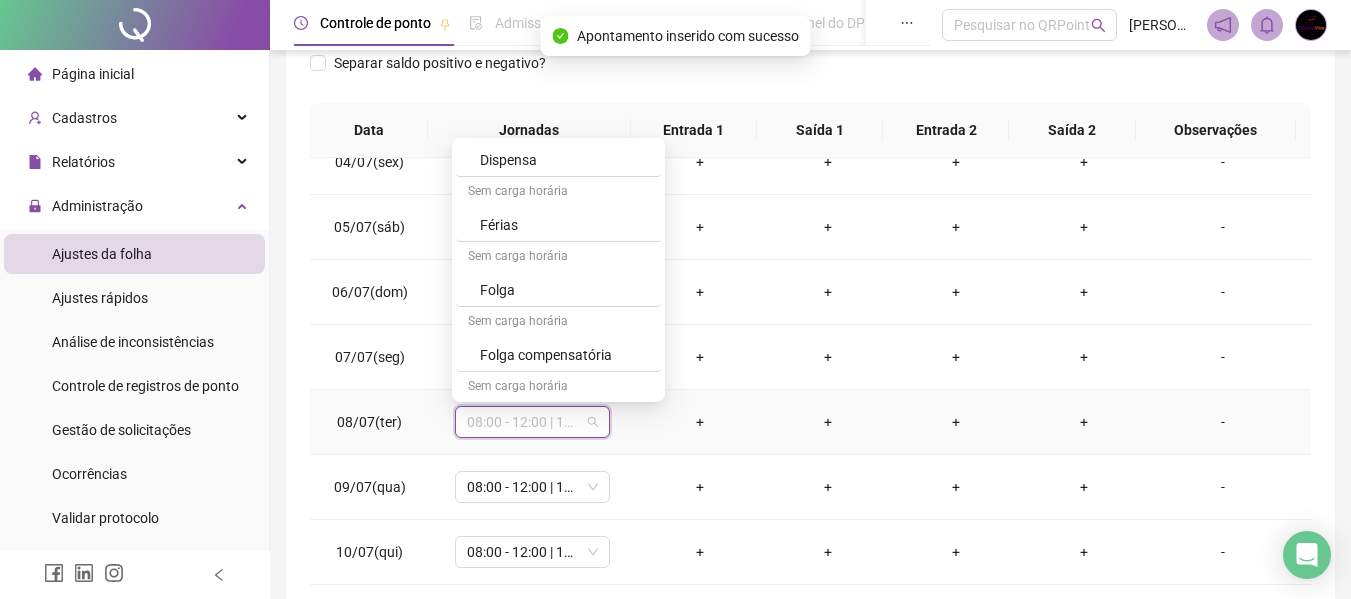 scroll, scrollTop: 300, scrollLeft: 0, axis: vertical 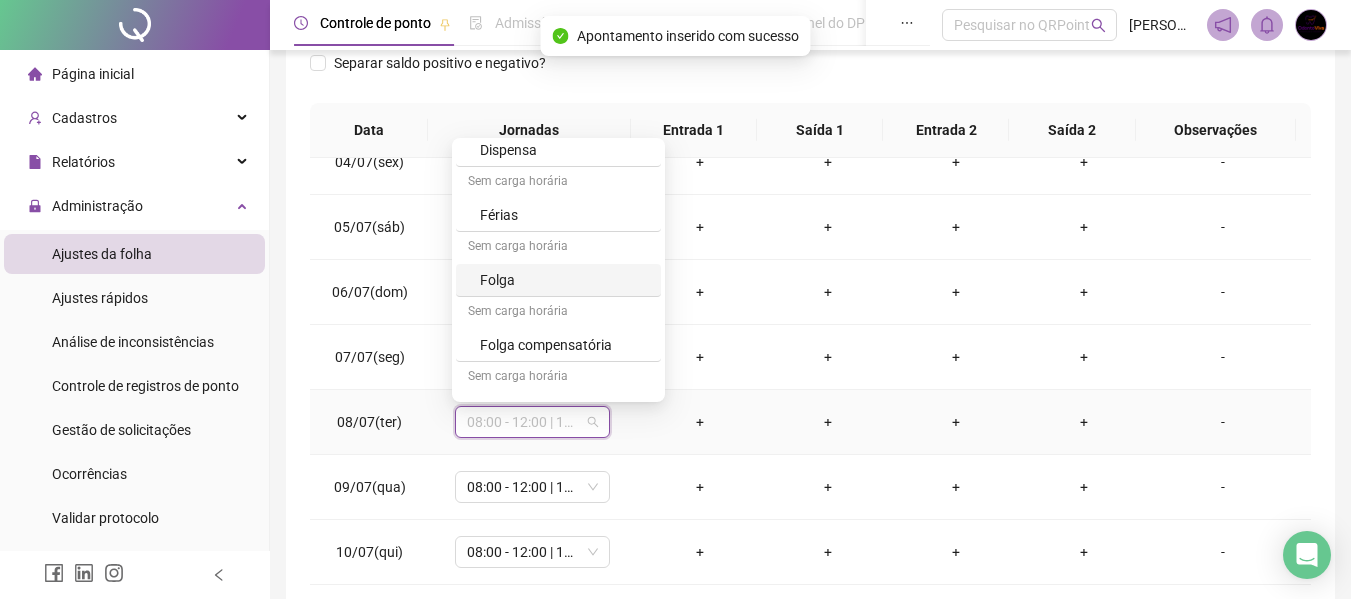 click on "Férias" at bounding box center (564, 215) 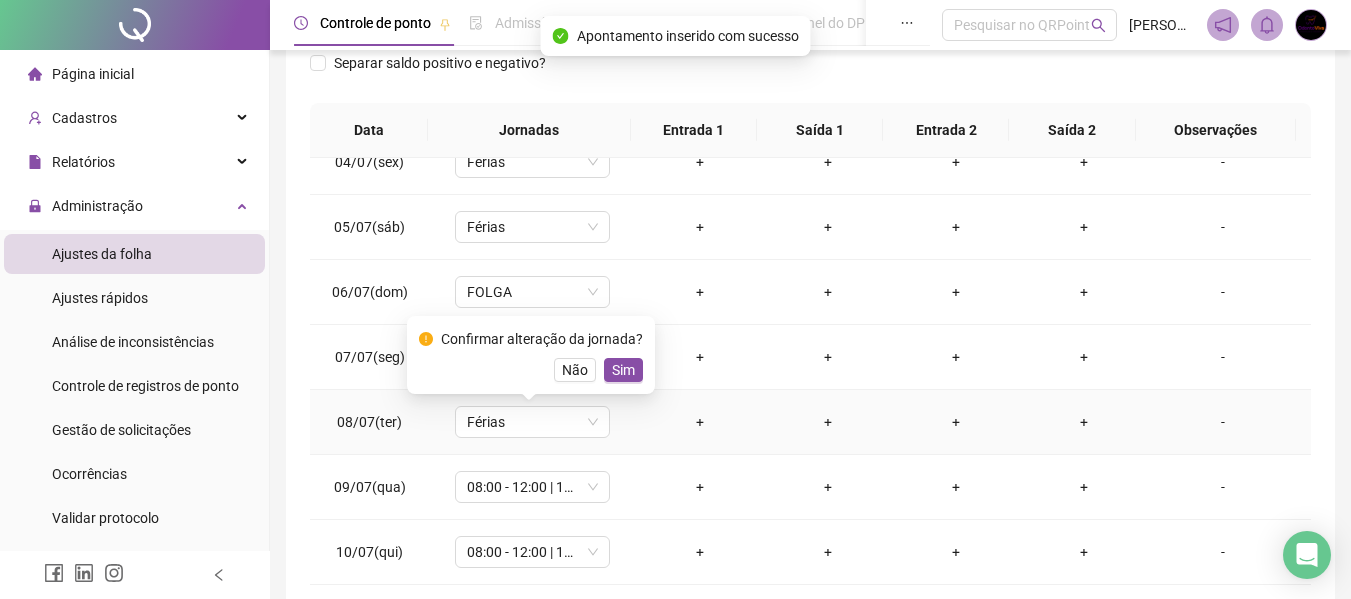 click on "Sim" at bounding box center (623, 370) 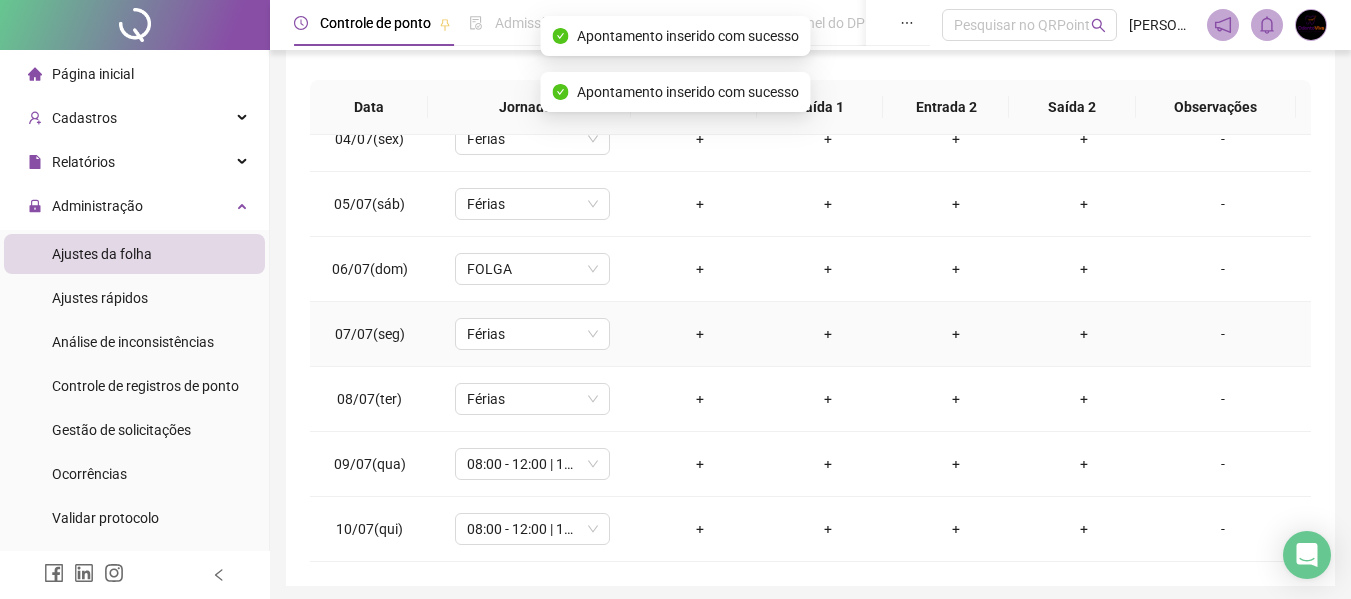 scroll, scrollTop: 399, scrollLeft: 0, axis: vertical 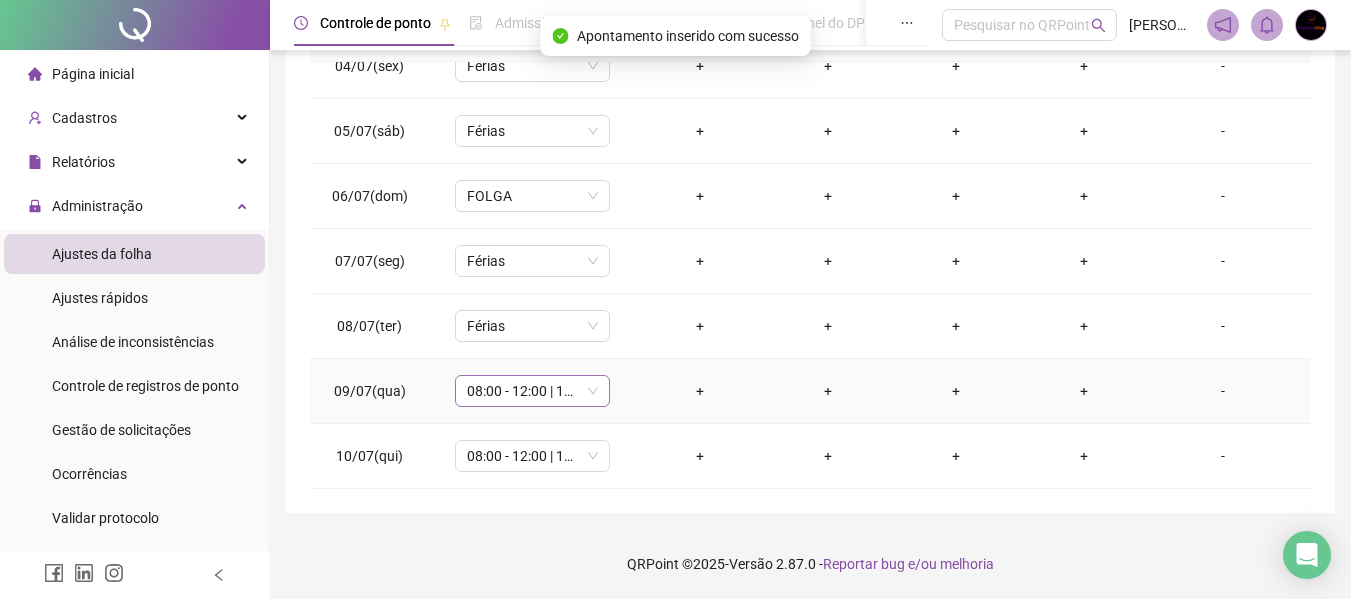 click on "08:00 - 12:00 | 13:00 - 17:00" at bounding box center (532, 391) 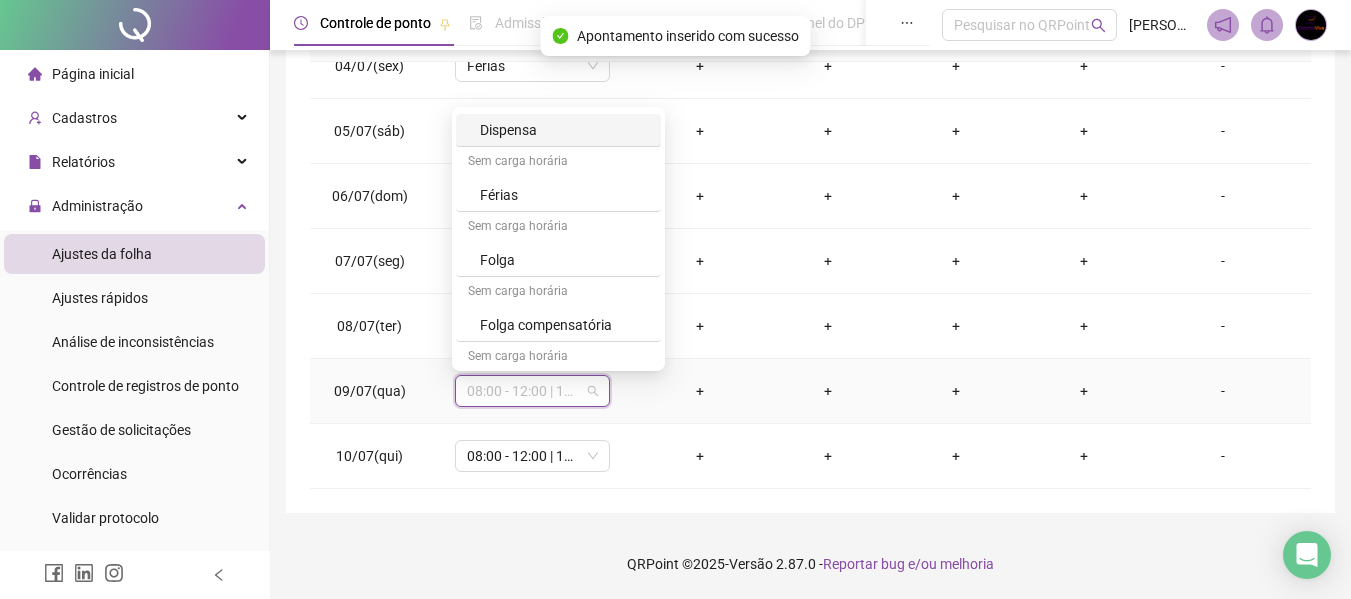 scroll, scrollTop: 300, scrollLeft: 0, axis: vertical 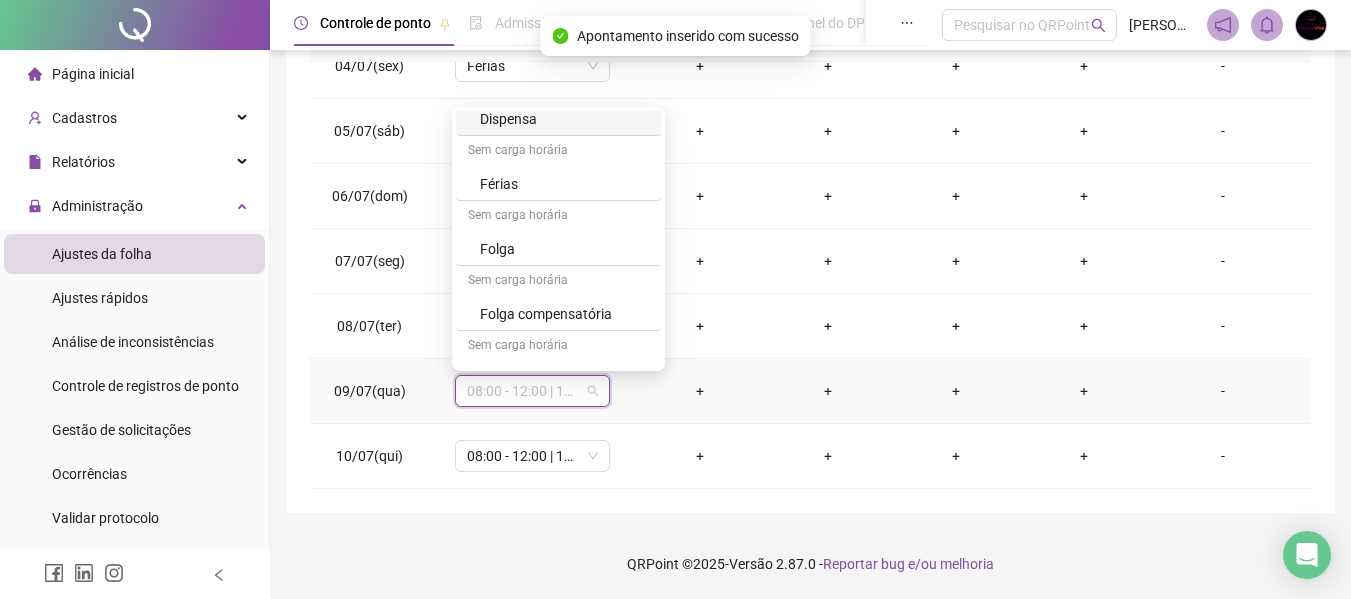 drag, startPoint x: 530, startPoint y: 193, endPoint x: 543, endPoint y: 200, distance: 14.764823 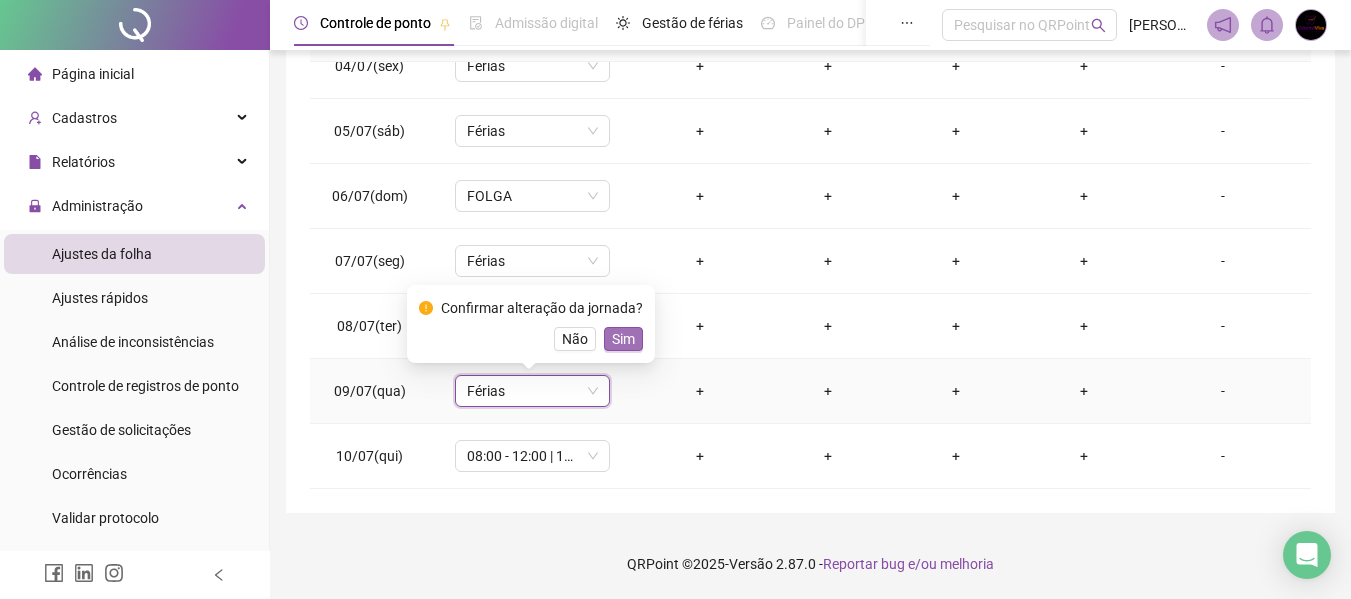 click on "Sim" at bounding box center [623, 339] 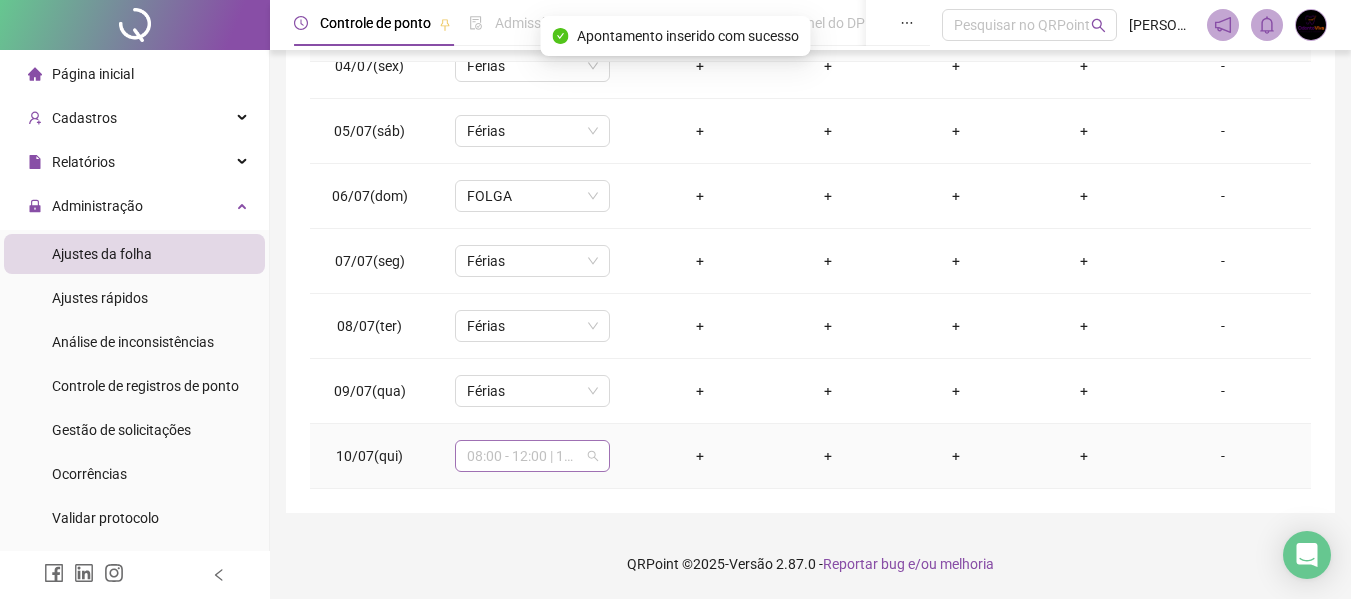 click on "08:00 - 12:00 | 13:00 - 17:00" at bounding box center (532, 456) 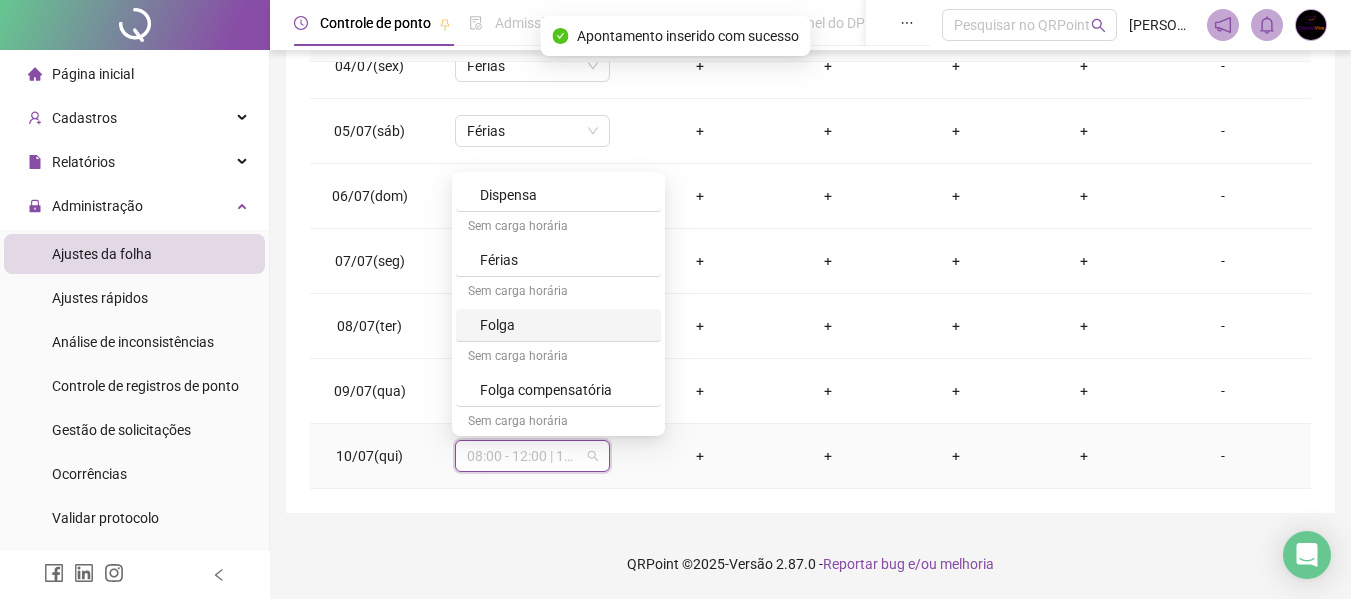 scroll, scrollTop: 300, scrollLeft: 0, axis: vertical 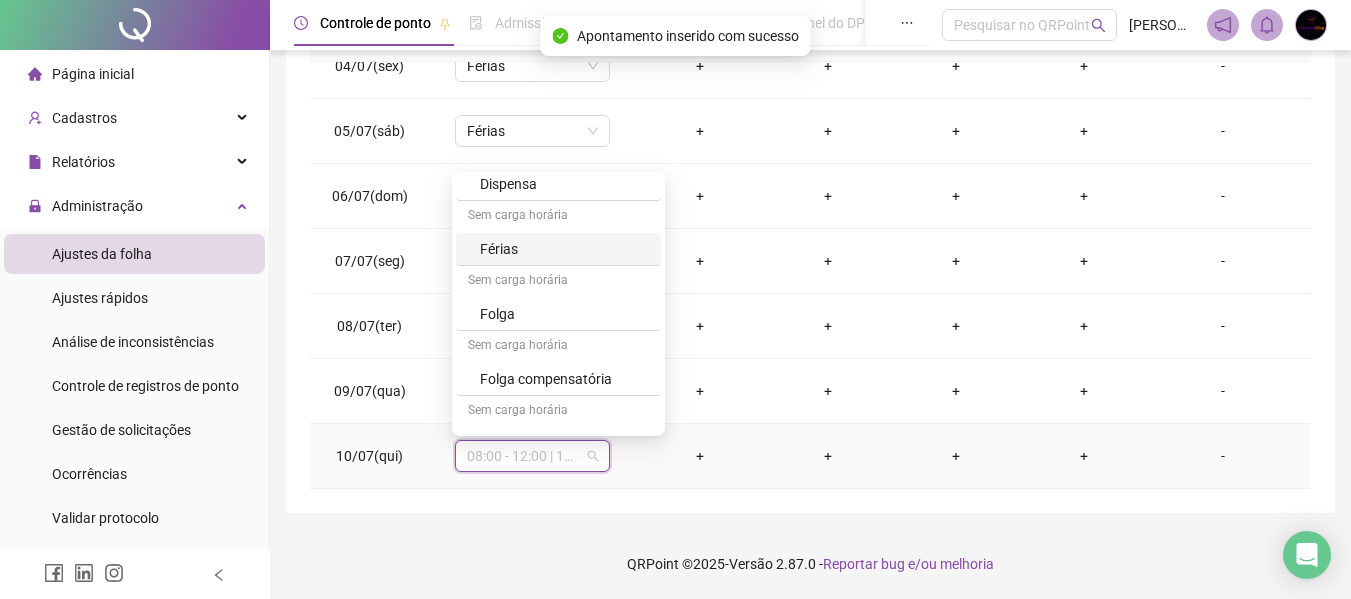drag, startPoint x: 528, startPoint y: 258, endPoint x: 539, endPoint y: 257, distance: 11.045361 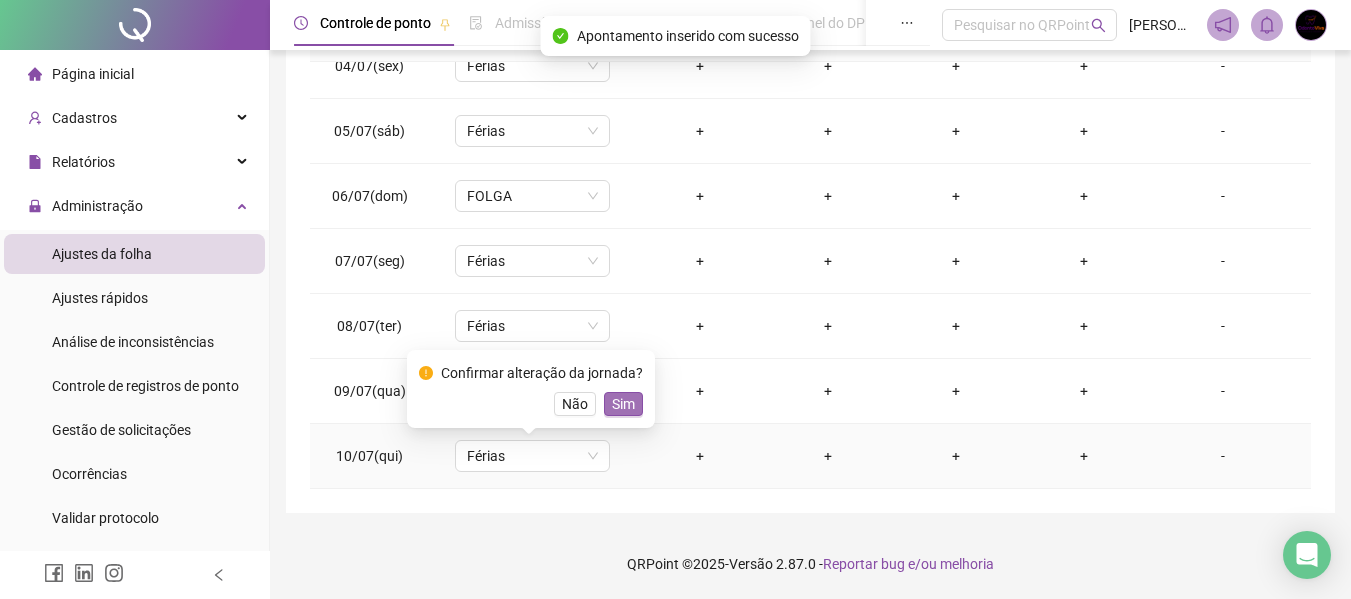 click on "Sim" at bounding box center (623, 404) 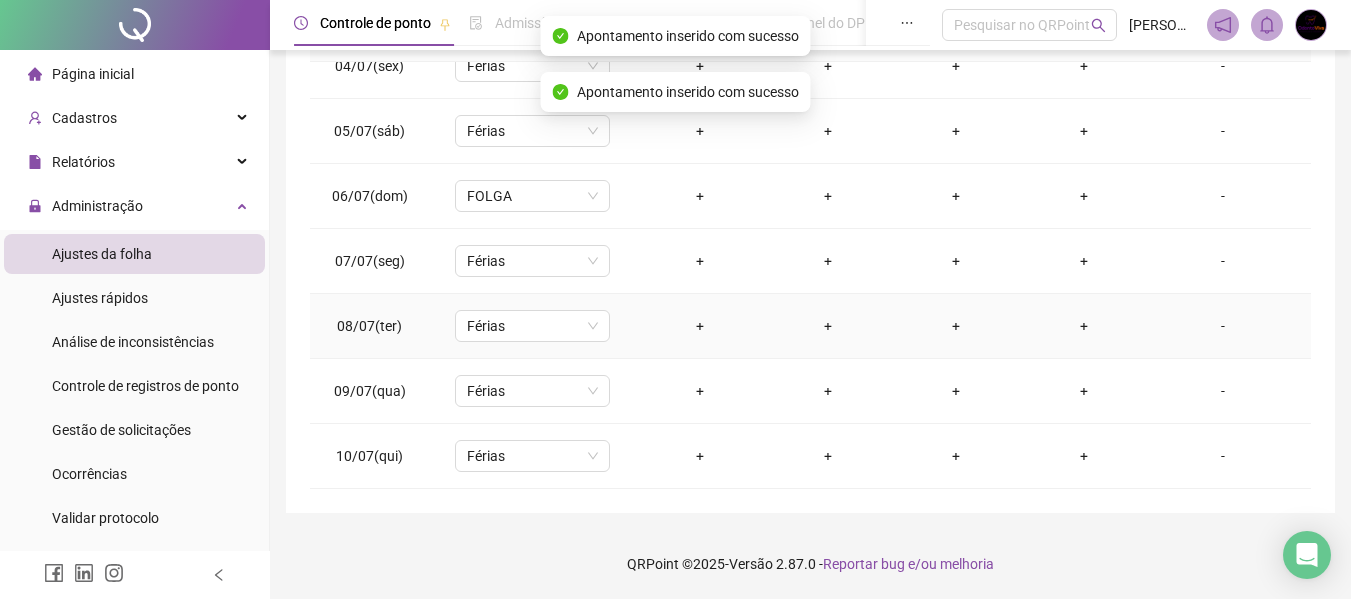 scroll, scrollTop: 0, scrollLeft: 0, axis: both 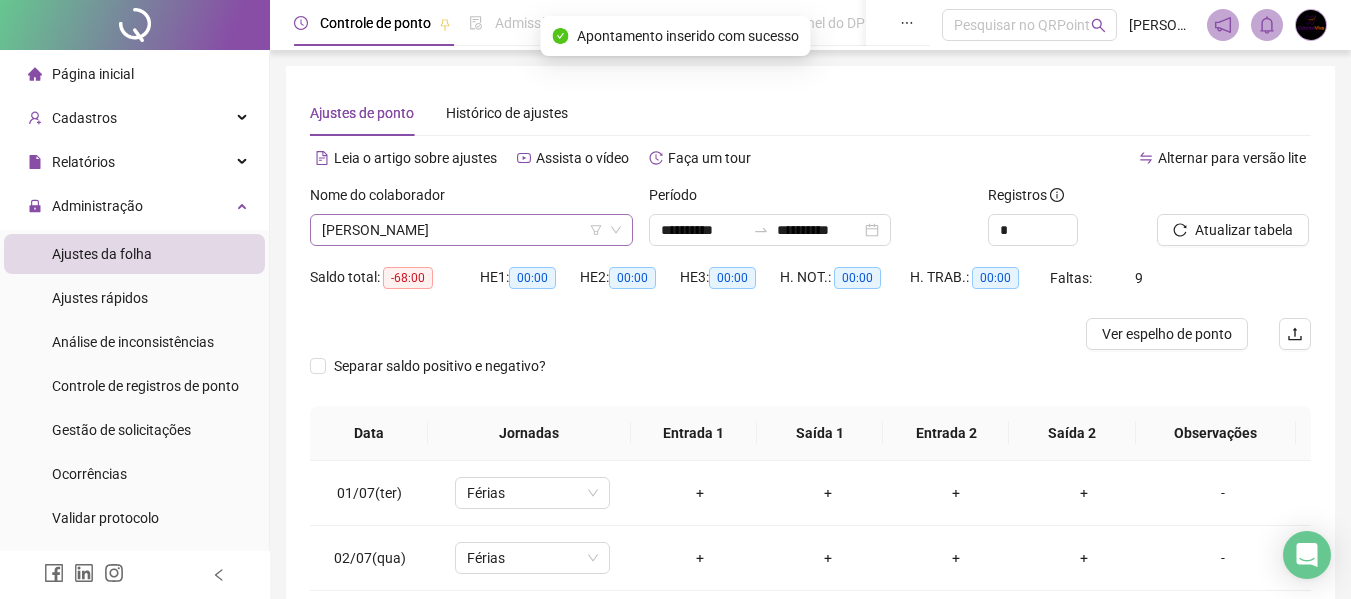 click on "[PERSON_NAME]" at bounding box center [471, 230] 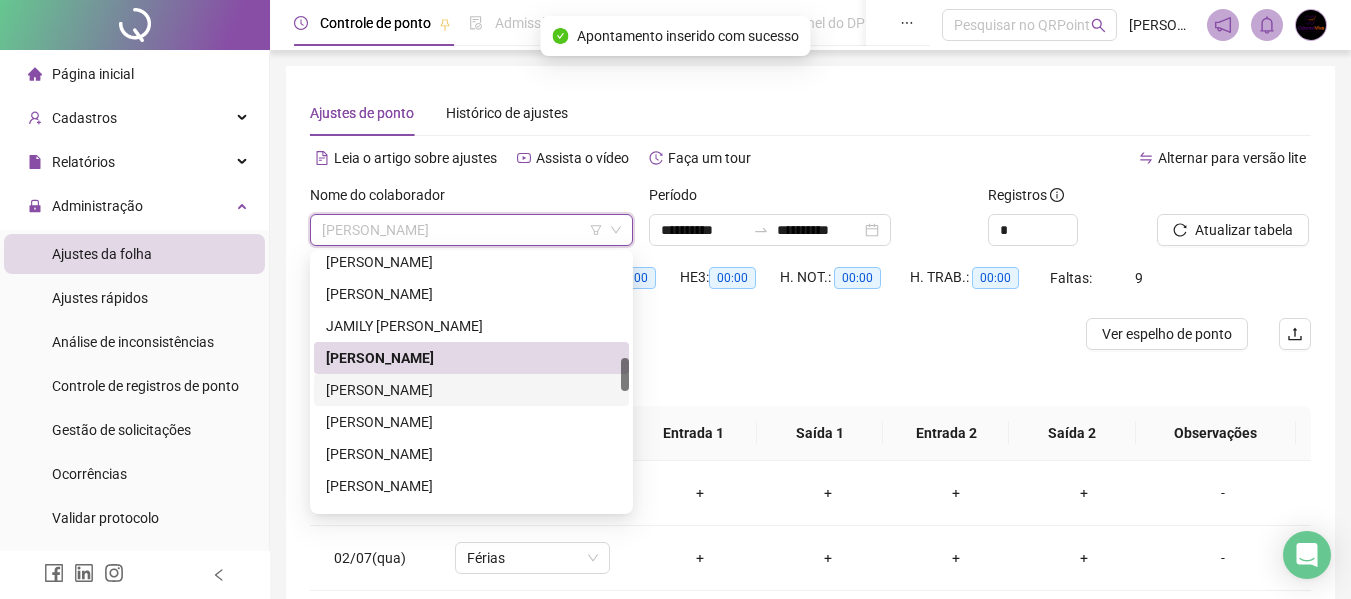 drag, startPoint x: 427, startPoint y: 398, endPoint x: 507, endPoint y: 385, distance: 81.04937 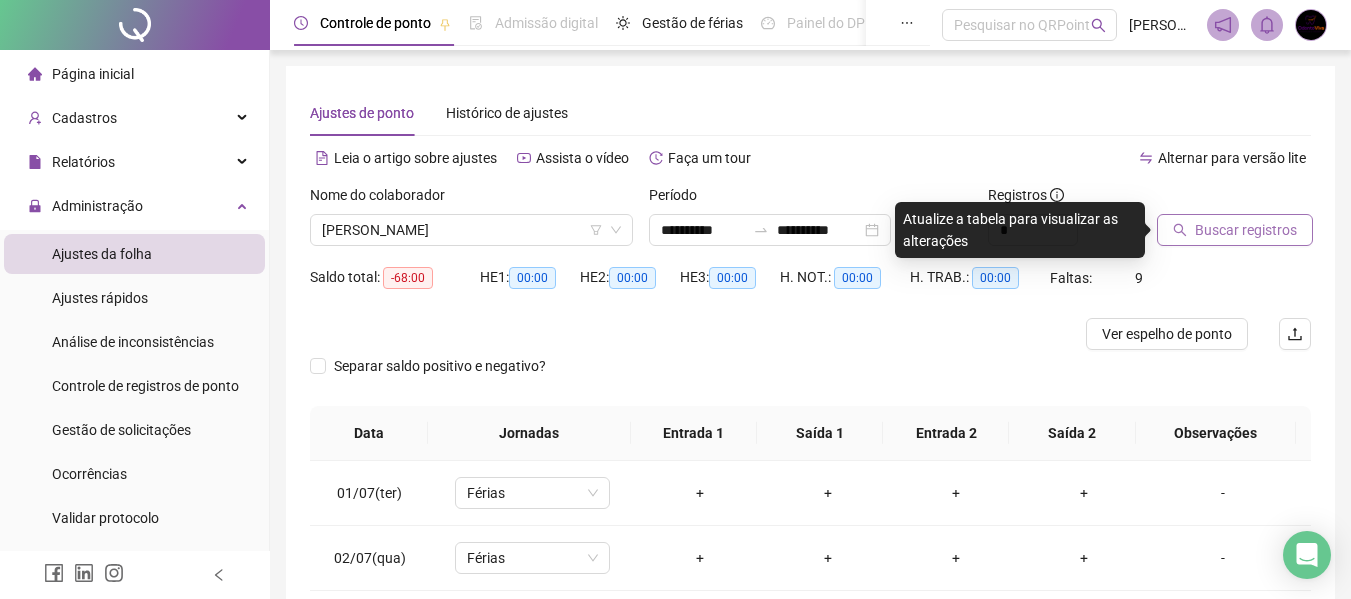 click on "Buscar registros" at bounding box center [1235, 230] 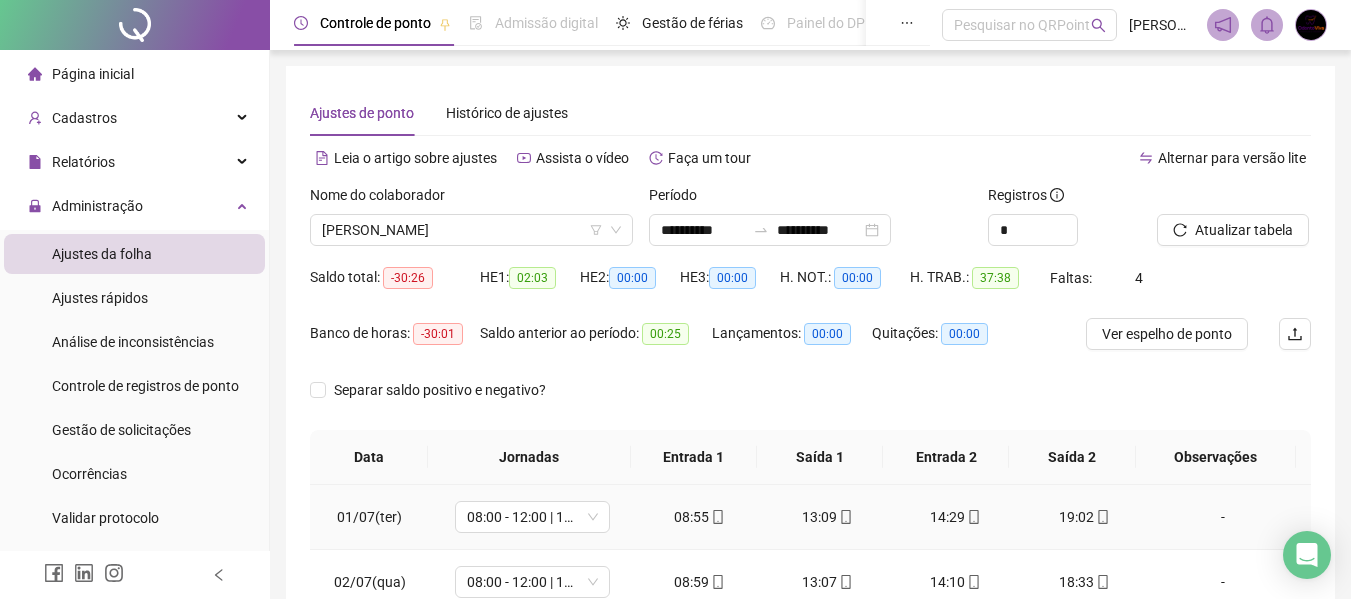 scroll, scrollTop: 223, scrollLeft: 0, axis: vertical 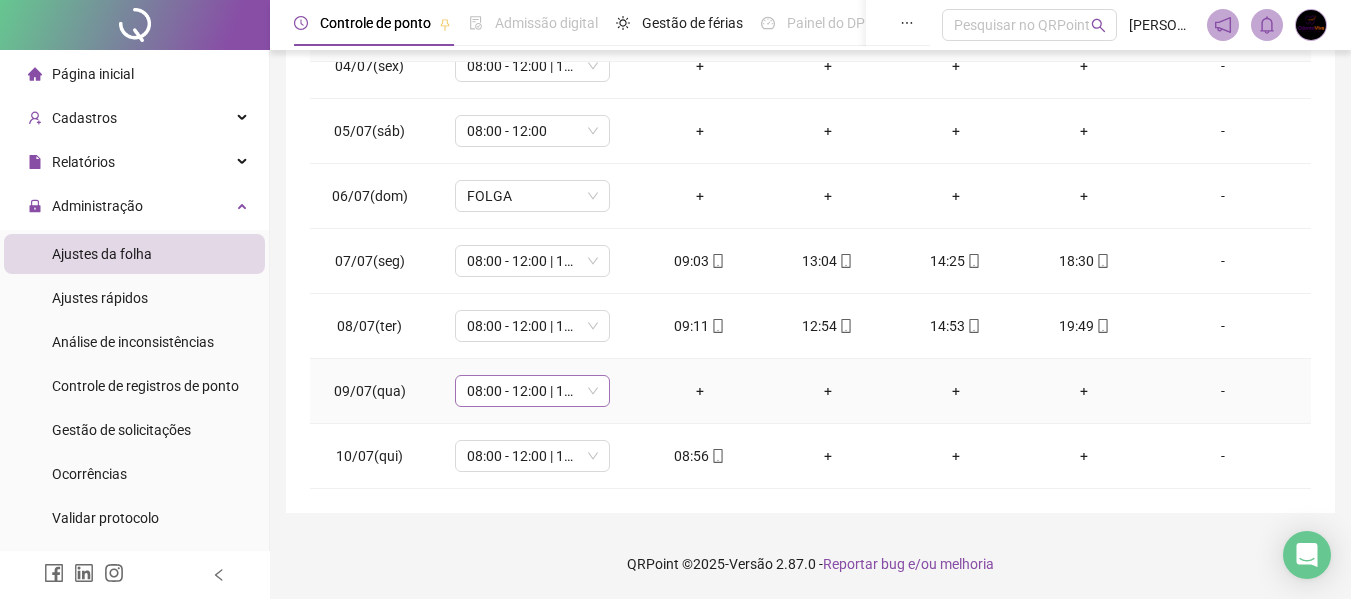 click on "08:00 - 12:00 | 13:00 - 17:00" at bounding box center (532, 391) 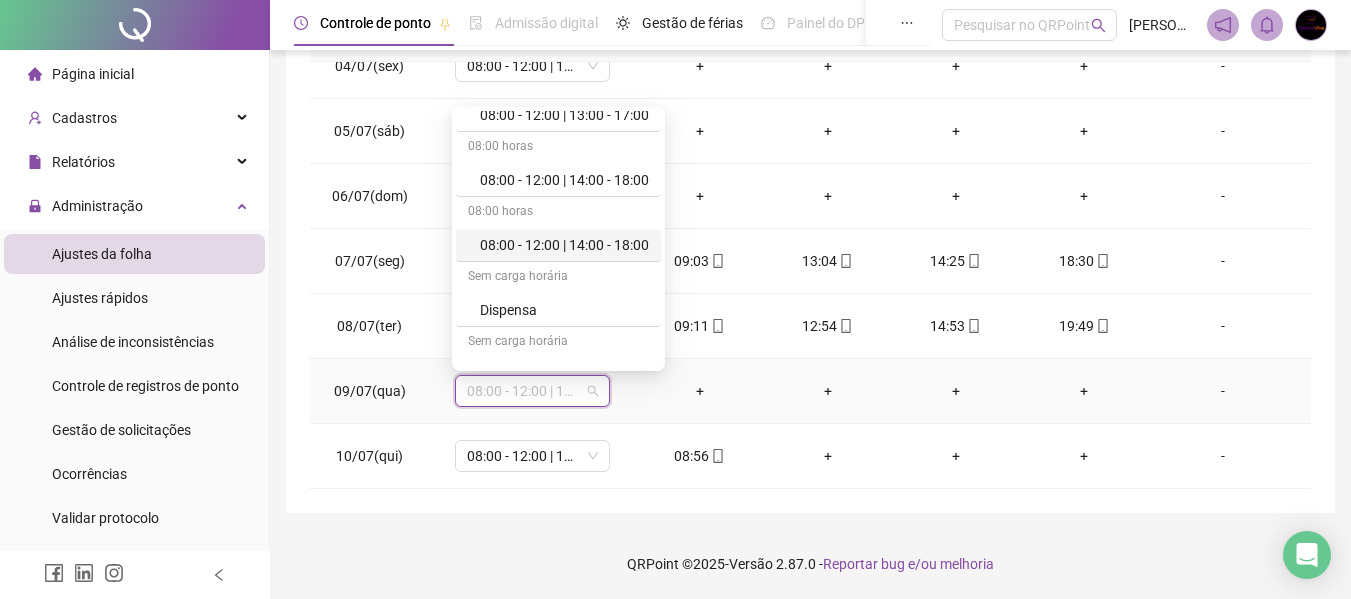scroll, scrollTop: 200, scrollLeft: 0, axis: vertical 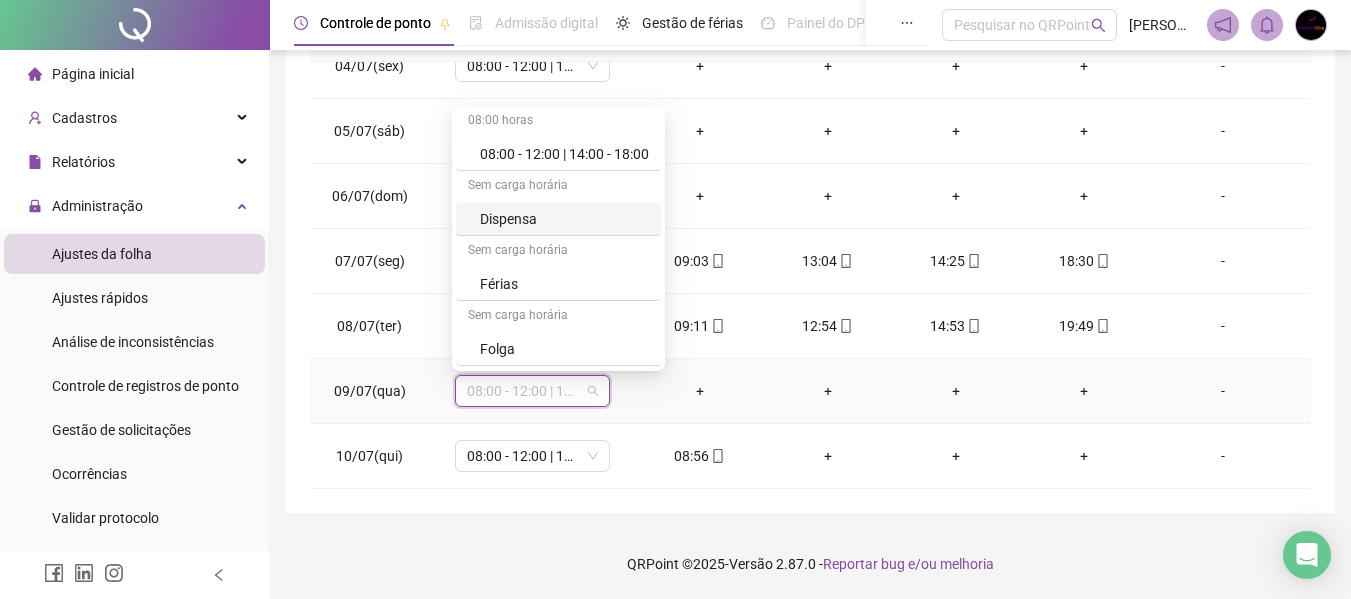 drag, startPoint x: 552, startPoint y: 223, endPoint x: 581, endPoint y: 222, distance: 29.017237 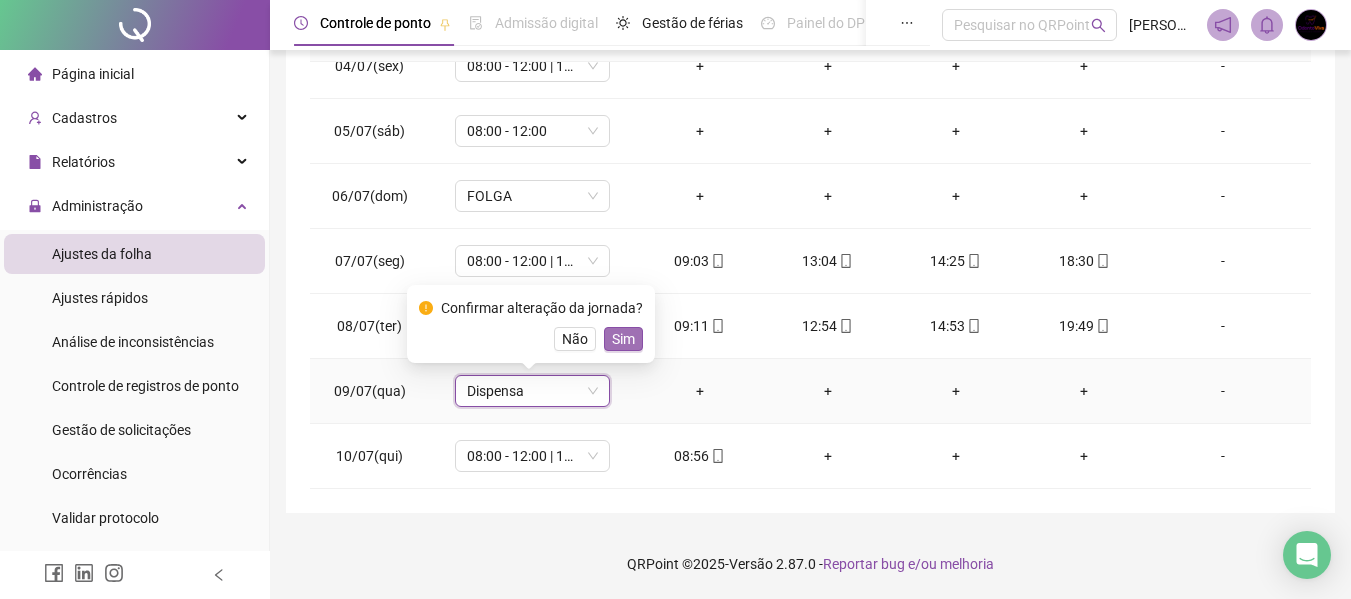 click on "Sim" at bounding box center (623, 339) 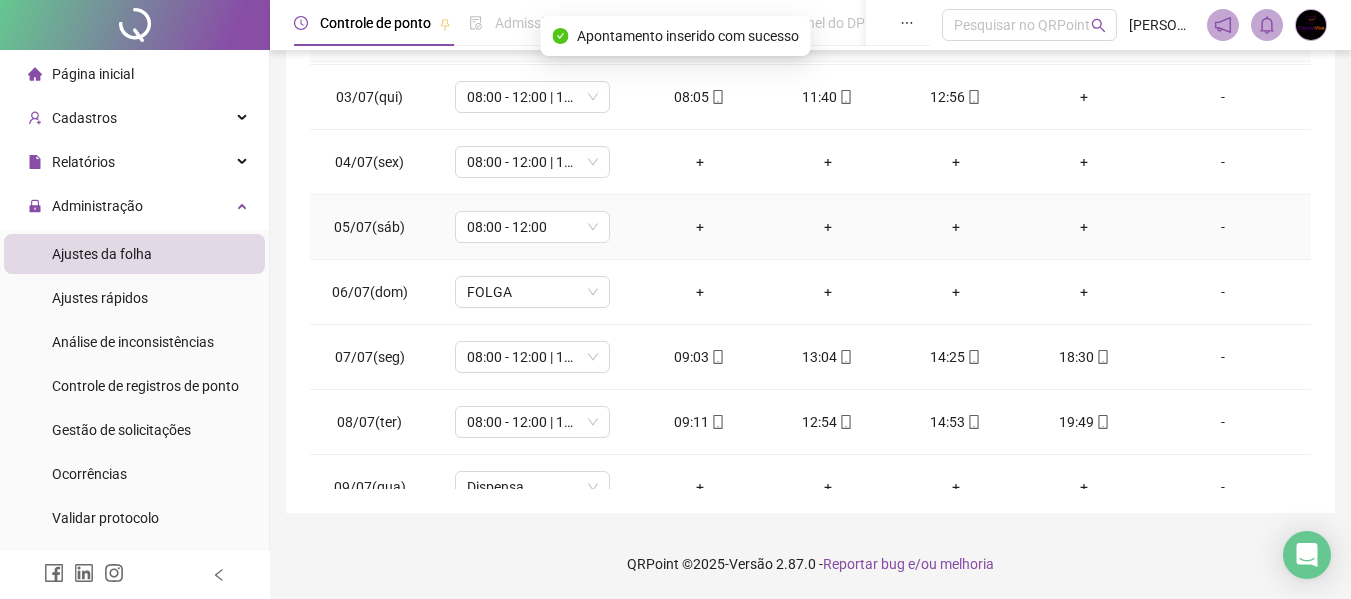 scroll, scrollTop: 0, scrollLeft: 0, axis: both 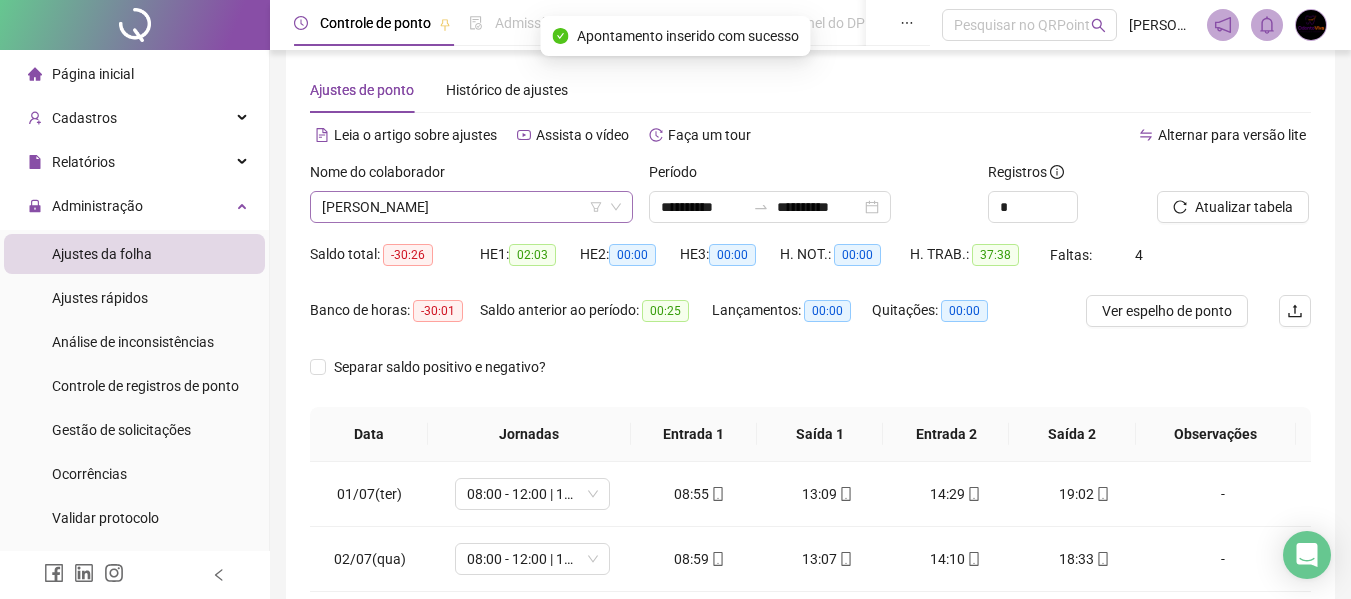 drag, startPoint x: 447, startPoint y: 210, endPoint x: 449, endPoint y: 229, distance: 19.104973 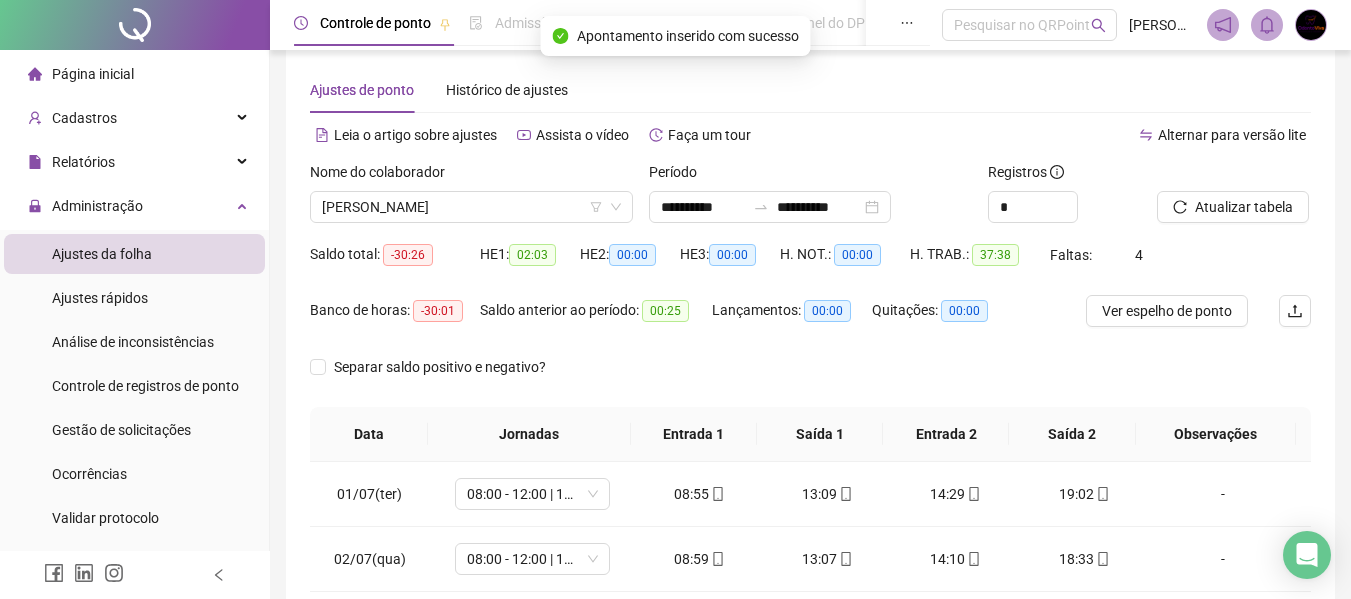 click on "[PERSON_NAME]" at bounding box center (471, 207) 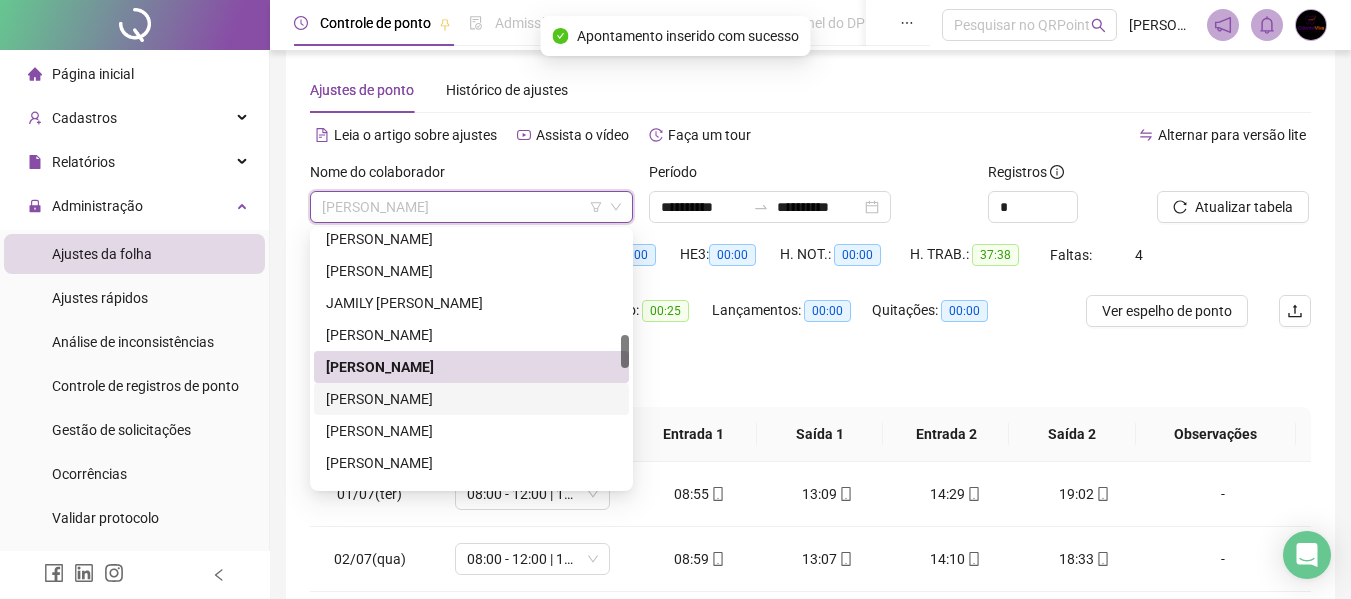 click on "[PERSON_NAME]" at bounding box center (471, 399) 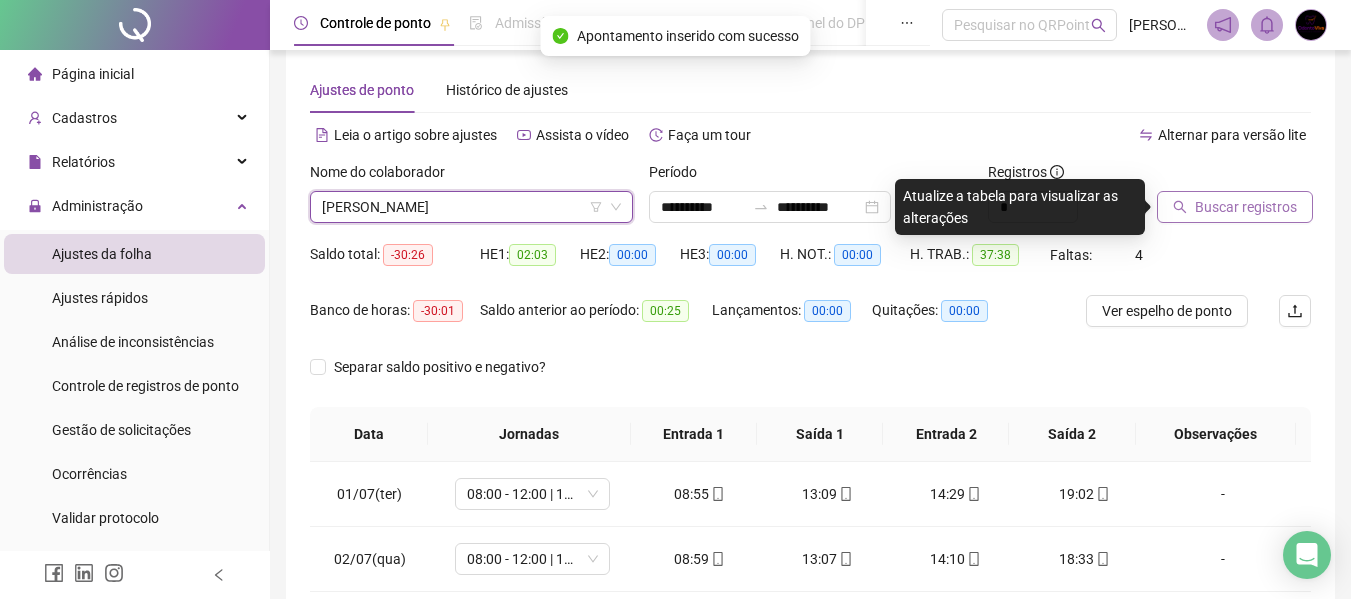 click on "Buscar registros" at bounding box center [1246, 207] 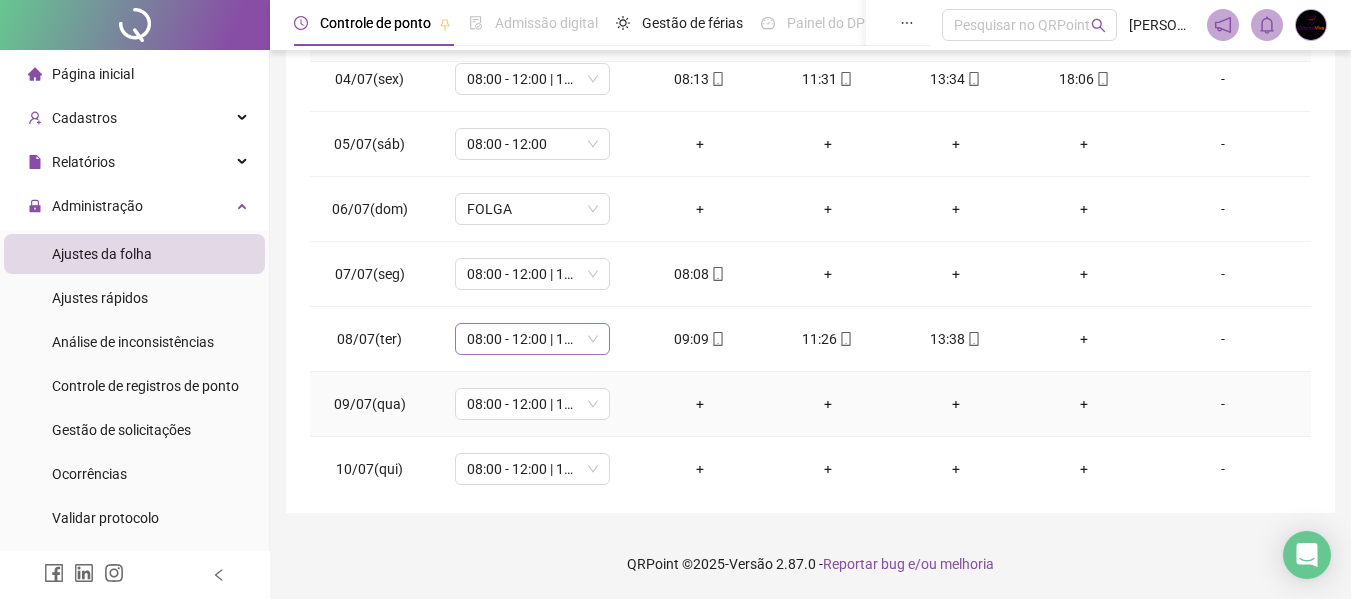 scroll, scrollTop: 223, scrollLeft: 0, axis: vertical 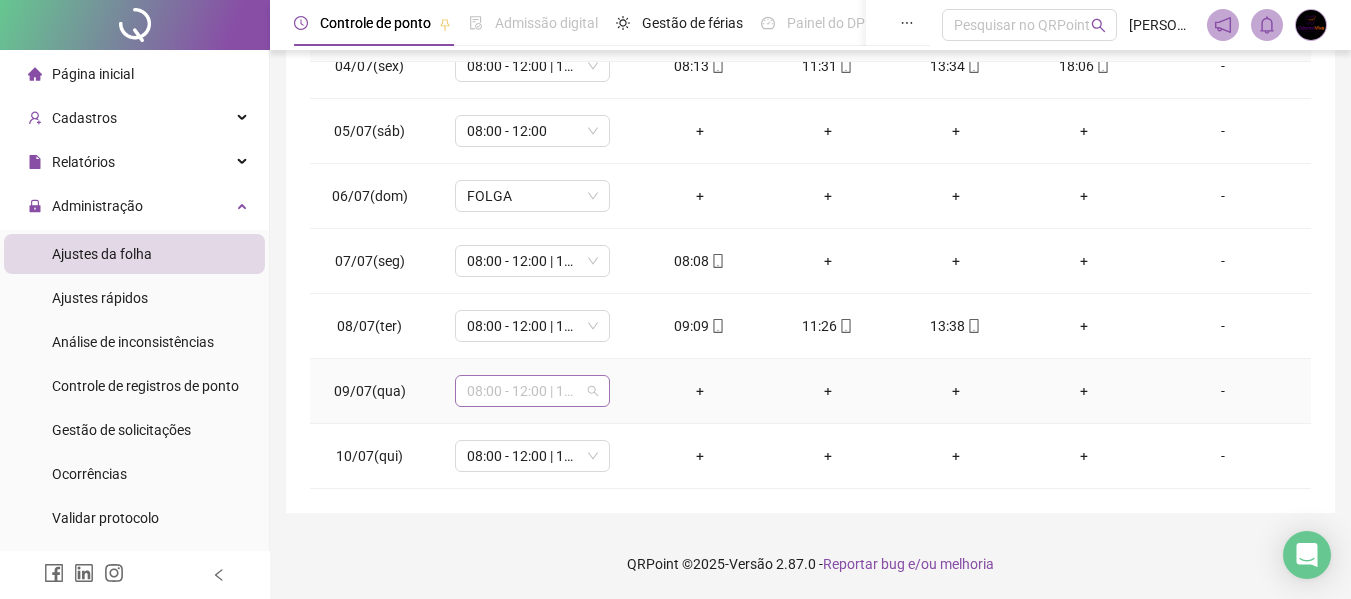 click on "08:00 - 12:00 | 13:00 - 17:00" at bounding box center [532, 391] 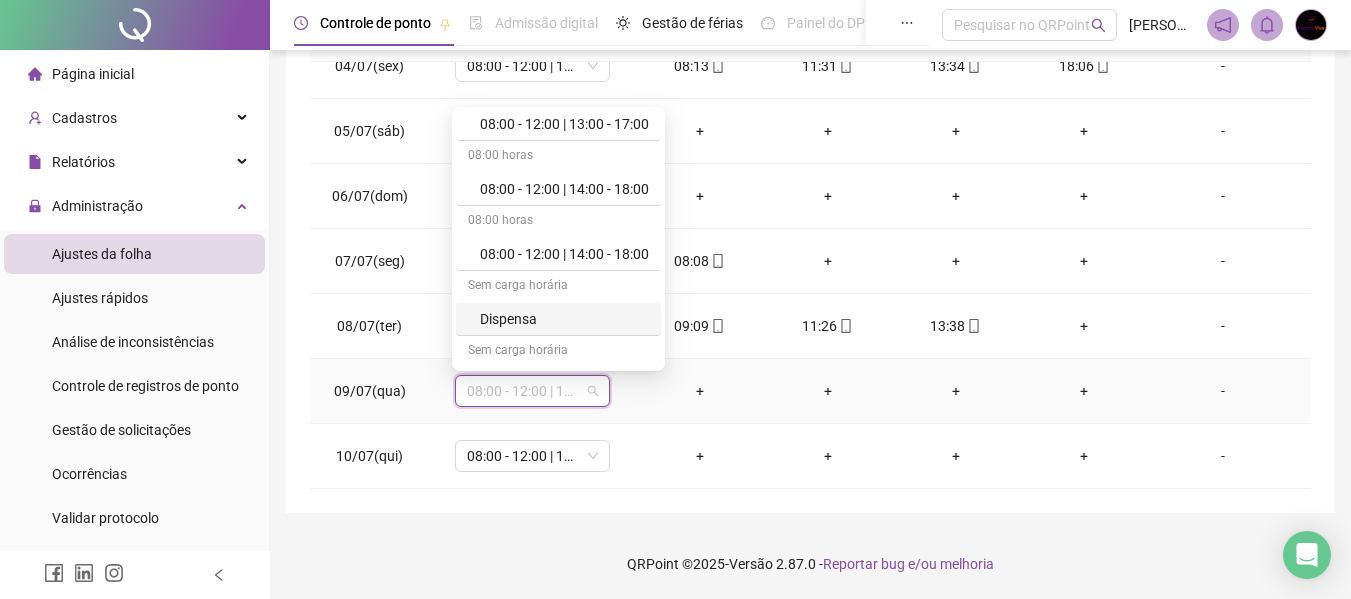 click on "Dispensa" at bounding box center (564, 319) 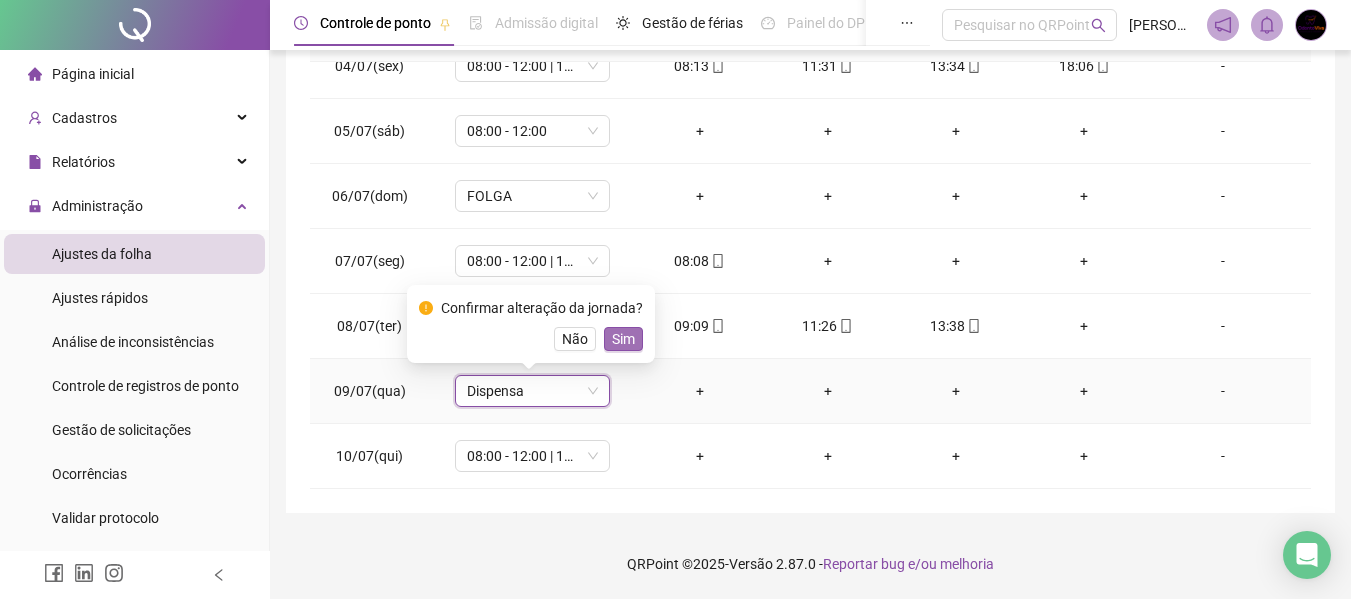 click on "Sim" at bounding box center [623, 339] 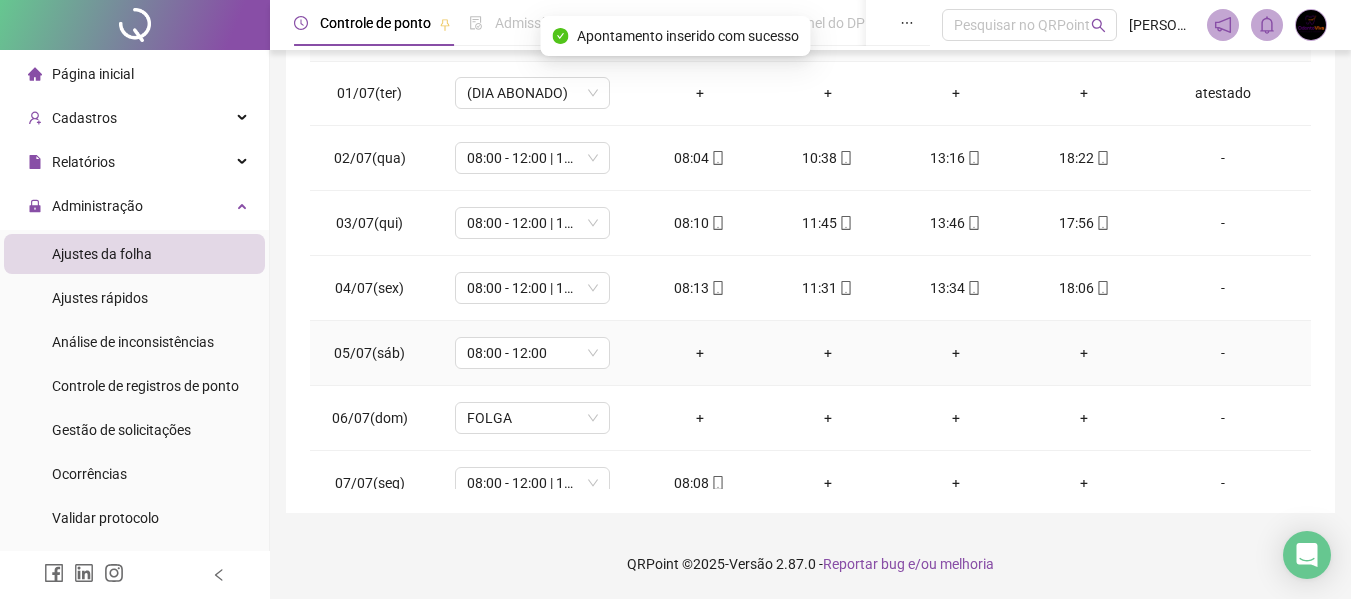 scroll, scrollTop: 0, scrollLeft: 0, axis: both 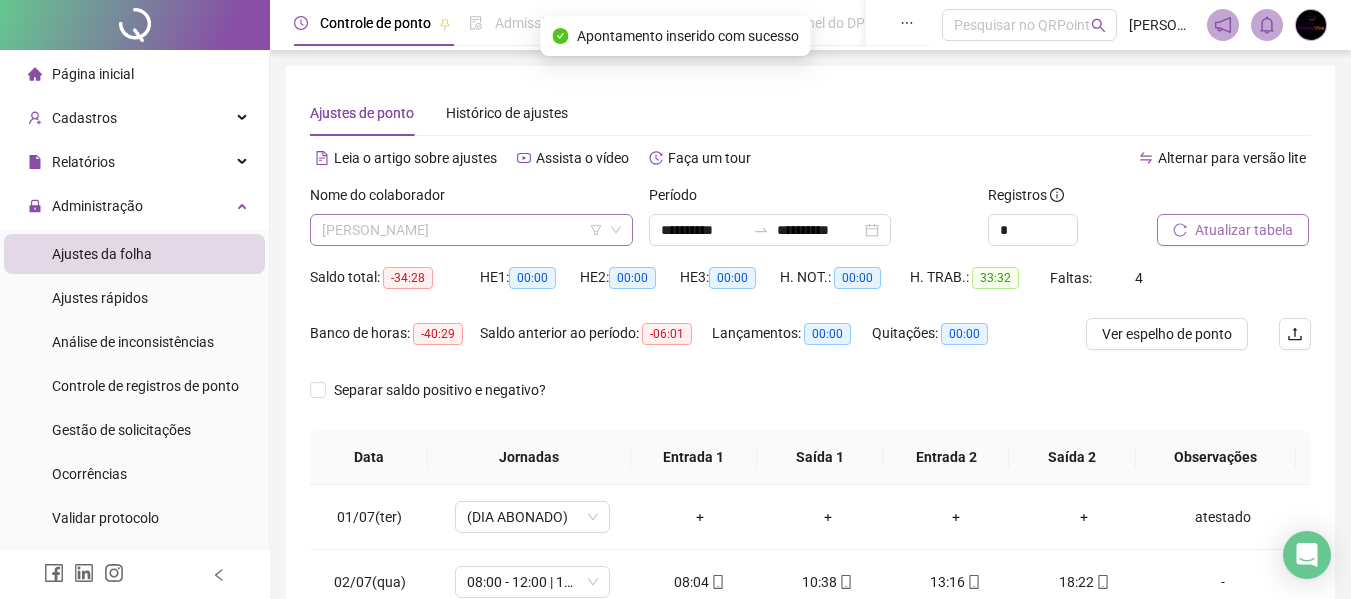 click on "[PERSON_NAME]" at bounding box center (471, 230) 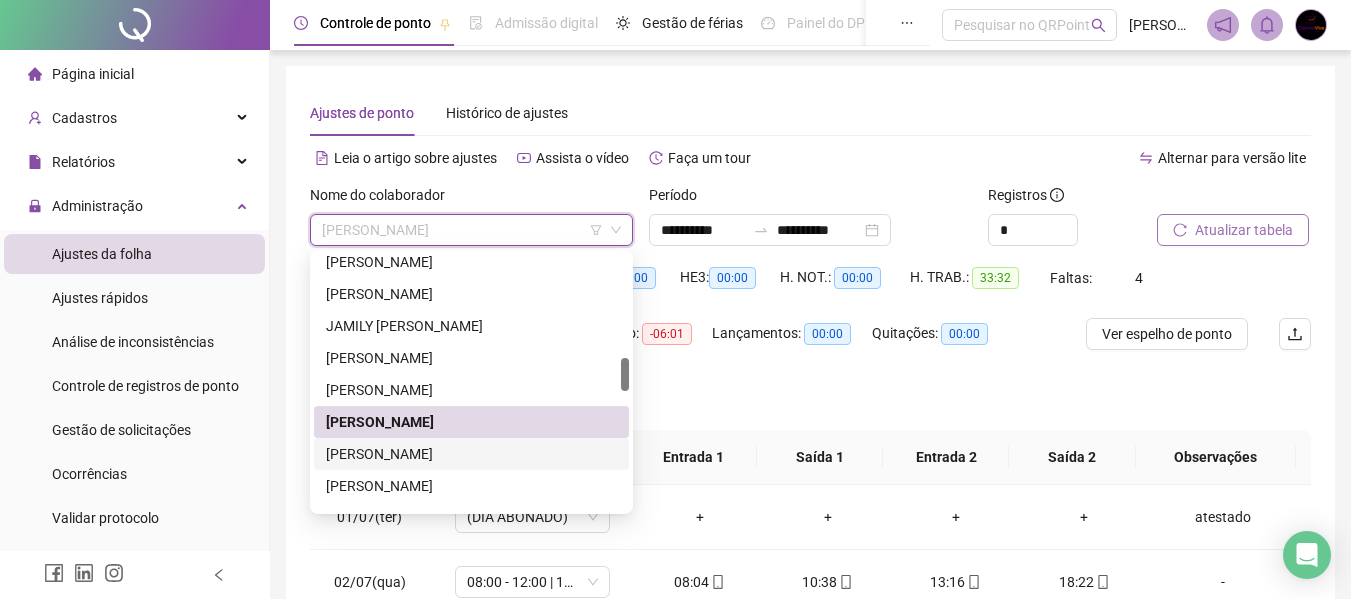 click on "[PERSON_NAME]" at bounding box center (471, 454) 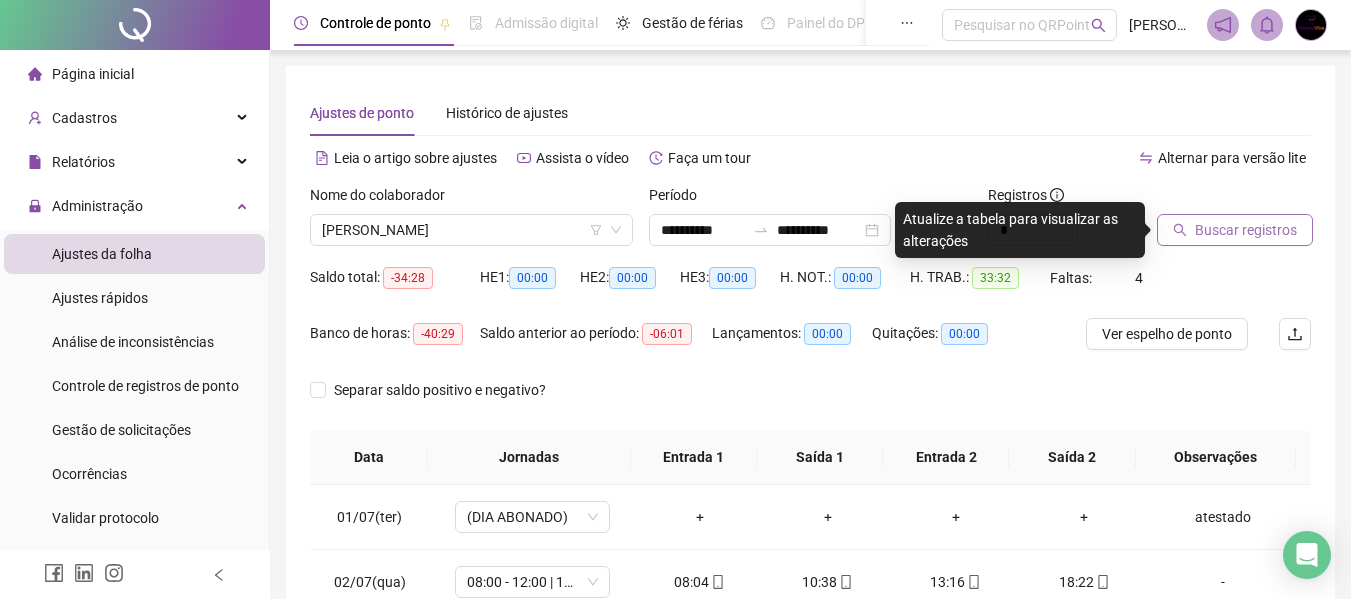 click 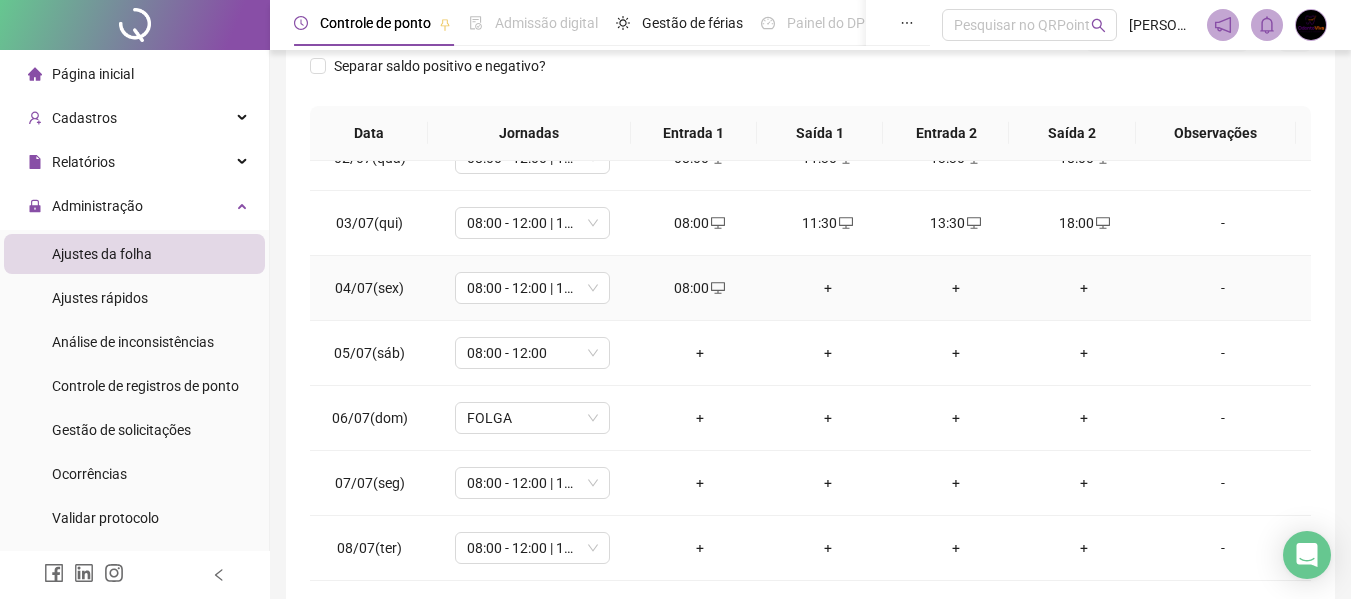 click on "+" at bounding box center (828, 288) 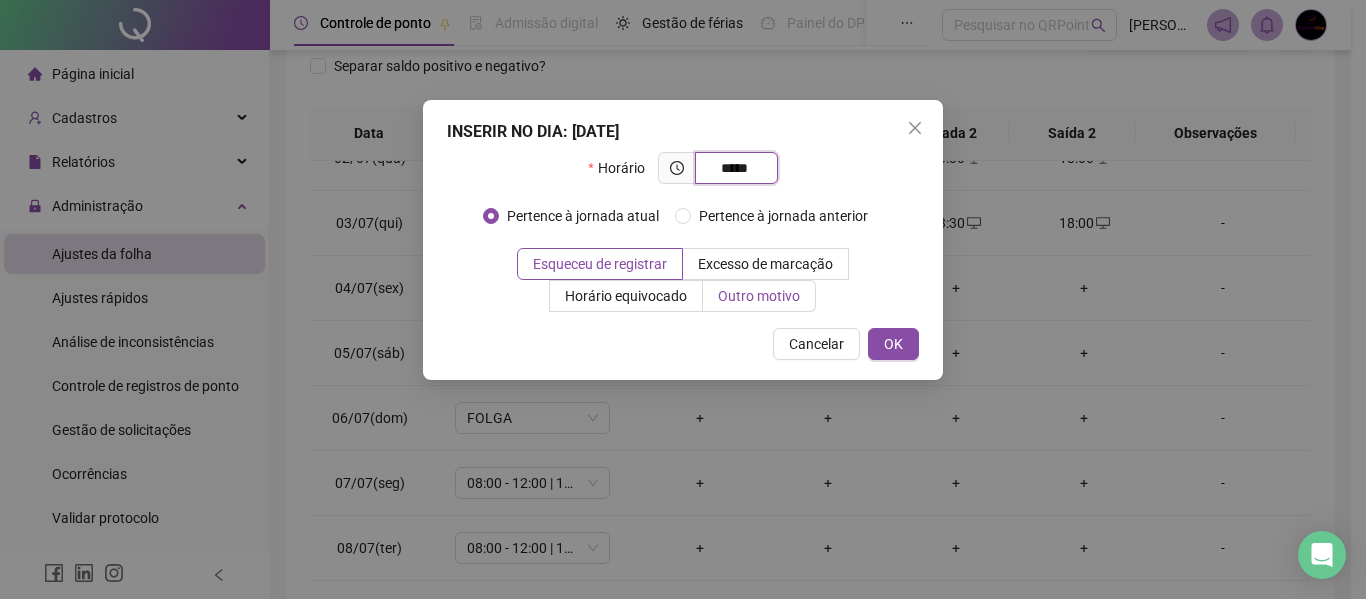 type on "*****" 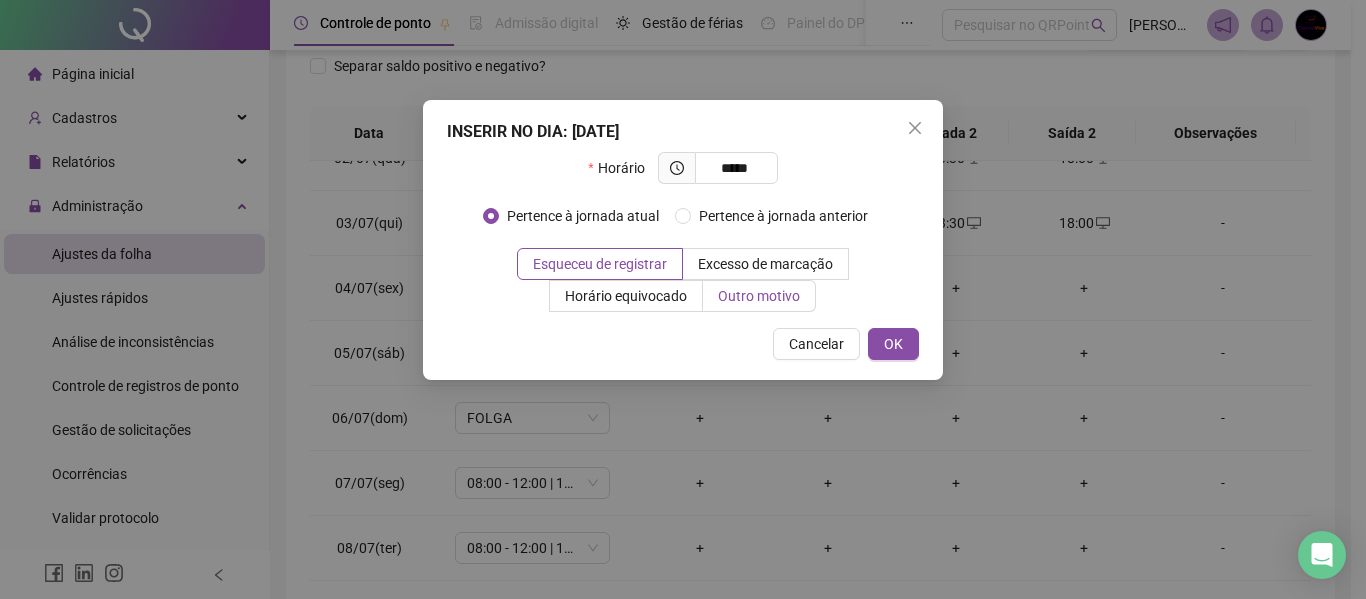 click on "Outro motivo" at bounding box center (759, 296) 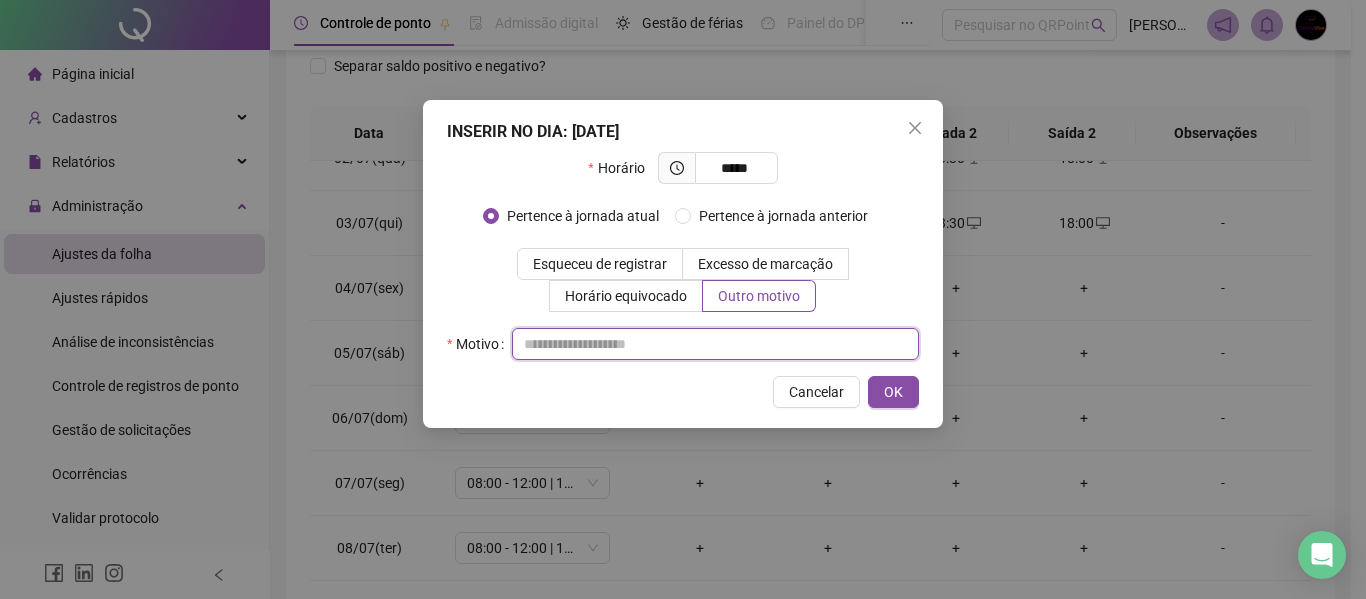 click at bounding box center [715, 344] 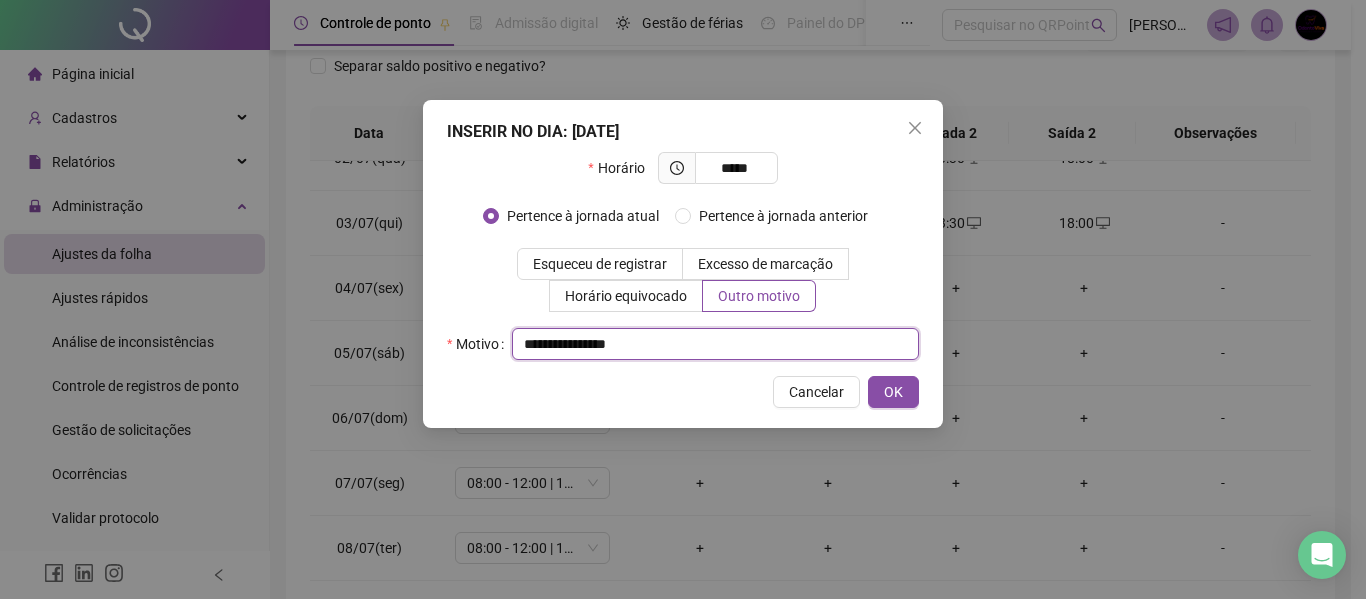 click on "**********" at bounding box center [715, 344] 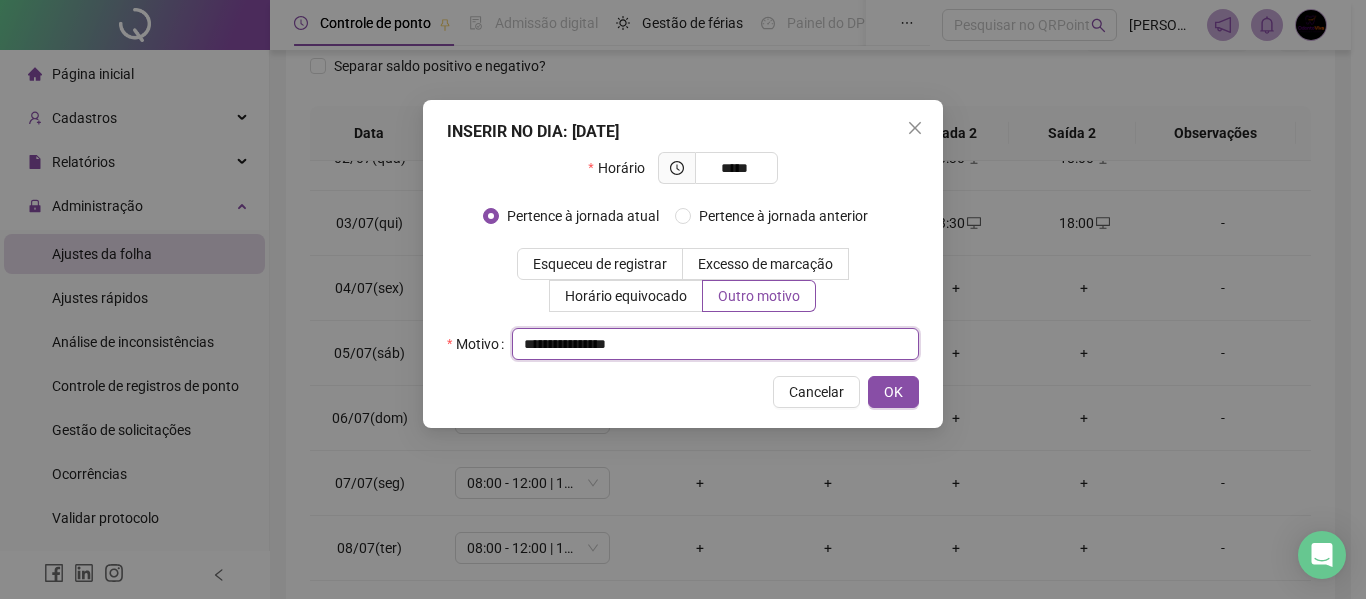 drag, startPoint x: 646, startPoint y: 335, endPoint x: 553, endPoint y: 323, distance: 93.770996 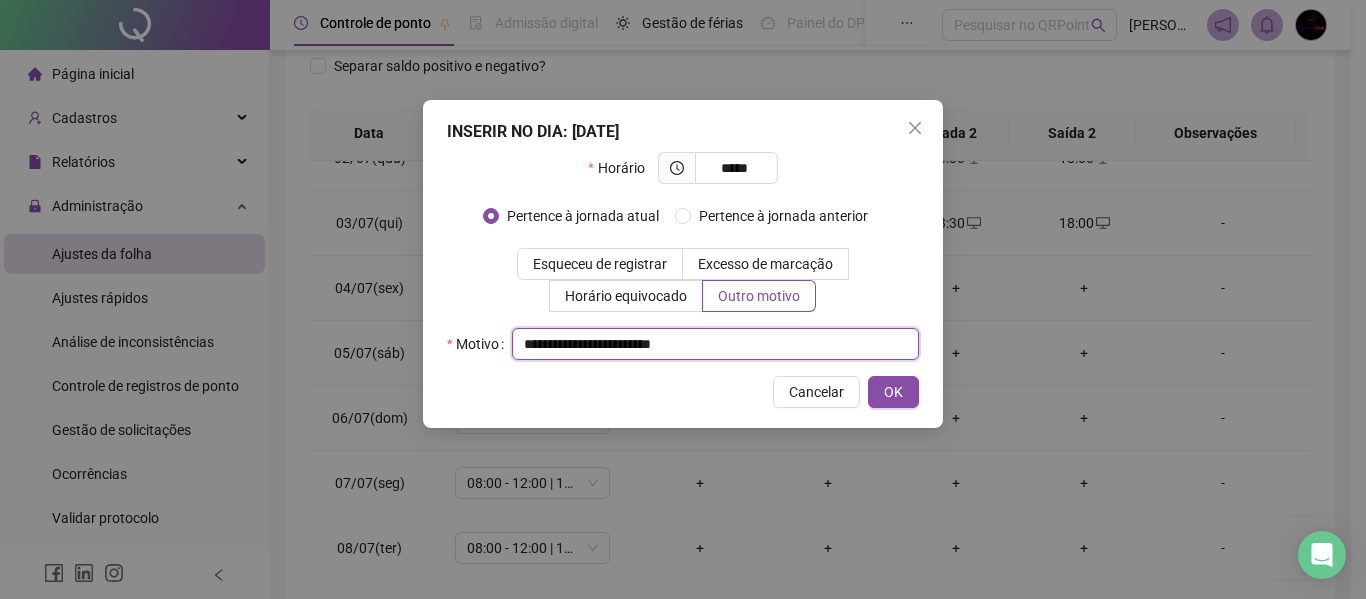 click on "**********" at bounding box center [715, 344] 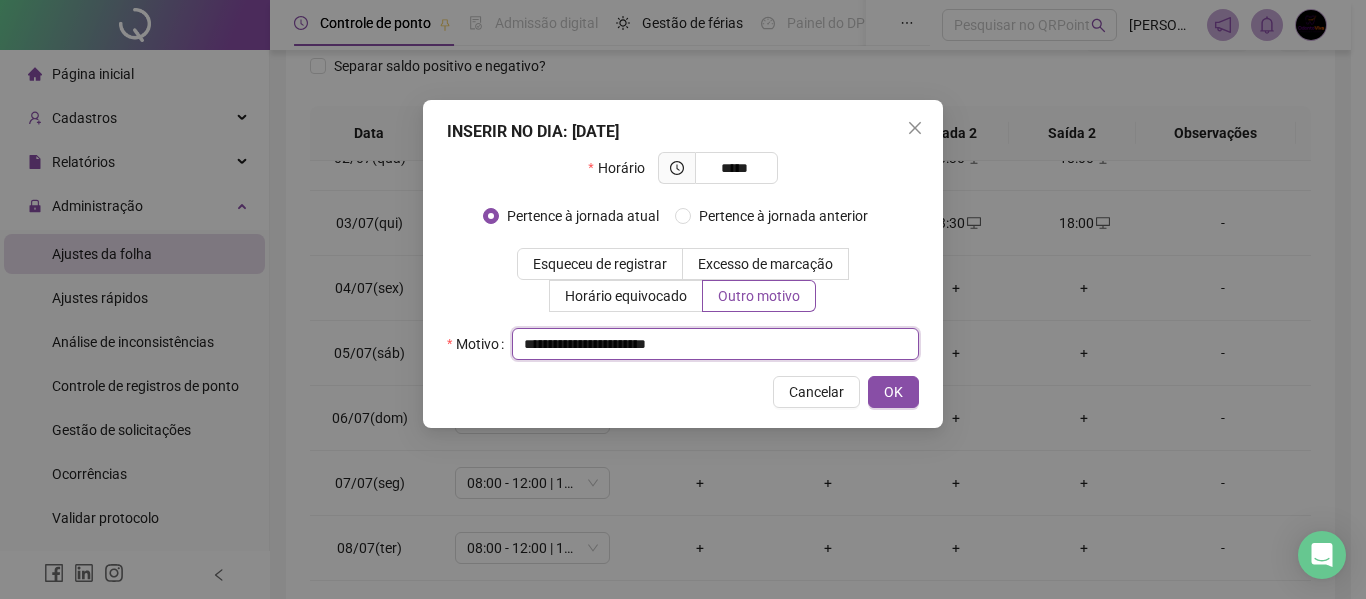 drag, startPoint x: 707, startPoint y: 335, endPoint x: 327, endPoint y: 288, distance: 382.89554 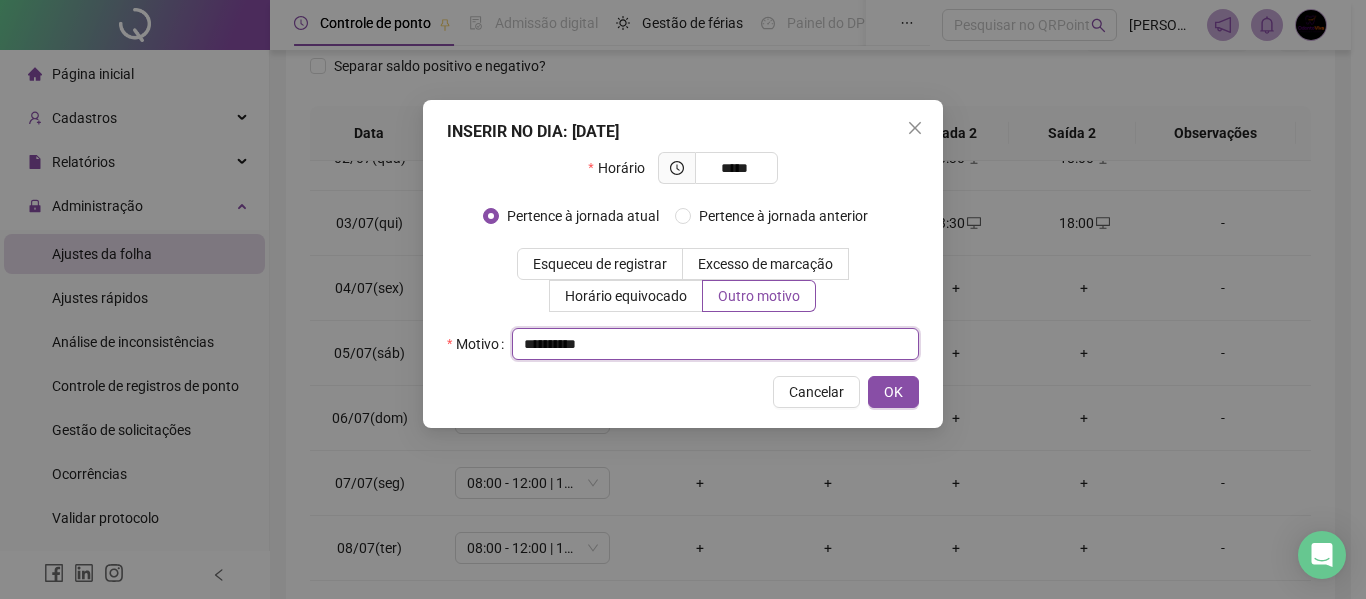 drag, startPoint x: 608, startPoint y: 334, endPoint x: 506, endPoint y: 346, distance: 102.70345 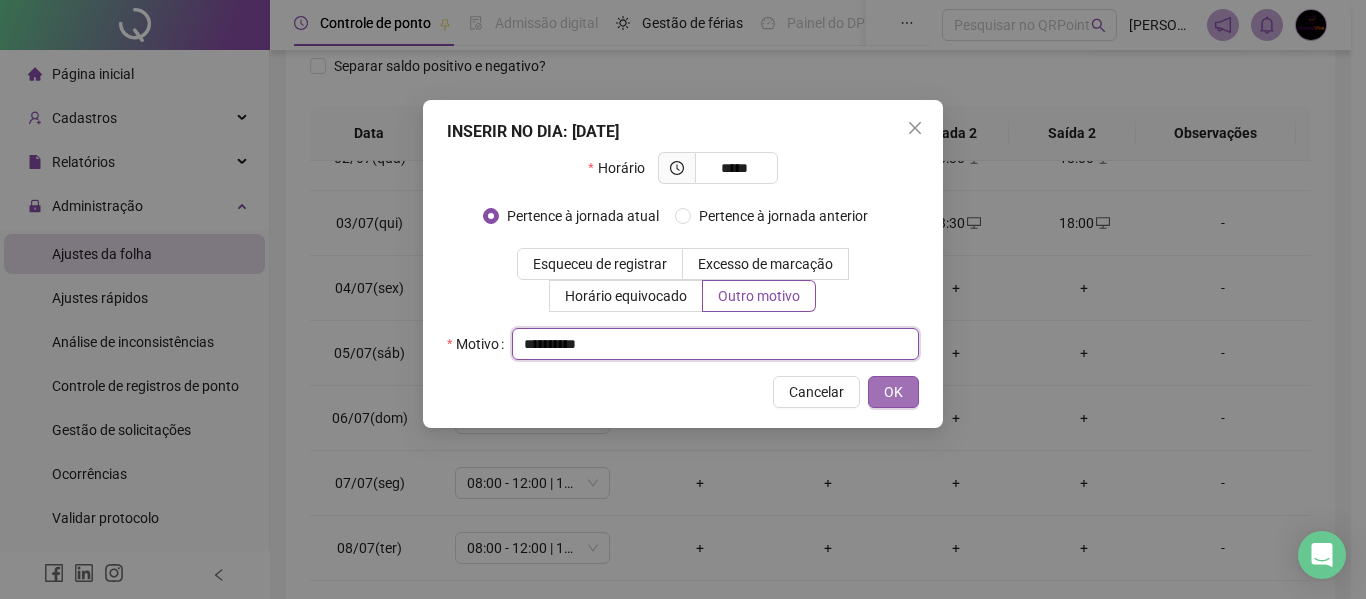 type on "**********" 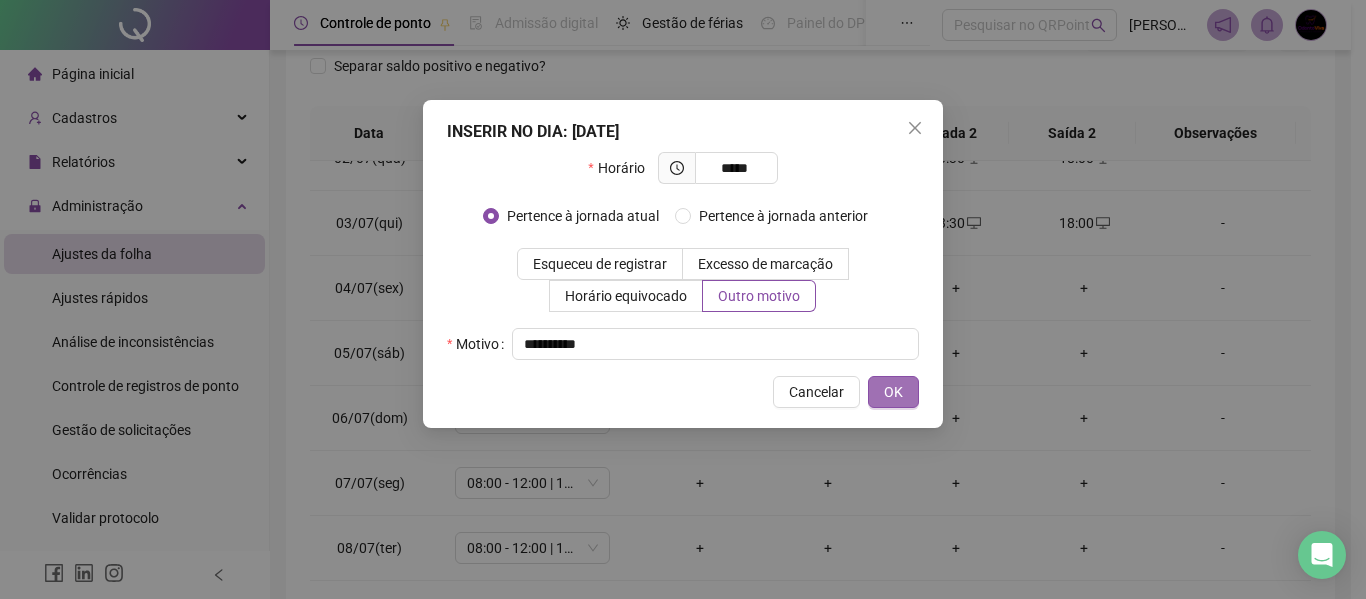 click on "OK" at bounding box center [893, 392] 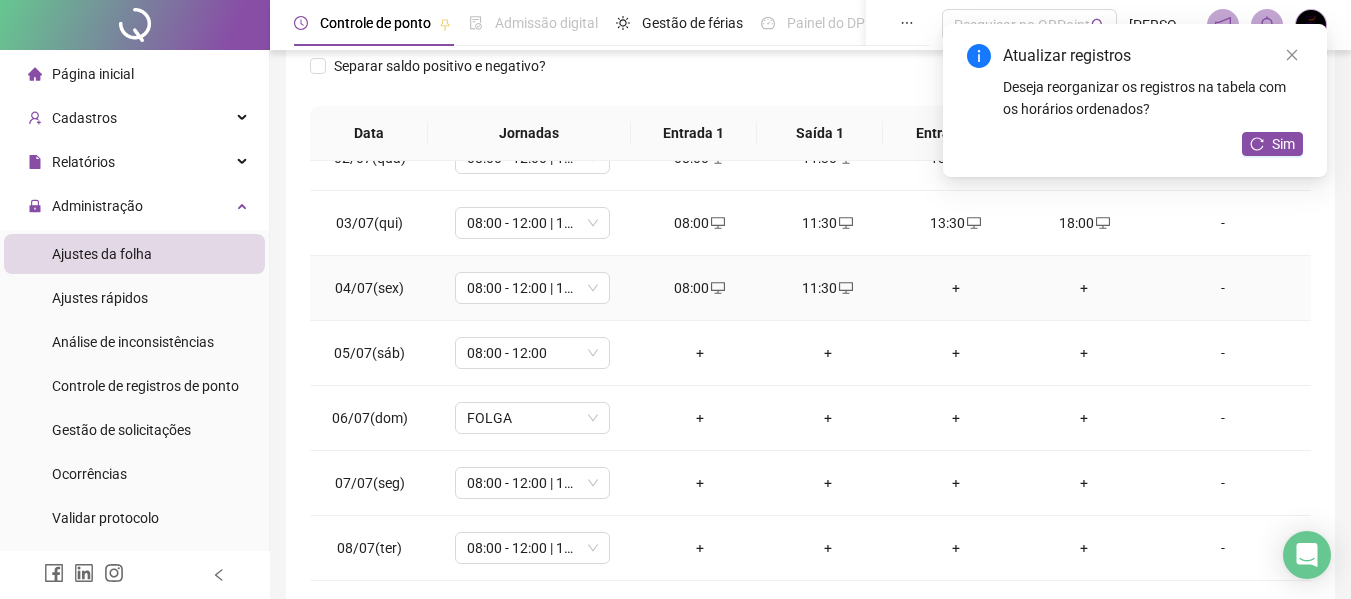 click on "+" at bounding box center [956, 288] 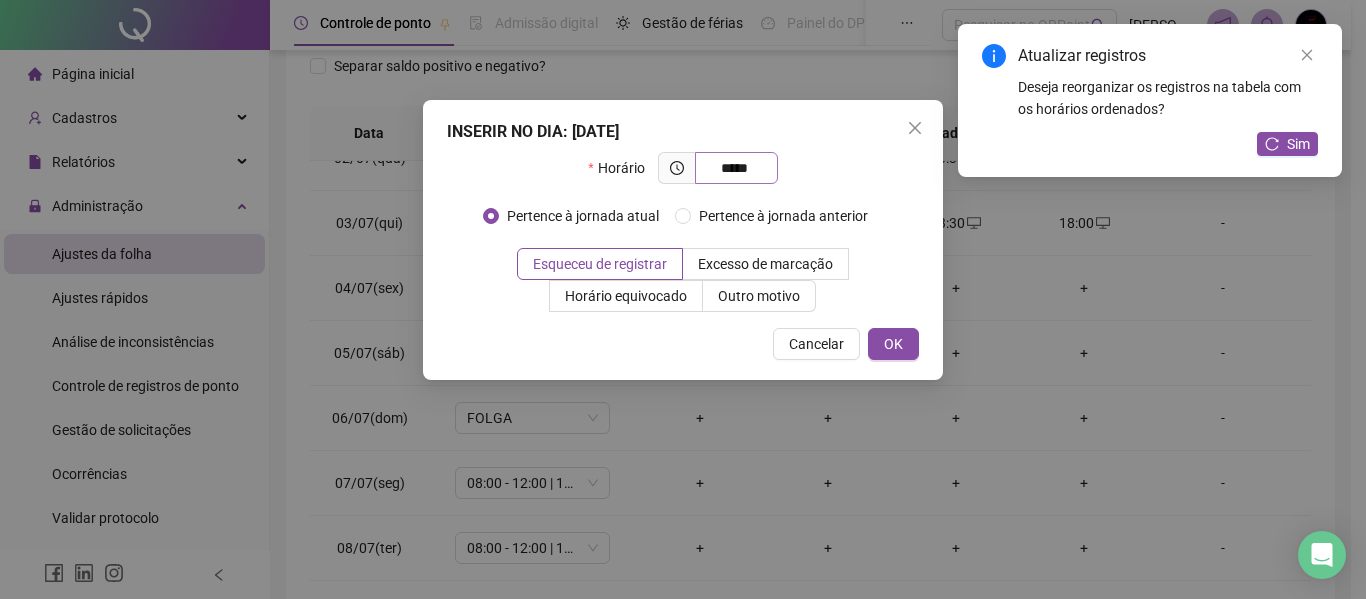 click on "*****" at bounding box center (734, 168) 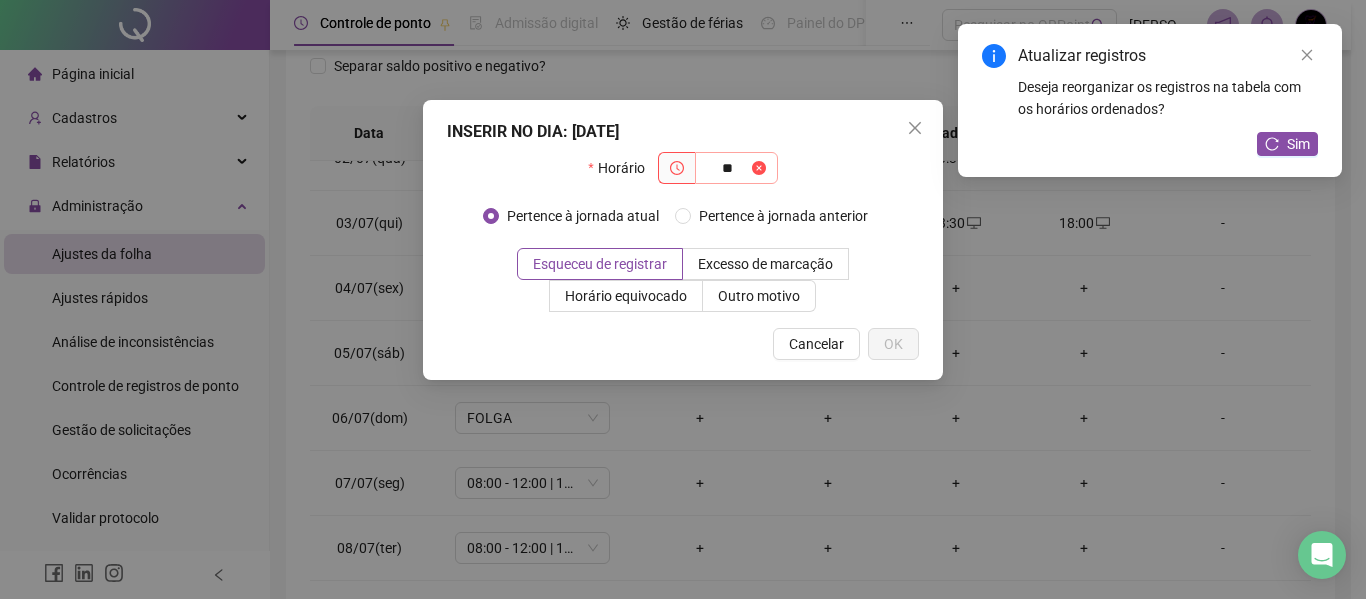 type on "*" 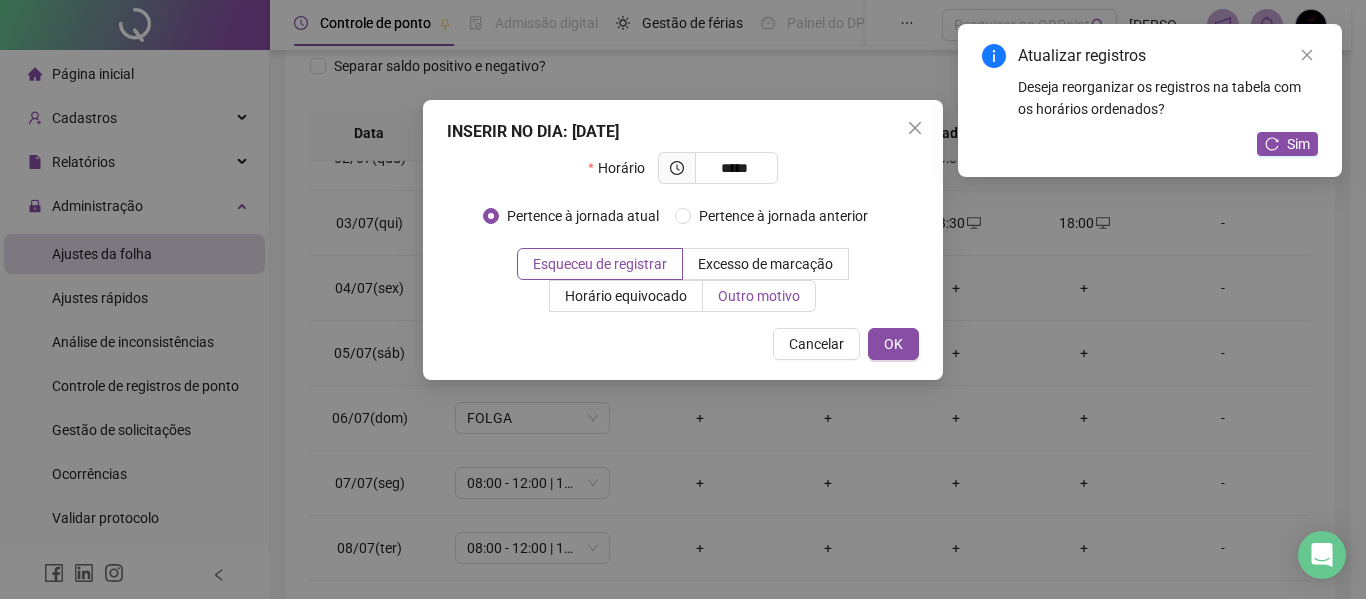 type on "*****" 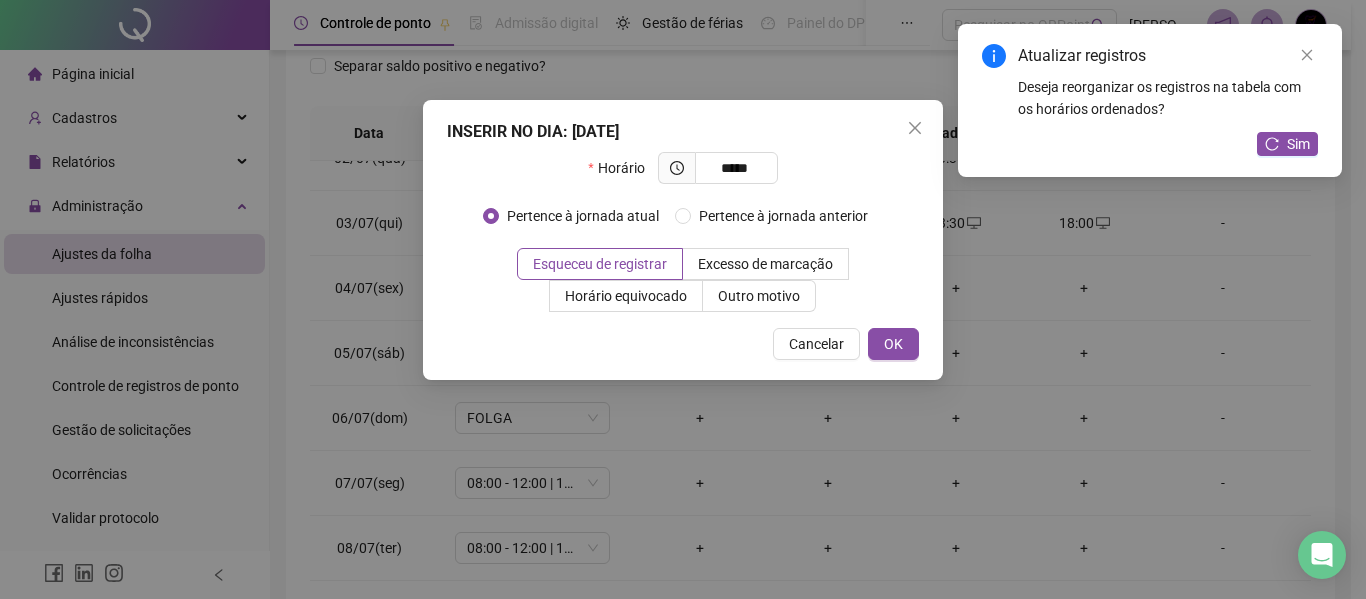 drag, startPoint x: 780, startPoint y: 302, endPoint x: 811, endPoint y: 317, distance: 34.43835 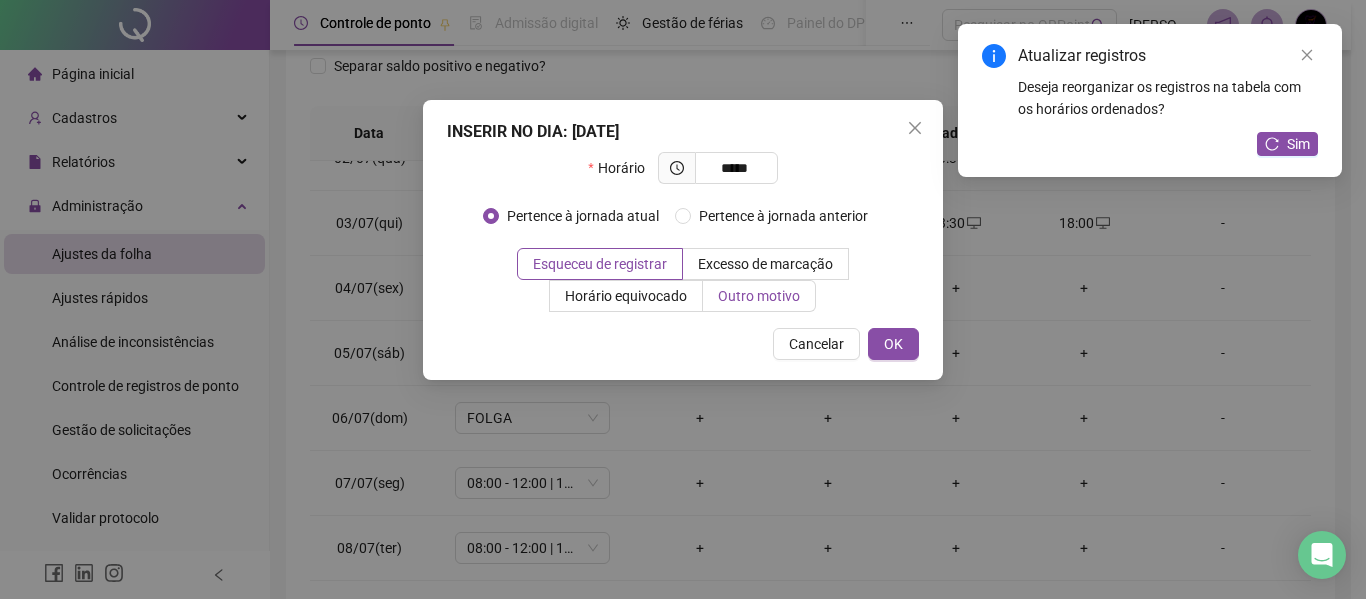 click on "Outro motivo" at bounding box center [759, 296] 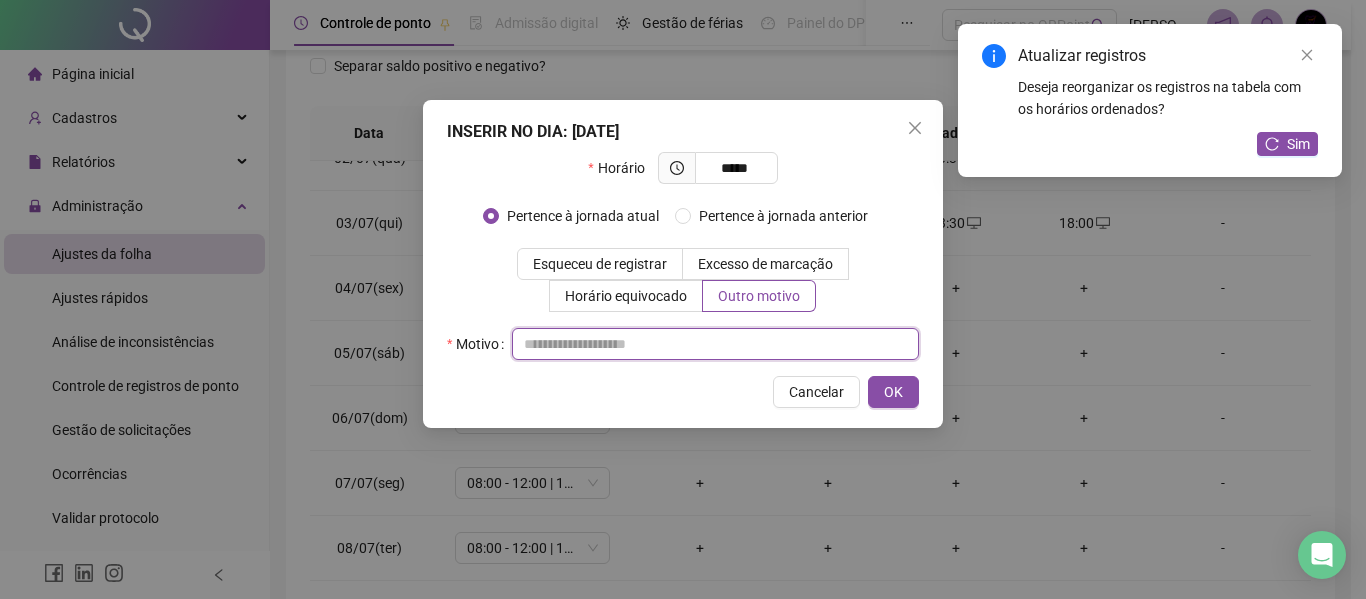 paste on "**********" 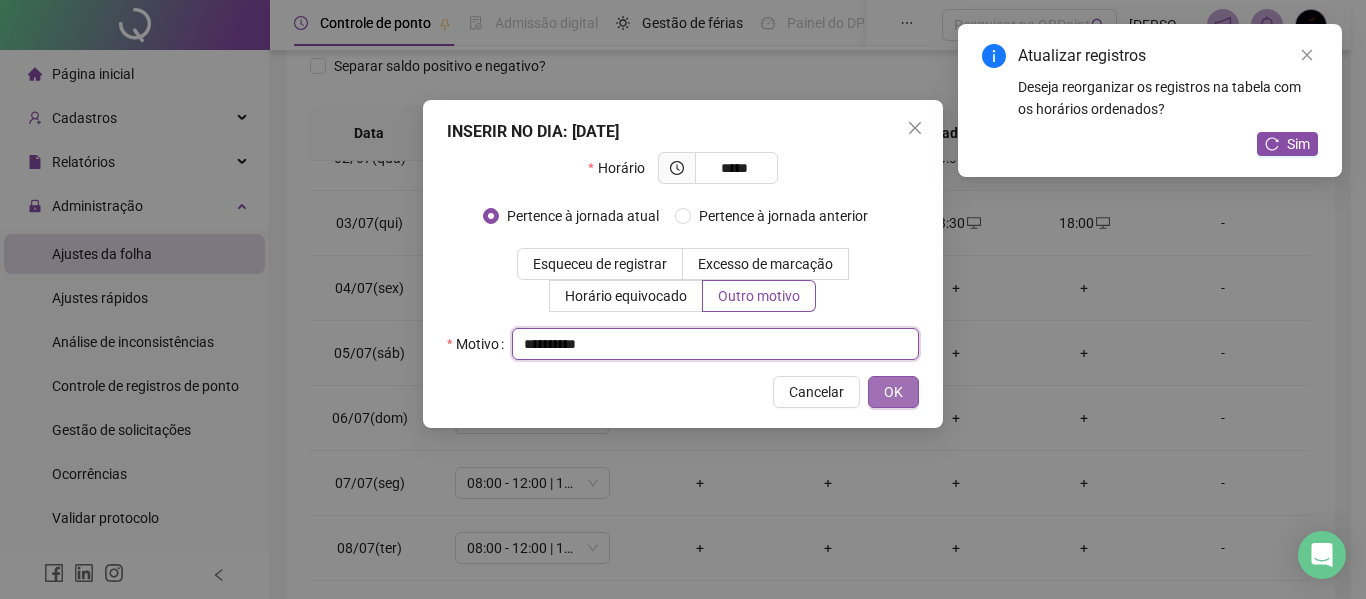 type on "**********" 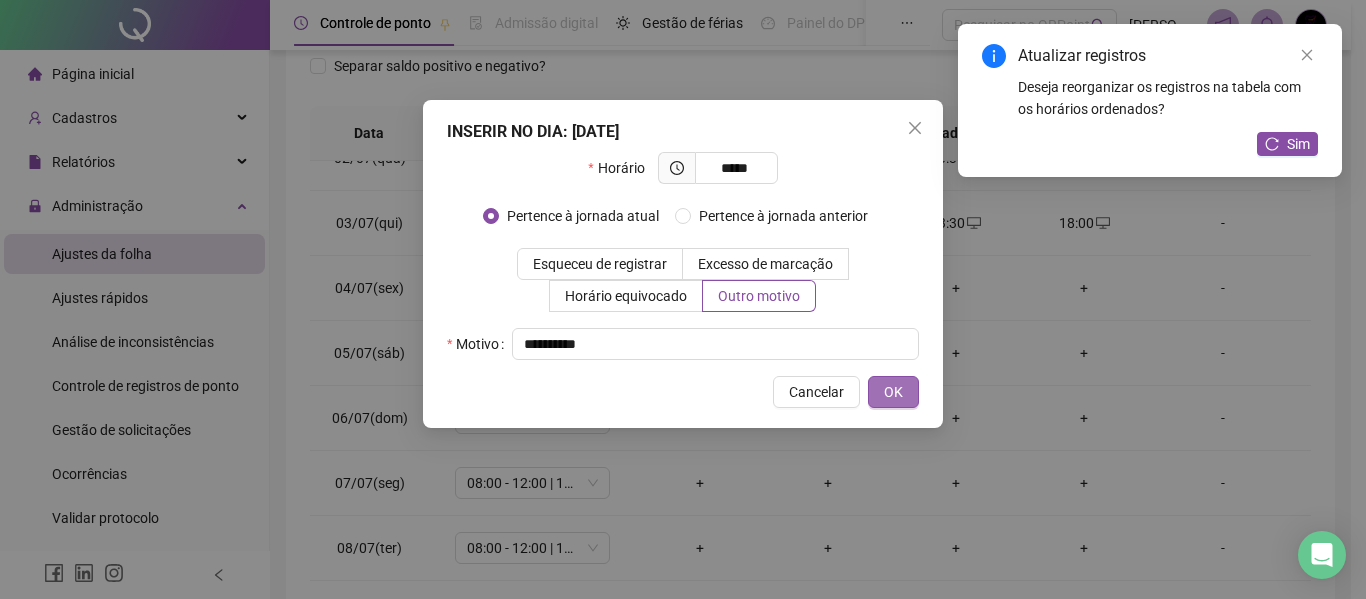 click on "OK" at bounding box center [893, 392] 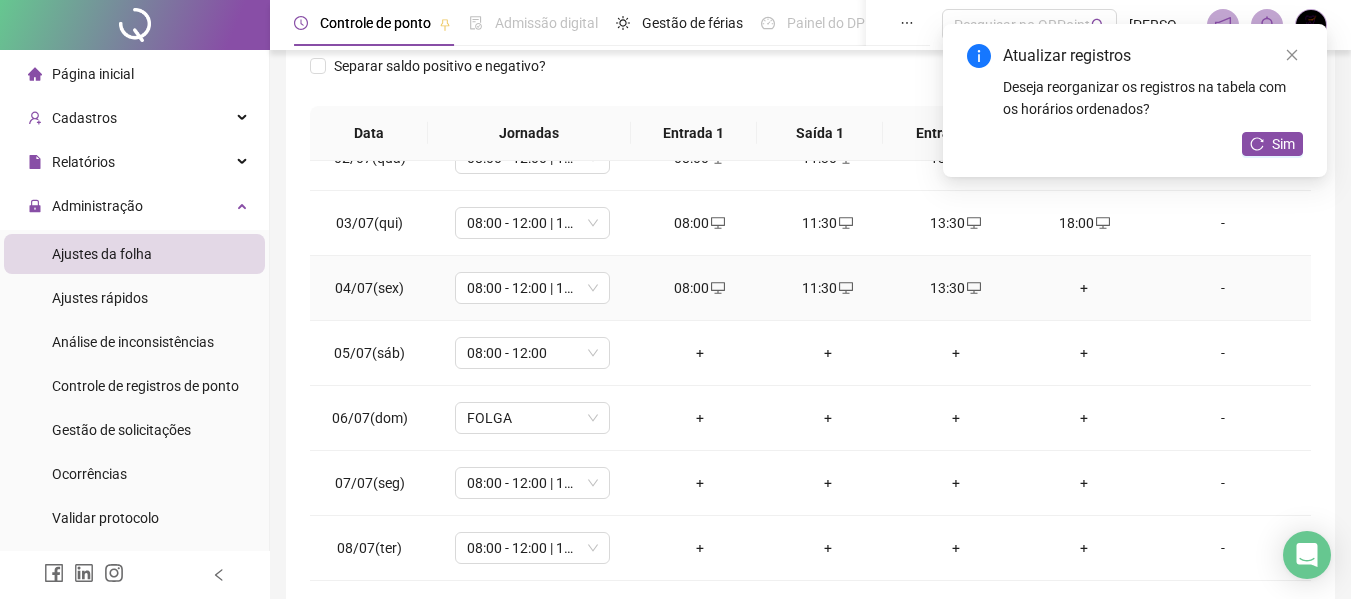 click on "+" at bounding box center (1084, 288) 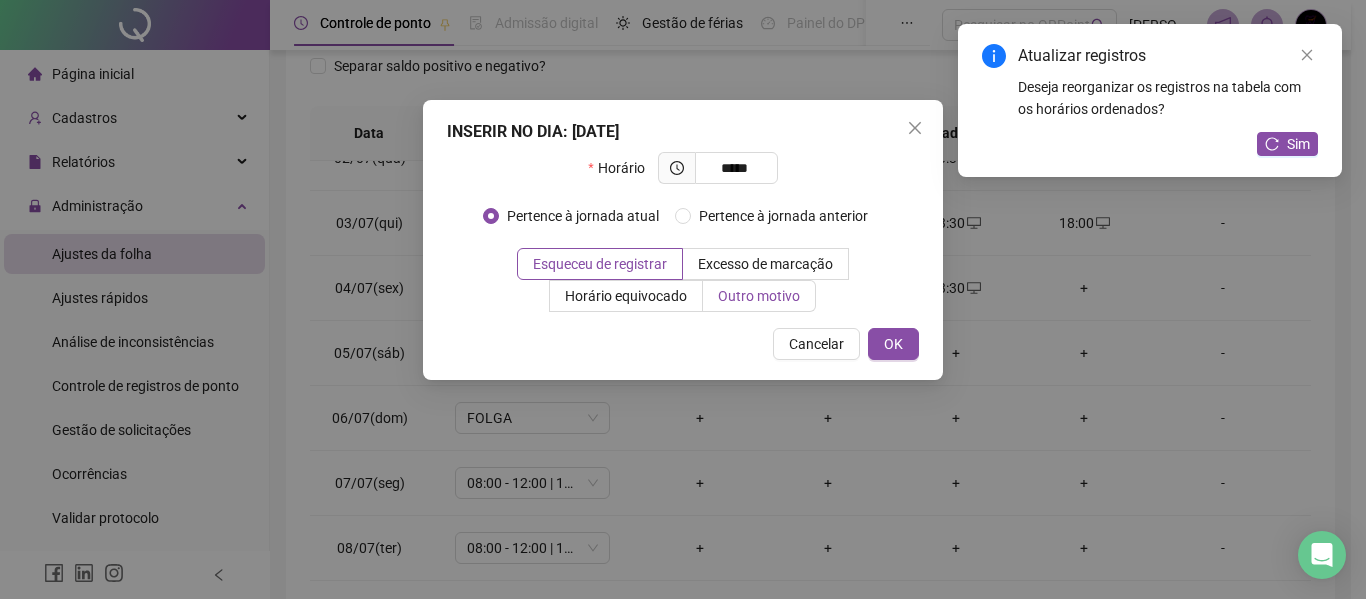 type on "*****" 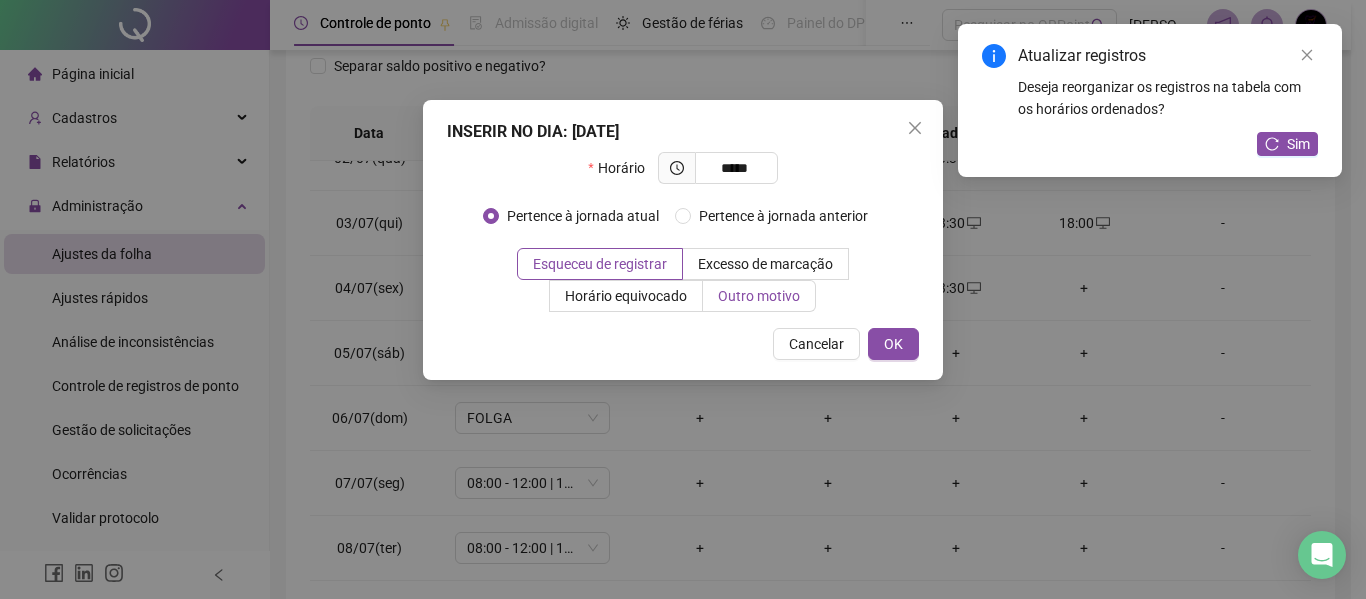 click on "Outro motivo" at bounding box center (759, 296) 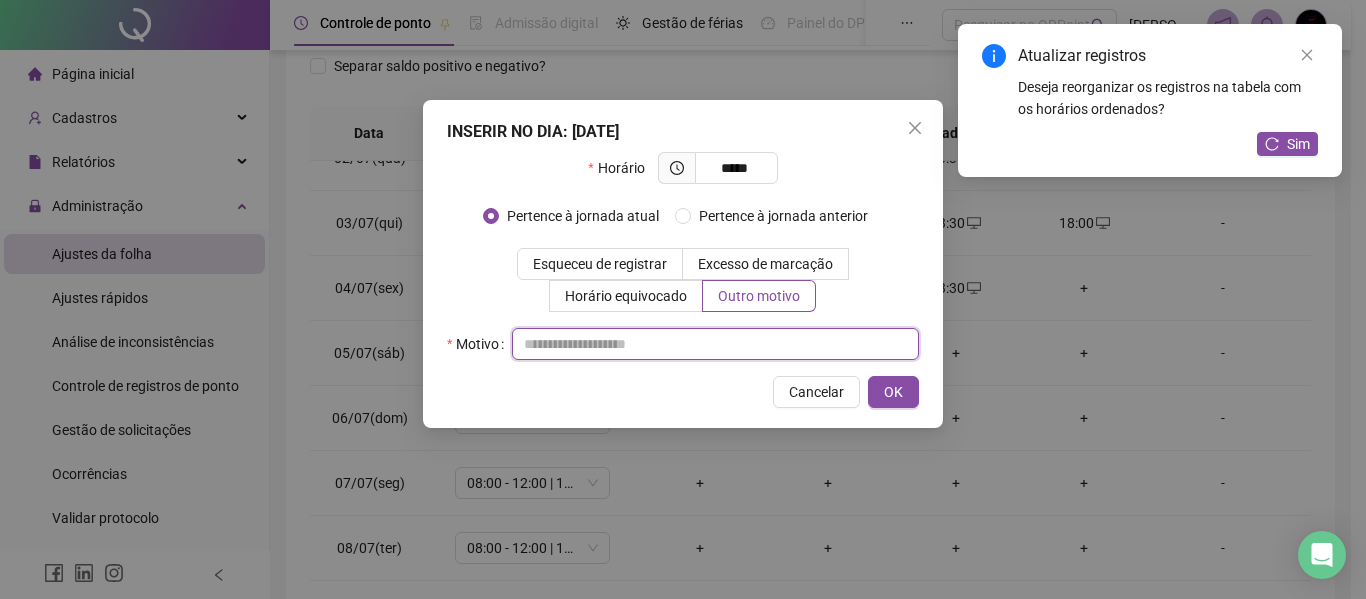 click at bounding box center (715, 344) 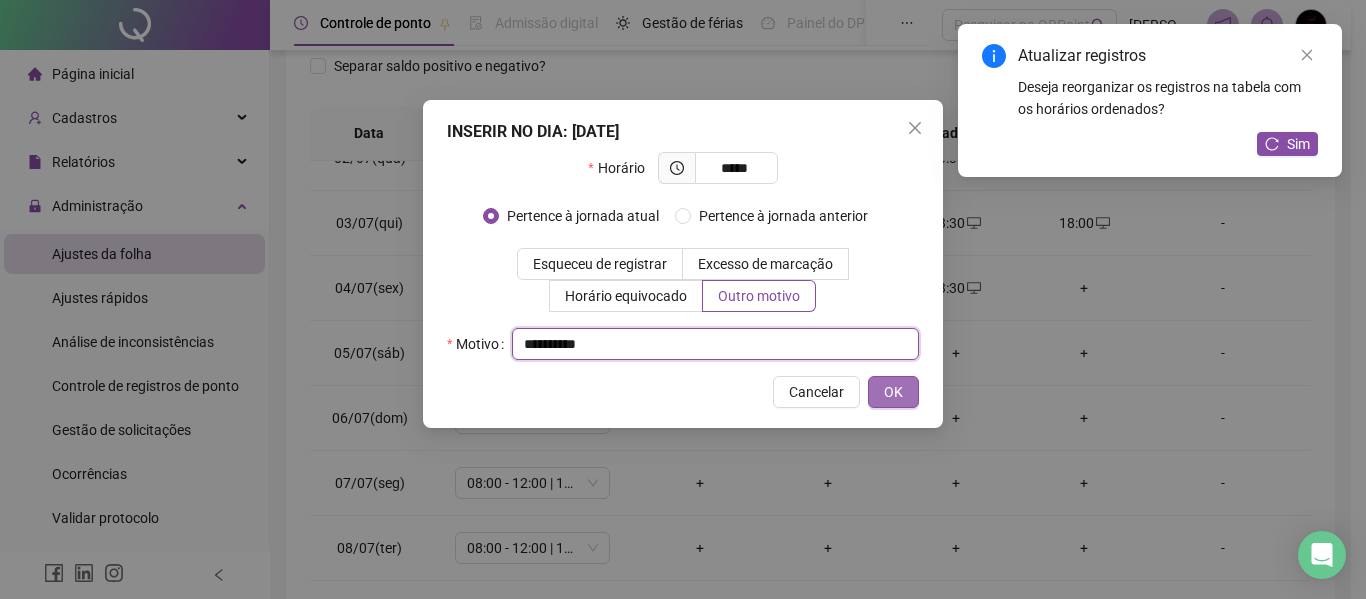 type on "**********" 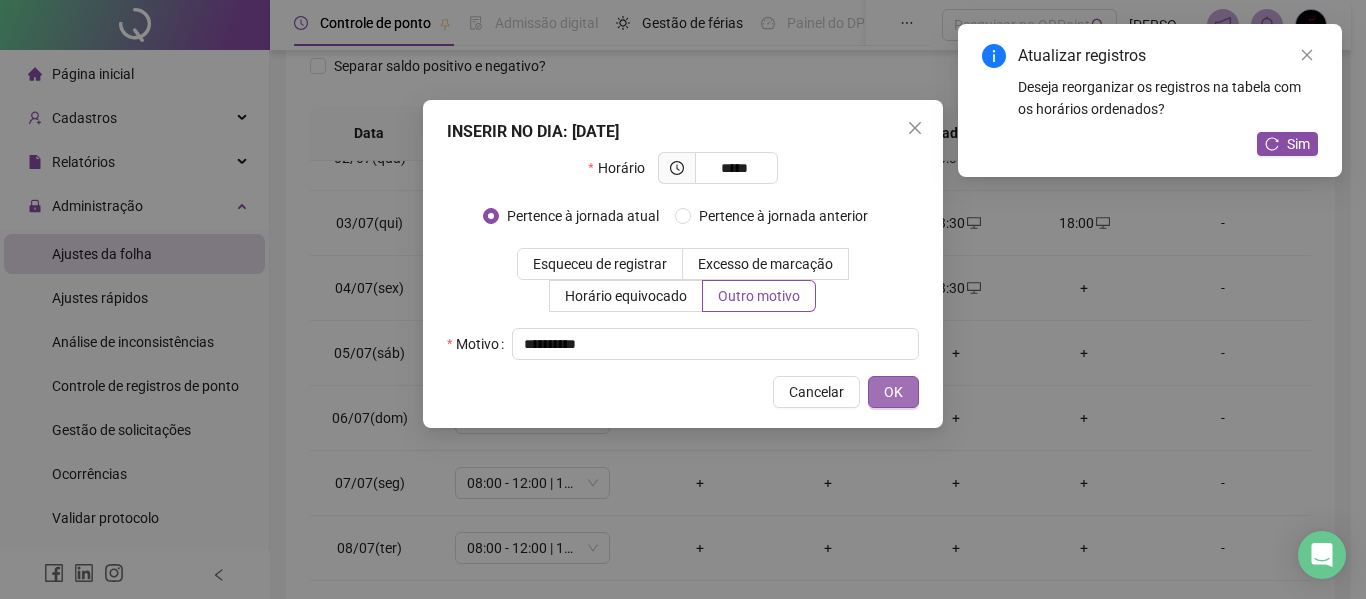 click on "OK" at bounding box center [893, 392] 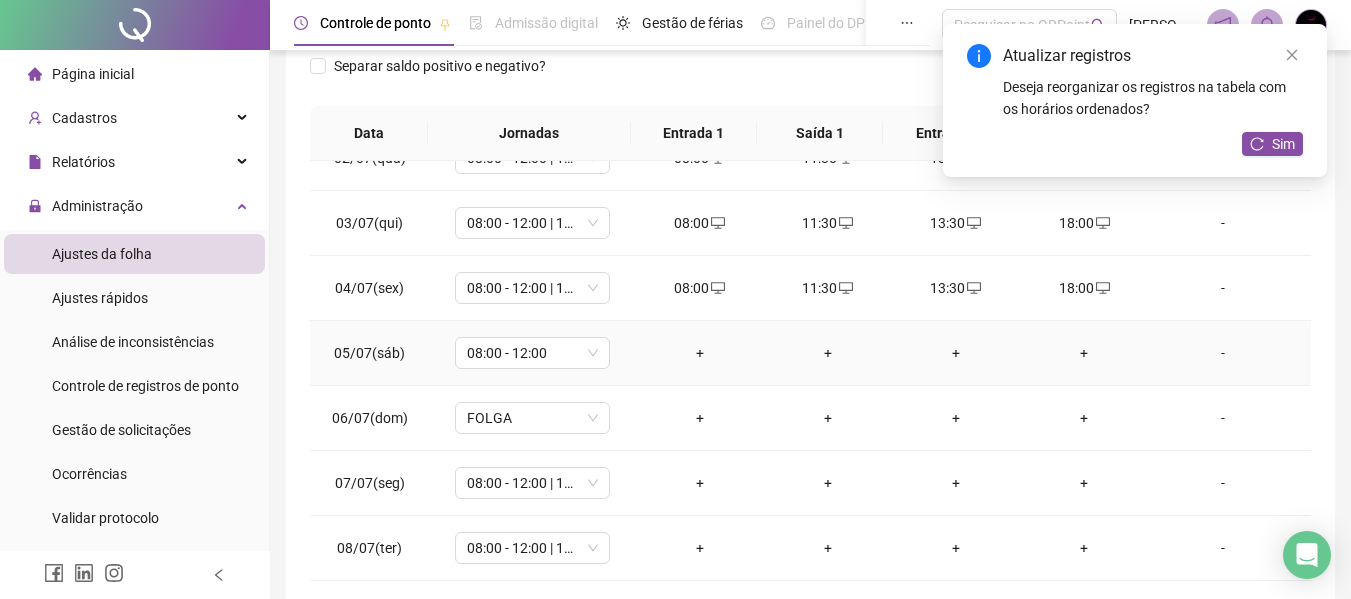 click on "+" at bounding box center [700, 353] 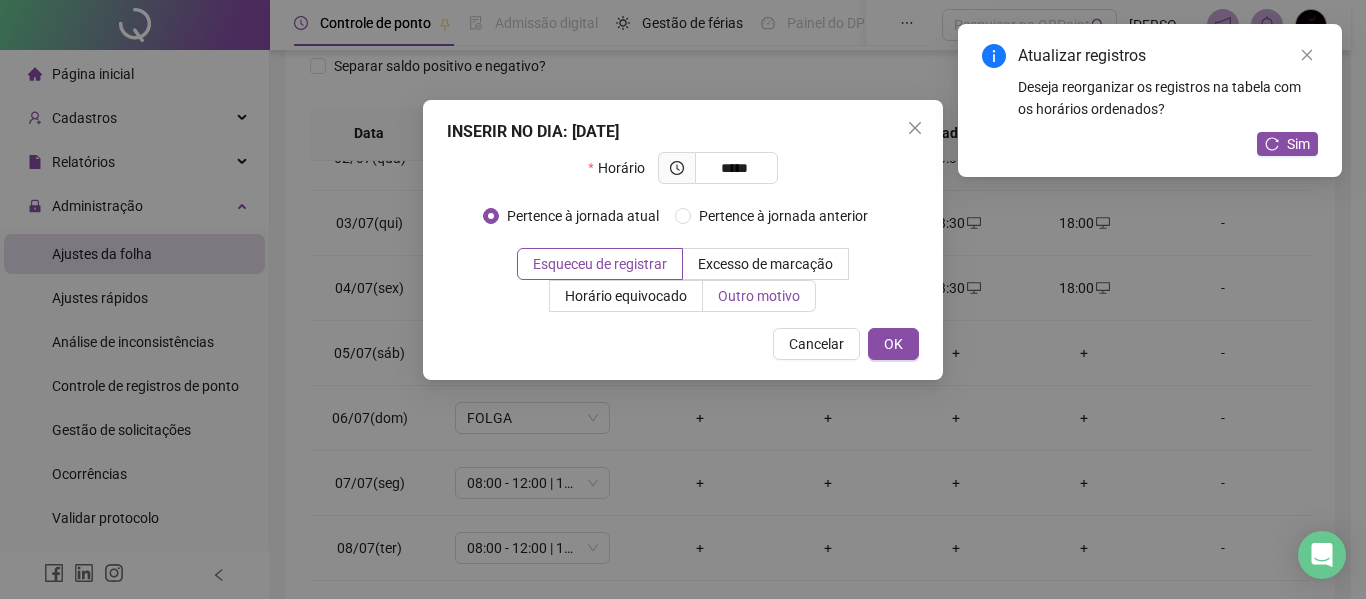 type on "*****" 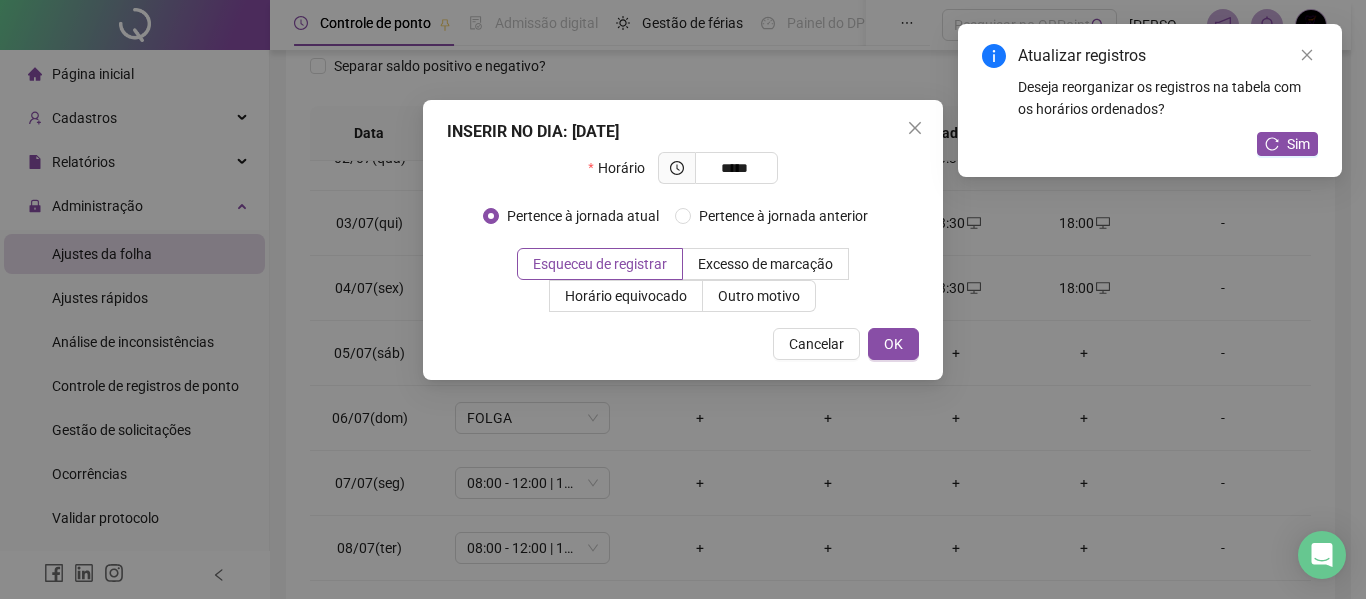 drag, startPoint x: 771, startPoint y: 301, endPoint x: 814, endPoint y: 321, distance: 47.423622 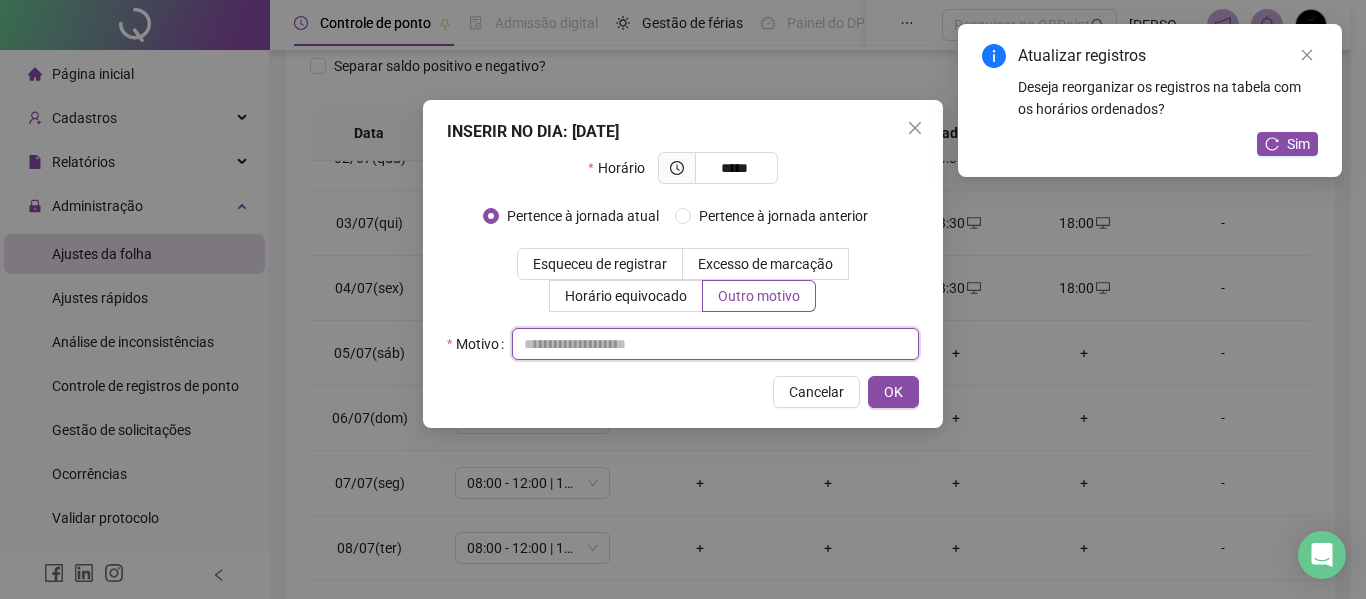paste on "**********" 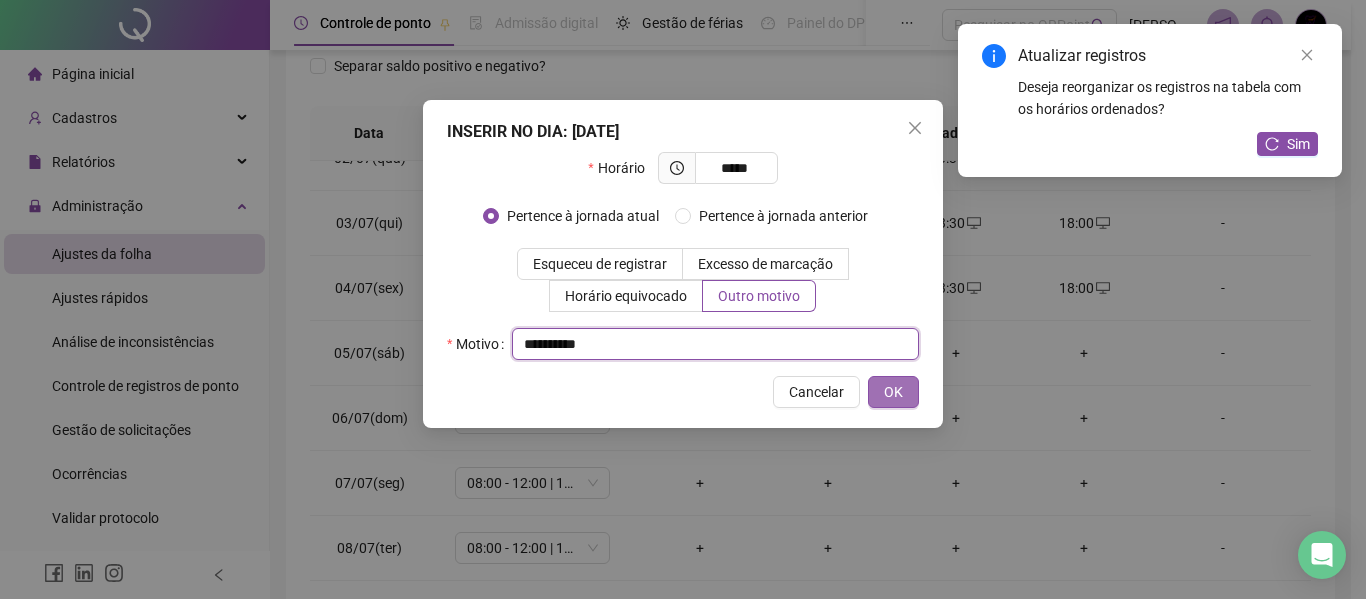 type on "**********" 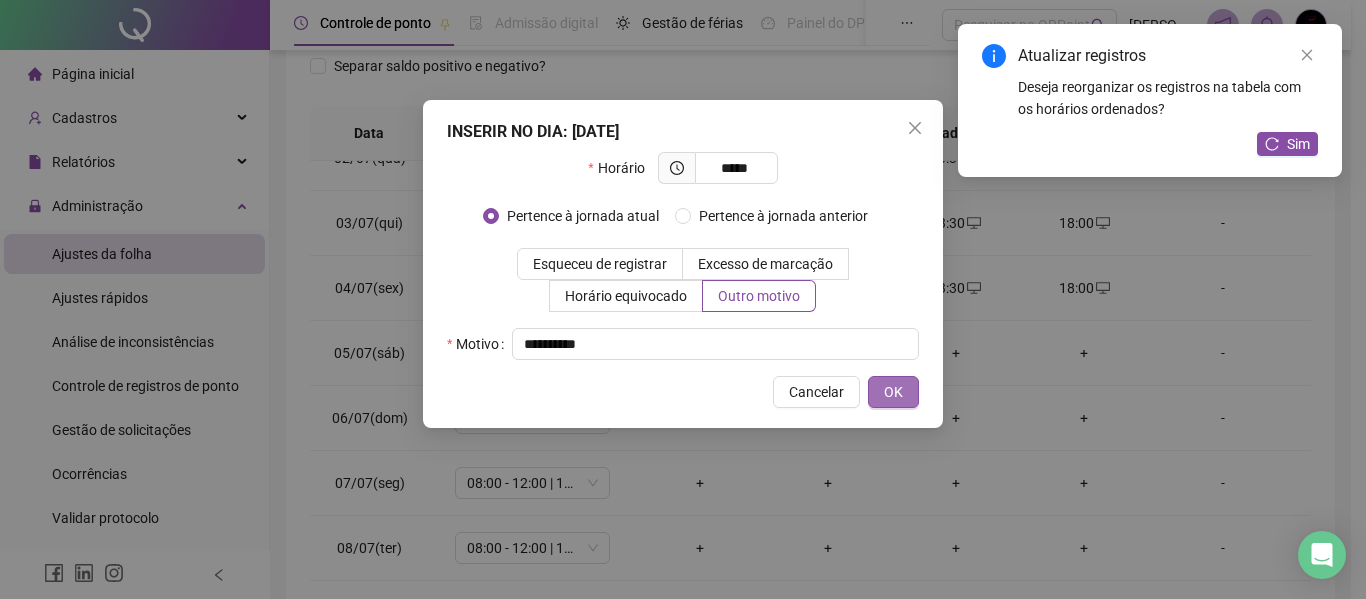 click on "OK" at bounding box center (893, 392) 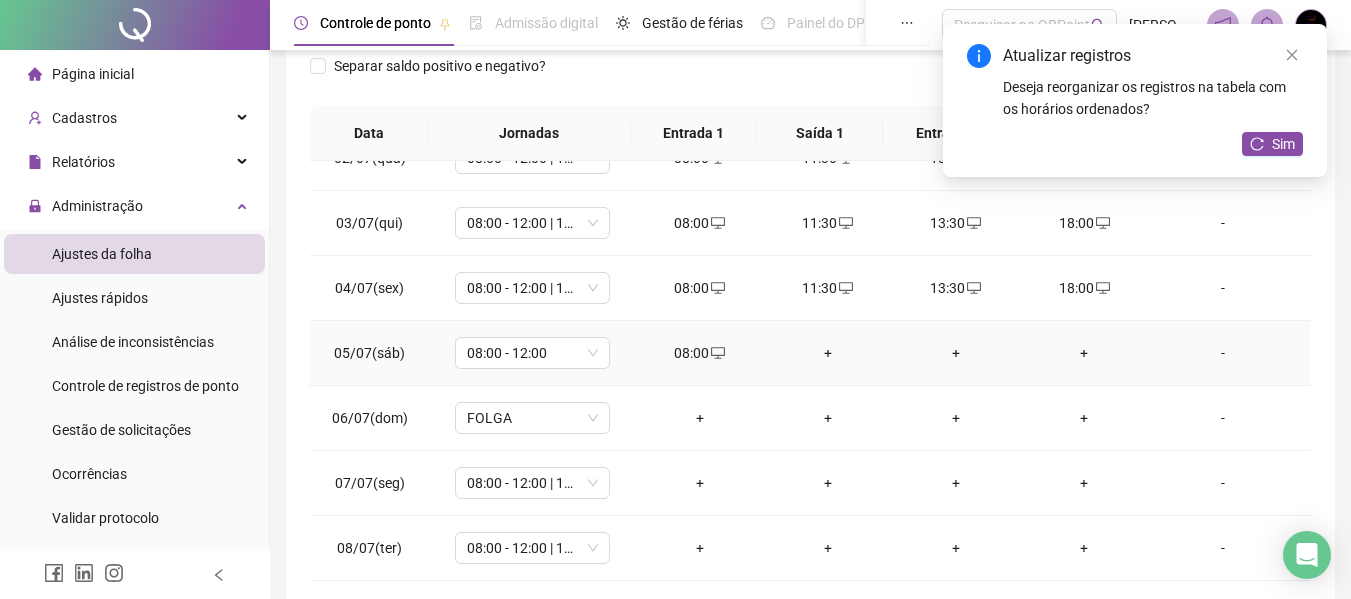 click on "+" at bounding box center [828, 353] 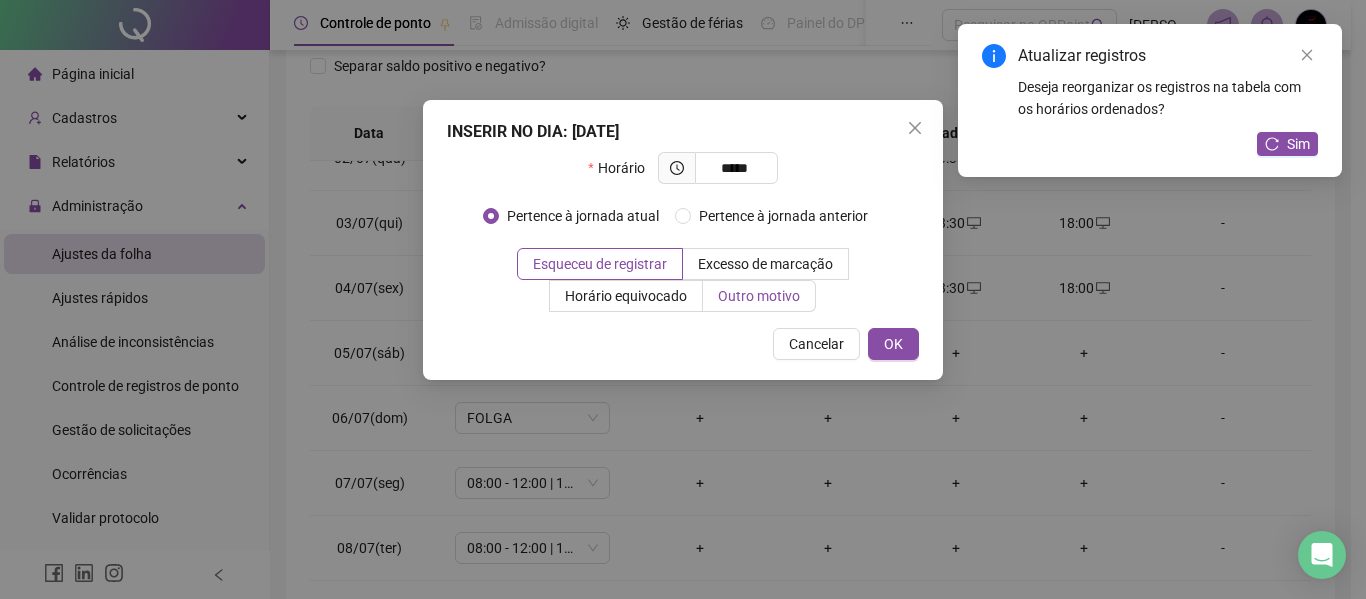 type on "*****" 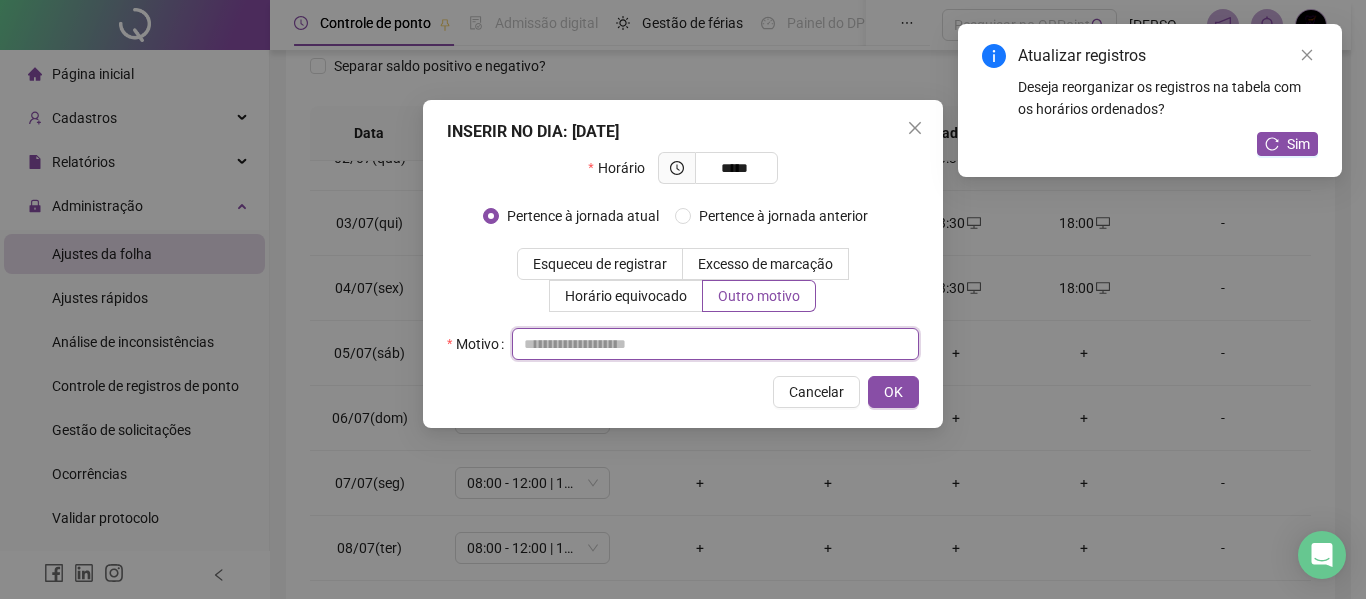 click at bounding box center [715, 344] 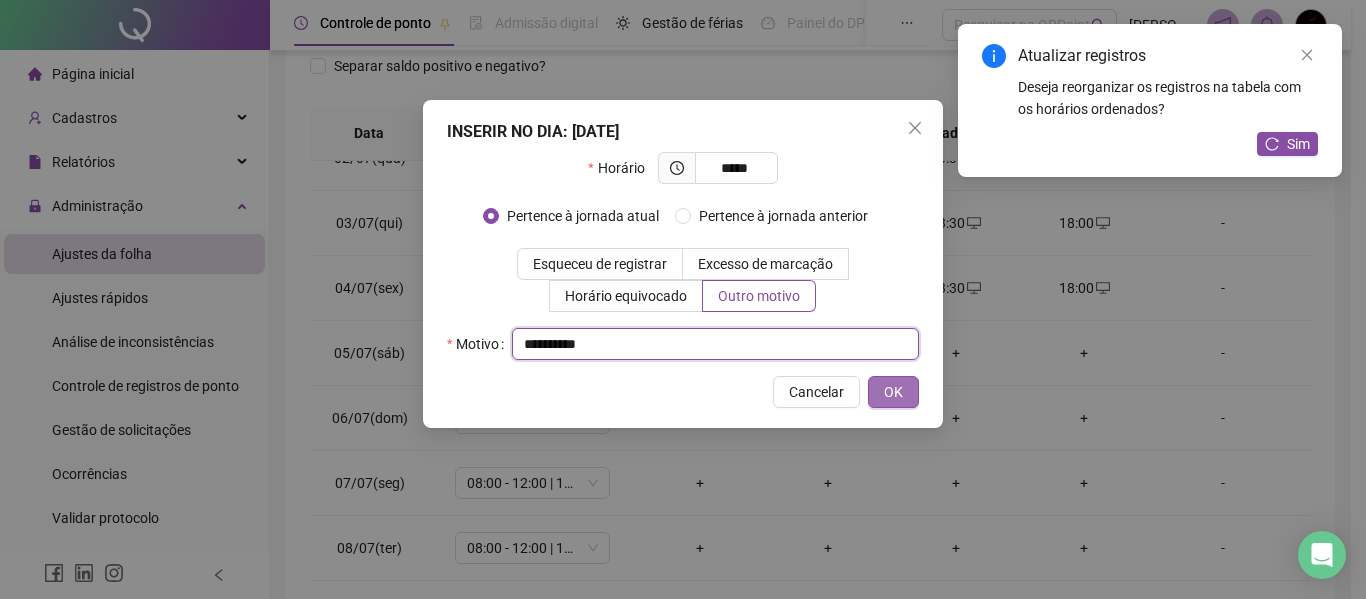 type on "**********" 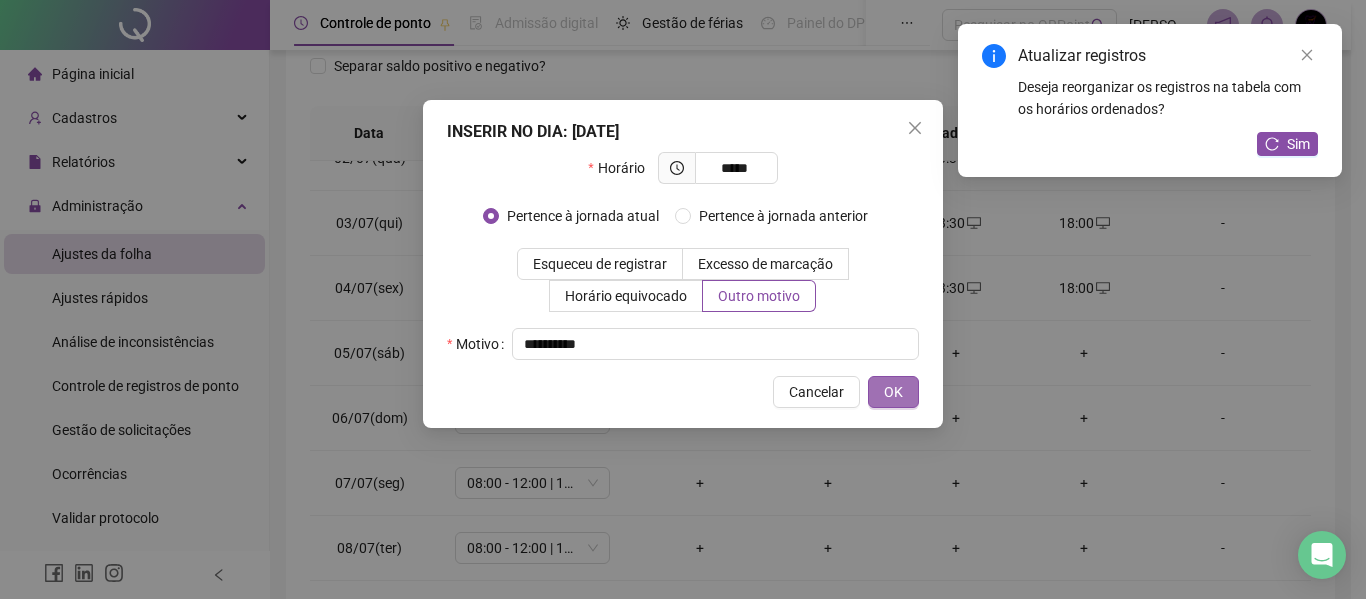 click on "OK" at bounding box center [893, 392] 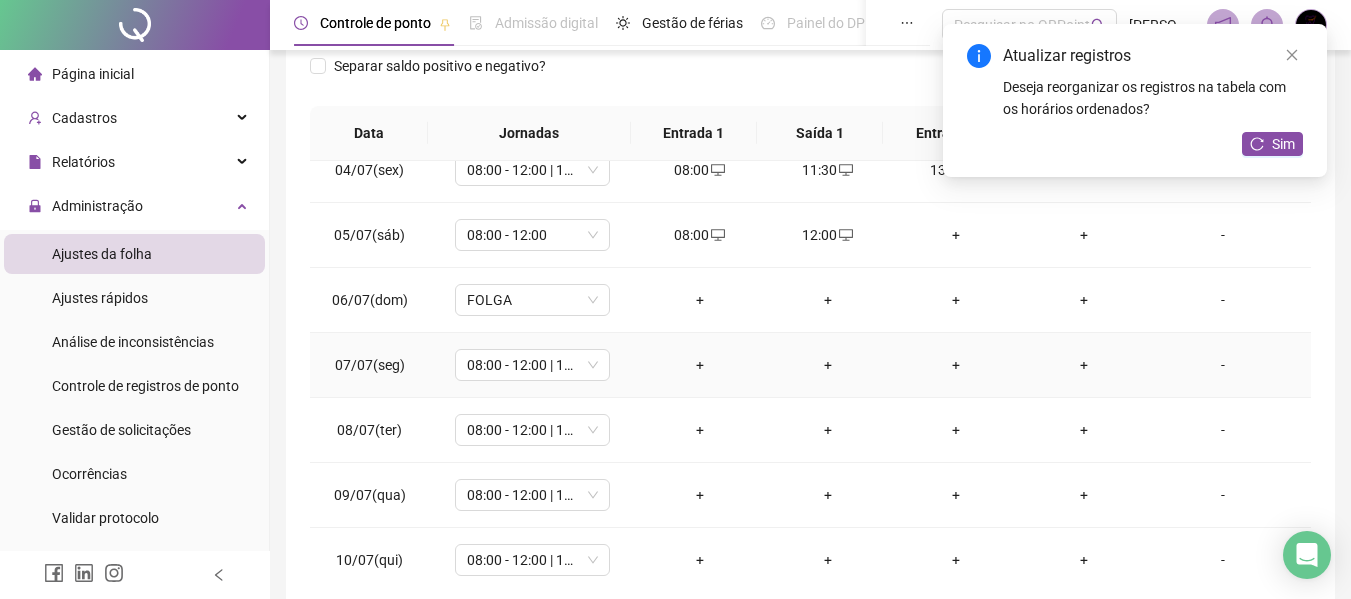 scroll, scrollTop: 223, scrollLeft: 0, axis: vertical 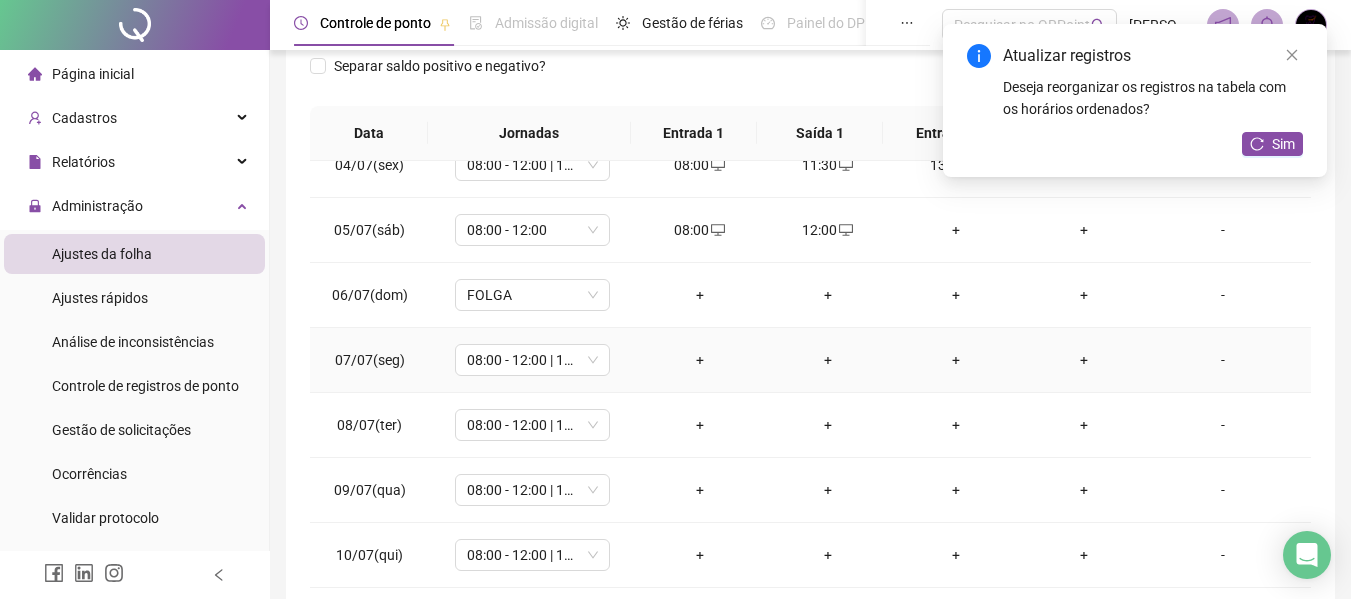 click on "+" at bounding box center [700, 360] 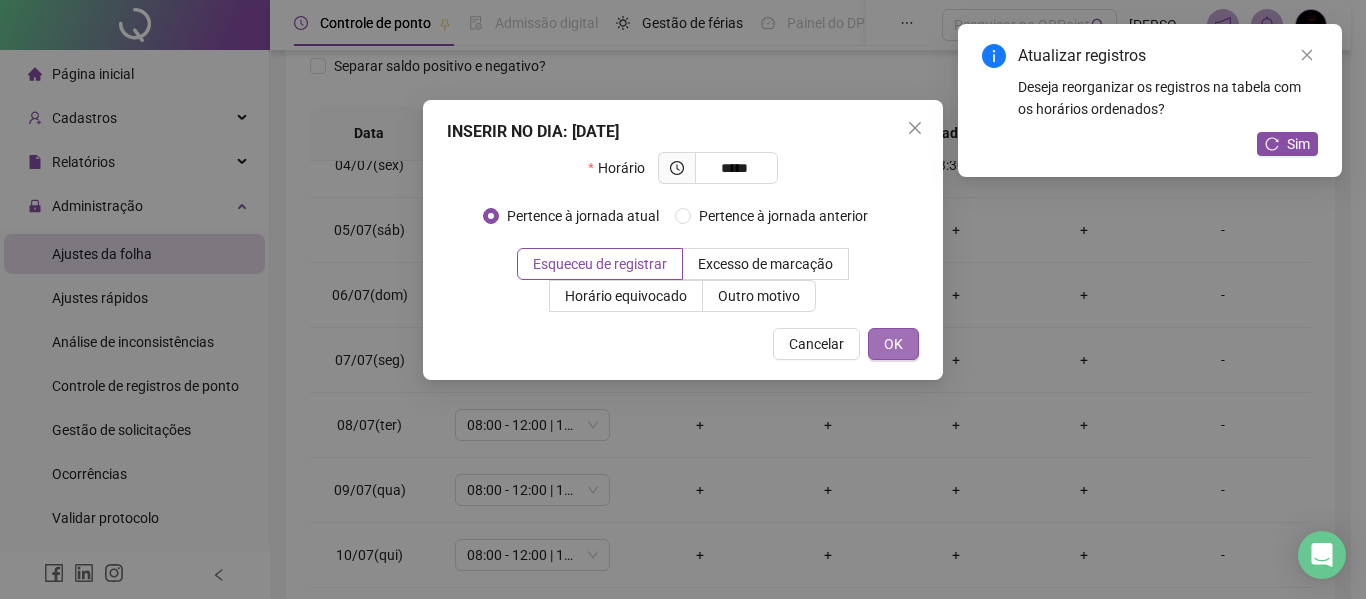 type on "*****" 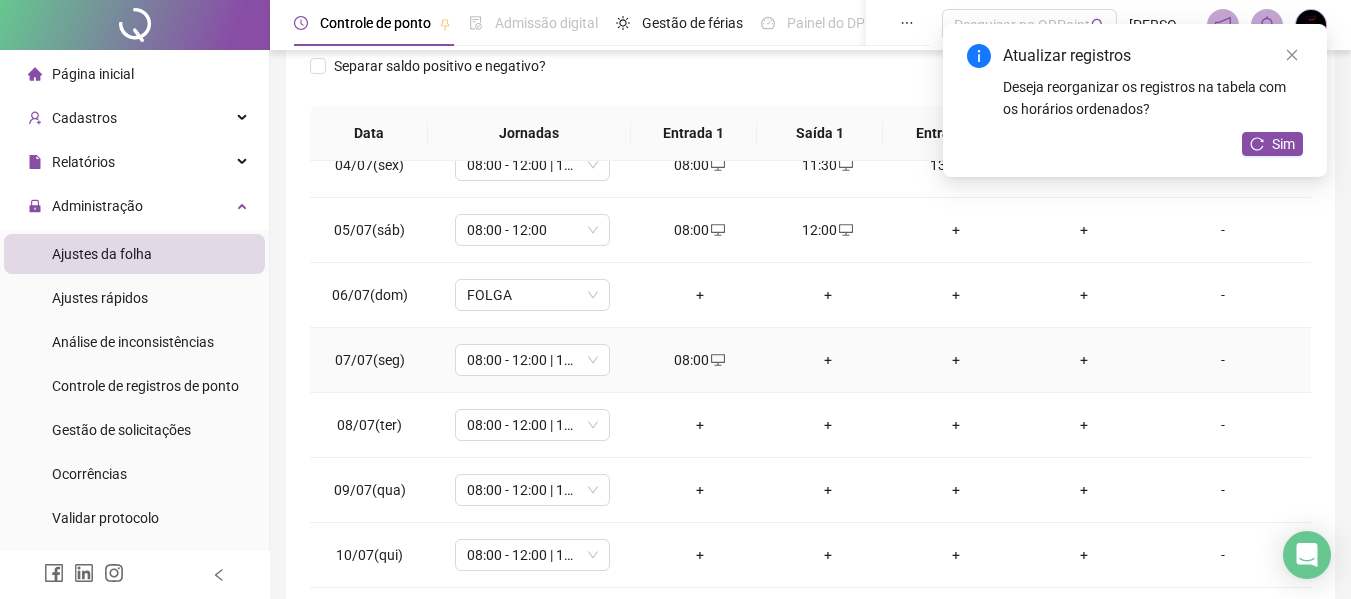 click 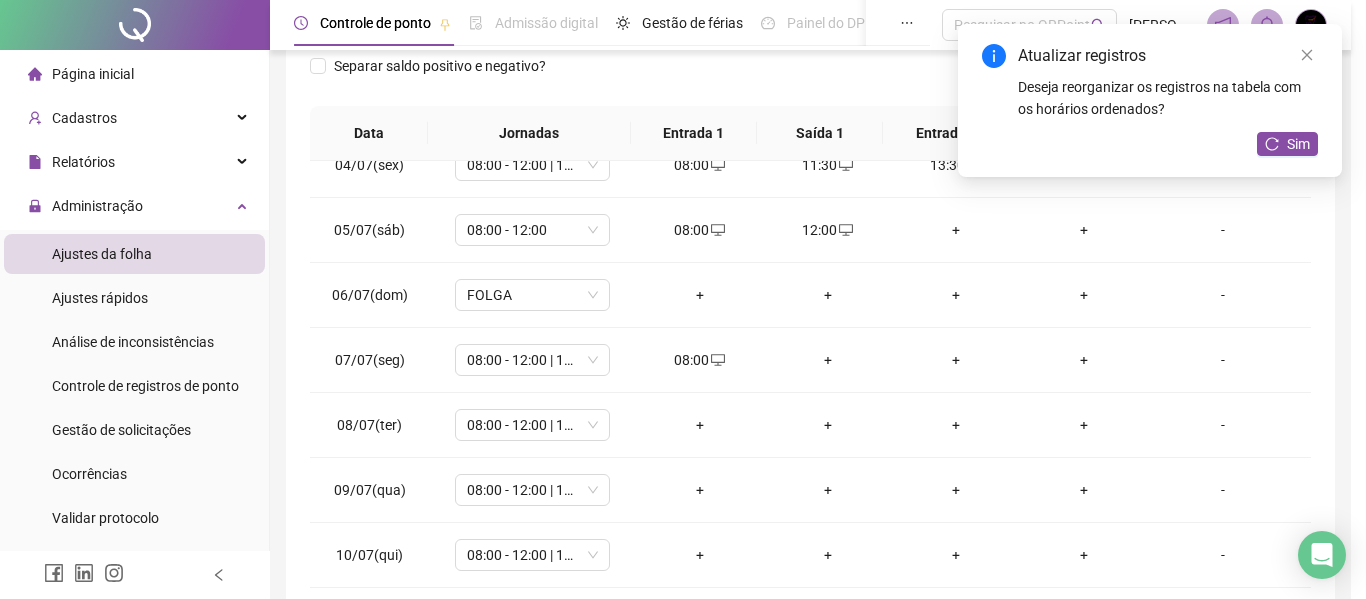 type on "**********" 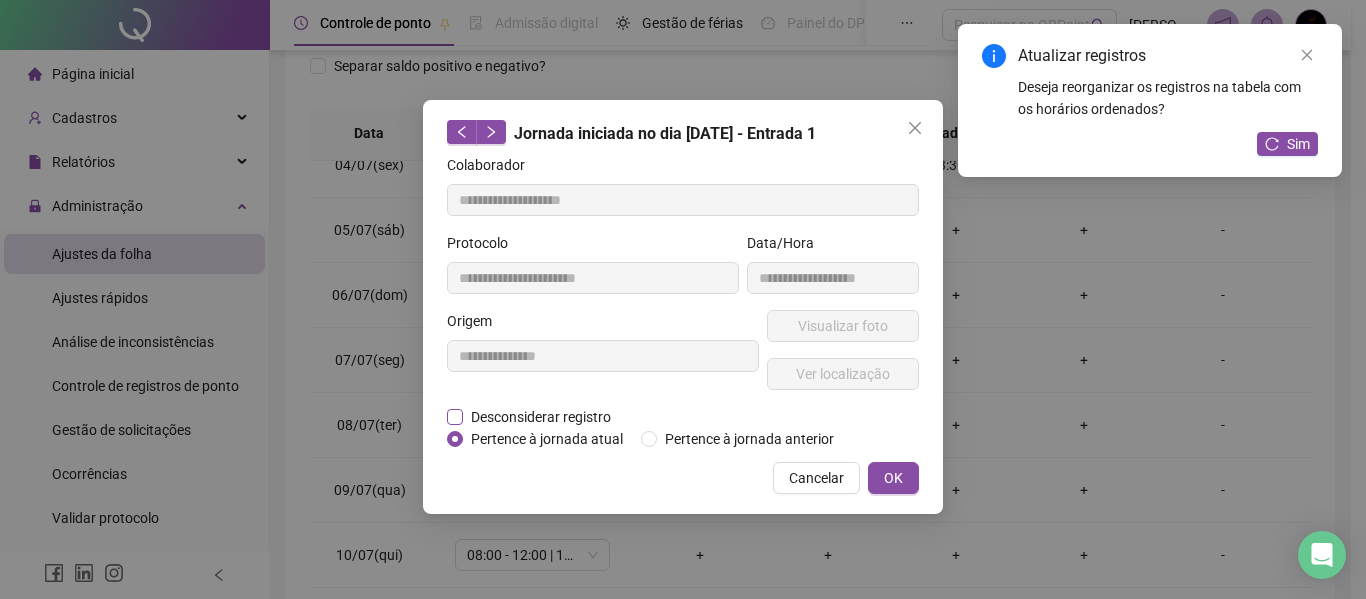 click on "Desconsiderar registro" at bounding box center (541, 417) 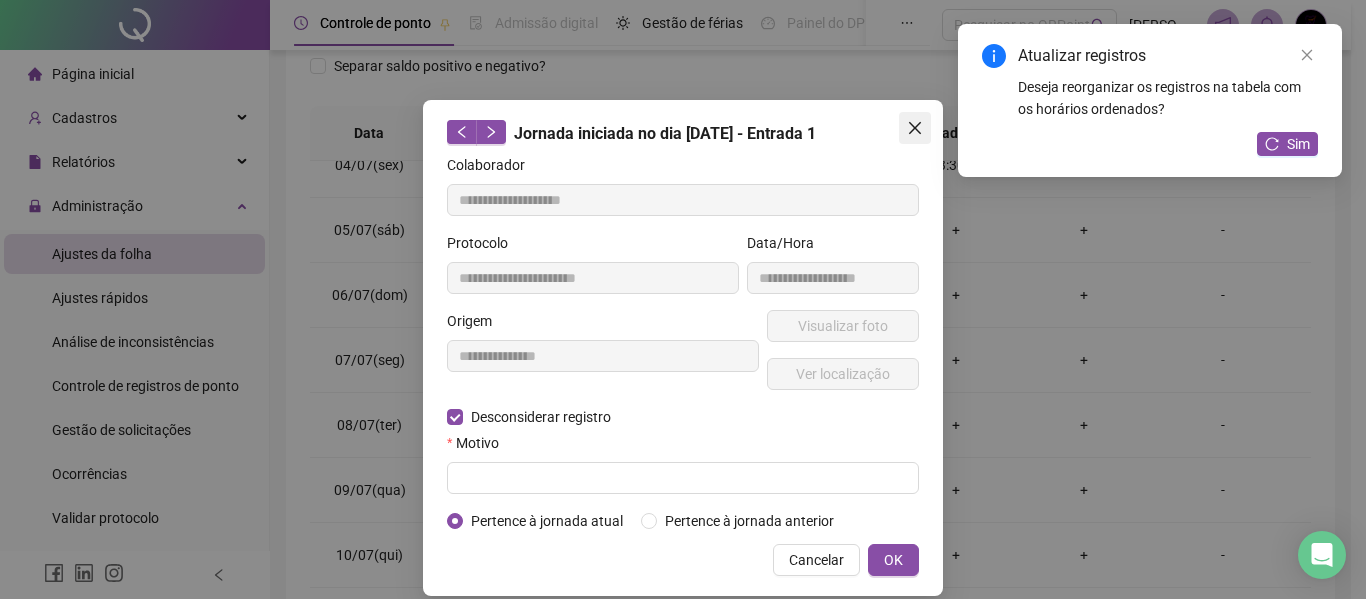 click at bounding box center (915, 128) 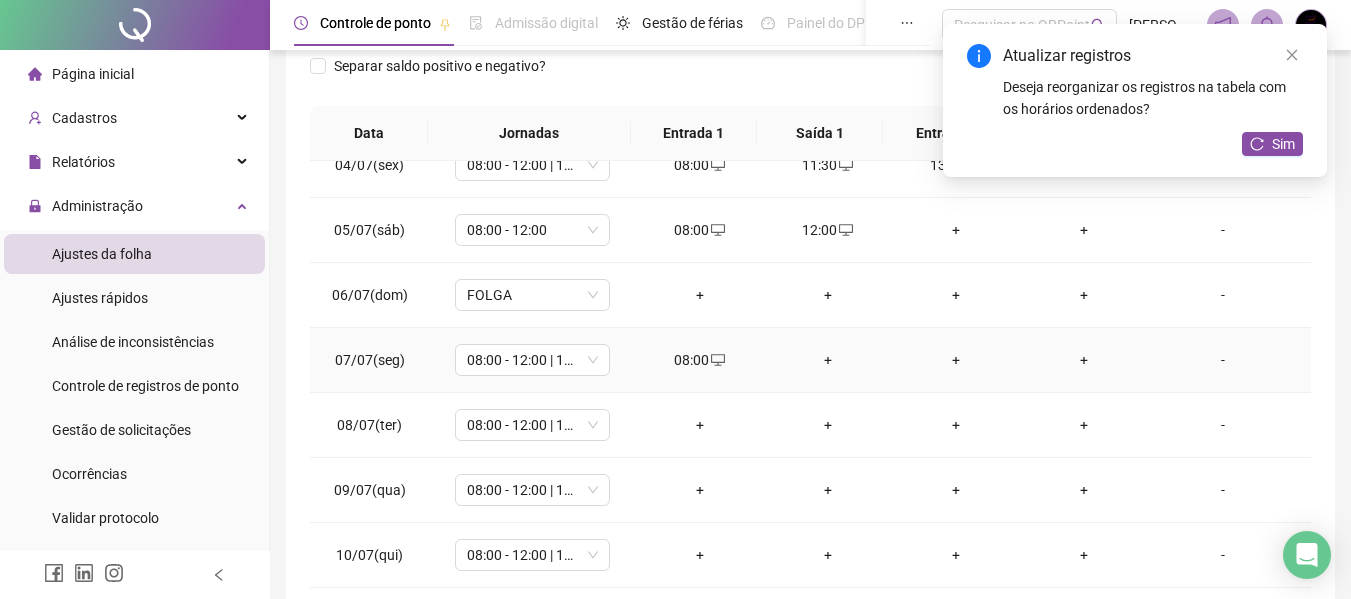 click on "+" at bounding box center (828, 360) 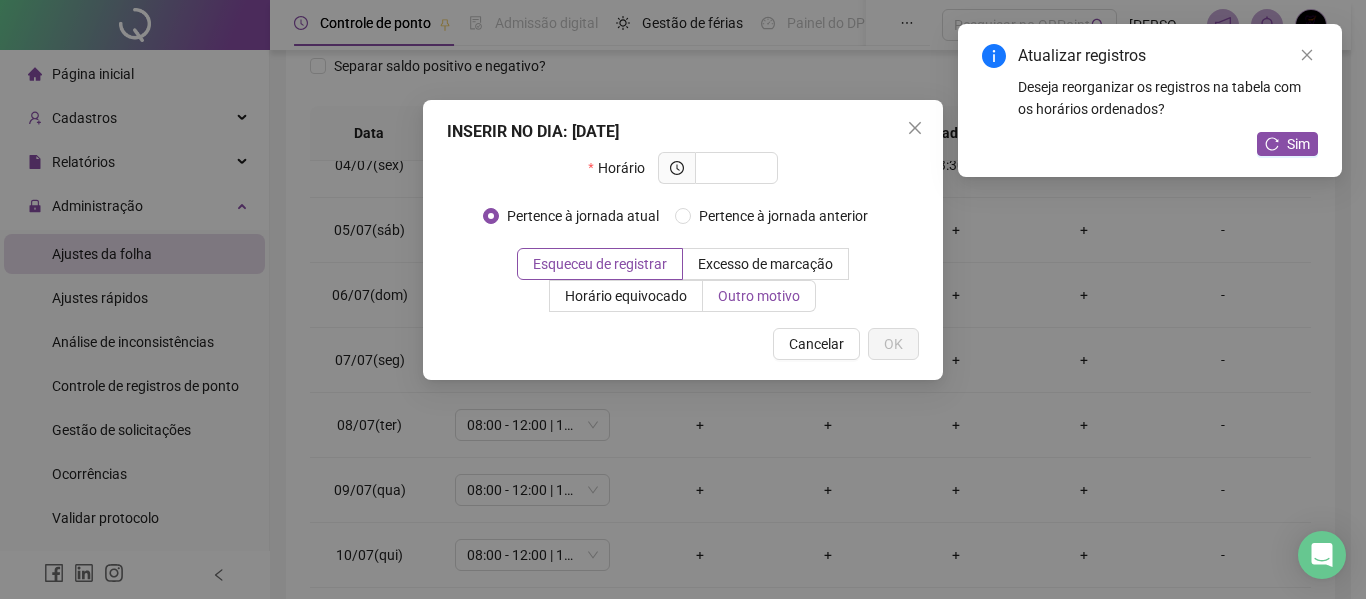 click on "Outro motivo" at bounding box center [759, 296] 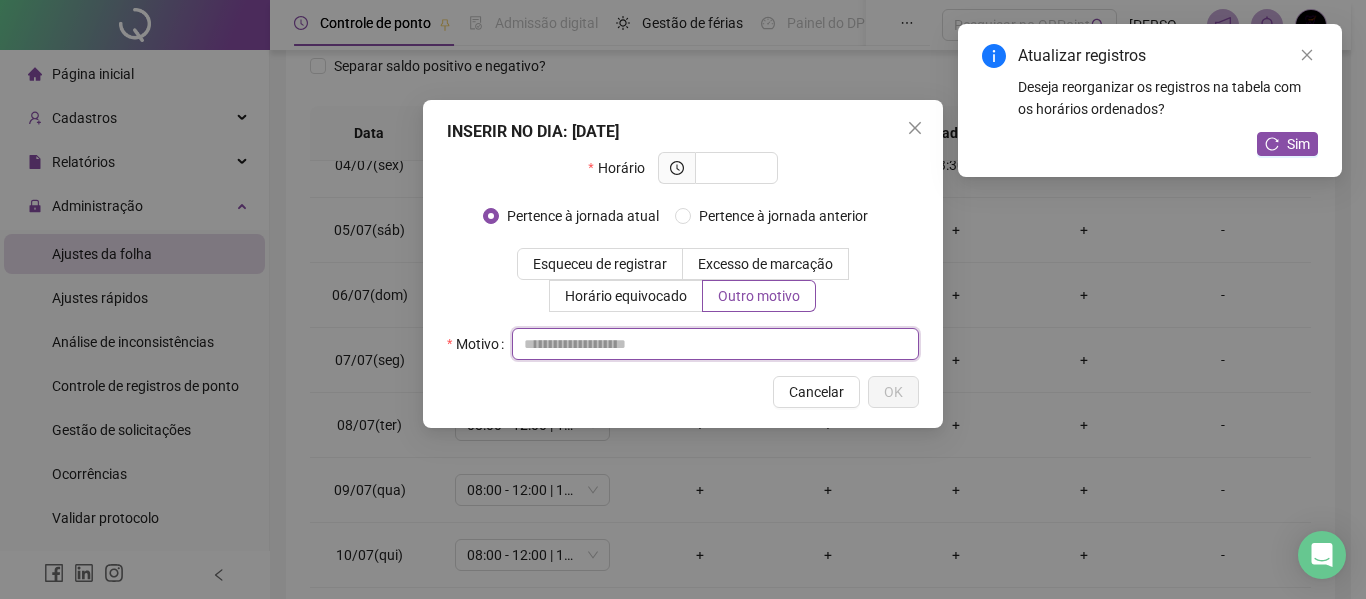 click at bounding box center [715, 344] 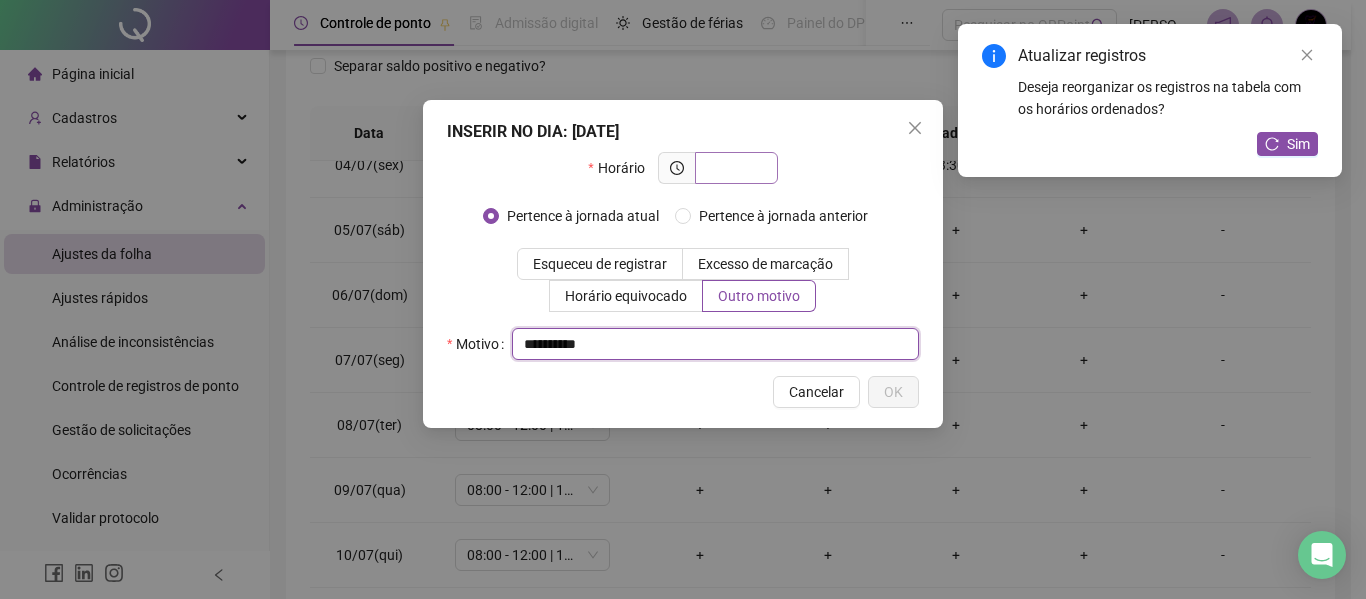 type on "**********" 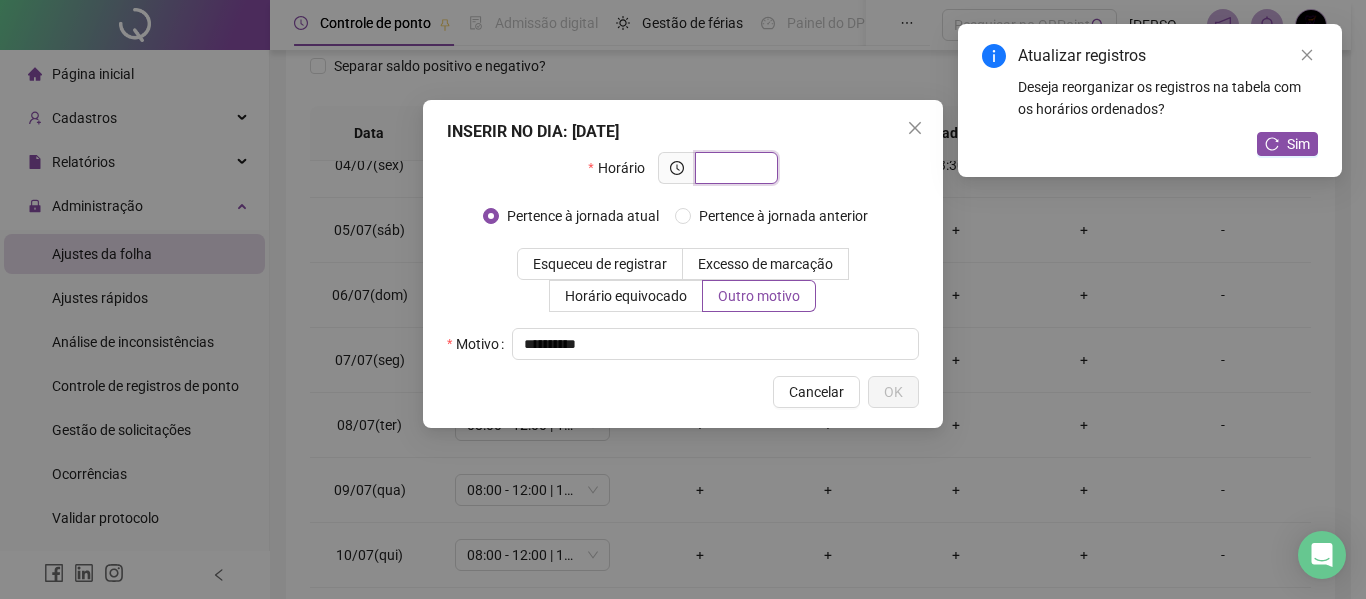 click at bounding box center (734, 168) 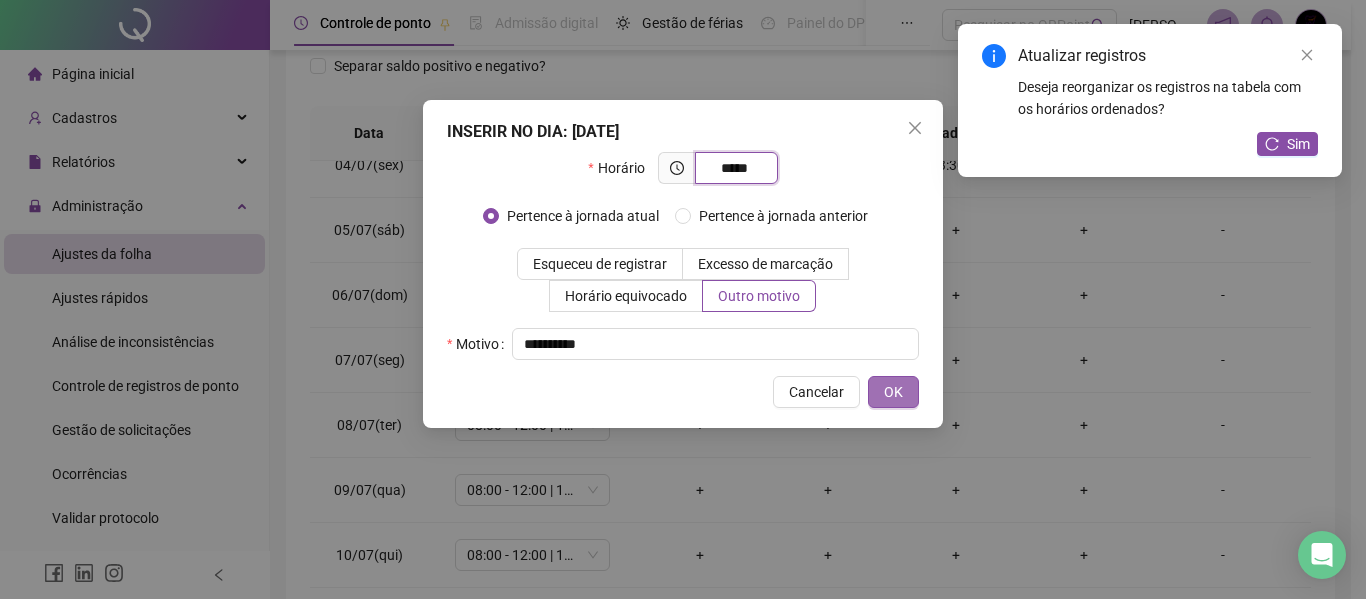 type on "*****" 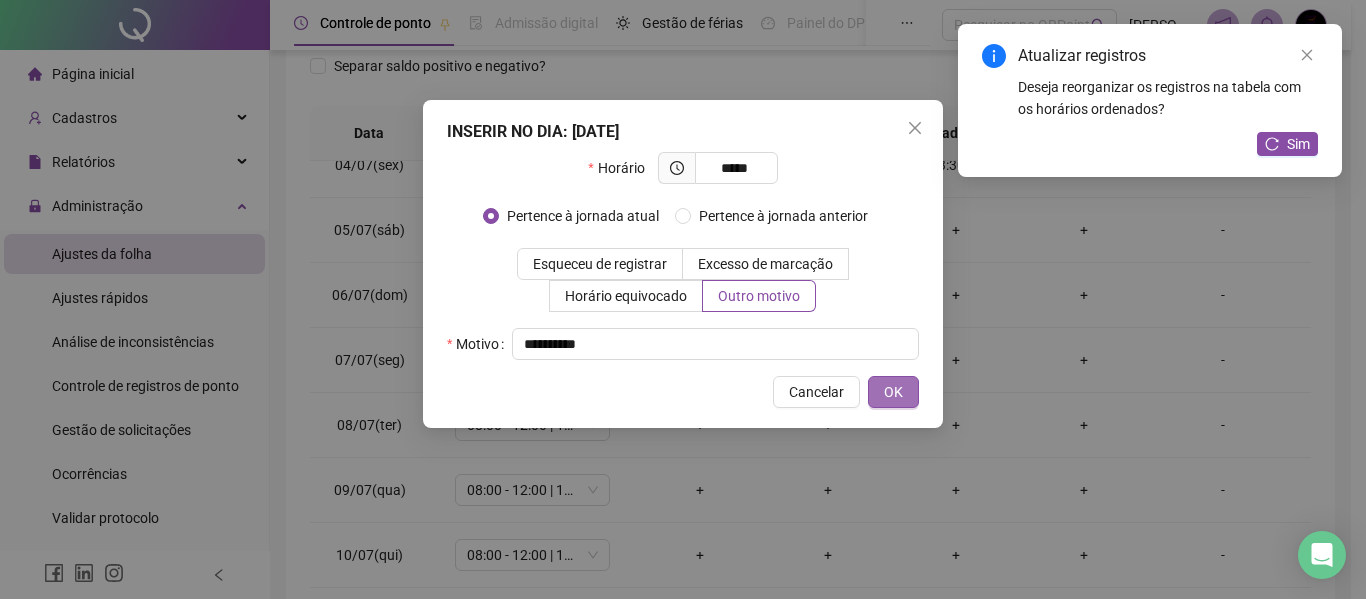 click on "OK" at bounding box center [893, 392] 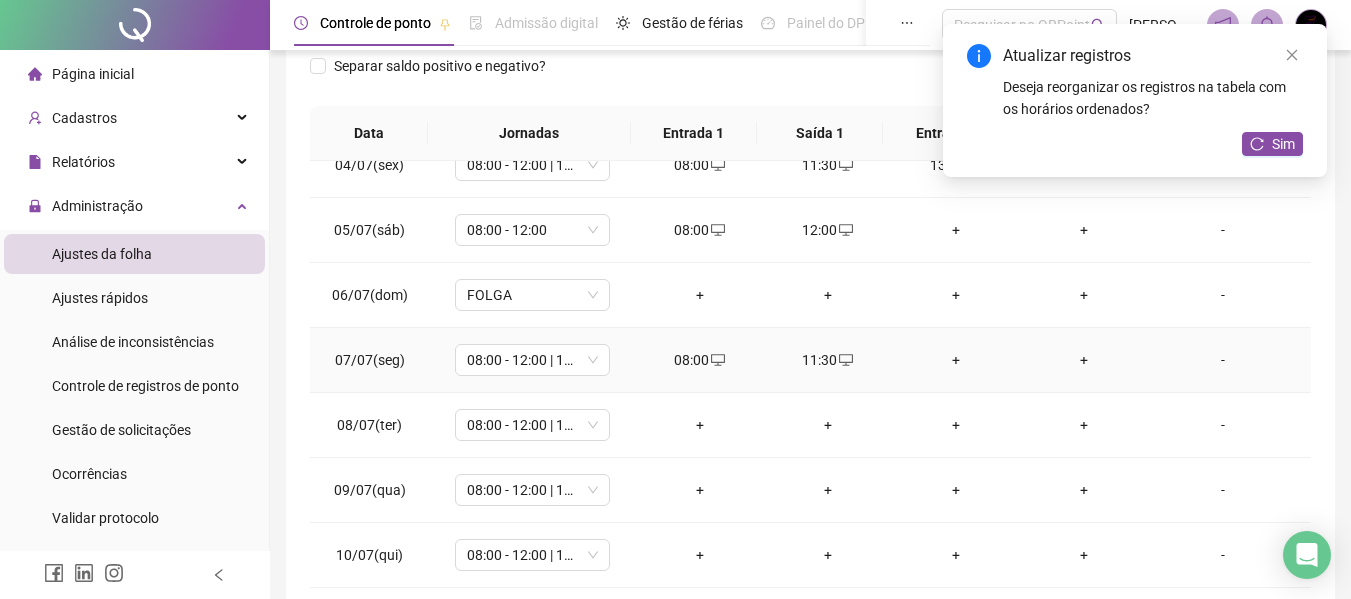 click on "+" at bounding box center [956, 360] 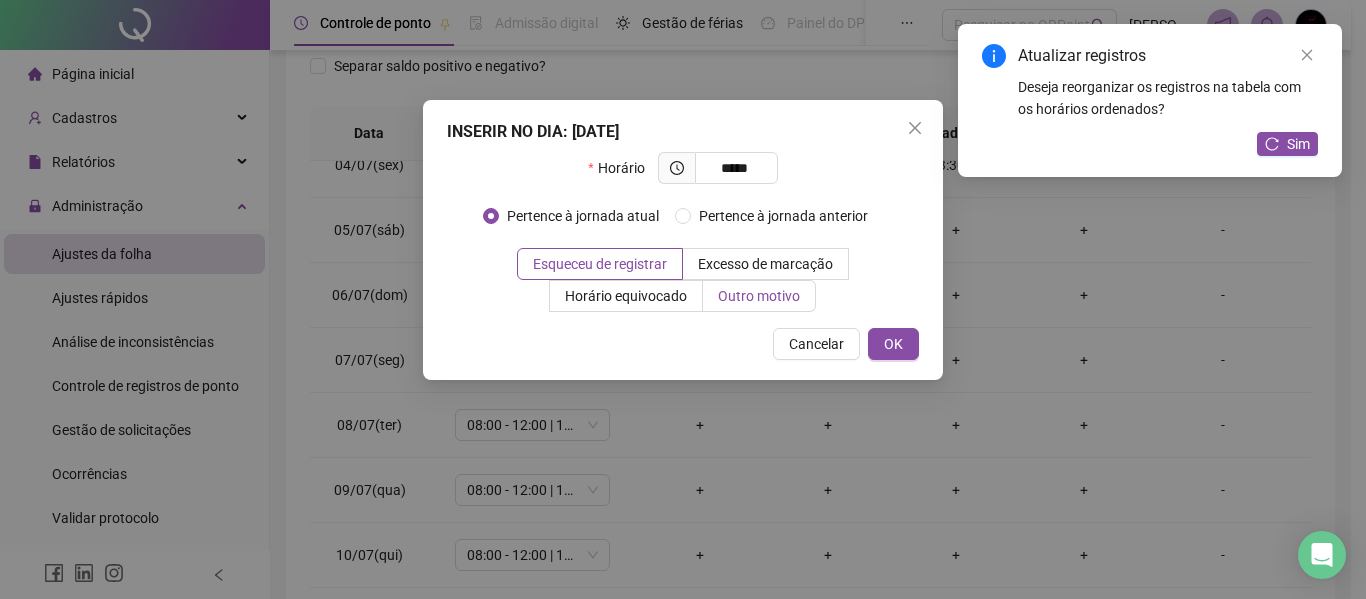type on "*****" 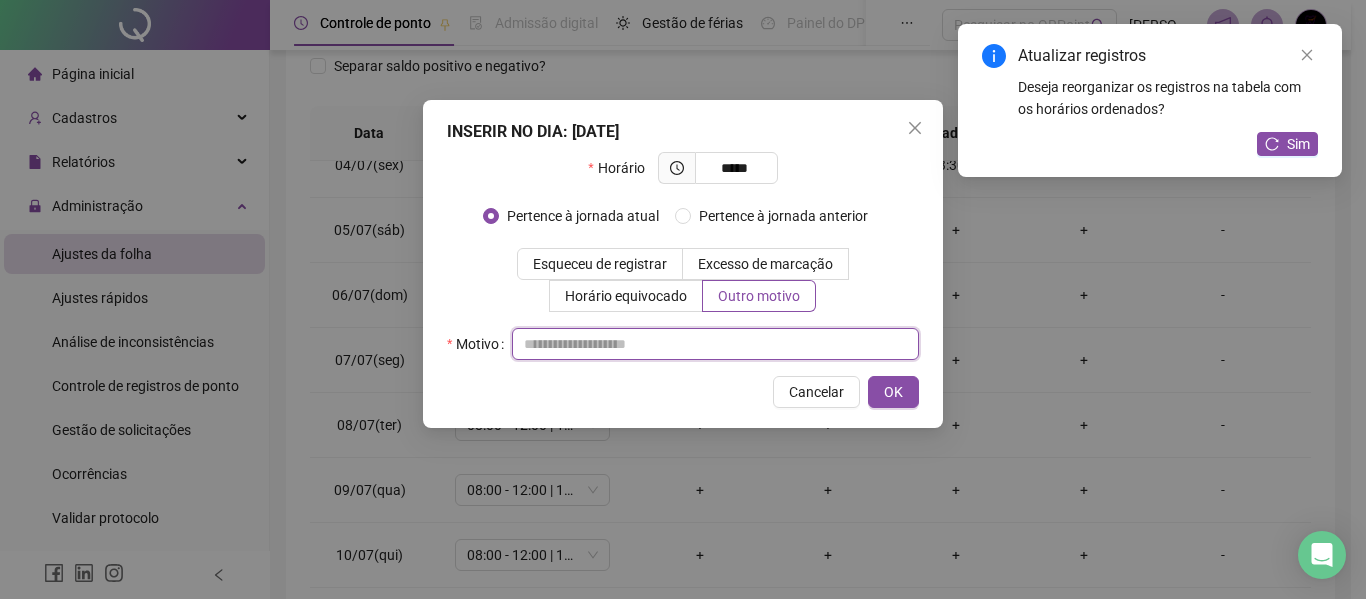 drag, startPoint x: 621, startPoint y: 362, endPoint x: 553, endPoint y: 337, distance: 72.44998 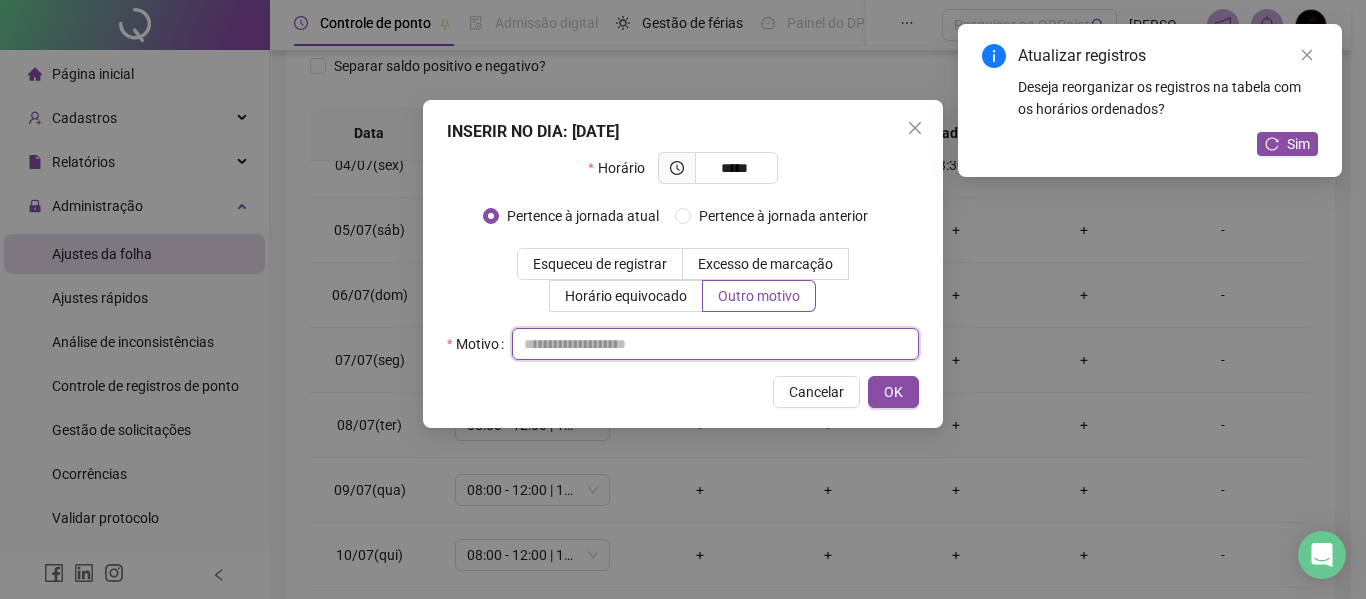 paste on "**********" 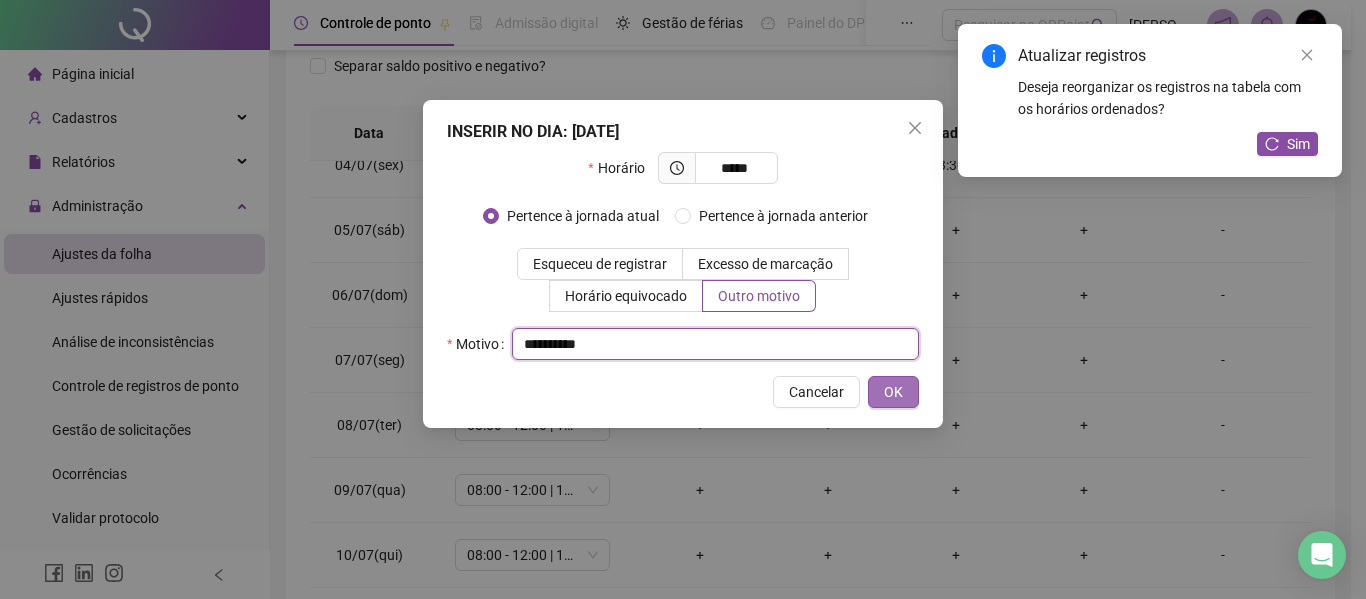 type on "**********" 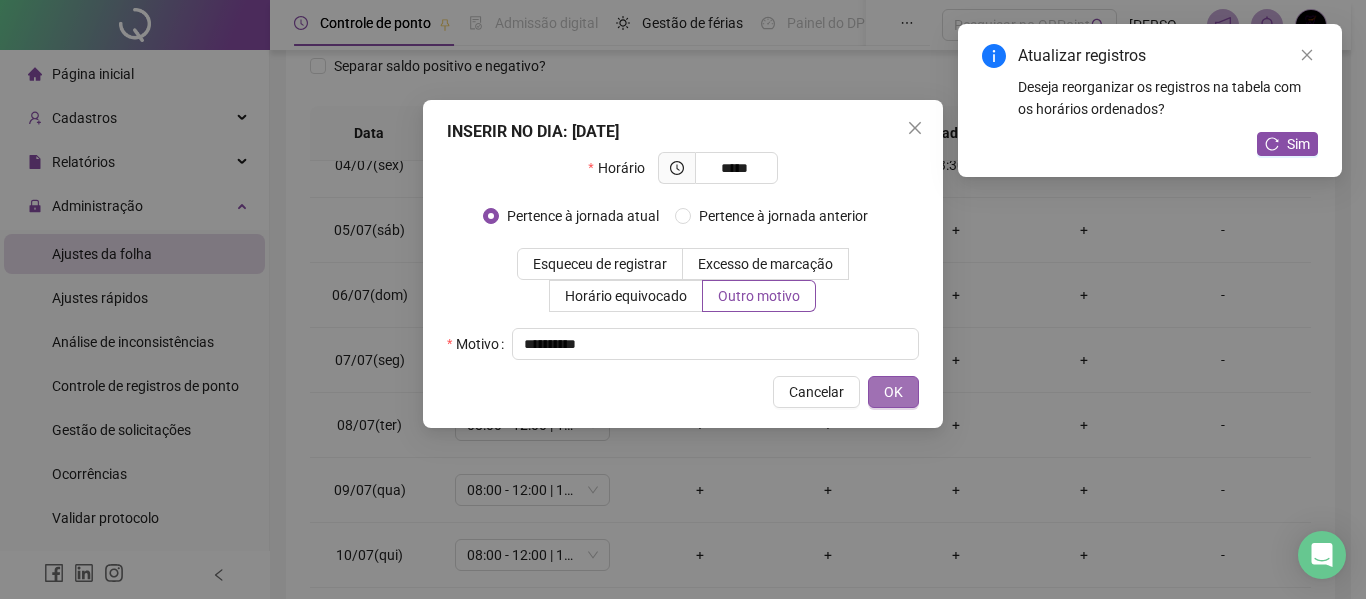 click on "OK" at bounding box center [893, 392] 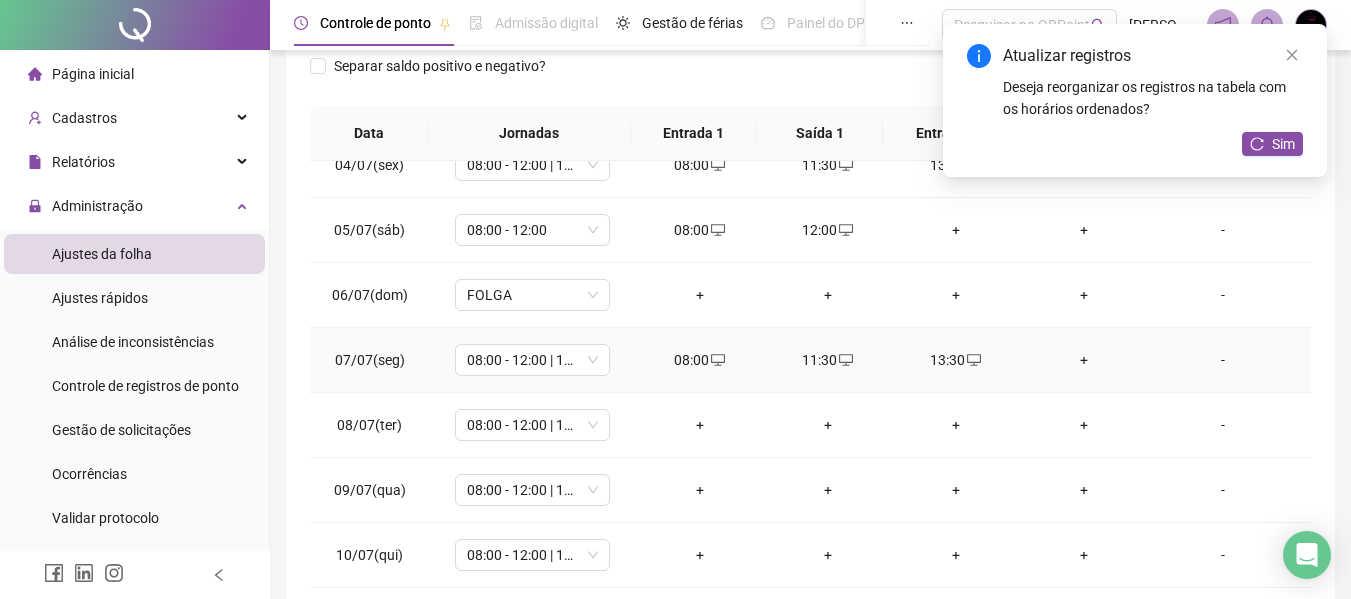 click on "+" at bounding box center [1084, 360] 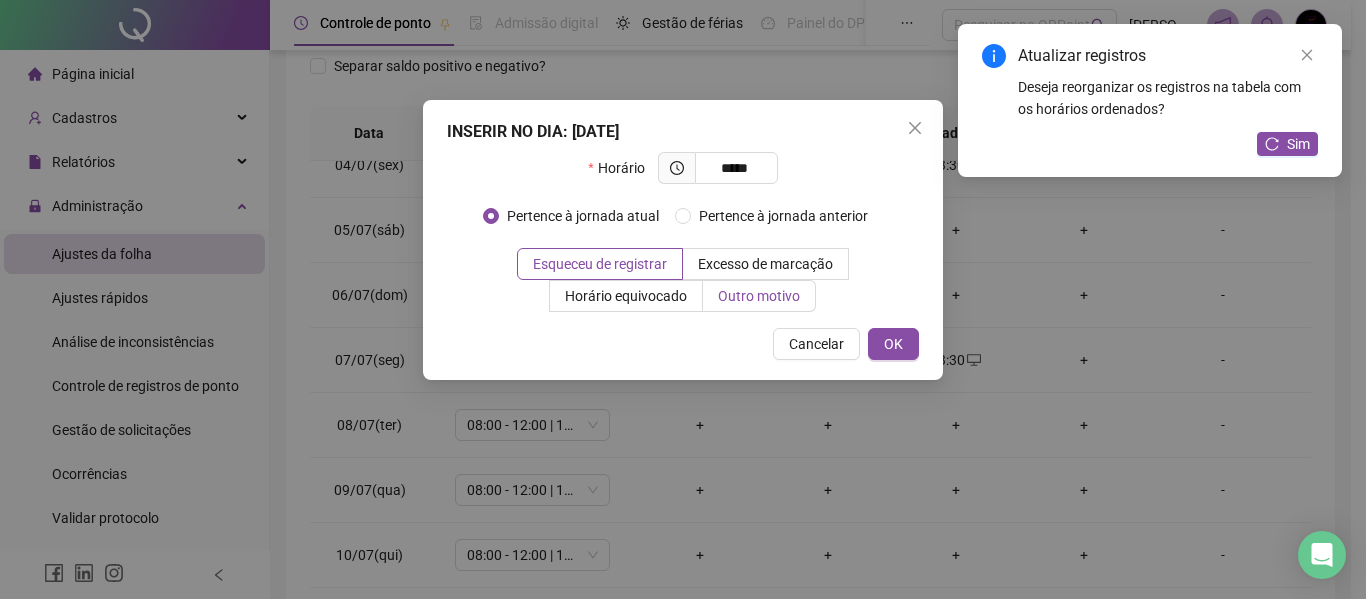 type on "*****" 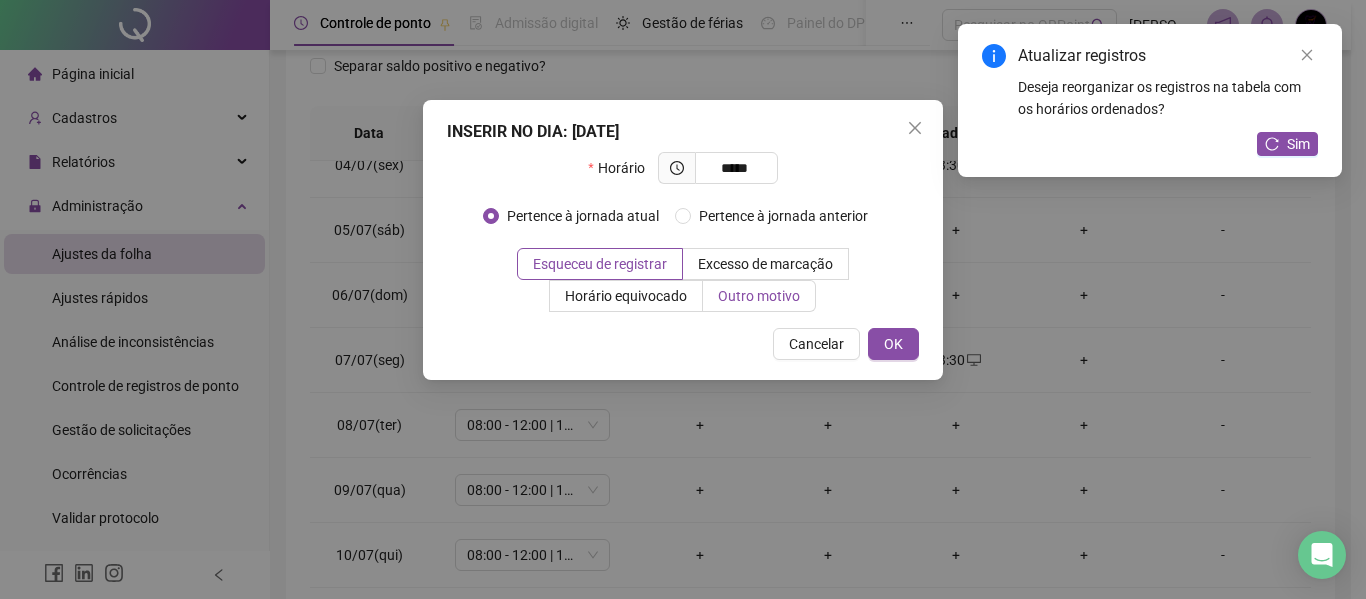 drag, startPoint x: 791, startPoint y: 298, endPoint x: 770, endPoint y: 314, distance: 26.400757 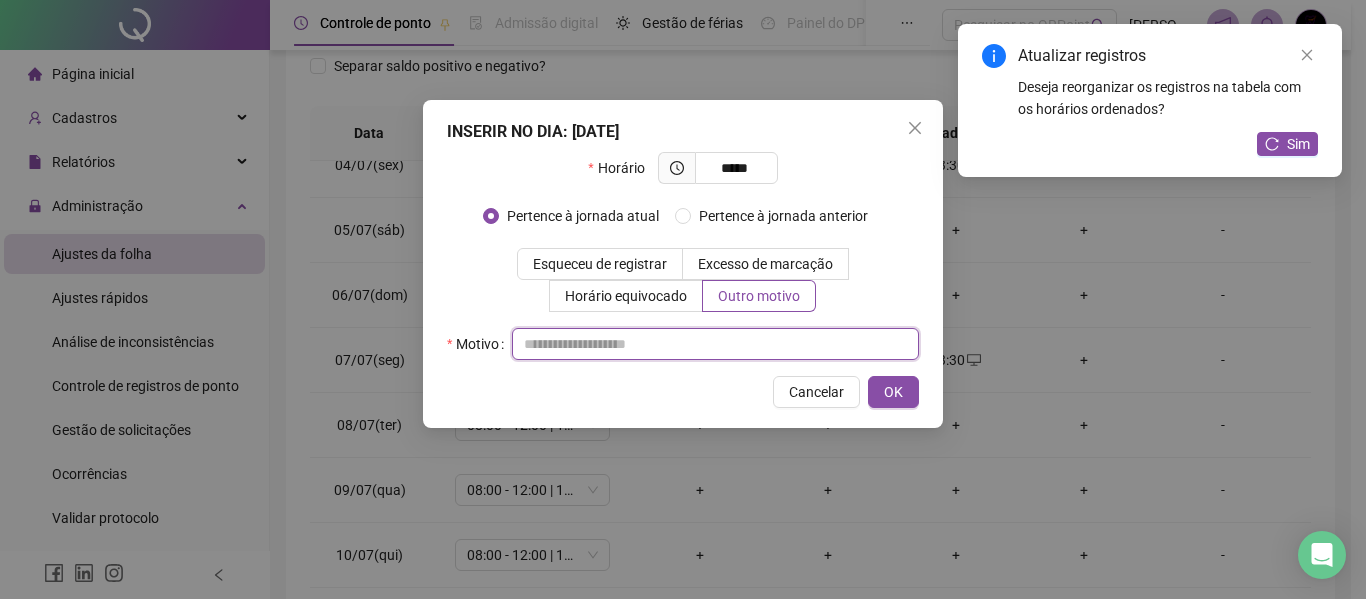 paste on "**********" 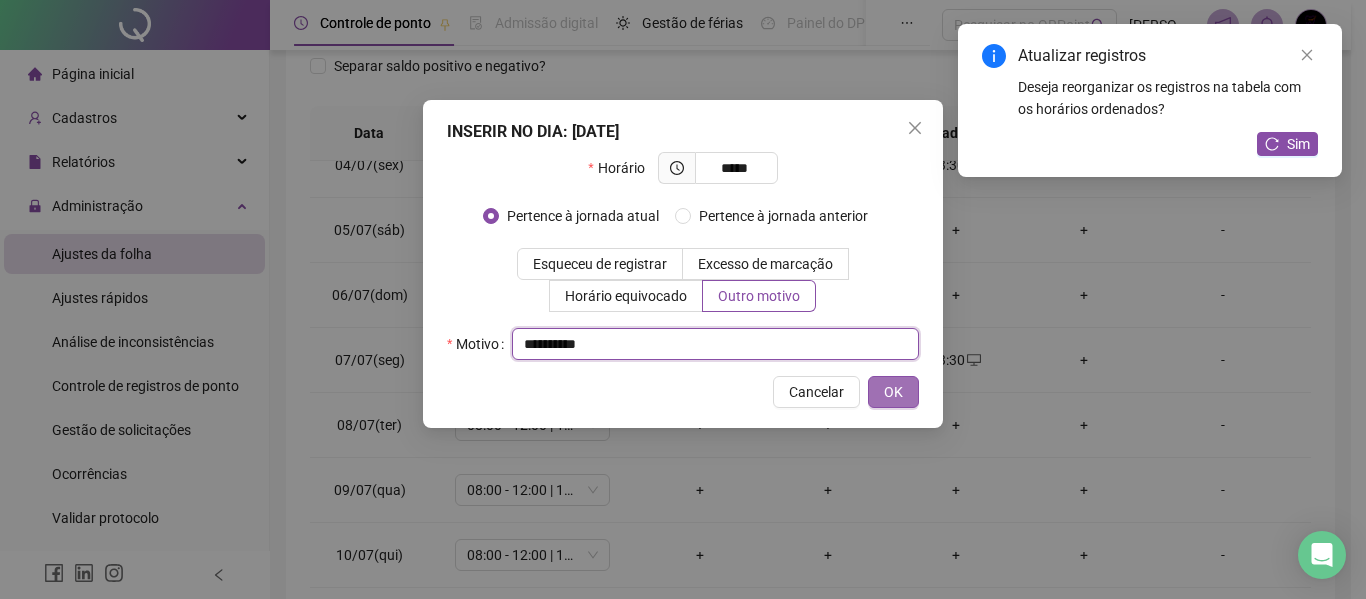 type on "**********" 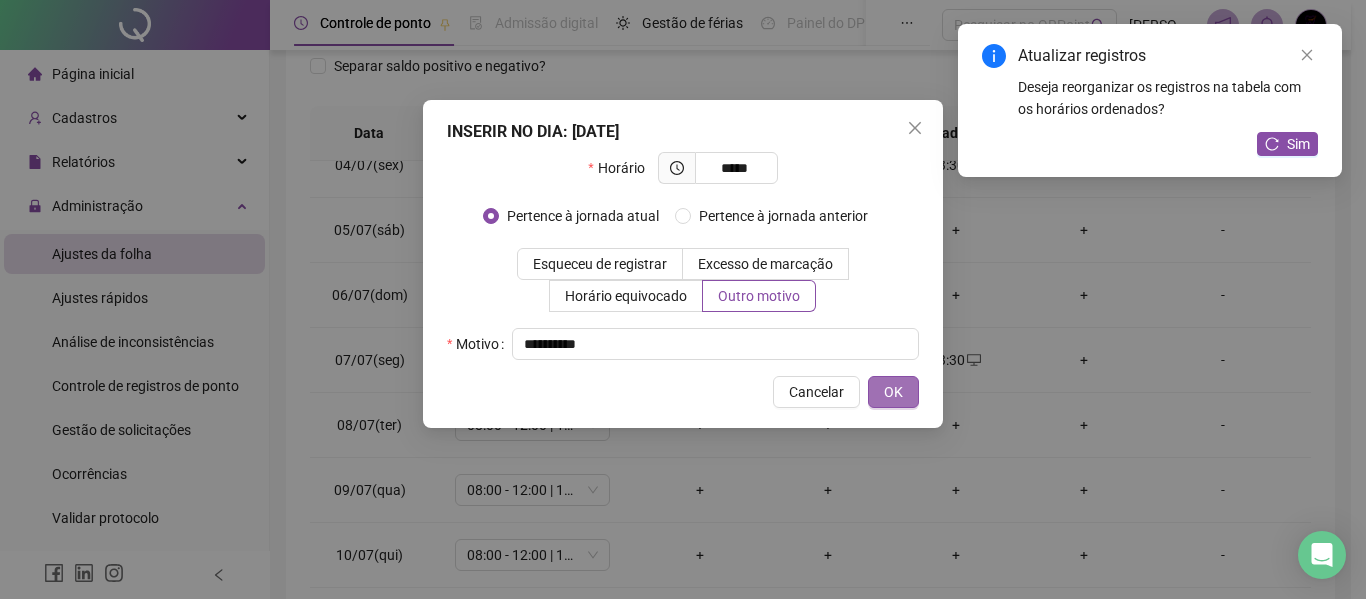 click on "OK" at bounding box center (893, 392) 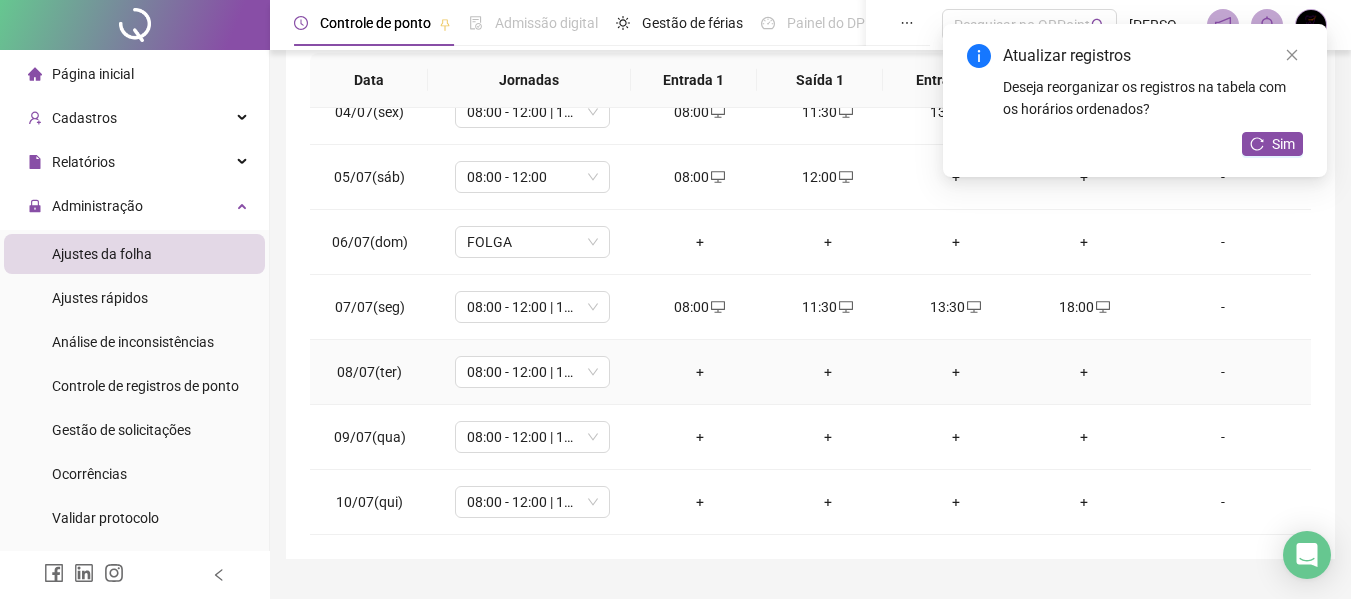 scroll, scrollTop: 399, scrollLeft: 0, axis: vertical 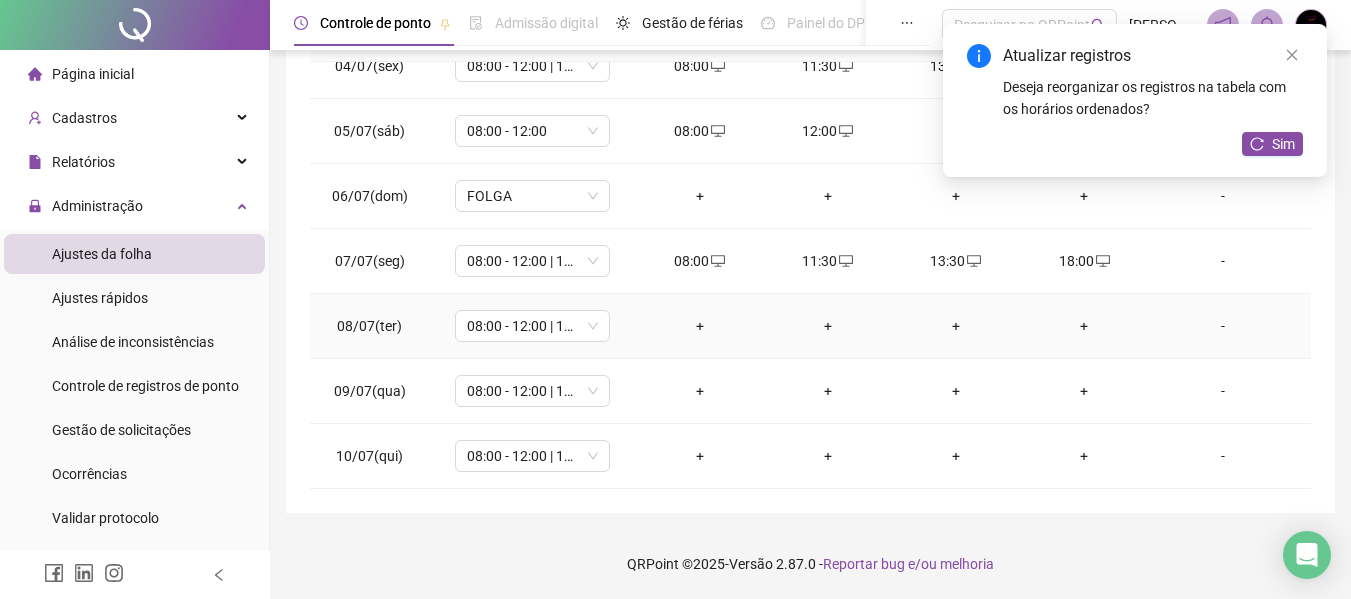 click on "+" at bounding box center [700, 326] 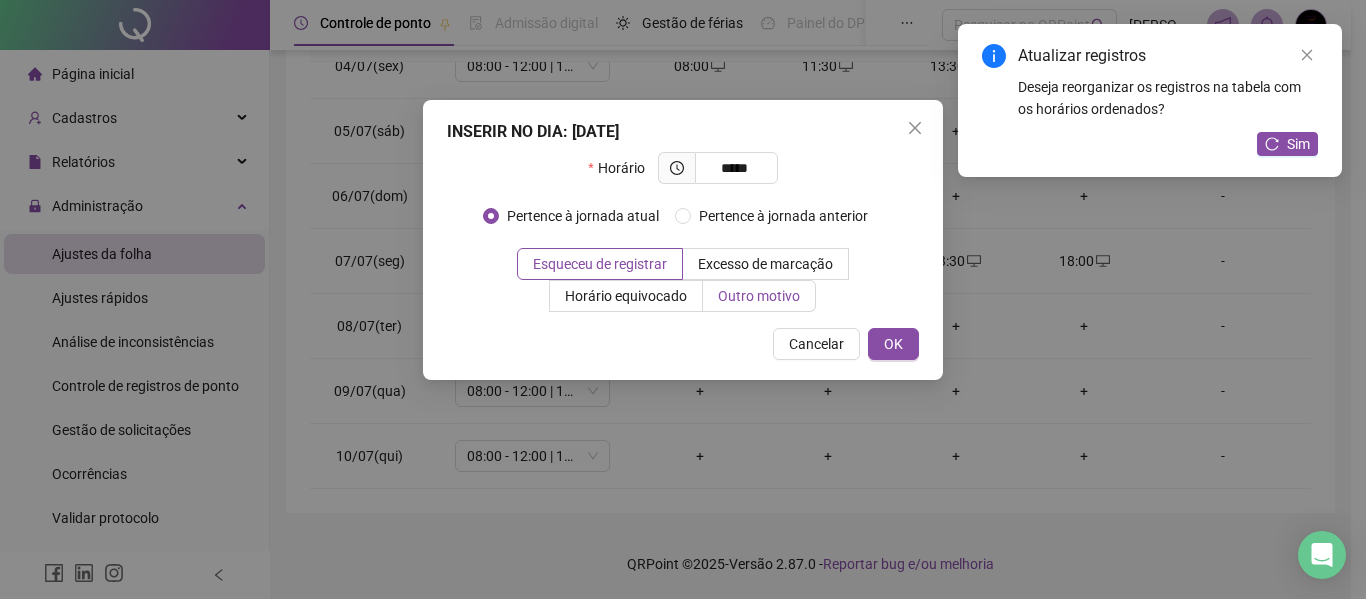 type on "*****" 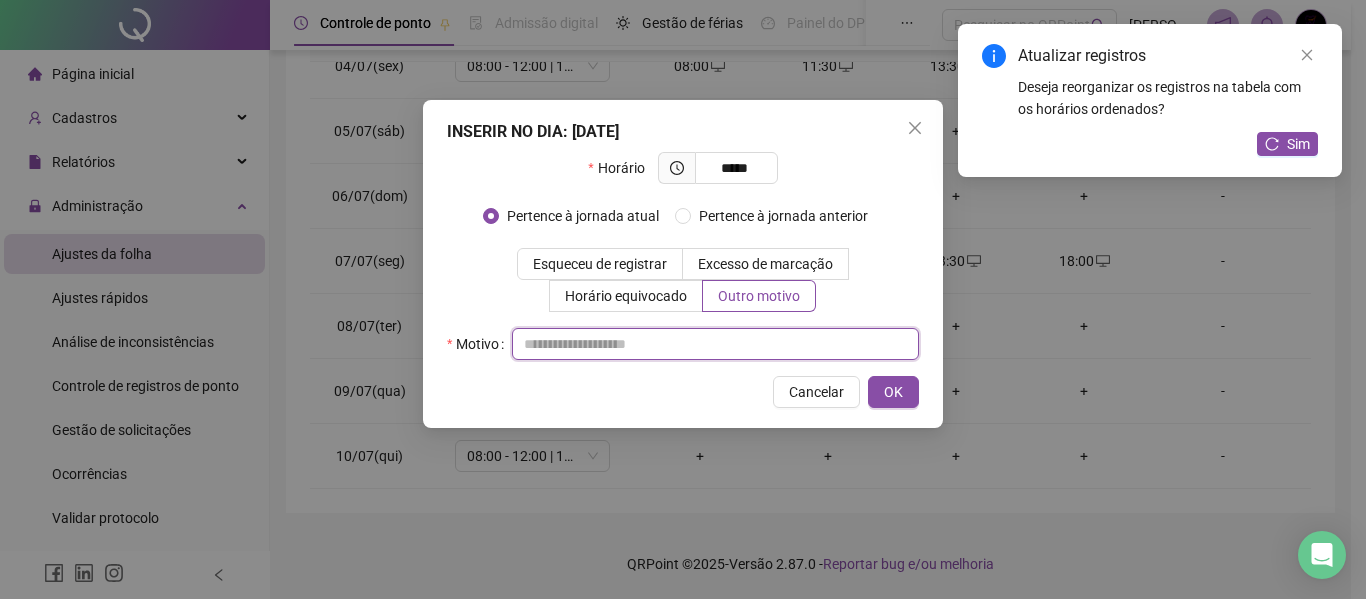 paste on "**********" 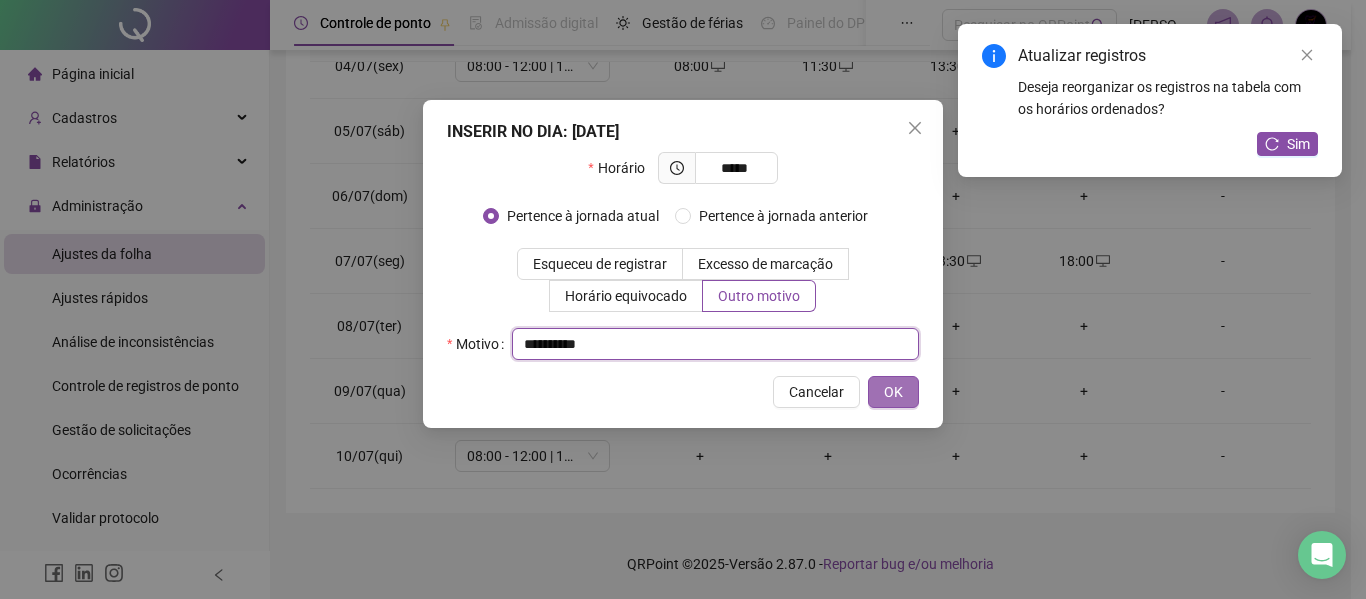 type on "**********" 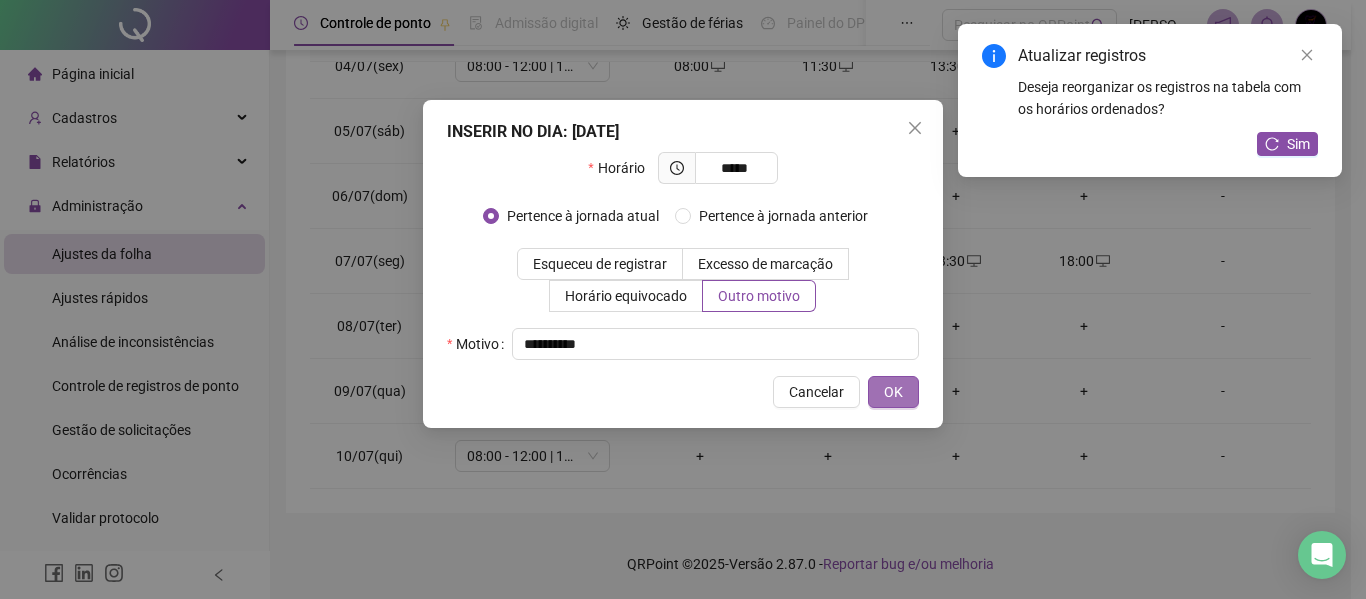 click on "OK" at bounding box center (893, 392) 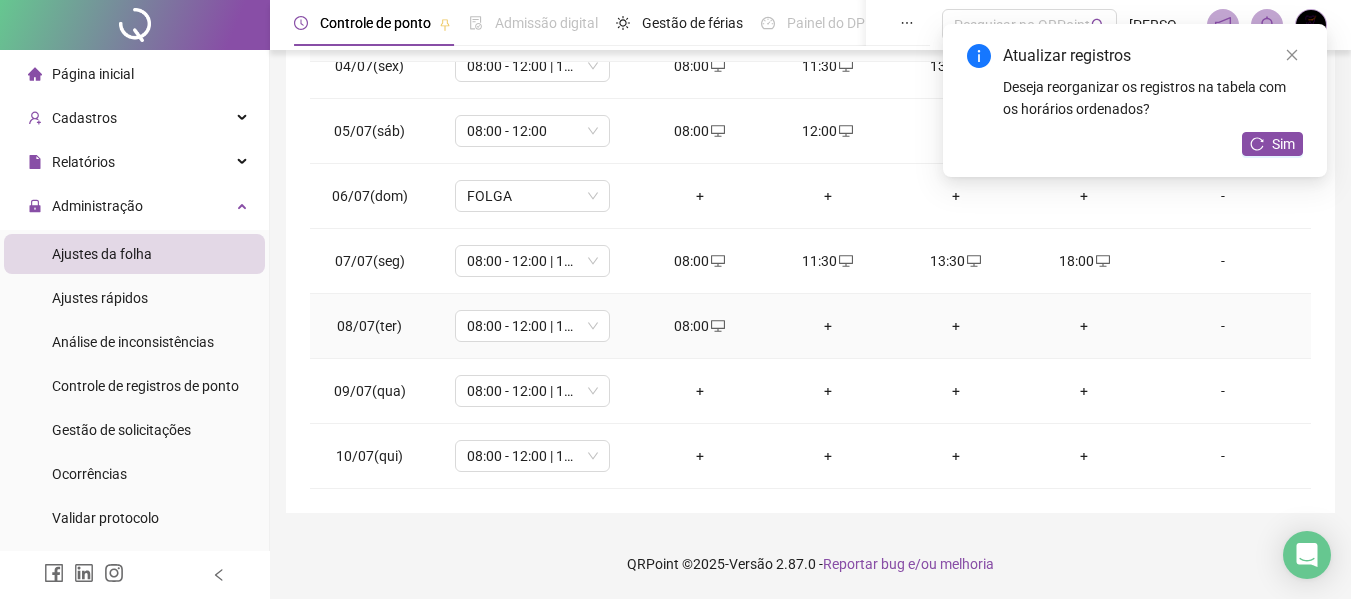 click on "+" at bounding box center (828, 326) 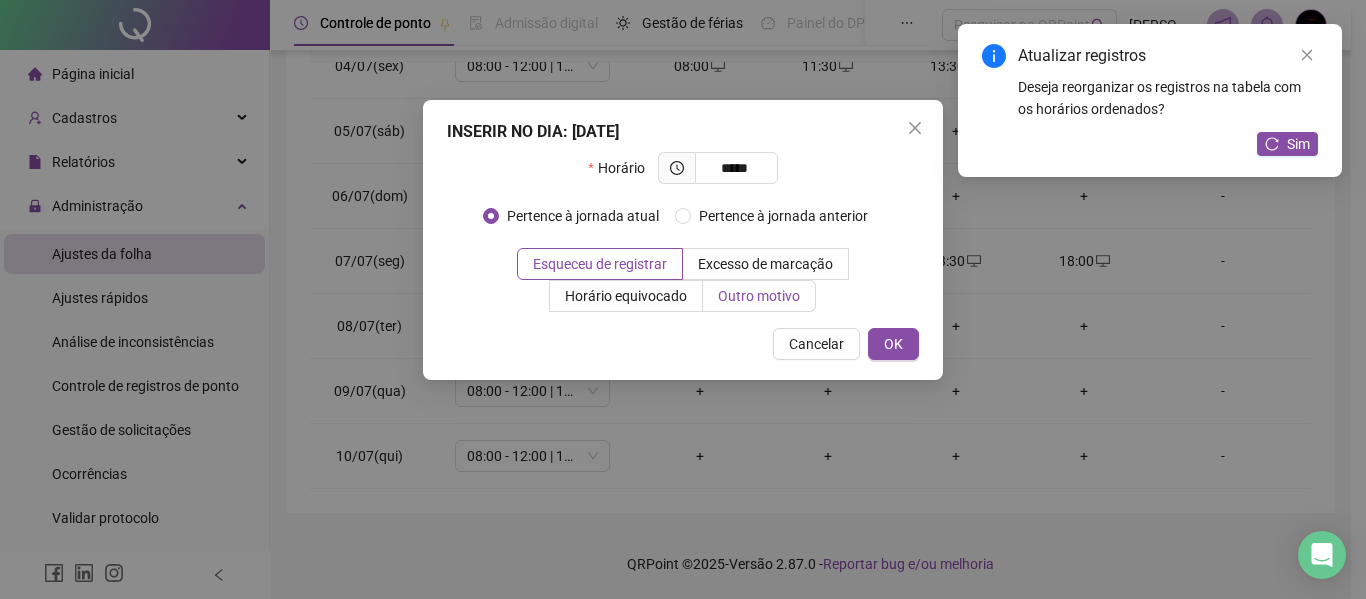 type on "*****" 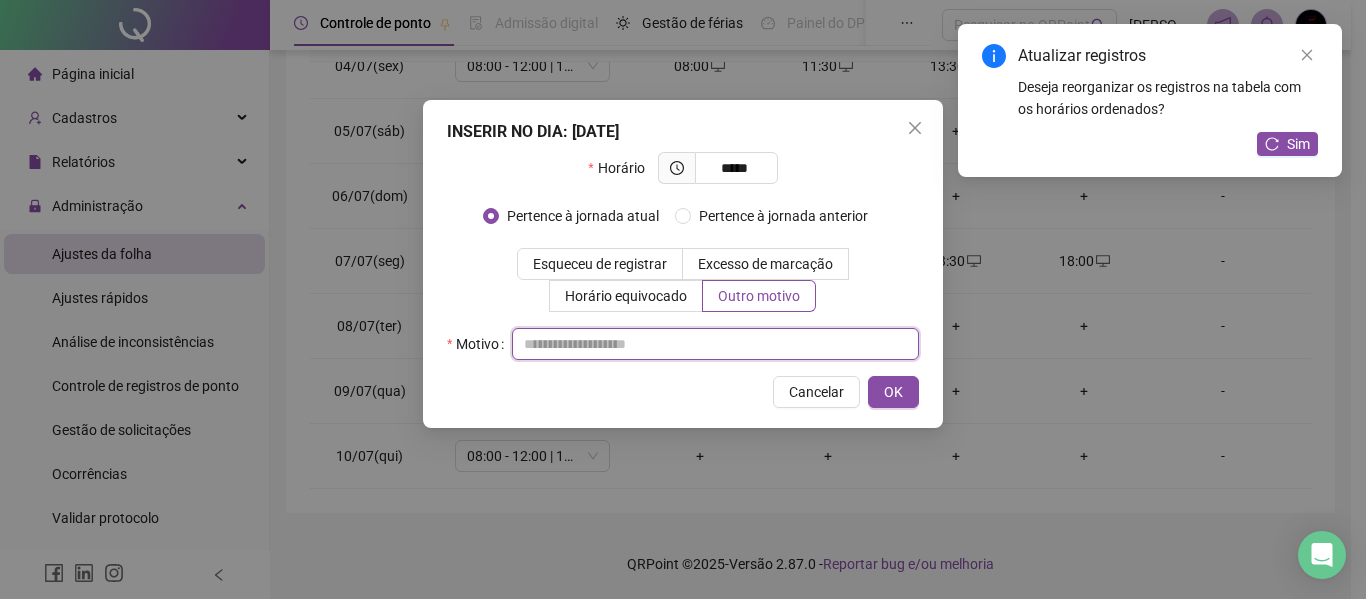 paste on "**********" 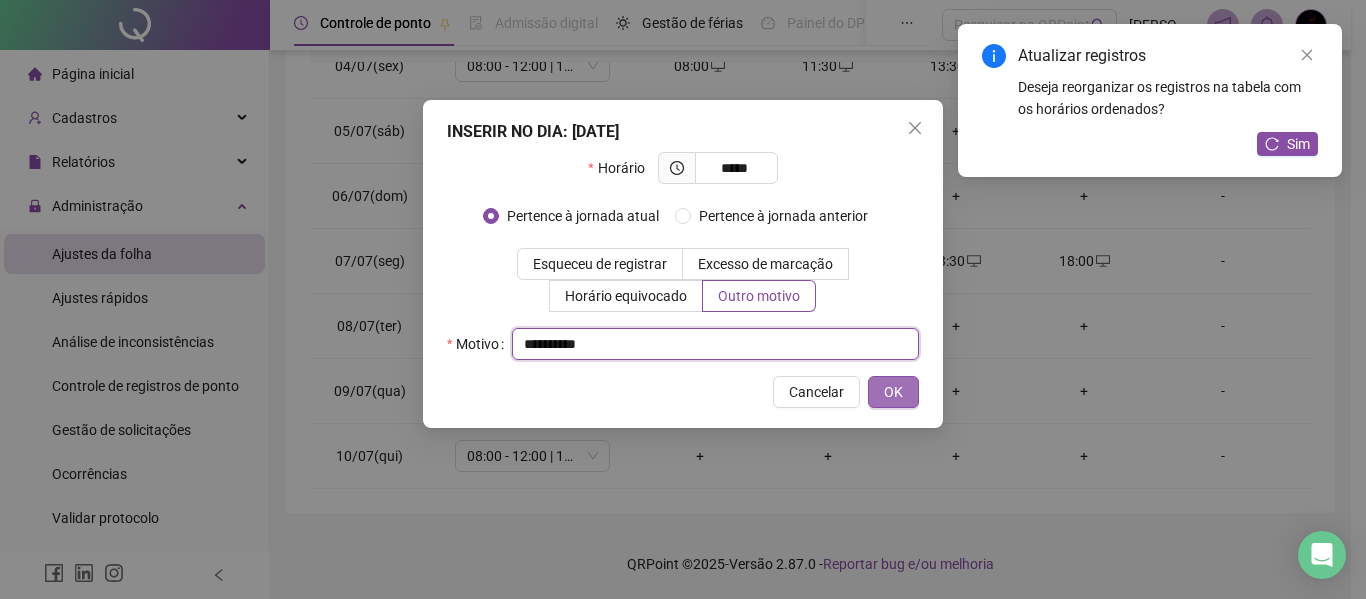 type on "**********" 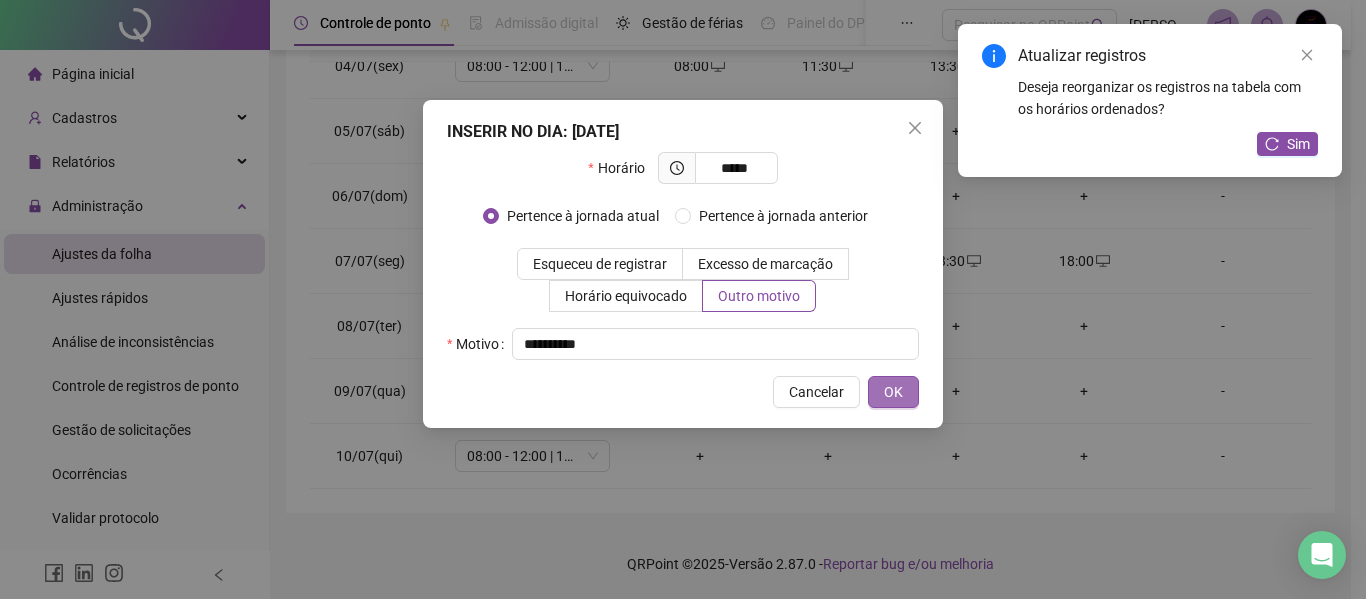 click on "OK" at bounding box center [893, 392] 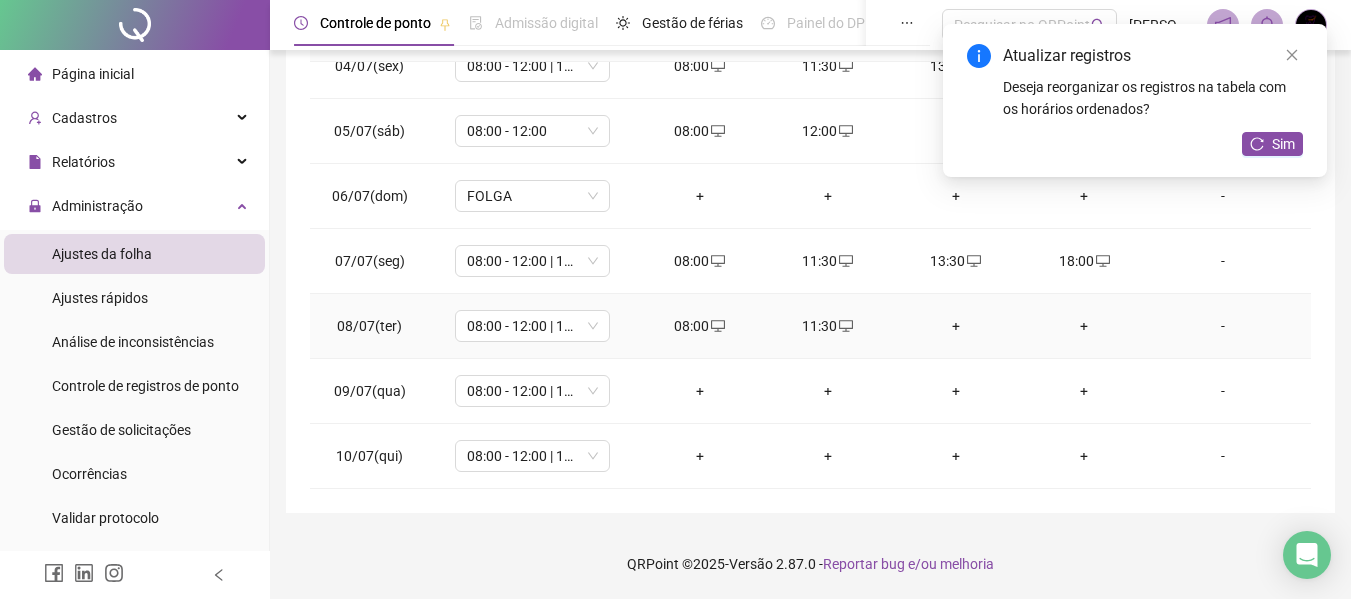 click on "+" at bounding box center (956, 326) 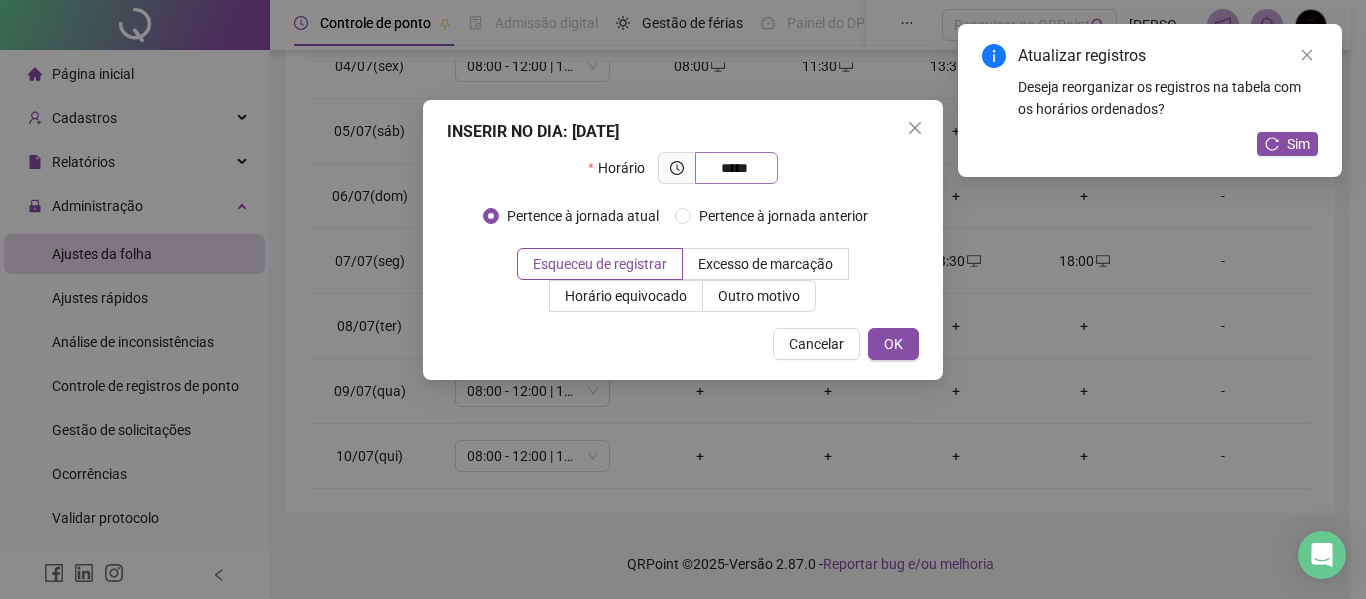 click on "*****" at bounding box center (734, 168) 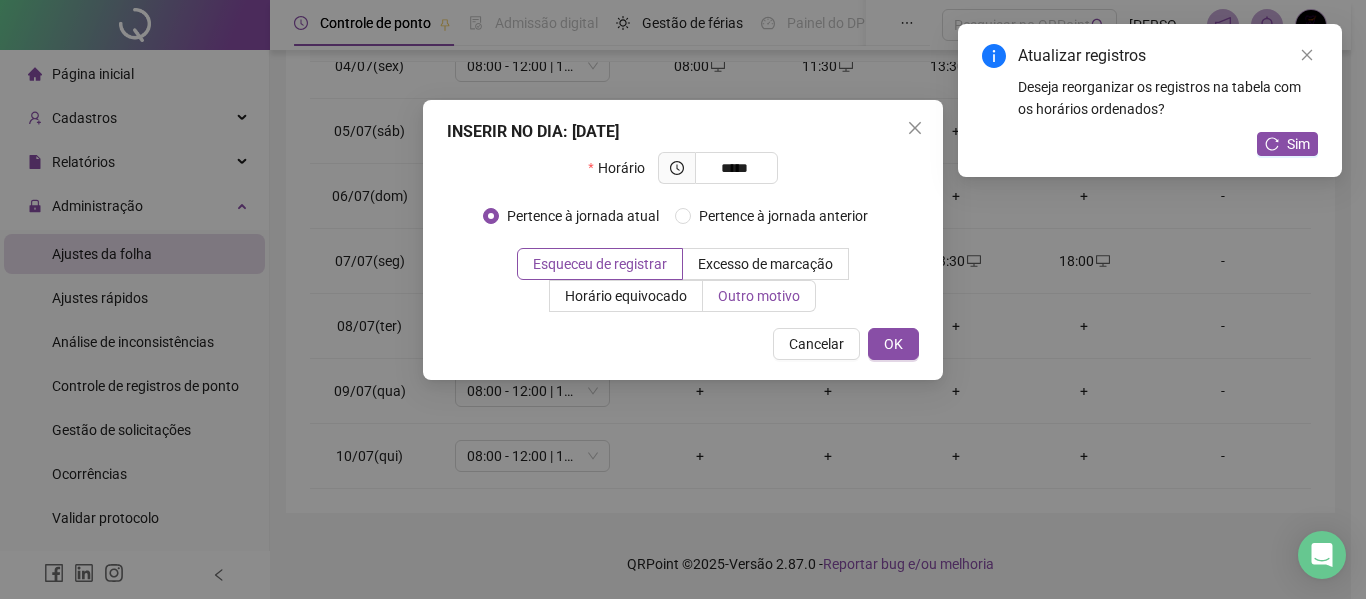 type on "*****" 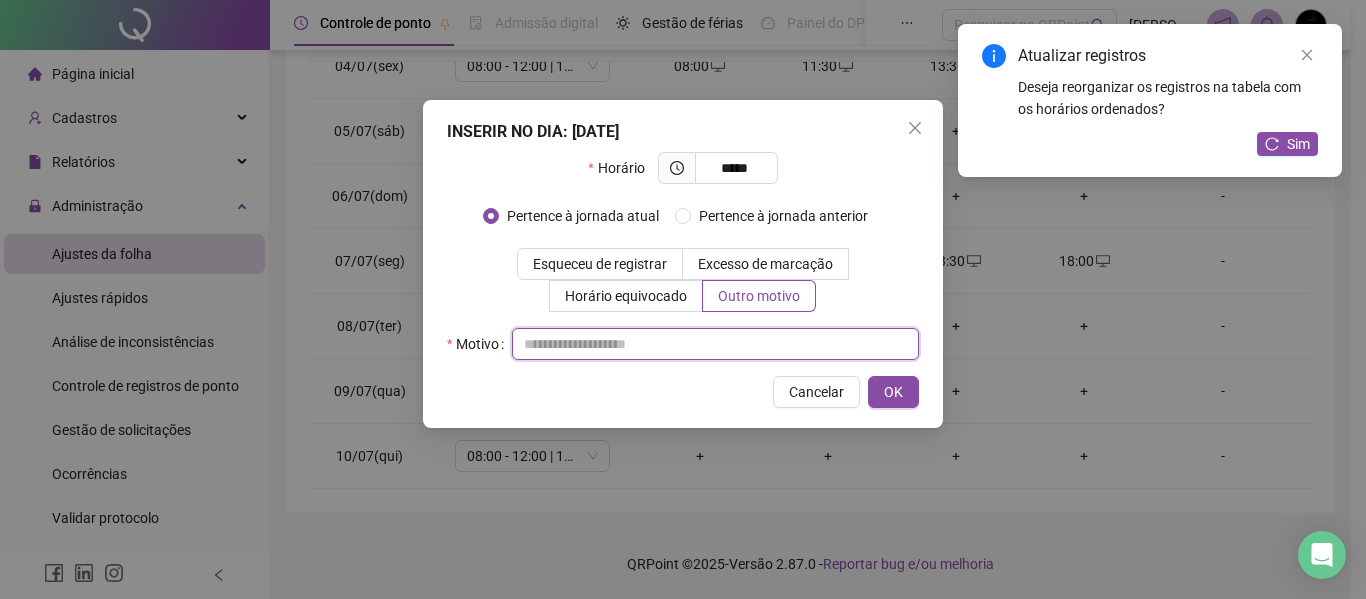 paste on "**********" 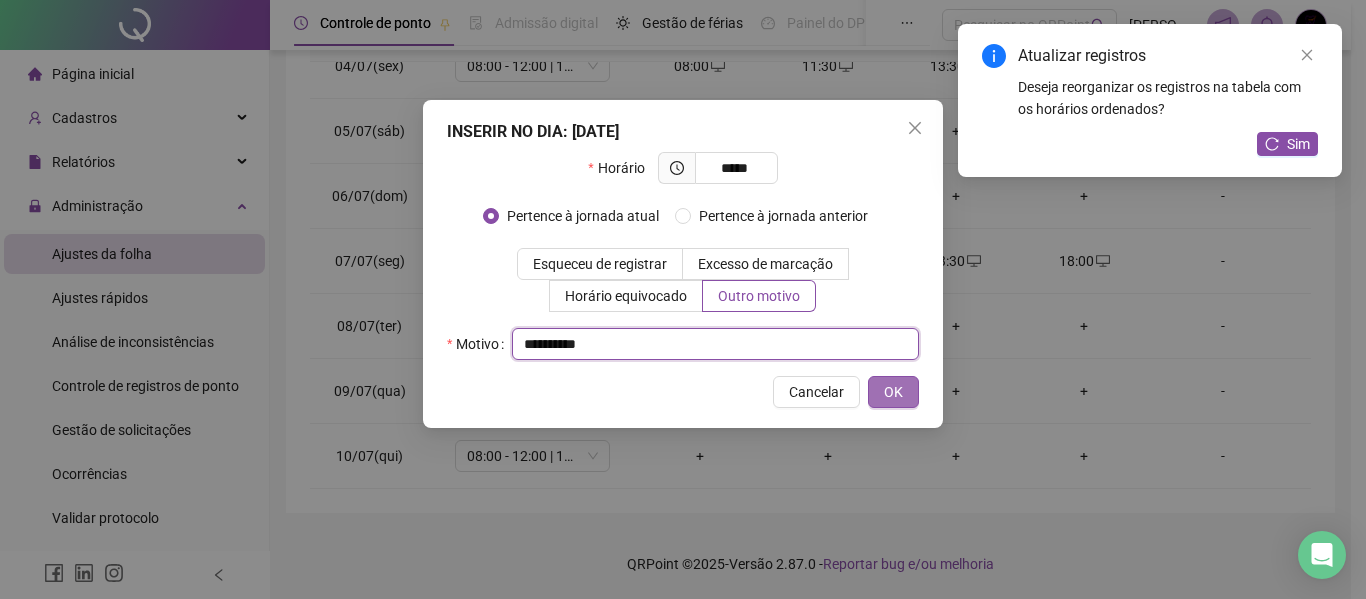 type on "**********" 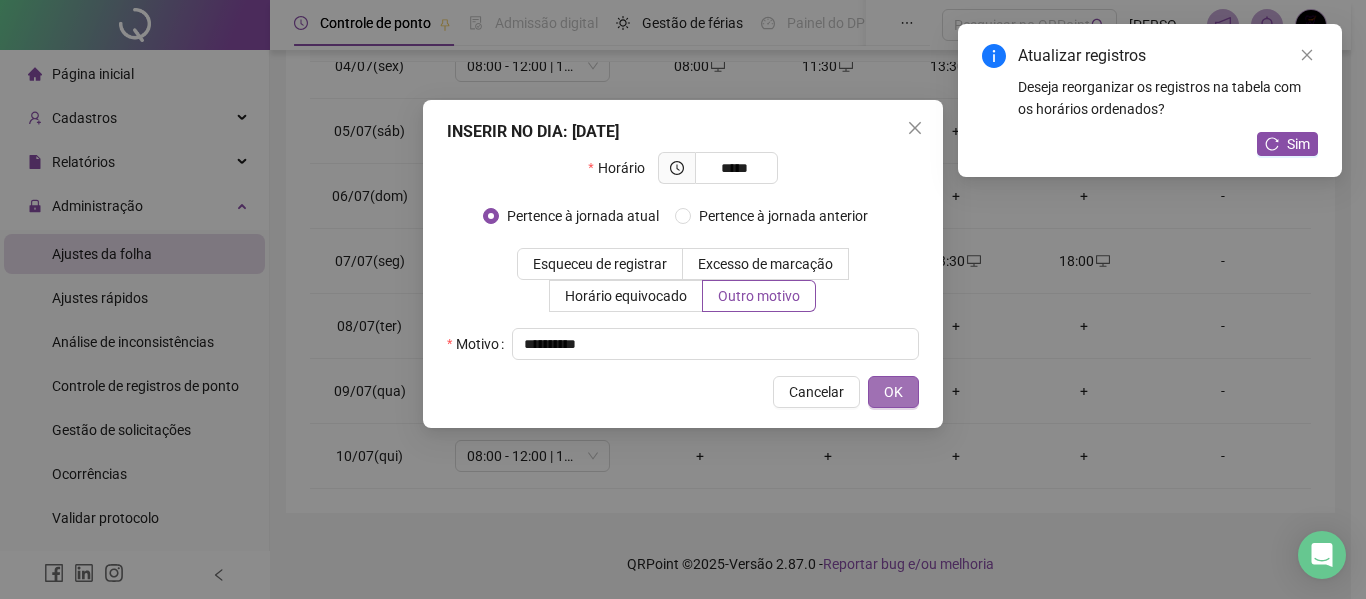 click on "OK" at bounding box center [893, 392] 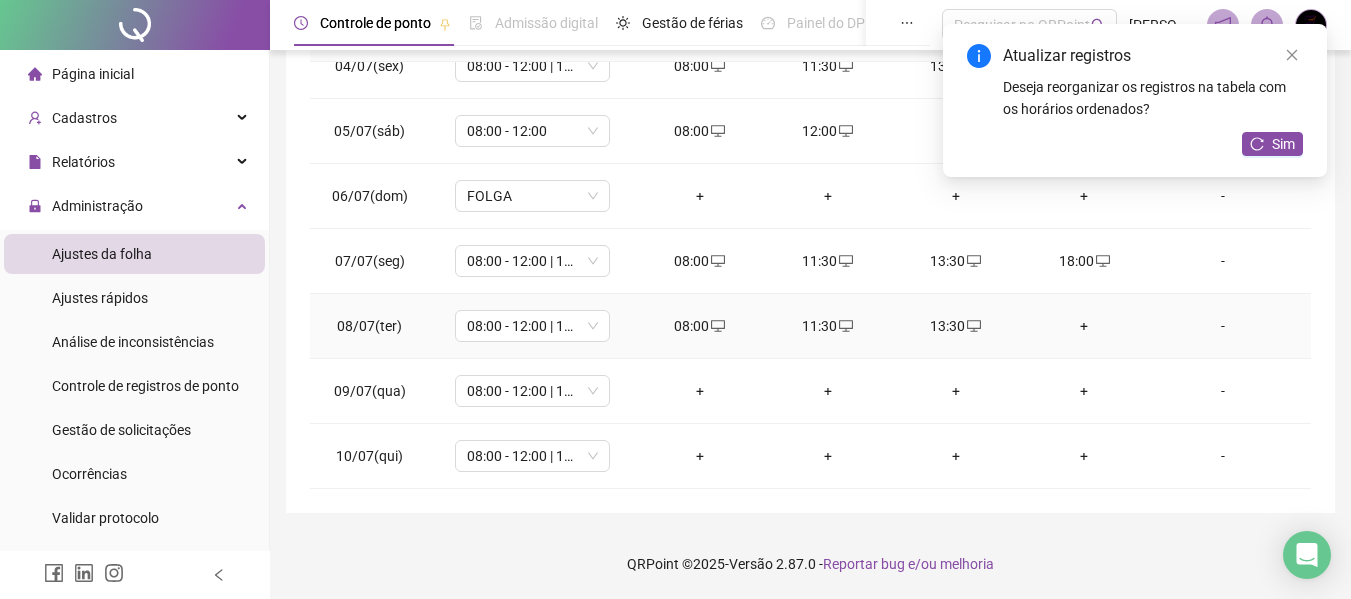 click on "+" at bounding box center (1084, 326) 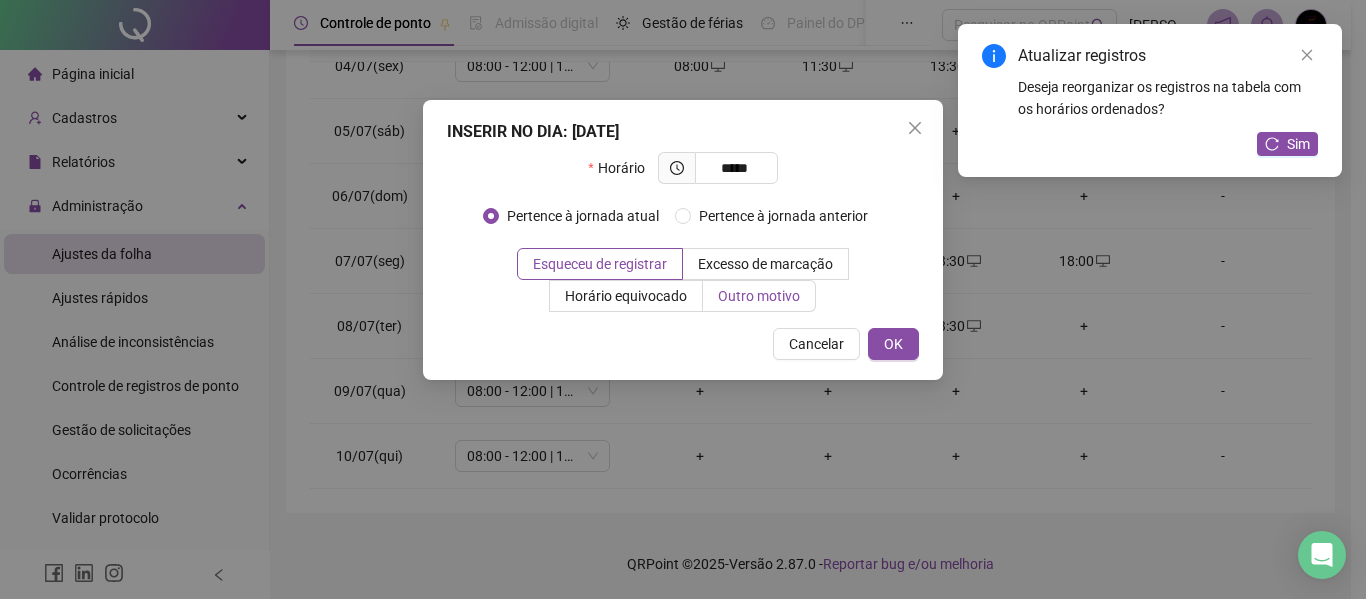type on "*****" 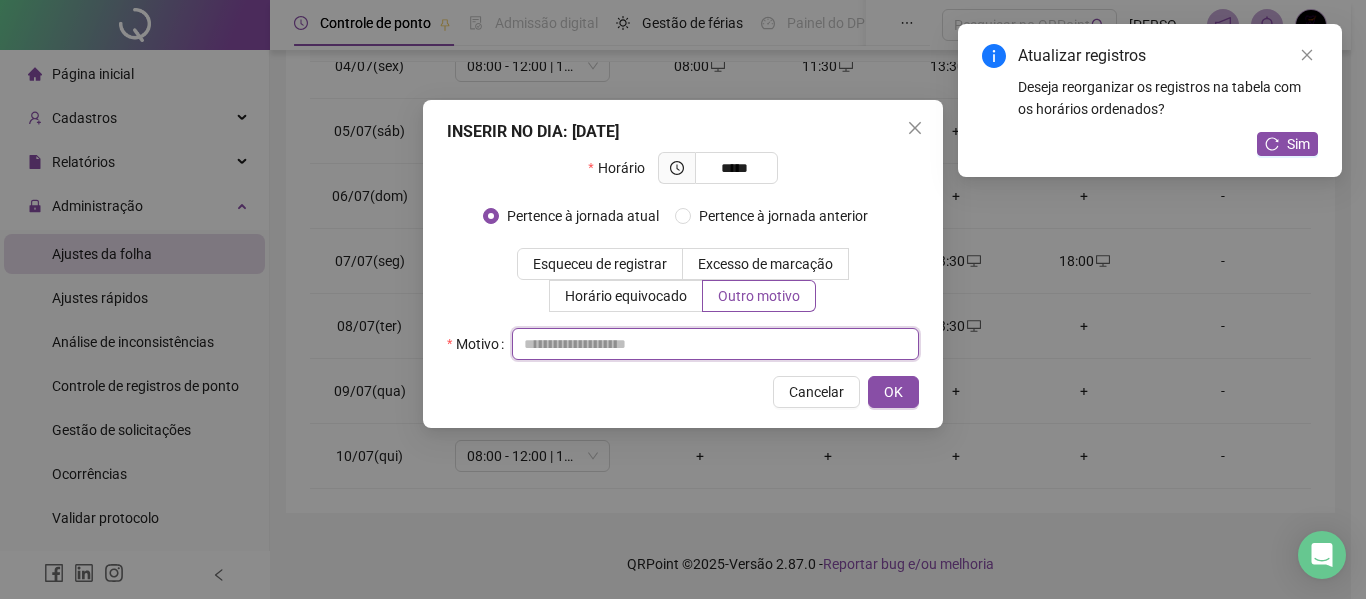 click at bounding box center [715, 344] 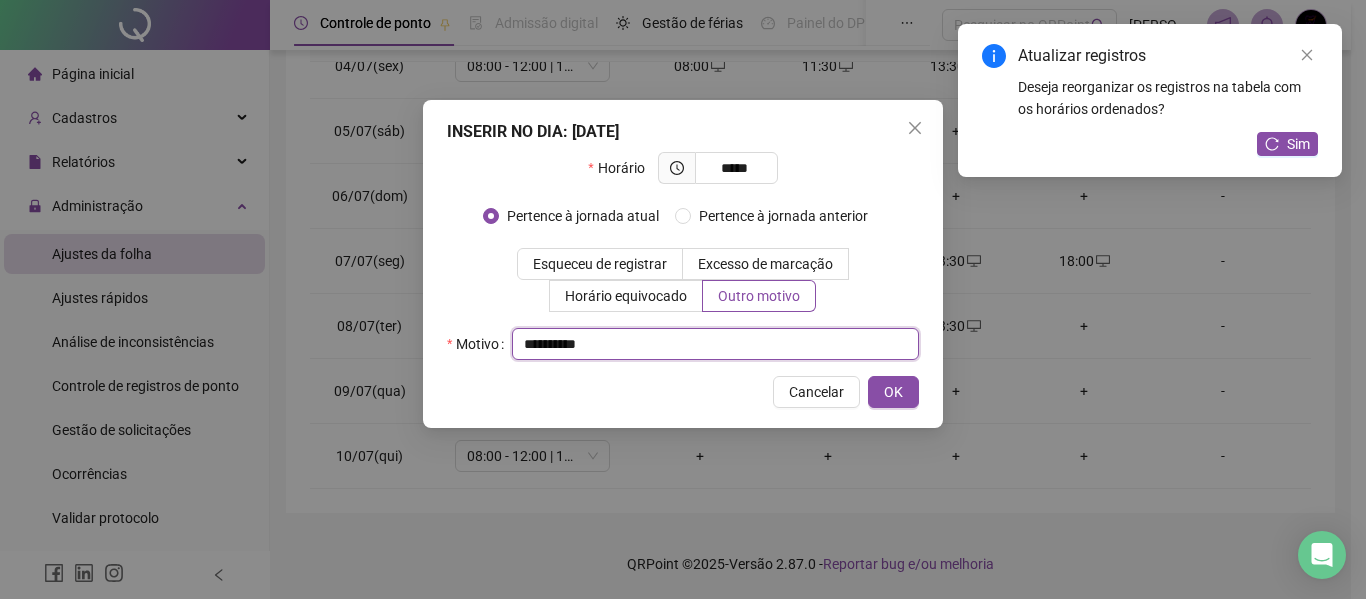 type on "**********" 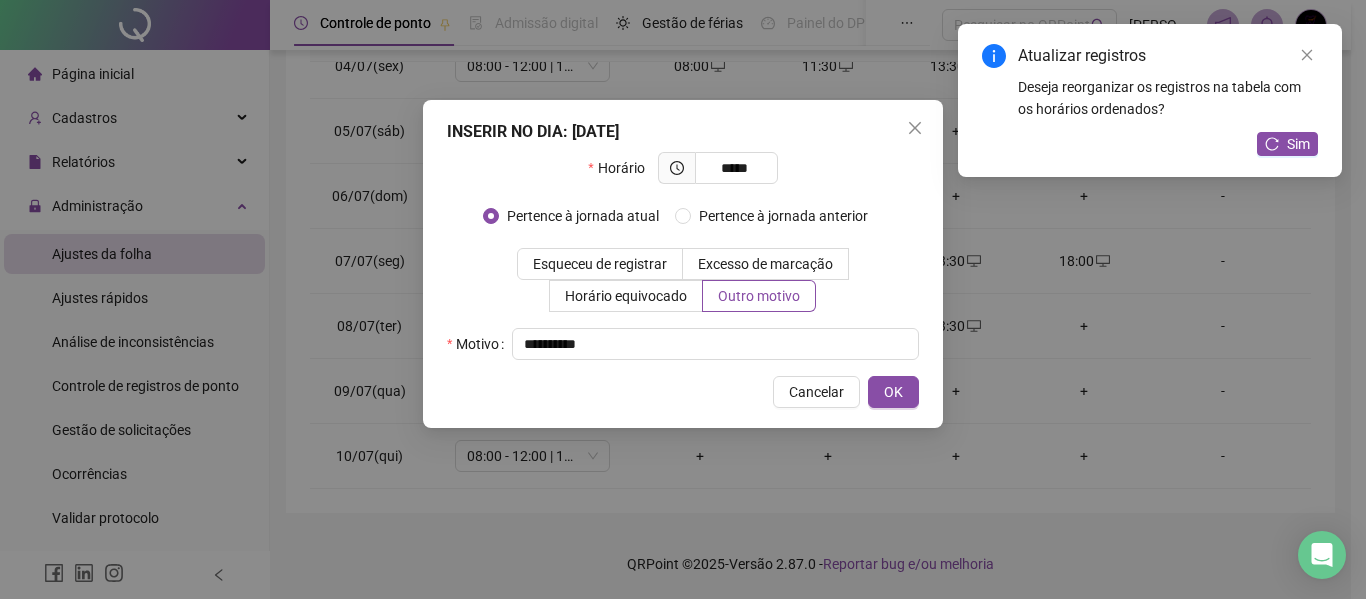 click on "**********" at bounding box center [683, 264] 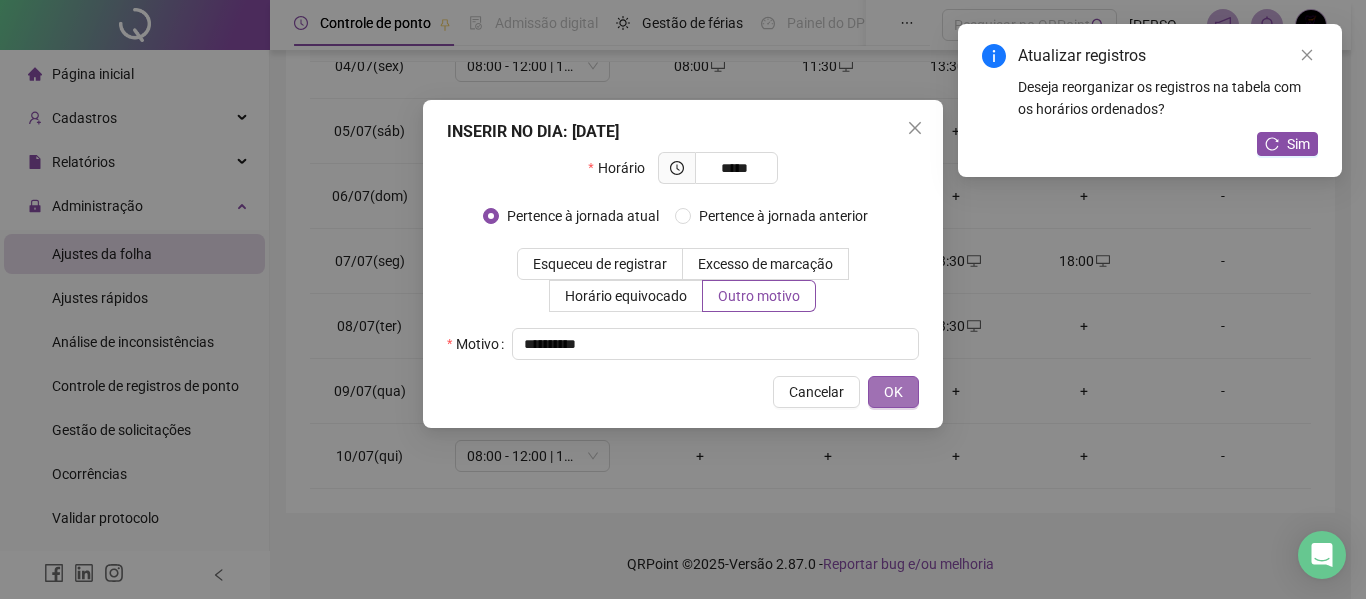 click on "OK" at bounding box center (893, 392) 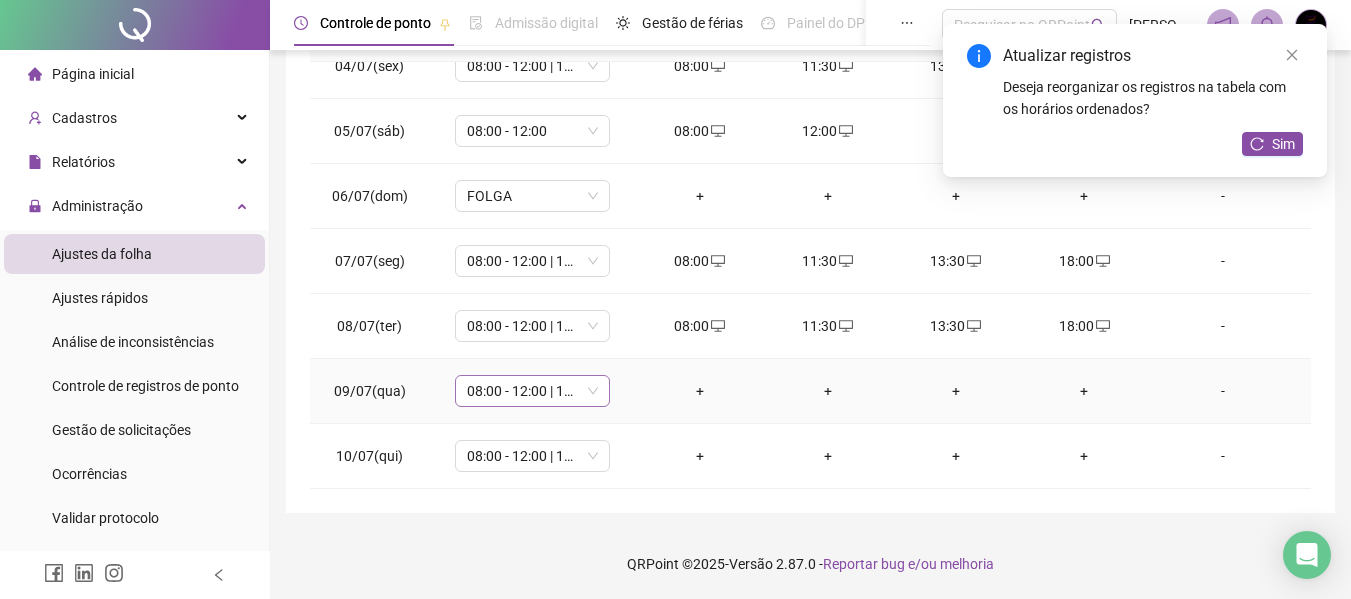 click on "08:00 - 12:00 | 13:00 - 17:00" at bounding box center (532, 391) 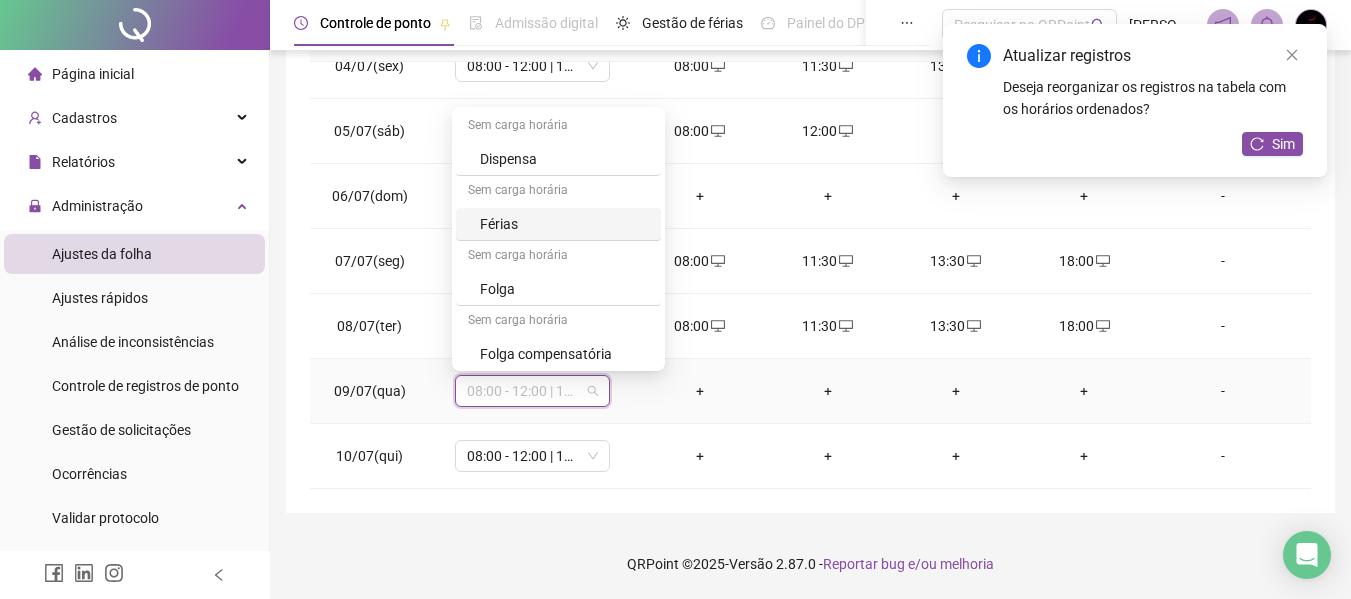 scroll, scrollTop: 229, scrollLeft: 0, axis: vertical 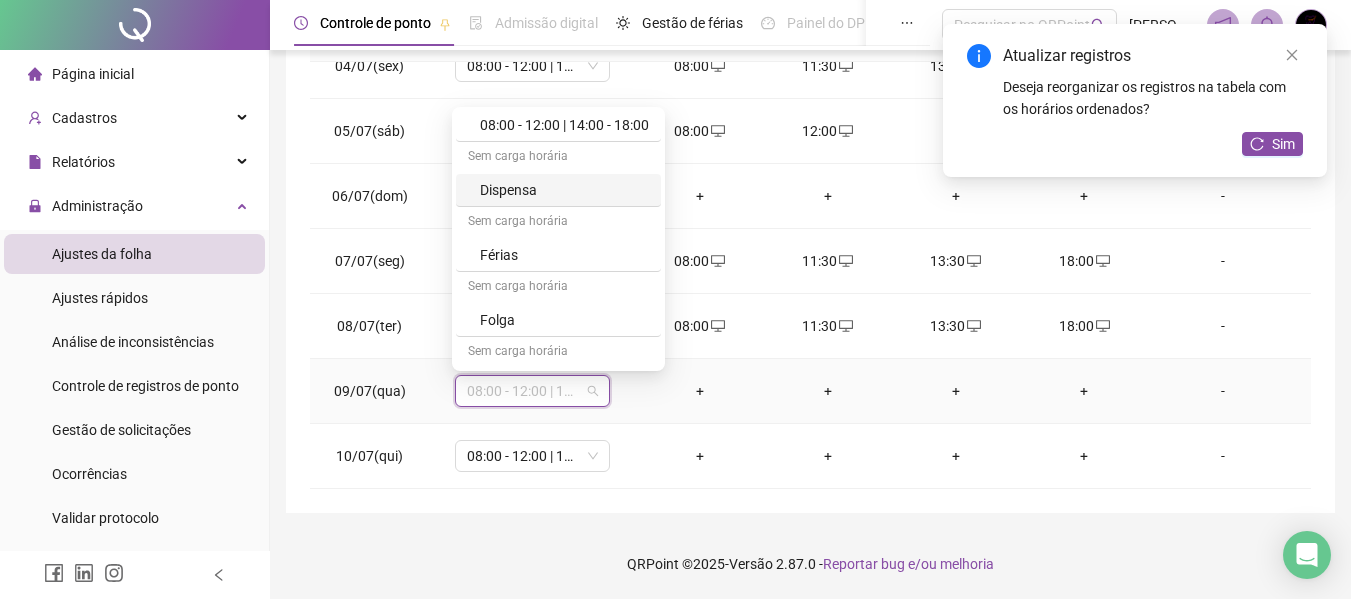 drag, startPoint x: 526, startPoint y: 197, endPoint x: 537, endPoint y: 197, distance: 11 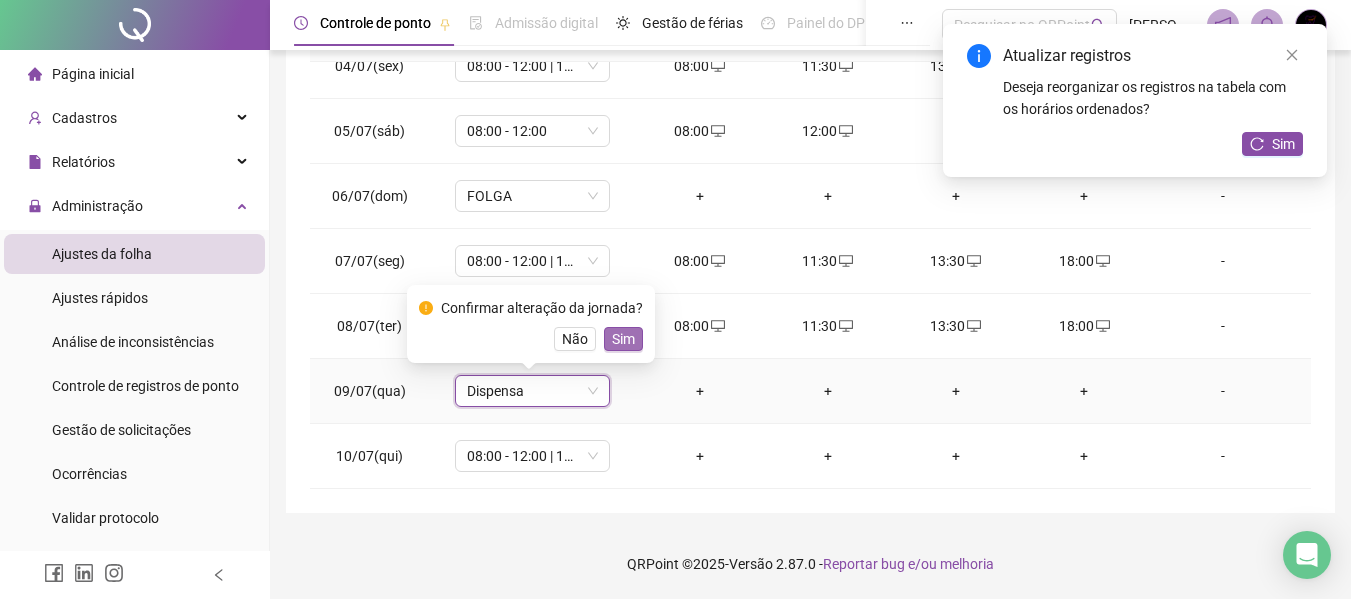 click on "Sim" at bounding box center (623, 339) 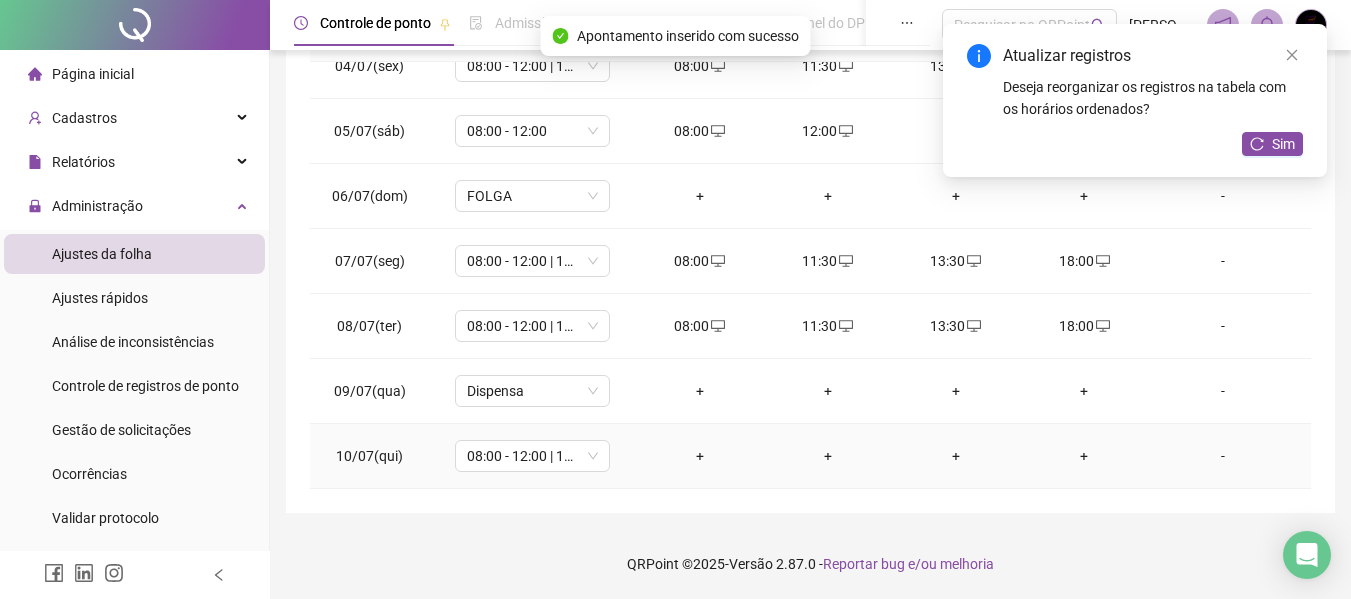 click on "+" at bounding box center (700, 456) 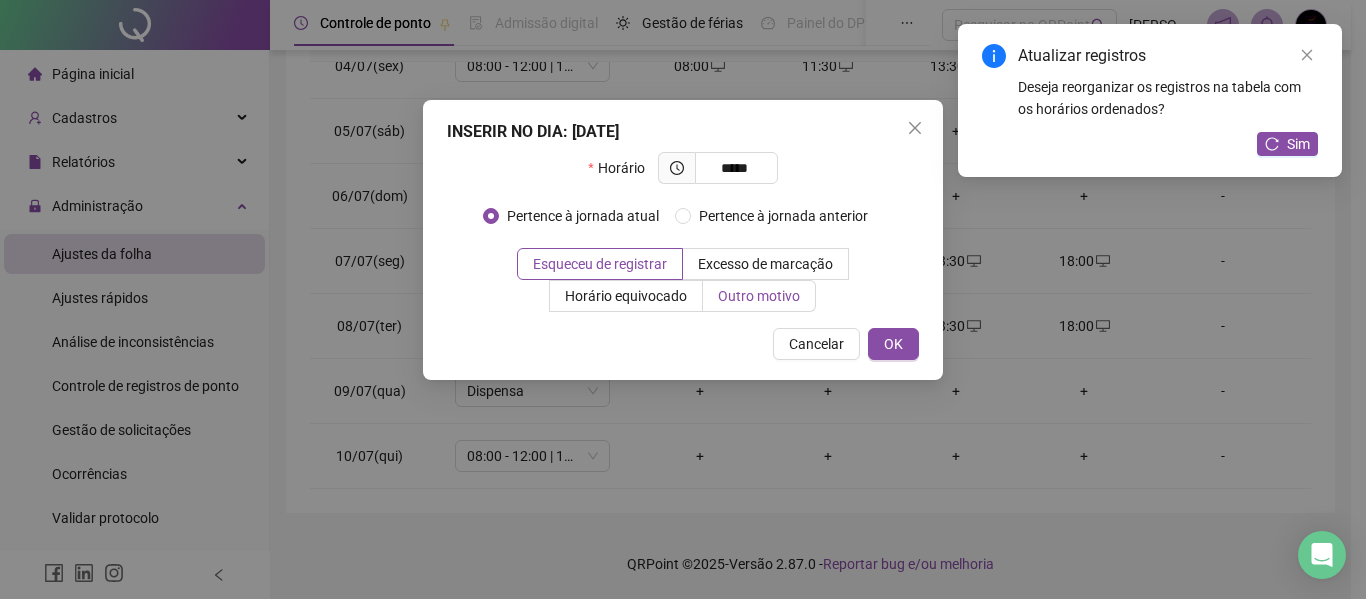 type on "*****" 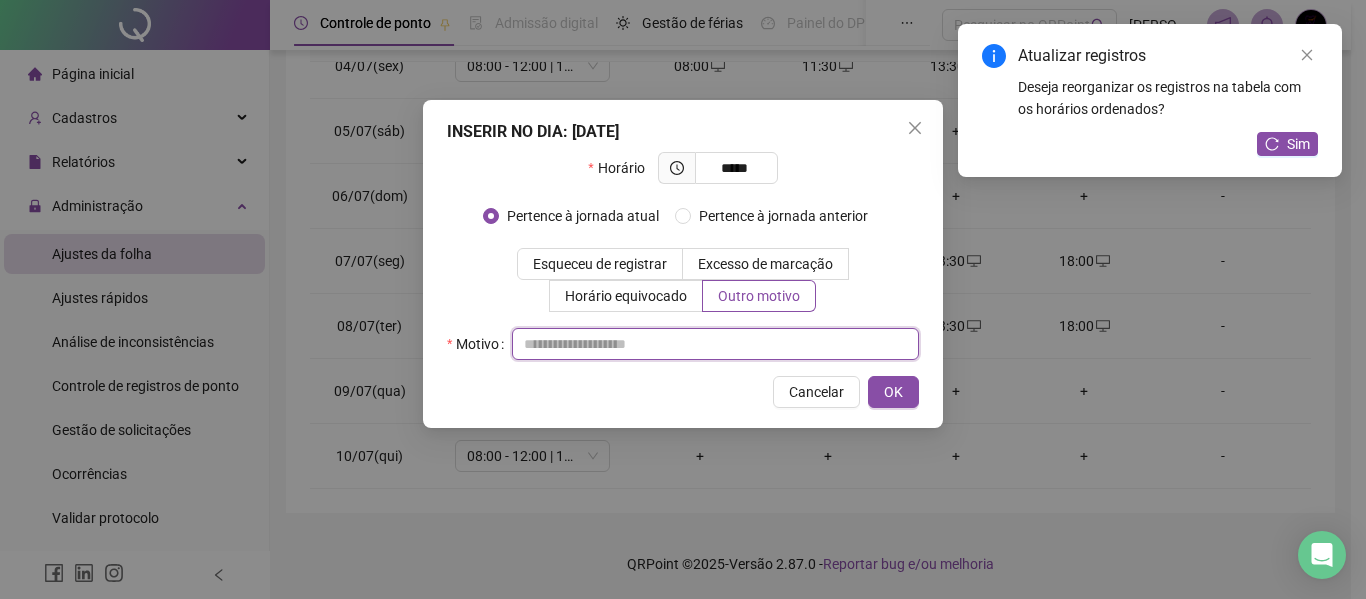 paste on "**********" 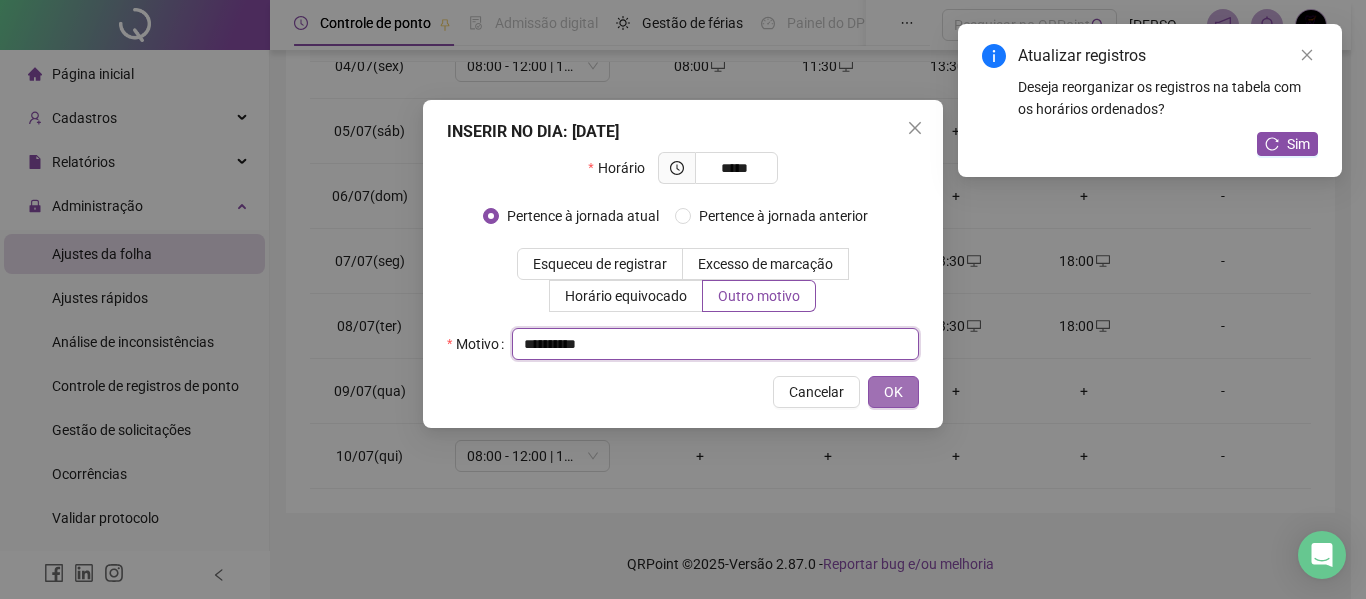 type on "**********" 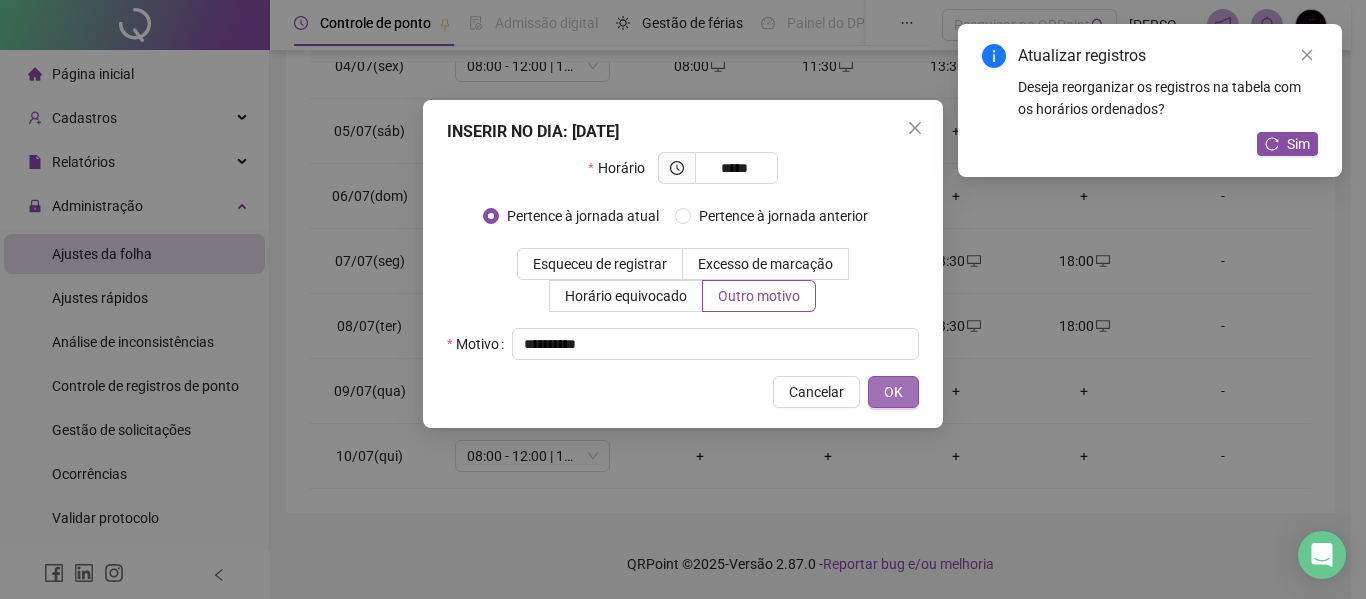 click on "OK" at bounding box center (893, 392) 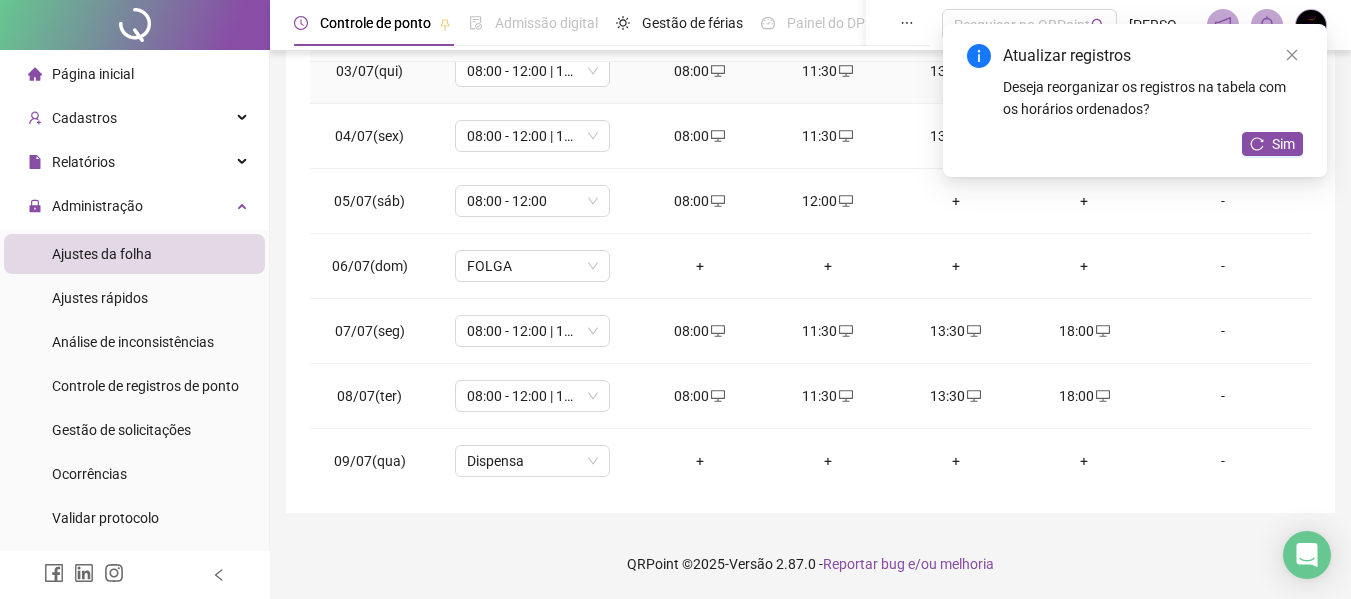 scroll, scrollTop: 0, scrollLeft: 0, axis: both 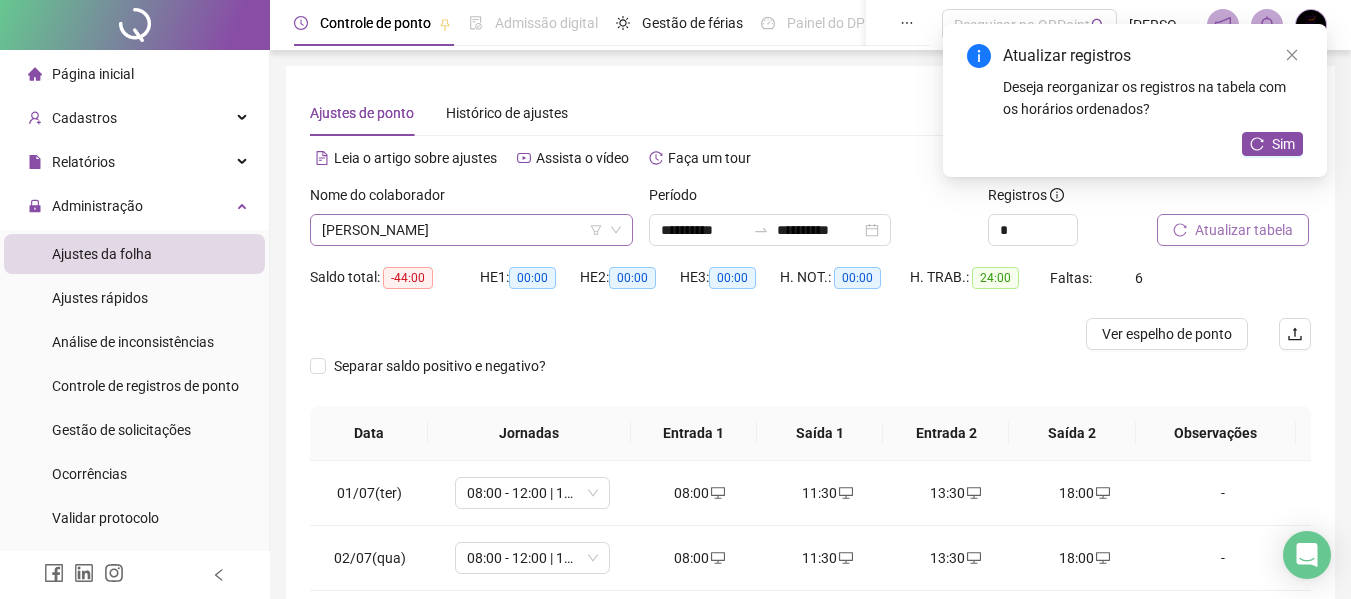 click on "[PERSON_NAME]" at bounding box center [471, 230] 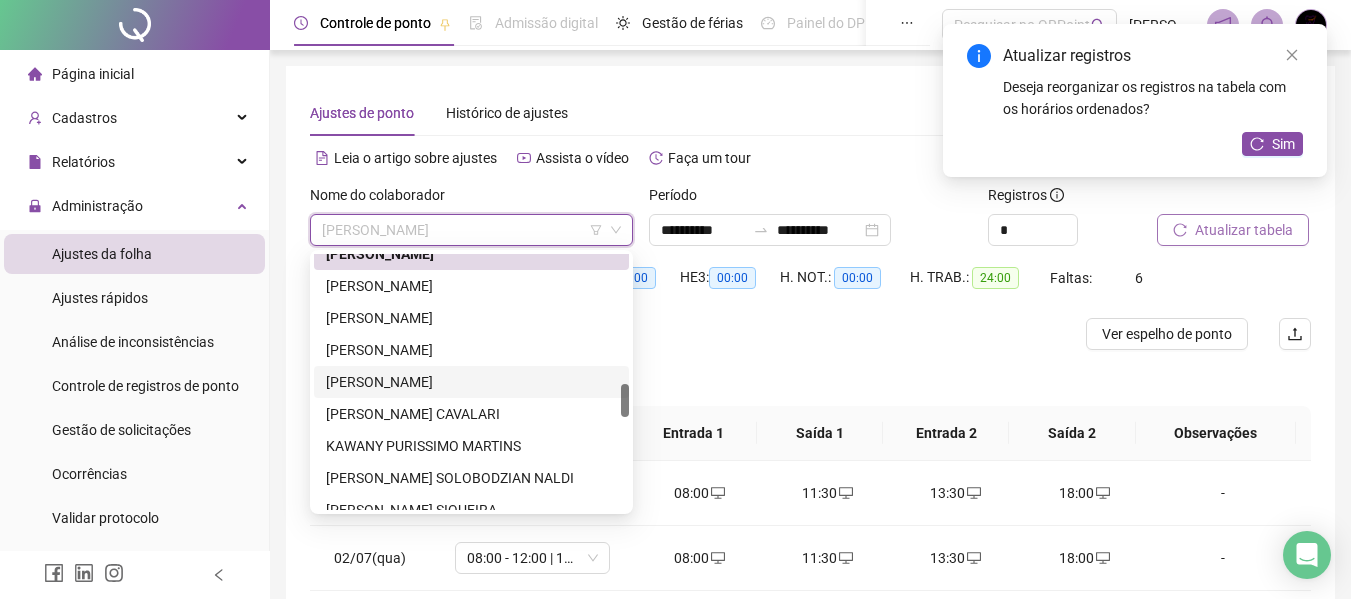 scroll, scrollTop: 908, scrollLeft: 0, axis: vertical 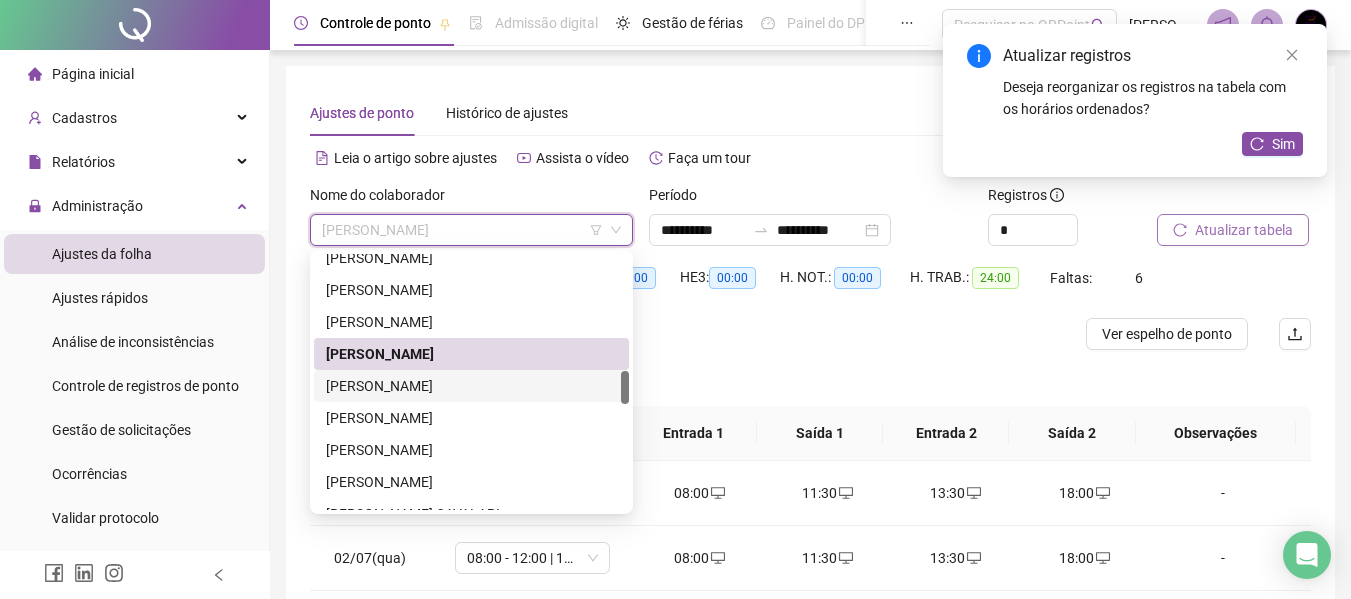 click on "[PERSON_NAME]" at bounding box center [471, 386] 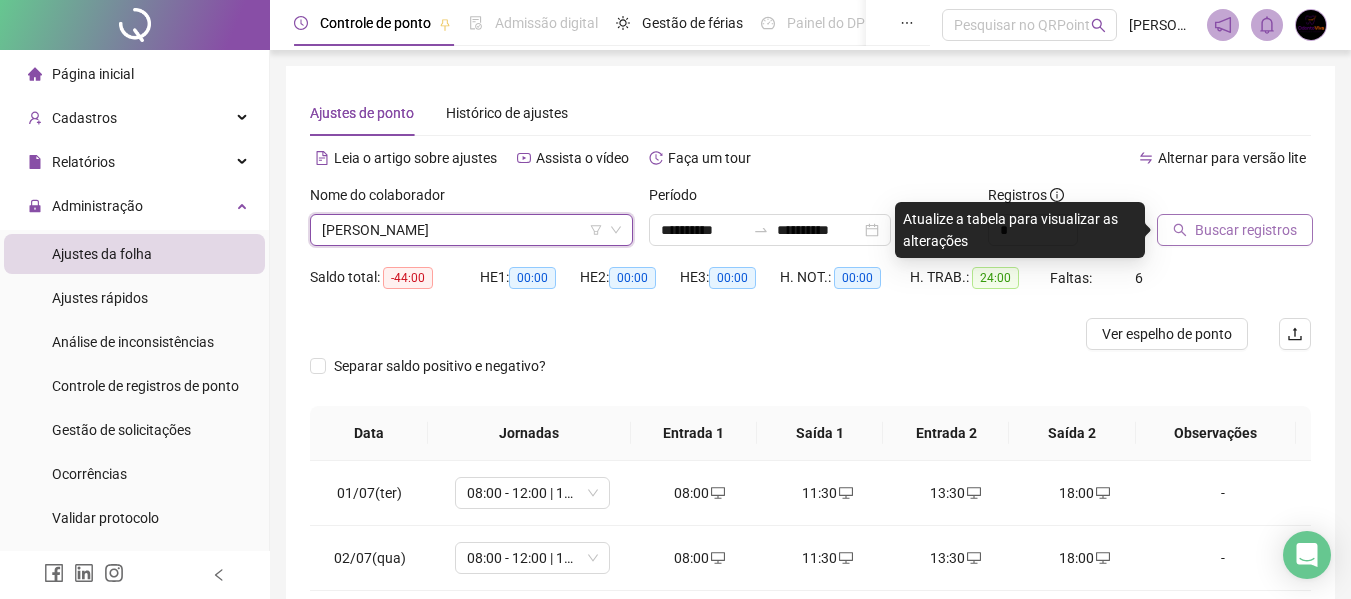 click 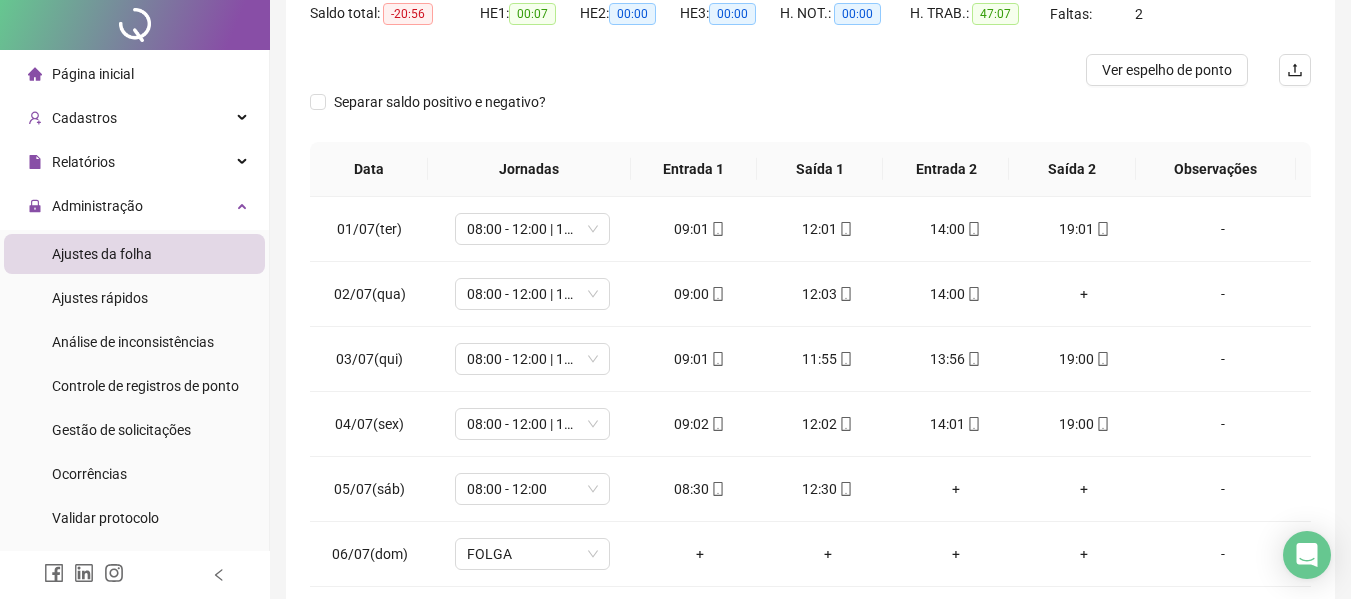 scroll, scrollTop: 399, scrollLeft: 0, axis: vertical 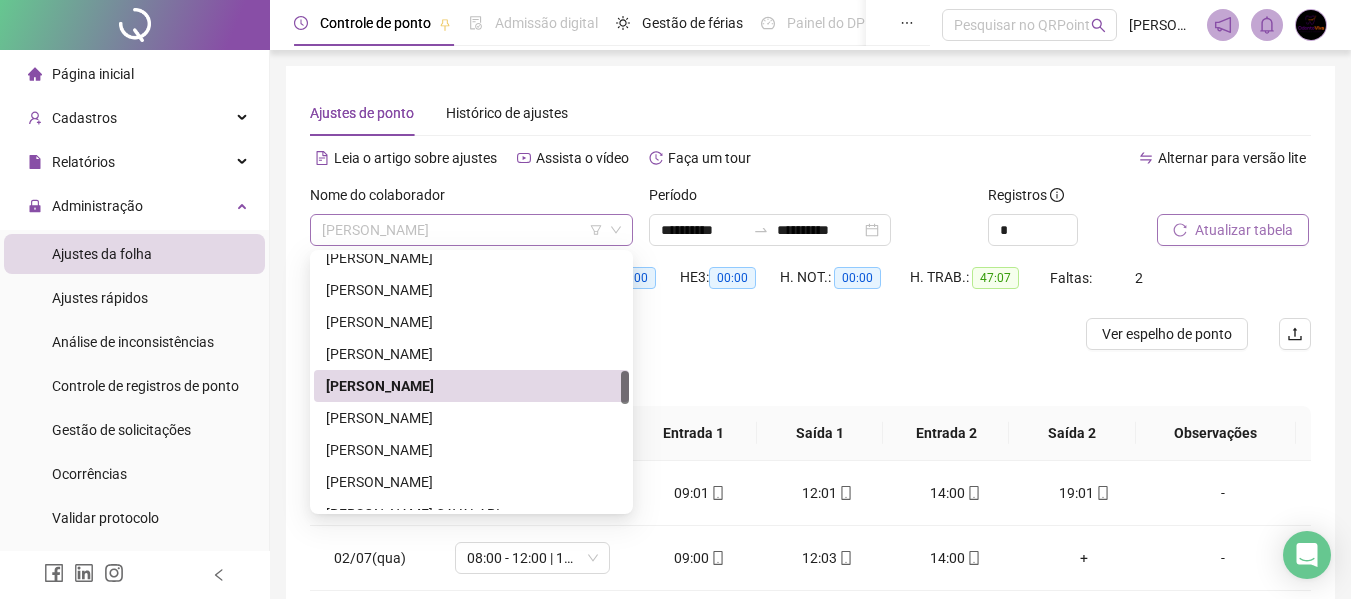 click on "[PERSON_NAME]" at bounding box center [471, 230] 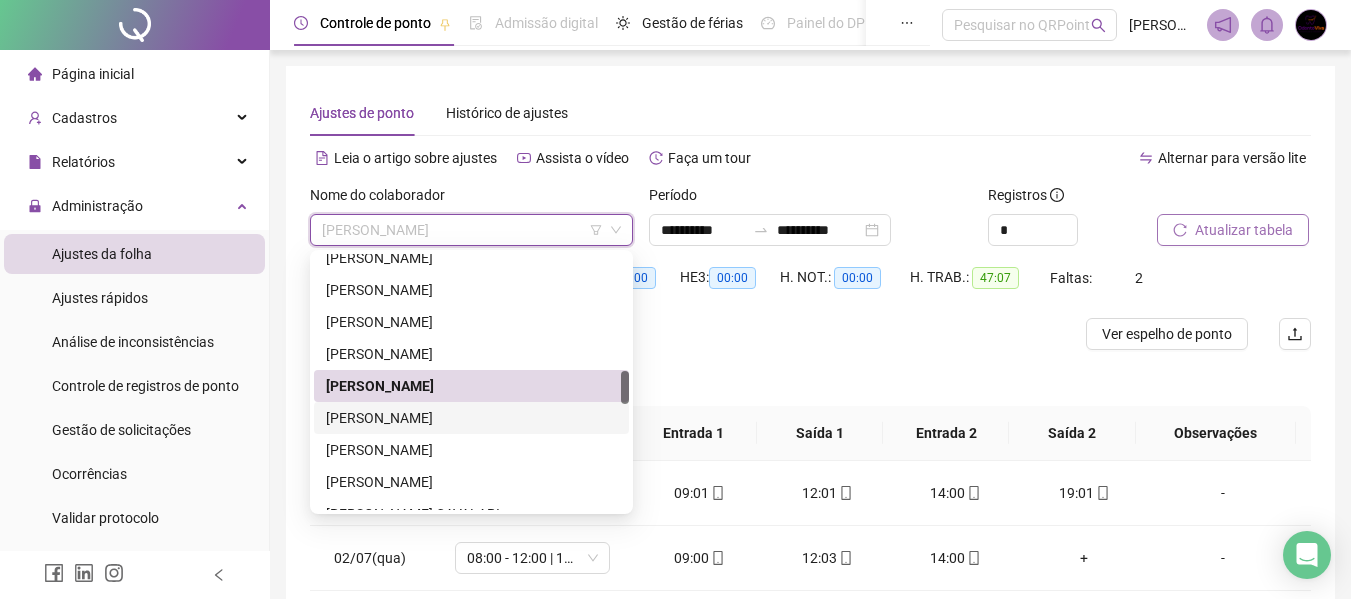 click on "[PERSON_NAME]" at bounding box center (471, 418) 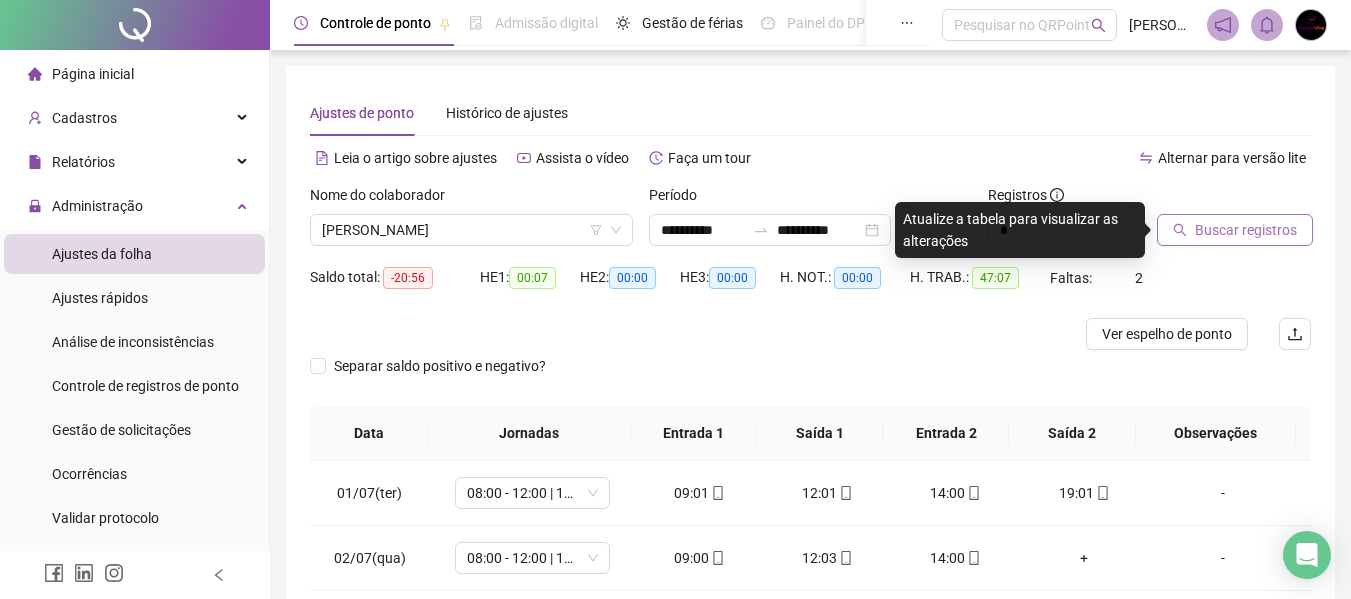 click on "Buscar registros" at bounding box center [1235, 230] 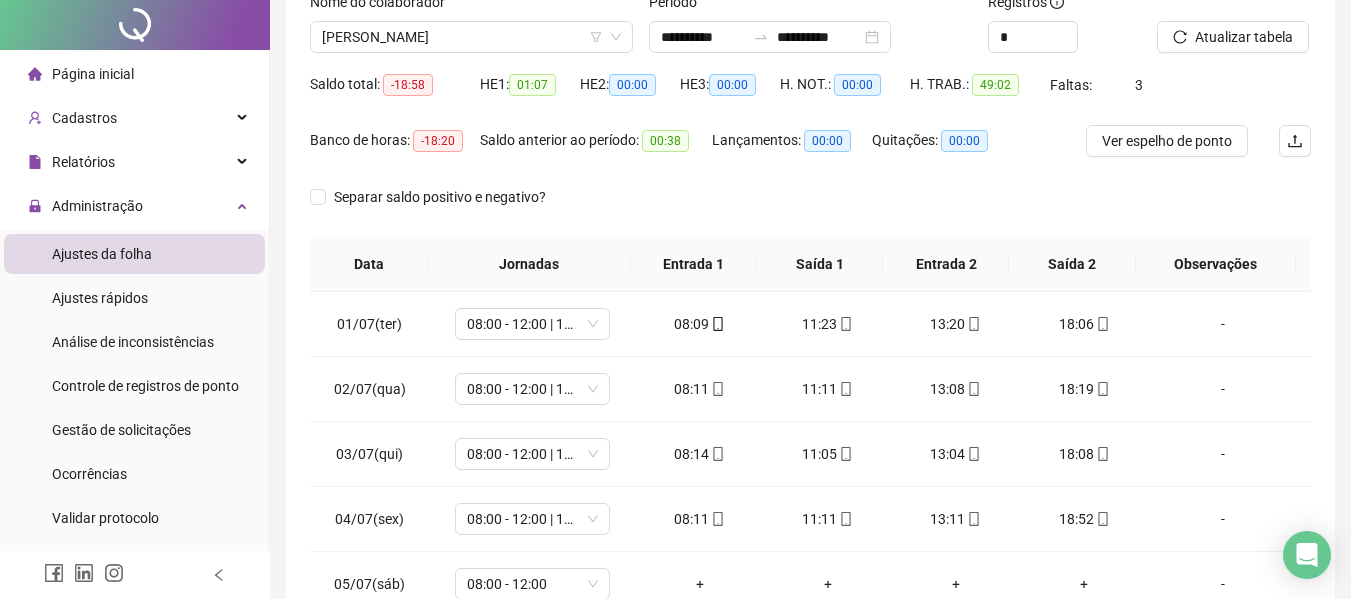 scroll, scrollTop: 400, scrollLeft: 0, axis: vertical 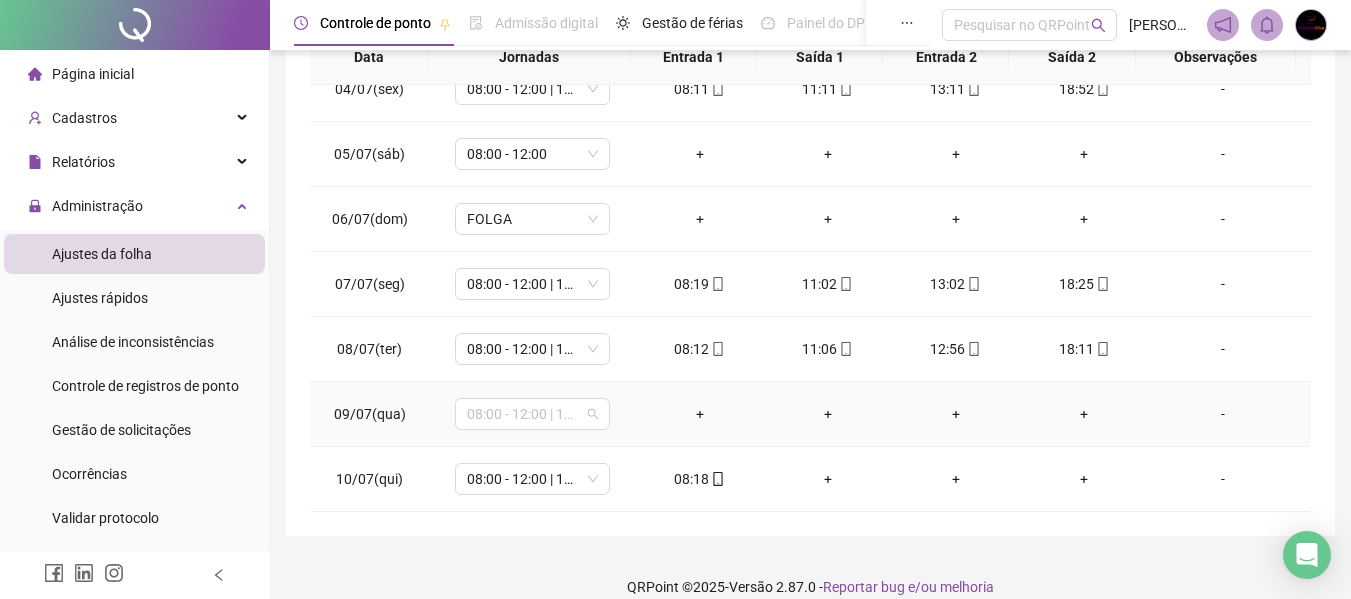 drag, startPoint x: 555, startPoint y: 412, endPoint x: 561, endPoint y: 396, distance: 17.088007 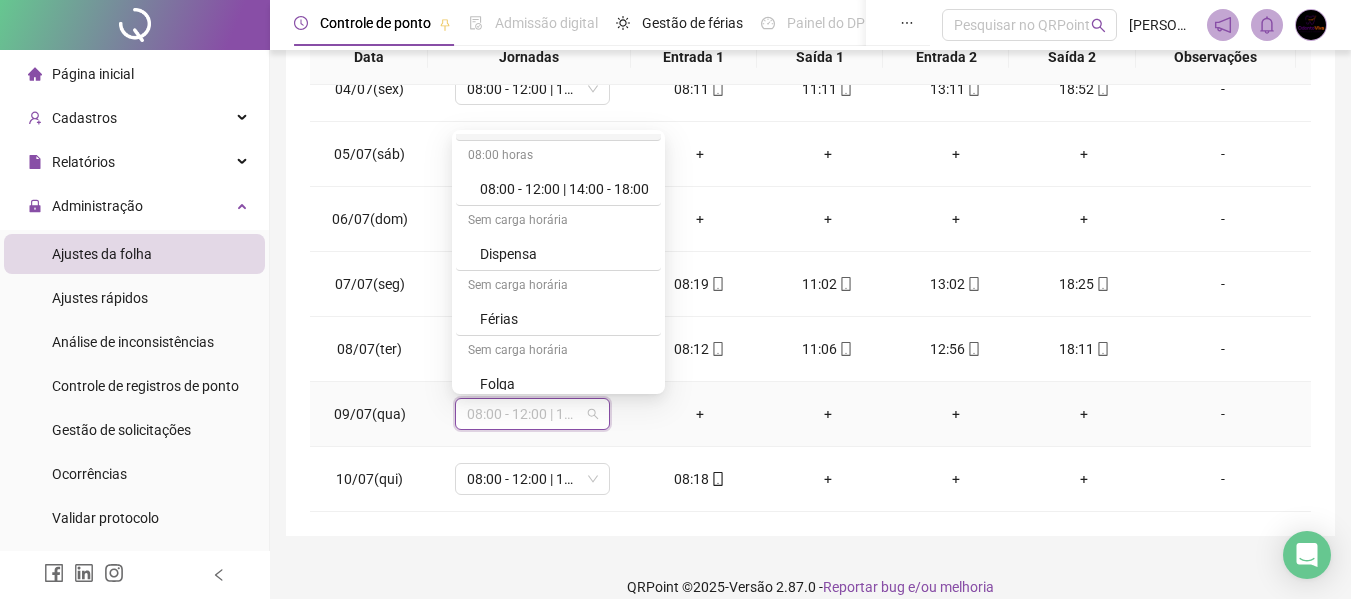 scroll, scrollTop: 200, scrollLeft: 0, axis: vertical 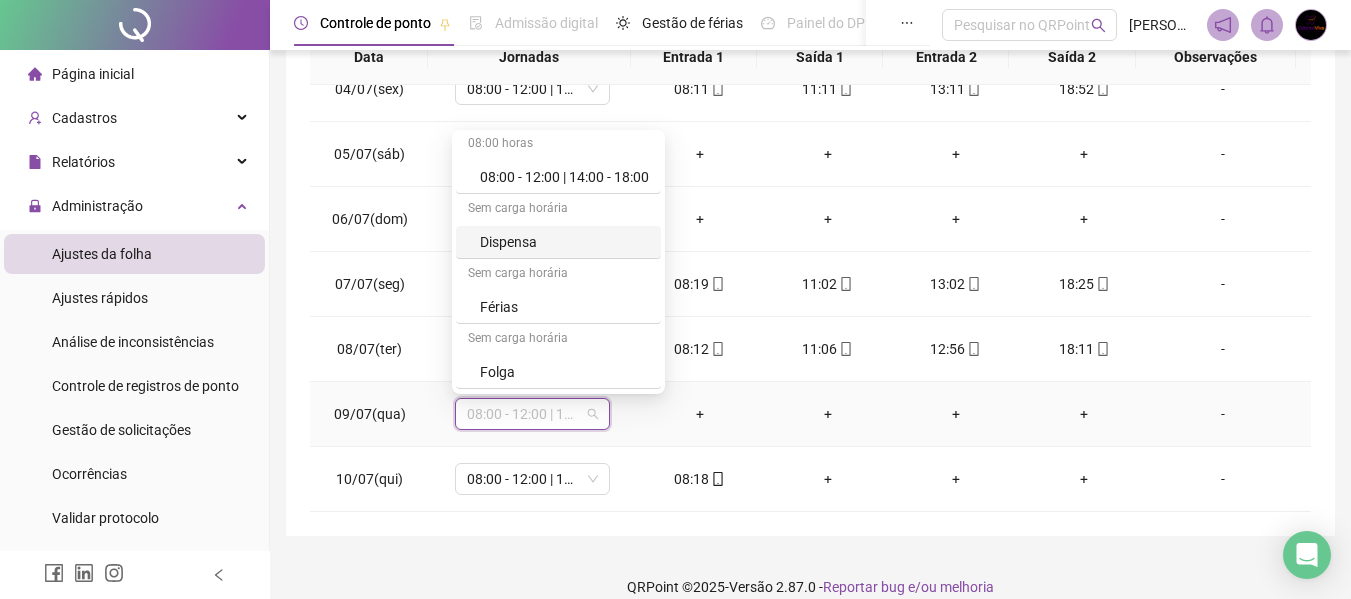 click on "Dispensa" at bounding box center [558, 242] 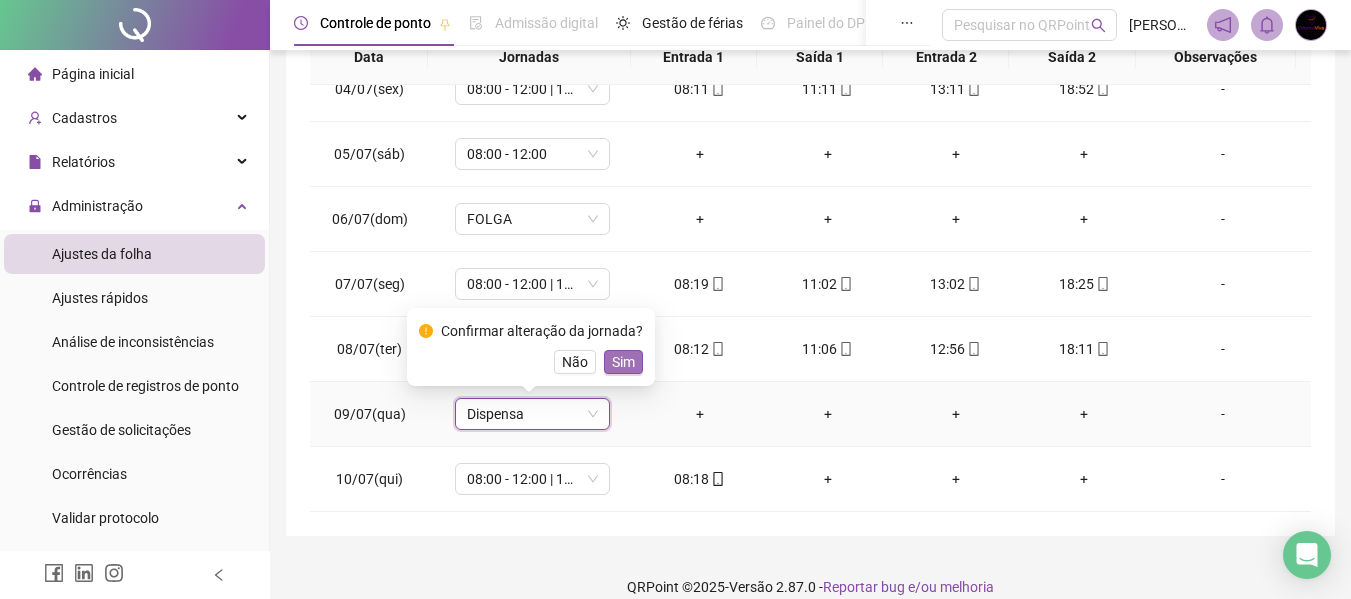 click on "Sim" at bounding box center (623, 362) 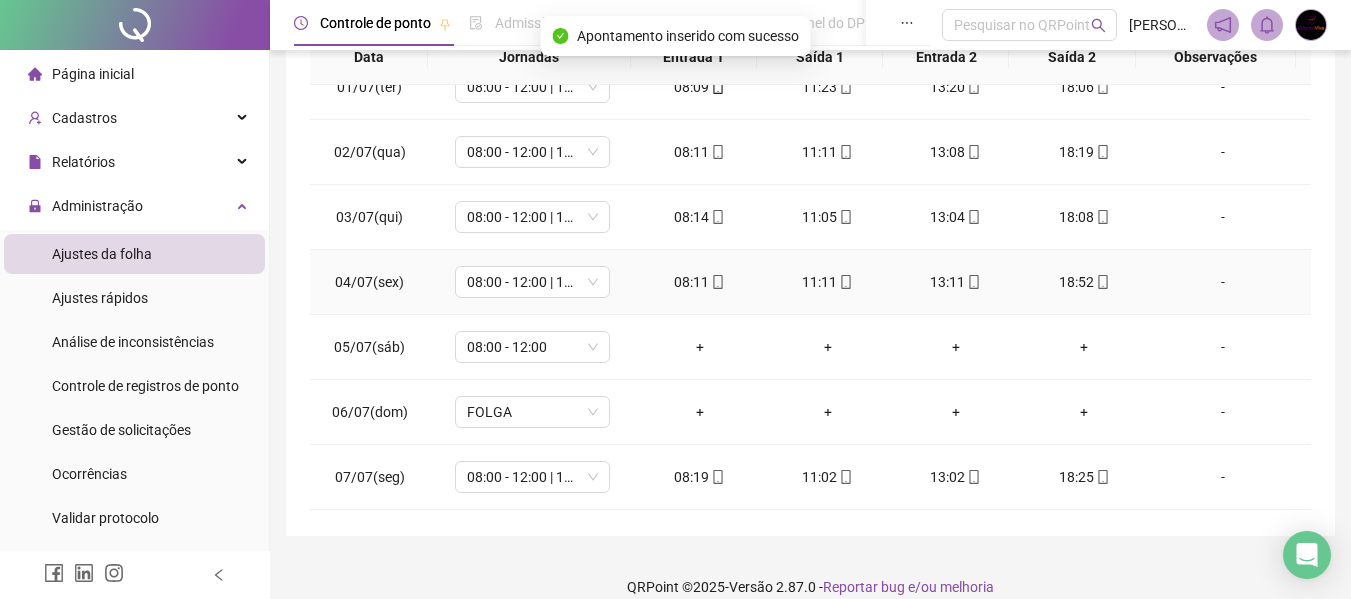 scroll, scrollTop: 0, scrollLeft: 0, axis: both 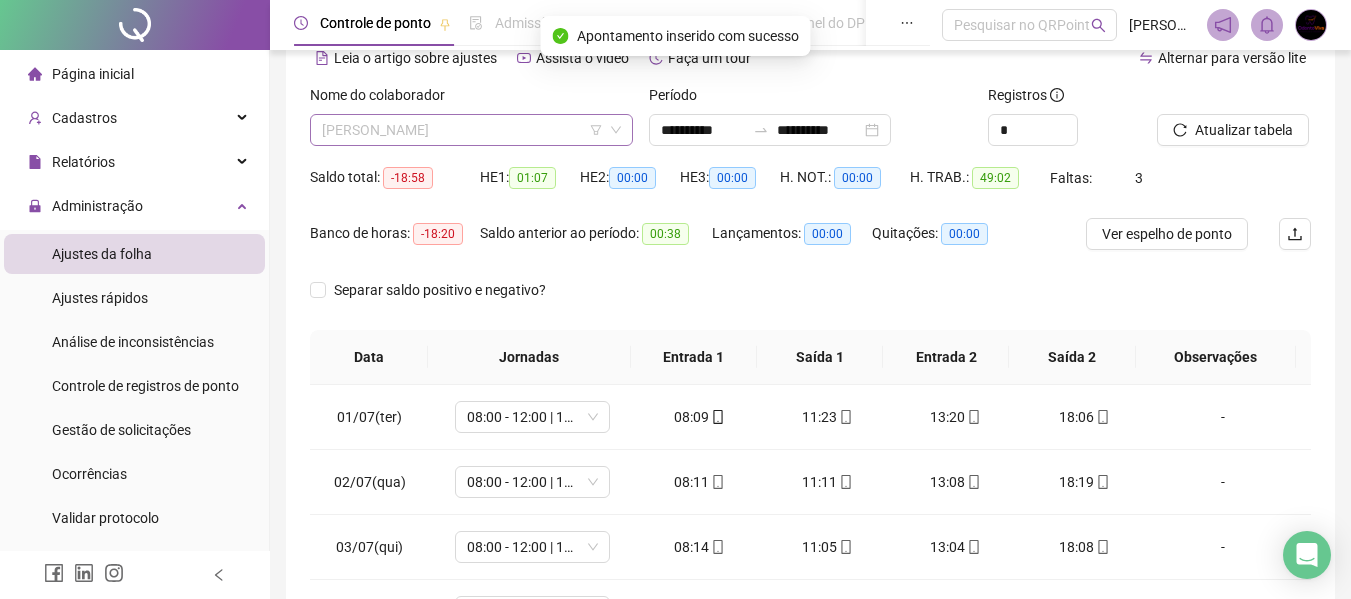 click on "[PERSON_NAME]" at bounding box center (471, 130) 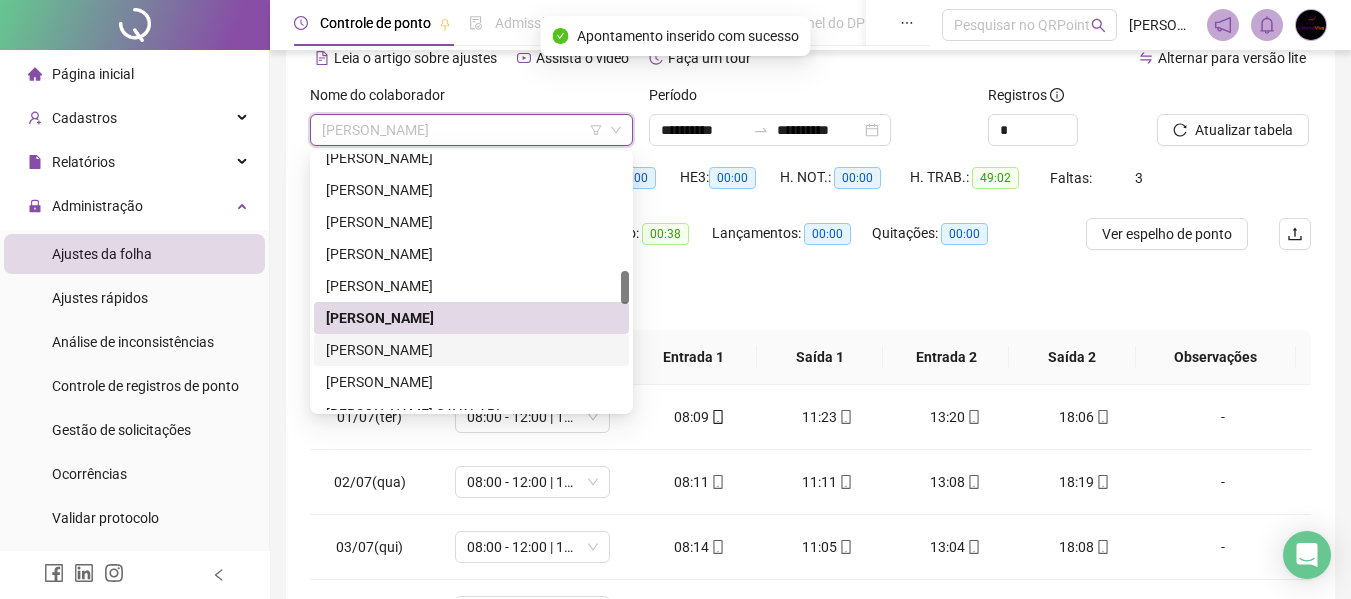 click on "[PERSON_NAME]" at bounding box center (471, 350) 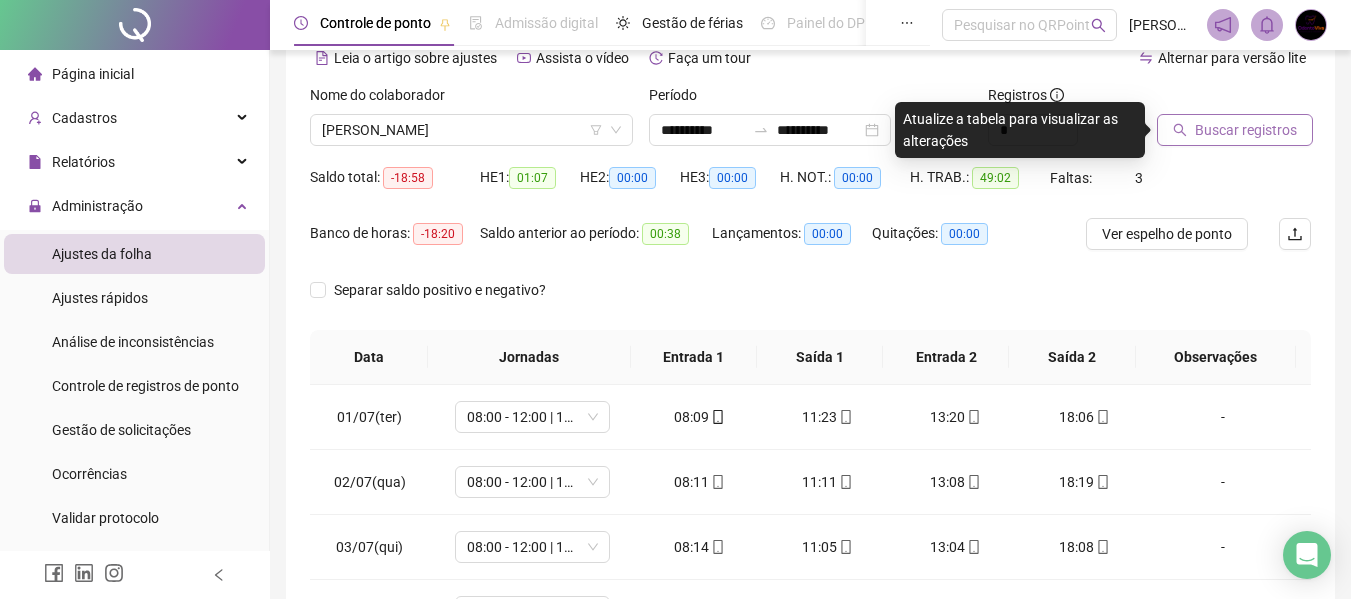 click on "Buscar registros" at bounding box center [1246, 130] 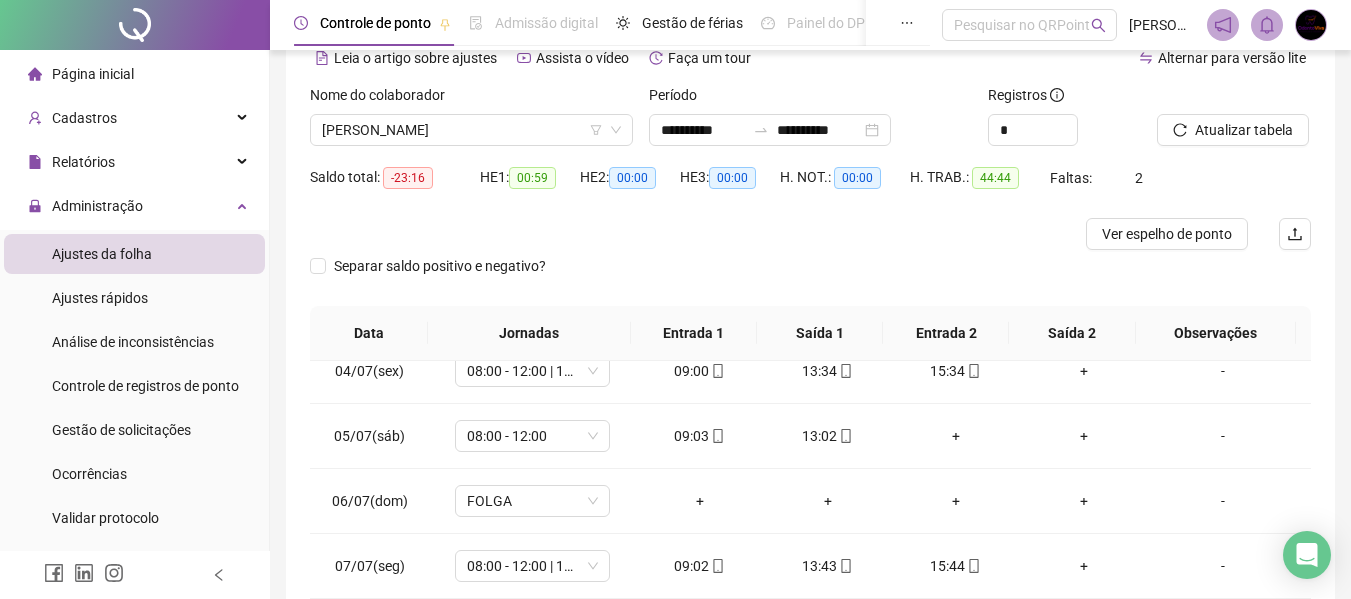 scroll, scrollTop: 223, scrollLeft: 0, axis: vertical 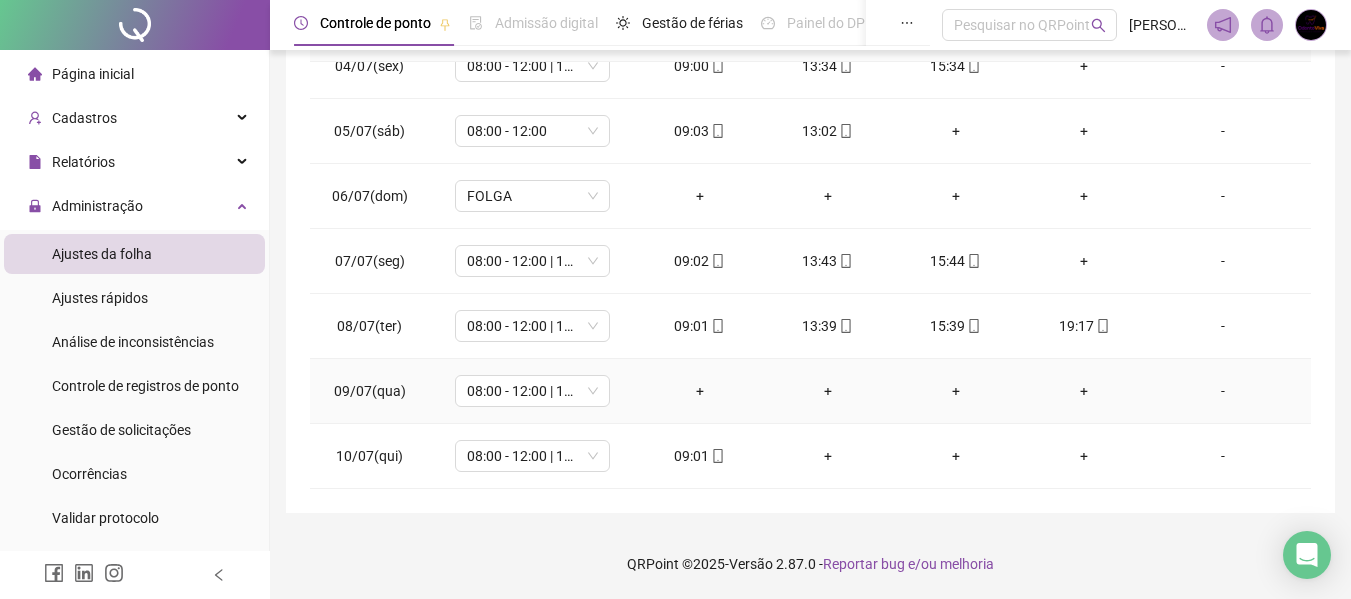 click on "08:00 - 12:00 | 13:00 - 17:00" at bounding box center [532, 391] 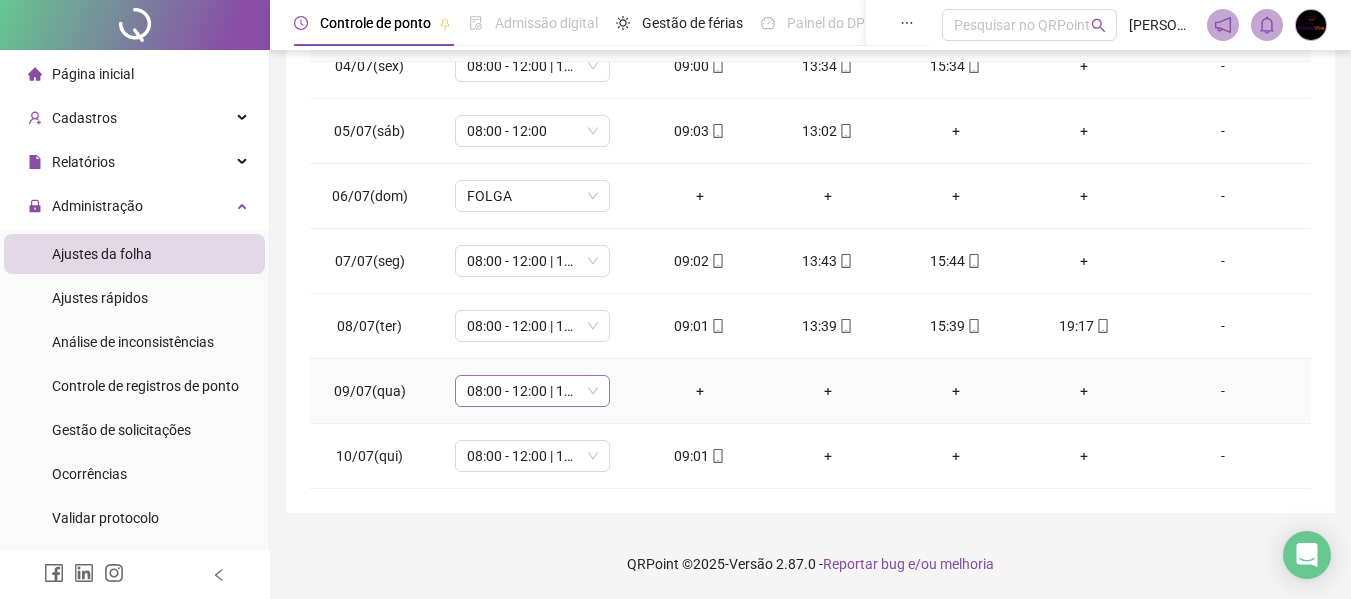 click on "08:00 - 12:00 | 13:00 - 17:00" at bounding box center [532, 391] 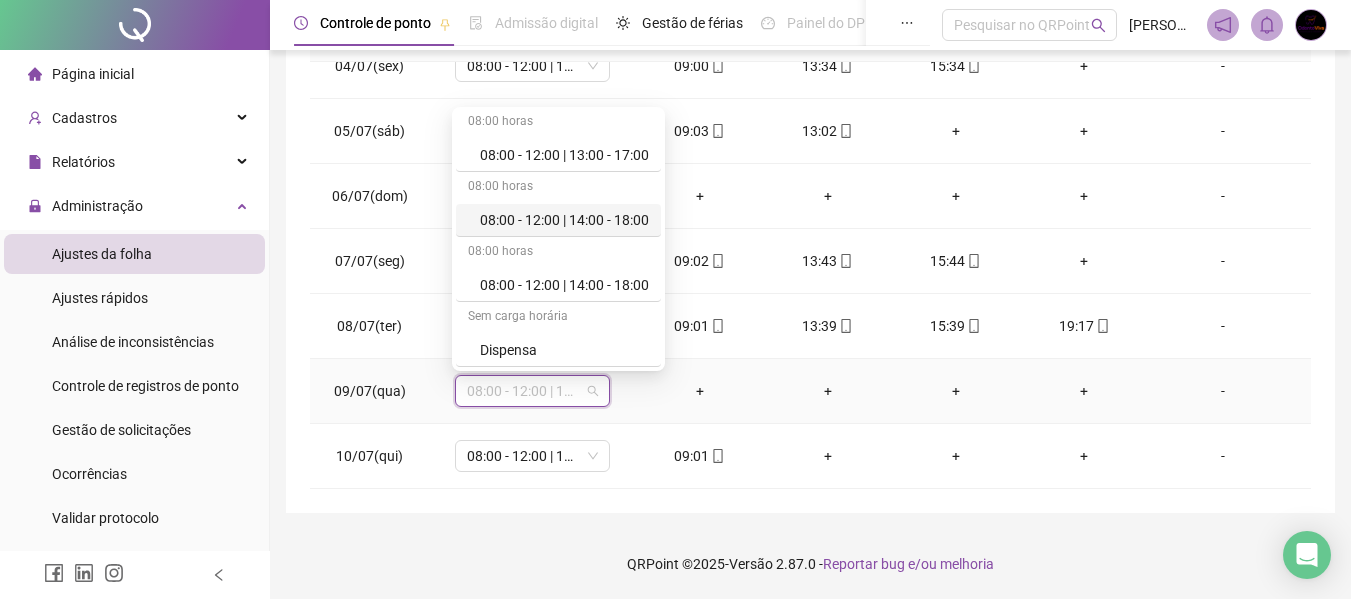 scroll, scrollTop: 100, scrollLeft: 0, axis: vertical 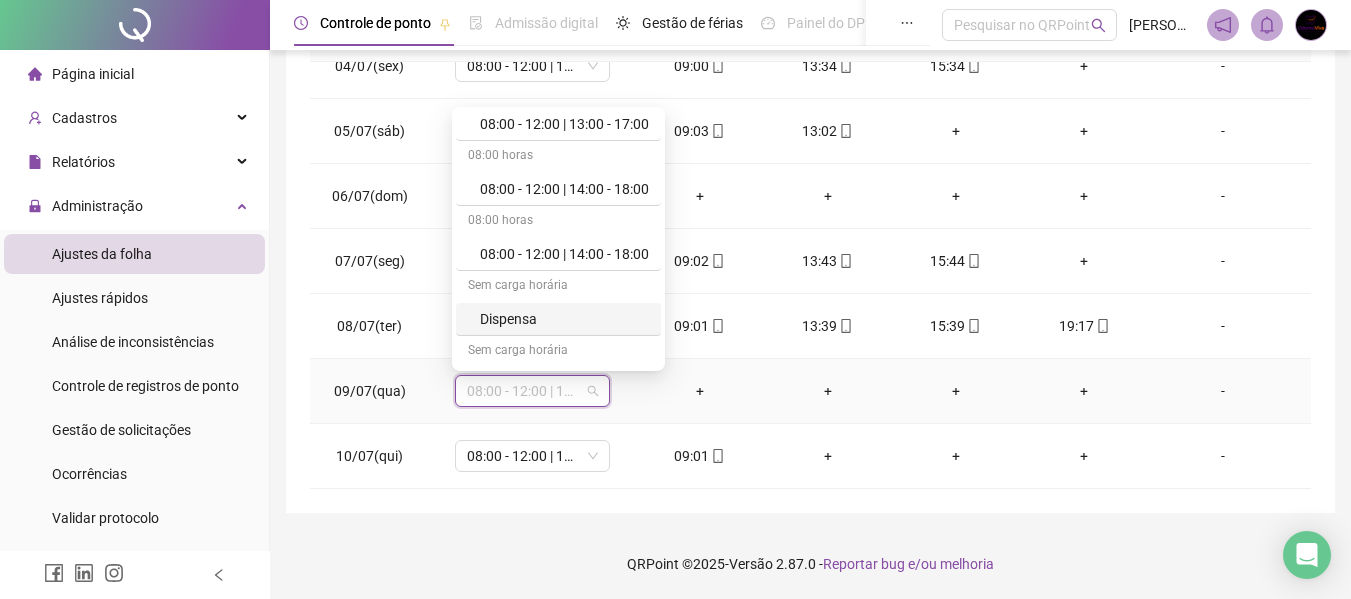 click on "Dispensa" at bounding box center [564, 319] 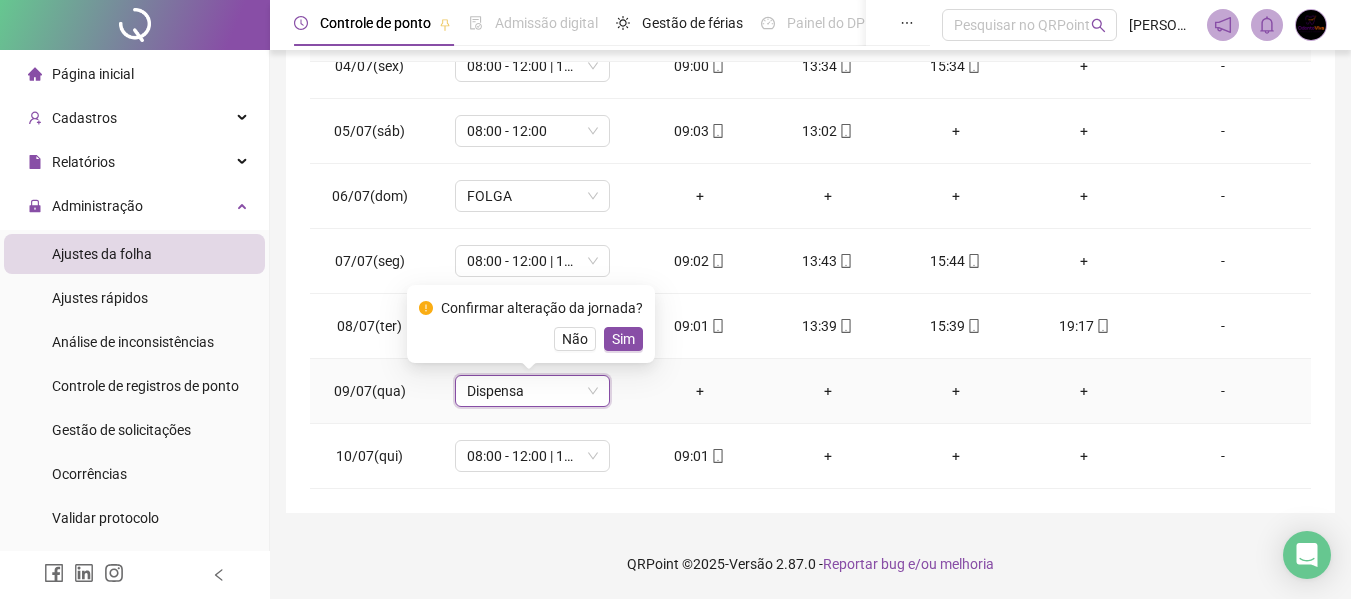 click on "Não Sim" at bounding box center (531, 339) 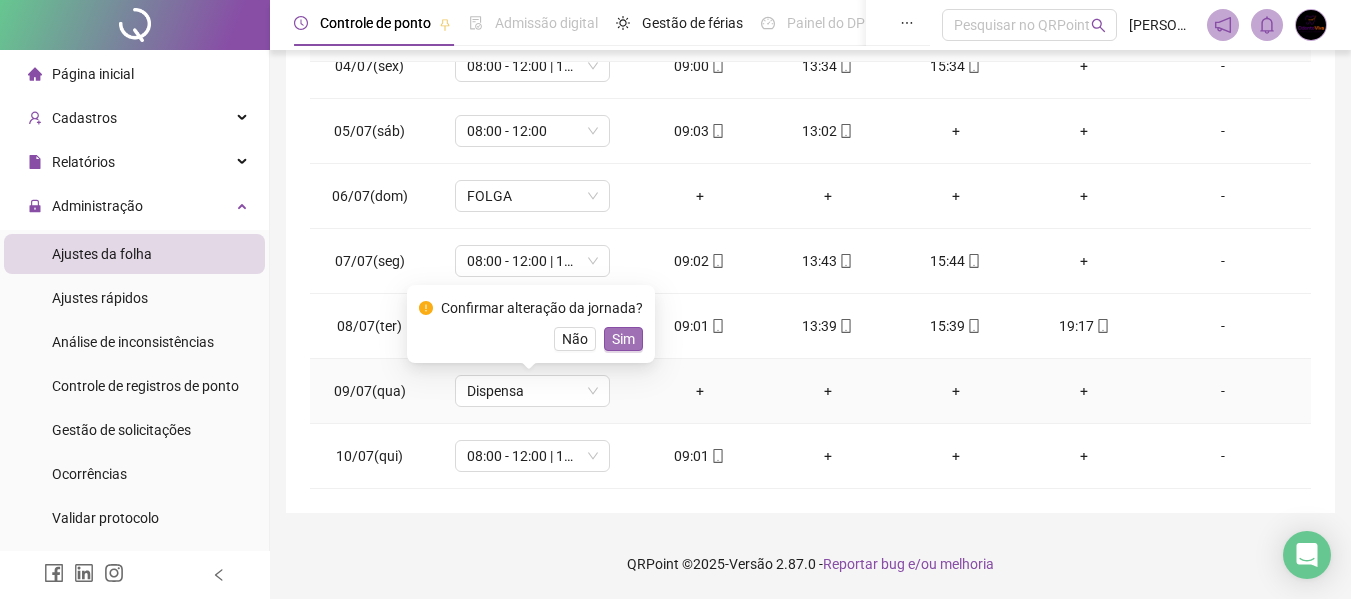 click on "Sim" at bounding box center (623, 339) 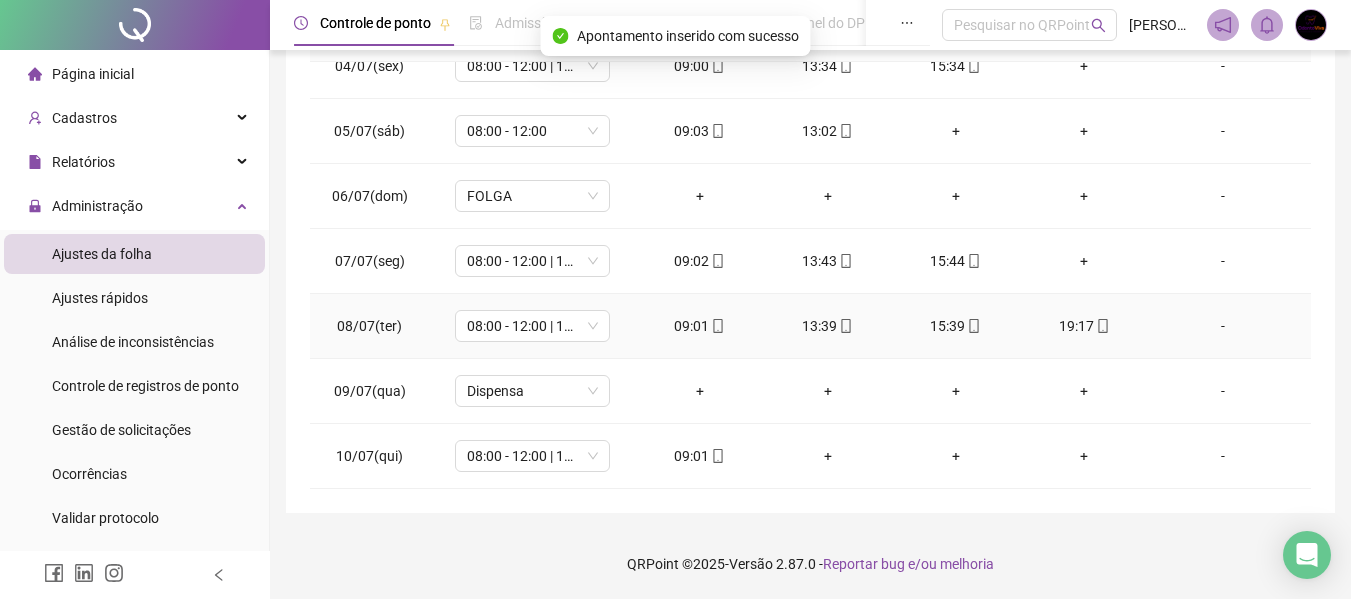 scroll, scrollTop: 0, scrollLeft: 0, axis: both 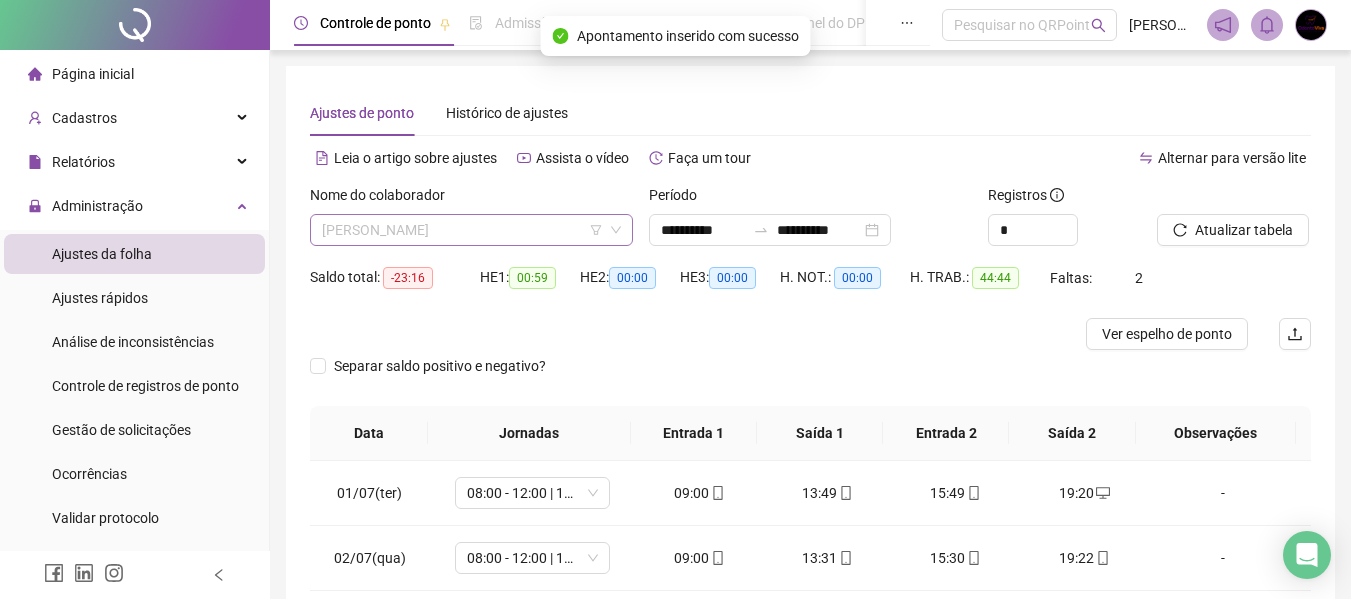 click on "[PERSON_NAME]" at bounding box center (471, 230) 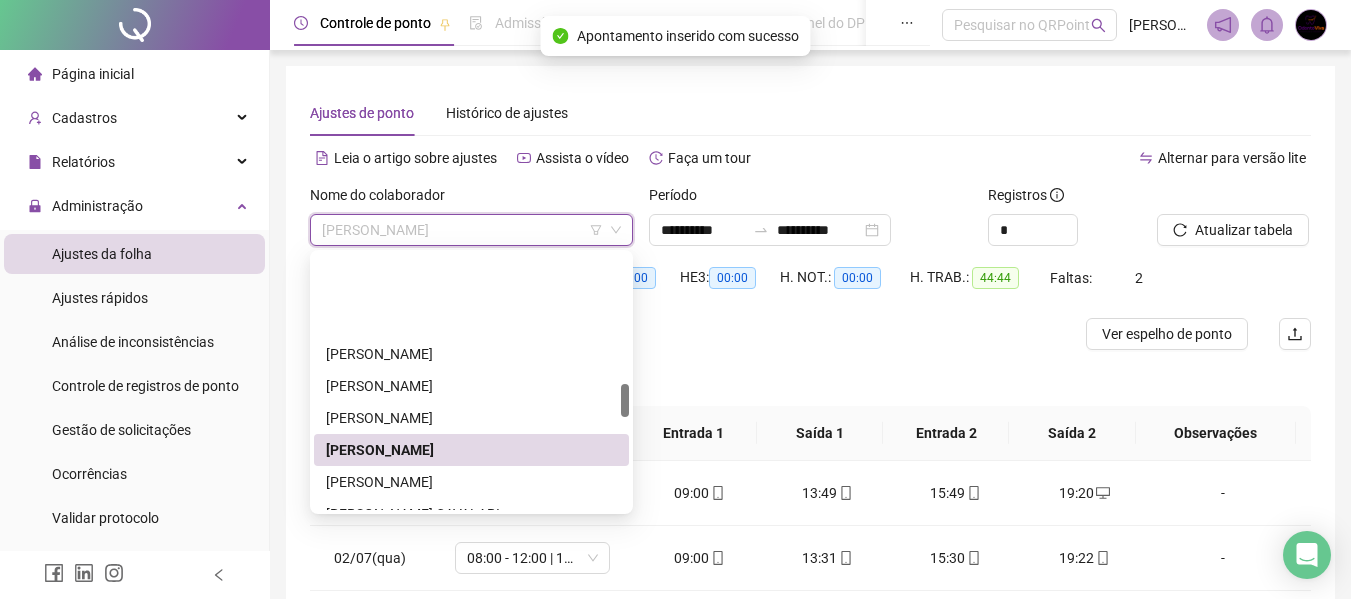 scroll, scrollTop: 1008, scrollLeft: 0, axis: vertical 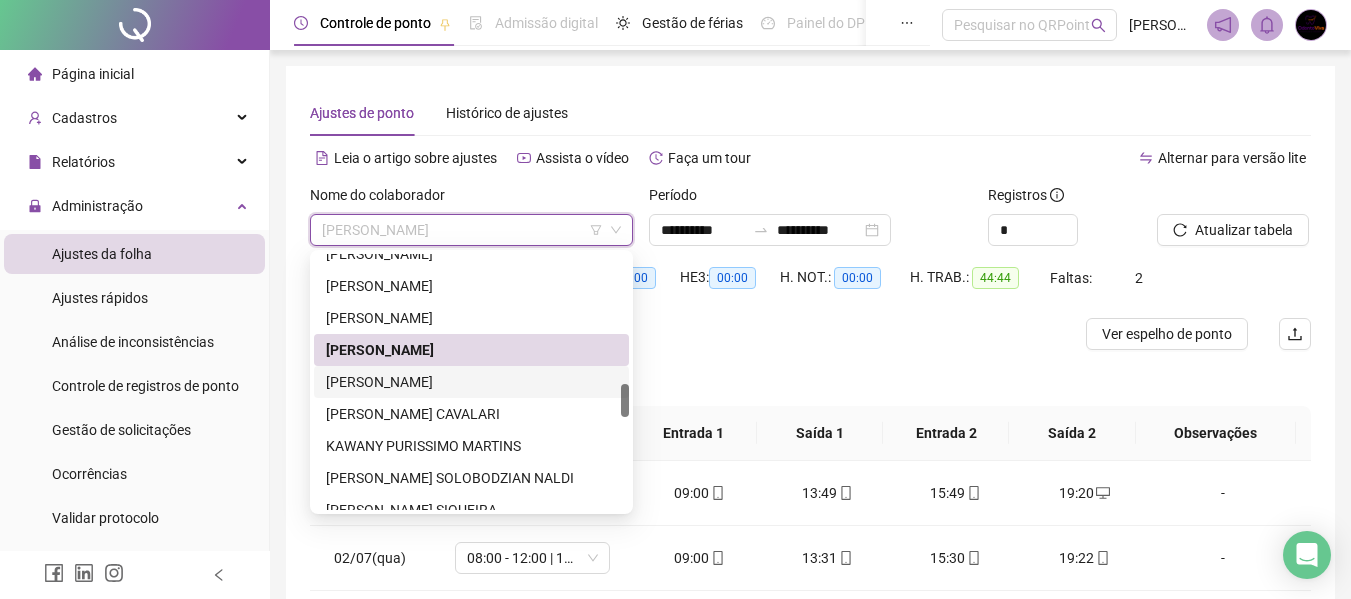 click on "[PERSON_NAME]" at bounding box center [471, 382] 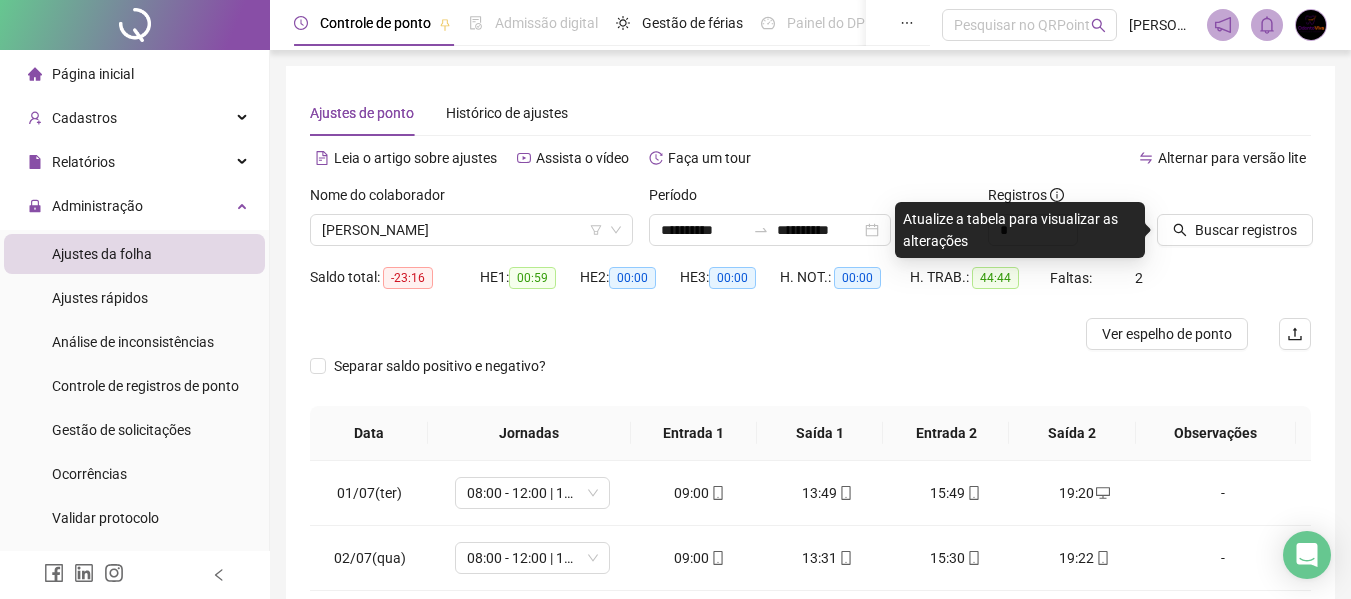 click 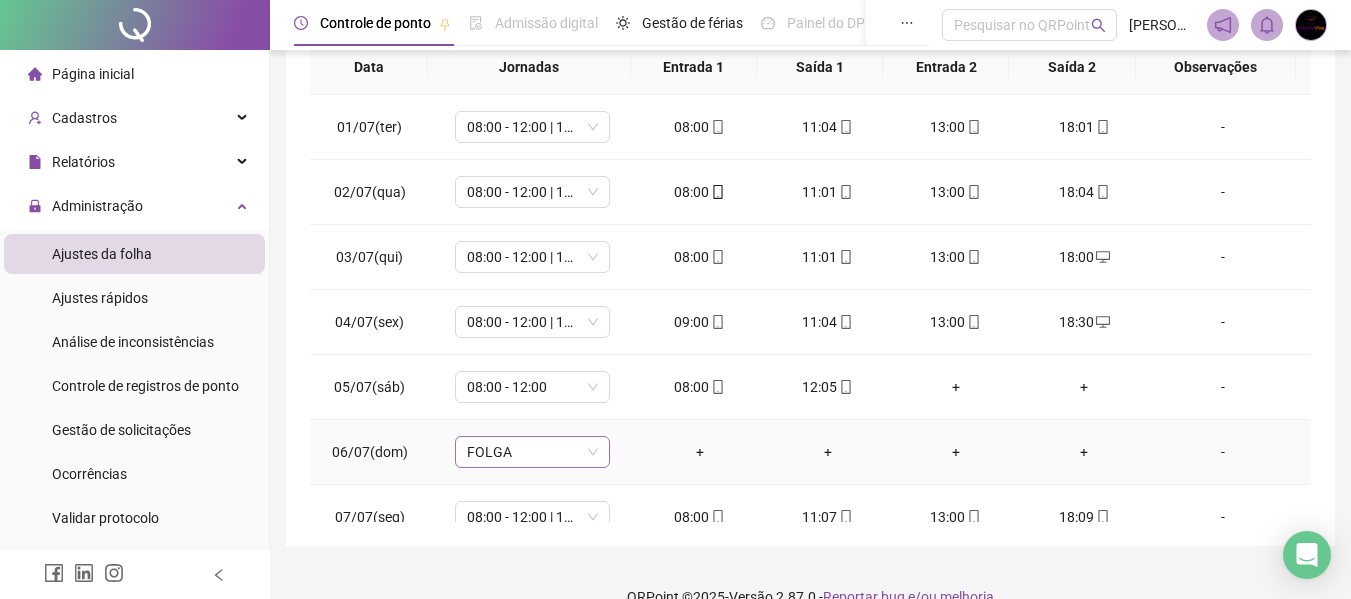 scroll, scrollTop: 400, scrollLeft: 0, axis: vertical 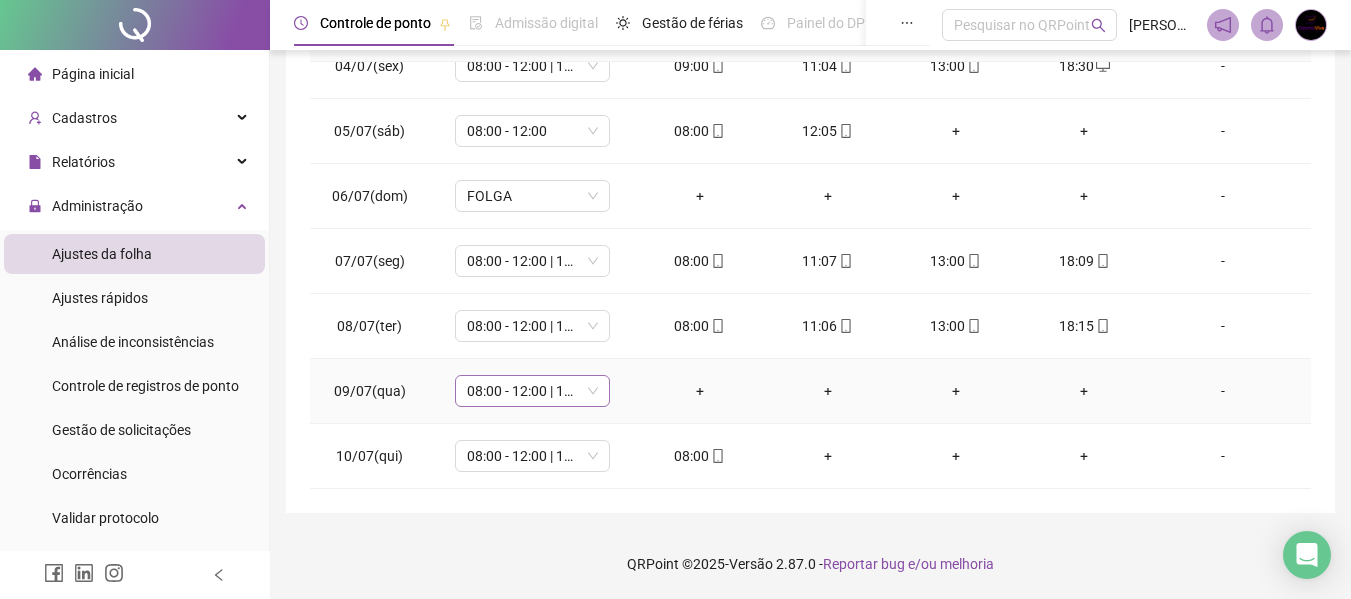 click on "08:00 - 12:00 | 13:00 - 17:00" at bounding box center [532, 391] 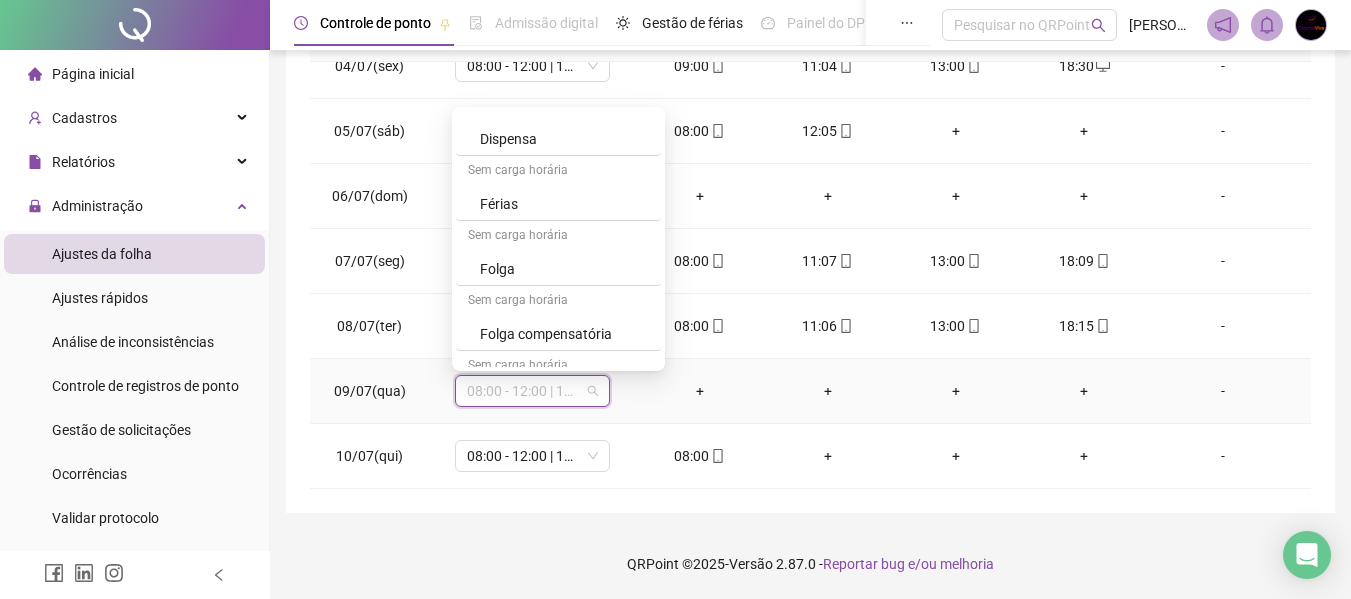 scroll, scrollTop: 300, scrollLeft: 0, axis: vertical 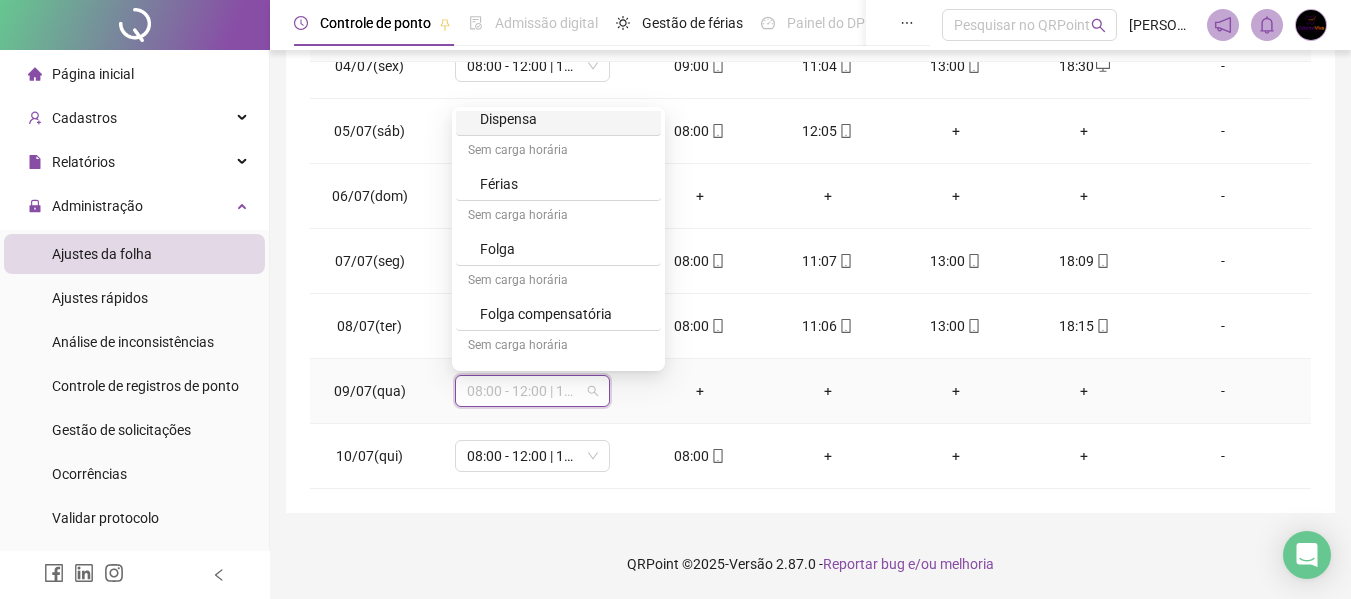 click on "Dispensa" at bounding box center [564, 119] 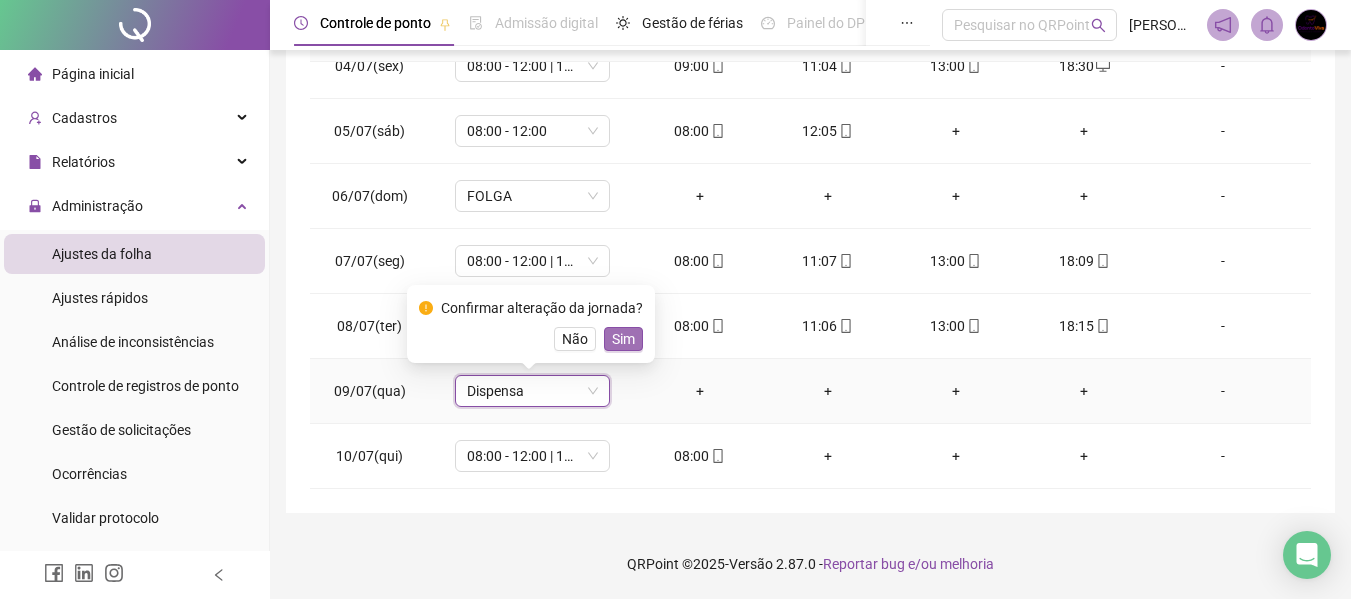 click on "Sim" at bounding box center (623, 339) 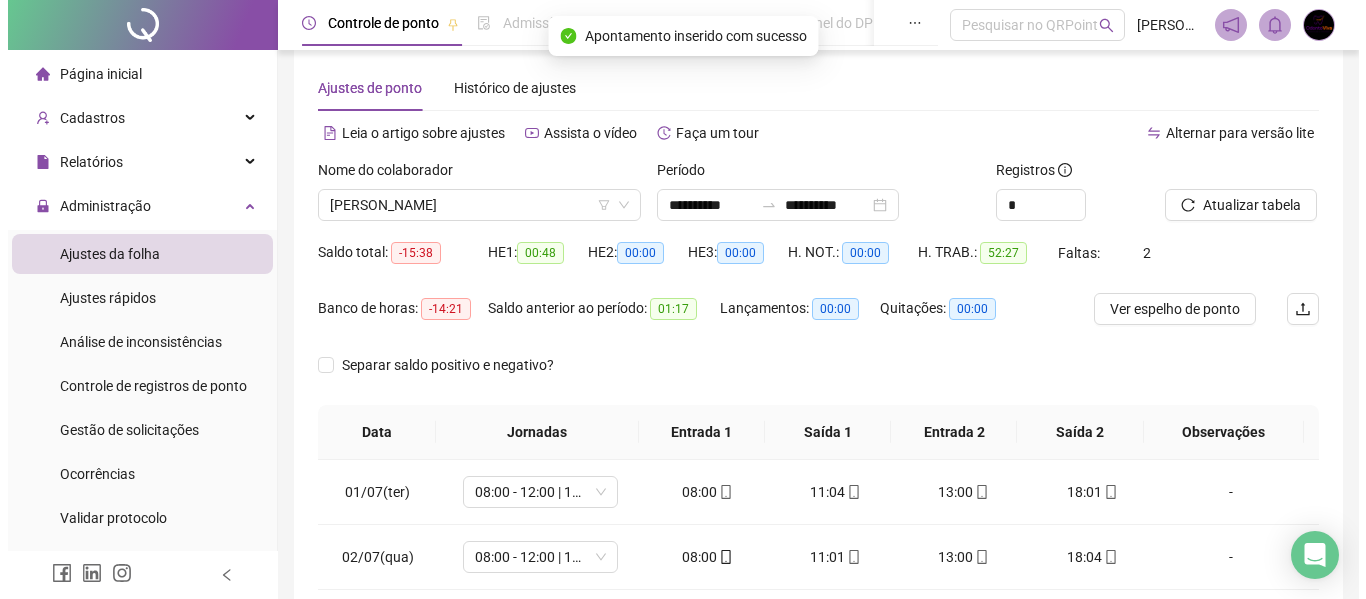 scroll, scrollTop: 23, scrollLeft: 0, axis: vertical 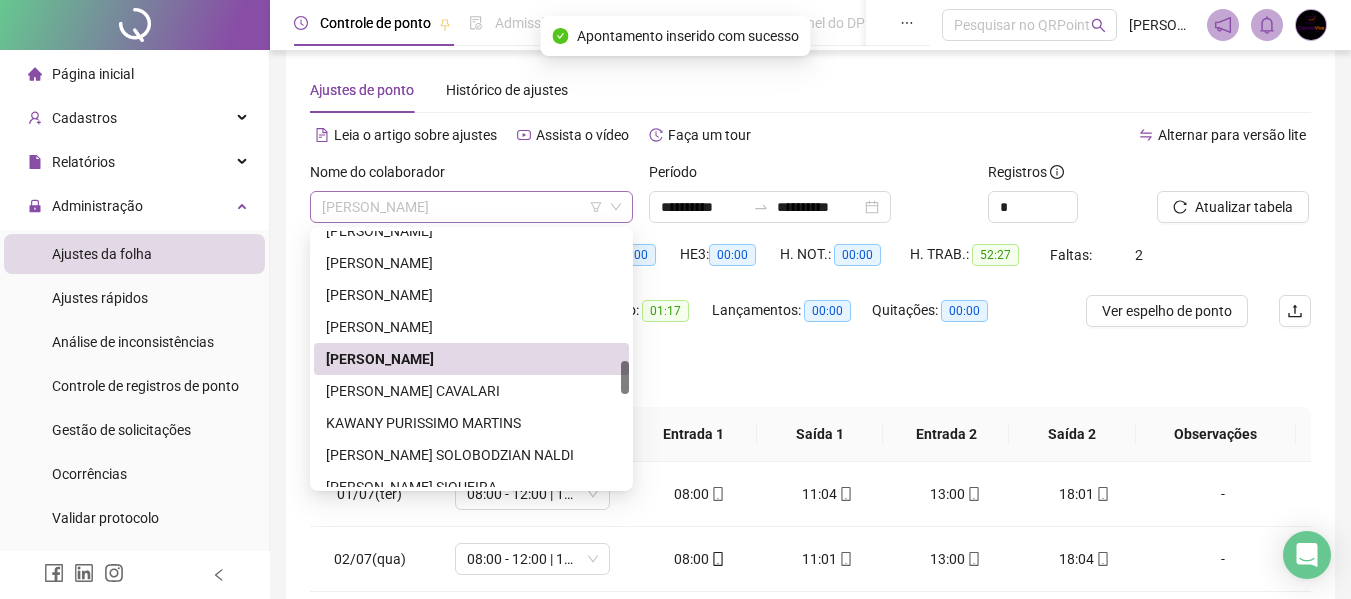 click on "[PERSON_NAME]" at bounding box center [471, 207] 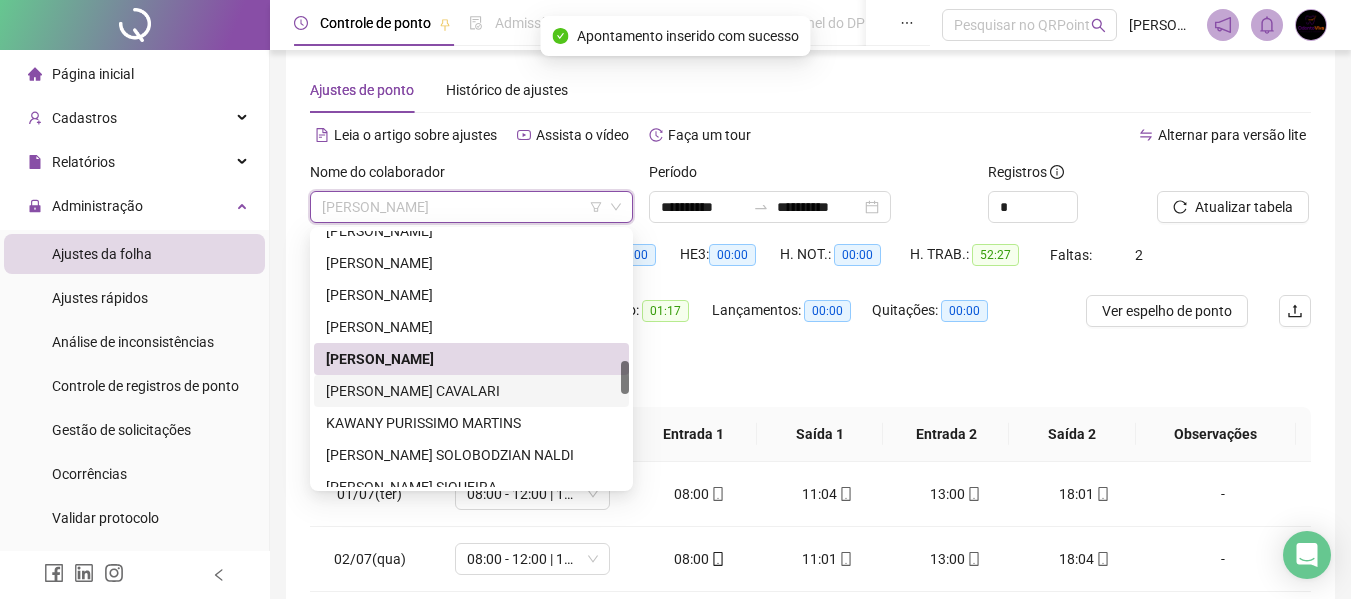 click on "[PERSON_NAME] CAVALARI" at bounding box center (471, 391) 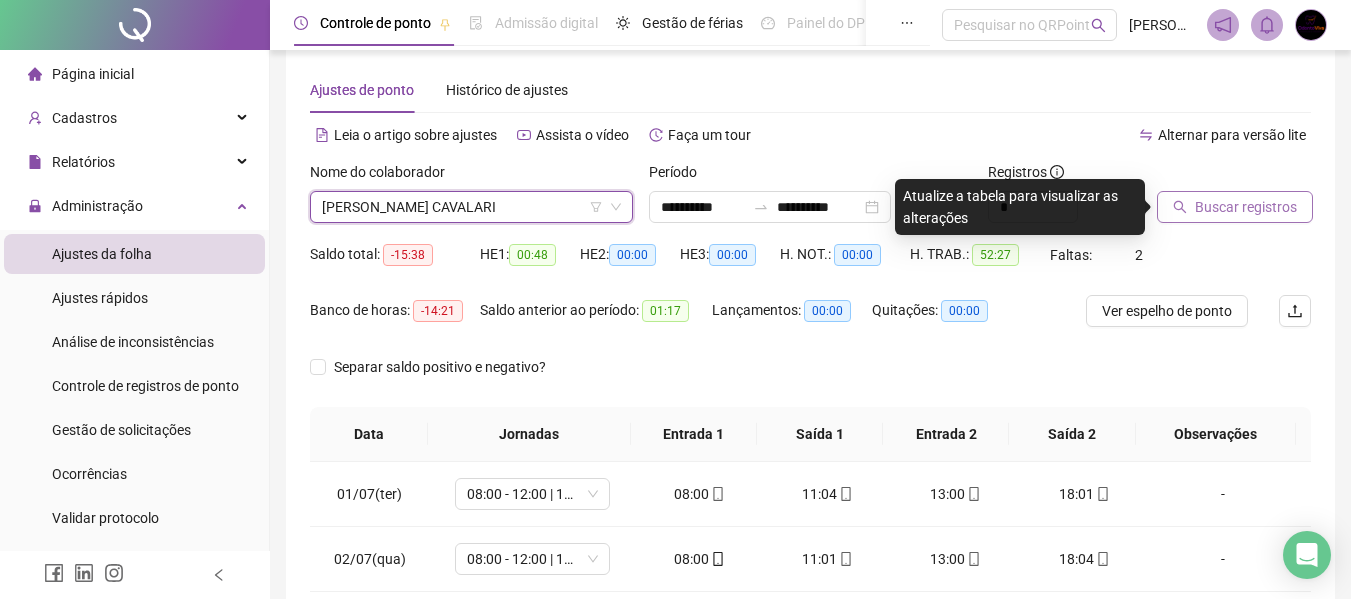 click on "Buscar registros" at bounding box center (1246, 207) 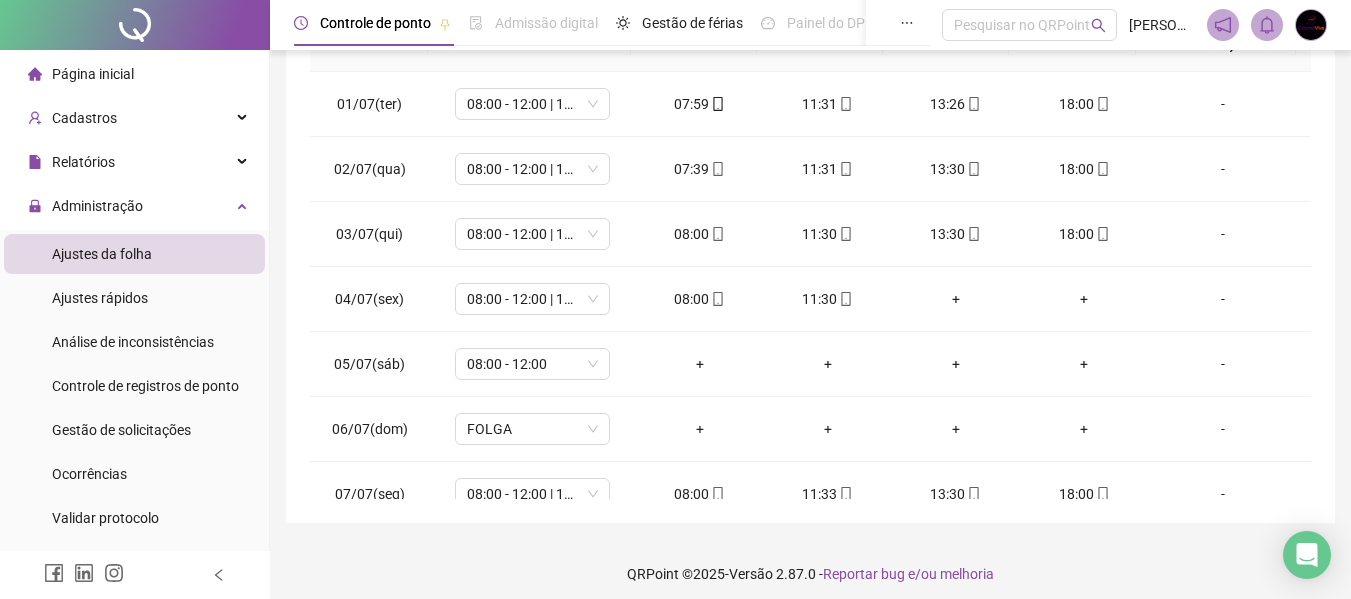 scroll, scrollTop: 423, scrollLeft: 0, axis: vertical 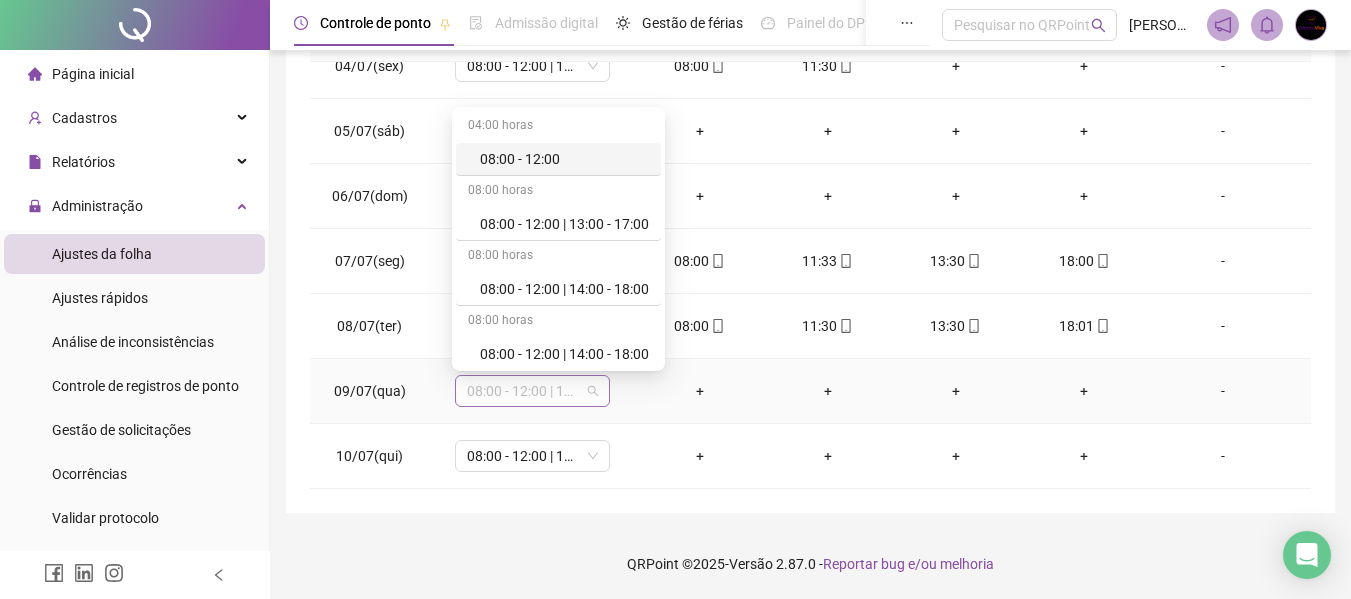 click on "08:00 - 12:00 | 13:00 - 17:00" at bounding box center [532, 391] 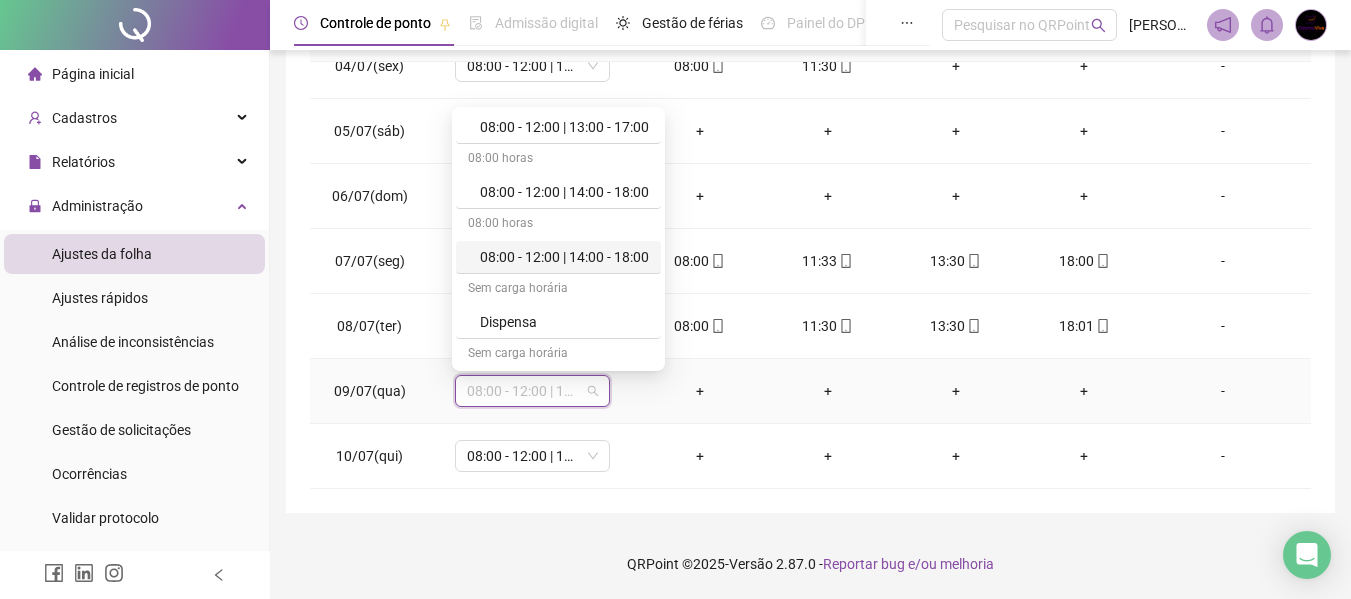 scroll, scrollTop: 200, scrollLeft: 0, axis: vertical 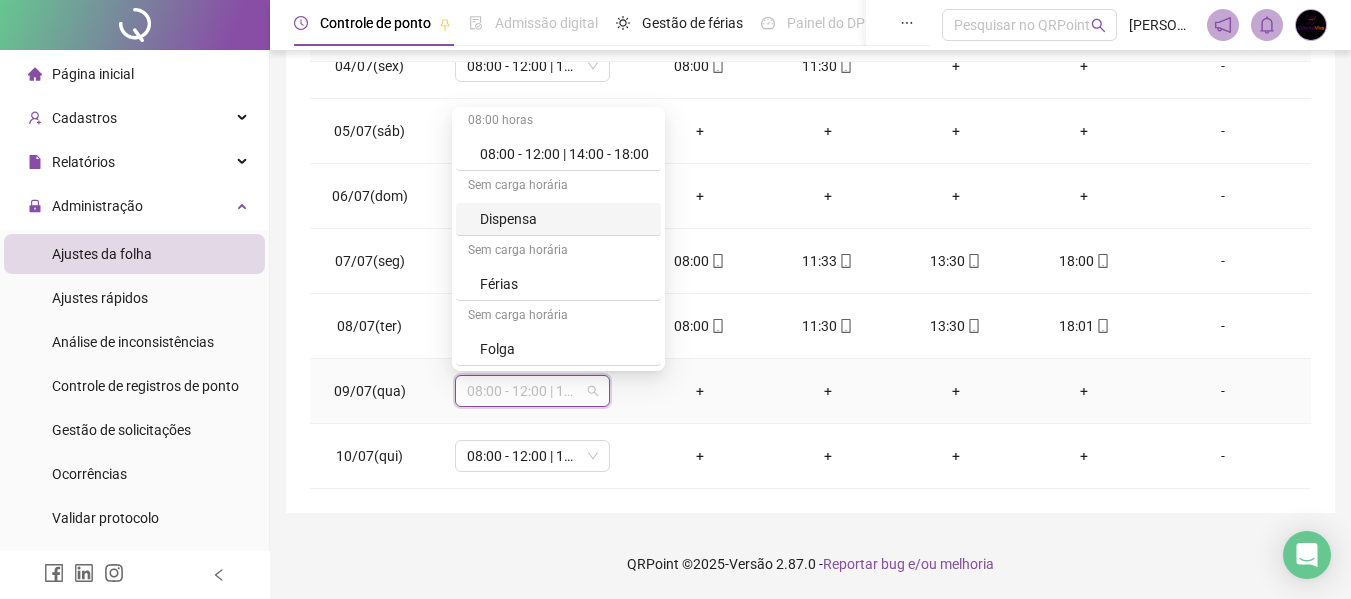 click on "Dispensa" at bounding box center (564, 219) 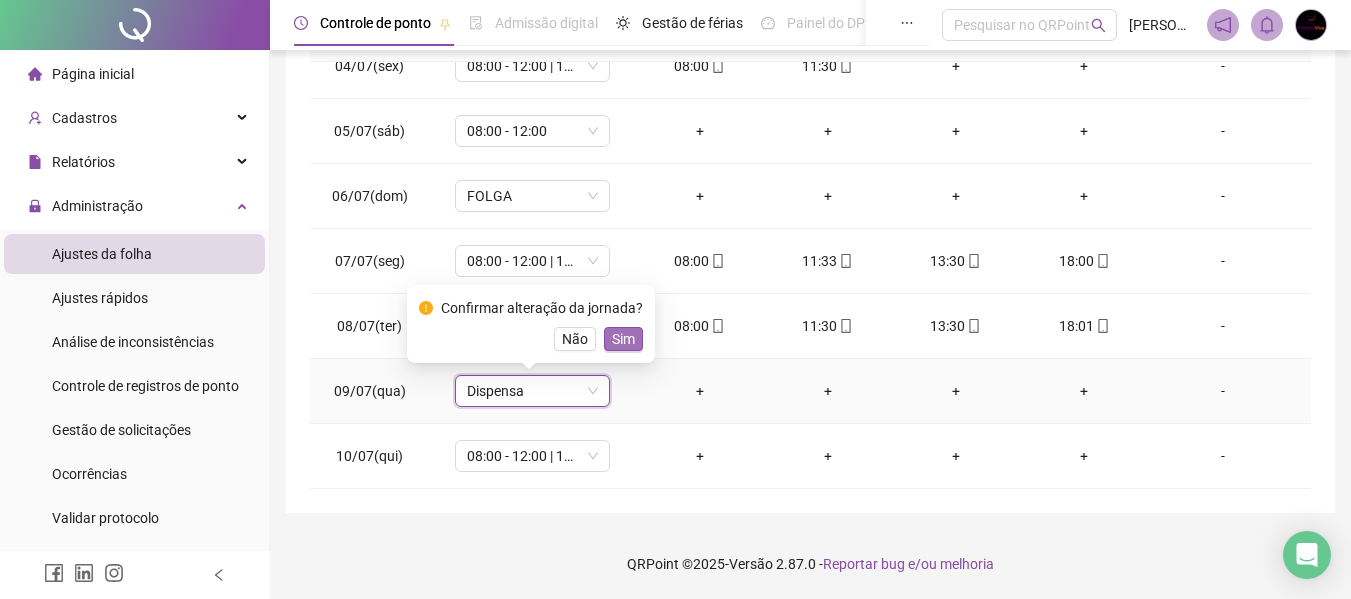 click on "Sim" at bounding box center (623, 339) 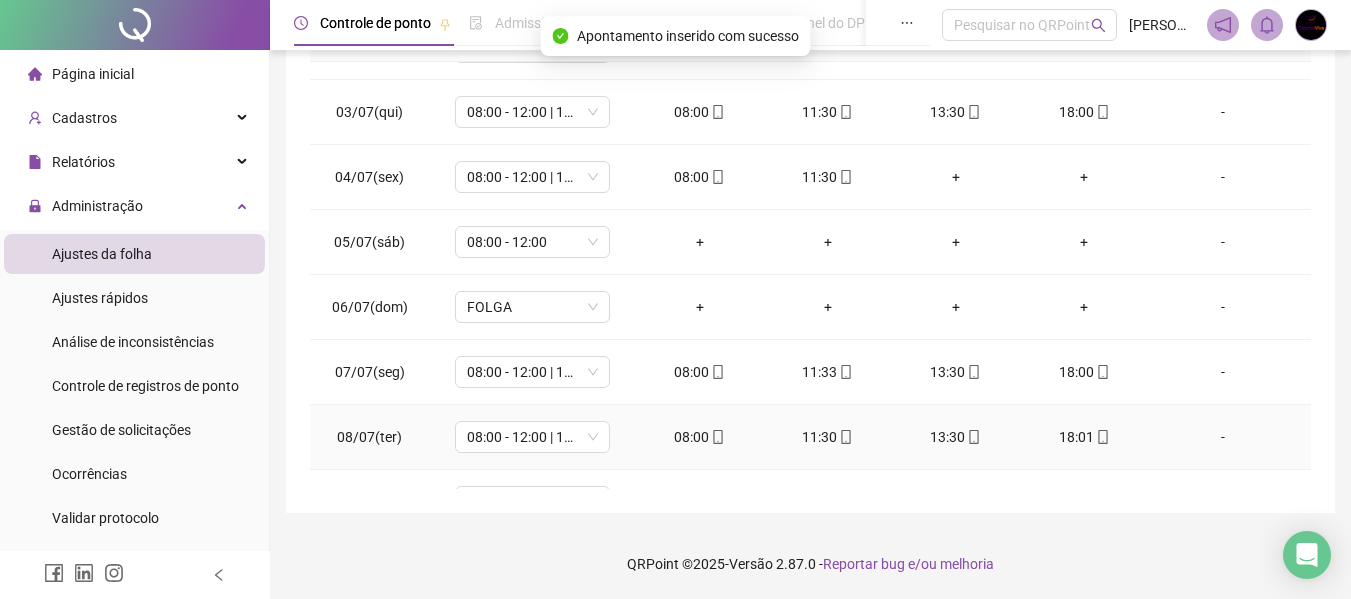 scroll, scrollTop: 0, scrollLeft: 0, axis: both 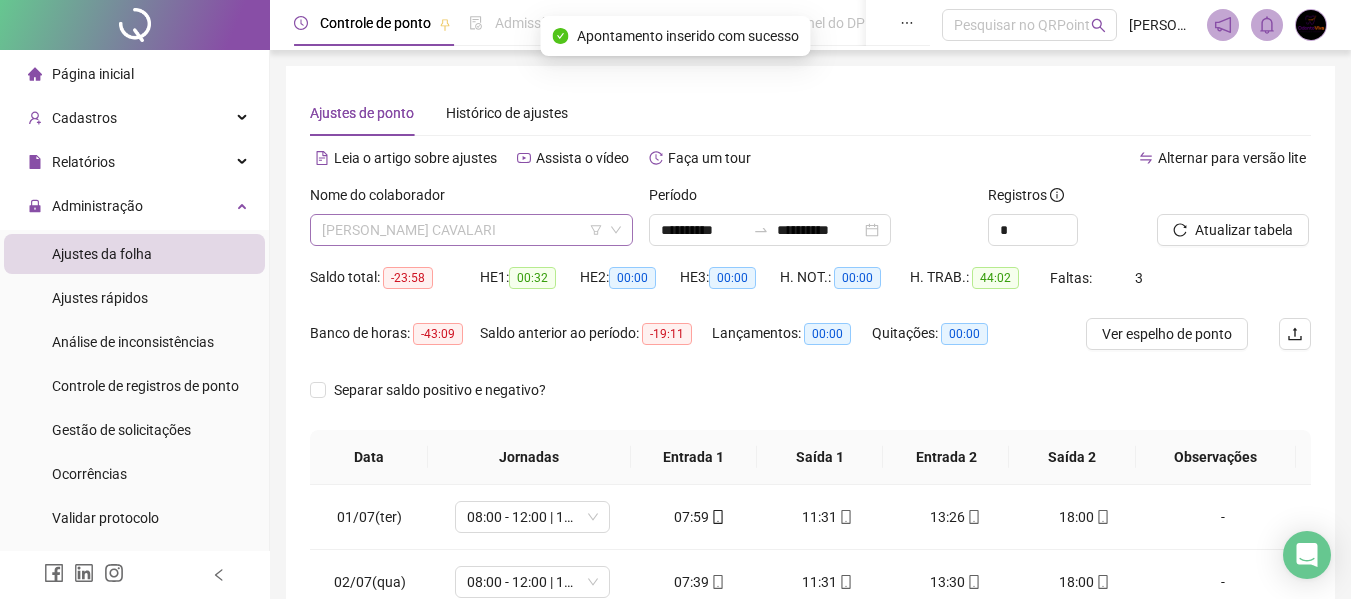 click on "[PERSON_NAME] CAVALARI" at bounding box center [471, 230] 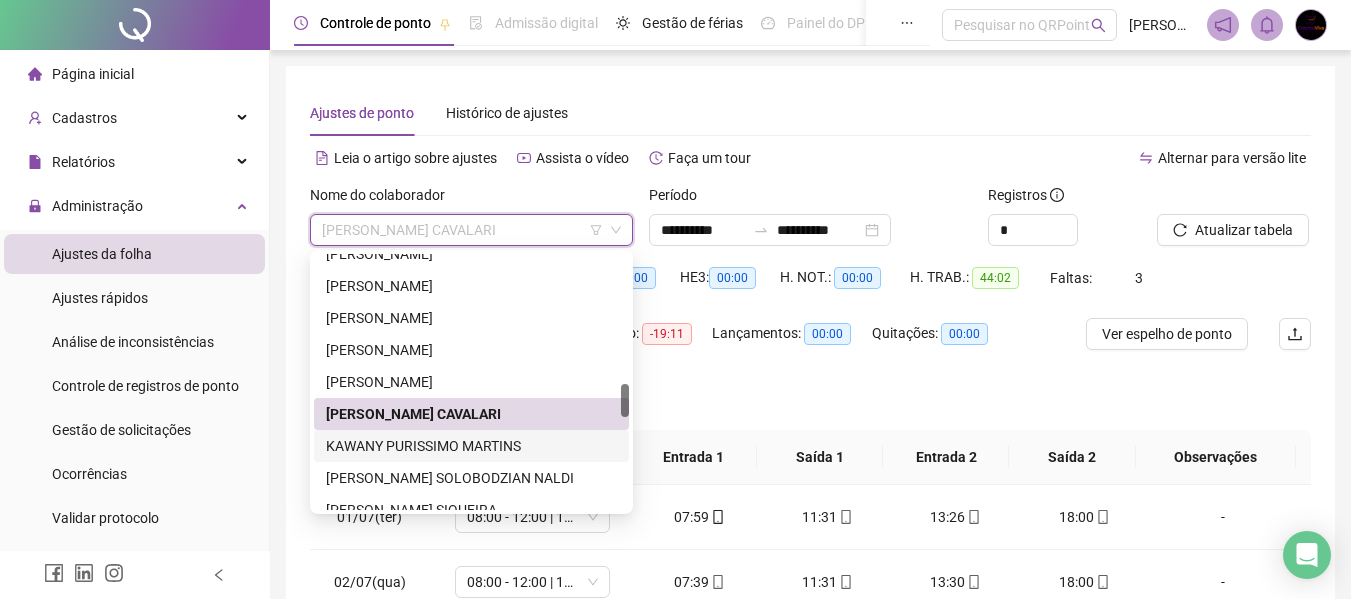 click on "KAWANY PURISSIMO MARTINS" at bounding box center (471, 446) 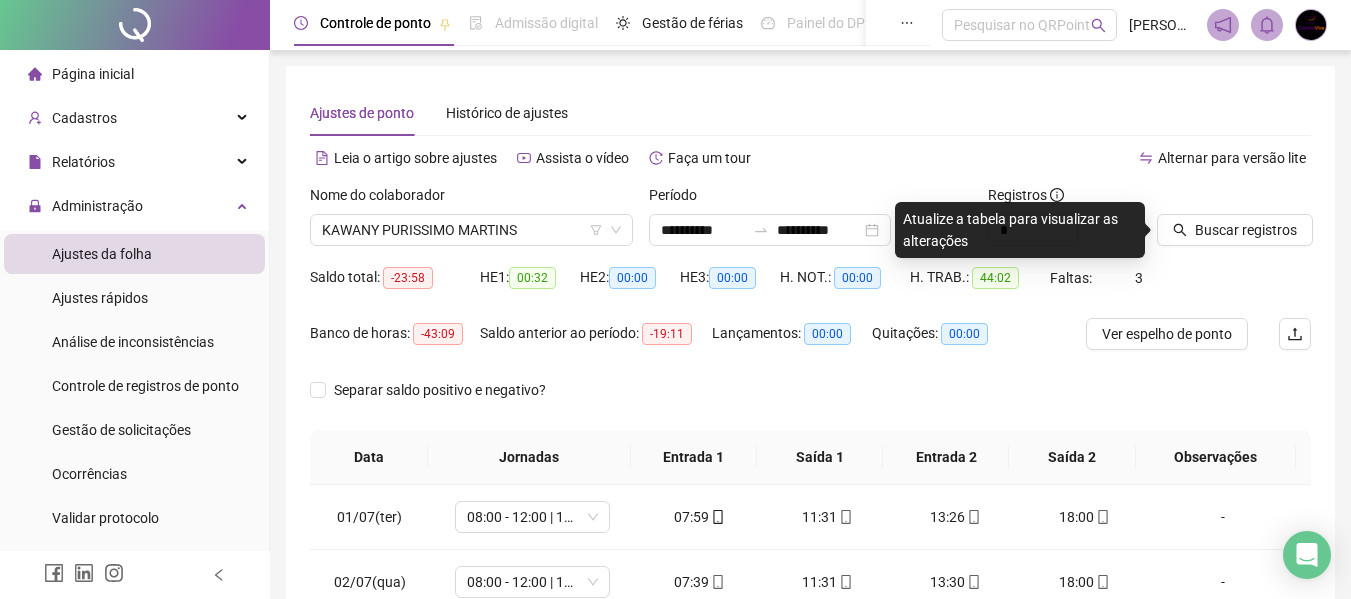 click at bounding box center (1209, 199) 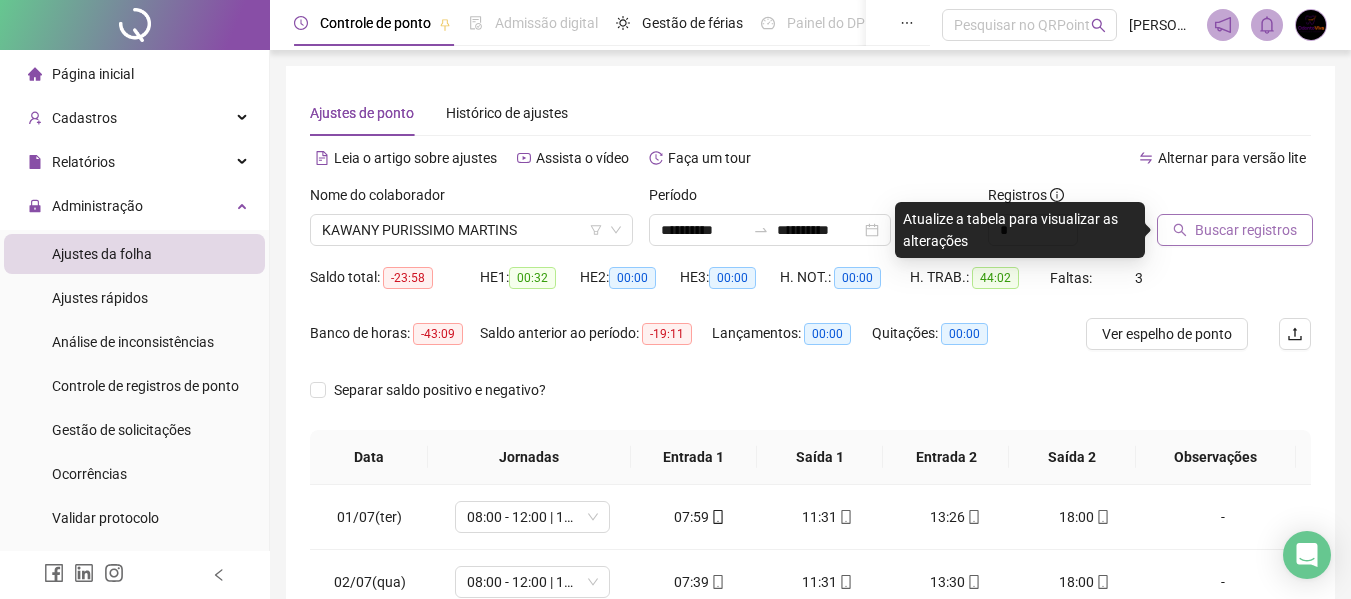 click on "Buscar registros" at bounding box center (1246, 230) 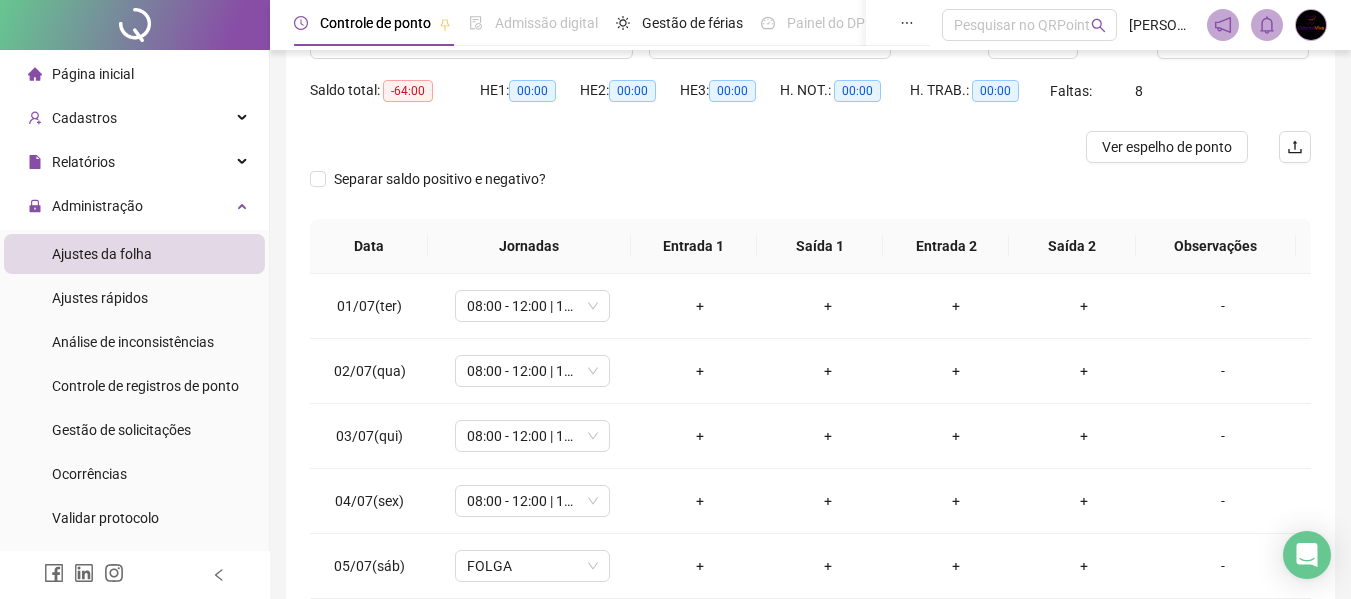scroll, scrollTop: 399, scrollLeft: 0, axis: vertical 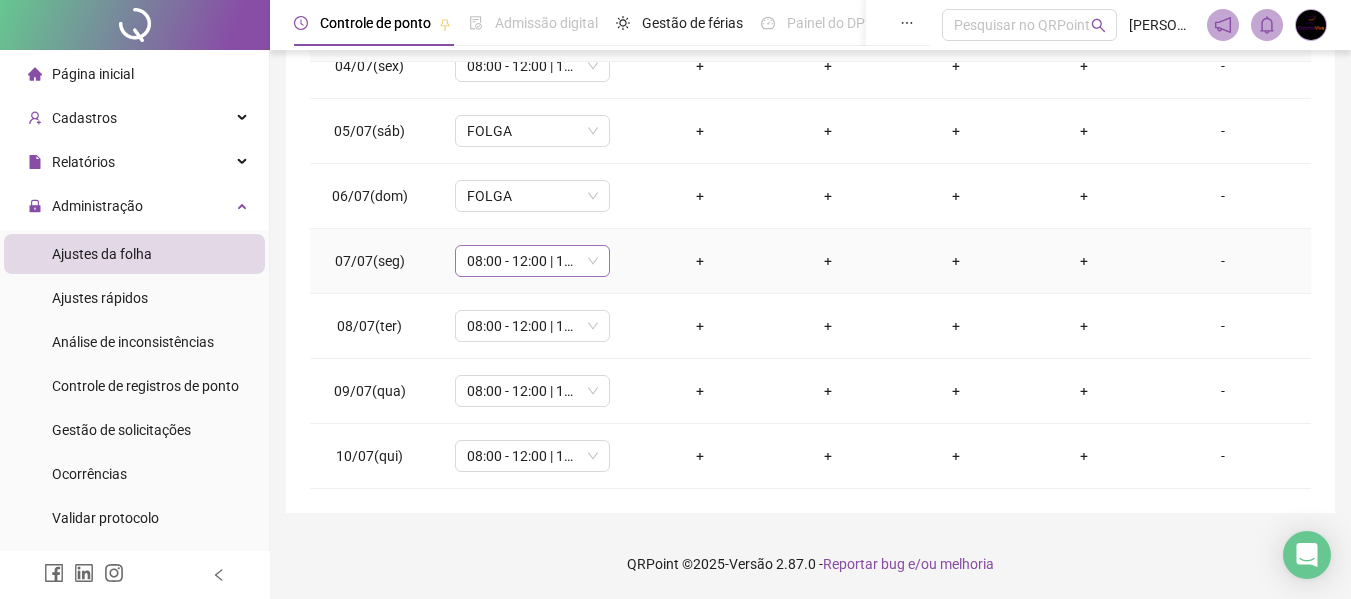 click on "08:00 - 12:00 | 14:00 - 18:00" at bounding box center [532, 261] 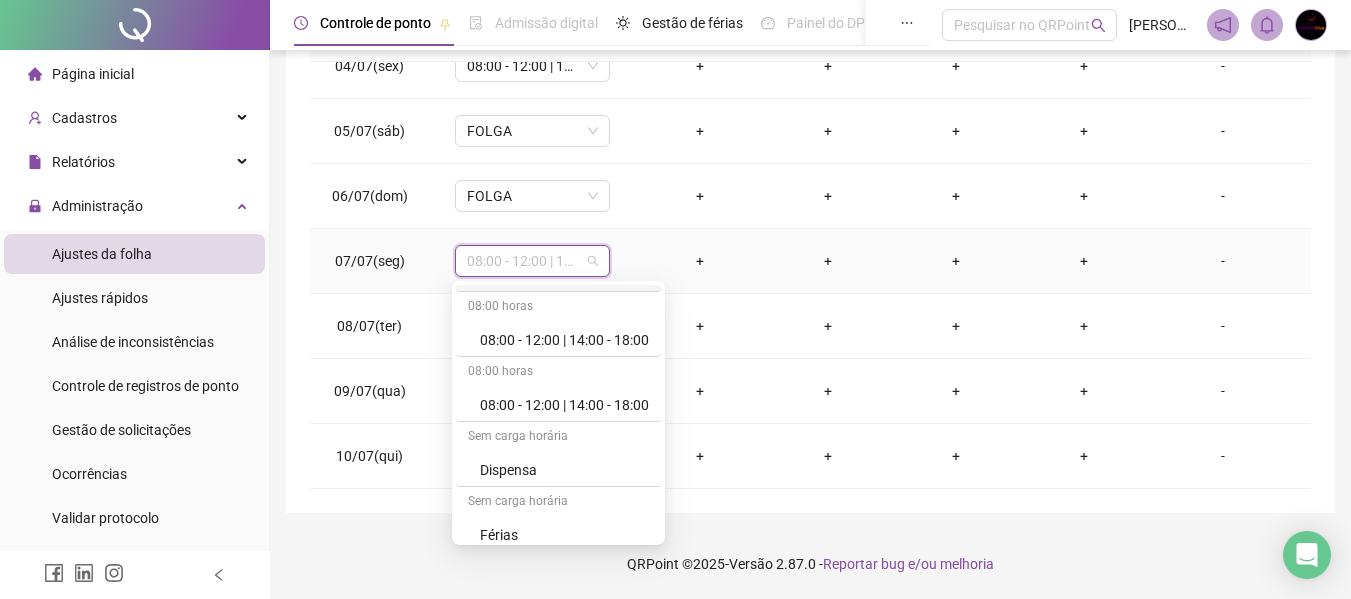 scroll, scrollTop: 300, scrollLeft: 0, axis: vertical 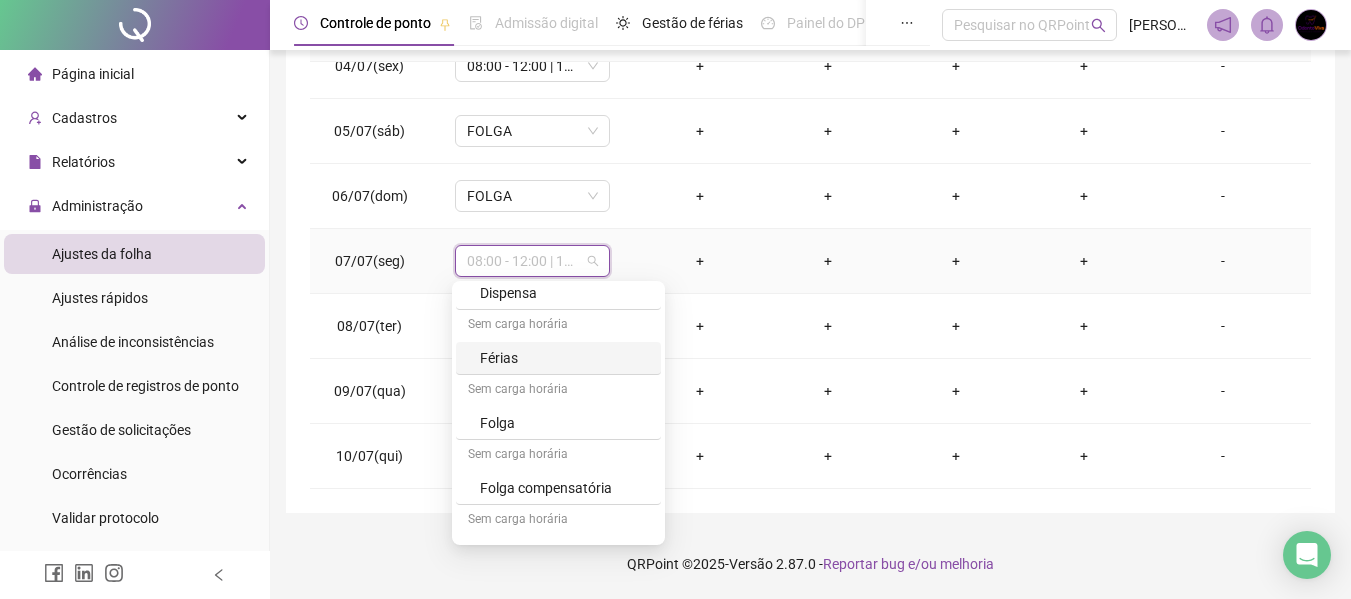 click on "Férias" at bounding box center (564, 358) 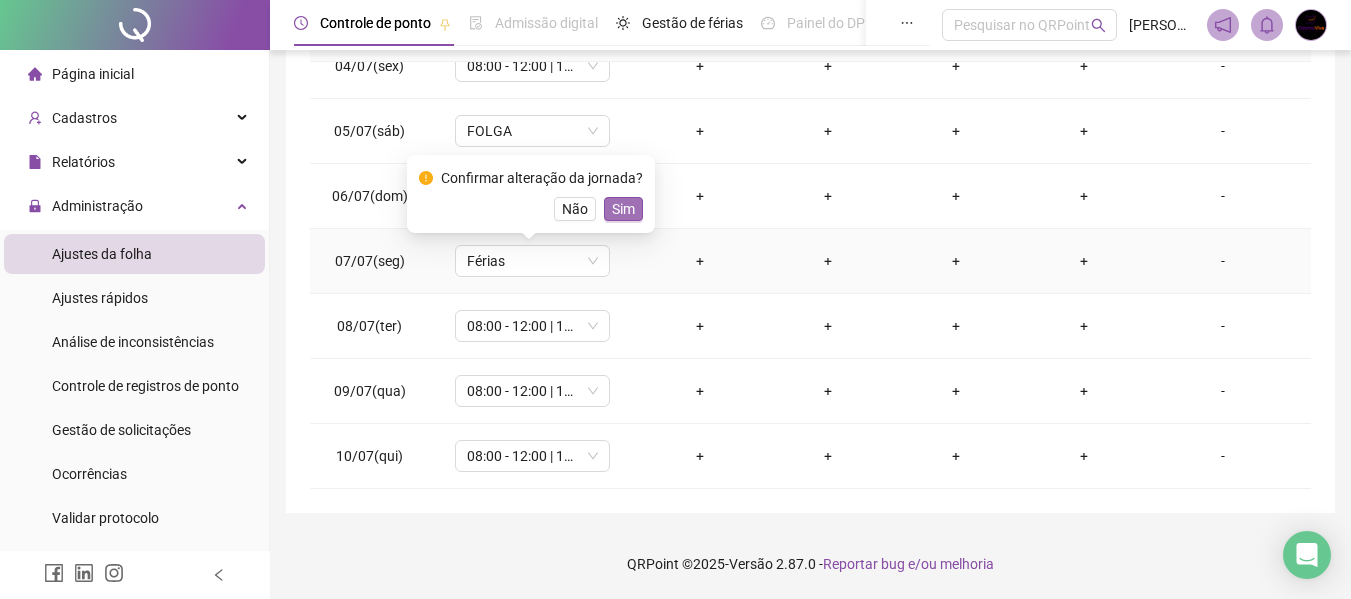 click on "Sim" at bounding box center [623, 209] 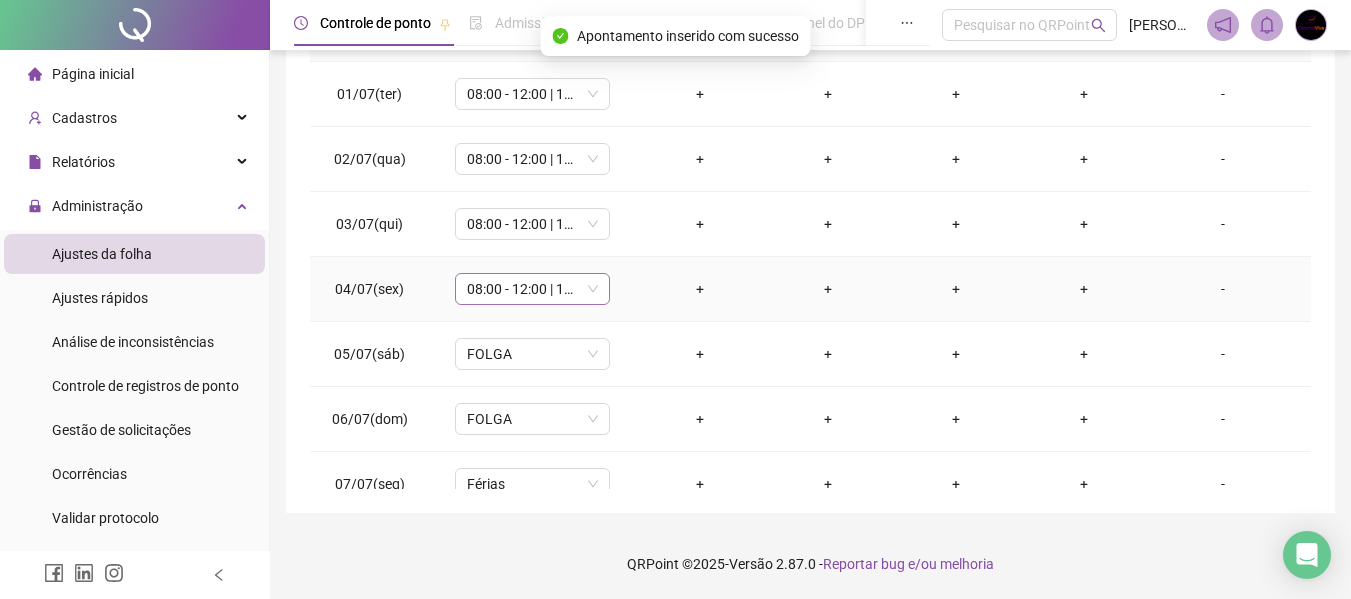 click on "08:00 - 12:00 | 14:00 - 18:00" at bounding box center [532, 289] 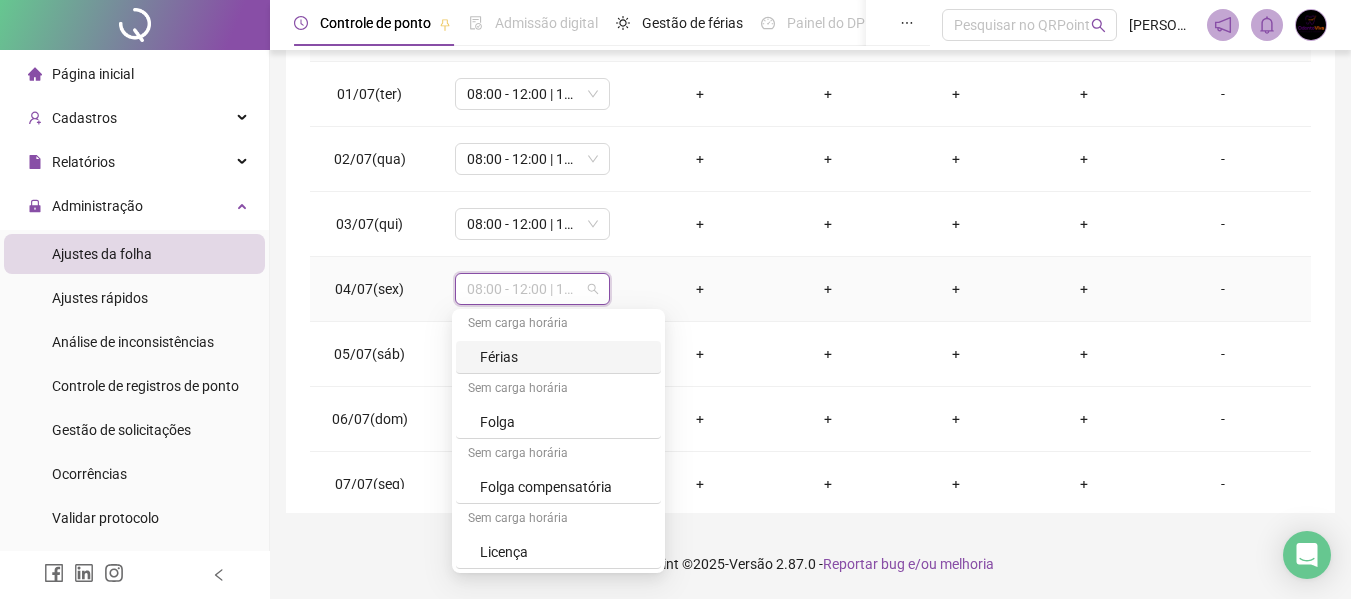 click on "Férias" at bounding box center [558, 357] 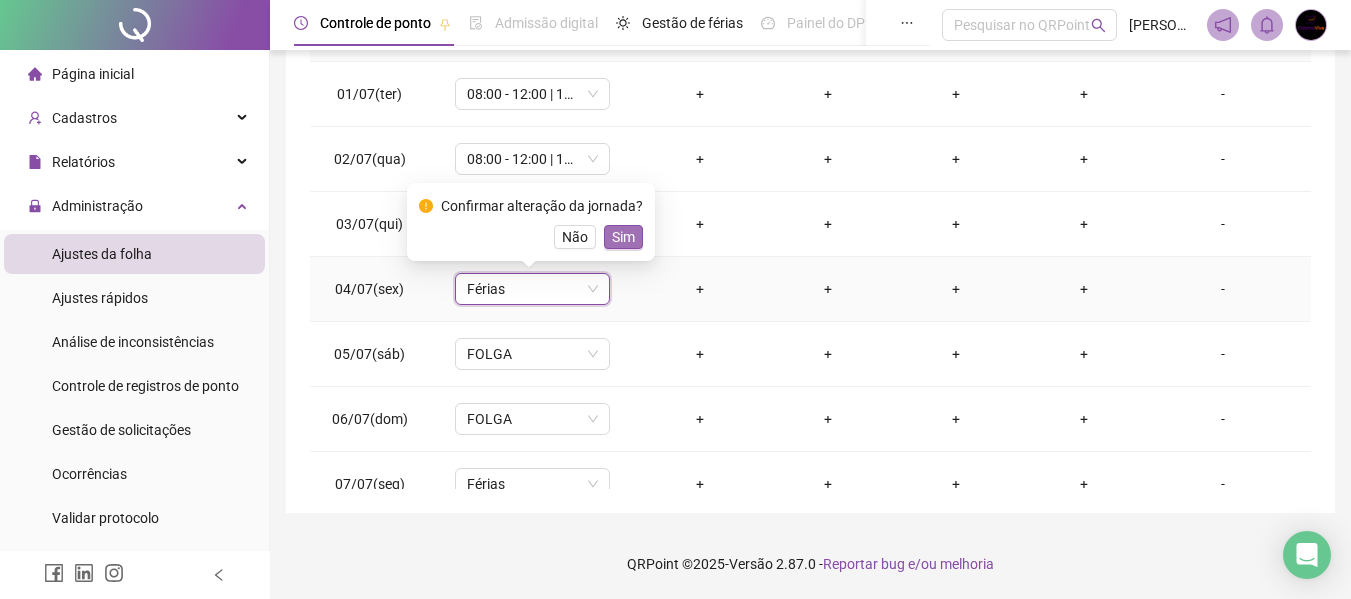 click on "Sim" at bounding box center (623, 237) 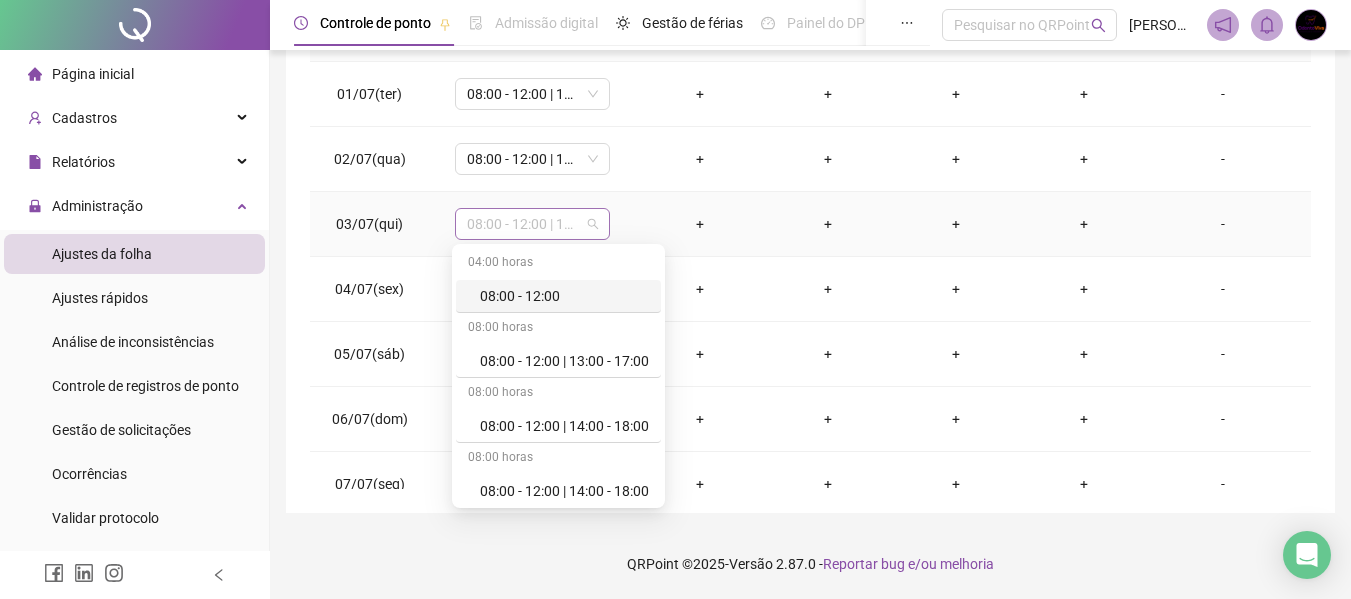 click on "08:00 - 12:00 | 14:00 - 18:00" at bounding box center [532, 224] 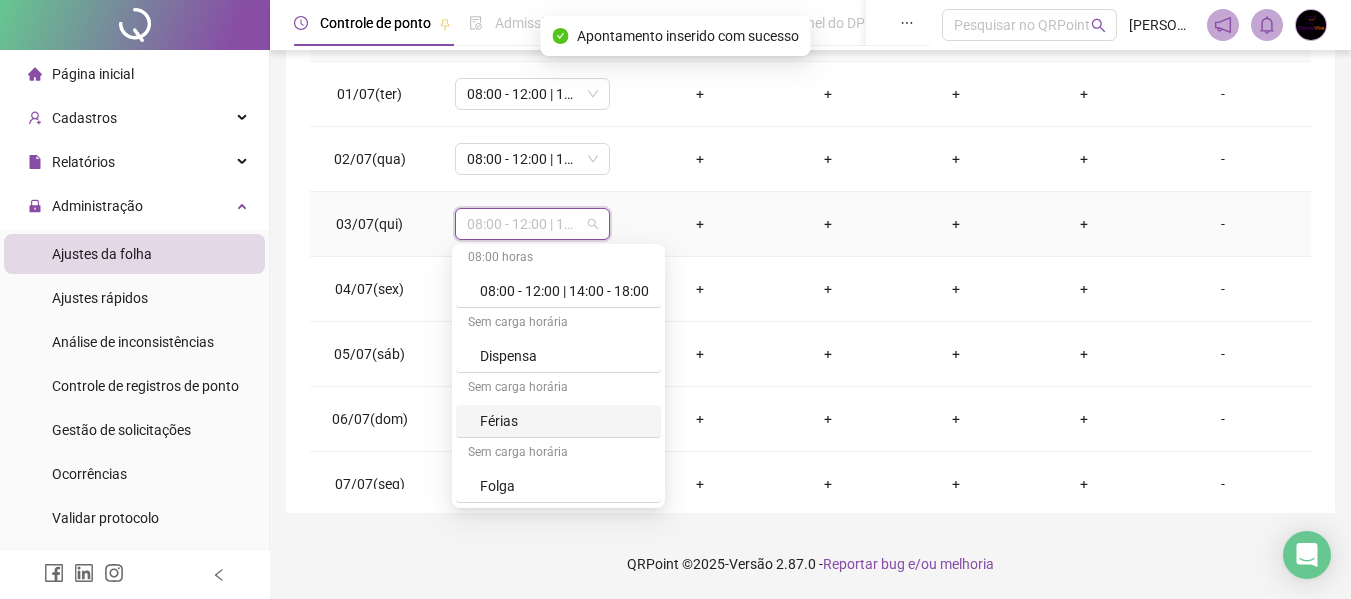 click on "Férias" at bounding box center (564, 421) 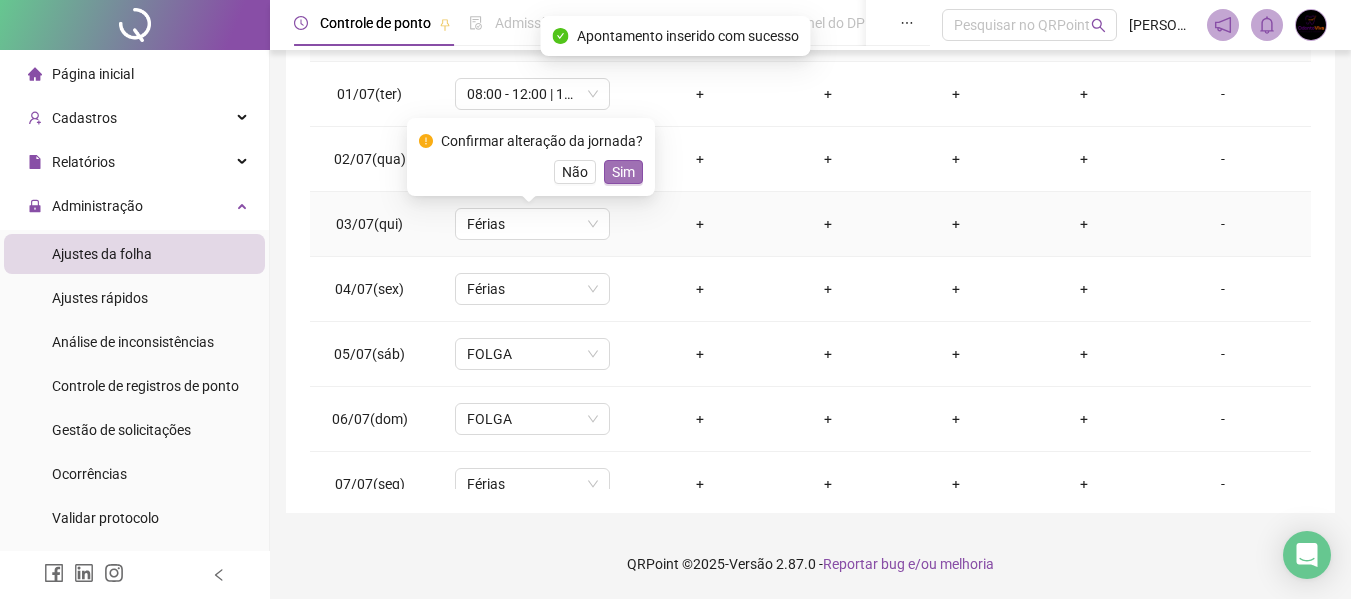 click on "Sim" at bounding box center (623, 172) 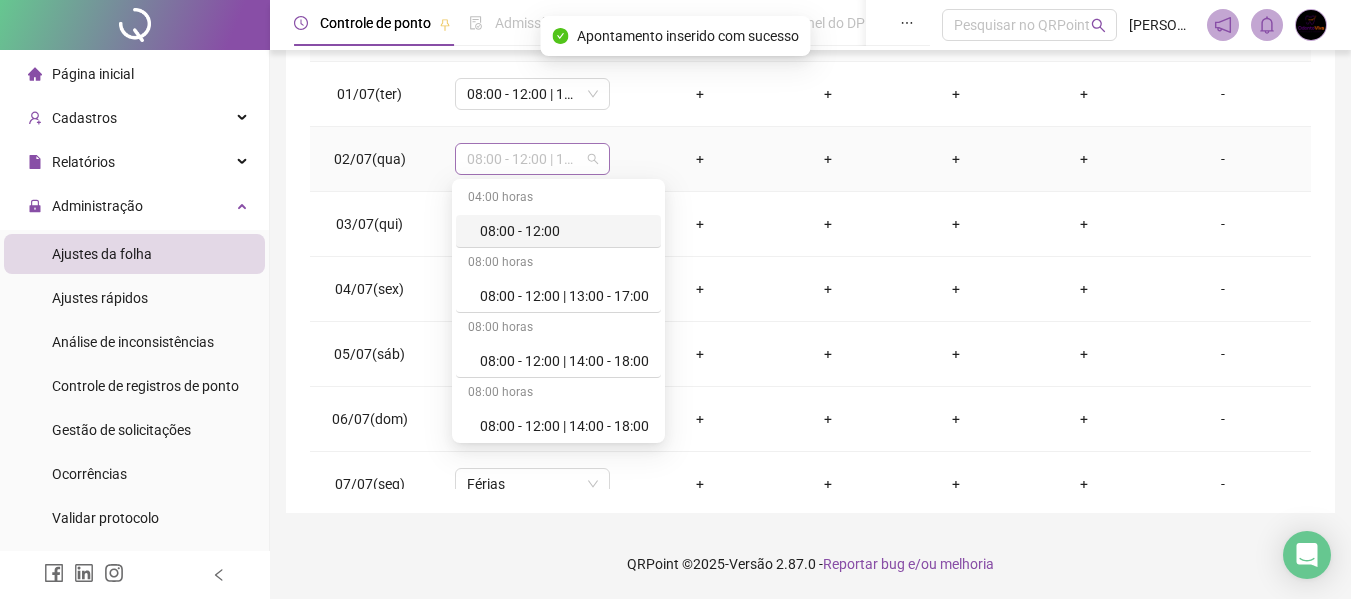 click on "08:00 - 12:00 | 14:00 - 18:00" at bounding box center [532, 159] 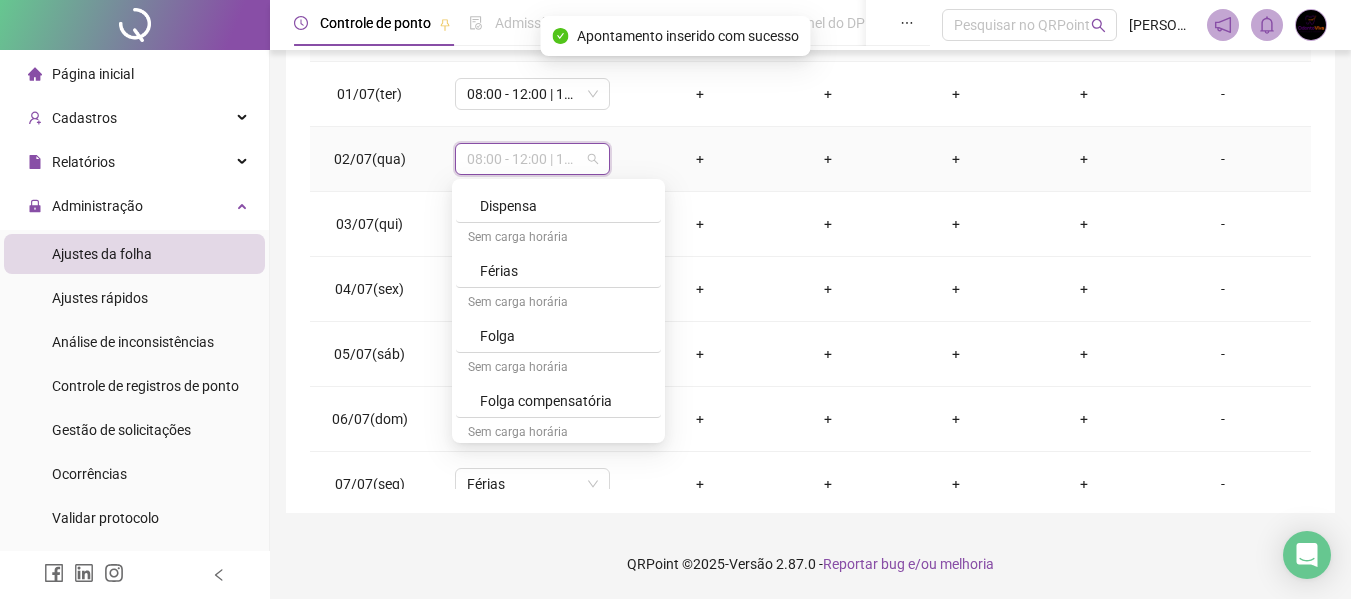 scroll, scrollTop: 300, scrollLeft: 0, axis: vertical 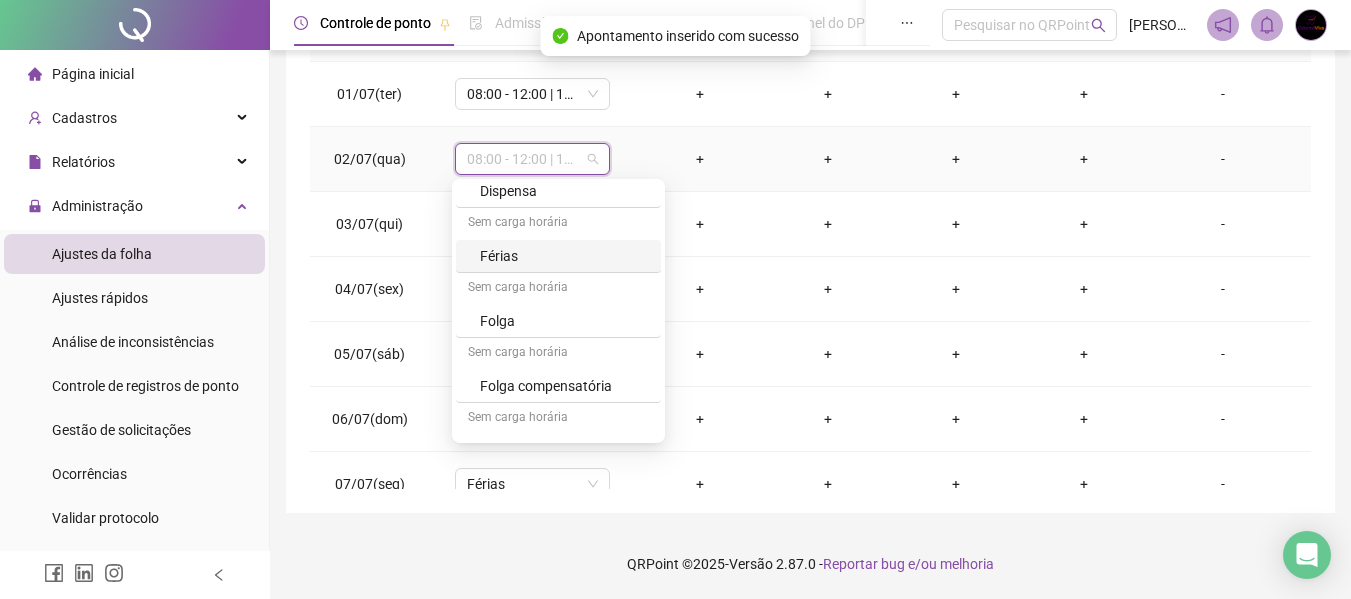 click on "Férias" at bounding box center [564, 256] 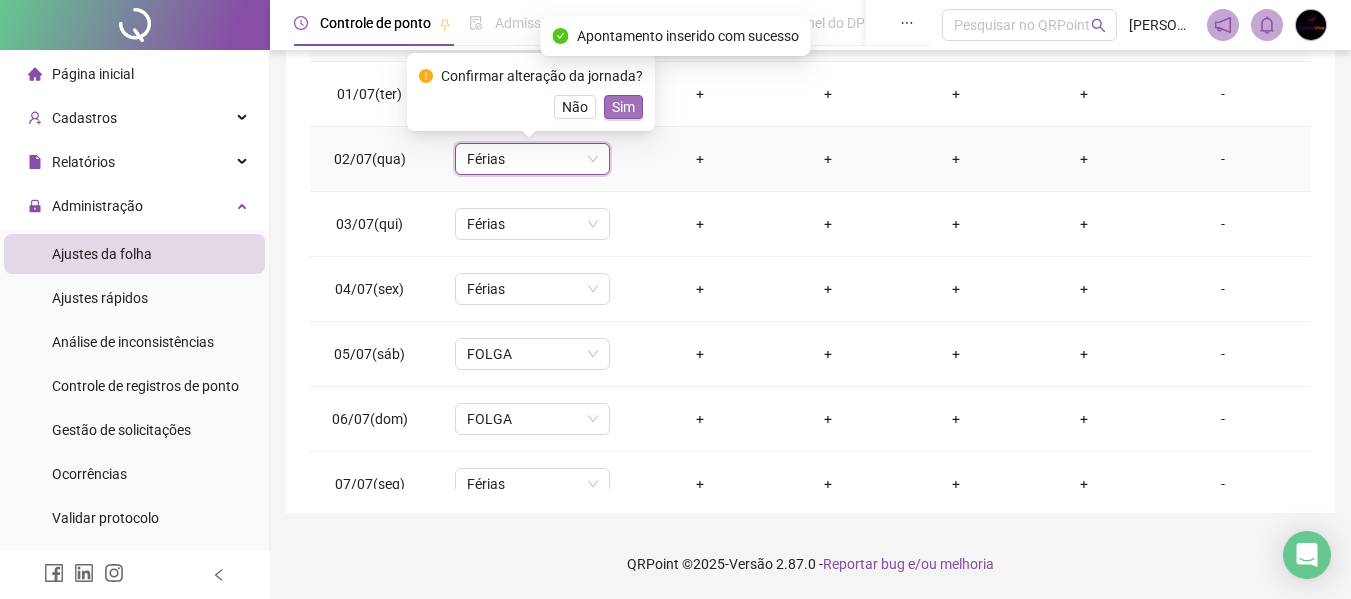 click on "Sim" at bounding box center [623, 107] 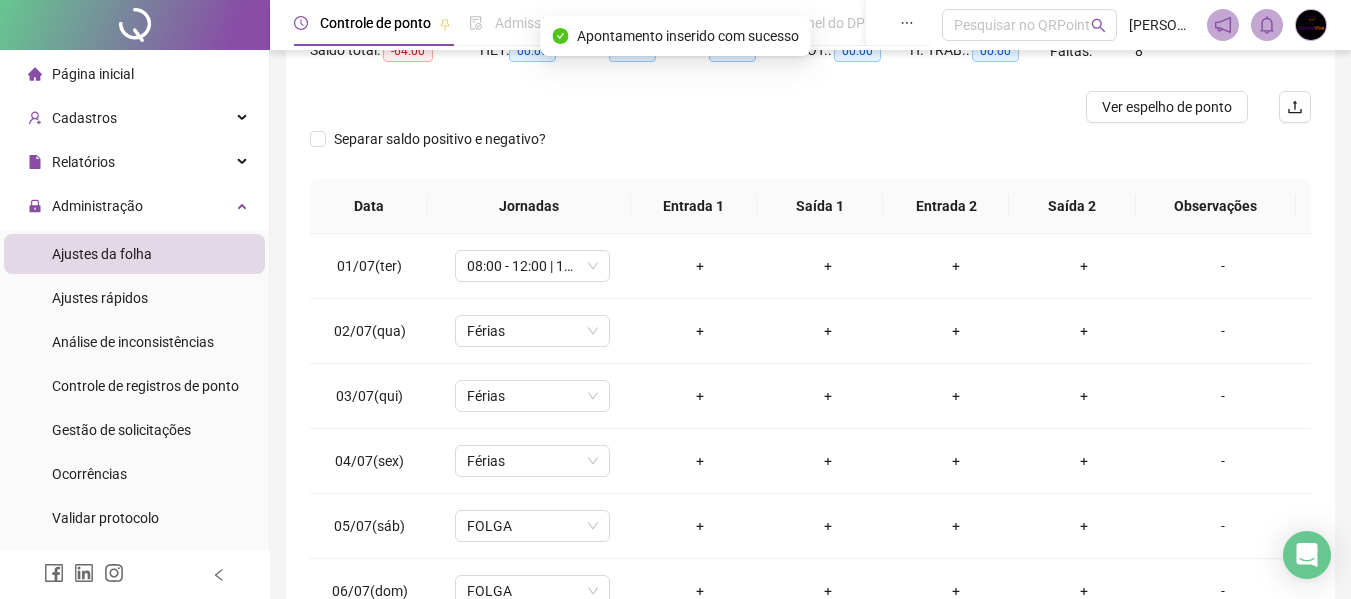 scroll, scrollTop: 199, scrollLeft: 0, axis: vertical 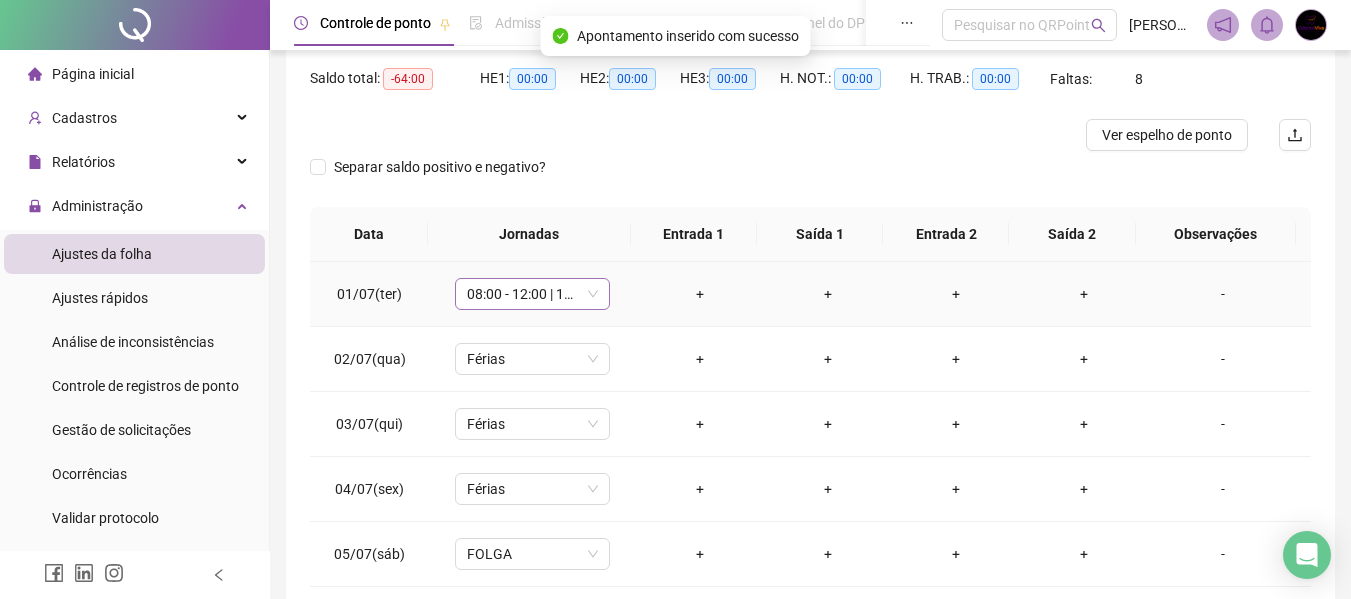 click on "08:00 - 12:00 | 14:00 - 18:00" at bounding box center [532, 294] 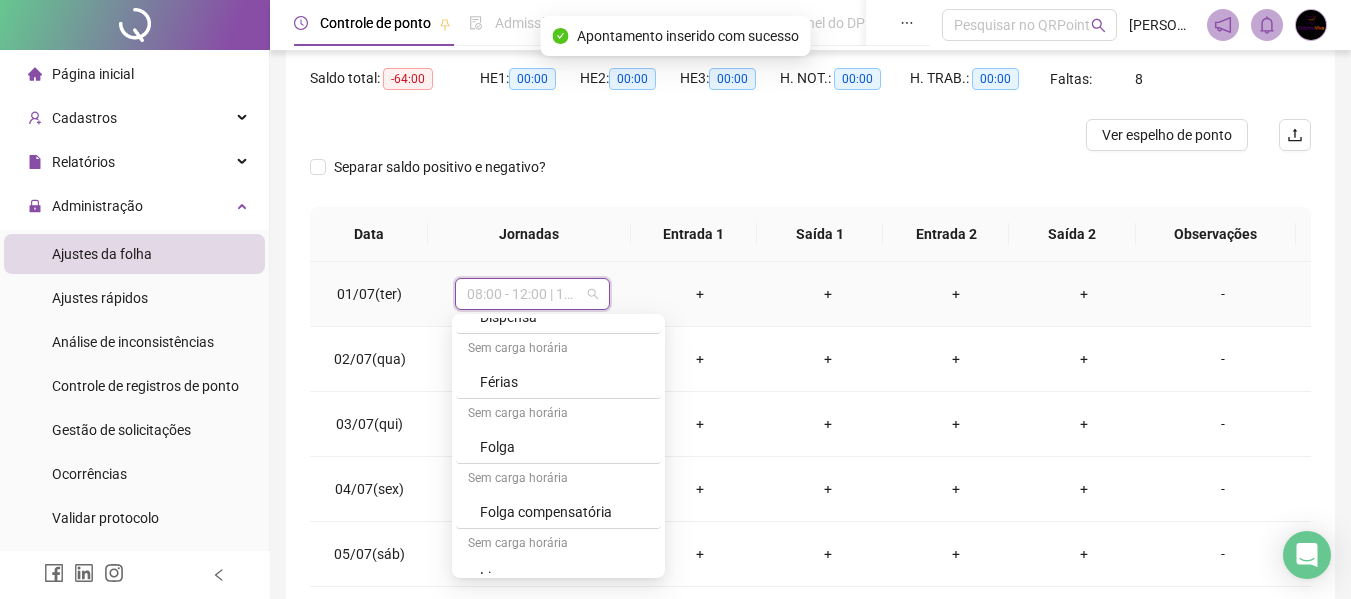 scroll, scrollTop: 329, scrollLeft: 0, axis: vertical 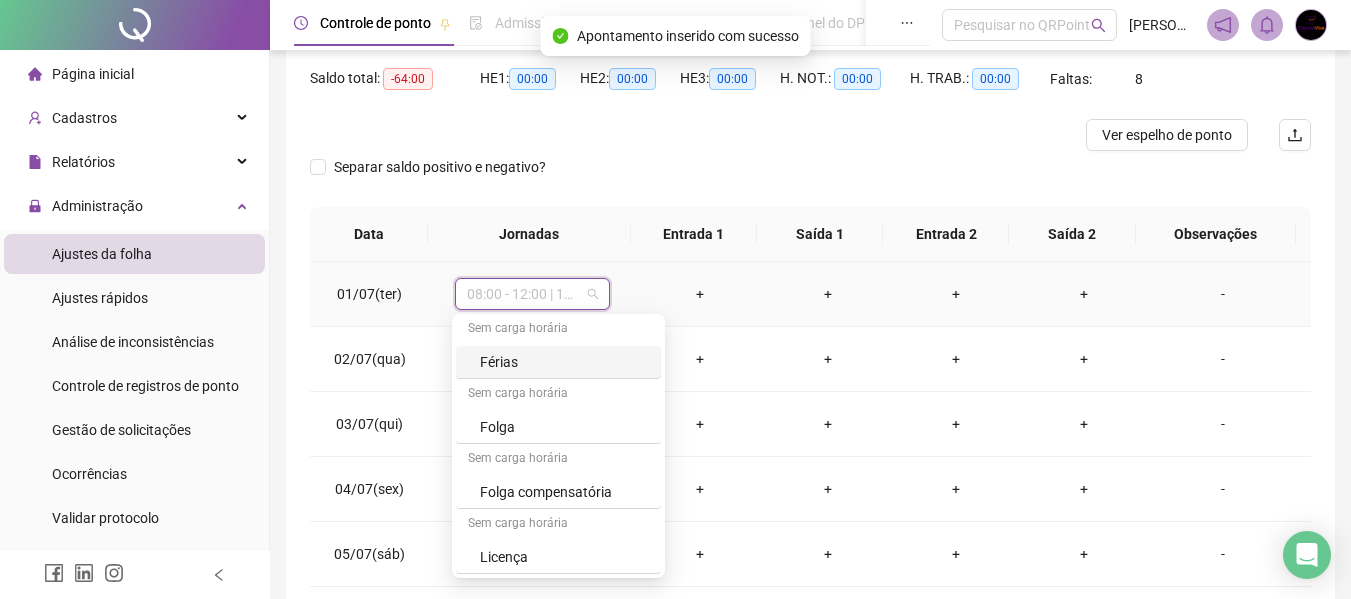 click on "Férias" at bounding box center [558, 362] 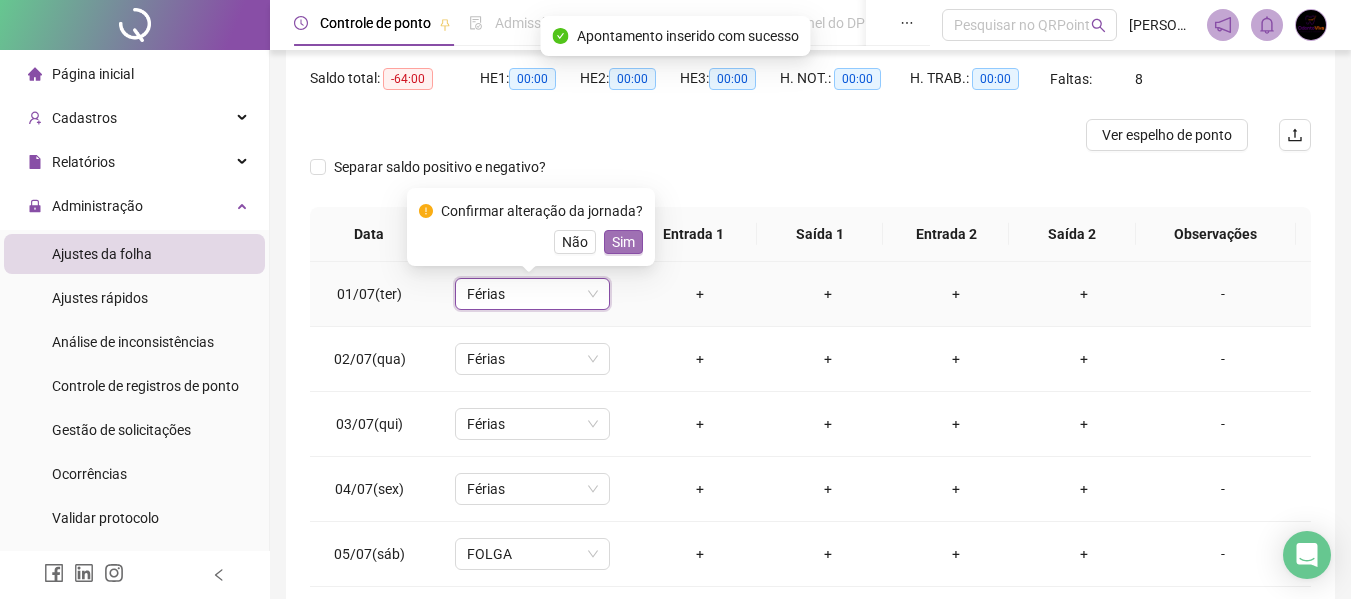 click on "Sim" at bounding box center [623, 242] 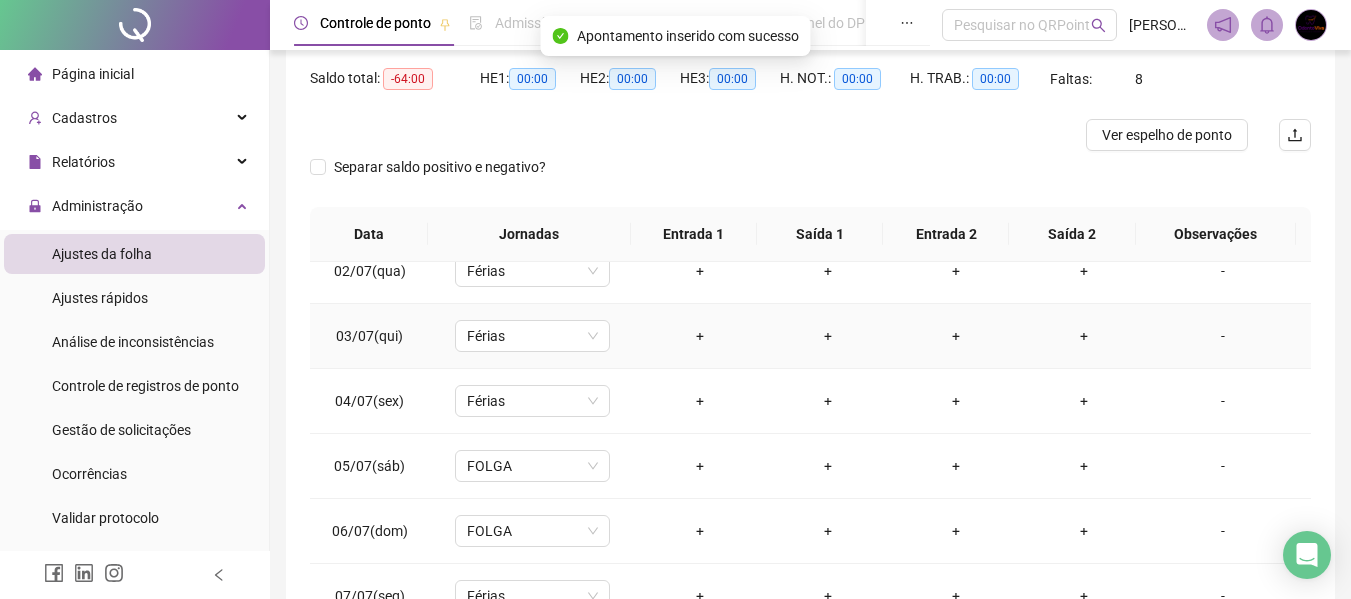 scroll, scrollTop: 223, scrollLeft: 0, axis: vertical 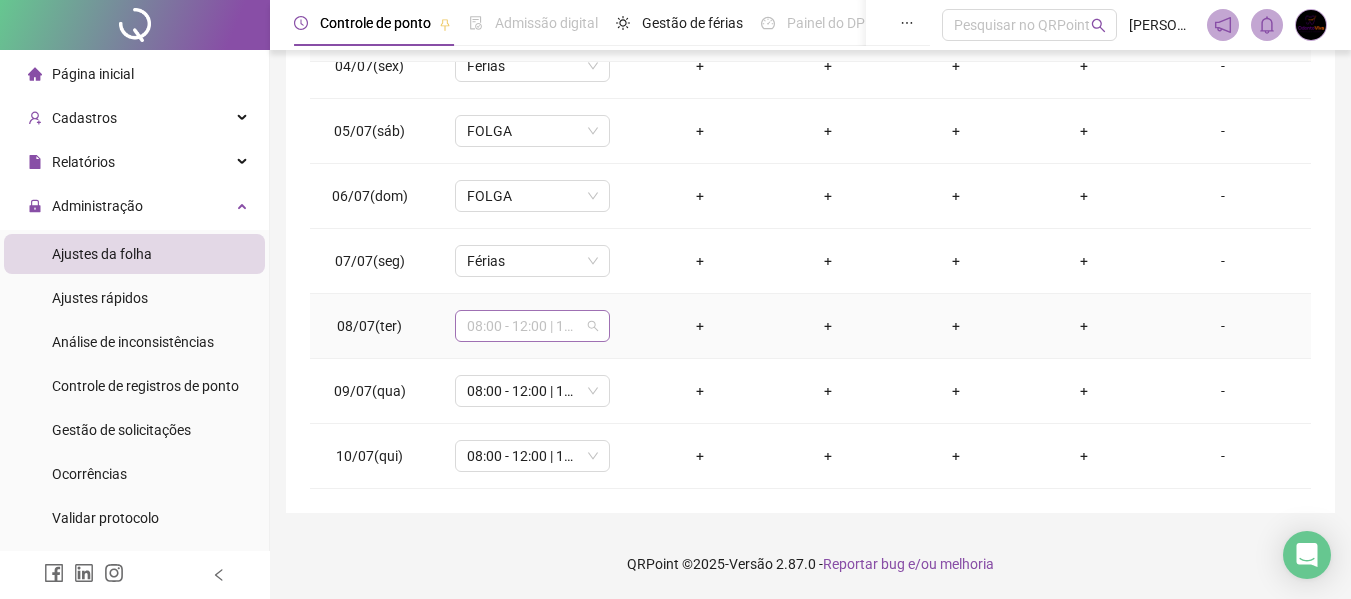 click on "08:00 - 12:00 | 14:00 - 18:00" at bounding box center [532, 326] 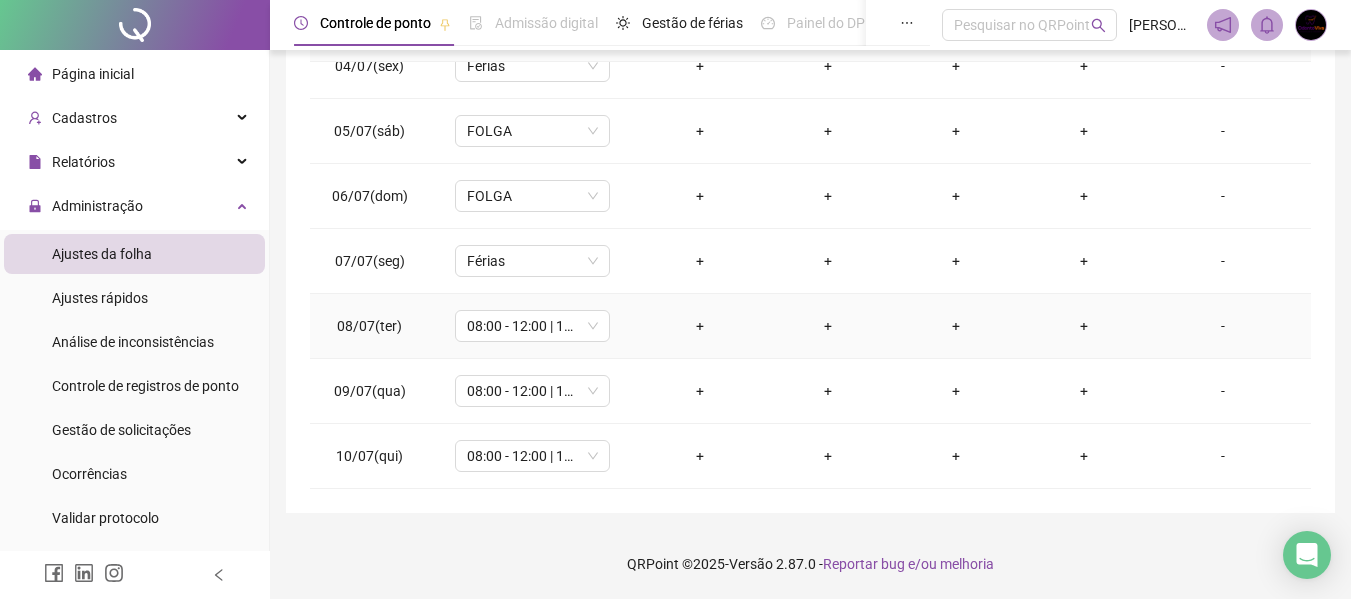 click on "+" at bounding box center (700, 326) 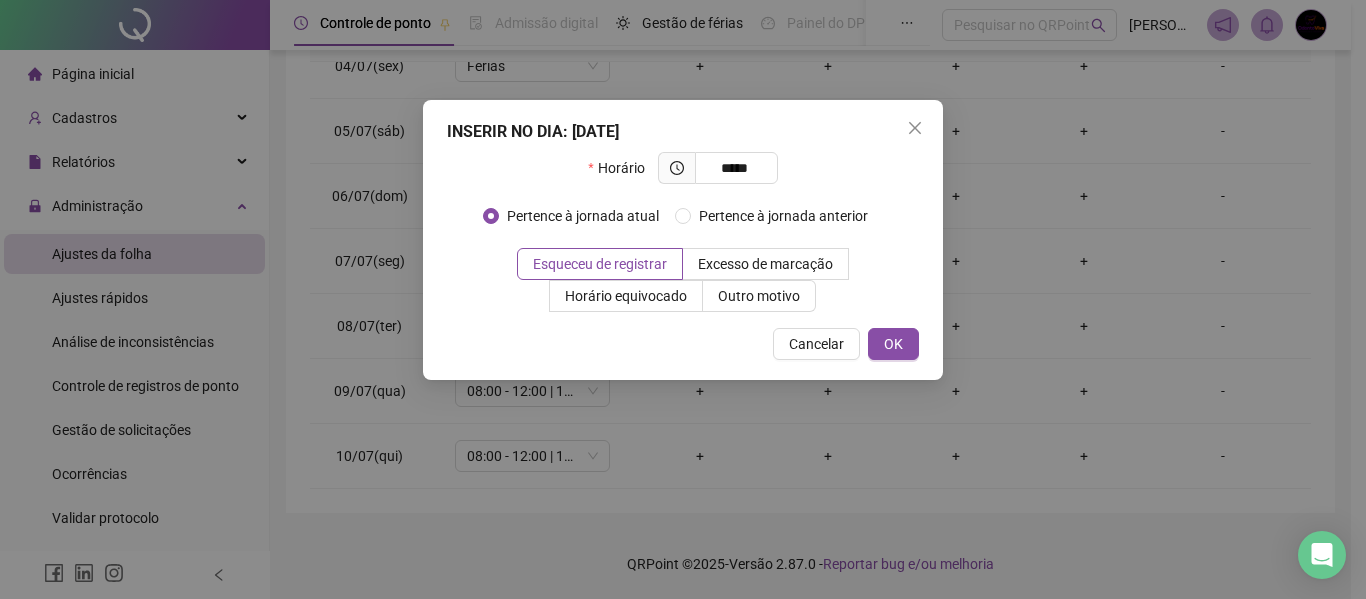 type on "*****" 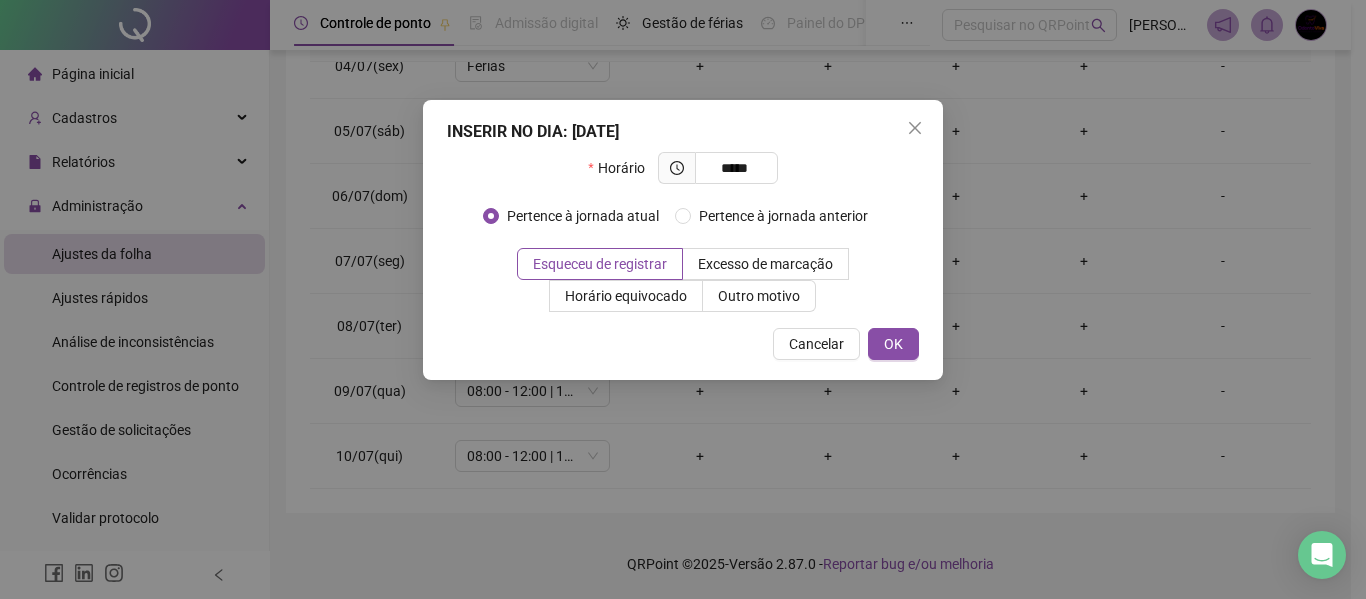 click on "INSERIR NO DIA :   [DATE] Horário ***** Pertence à jornada atual Pertence à jornada anterior Esqueceu de registrar Excesso de marcação Horário equivocado Outro motivo Motivo Cancelar OK" at bounding box center [683, 240] 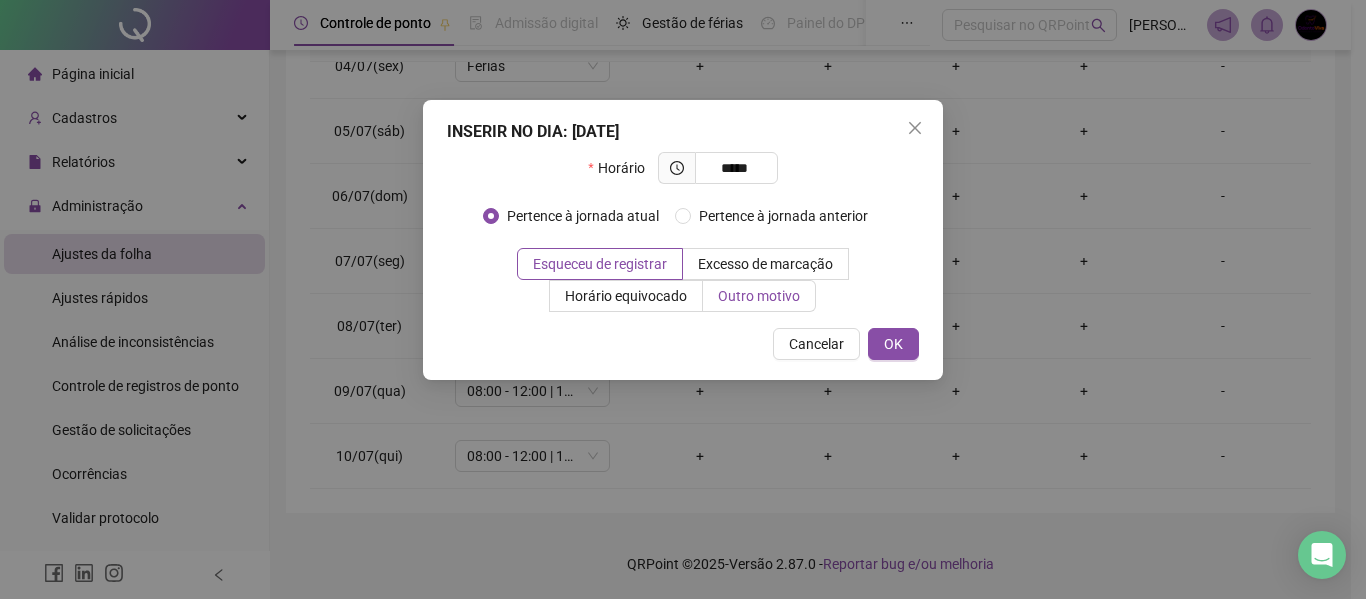 click on "Outro motivo" at bounding box center [759, 296] 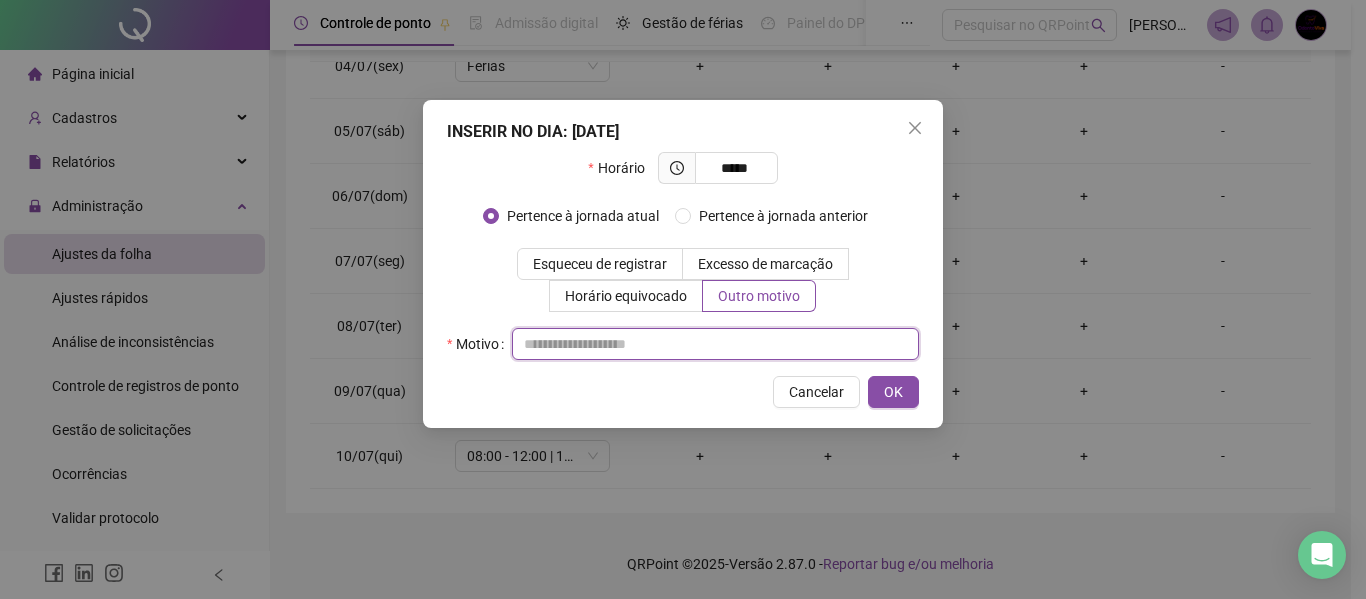 click at bounding box center [715, 344] 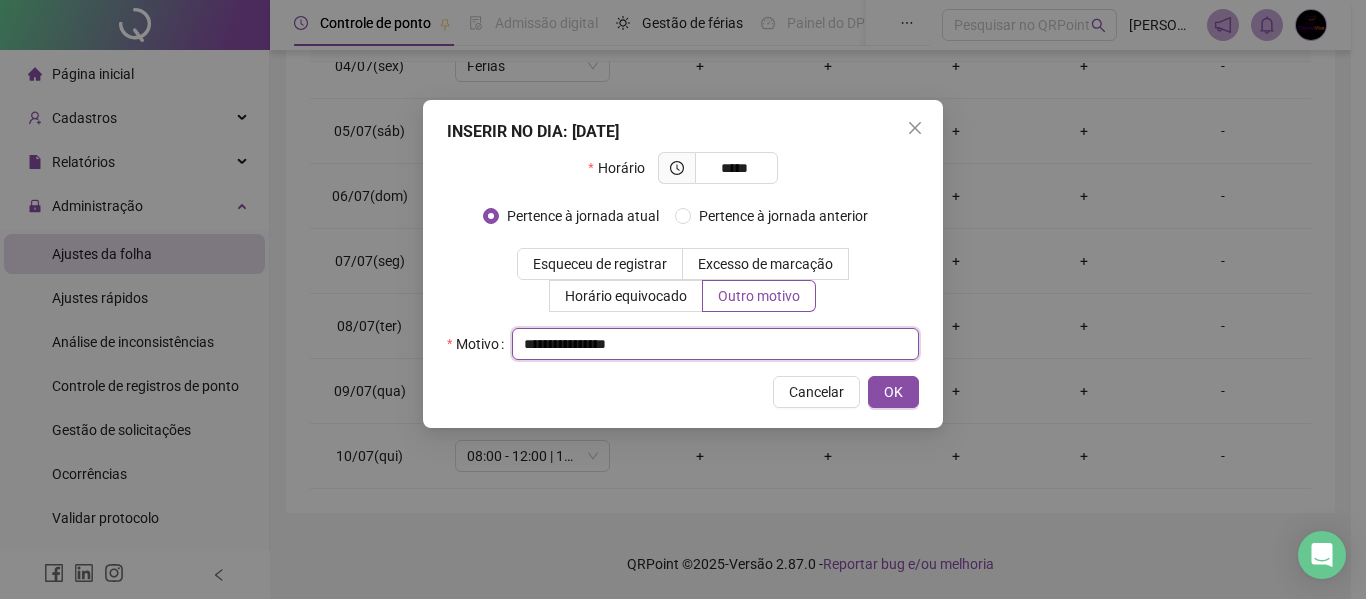 click on "**********" at bounding box center (715, 344) 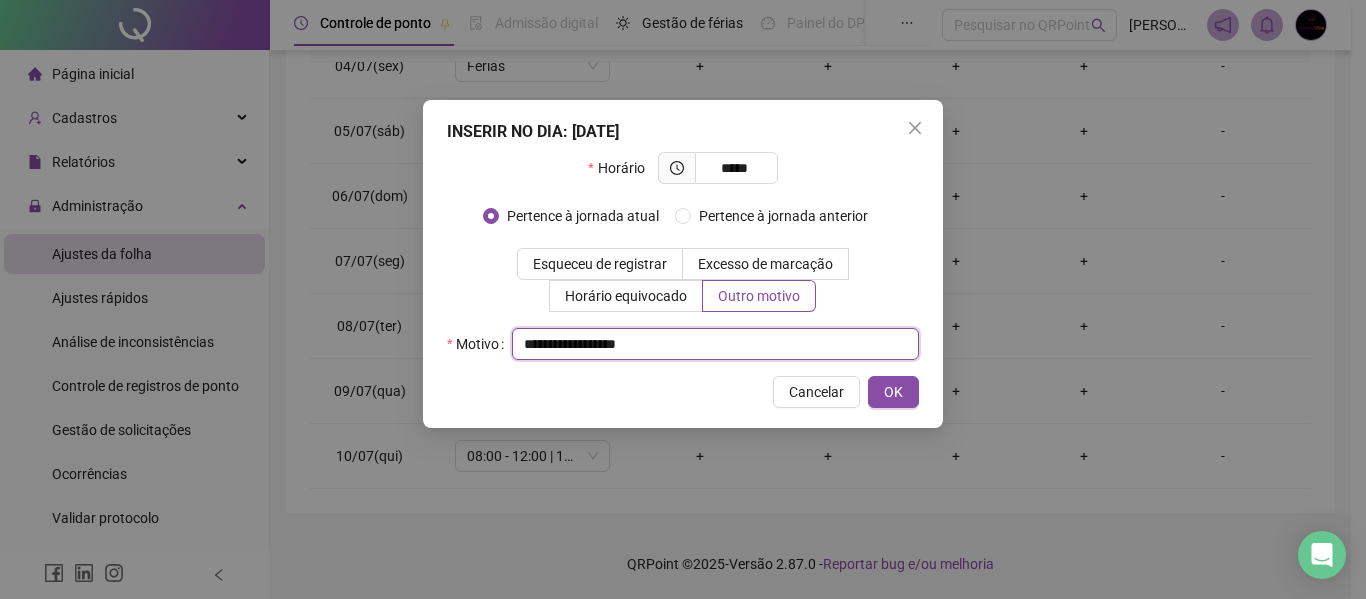 drag, startPoint x: 585, startPoint y: 341, endPoint x: 211, endPoint y: 321, distance: 374.53436 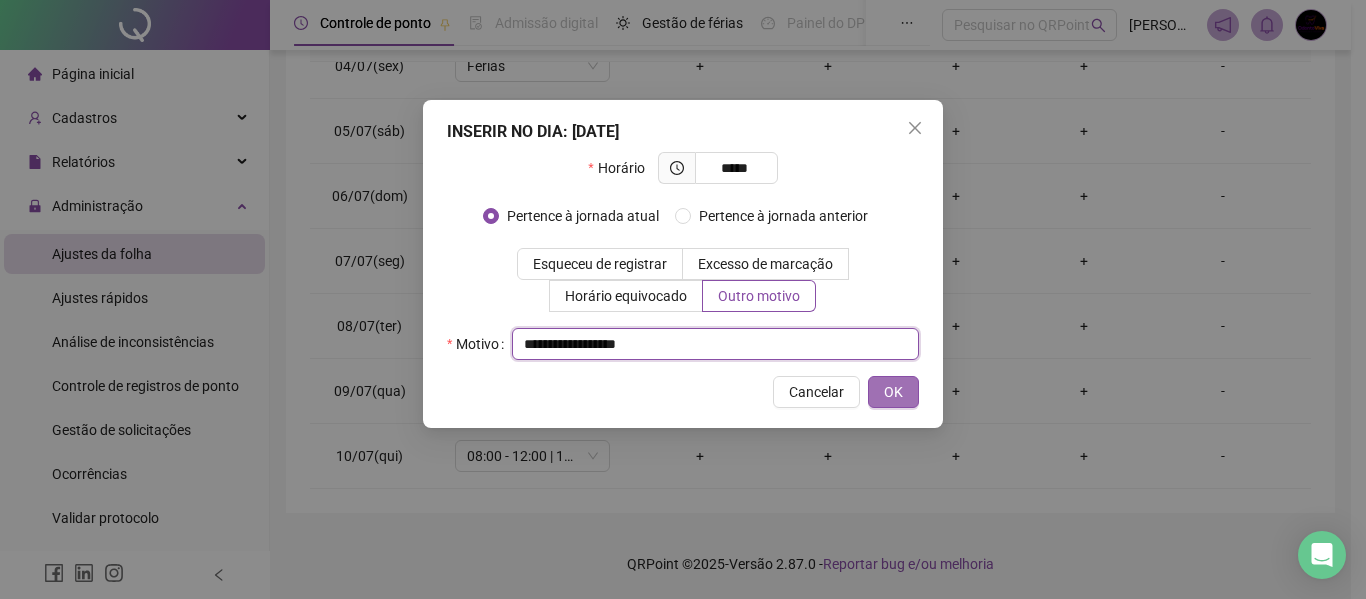 type on "**********" 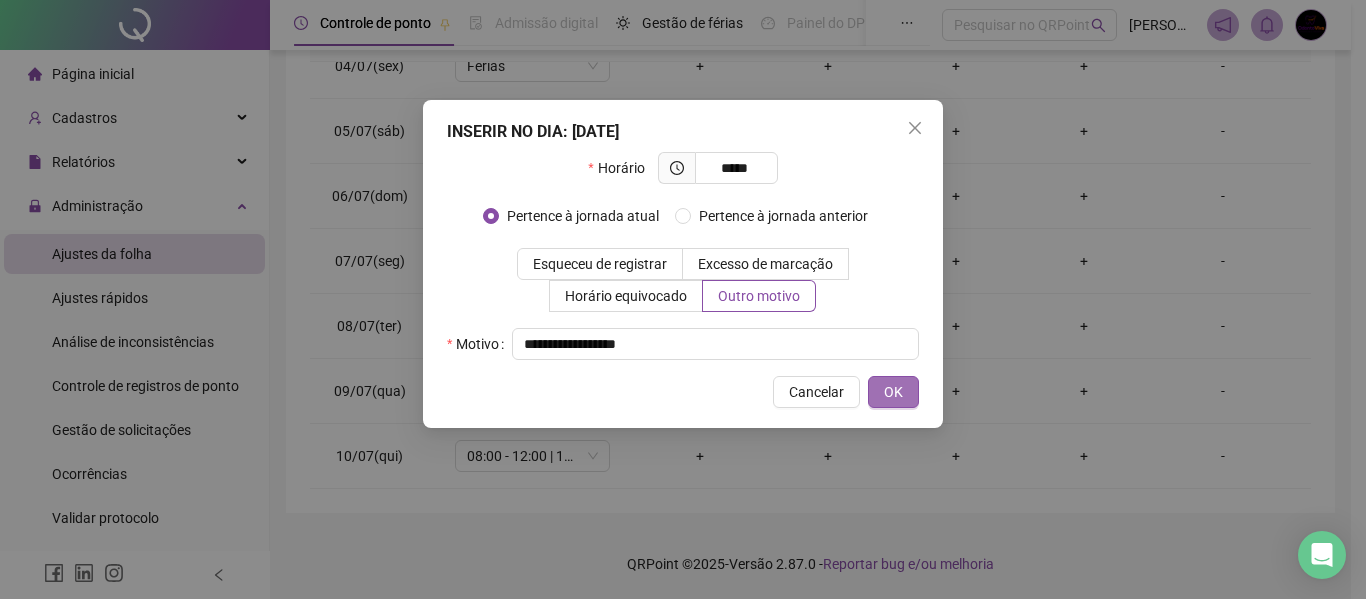 click on "OK" at bounding box center [893, 392] 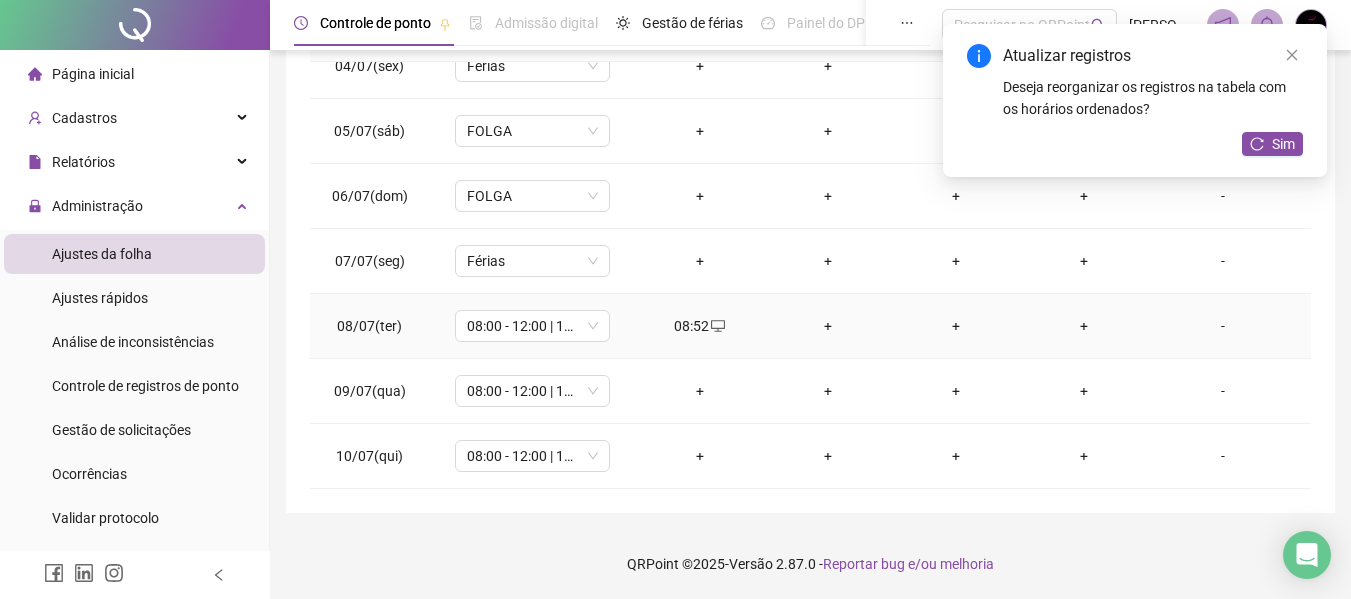 click on "+" at bounding box center [828, 326] 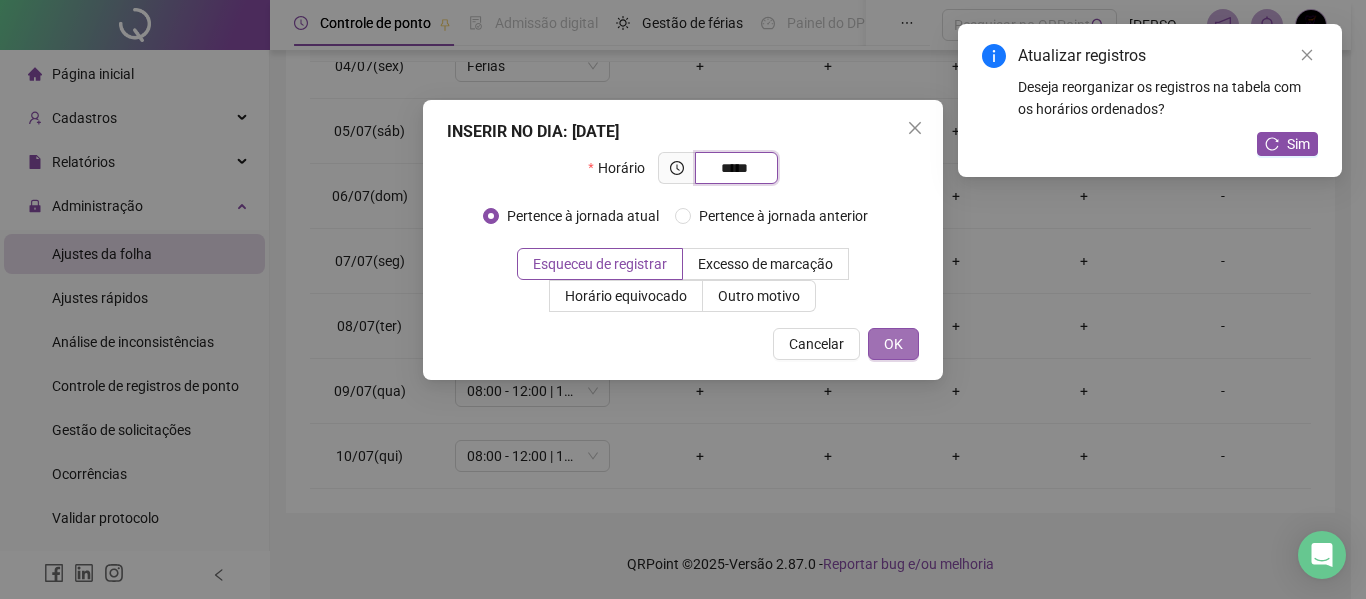type on "*****" 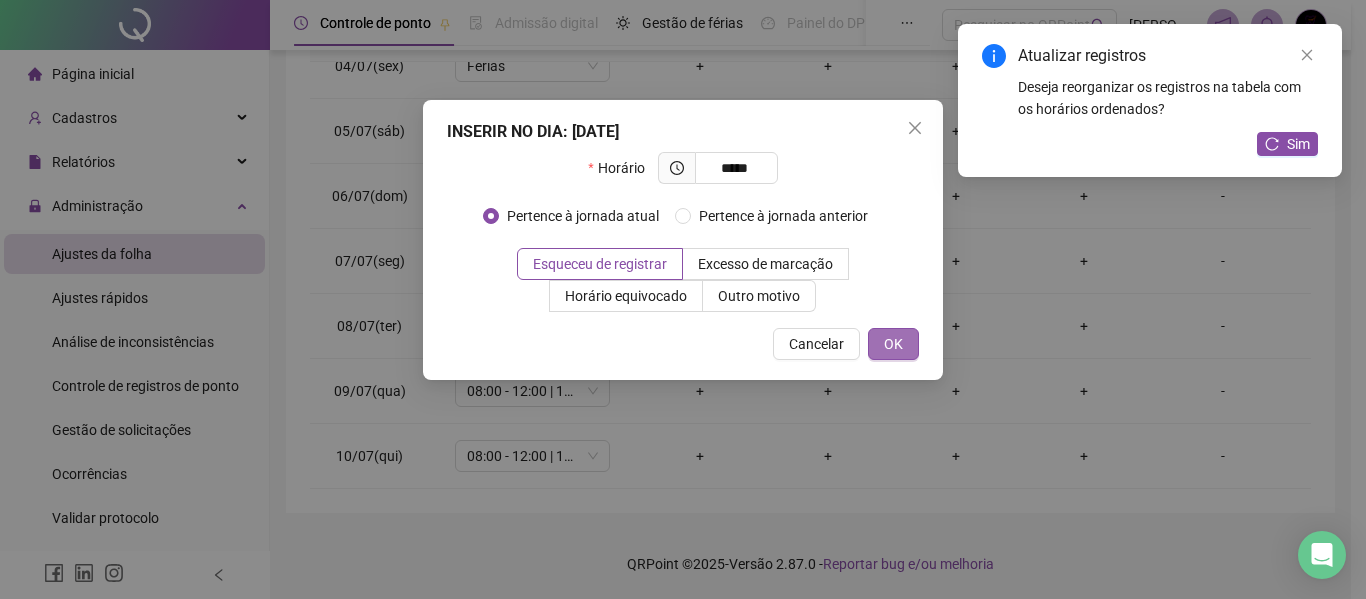 click on "OK" at bounding box center [893, 344] 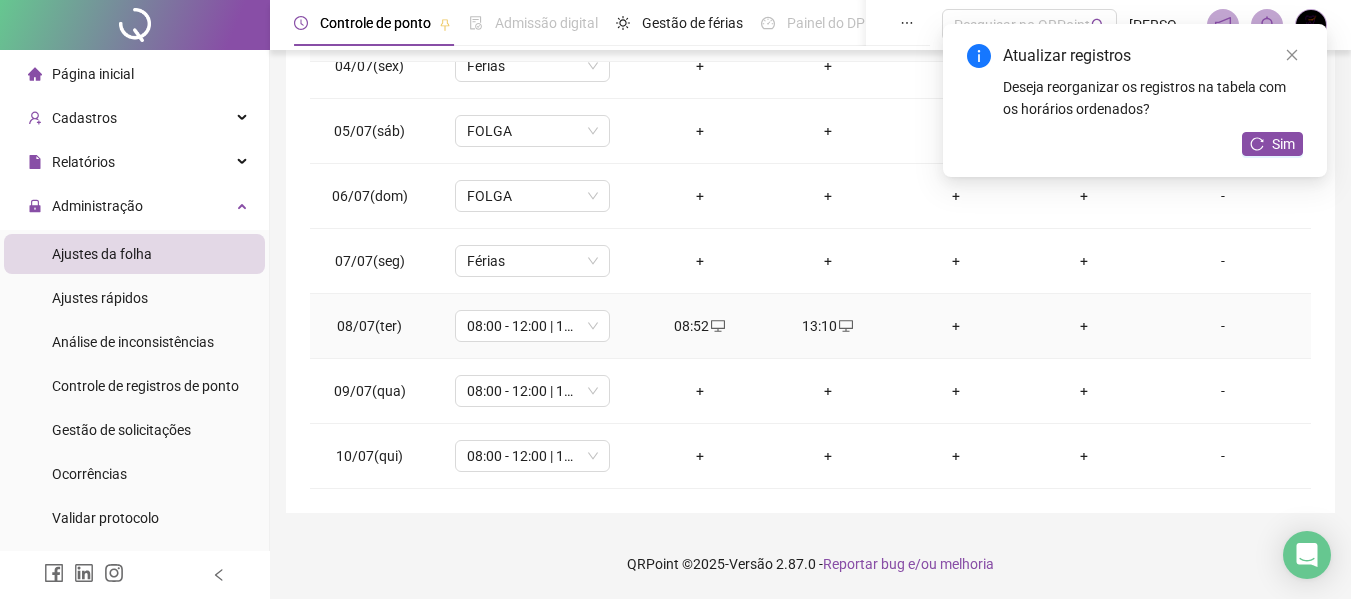 click on "+" at bounding box center (956, 326) 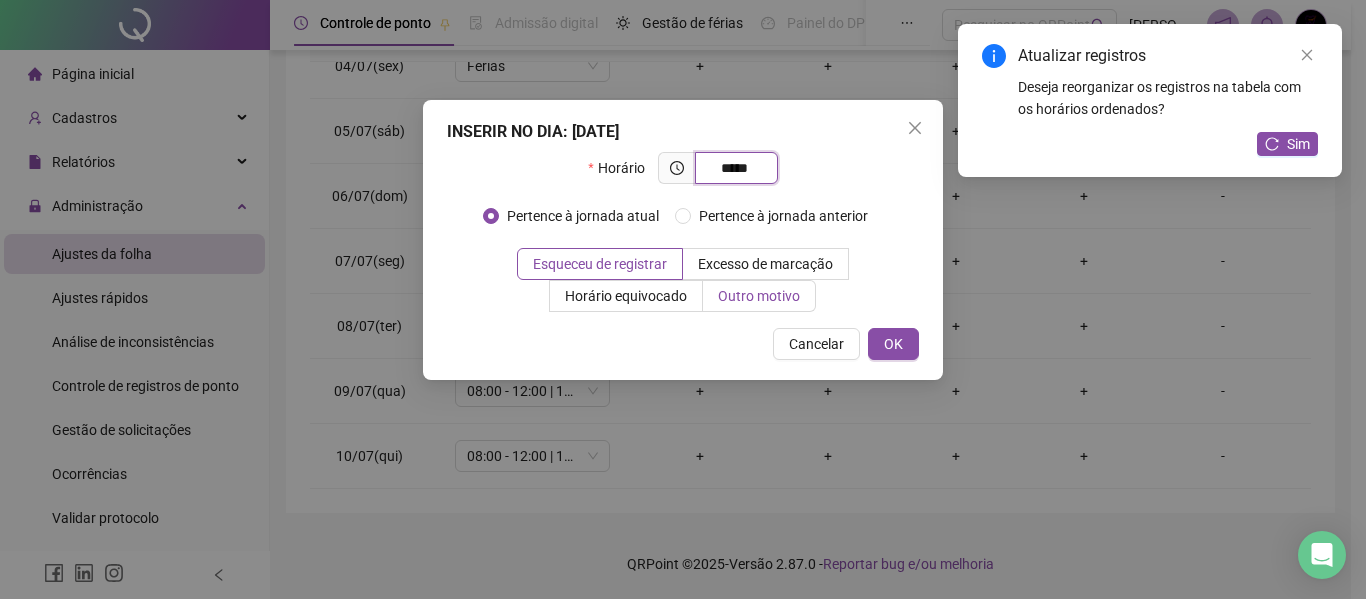 type on "*****" 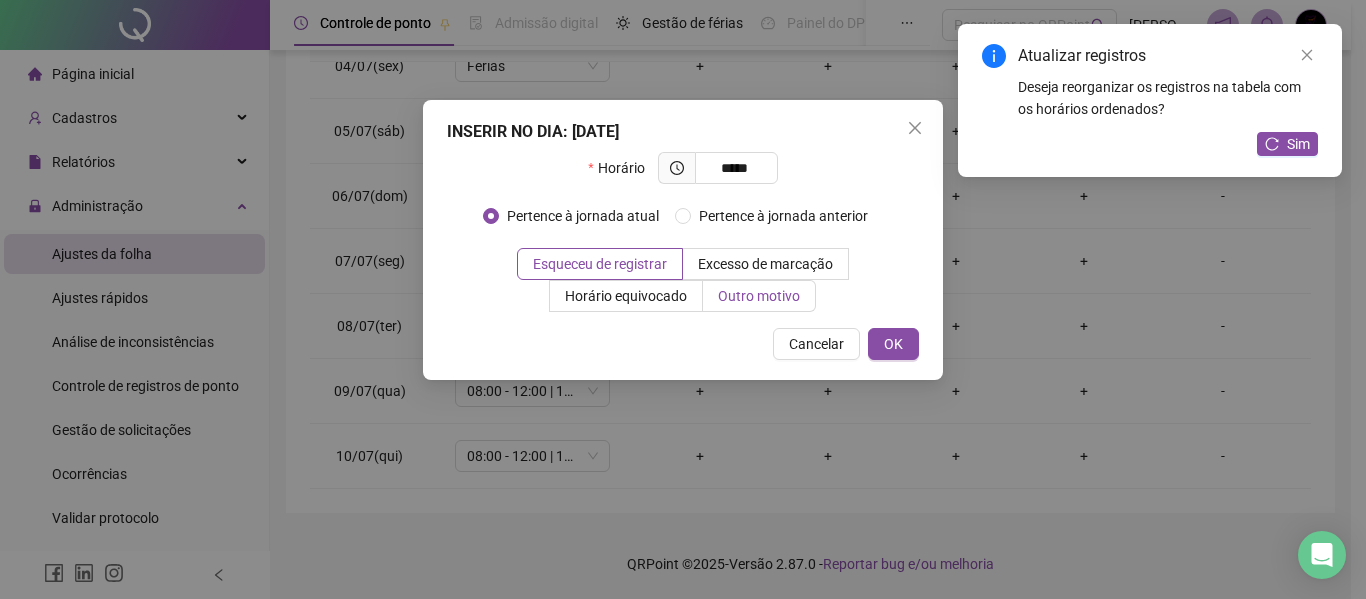click on "Outro motivo" at bounding box center (759, 296) 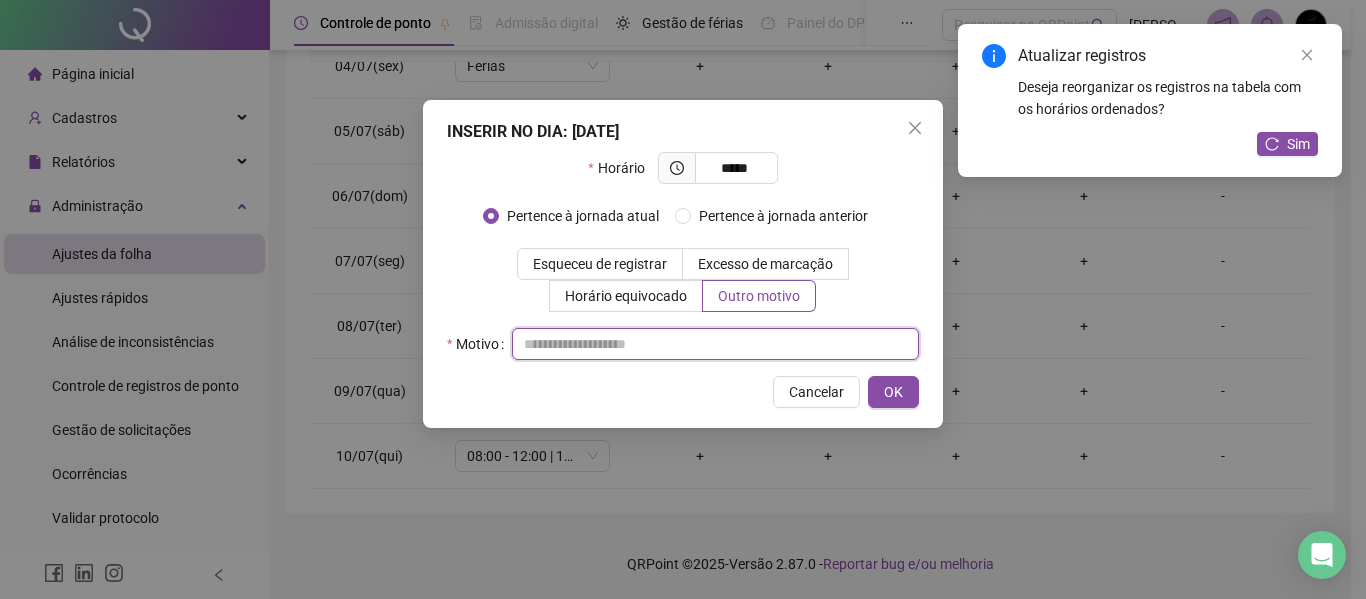 click at bounding box center (715, 344) 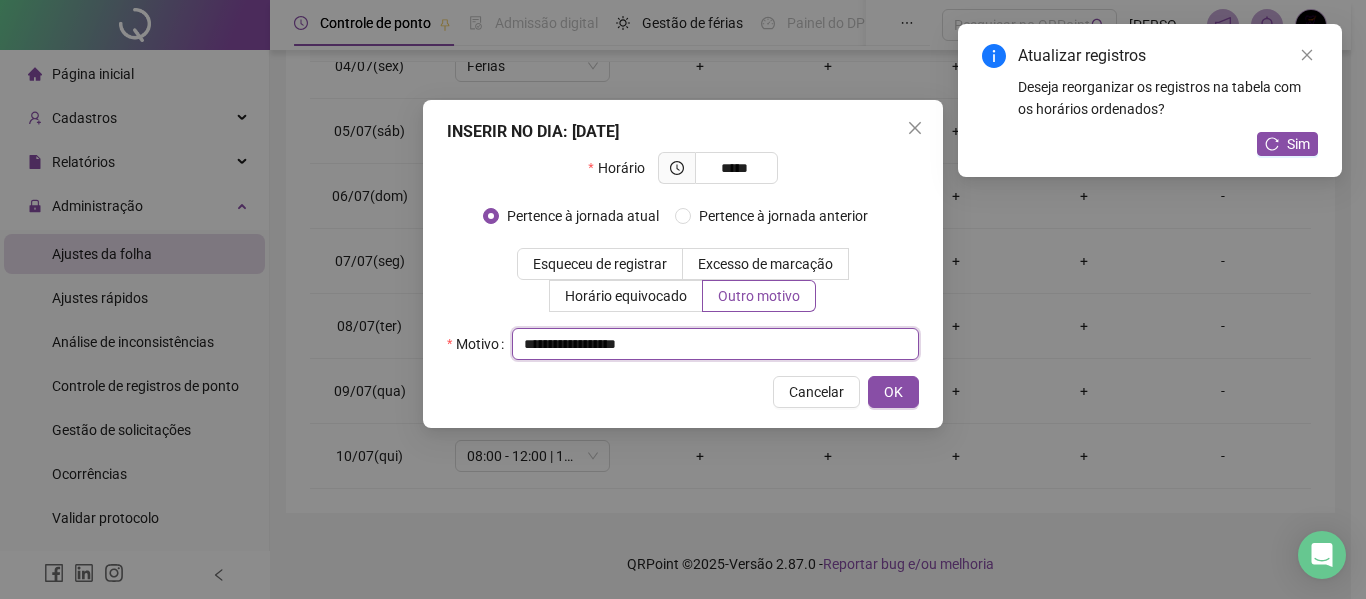 type on "**********" 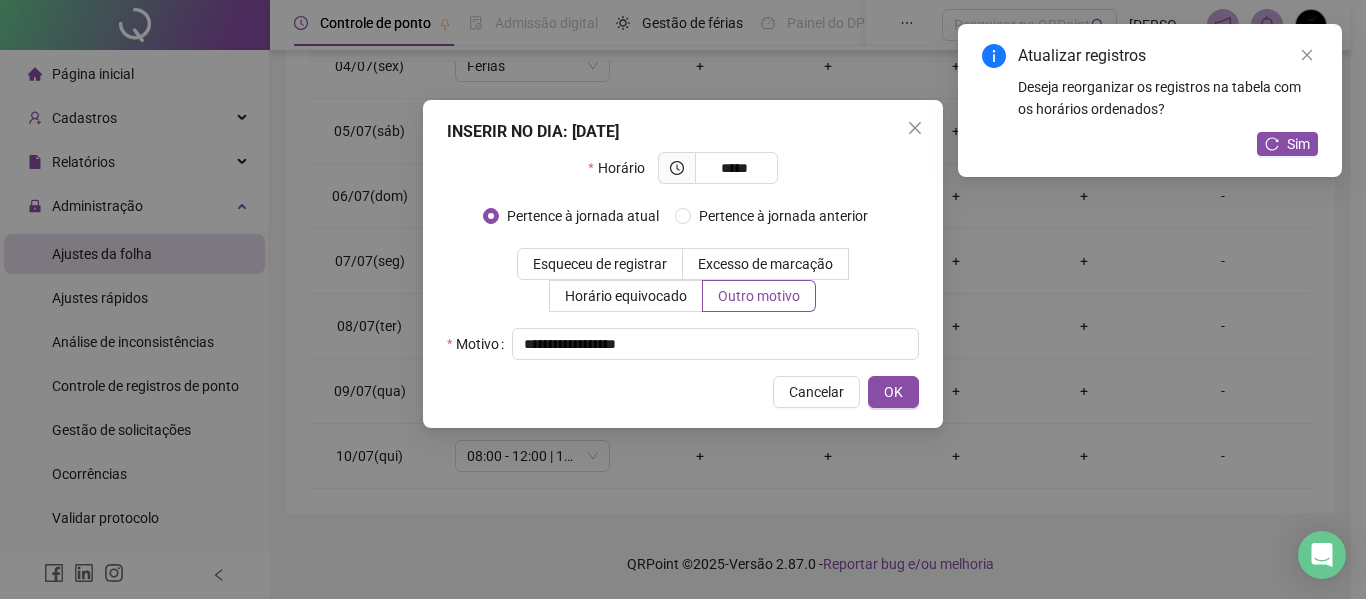 click on "Cancelar OK" at bounding box center (683, 392) 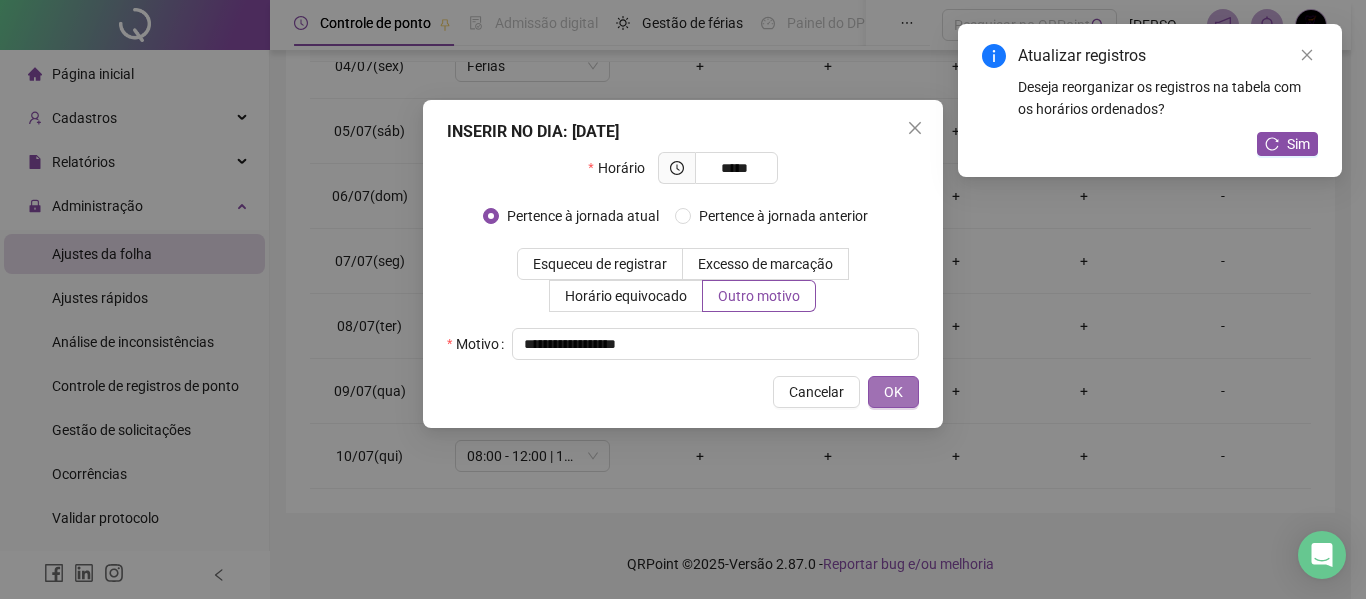 click on "OK" at bounding box center [893, 392] 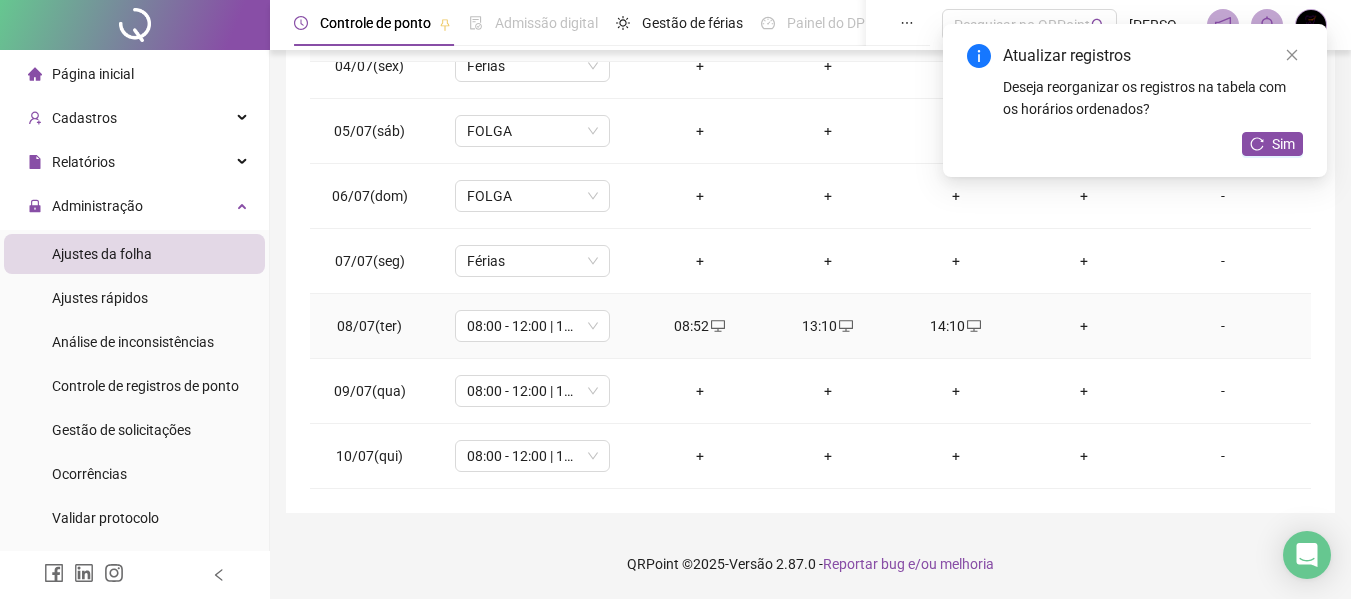 click on "+" at bounding box center (1084, 326) 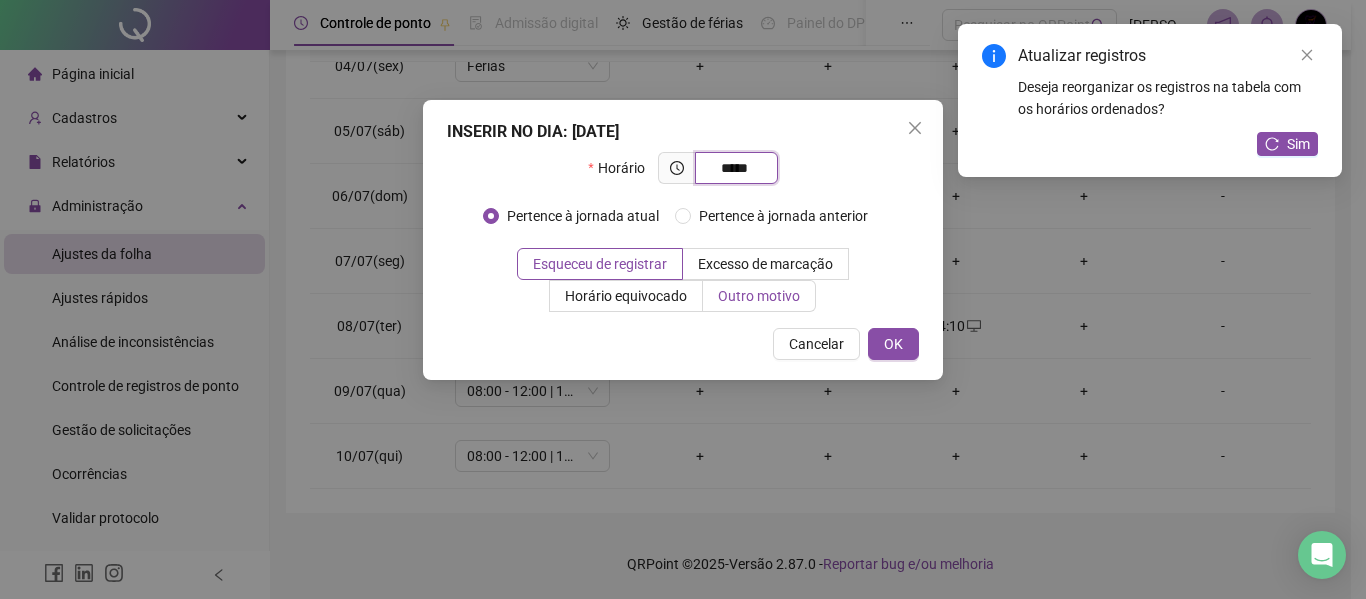 type on "*****" 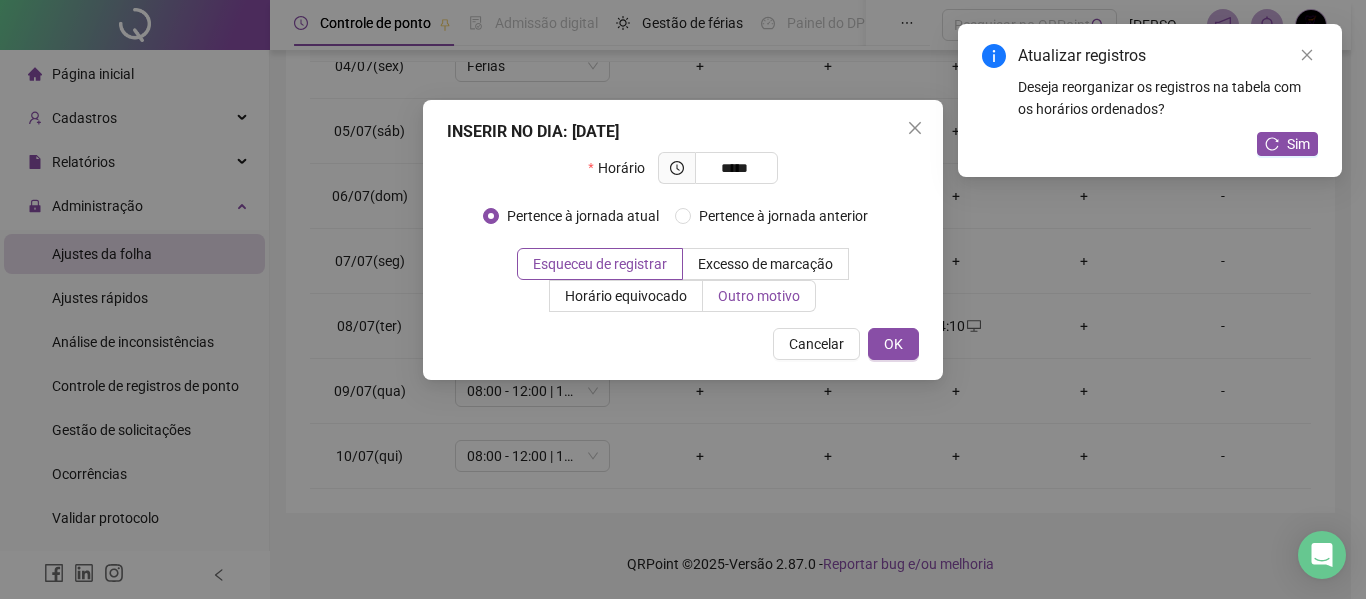 drag, startPoint x: 784, startPoint y: 292, endPoint x: 774, endPoint y: 294, distance: 10.198039 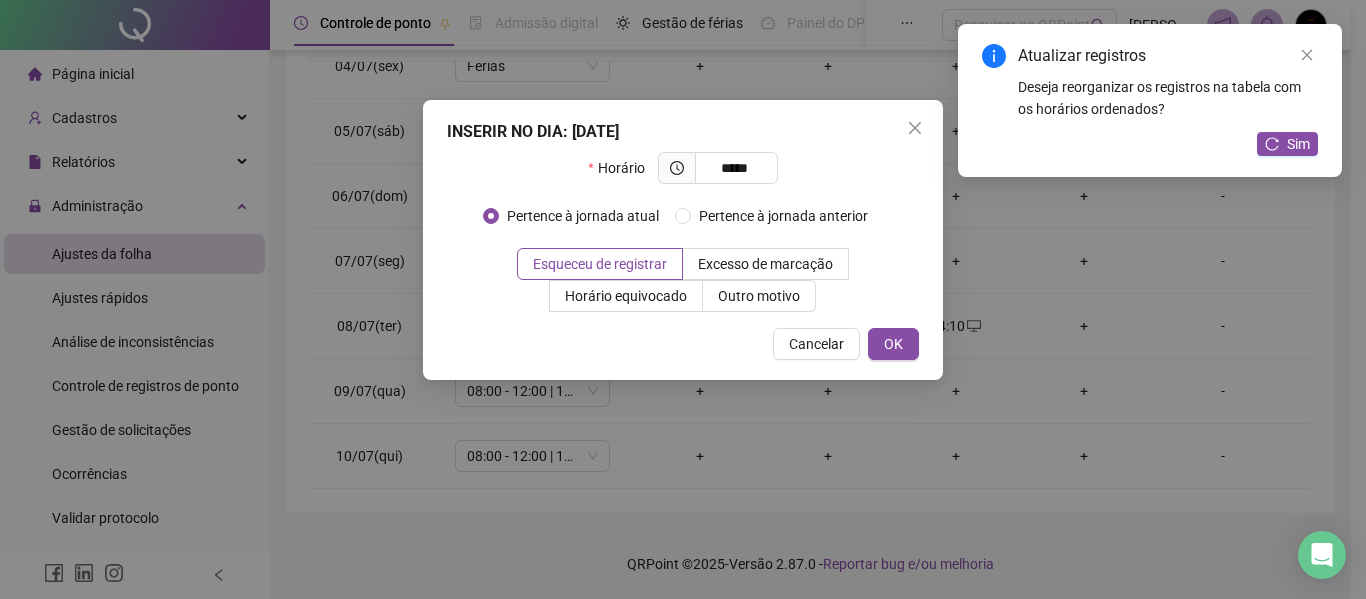 click on "INSERIR NO DIA :   [DATE] Horário ***** Pertence à jornada atual Pertence à jornada anterior Esqueceu de registrar Excesso de marcação Horário equivocado Outro motivo Motivo Cancelar OK" at bounding box center (683, 240) 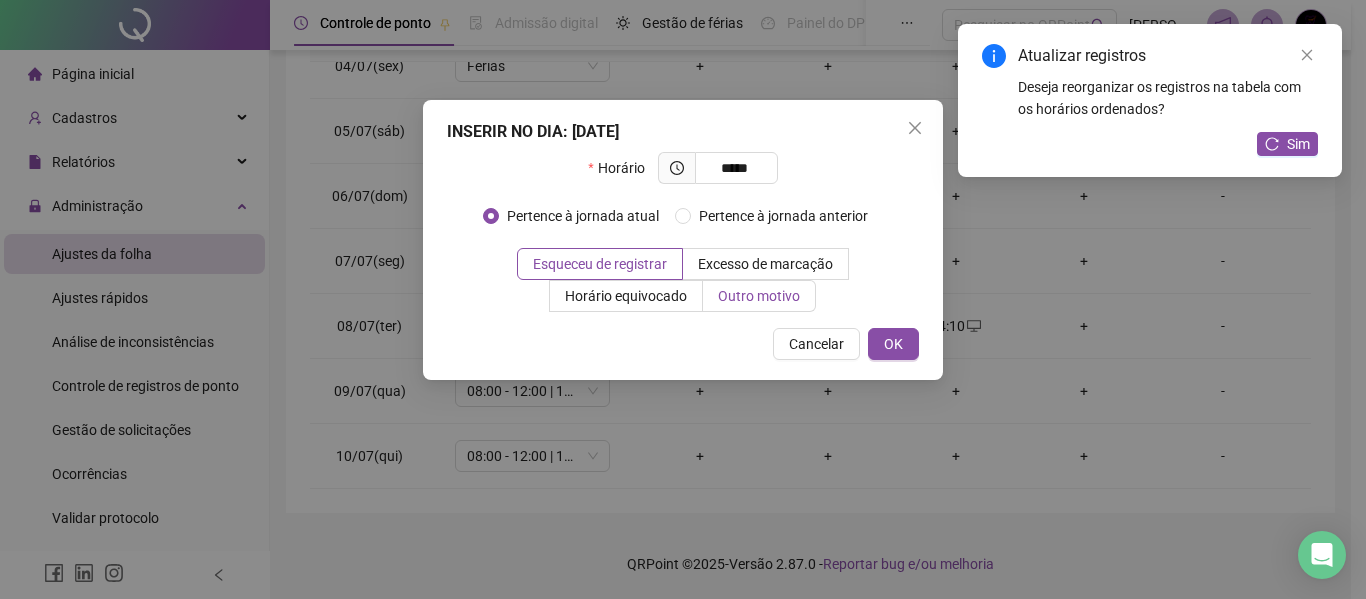 click on "Outro motivo" at bounding box center [759, 296] 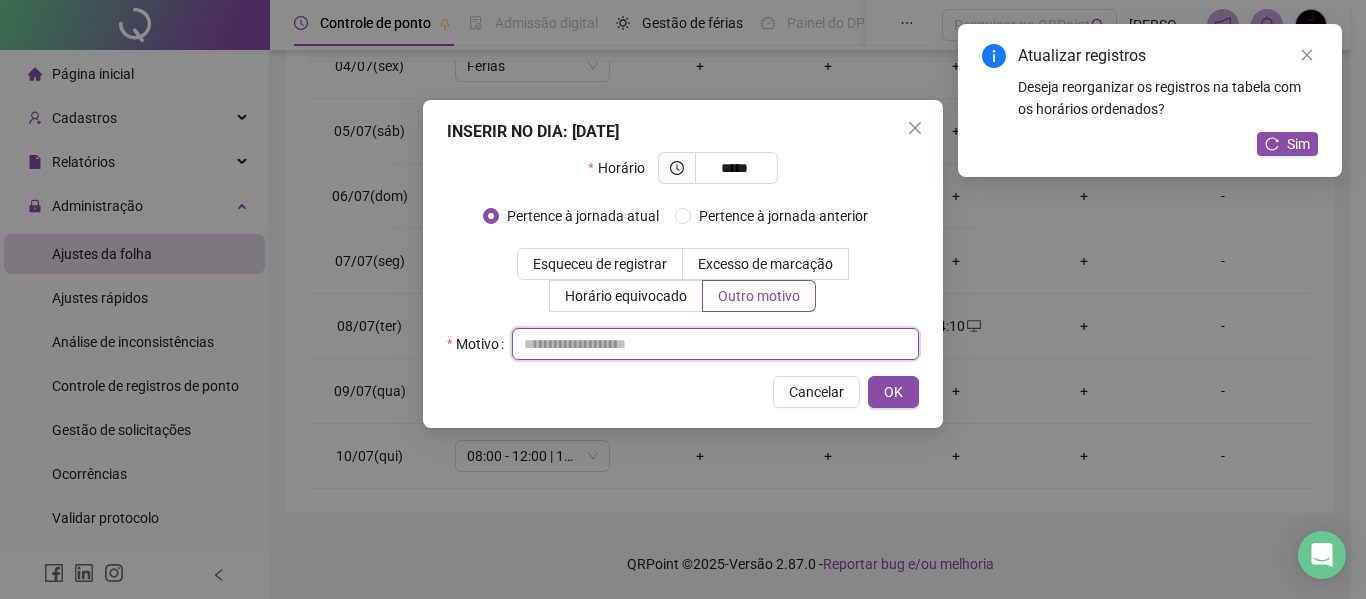 click at bounding box center (715, 344) 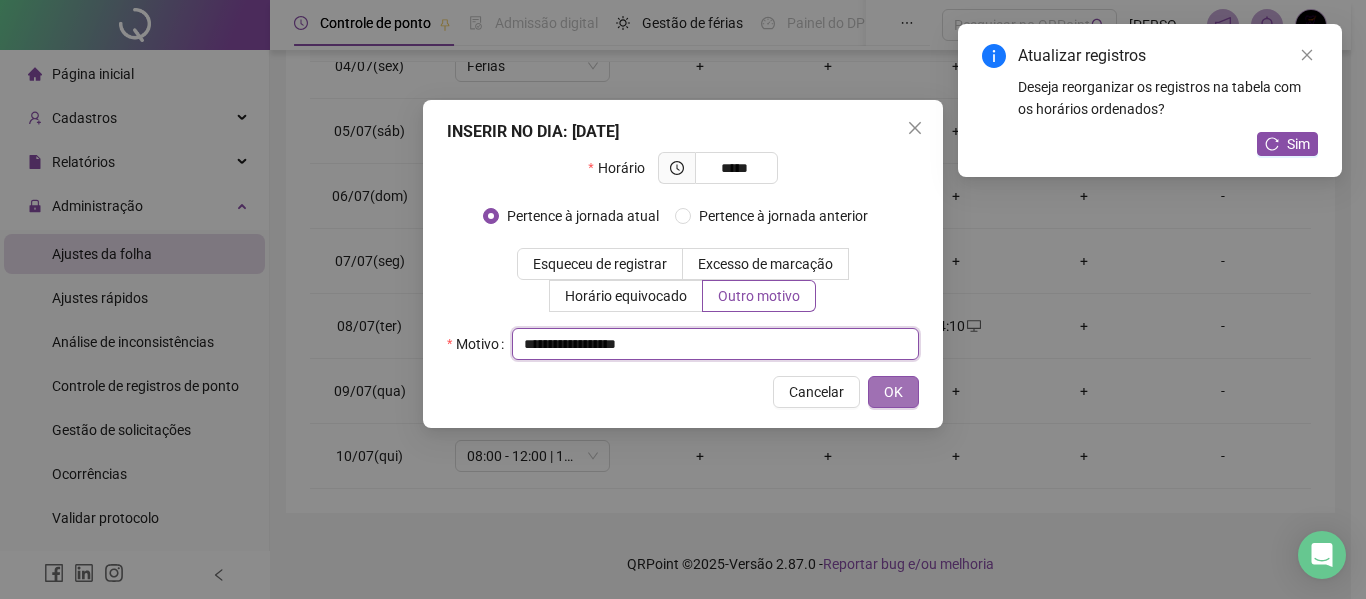 type on "**********" 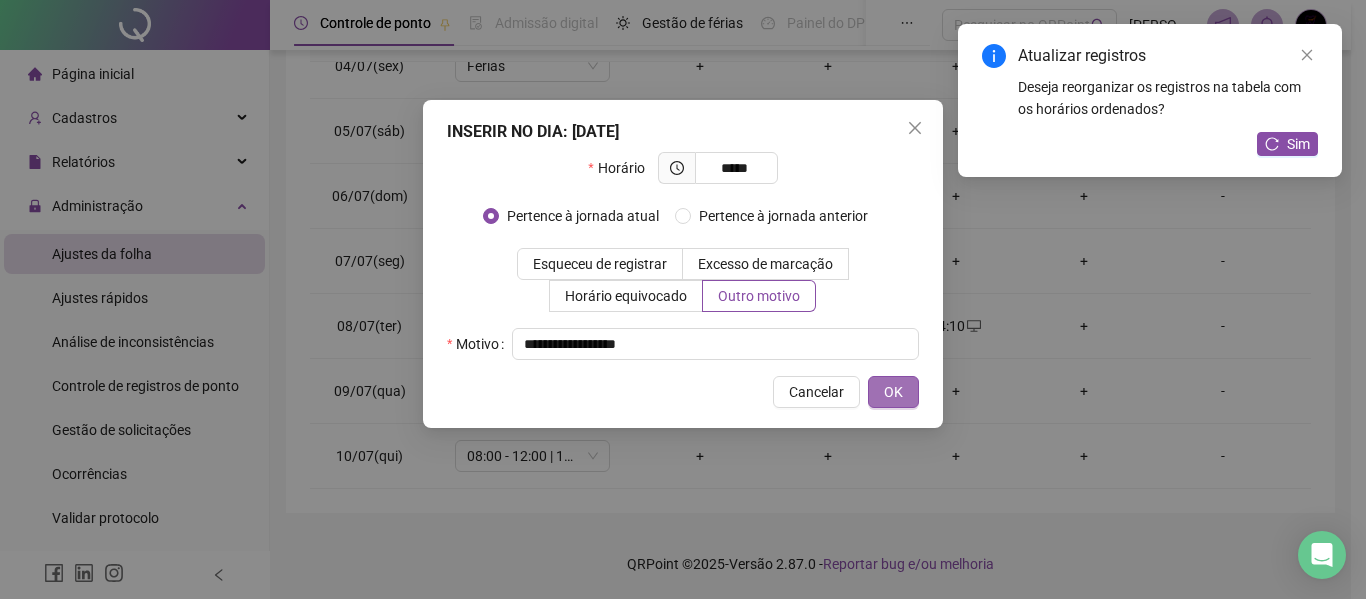 click on "OK" at bounding box center [893, 392] 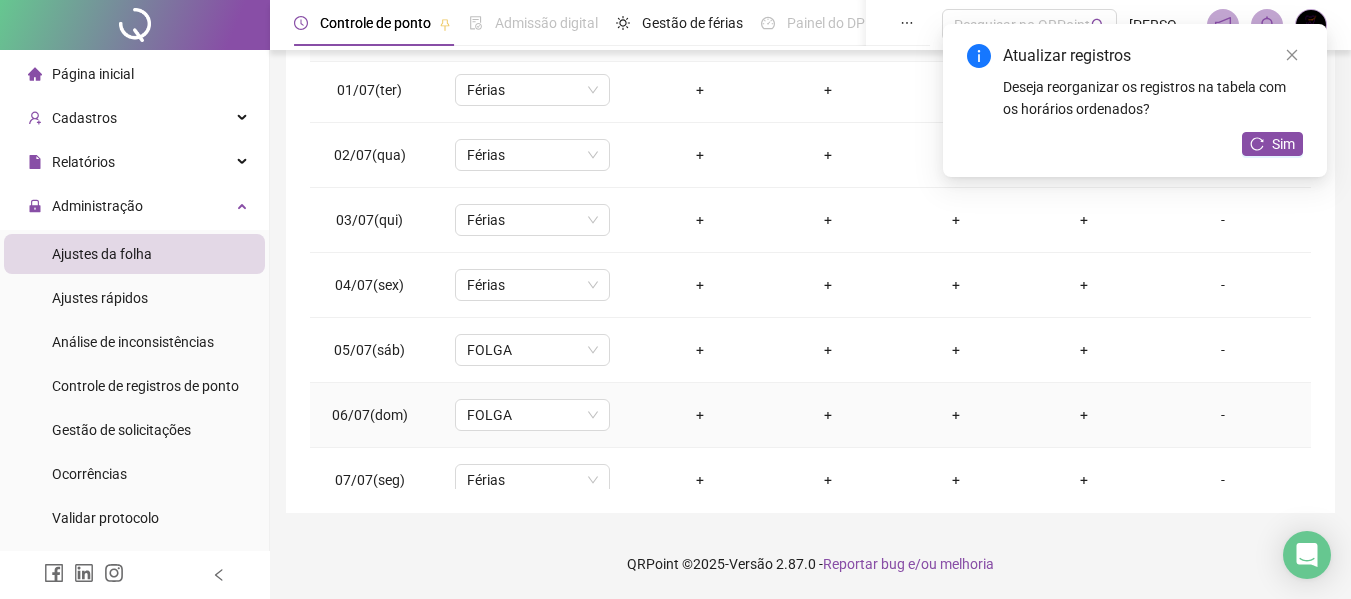 scroll, scrollTop: 0, scrollLeft: 0, axis: both 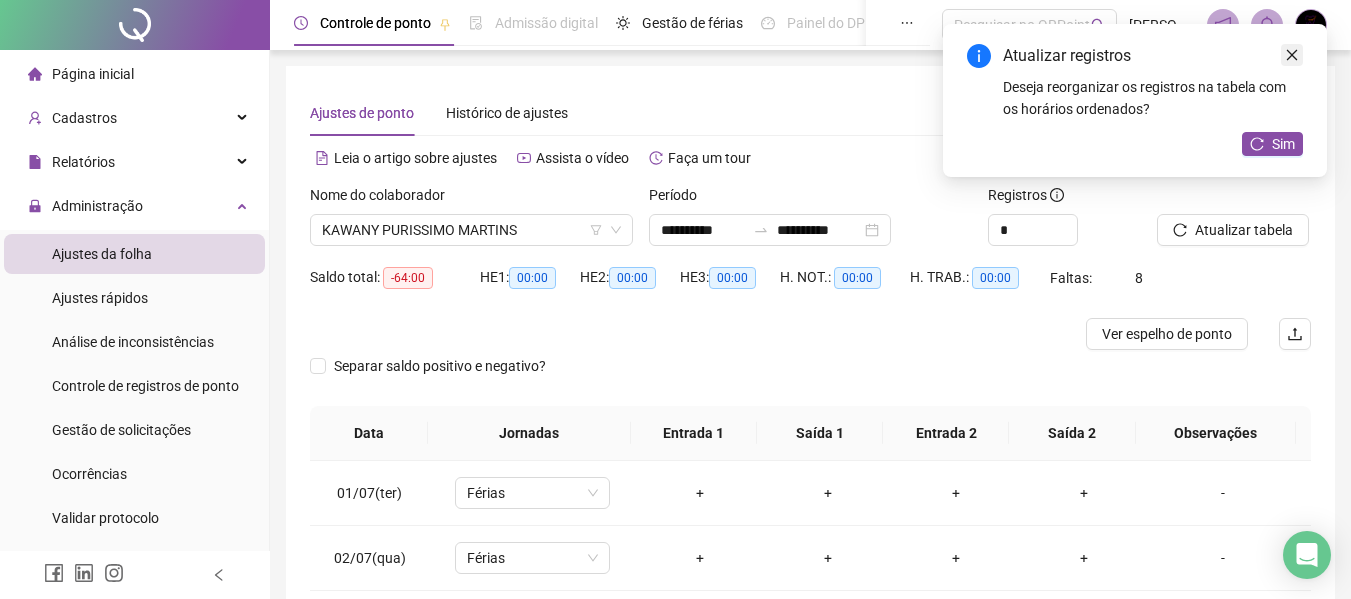 click 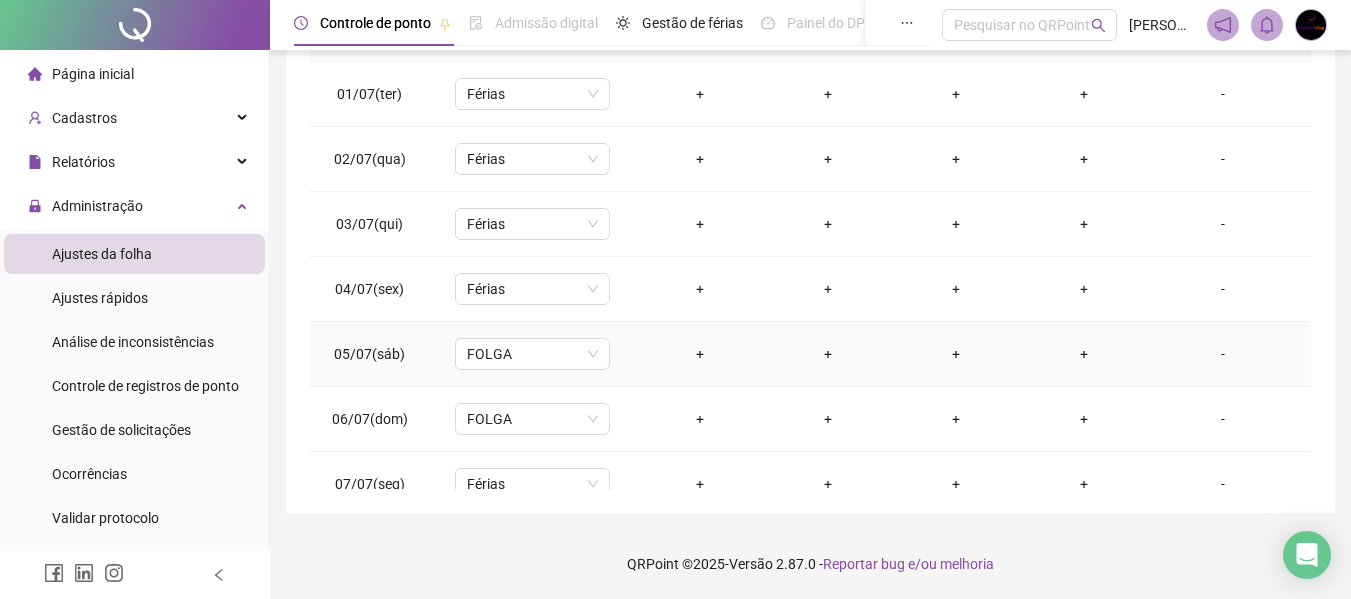 scroll, scrollTop: 0, scrollLeft: 0, axis: both 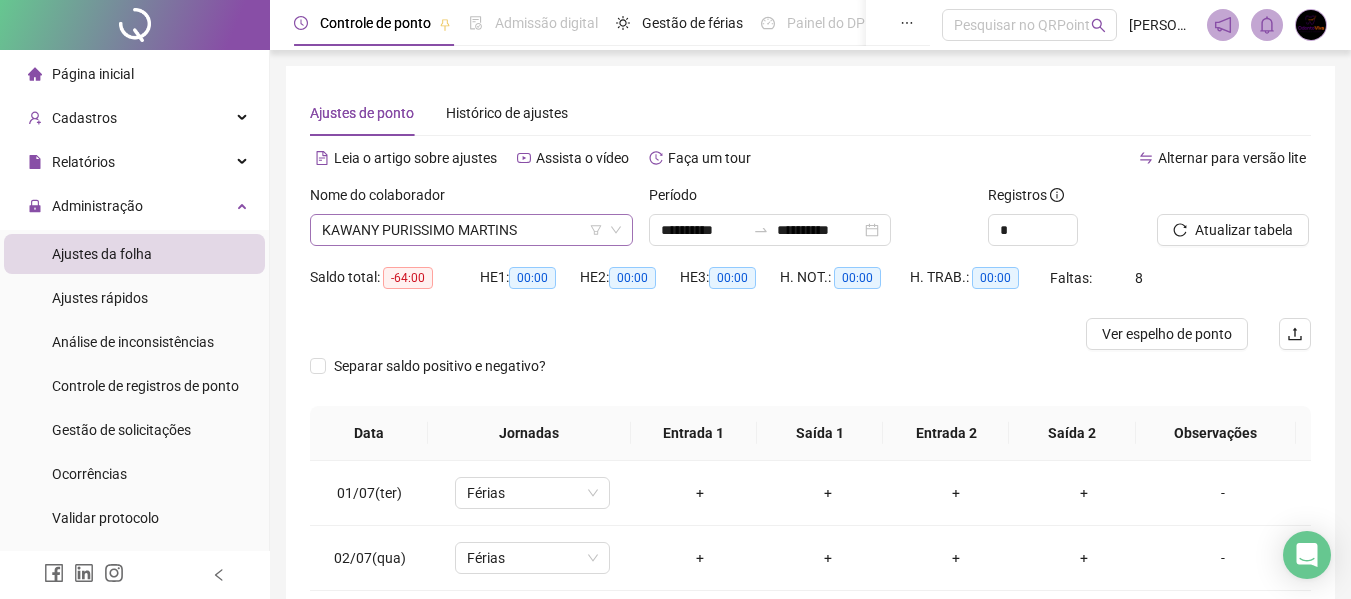 click on "KAWANY PURISSIMO MARTINS" at bounding box center (471, 230) 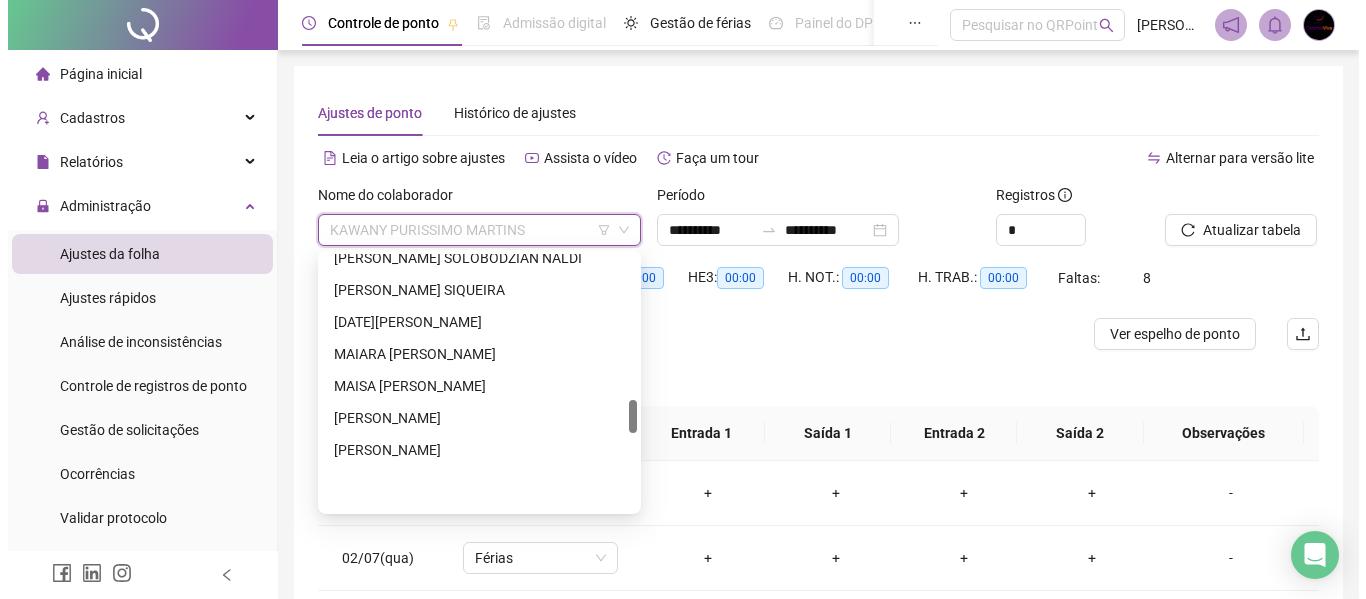 scroll, scrollTop: 1128, scrollLeft: 0, axis: vertical 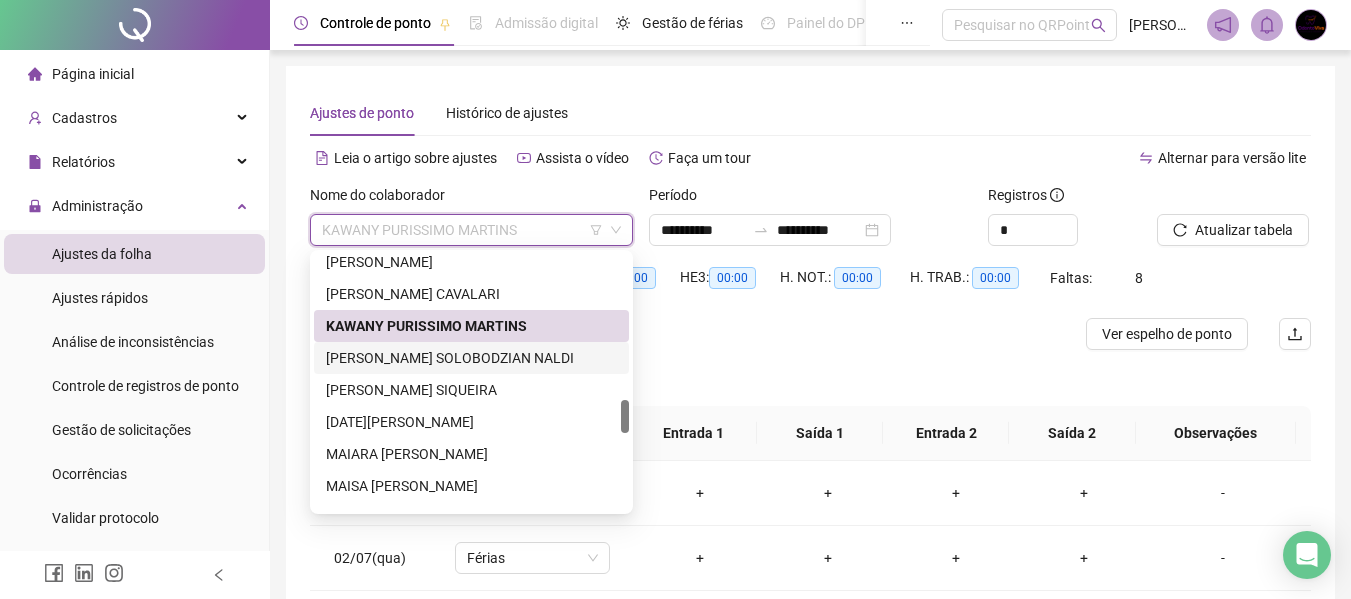 click on "[PERSON_NAME] SOLOBODZIAN NALDI" at bounding box center (471, 358) 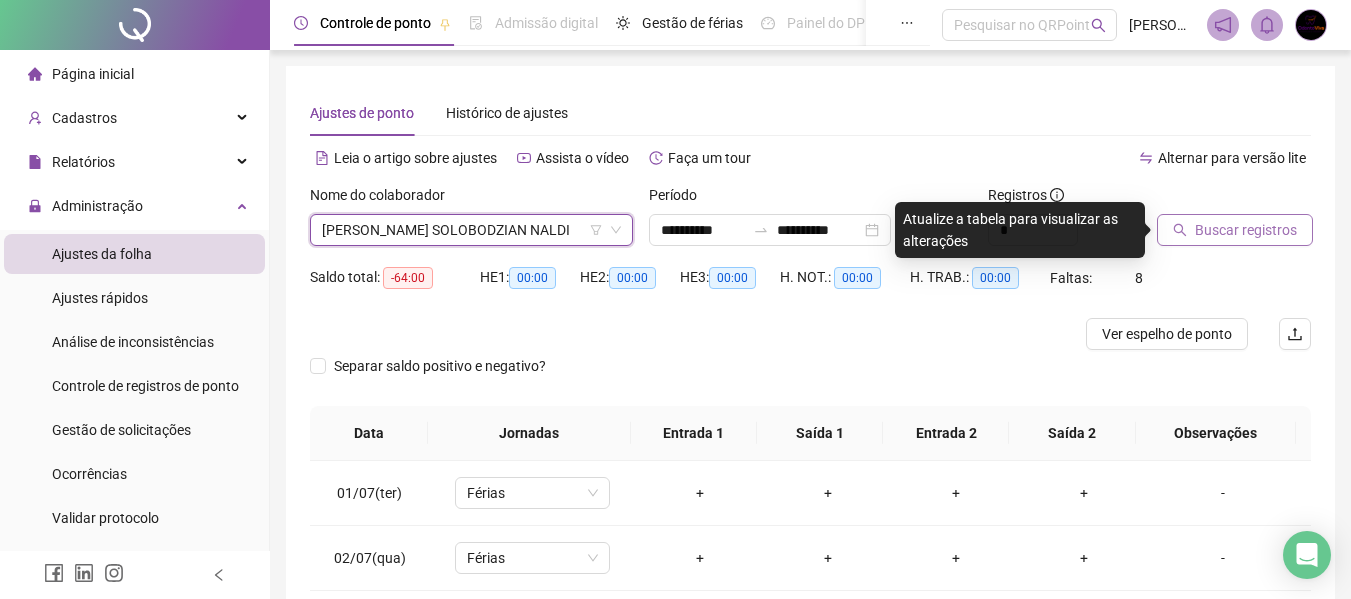 click on "Buscar registros" at bounding box center (1246, 230) 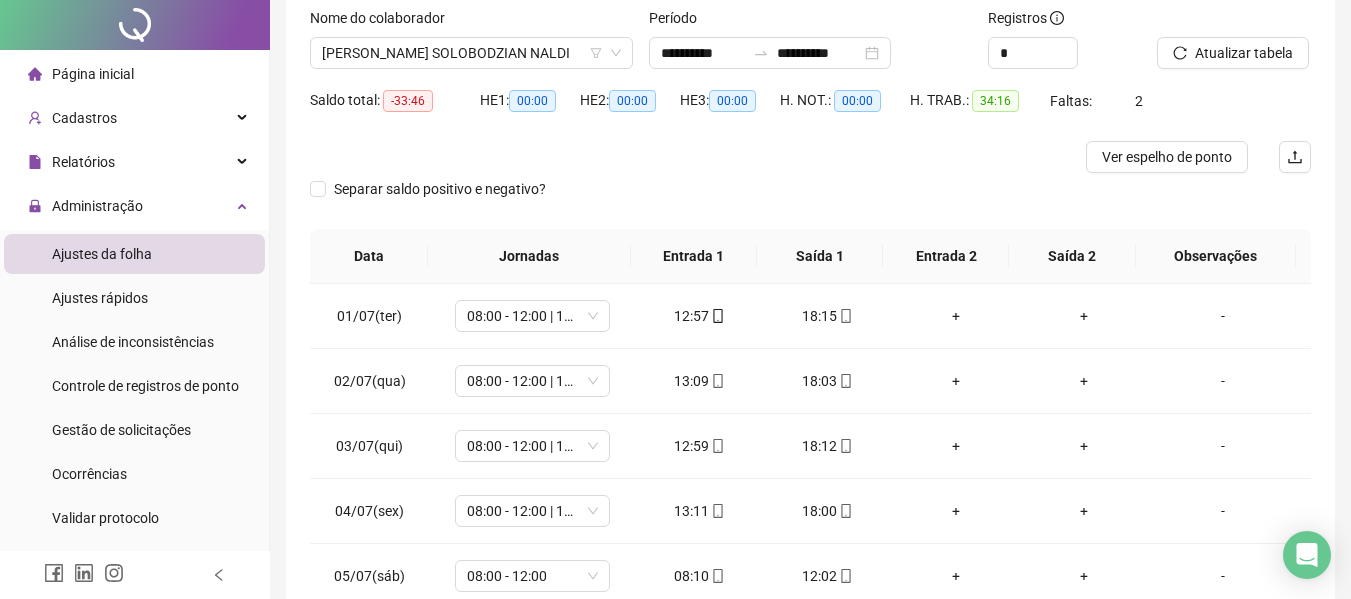 scroll, scrollTop: 399, scrollLeft: 0, axis: vertical 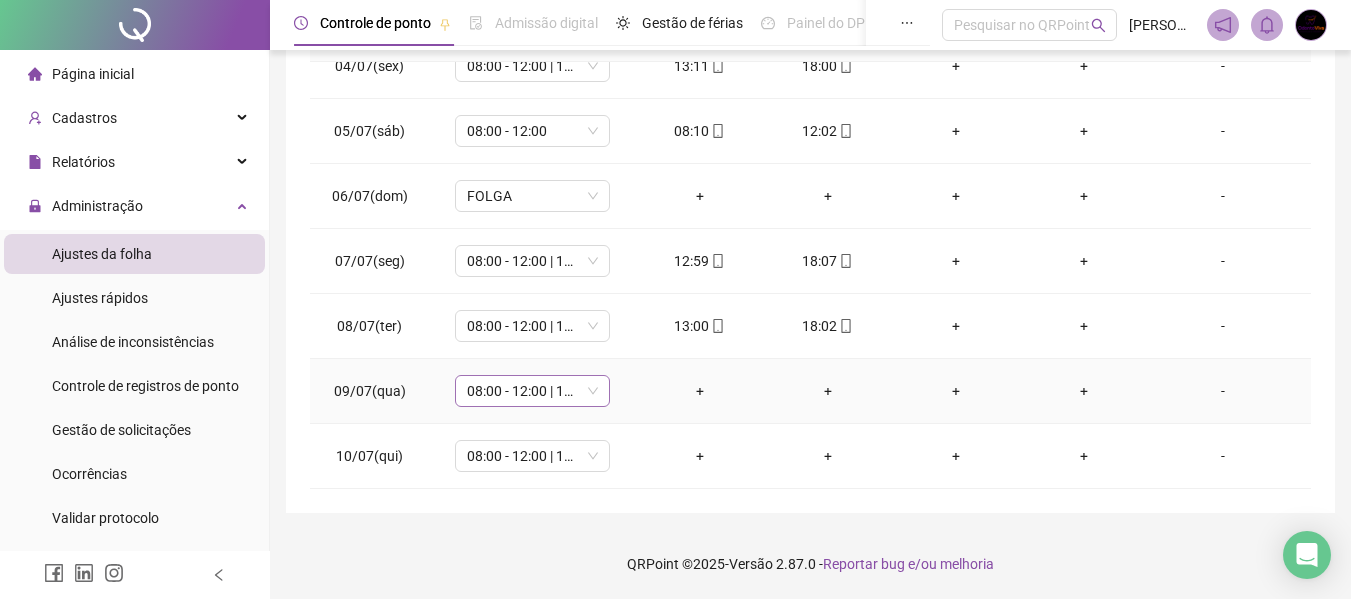 click on "08:00 - 12:00 | 13:00 - 17:00" at bounding box center (532, 391) 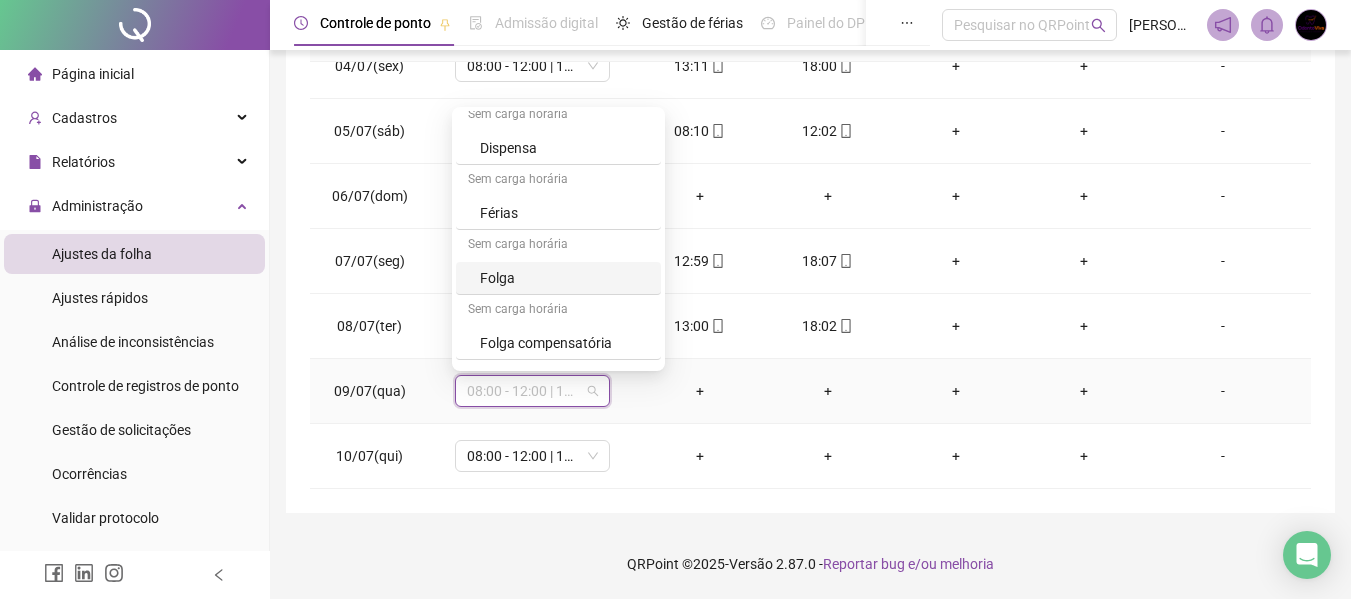 scroll, scrollTop: 300, scrollLeft: 0, axis: vertical 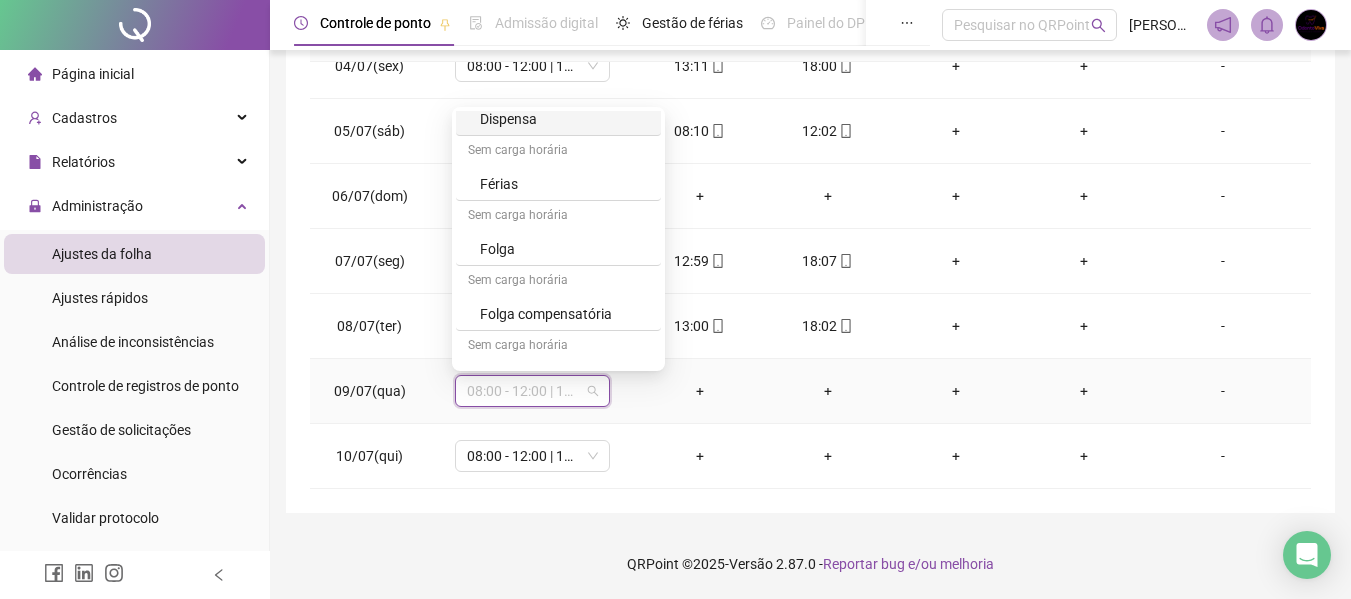 click on "Dispensa" at bounding box center [564, 119] 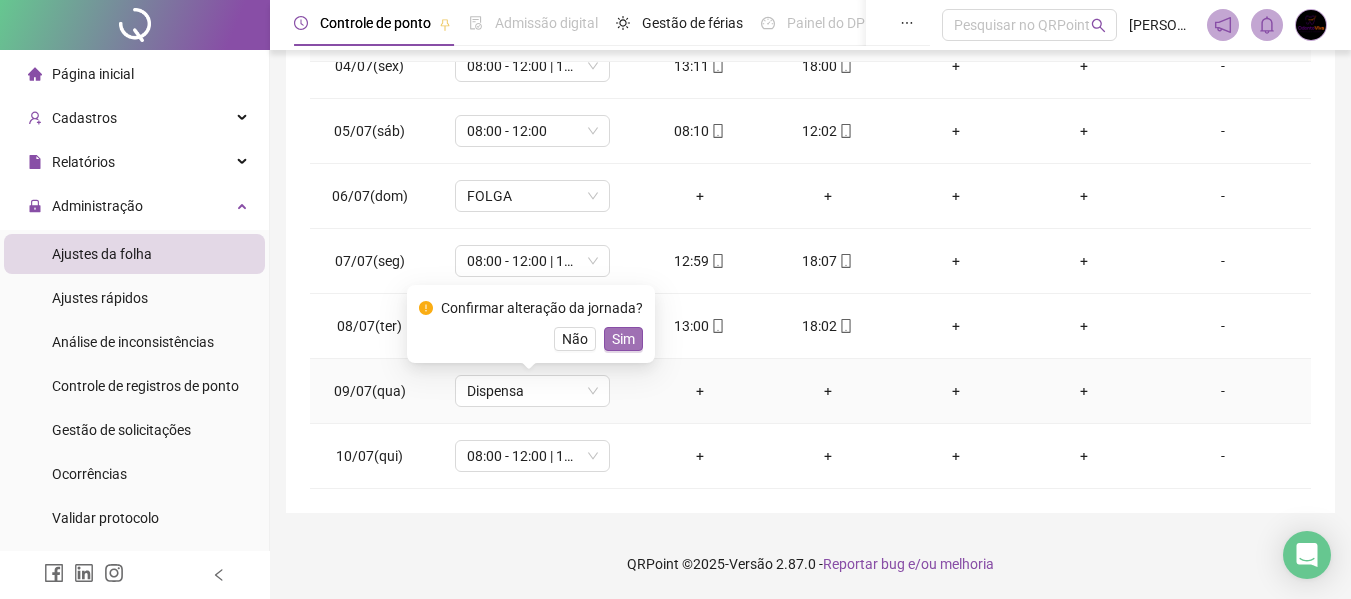 click on "Sim" at bounding box center (623, 339) 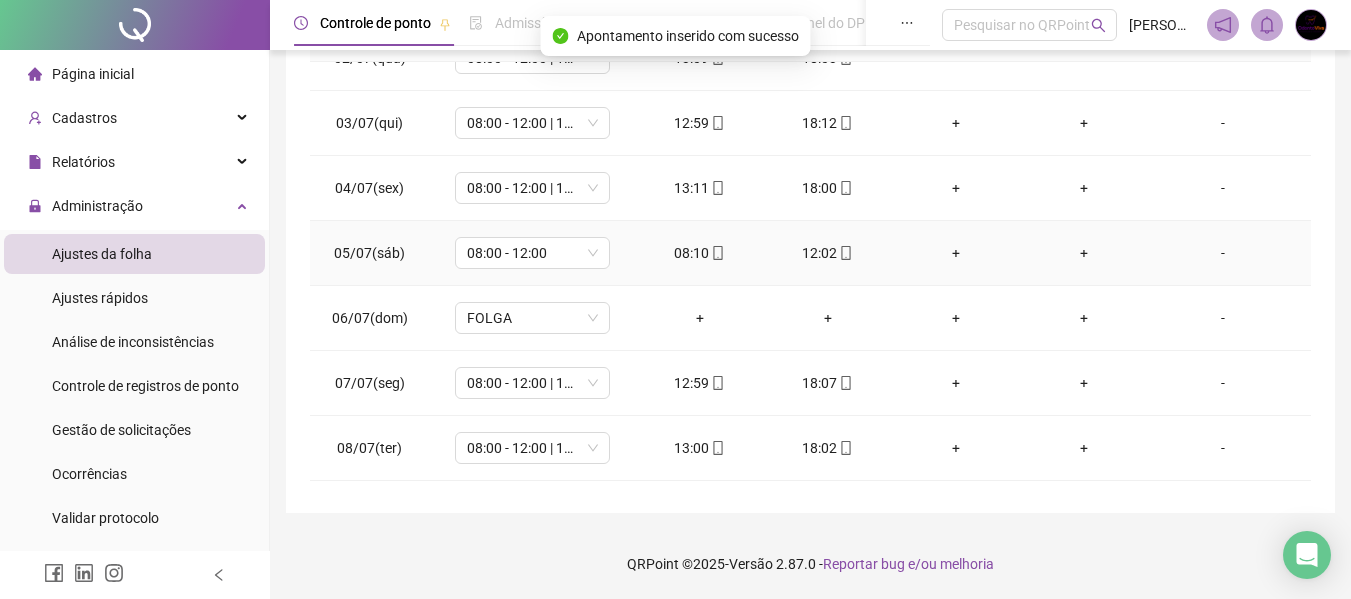 scroll, scrollTop: 0, scrollLeft: 0, axis: both 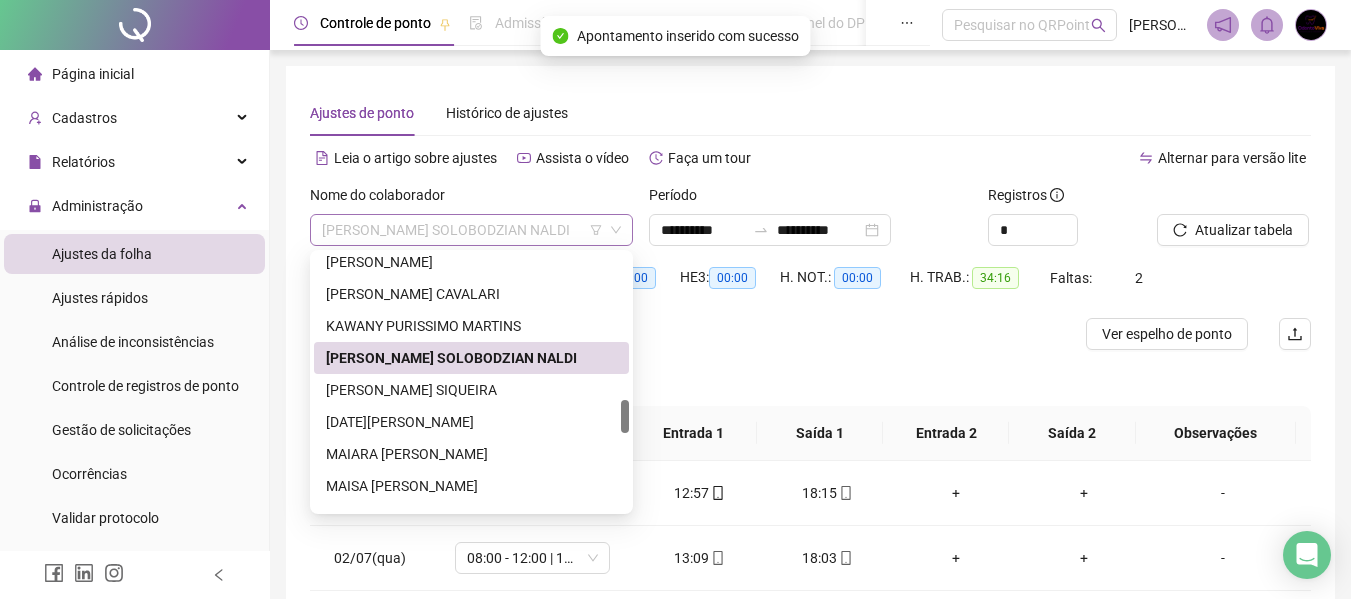 click on "[PERSON_NAME] SOLOBODZIAN NALDI" at bounding box center [471, 230] 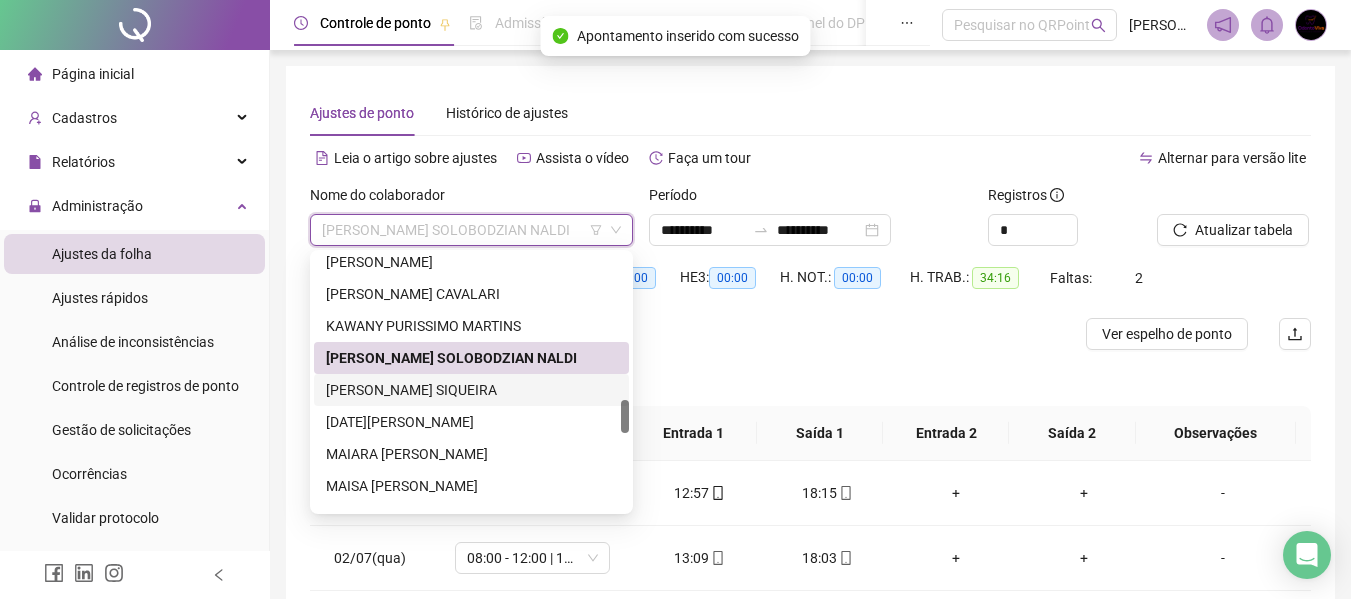 click on "[PERSON_NAME] SIQUEIRA" at bounding box center [471, 390] 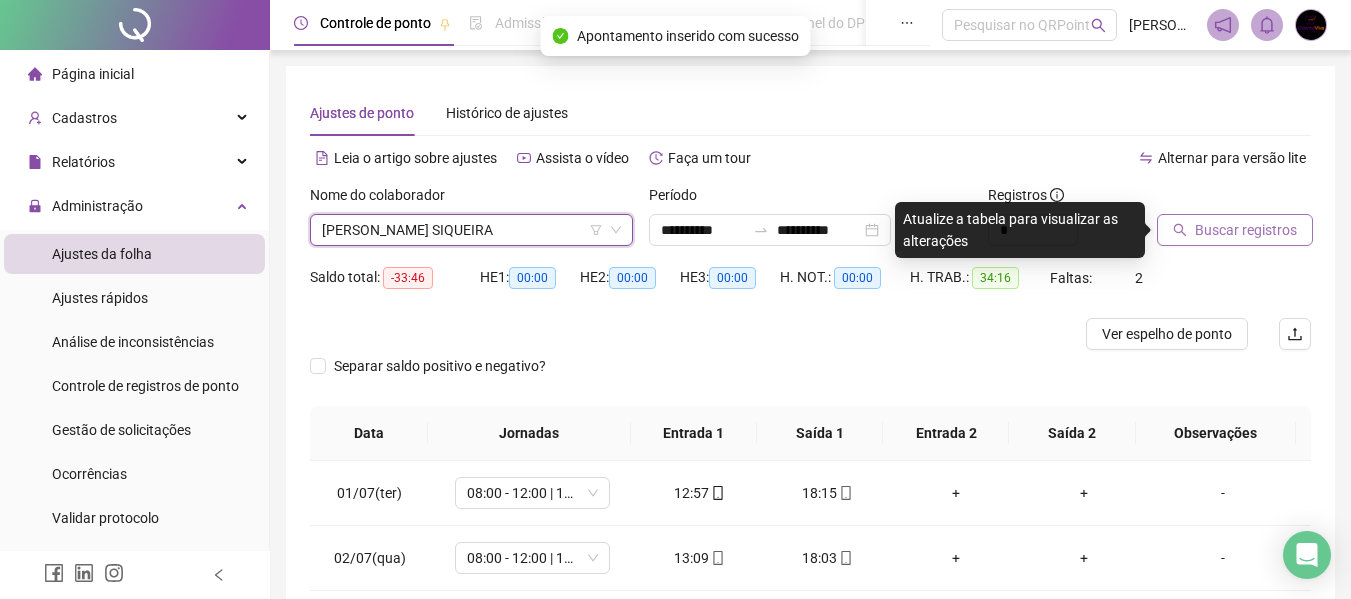 click on "Buscar registros" at bounding box center [1235, 230] 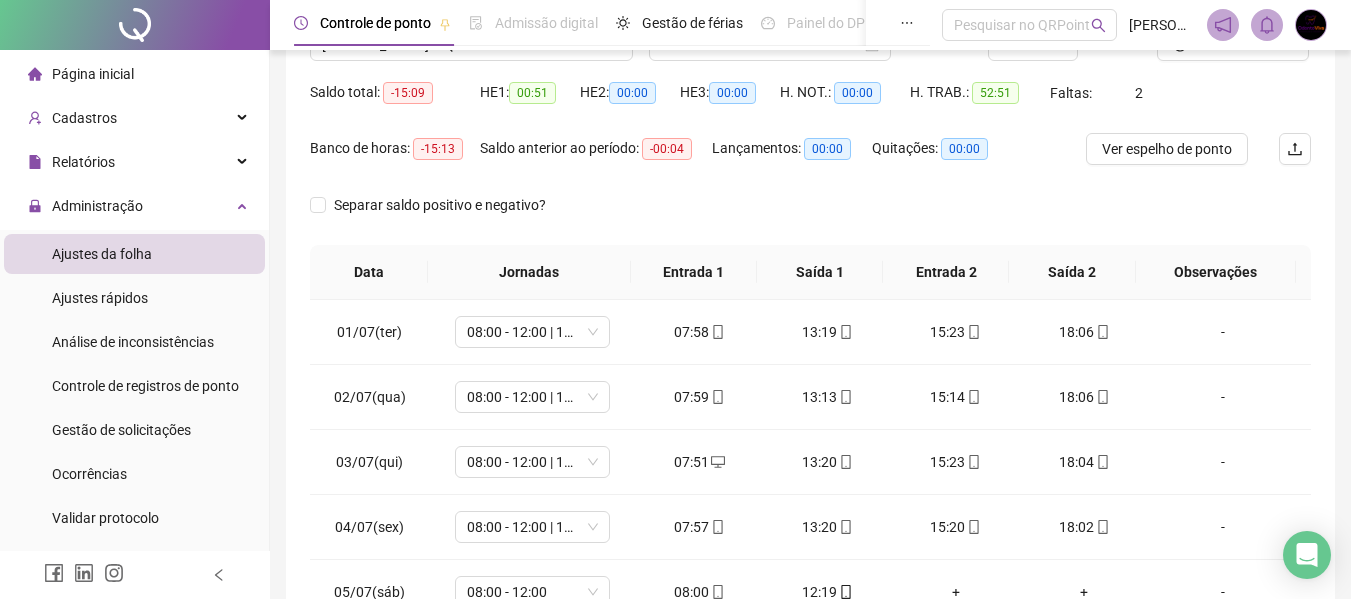scroll, scrollTop: 423, scrollLeft: 0, axis: vertical 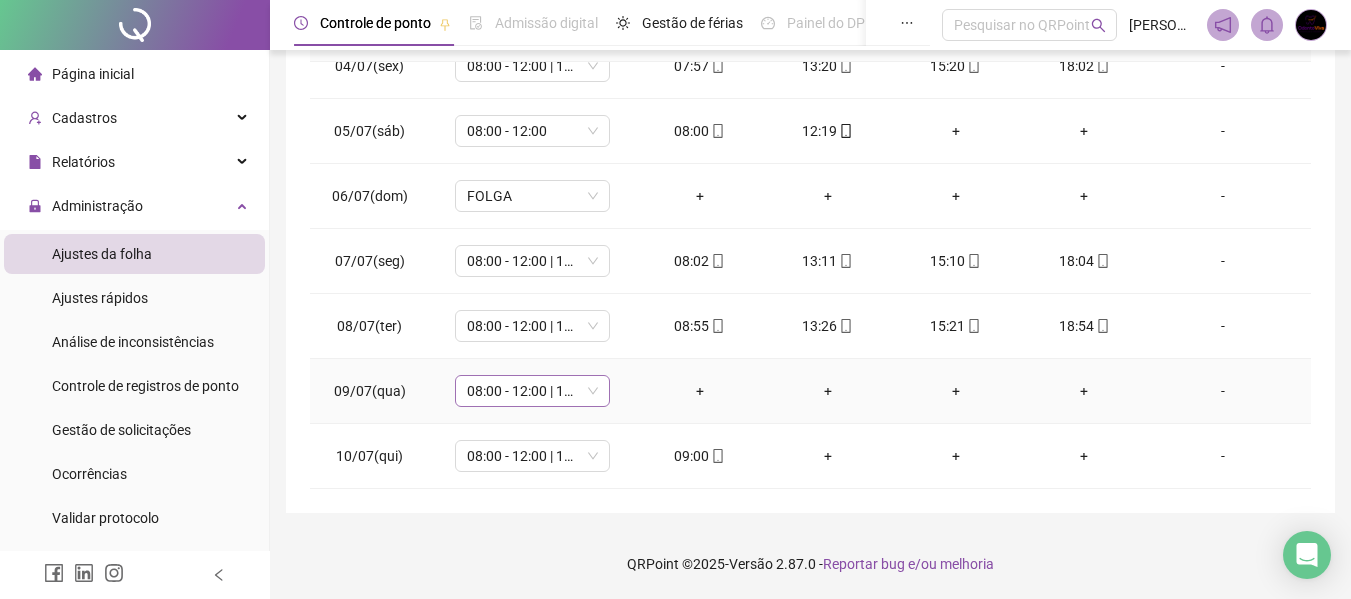 click on "08:00 - 12:00 | 13:00 - 17:00" at bounding box center [532, 391] 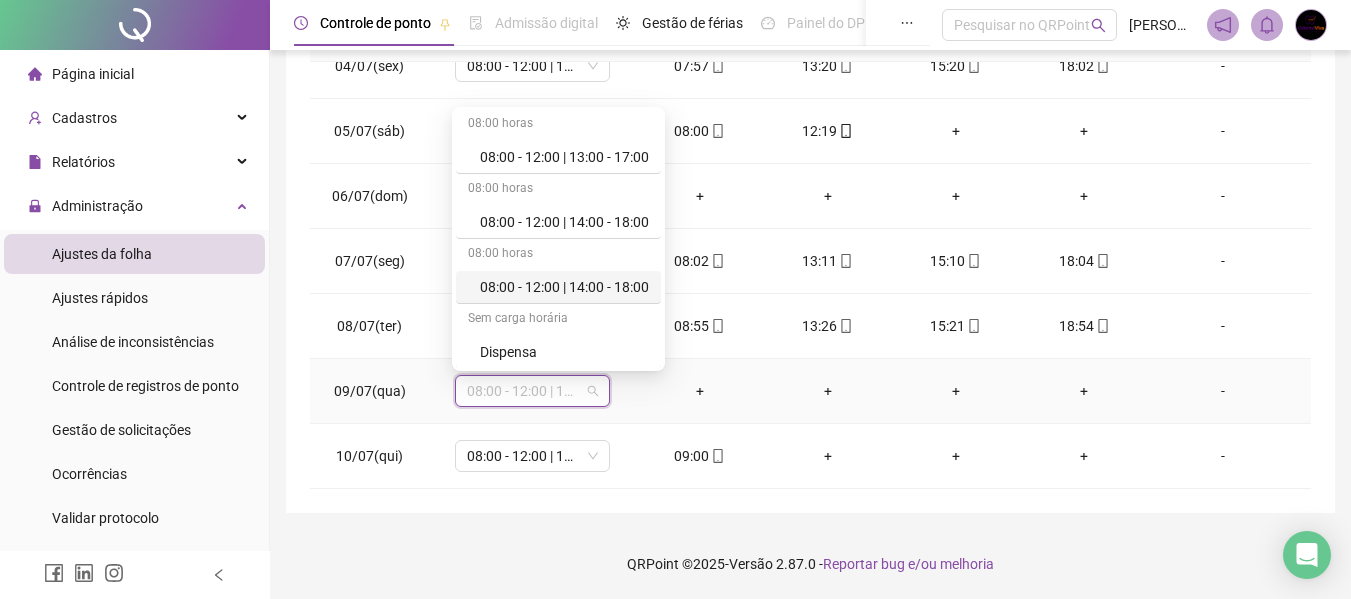 scroll, scrollTop: 100, scrollLeft: 0, axis: vertical 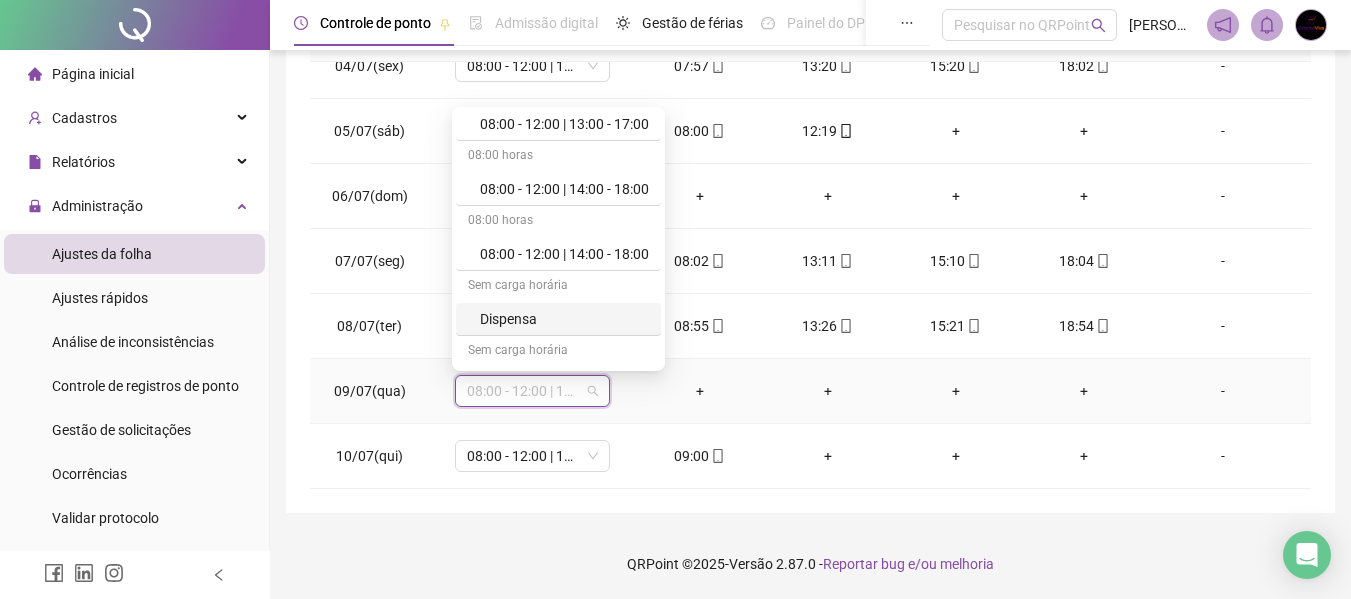 click on "Dispensa" at bounding box center [558, 319] 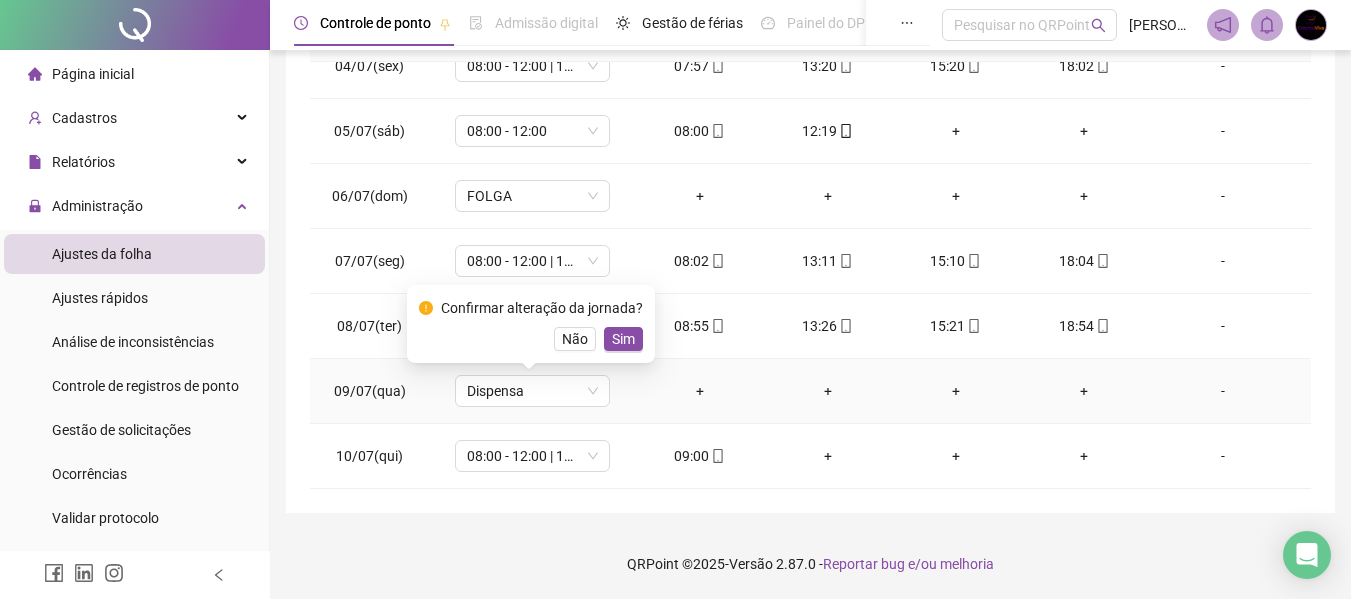 click on "Sim" at bounding box center [623, 339] 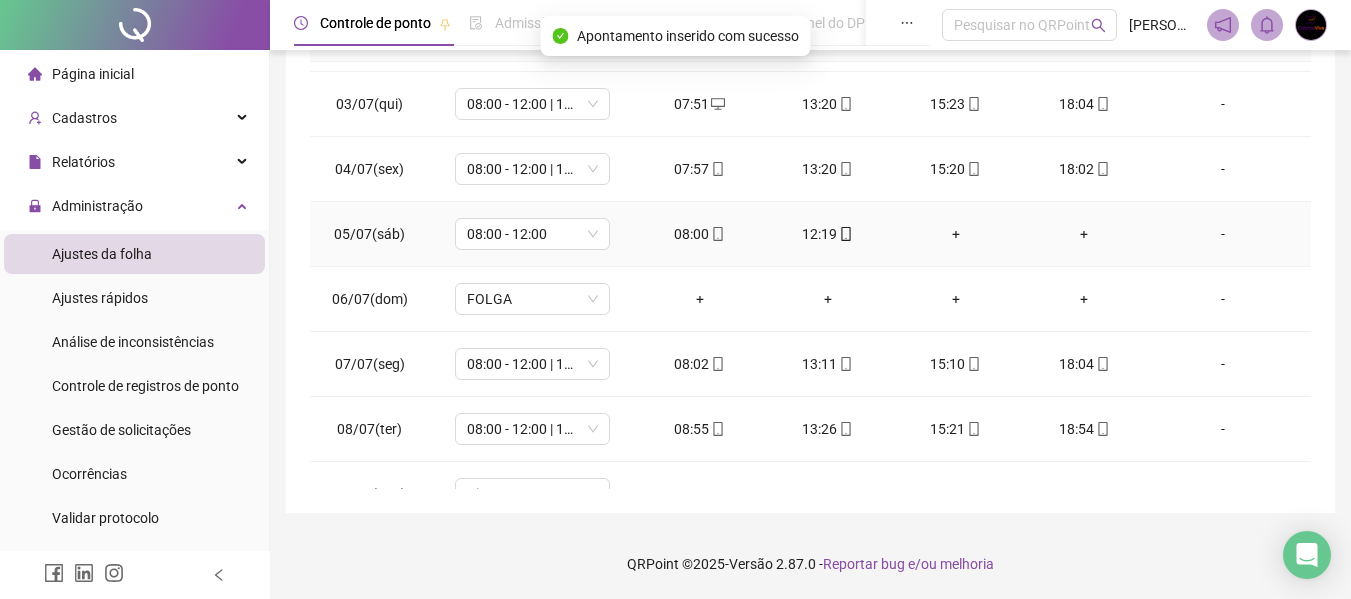scroll, scrollTop: 0, scrollLeft: 0, axis: both 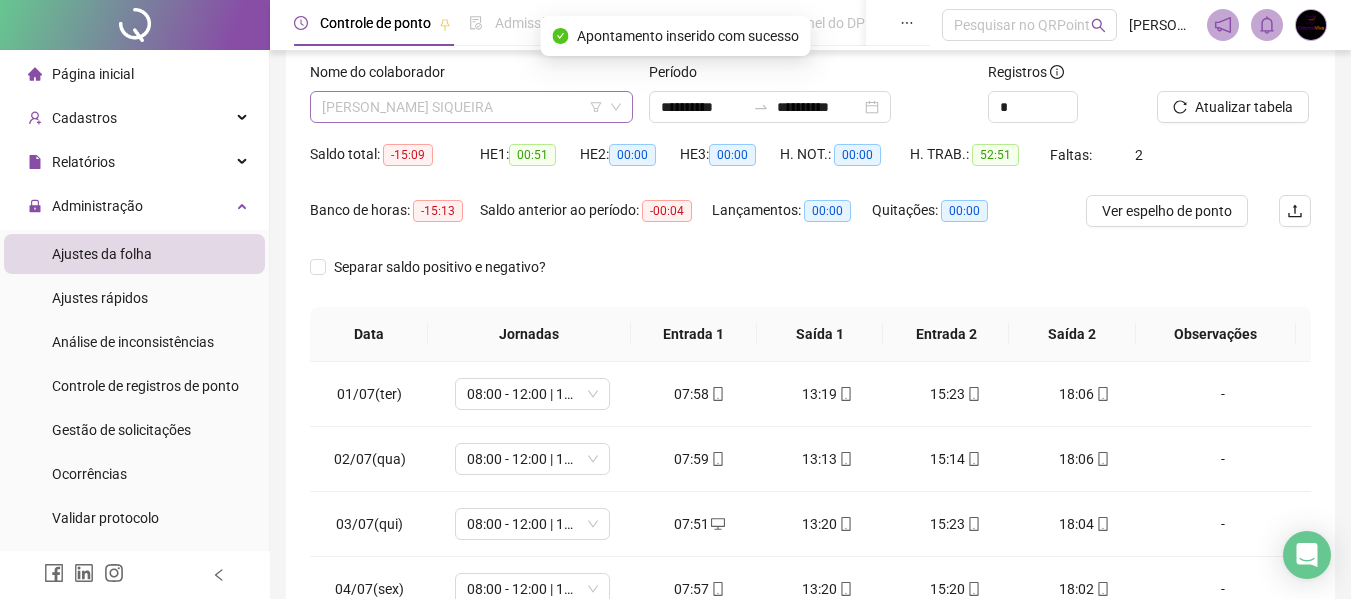 click on "[PERSON_NAME] SIQUEIRA" at bounding box center [471, 107] 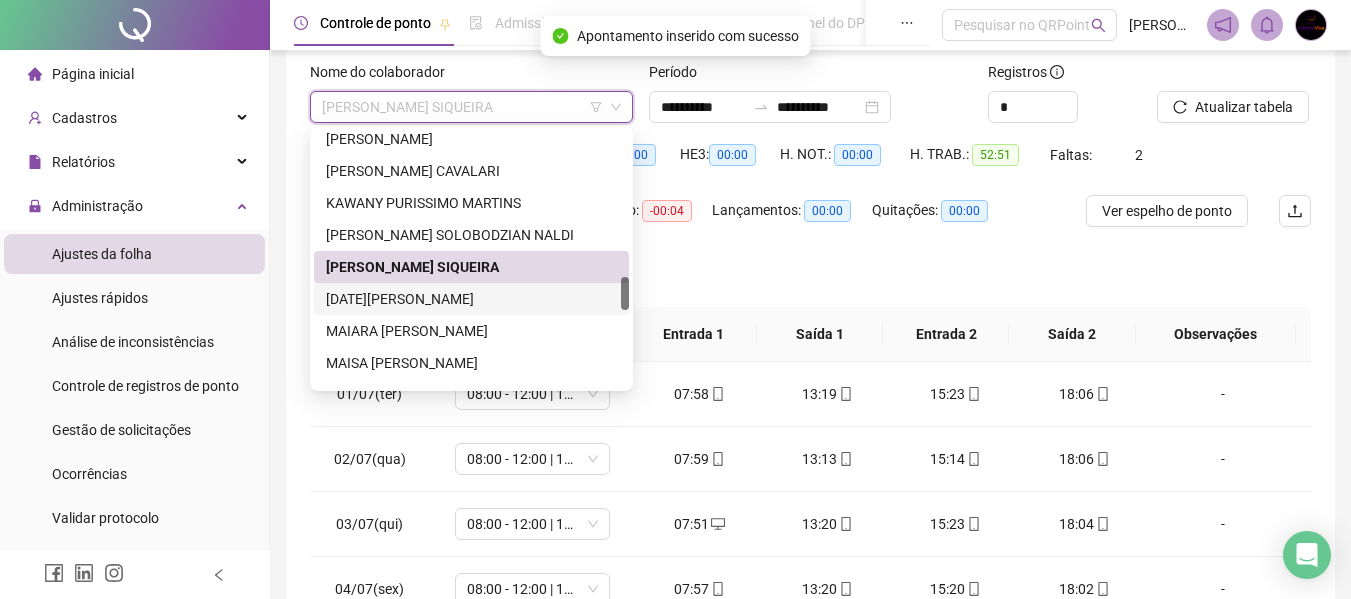 click on "[DATE][PERSON_NAME]" at bounding box center [471, 299] 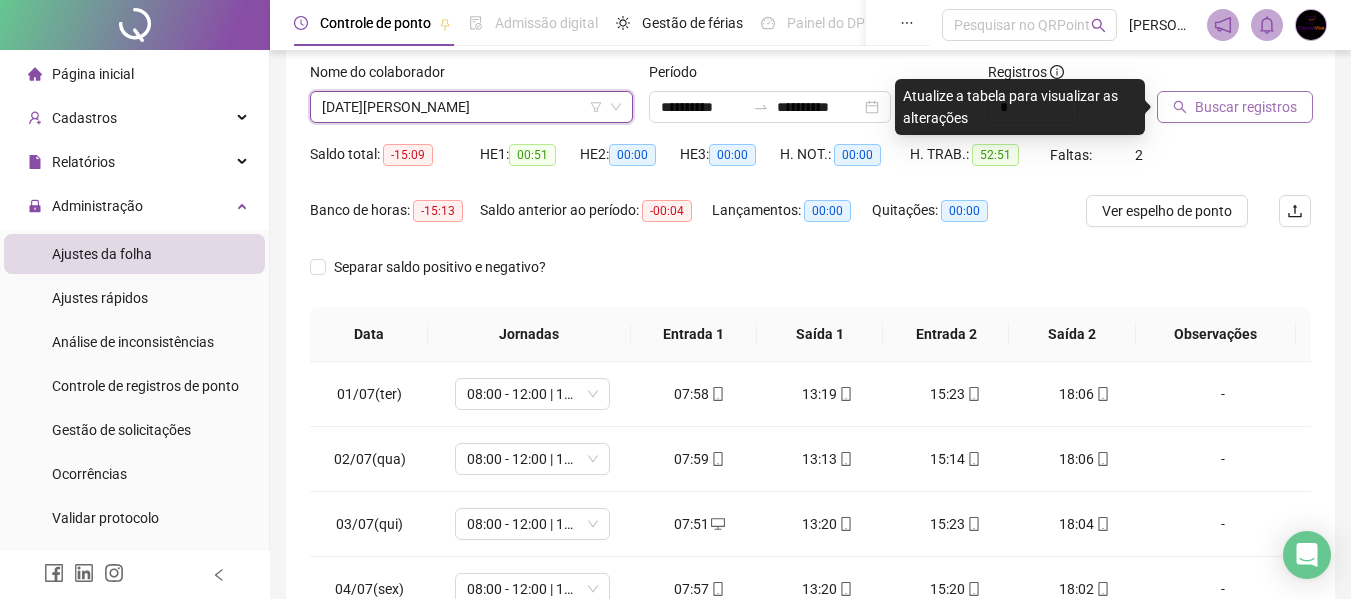 click on "Buscar registros" at bounding box center [1246, 107] 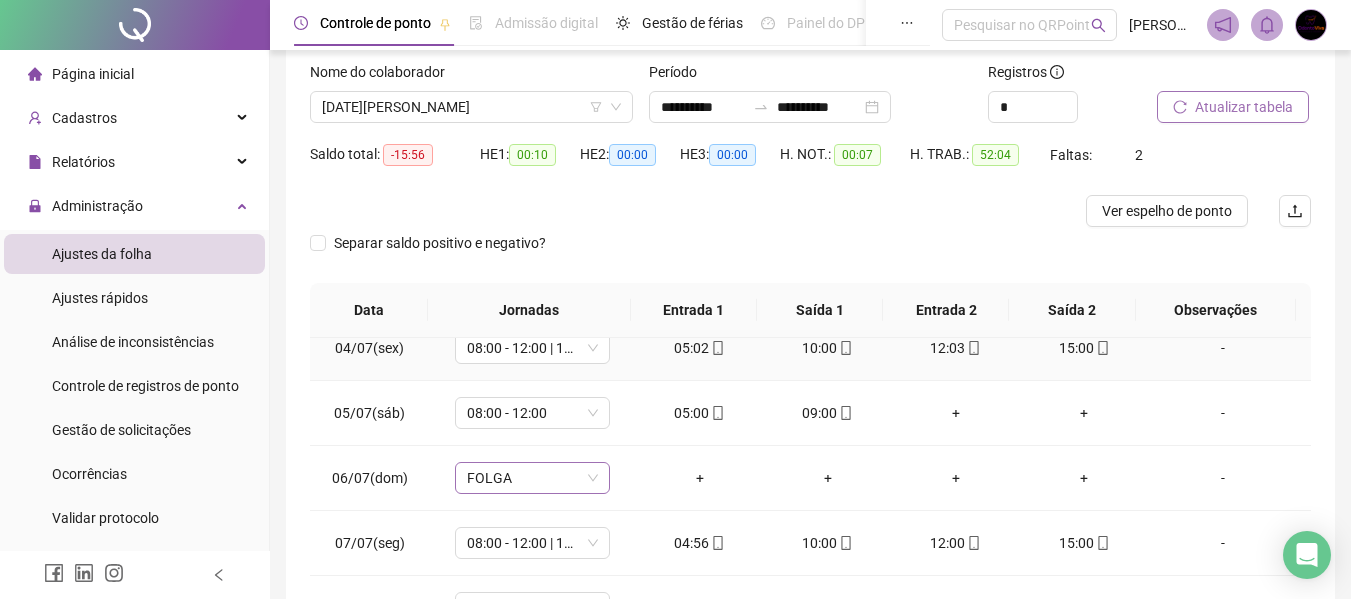 scroll, scrollTop: 223, scrollLeft: 0, axis: vertical 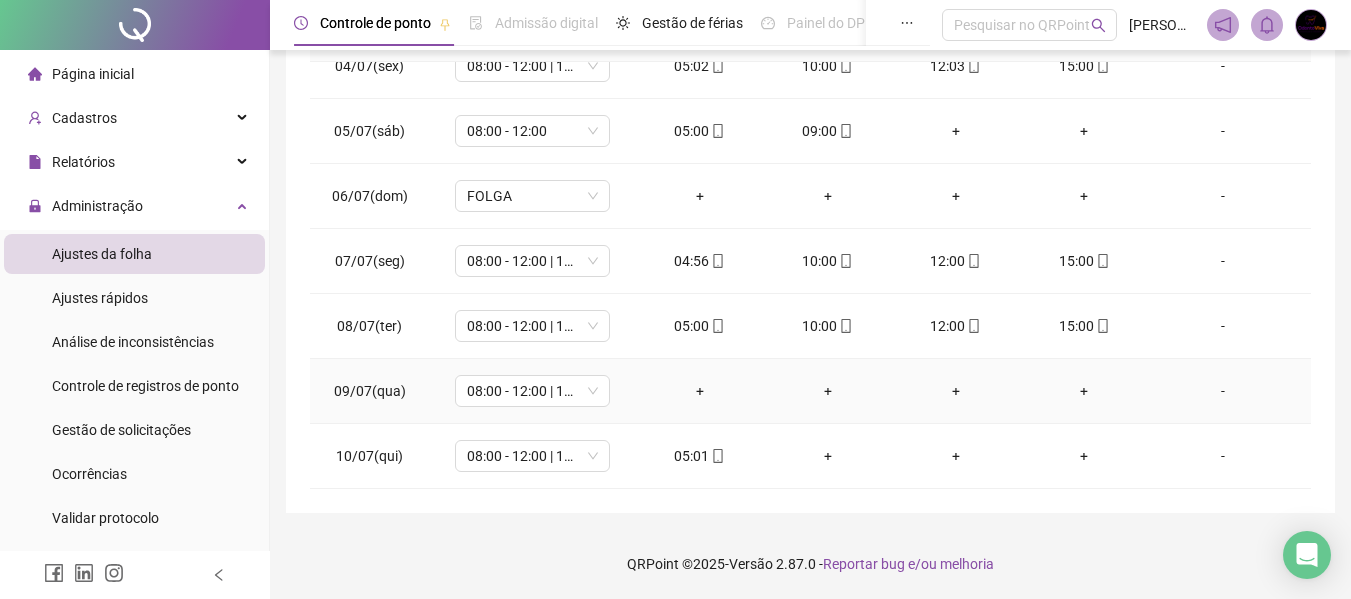 click on "08:00 - 12:00 | 13:00 - 17:00" at bounding box center [532, 391] 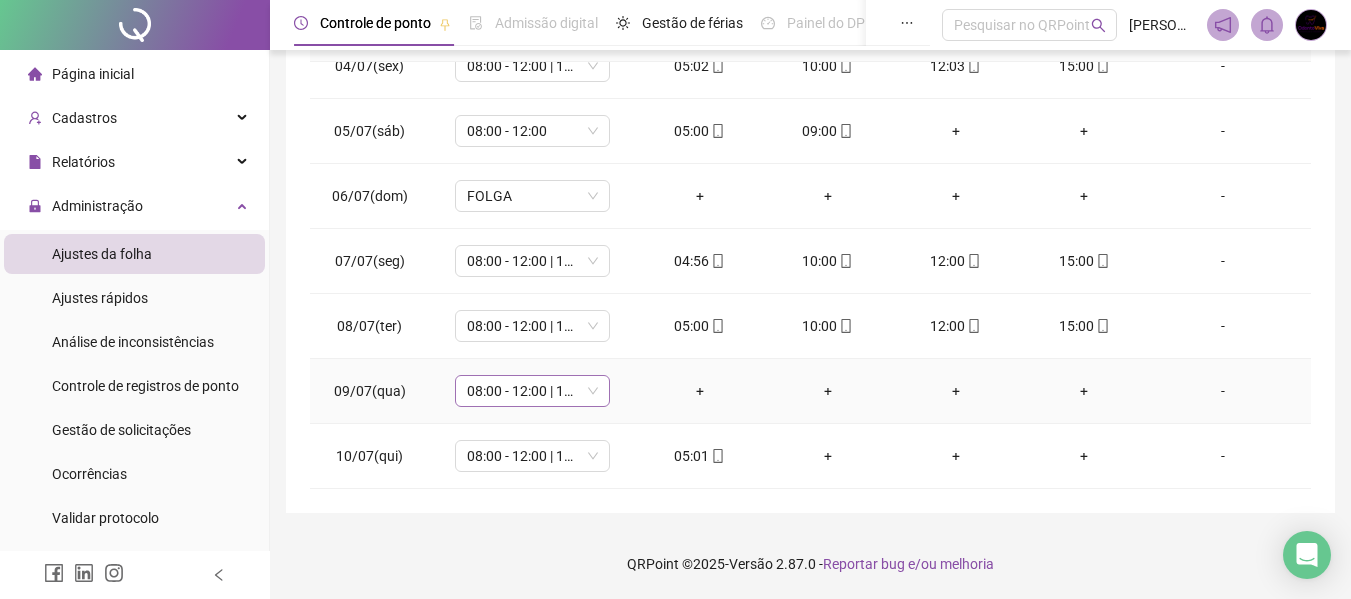 click on "08:00 - 12:00 | 13:00 - 17:00" at bounding box center [532, 391] 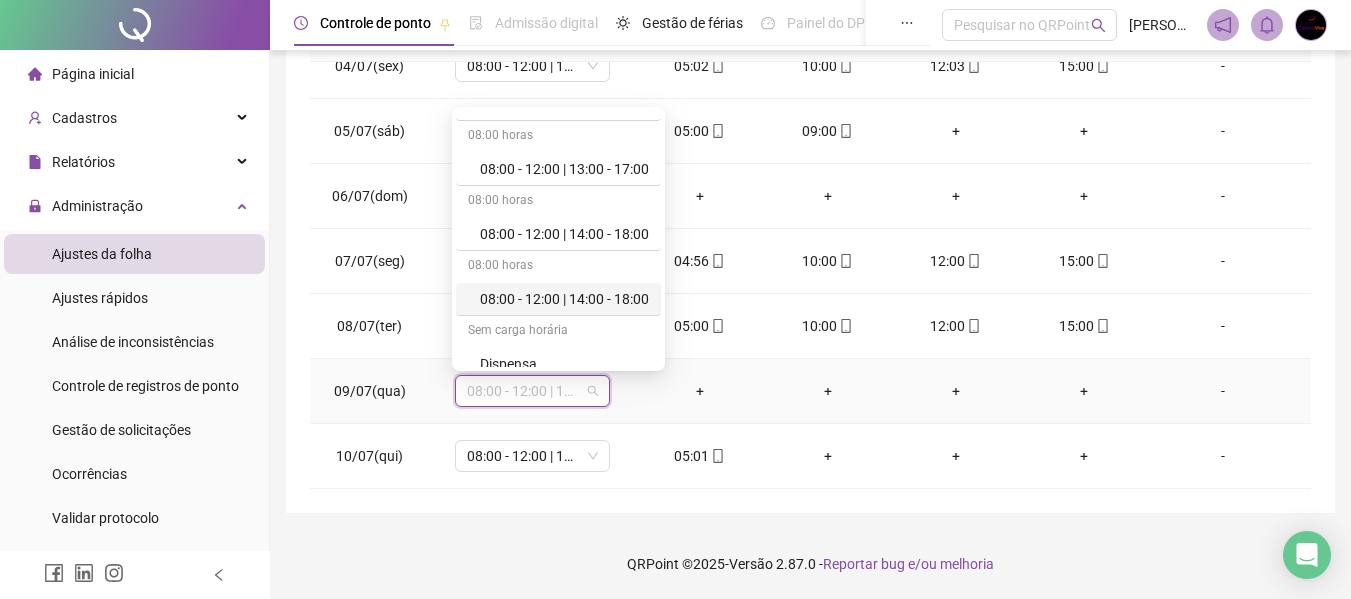 scroll, scrollTop: 100, scrollLeft: 0, axis: vertical 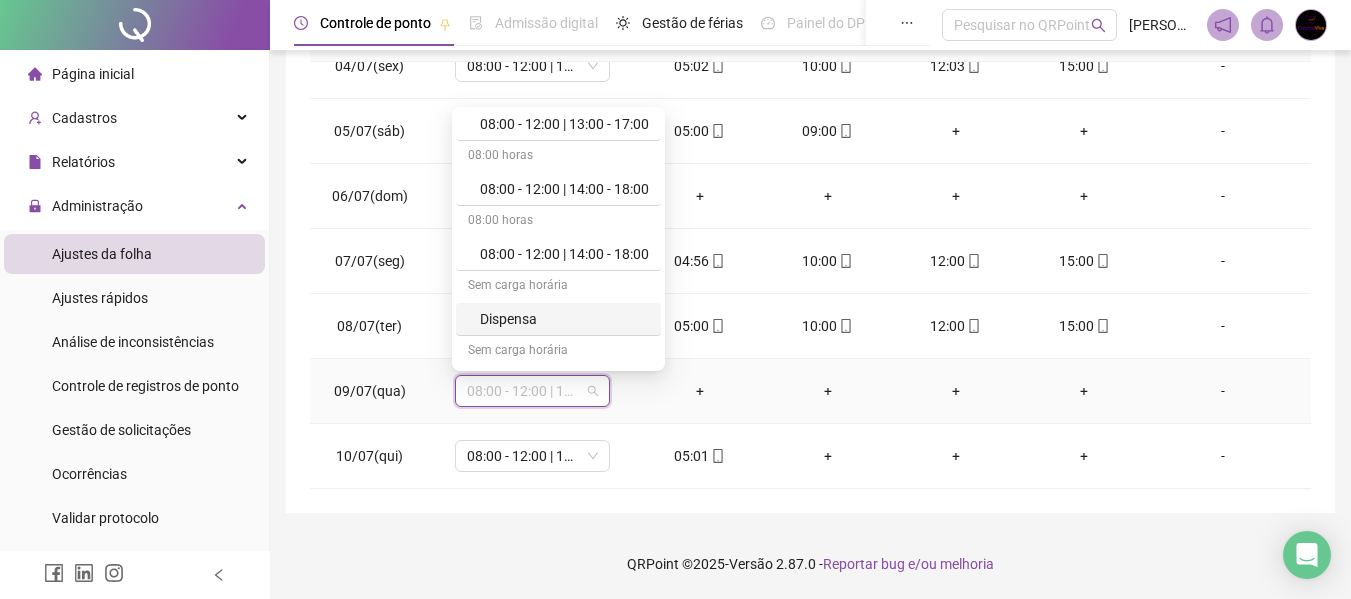 click on "Dispensa" at bounding box center [564, 319] 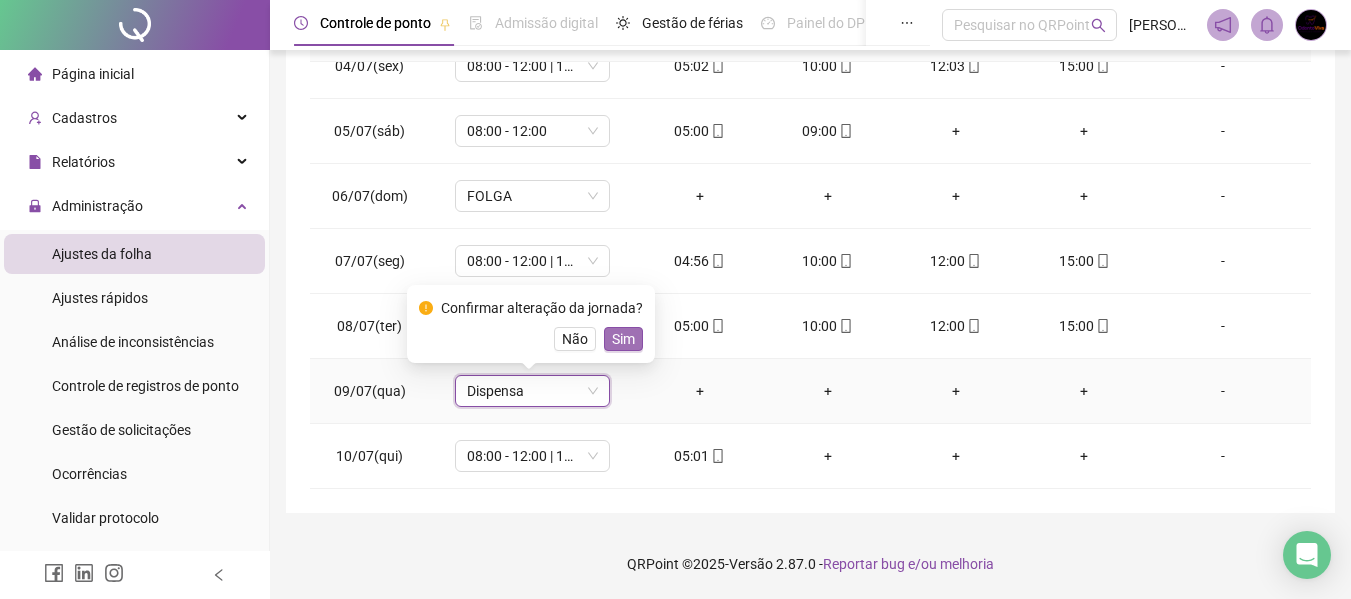 click on "Sim" at bounding box center (623, 339) 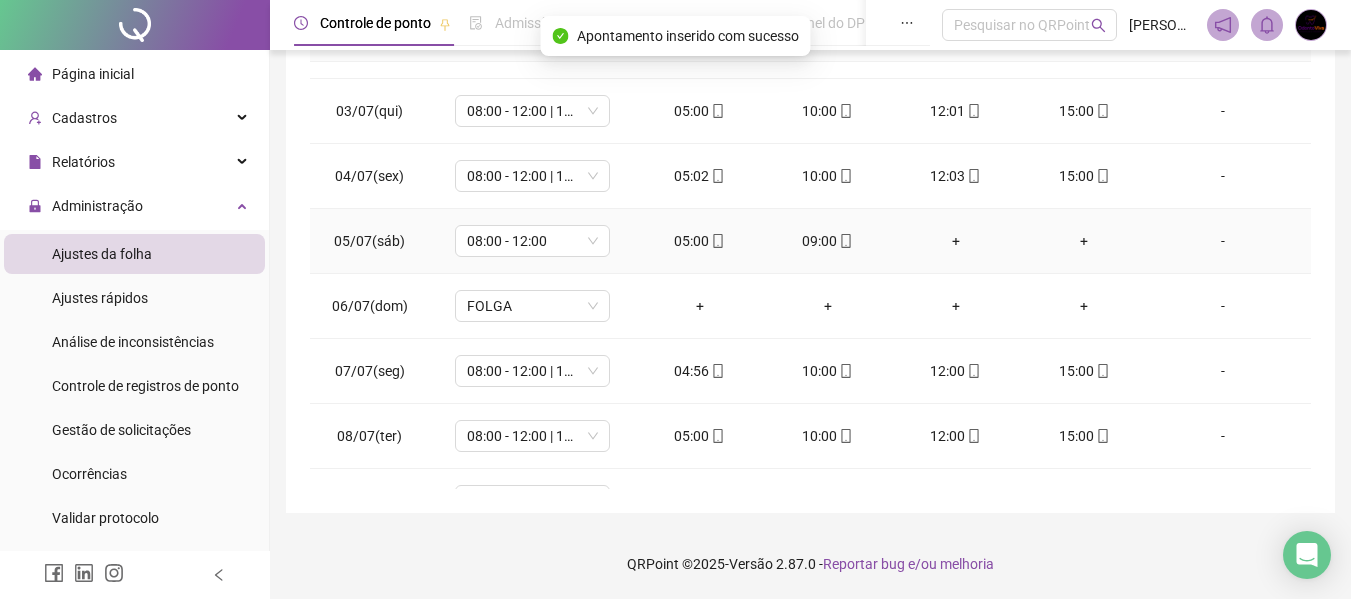 scroll, scrollTop: 0, scrollLeft: 0, axis: both 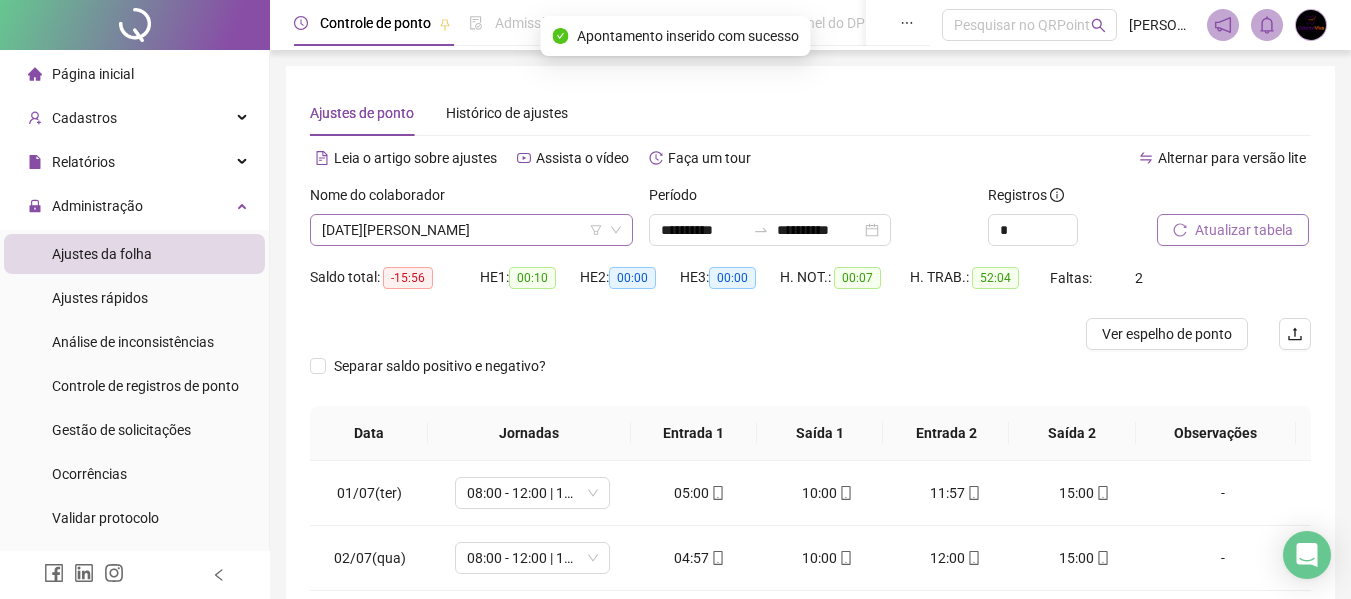 click on "[DATE][PERSON_NAME]" at bounding box center (471, 230) 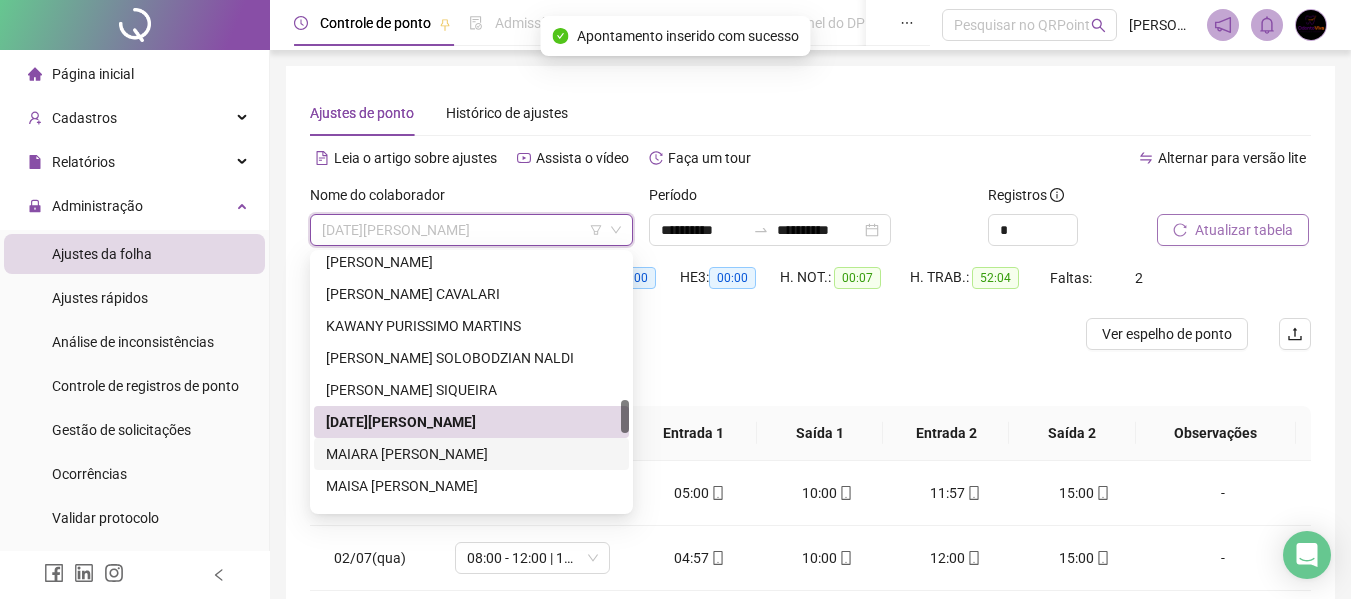 click on "MAIARA [PERSON_NAME]" at bounding box center (471, 454) 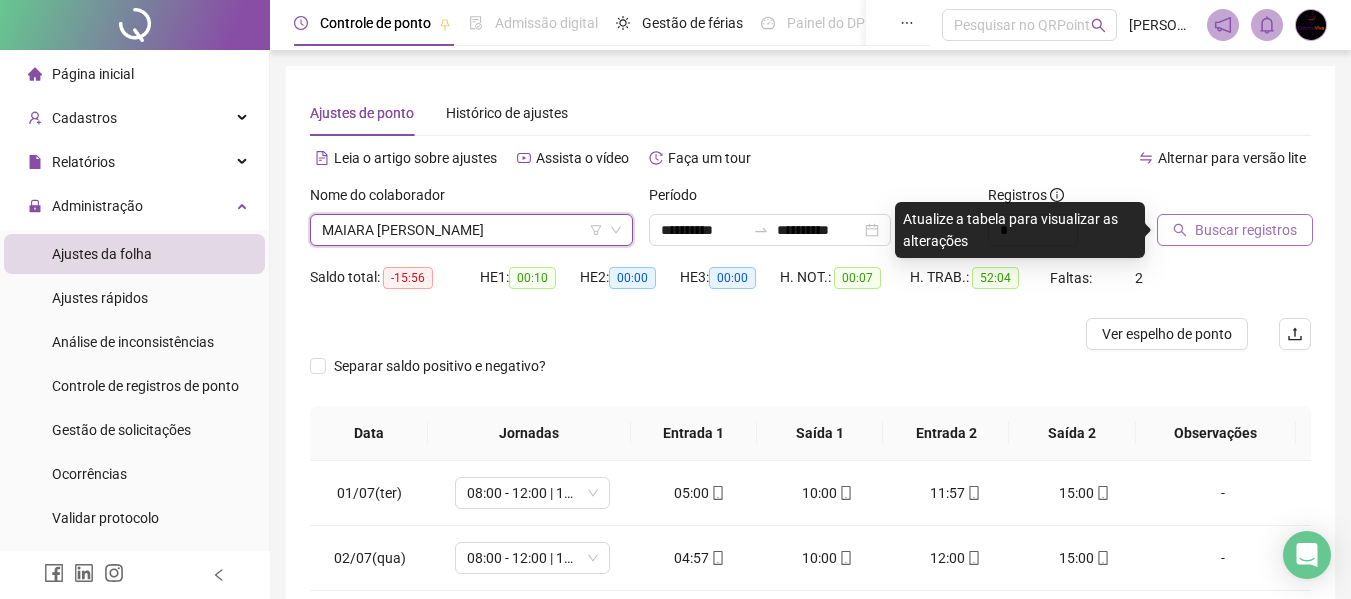 click on "Buscar registros" at bounding box center (1235, 230) 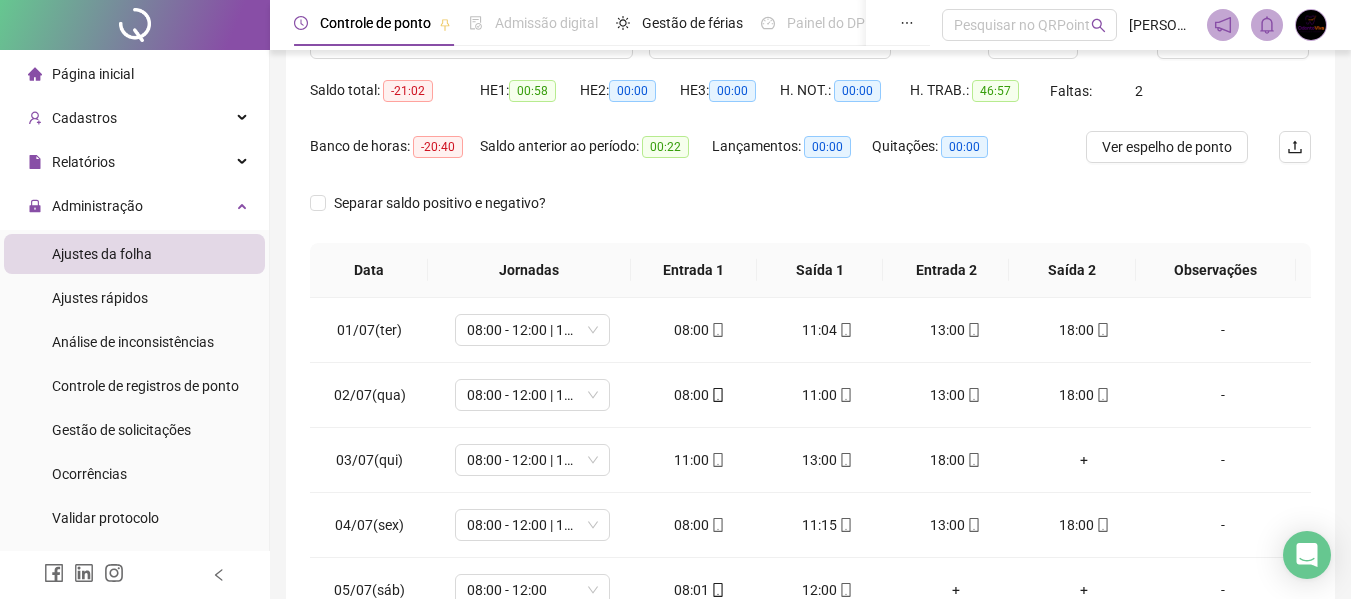 scroll, scrollTop: 423, scrollLeft: 0, axis: vertical 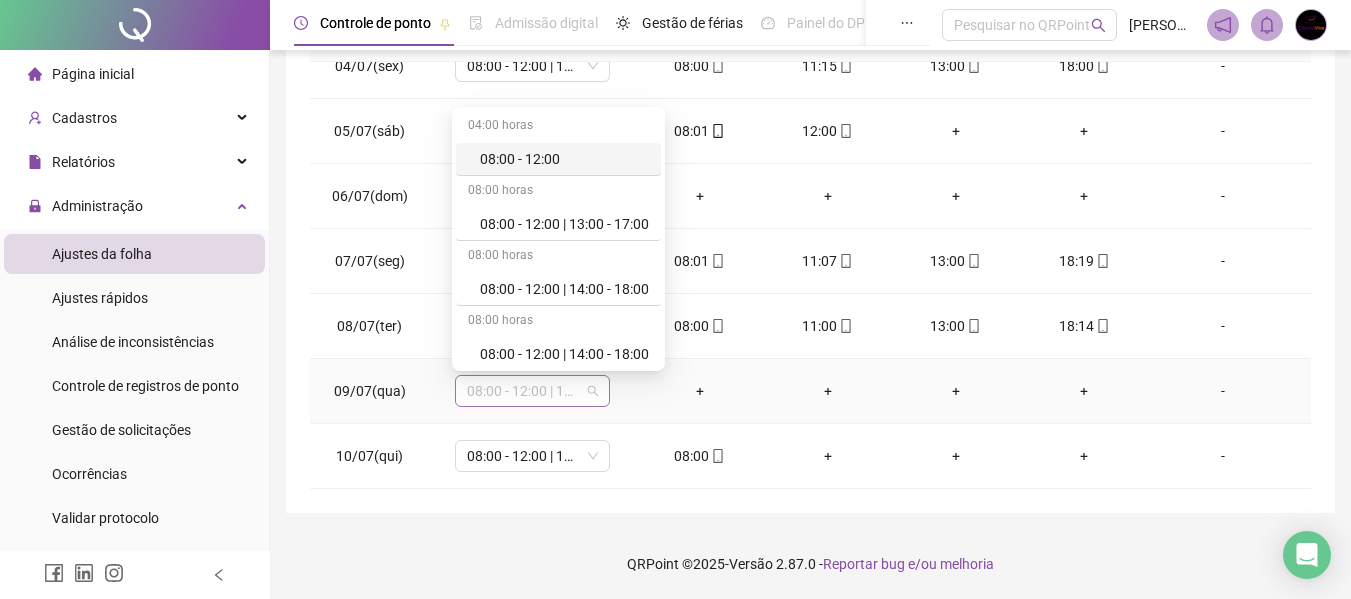 click on "08:00 - 12:00 | 13:00 - 17:00" at bounding box center [532, 391] 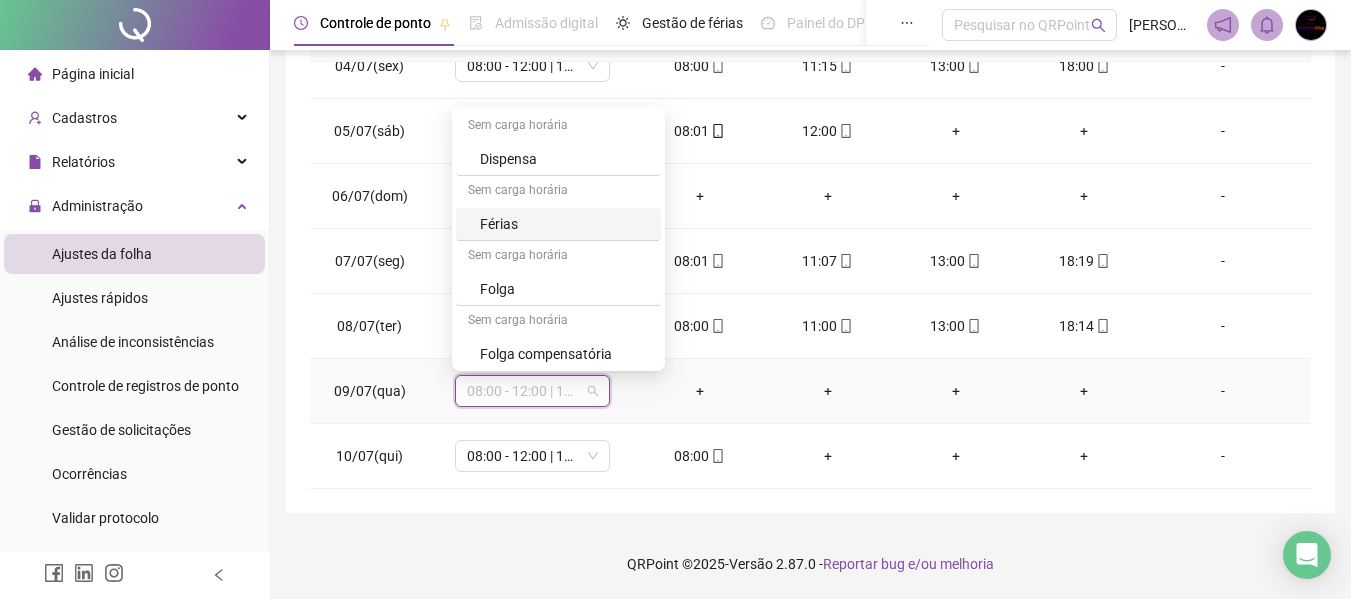 scroll, scrollTop: 229, scrollLeft: 0, axis: vertical 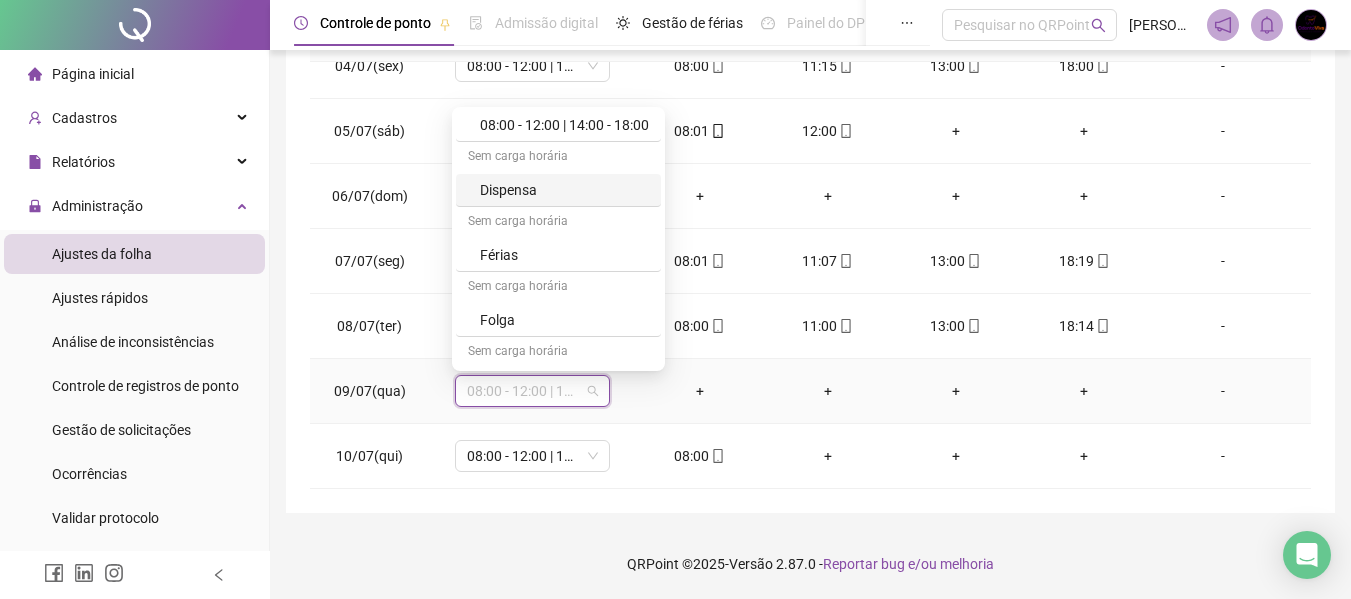 click on "Dispensa" at bounding box center [564, 190] 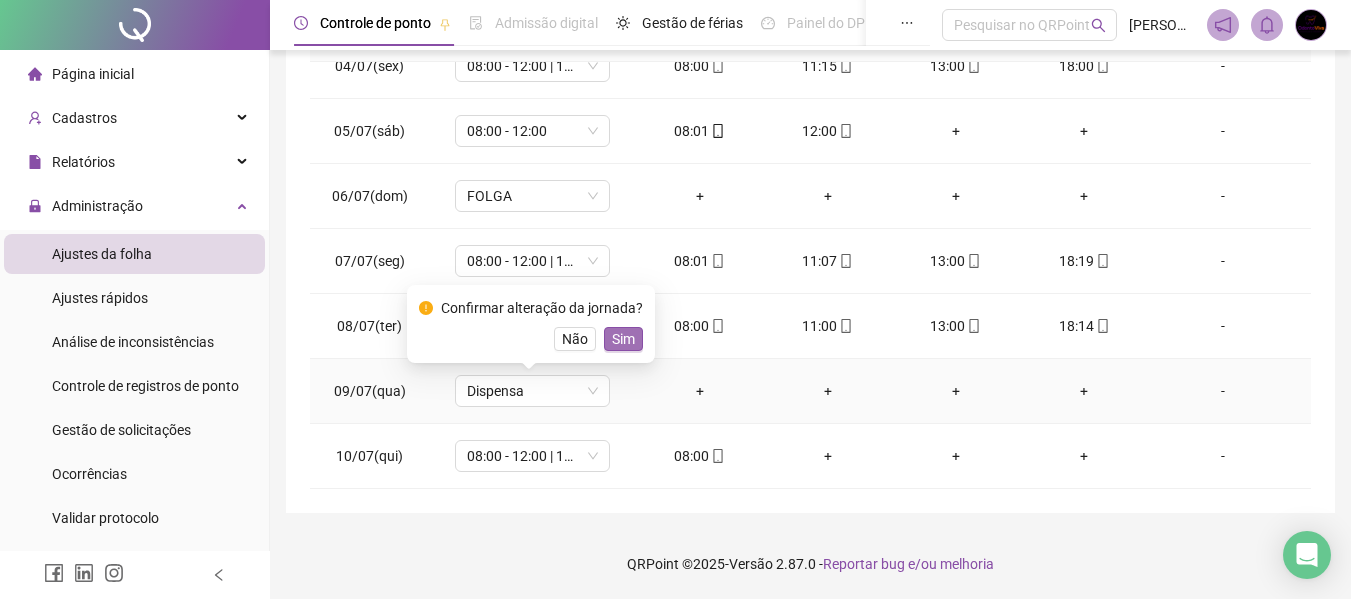 click on "Sim" at bounding box center [623, 339] 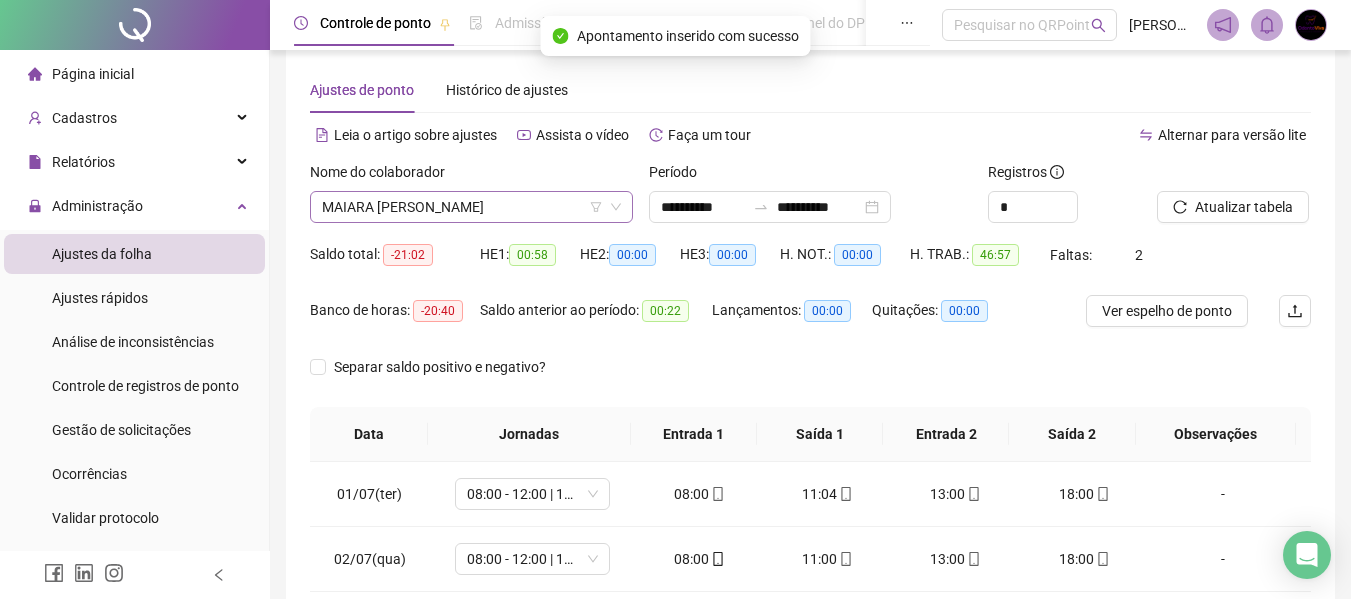 click on "MAIARA [PERSON_NAME]" at bounding box center (471, 207) 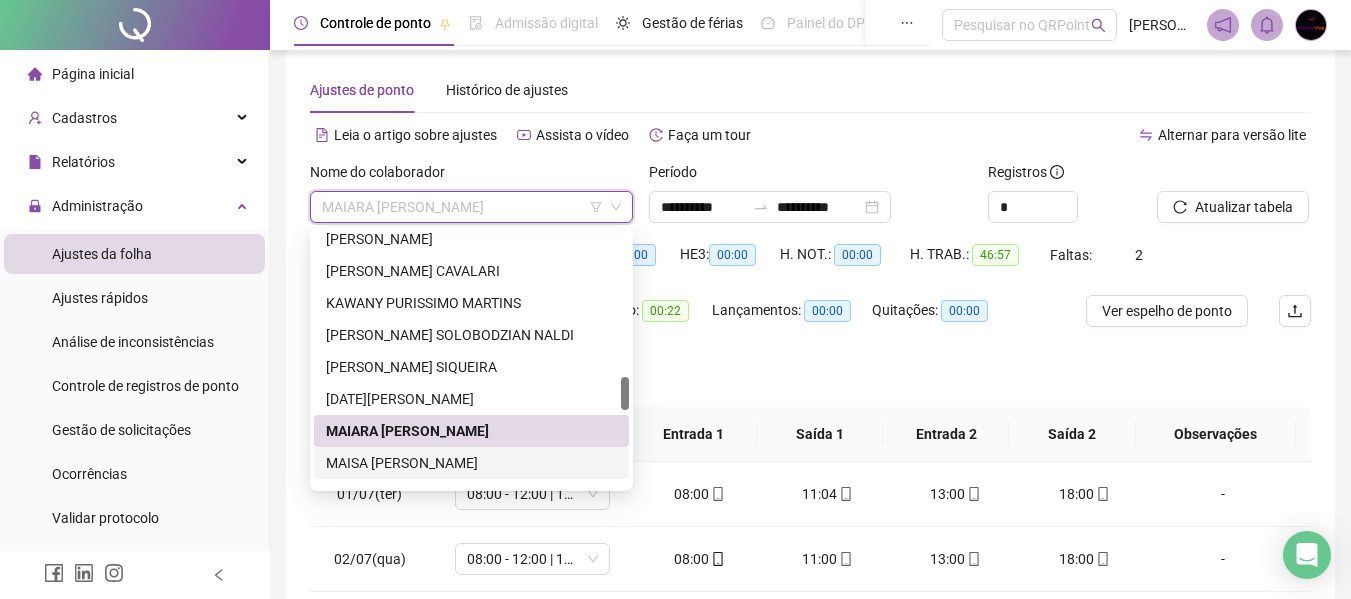 click on "MAISA [PERSON_NAME]" at bounding box center (471, 463) 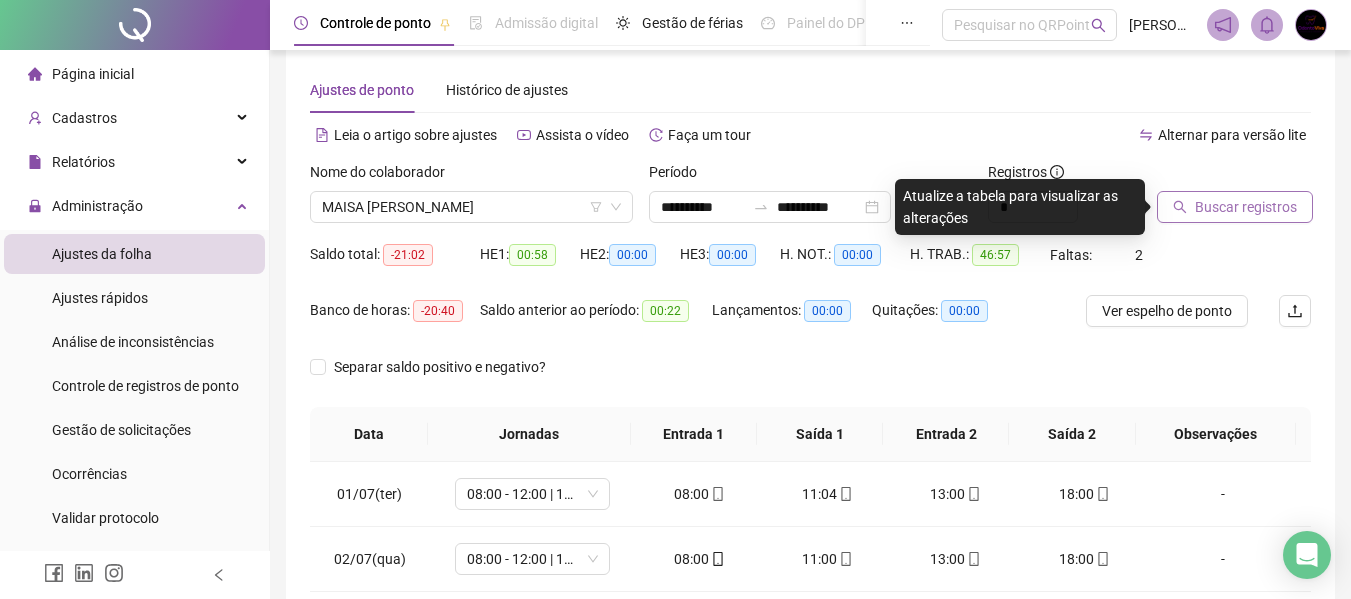 click on "Buscar registros" at bounding box center [1235, 207] 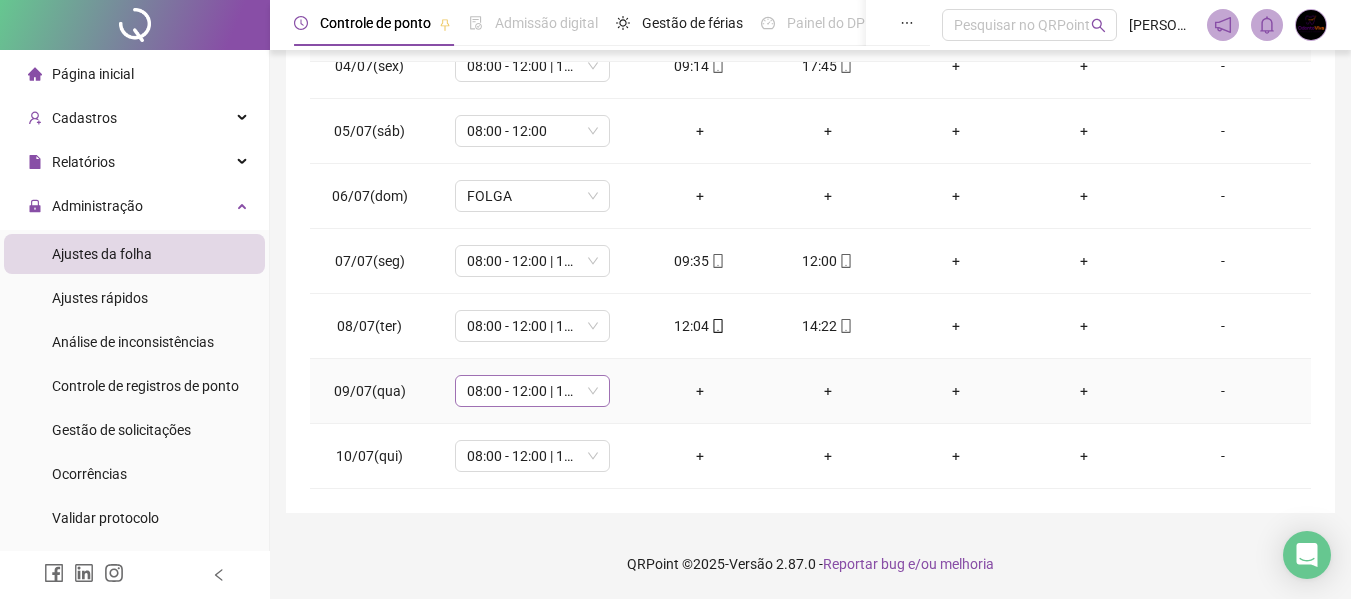 click on "08:00 - 12:00 | 13:00 - 17:00" at bounding box center (532, 391) 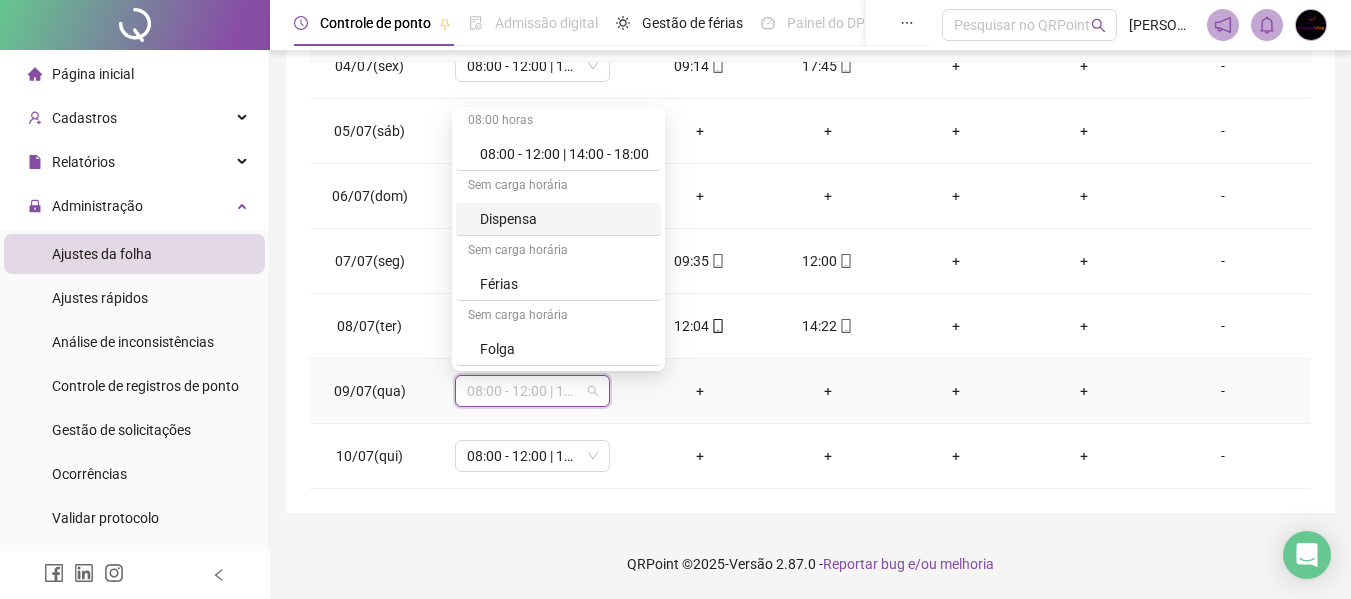 click on "Dispensa" at bounding box center [564, 219] 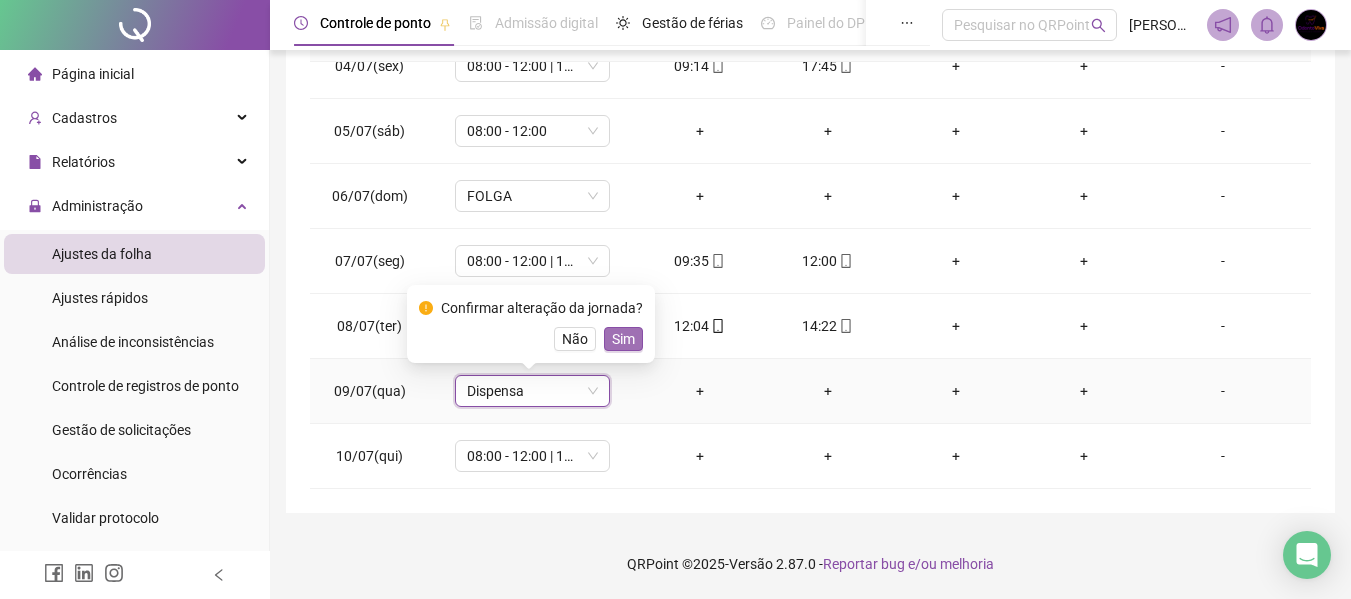 click on "Sim" at bounding box center (623, 339) 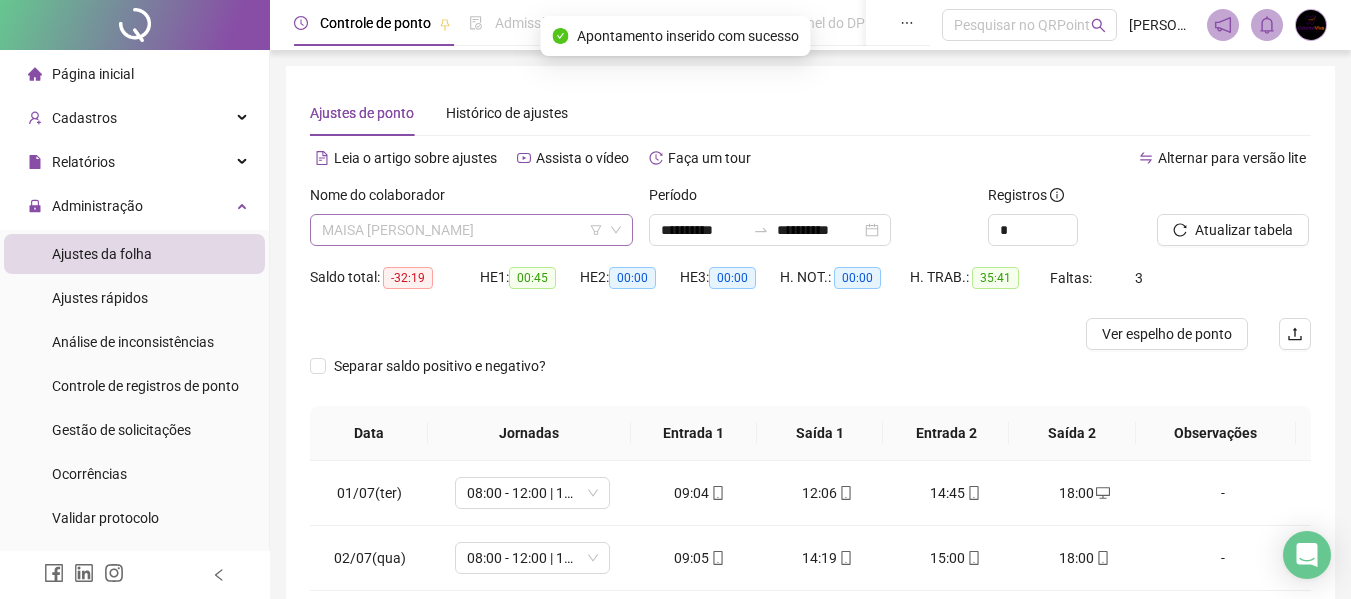 click on "MAISA [PERSON_NAME]" at bounding box center [471, 230] 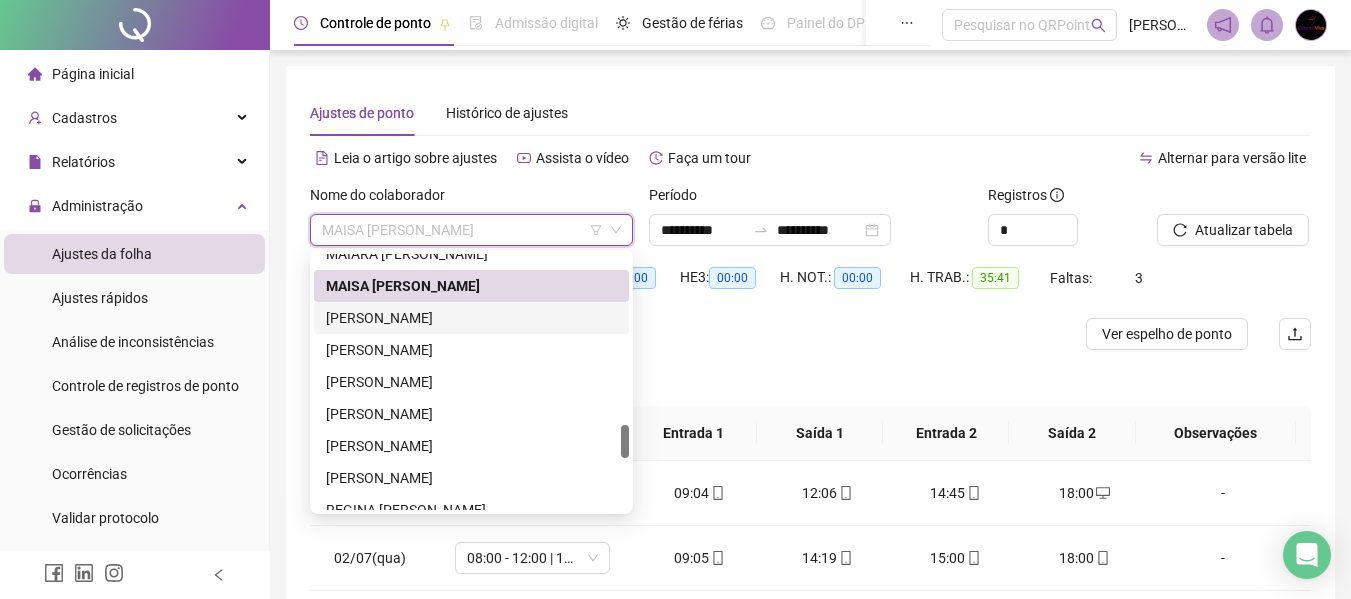 click on "[PERSON_NAME]" at bounding box center (471, 318) 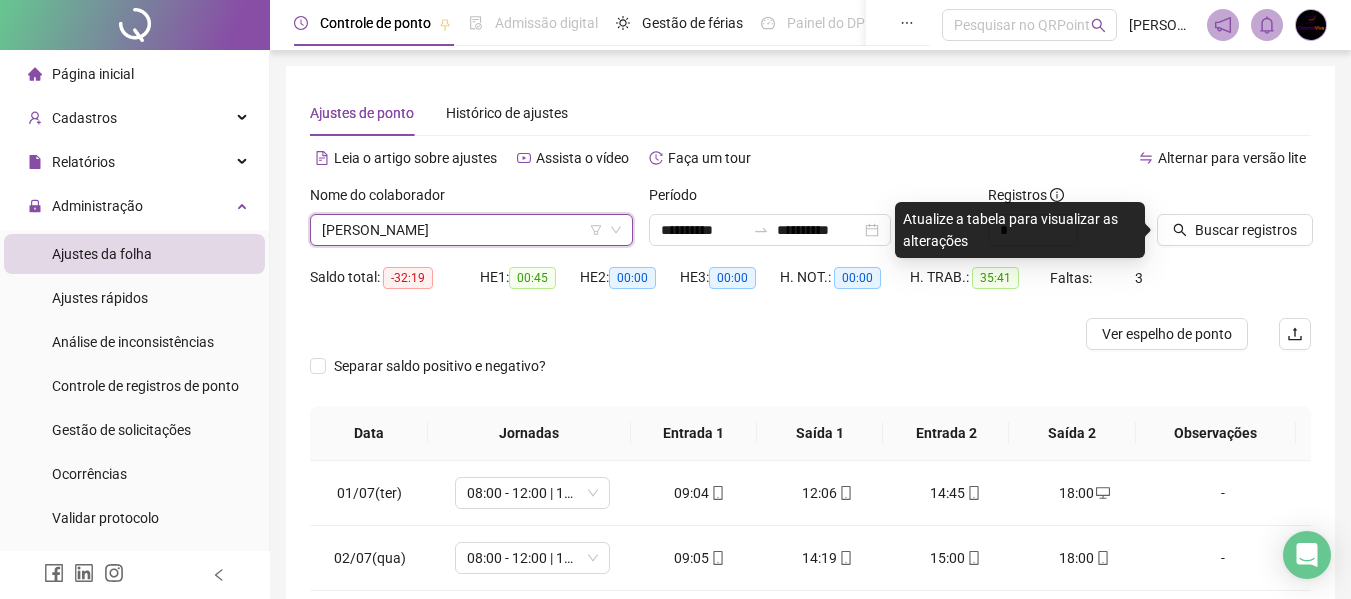 click on "[PERSON_NAME]" at bounding box center [471, 230] 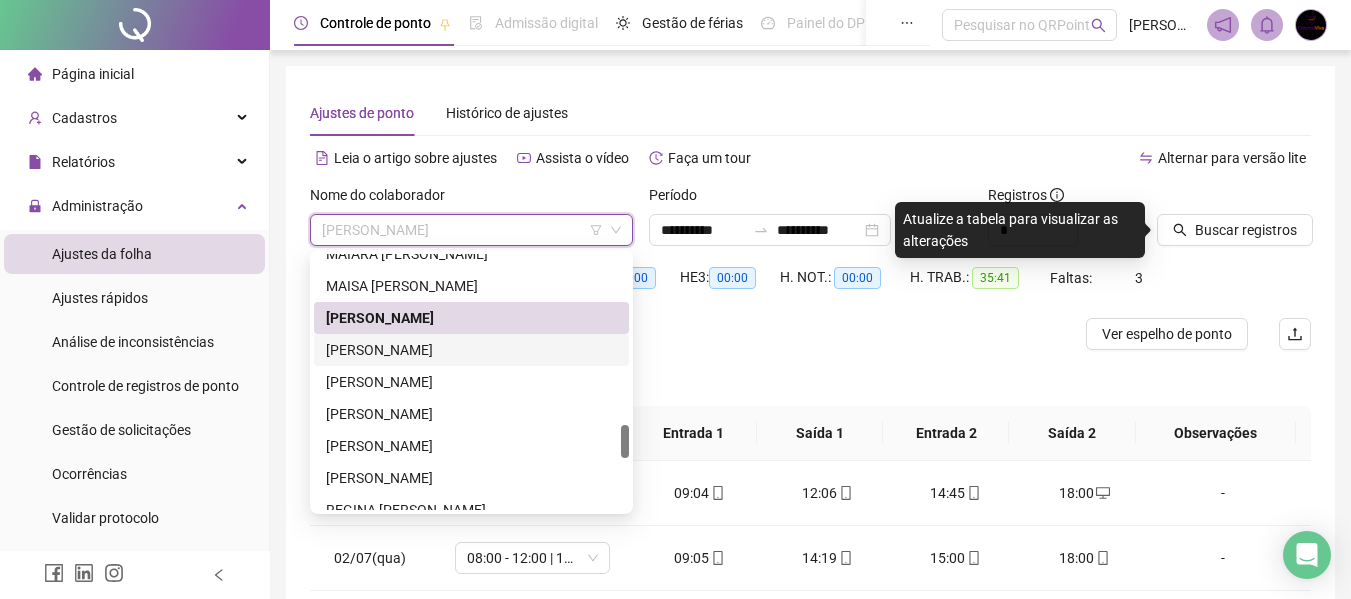 click on "[PERSON_NAME]" at bounding box center (471, 350) 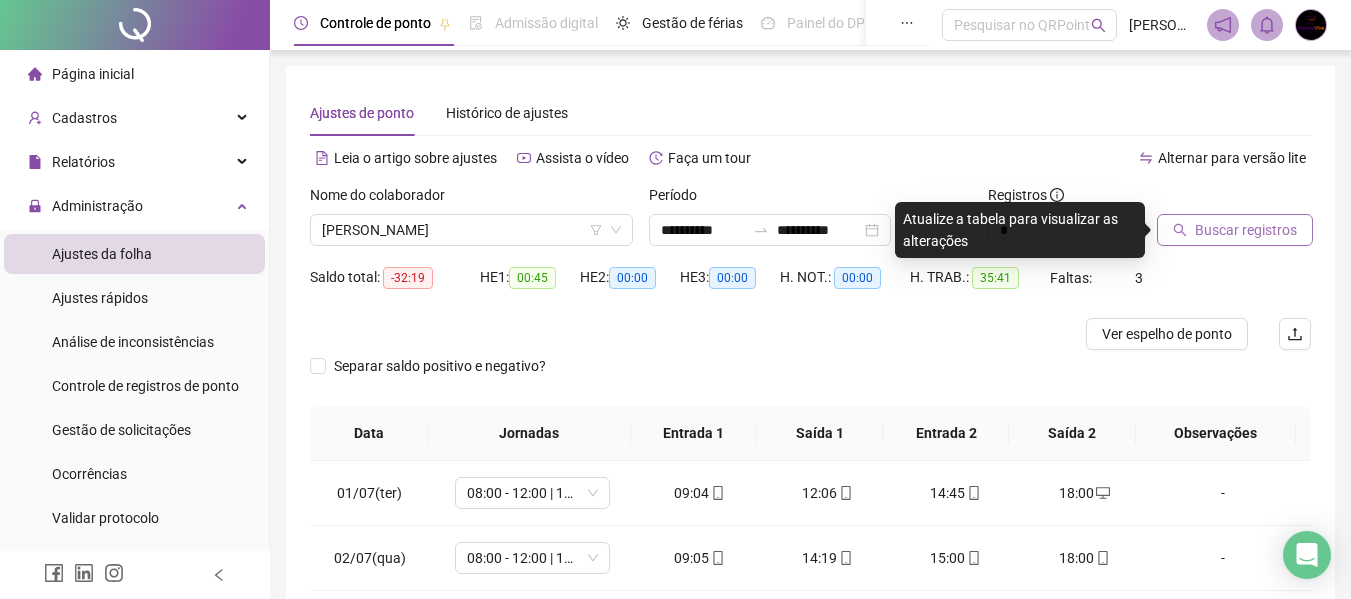 click on "Buscar registros" at bounding box center (1235, 230) 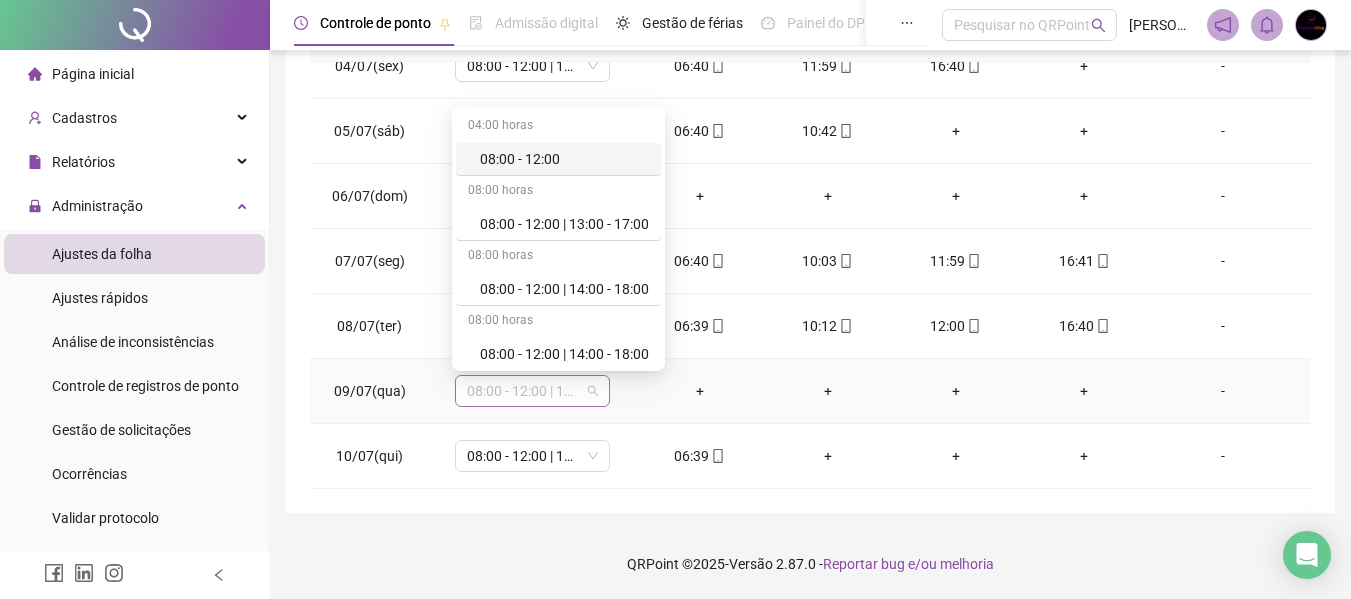 click on "08:00 - 12:00 | 13:00 - 17:00" at bounding box center (532, 391) 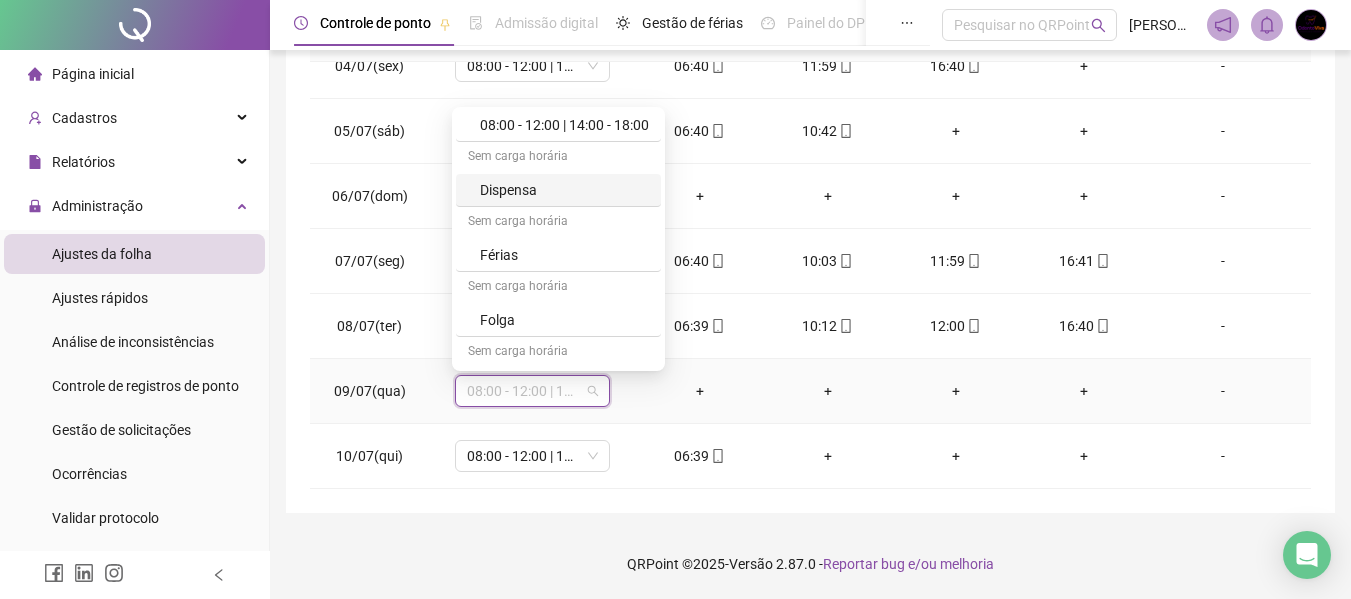click on "Dispensa" at bounding box center [564, 190] 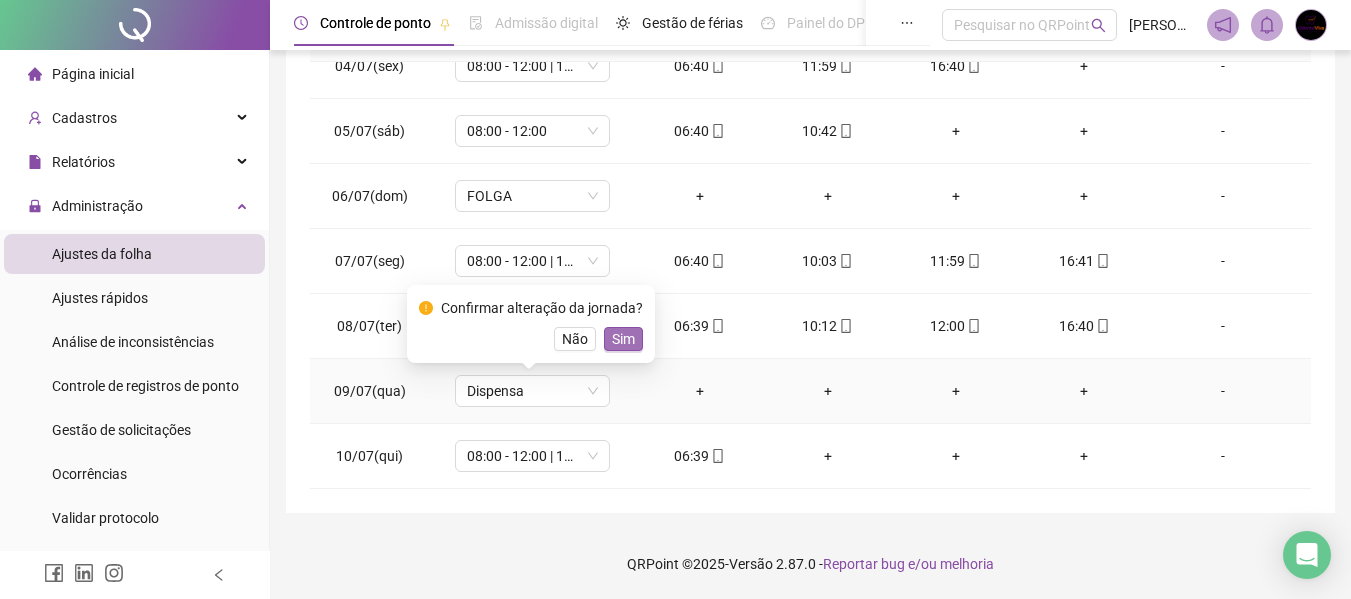 click on "Sim" at bounding box center [623, 339] 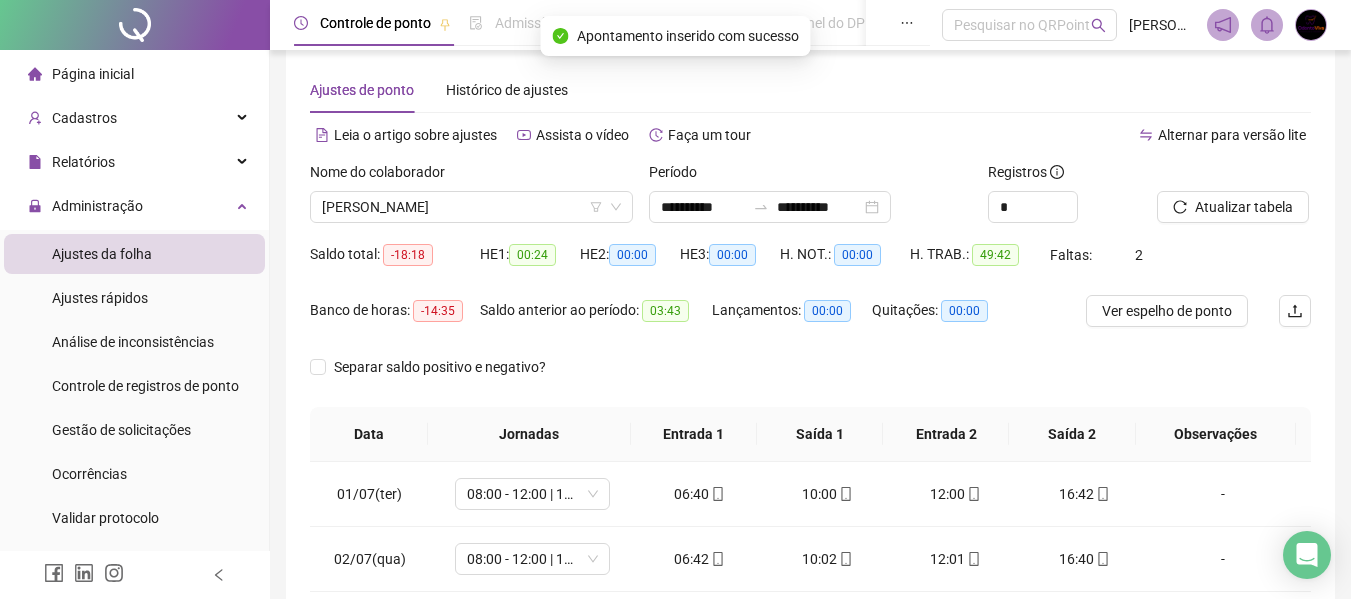 click on "Nome do colaborador" at bounding box center (471, 176) 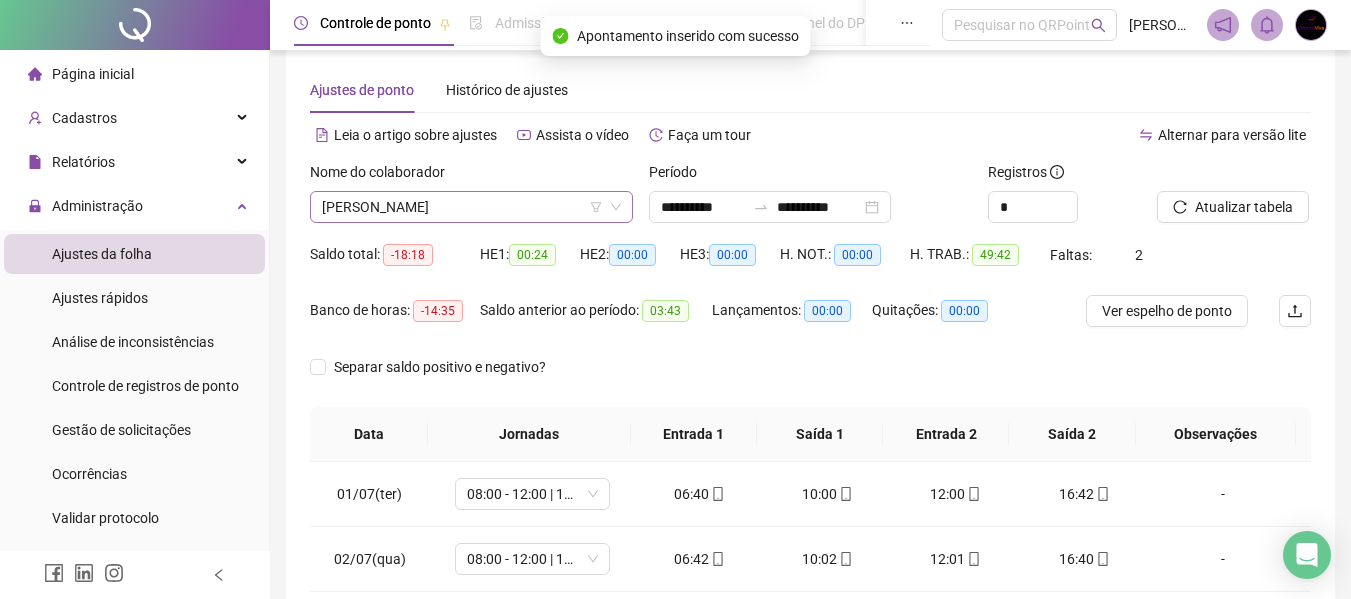 click on "[PERSON_NAME]" at bounding box center [471, 207] 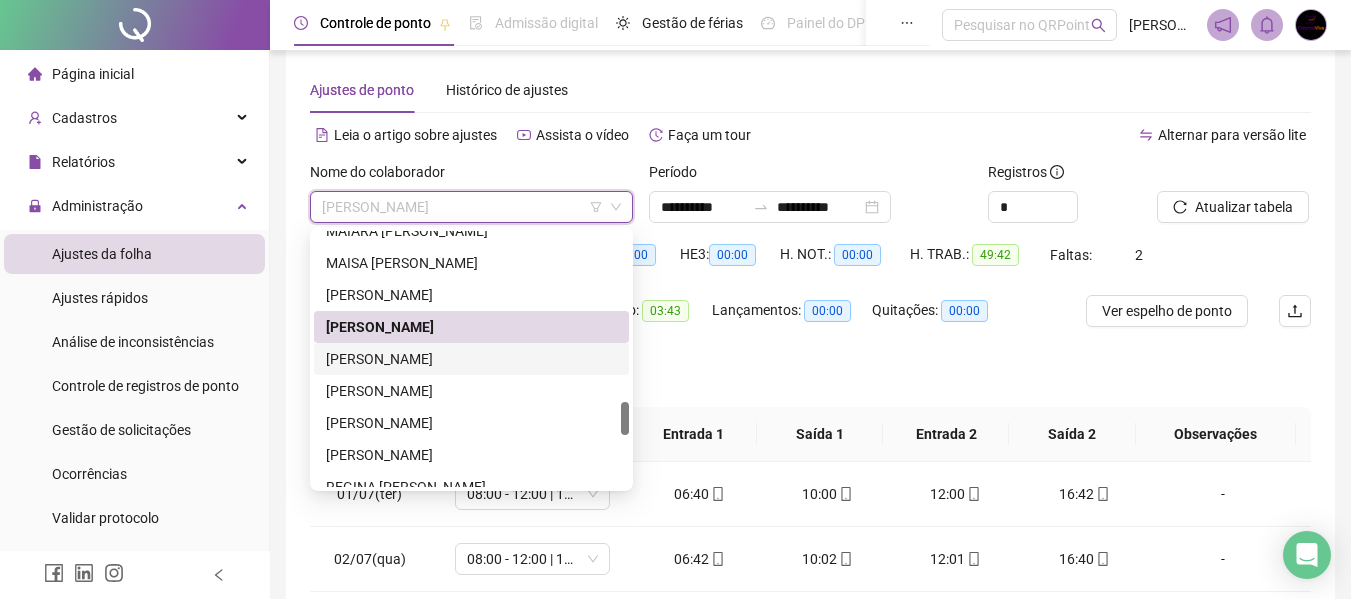 click on "[PERSON_NAME]" at bounding box center [471, 359] 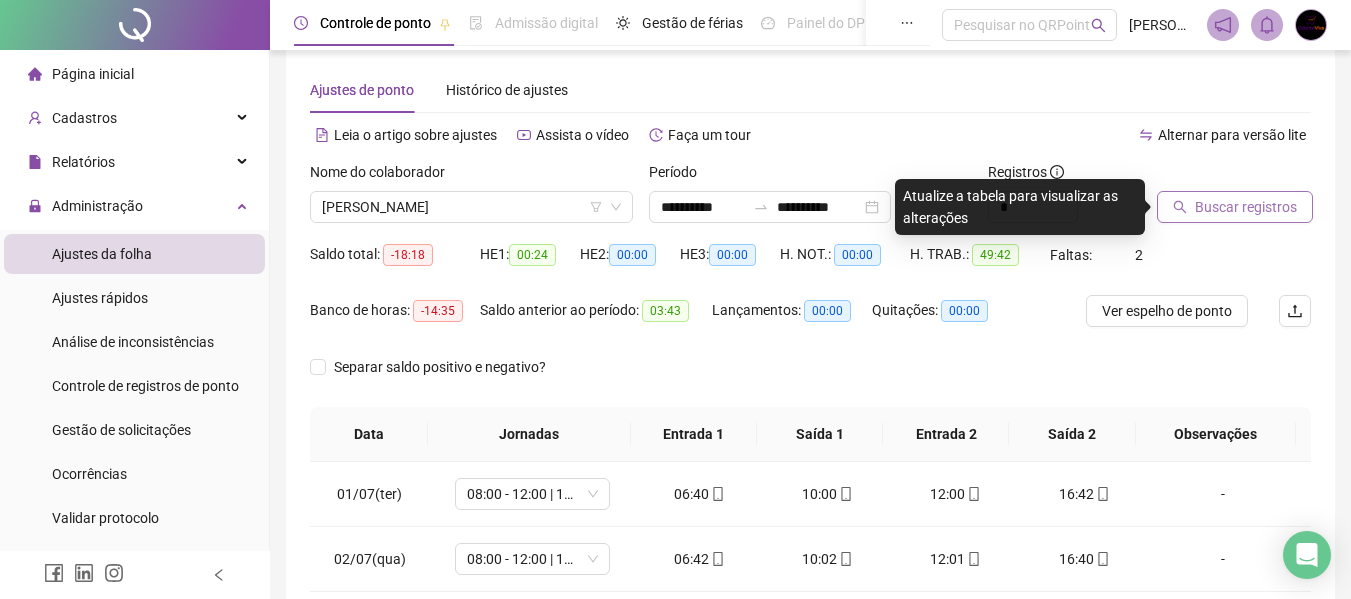 click on "Buscar registros" at bounding box center (1246, 207) 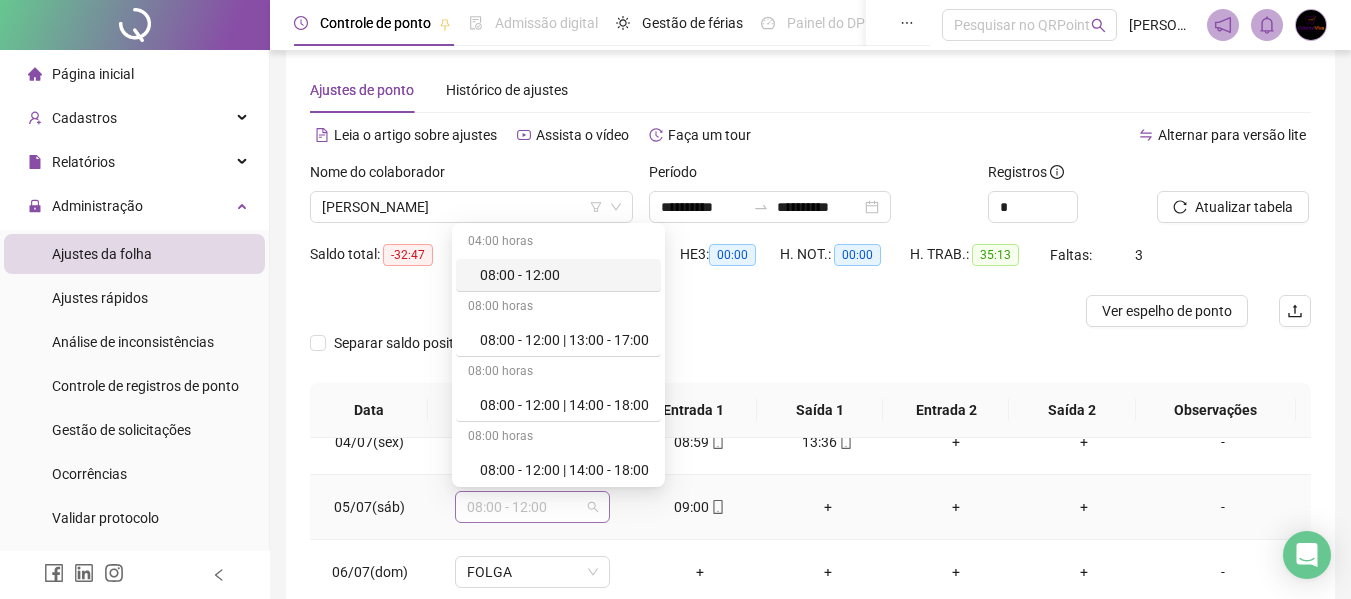 click on "08:00 - 12:00" at bounding box center (532, 507) 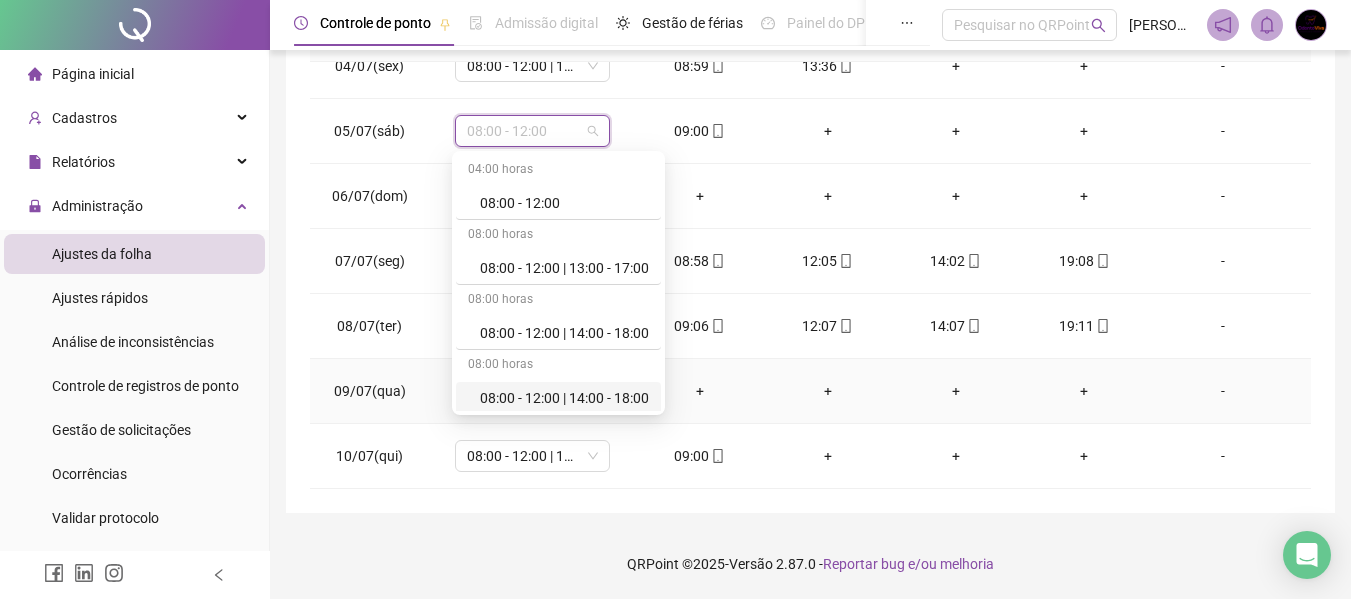 drag, startPoint x: 365, startPoint y: 400, endPoint x: 426, endPoint y: 400, distance: 61 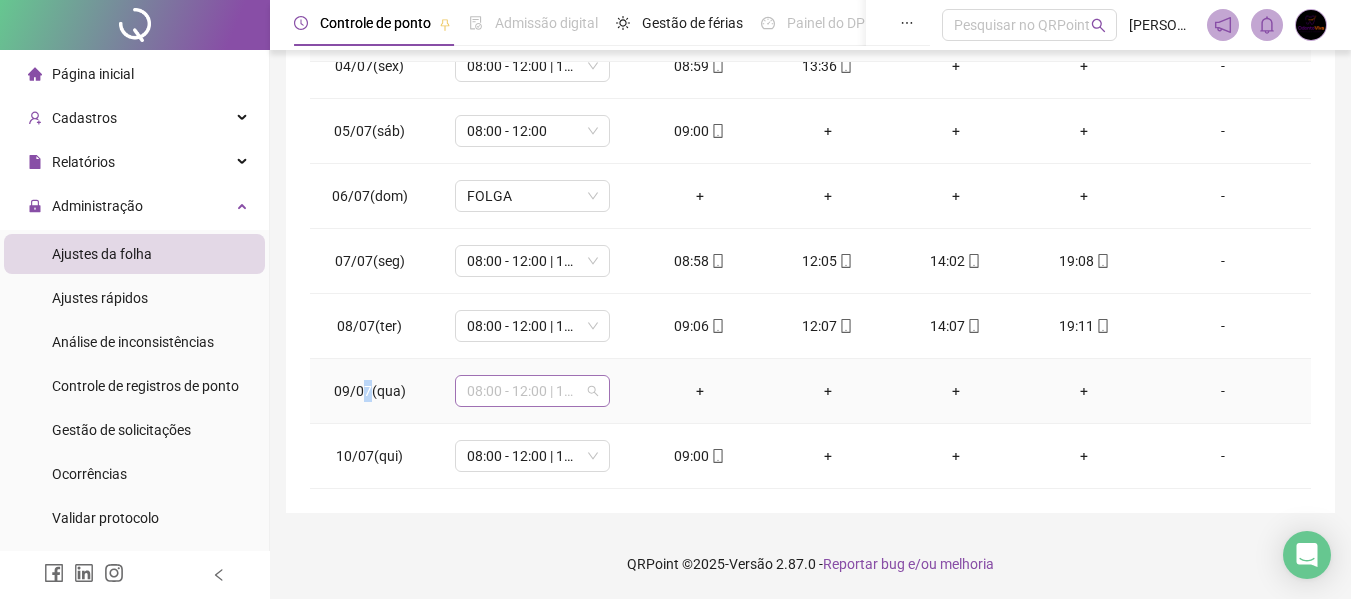 click on "08:00 - 12:00 | 13:00 - 17:00" at bounding box center [532, 391] 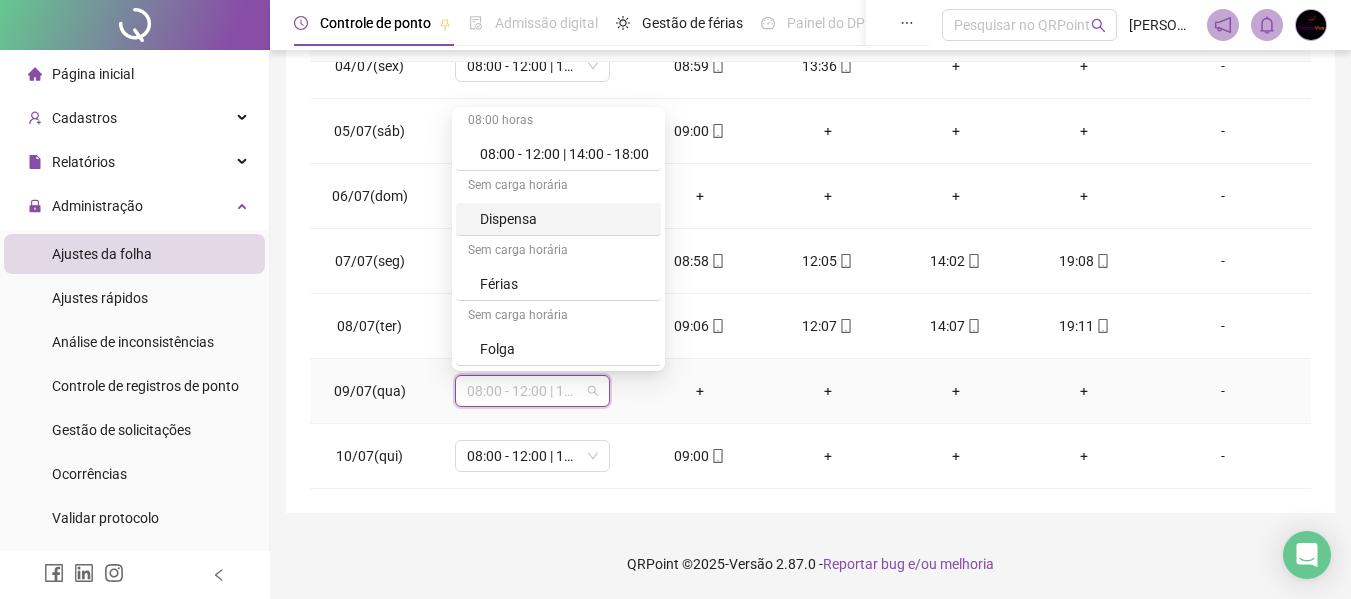 click on "Dispensa" at bounding box center [564, 219] 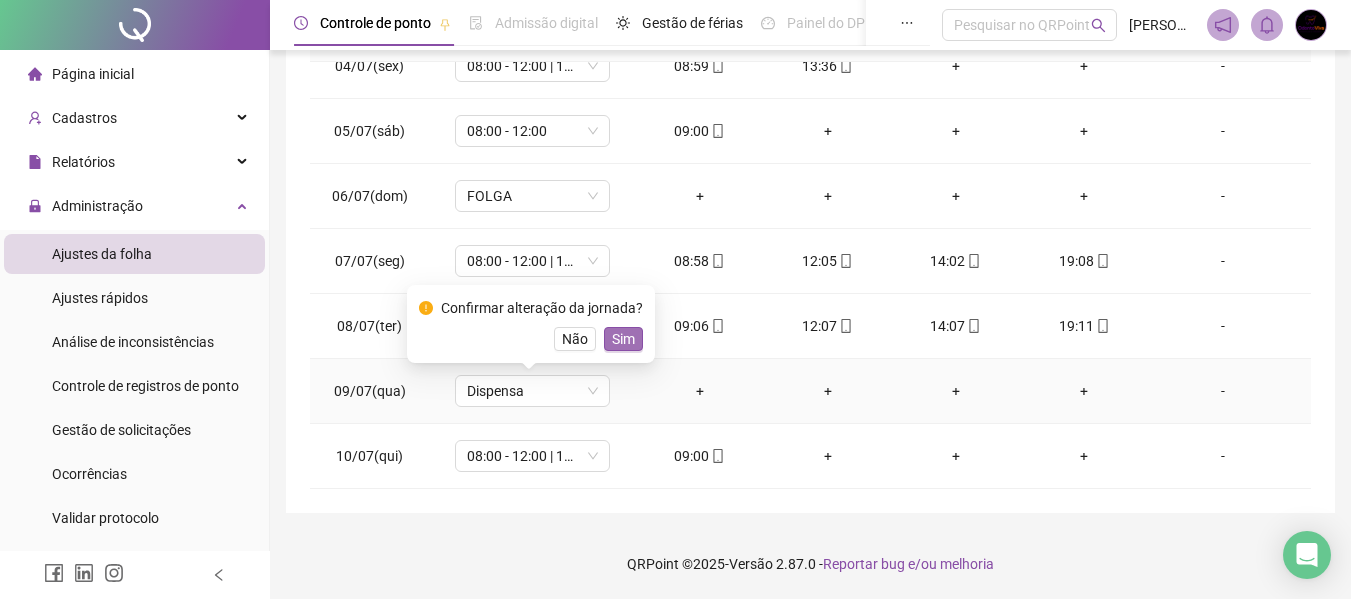 click on "Sim" at bounding box center (623, 339) 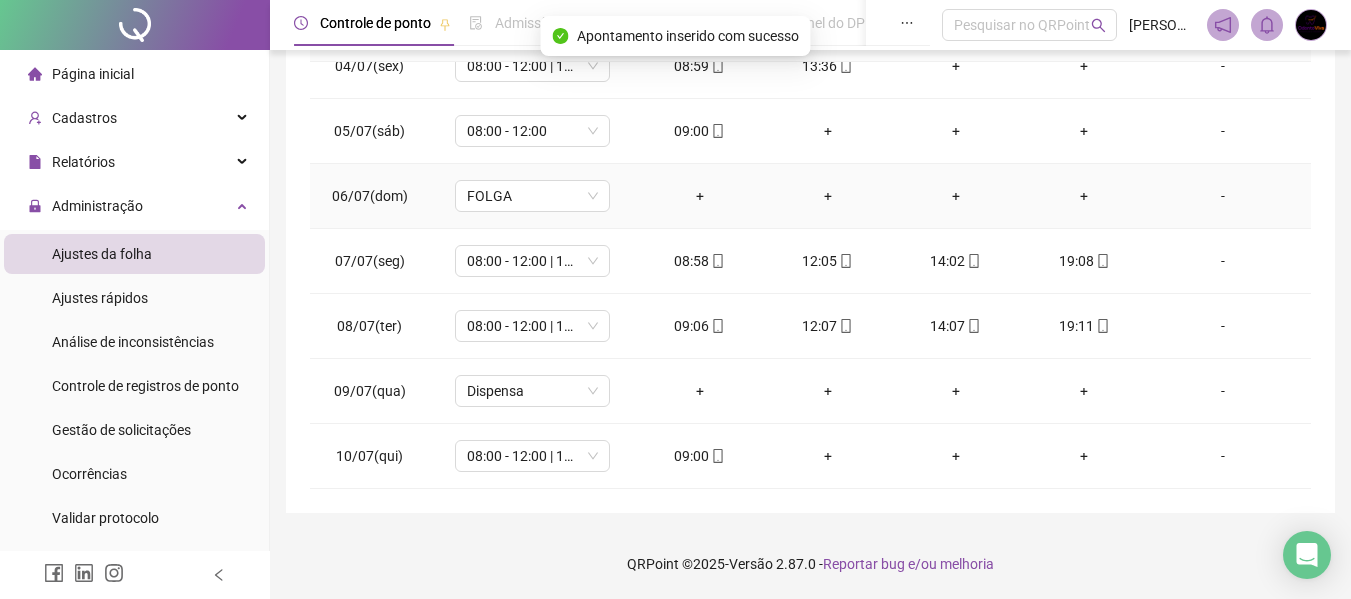 scroll, scrollTop: 117, scrollLeft: 0, axis: vertical 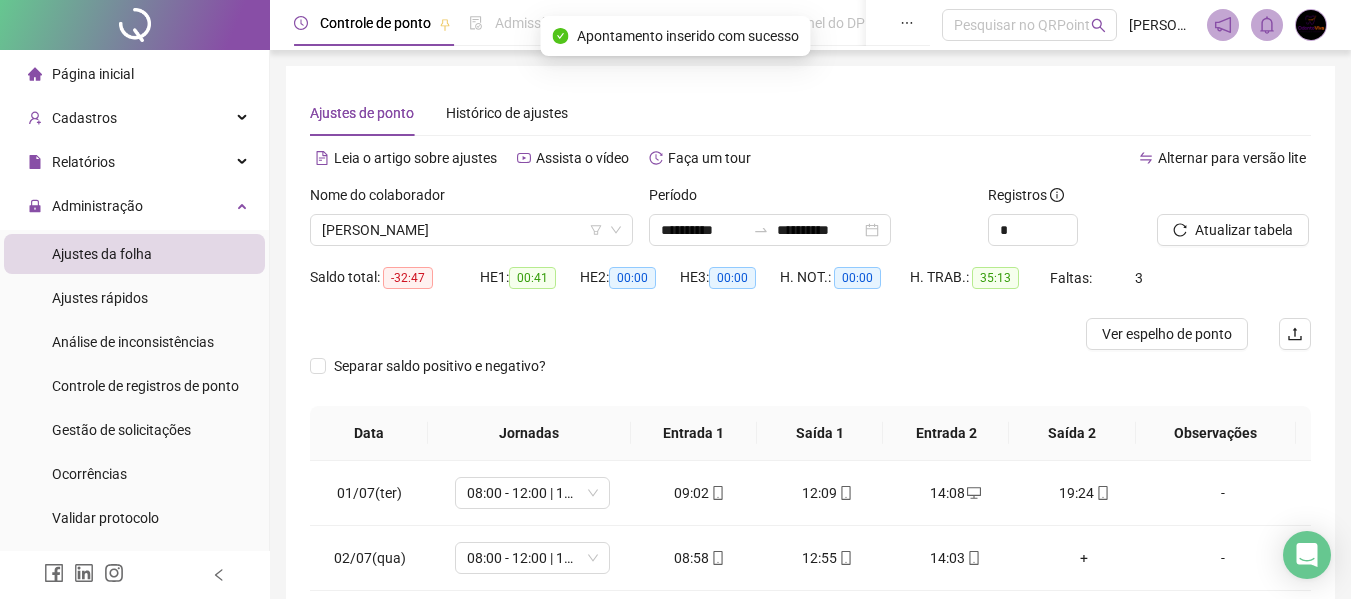 click on "Nome do colaborador [PERSON_NAME]" at bounding box center [471, 223] 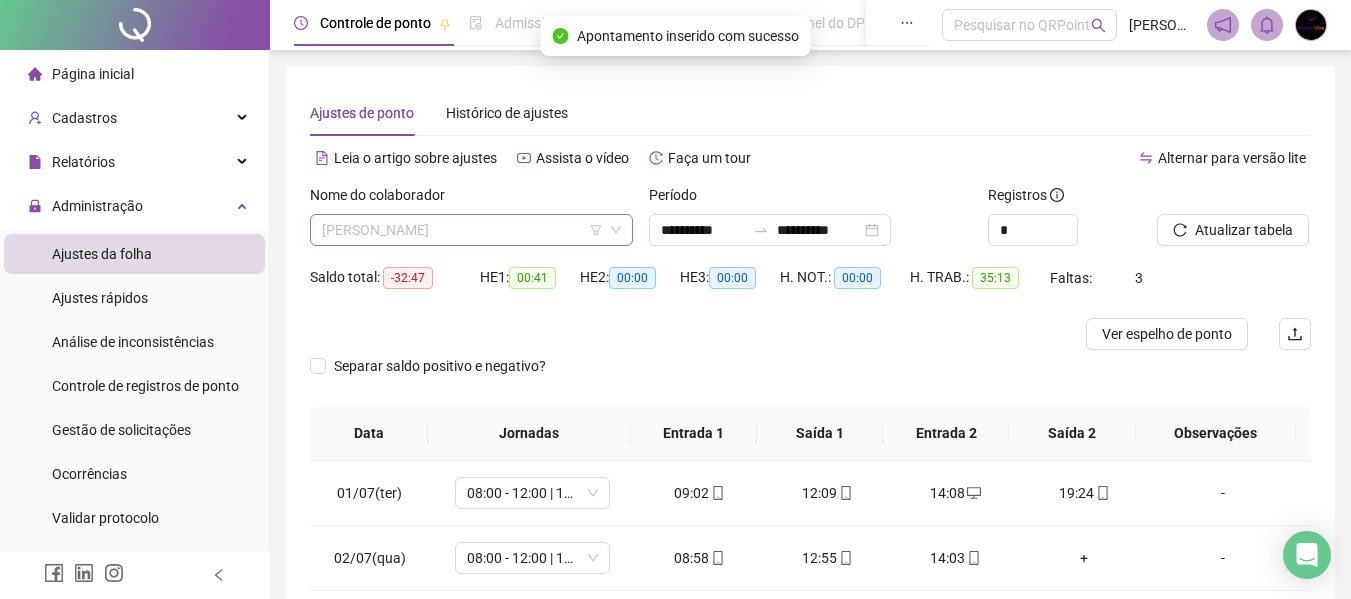 click on "[PERSON_NAME]" at bounding box center (471, 230) 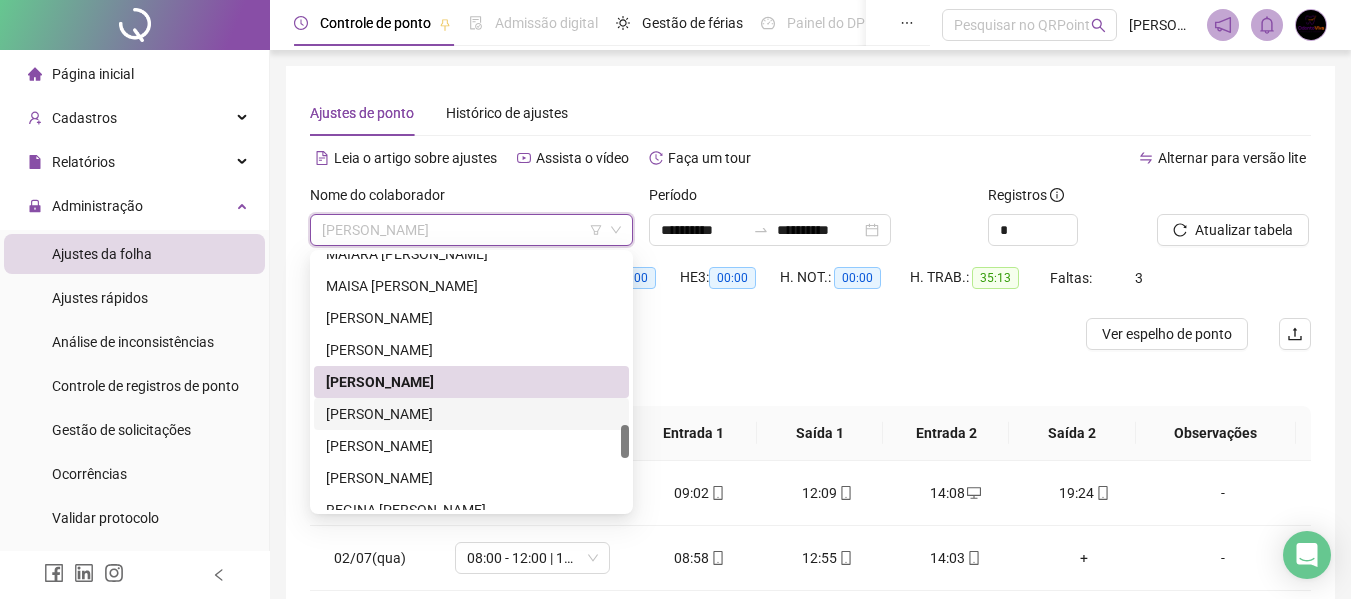 click on "[PERSON_NAME]" at bounding box center (471, 414) 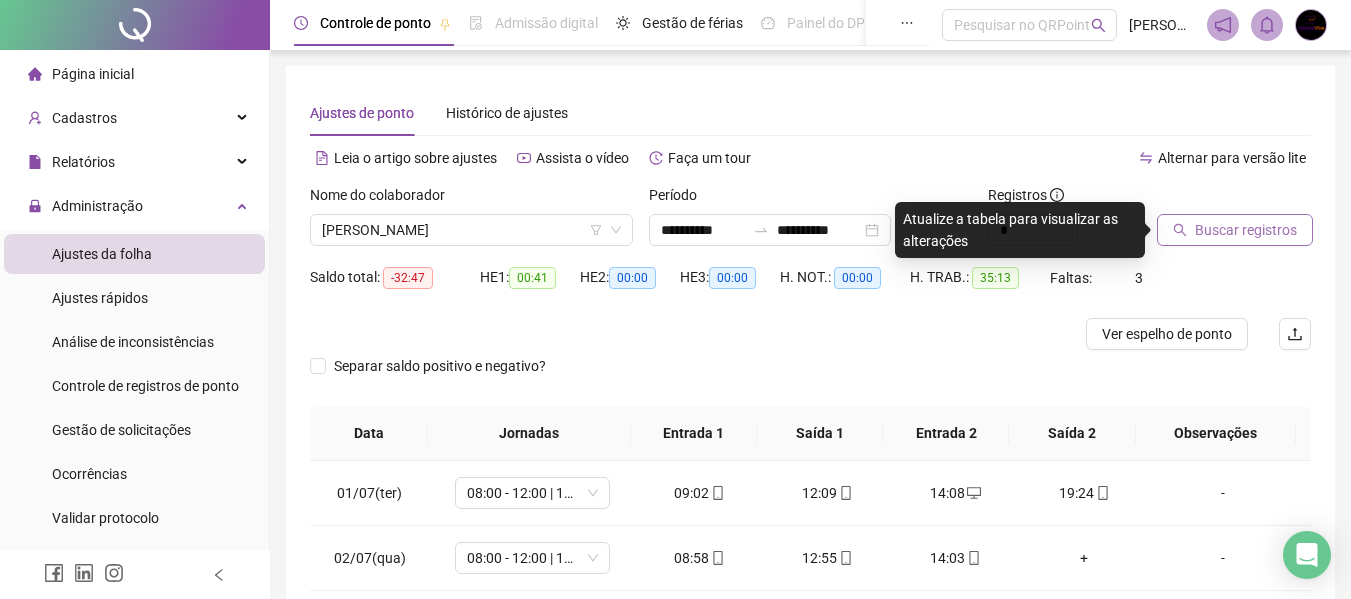 click on "Buscar registros" at bounding box center [1246, 230] 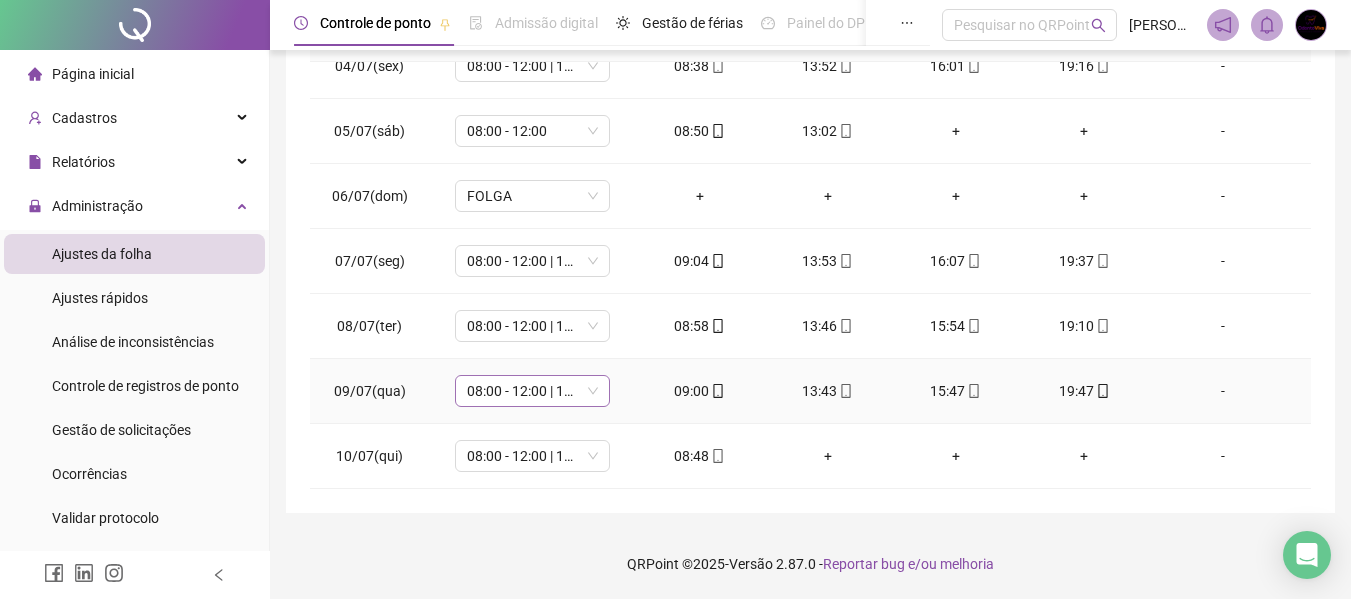 click on "08:00 - 12:00 | 13:00 - 17:00" at bounding box center (532, 391) 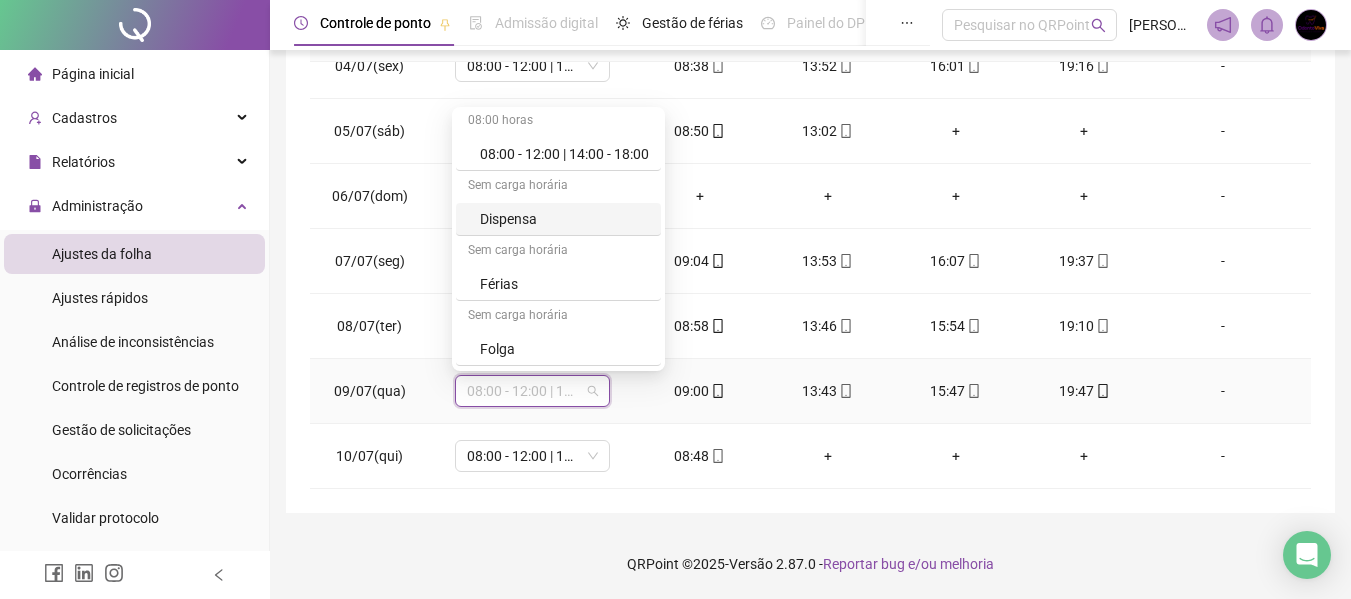 click on "Dispensa" at bounding box center (564, 219) 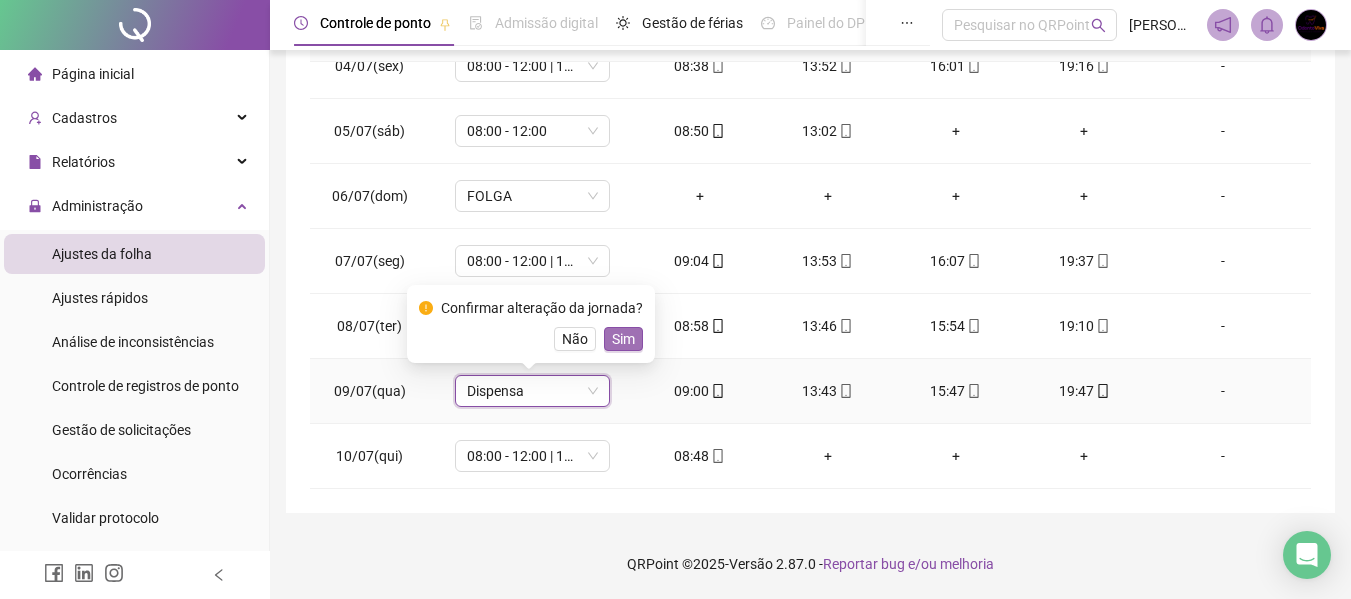 click on "Sim" at bounding box center (623, 339) 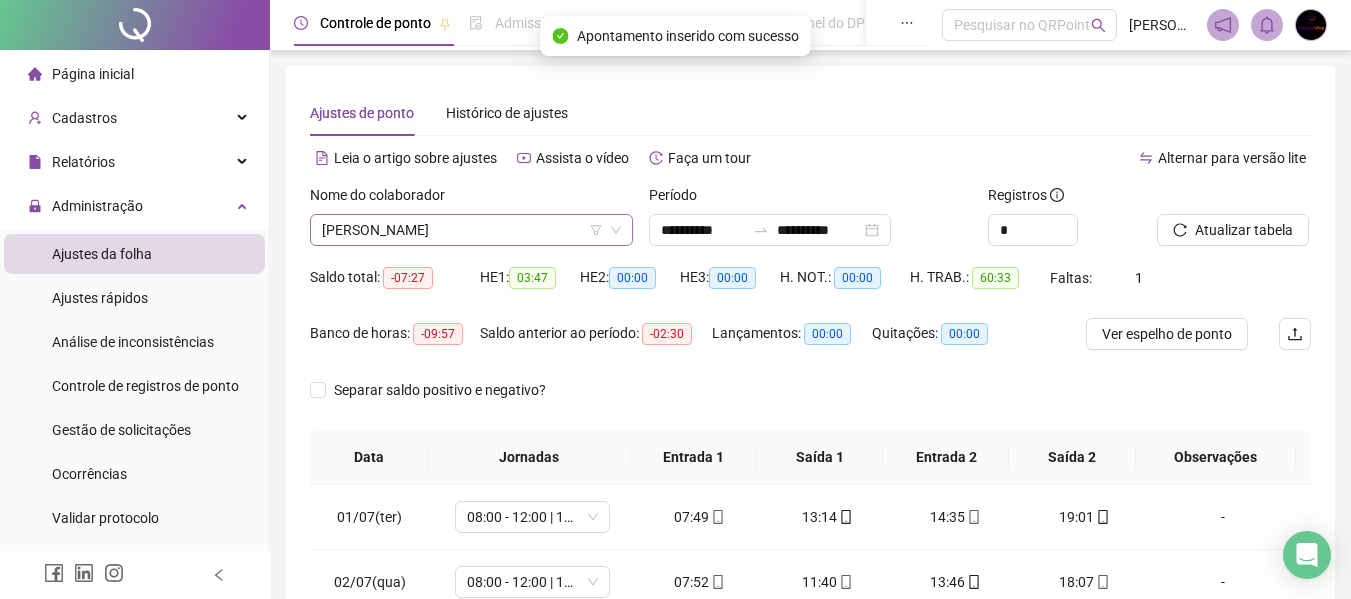 click on "[PERSON_NAME]" at bounding box center (471, 230) 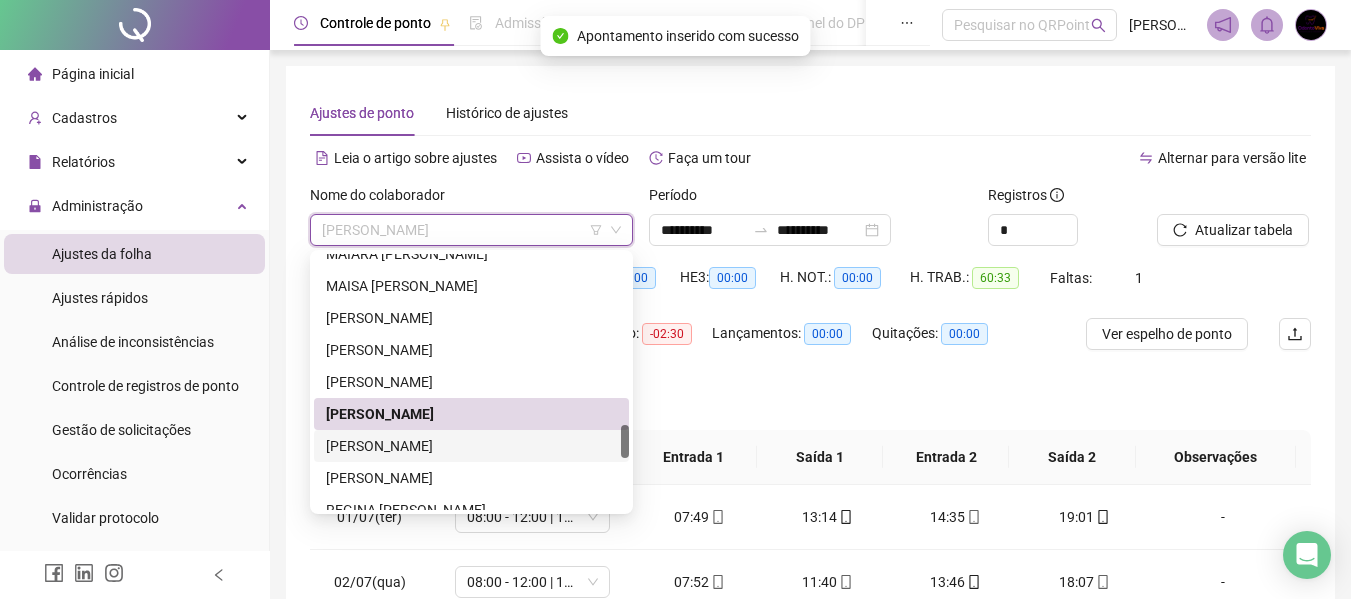 click on "[PERSON_NAME]" at bounding box center [471, 446] 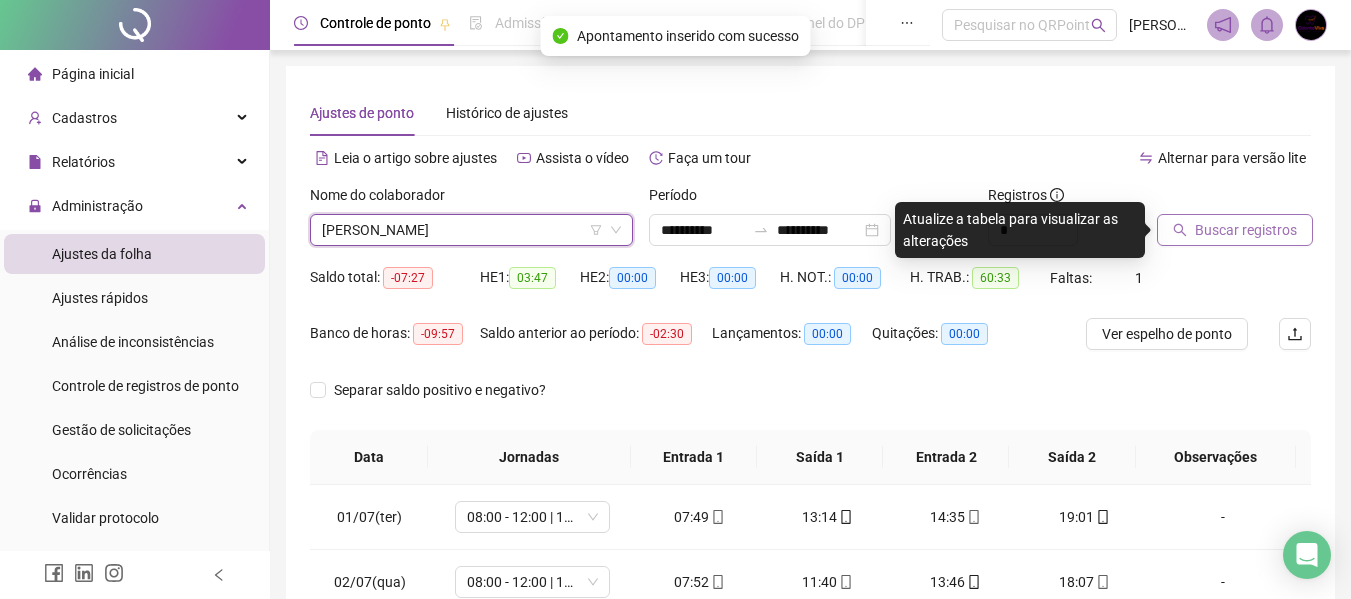 click on "Buscar registros" at bounding box center [1235, 230] 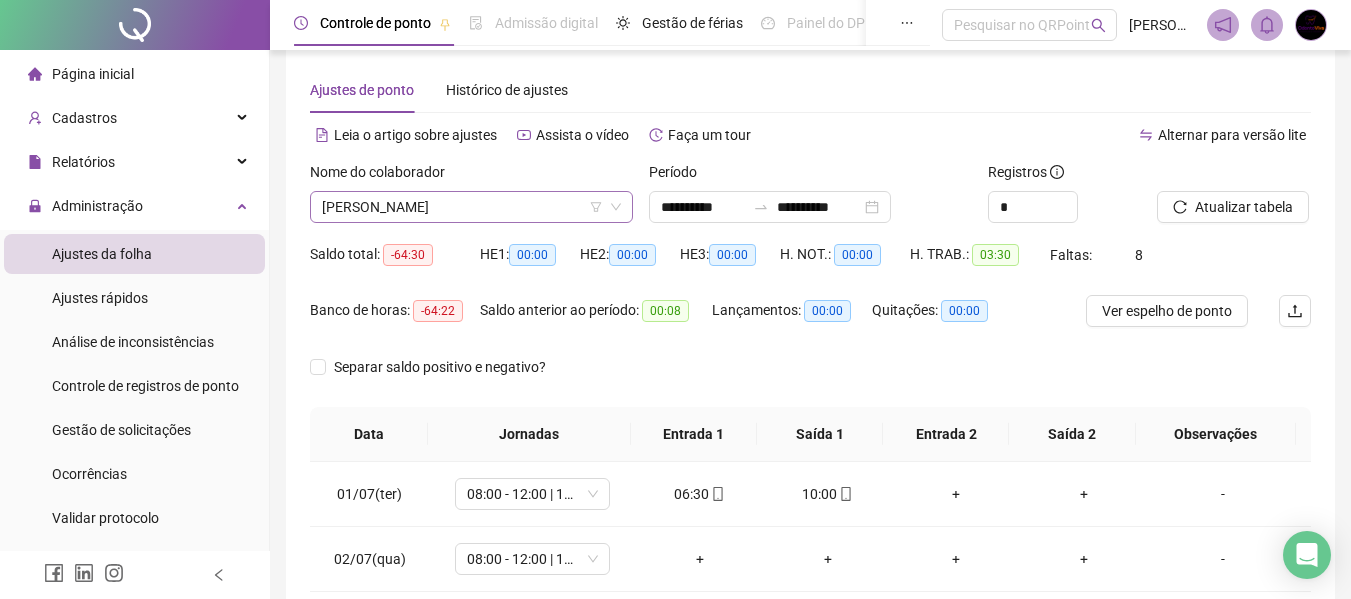 click on "[PERSON_NAME]" at bounding box center [471, 207] 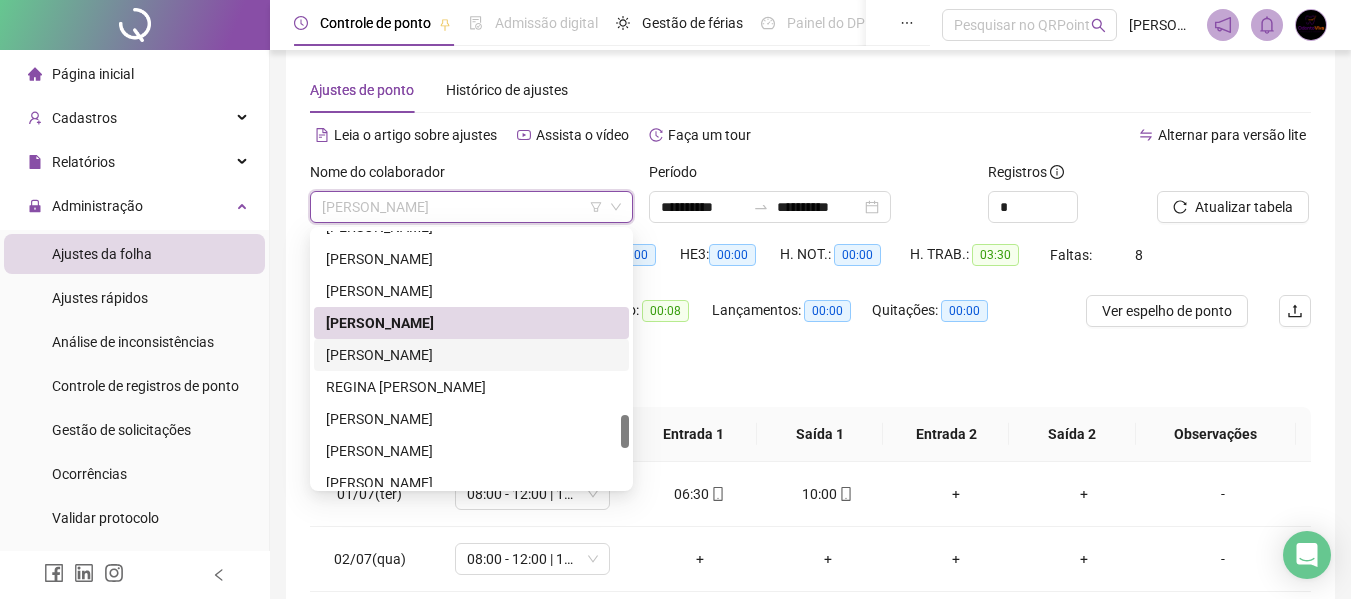 click on "[PERSON_NAME]" at bounding box center (471, 355) 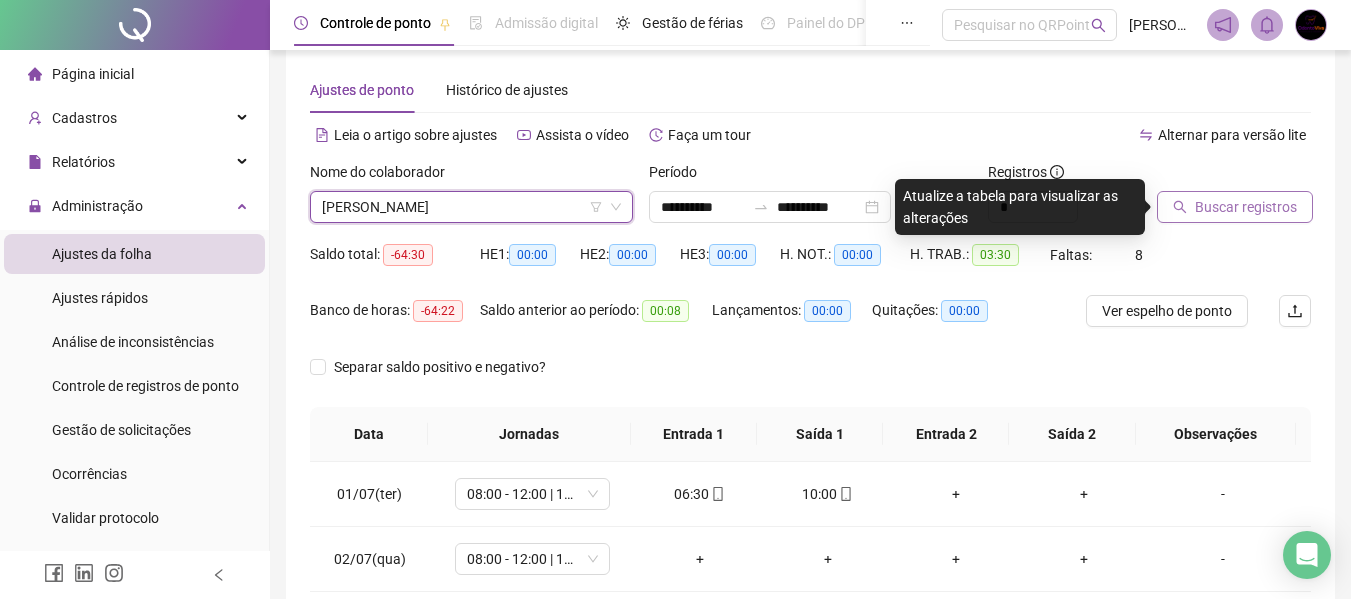click on "Buscar registros" at bounding box center (1235, 207) 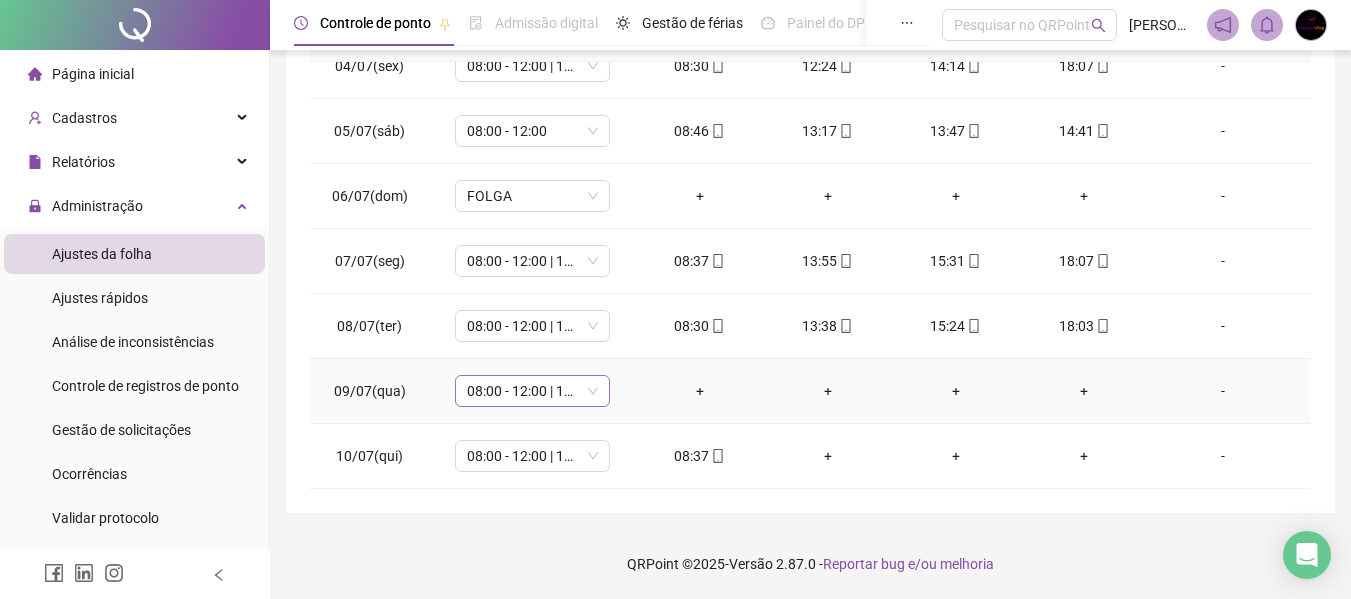 click on "08:00 - 12:00 | 13:00 - 17:00" at bounding box center [532, 391] 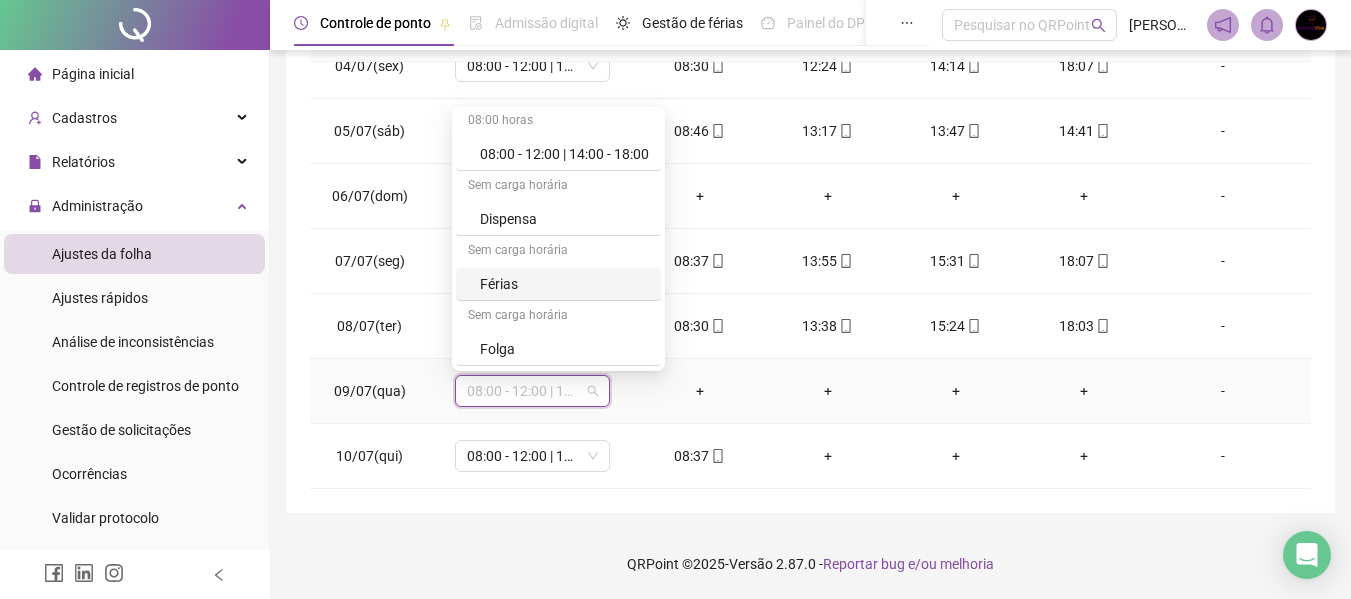 click on "Dispensa" at bounding box center [564, 219] 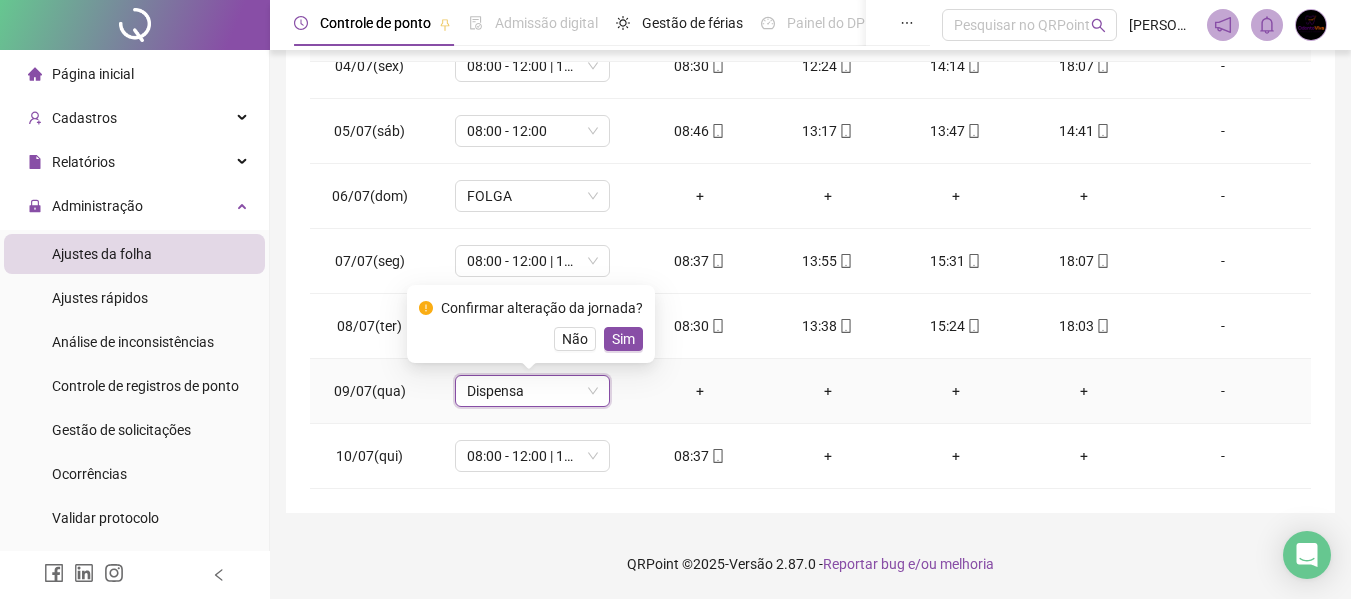 click on "Confirmar alteração da jornada? Não Sim" at bounding box center (531, 324) 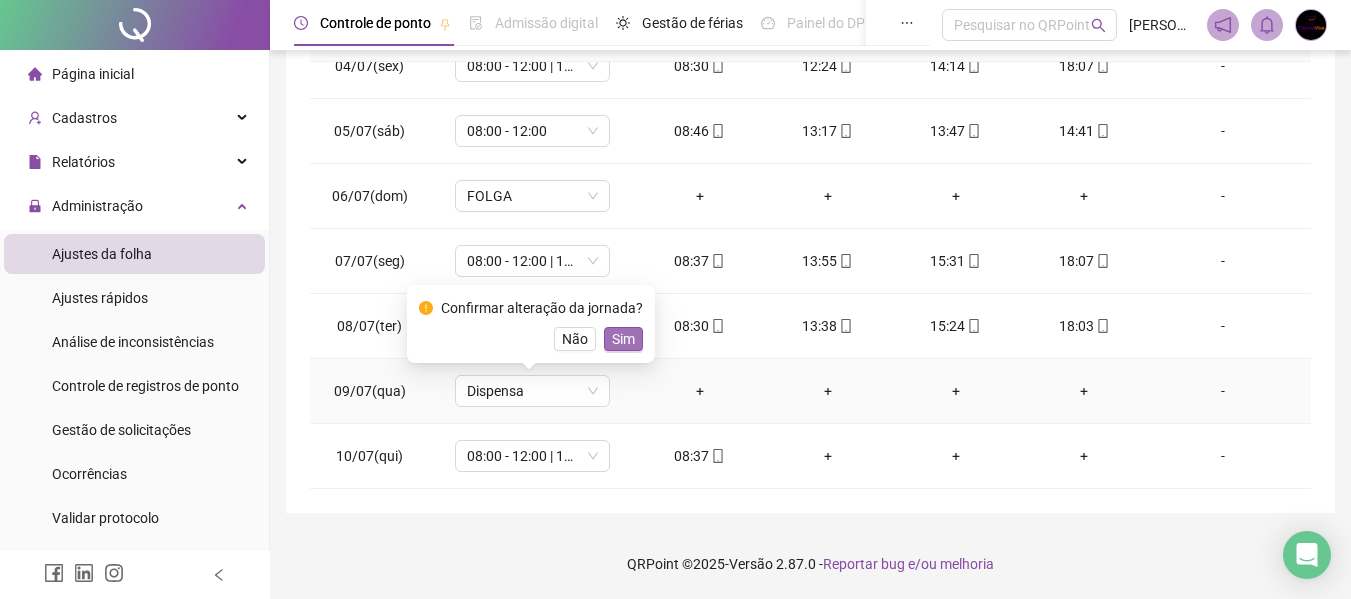 click on "Sim" at bounding box center [623, 339] 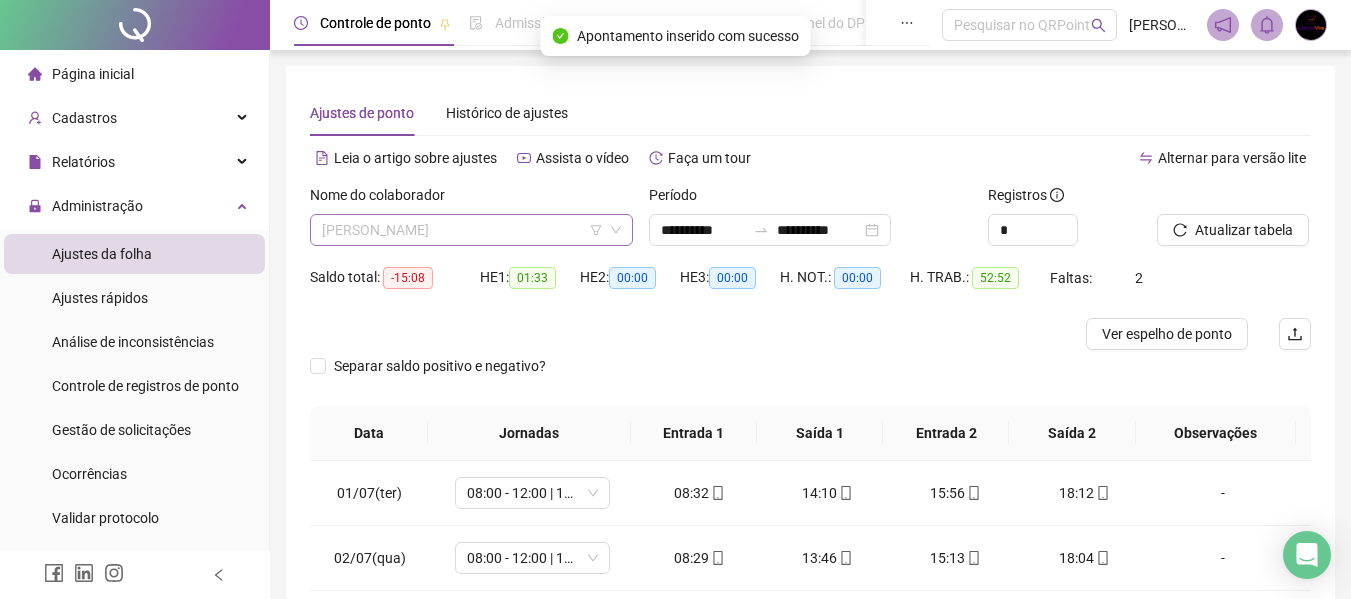 click on "[PERSON_NAME]" at bounding box center (471, 230) 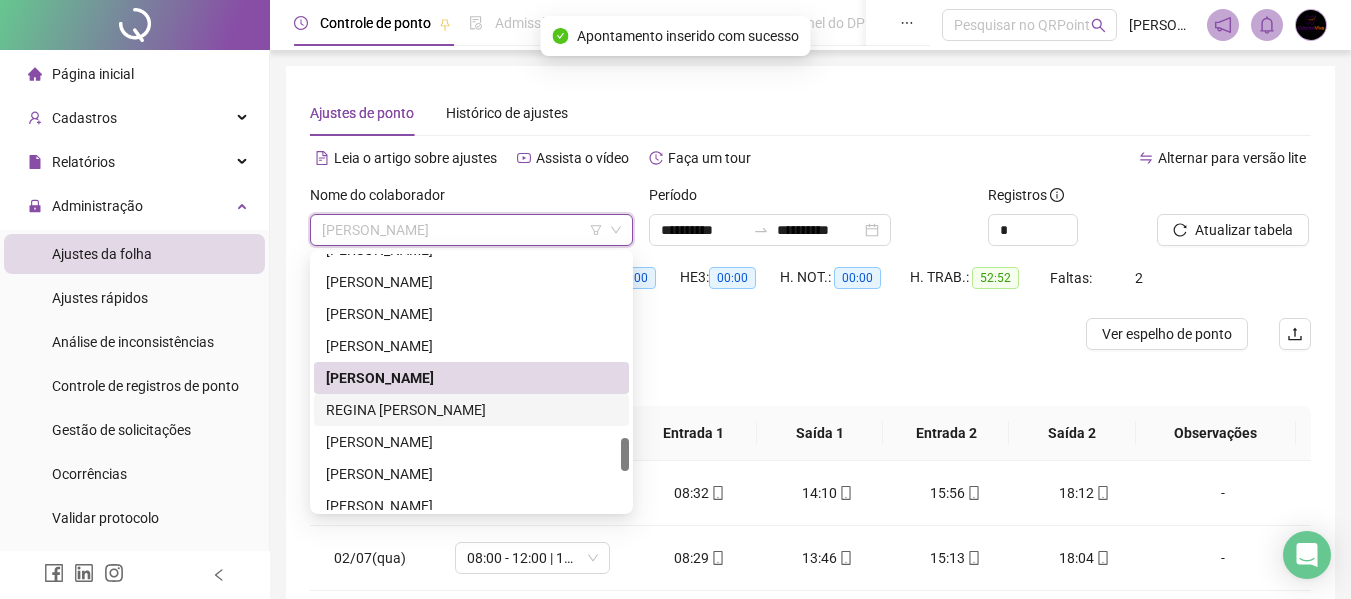 click on "REGINA [PERSON_NAME]" at bounding box center [471, 410] 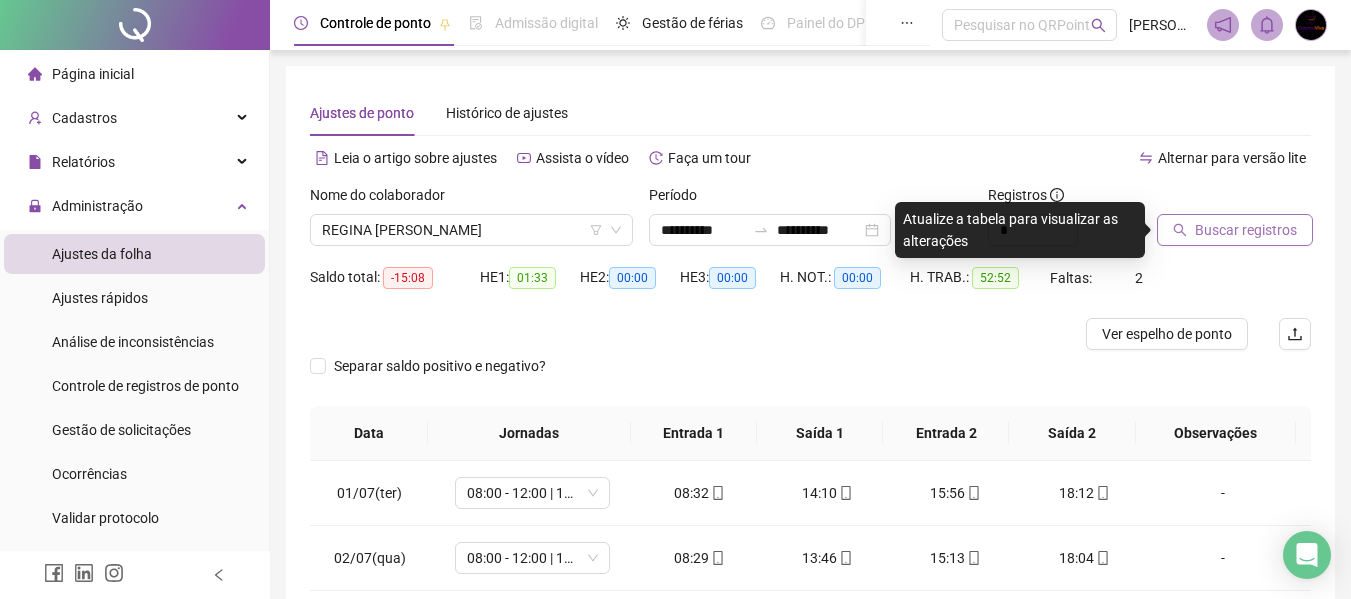 click on "Buscar registros" at bounding box center (1246, 230) 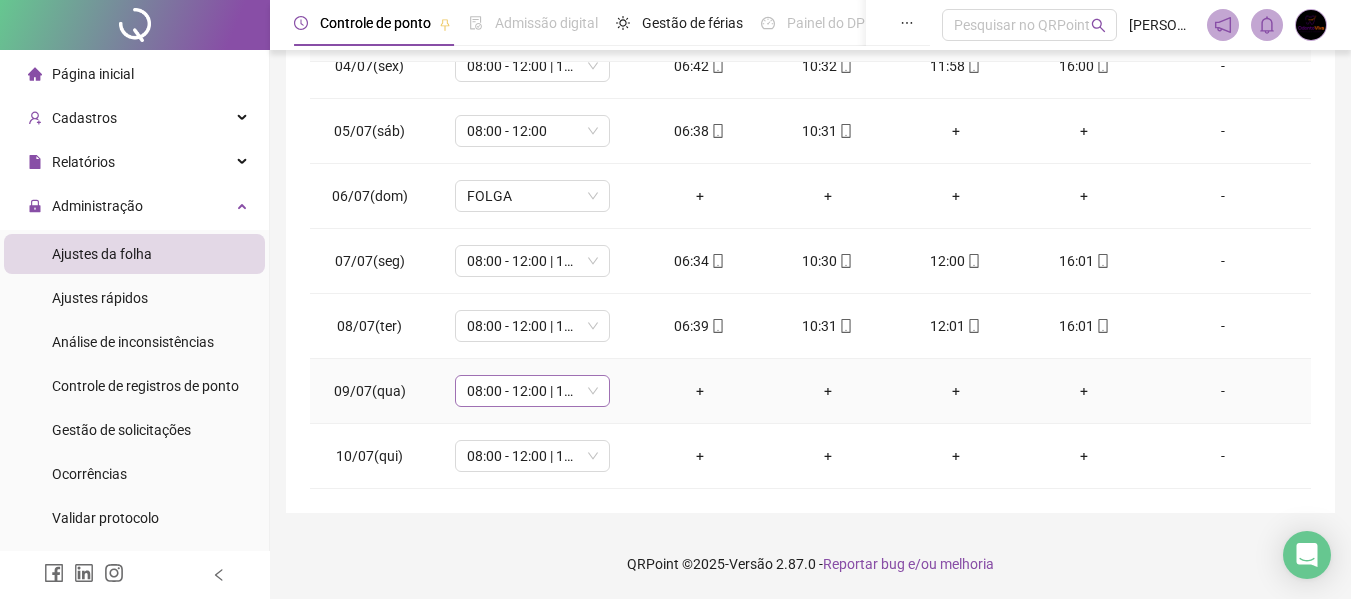 click on "08:00 - 12:00 | 13:00 - 17:00" at bounding box center (532, 391) 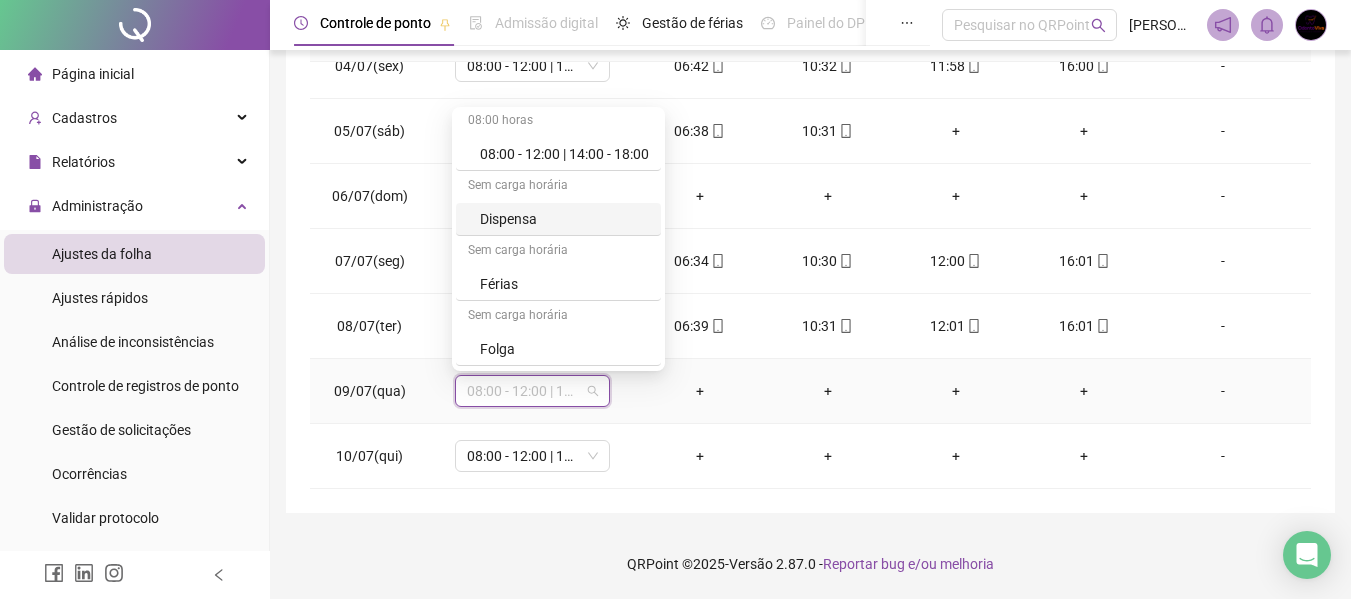 click on "Dispensa" at bounding box center [564, 219] 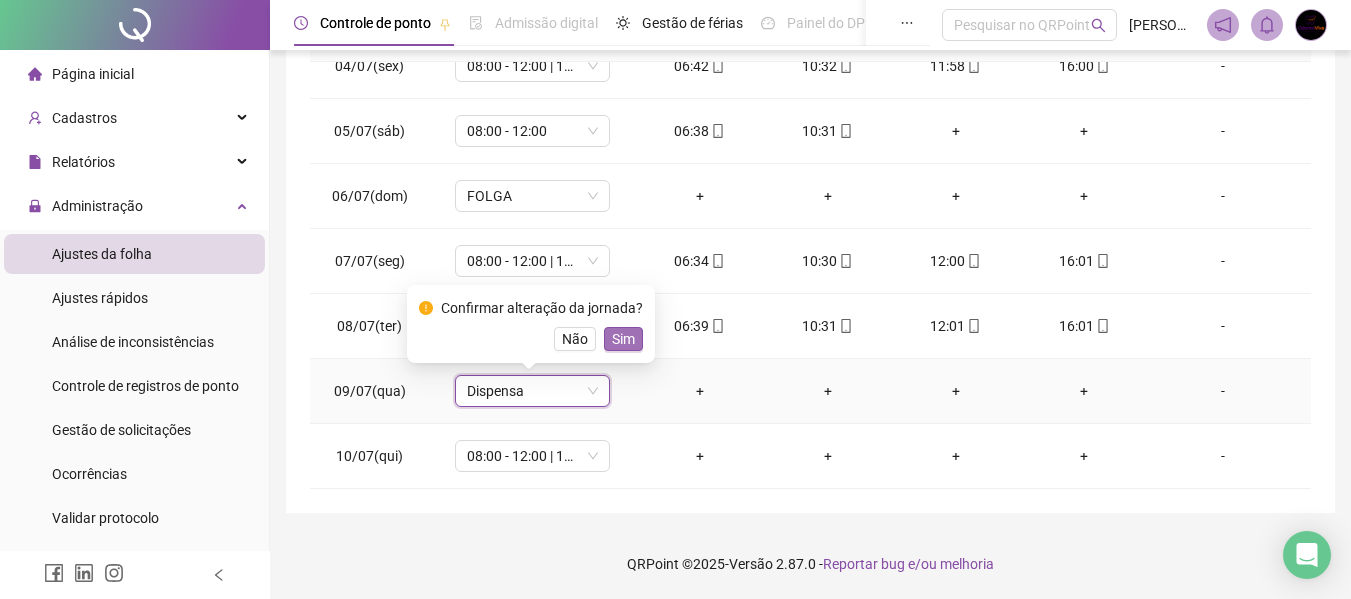 click on "Sim" at bounding box center [623, 339] 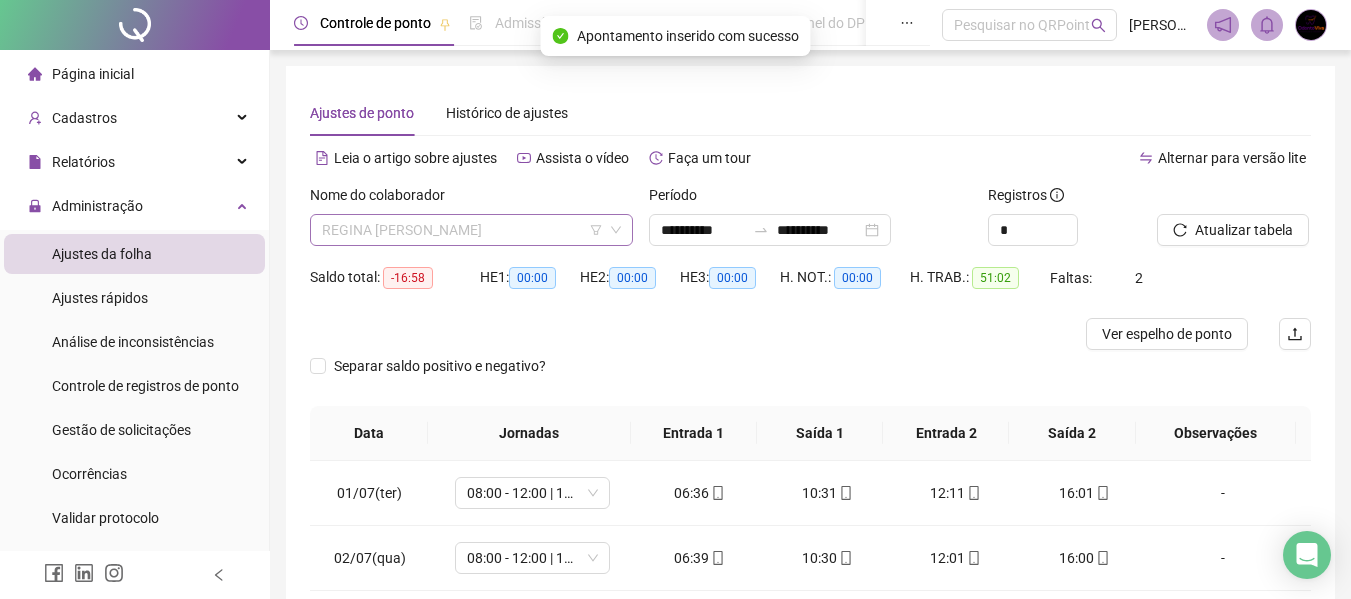 click on "REGINA [PERSON_NAME]" at bounding box center [471, 230] 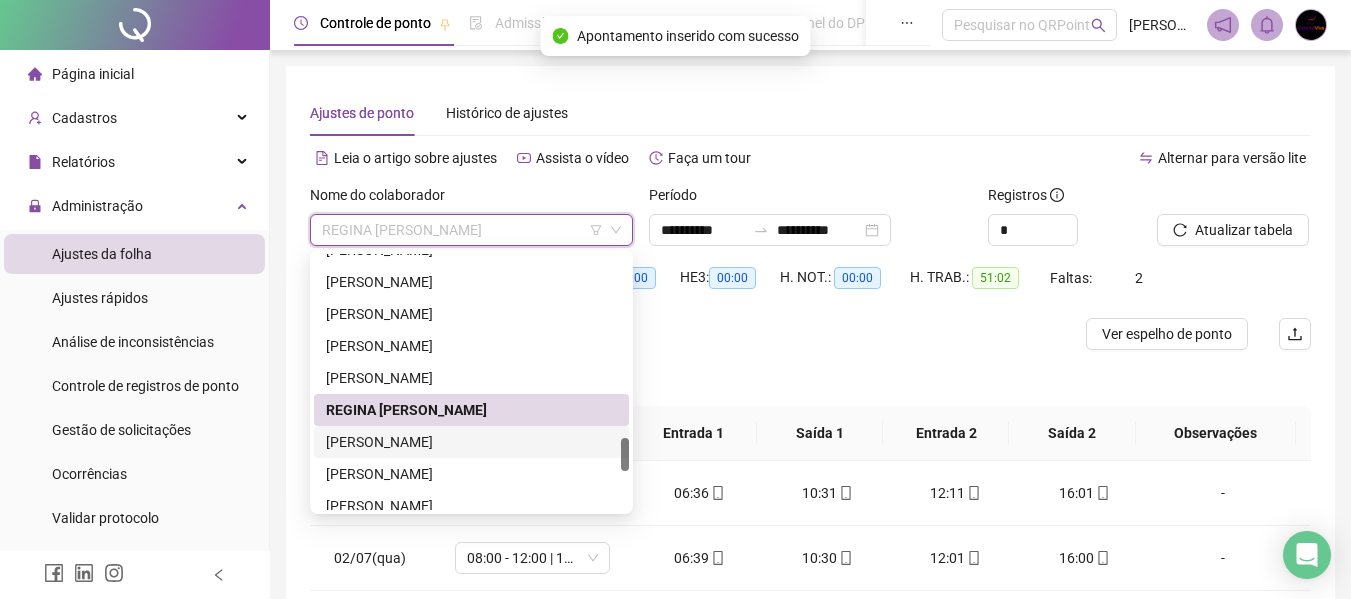 click on "[PERSON_NAME]" at bounding box center [471, 442] 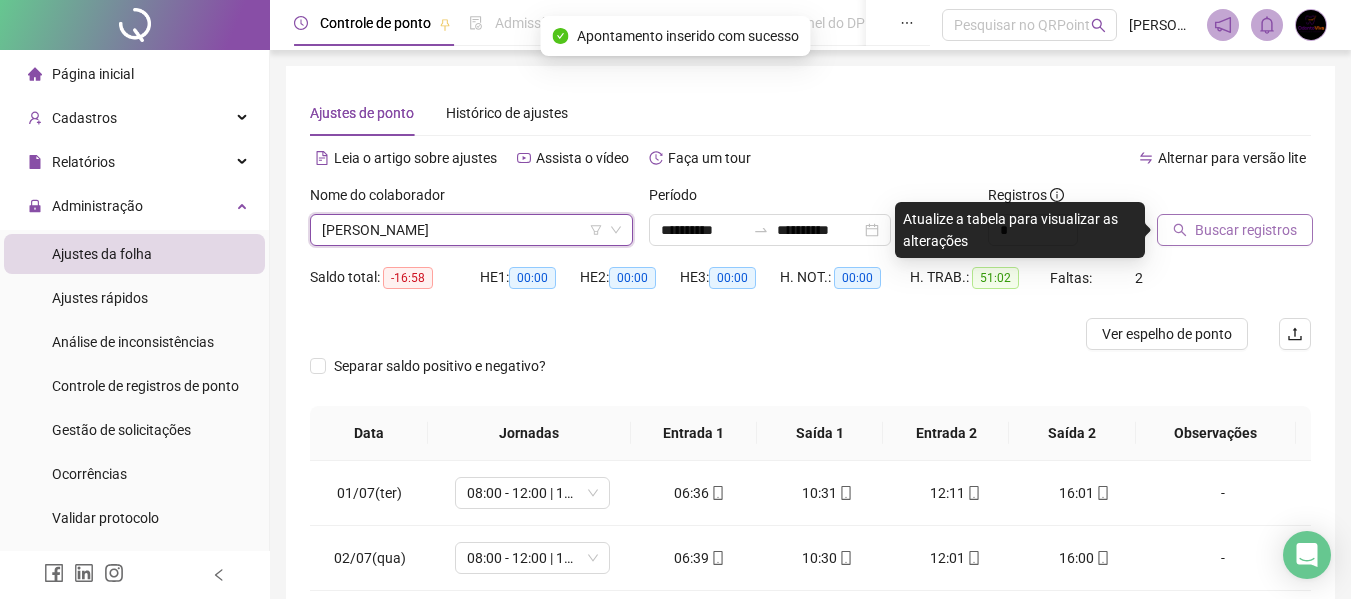 click on "Buscar registros" at bounding box center [1246, 230] 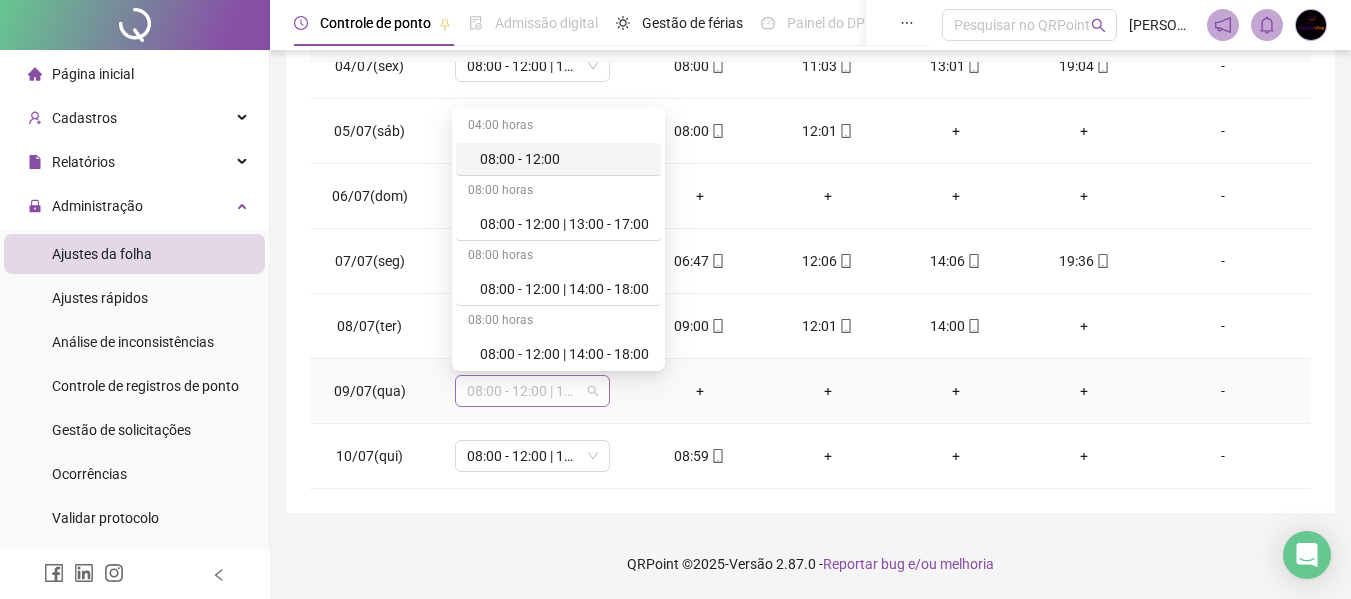 click on "08:00 - 12:00 | 13:00 - 17:00" at bounding box center [532, 391] 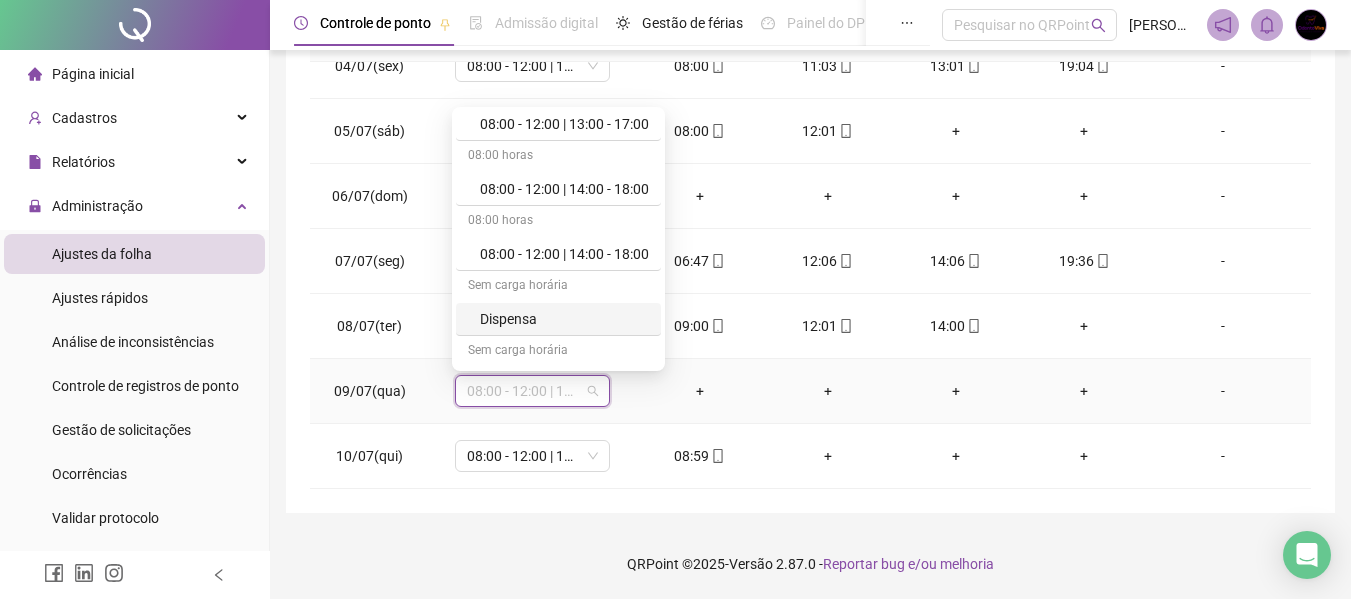 click on "Dispensa" at bounding box center (564, 319) 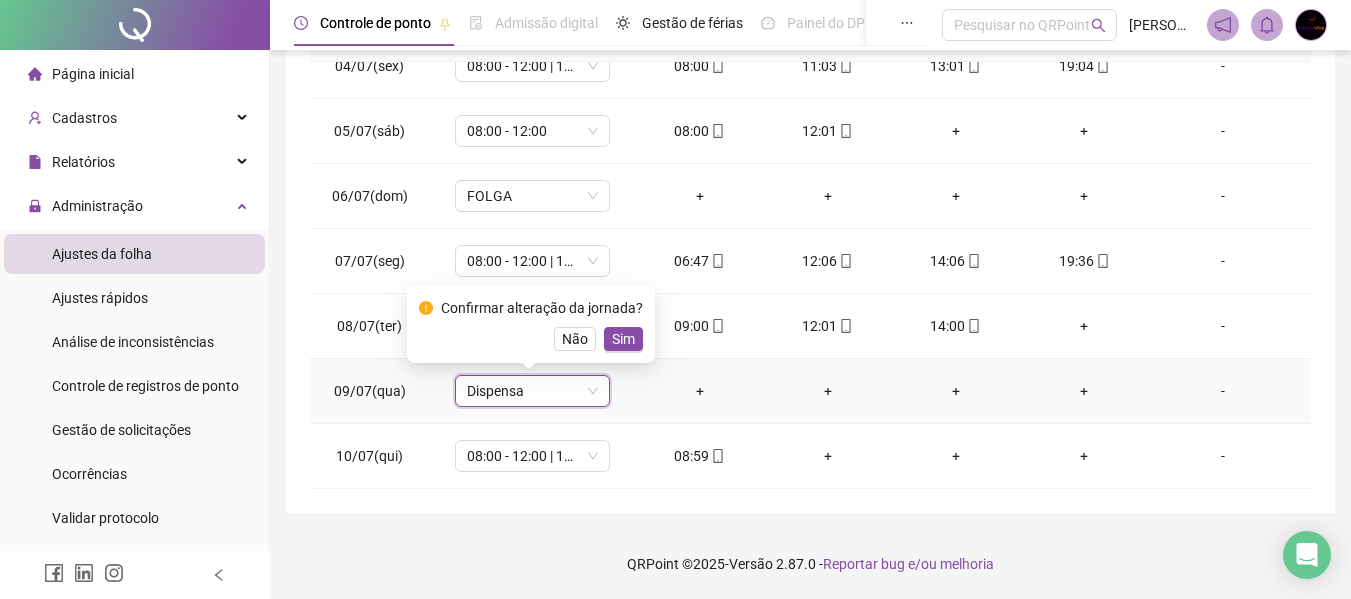 click on "Sim" at bounding box center (623, 339) 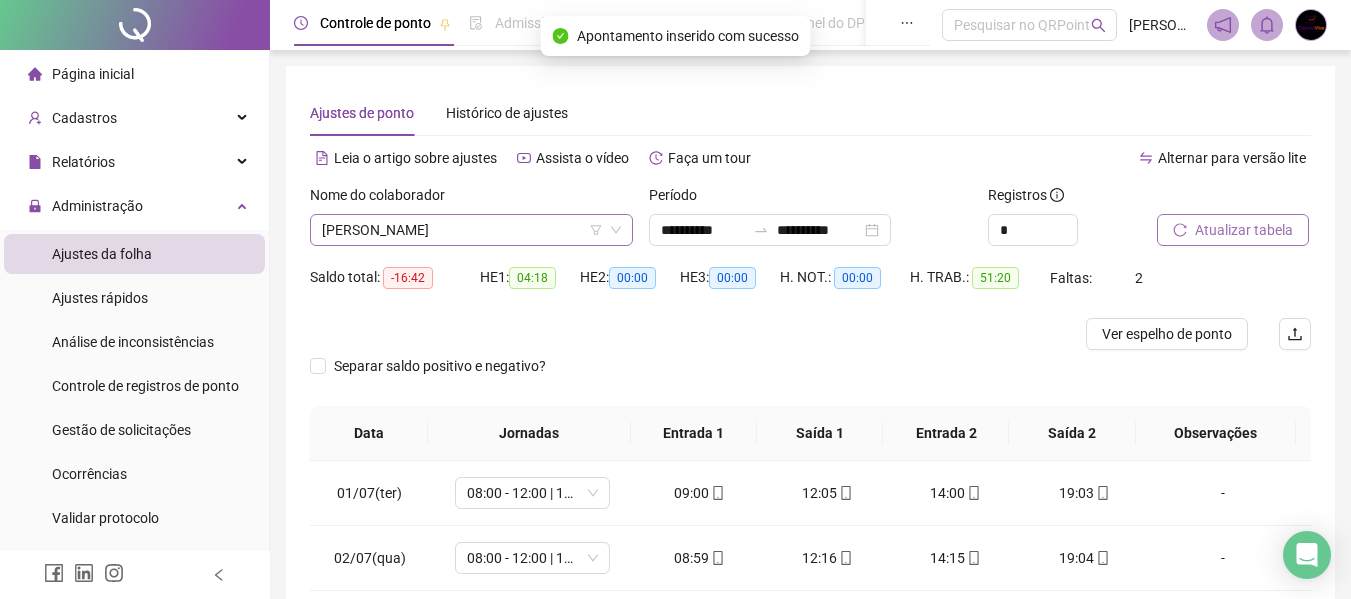 click on "[PERSON_NAME]" at bounding box center (471, 230) 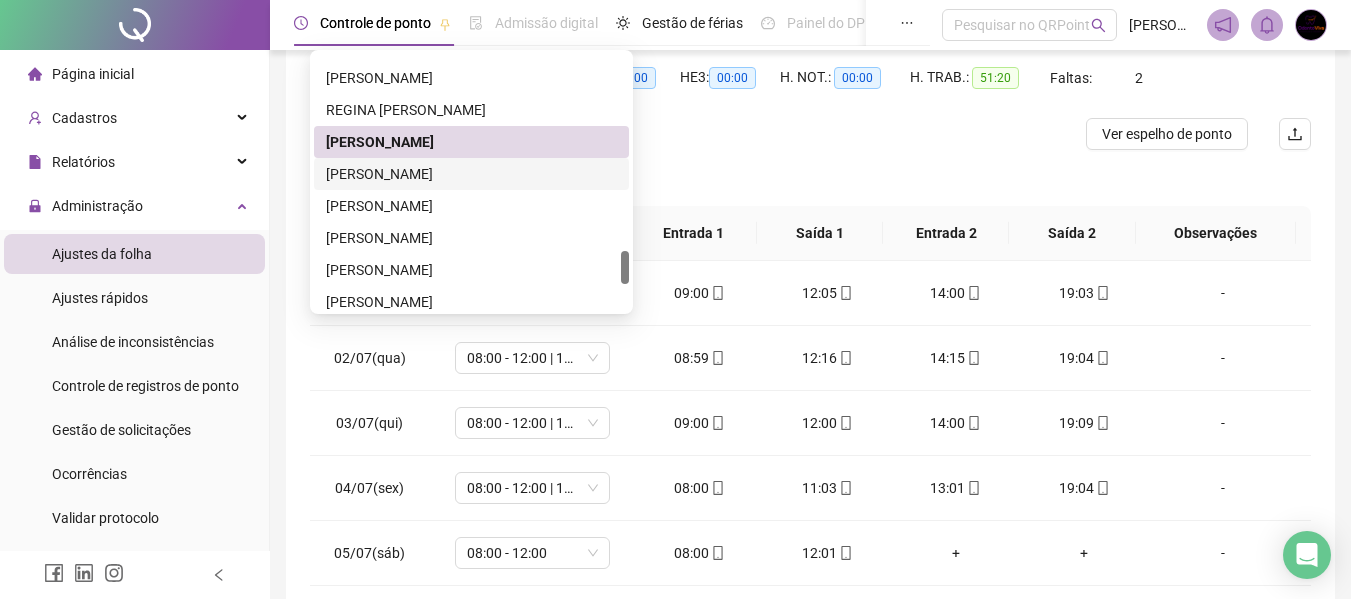 click on "[PERSON_NAME]" at bounding box center (471, 174) 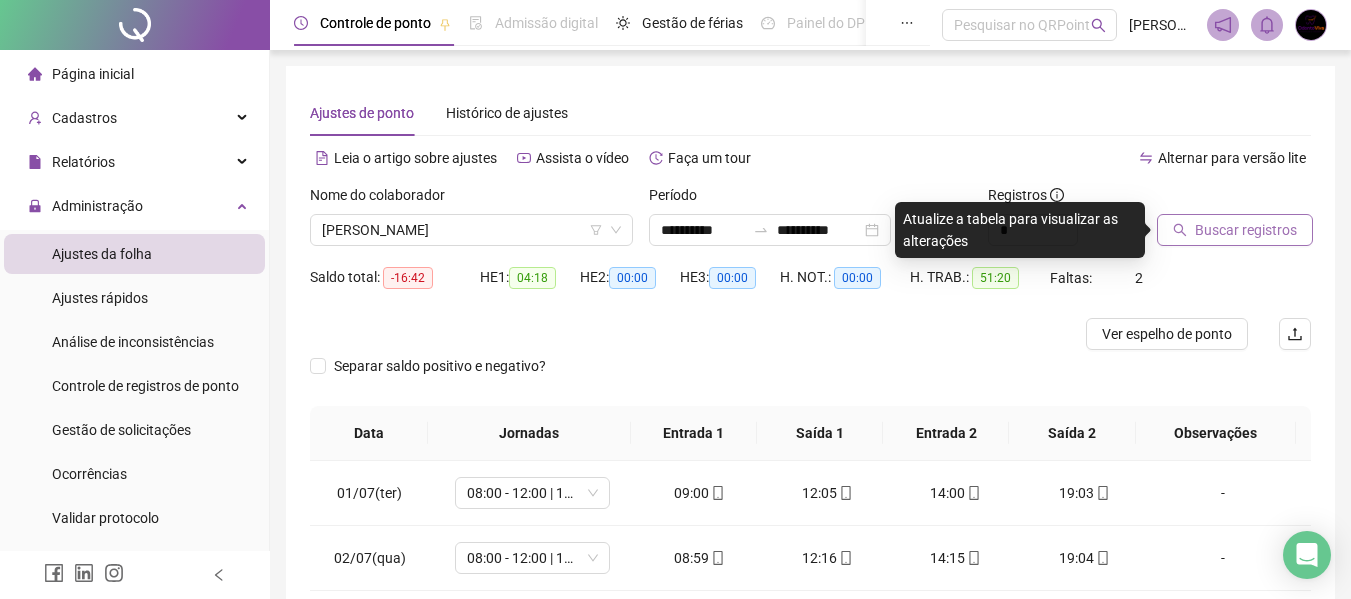 click 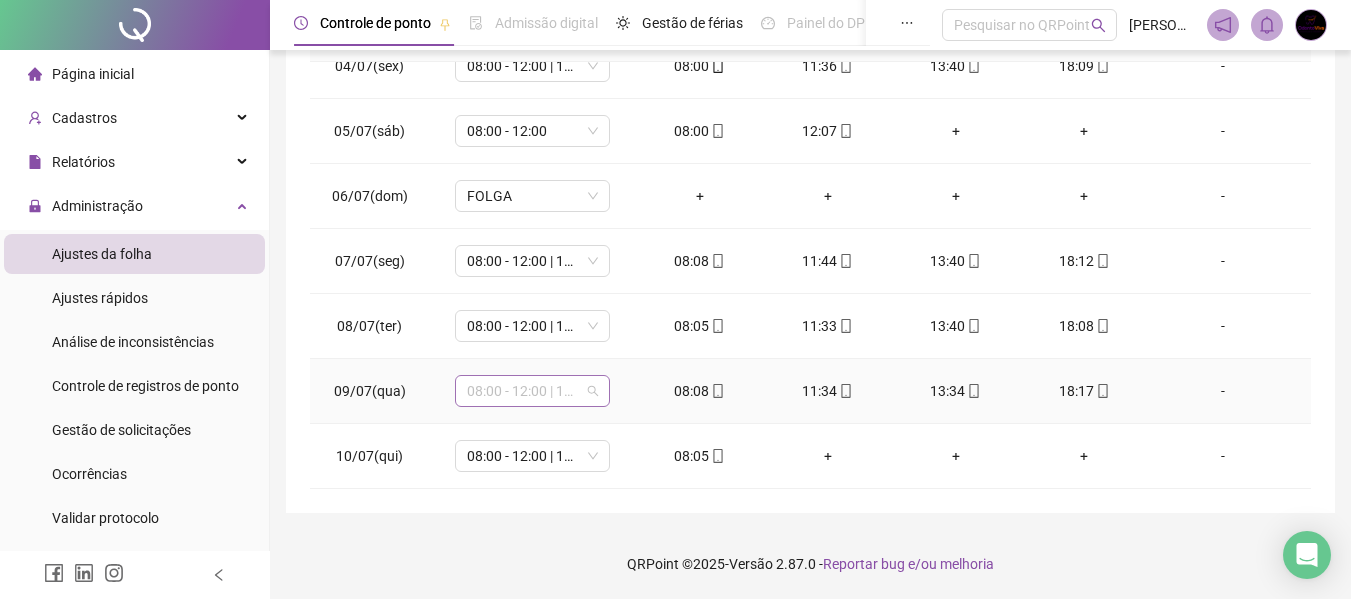 click on "08:00 - 12:00 | 13:00 - 17:00" at bounding box center (532, 391) 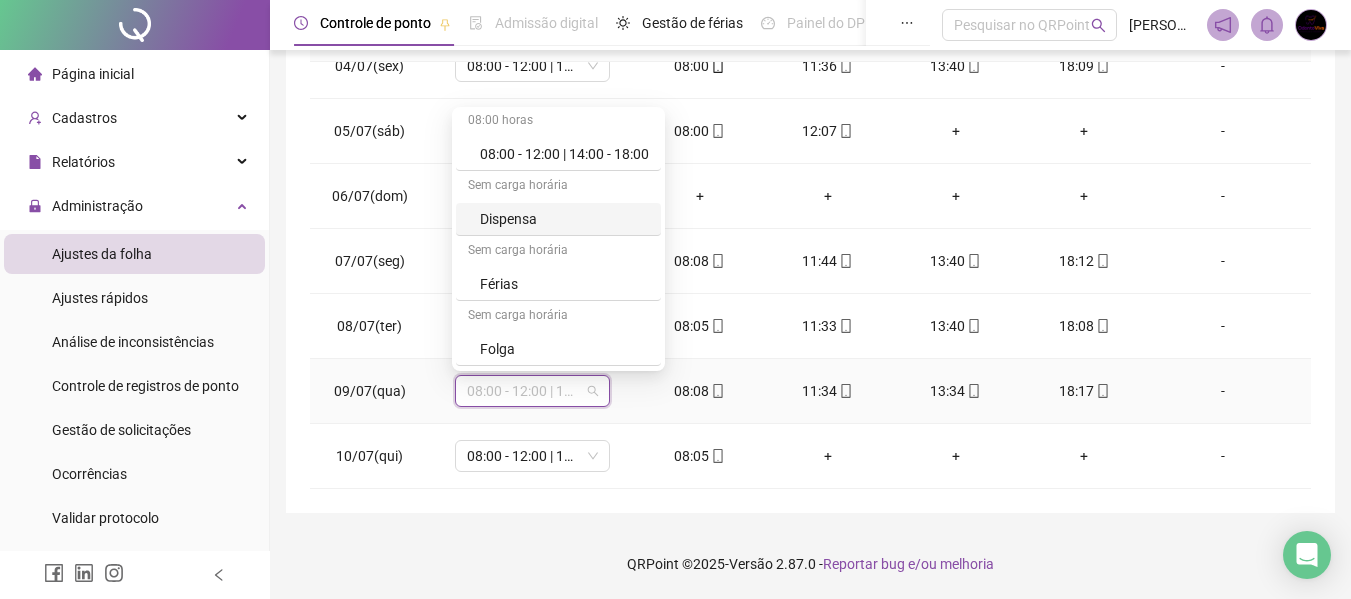 click on "Dispensa" at bounding box center (564, 219) 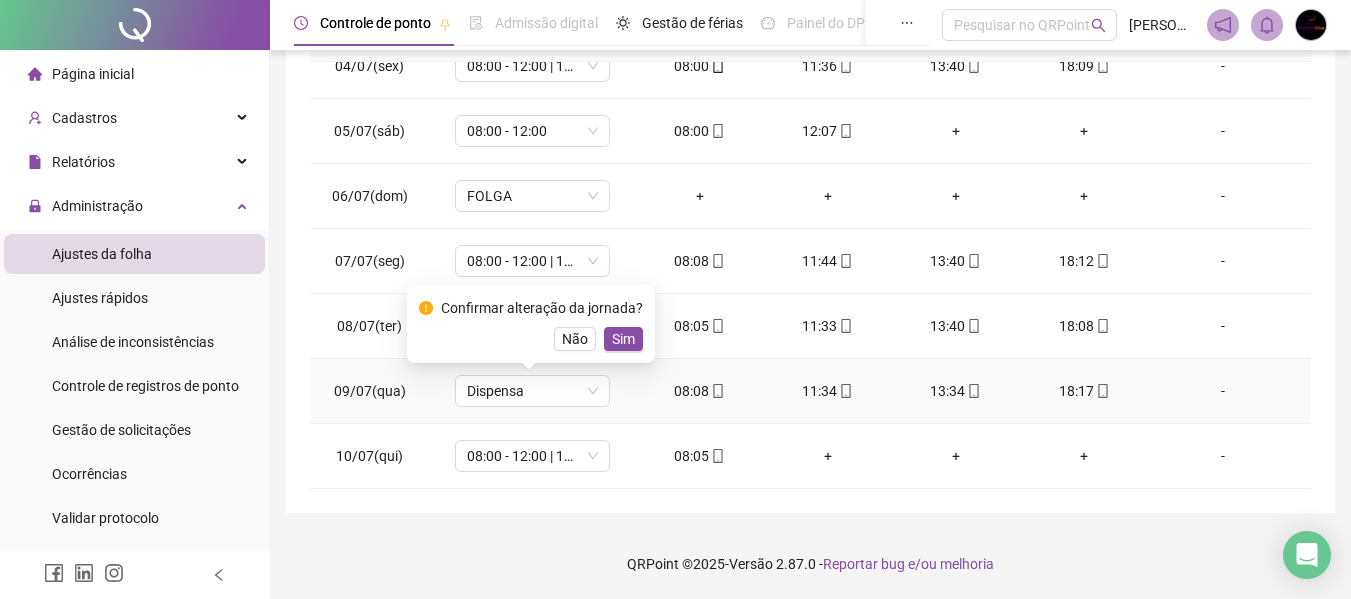 click on "Sim" at bounding box center [623, 339] 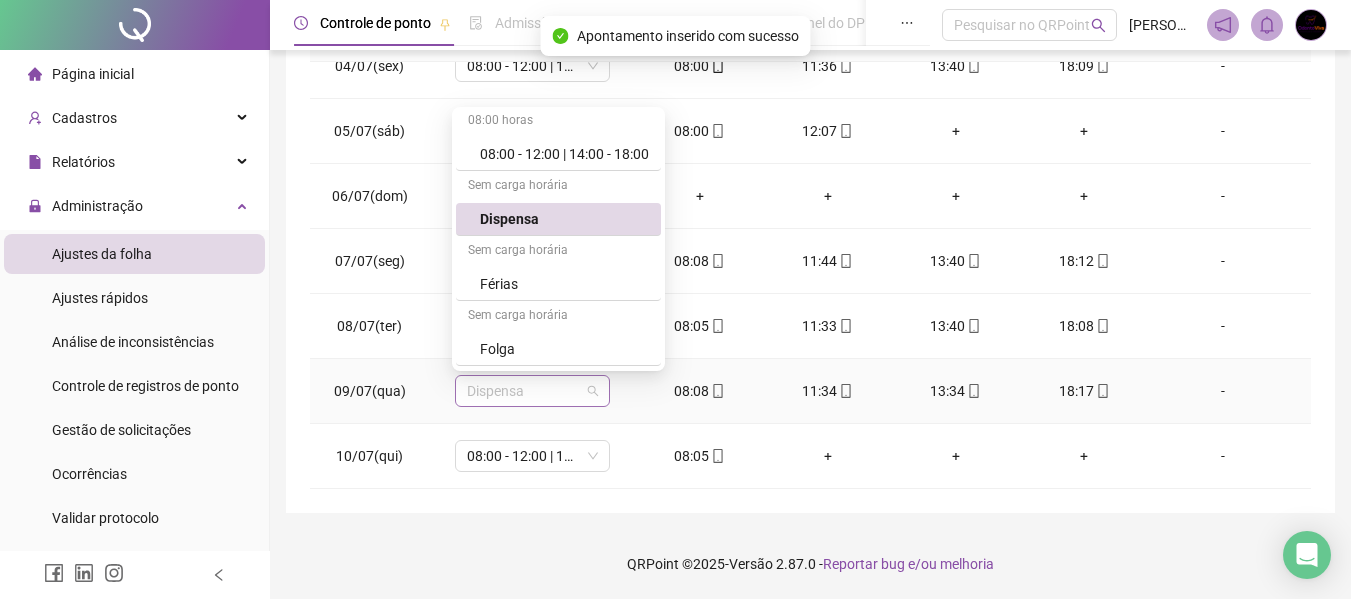 click on "Dispensa" at bounding box center (532, 391) 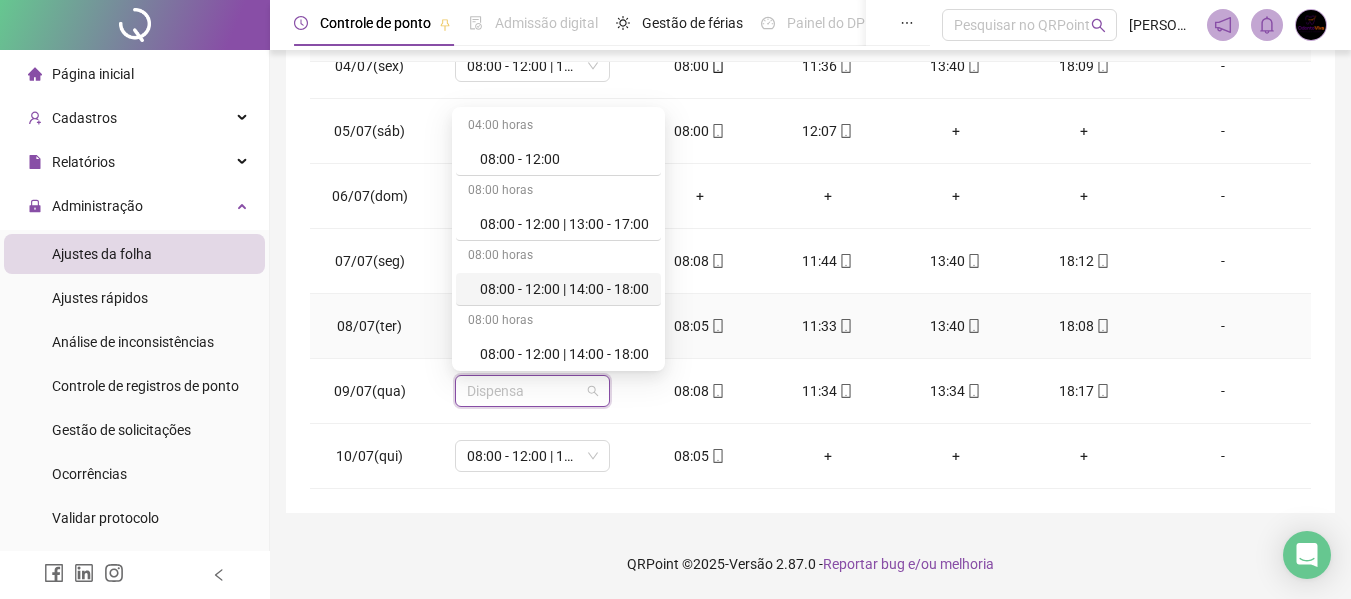 click on "11:33" at bounding box center [828, 326] 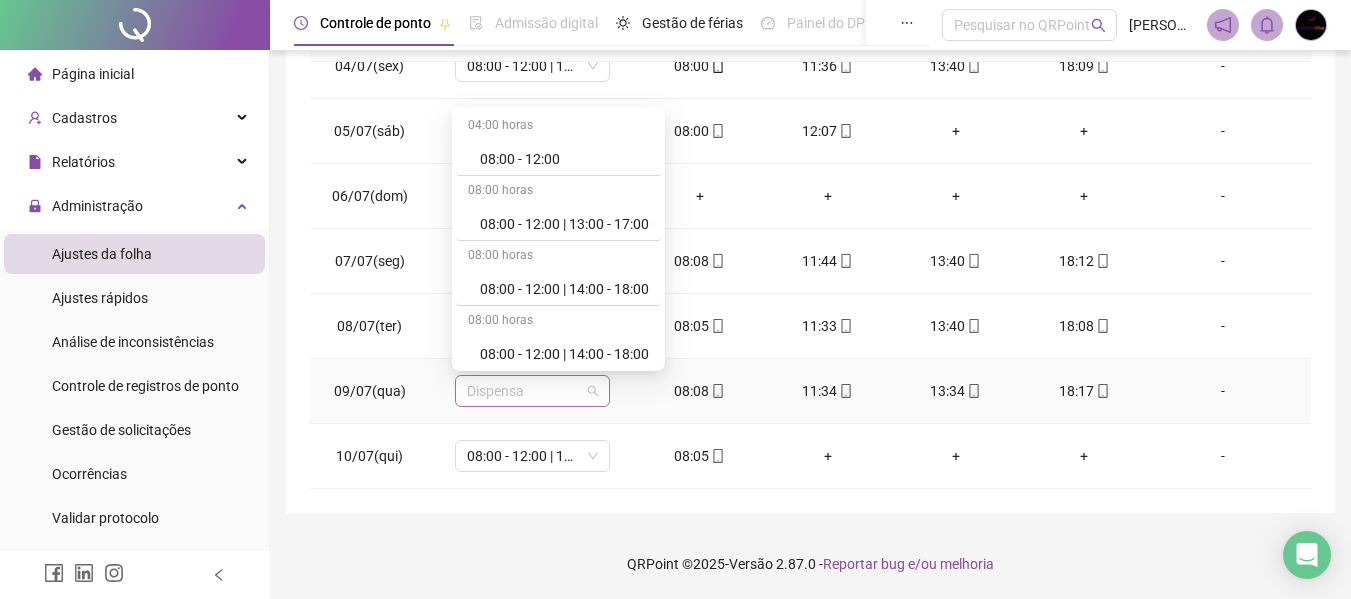 click on "Dispensa" at bounding box center (532, 391) 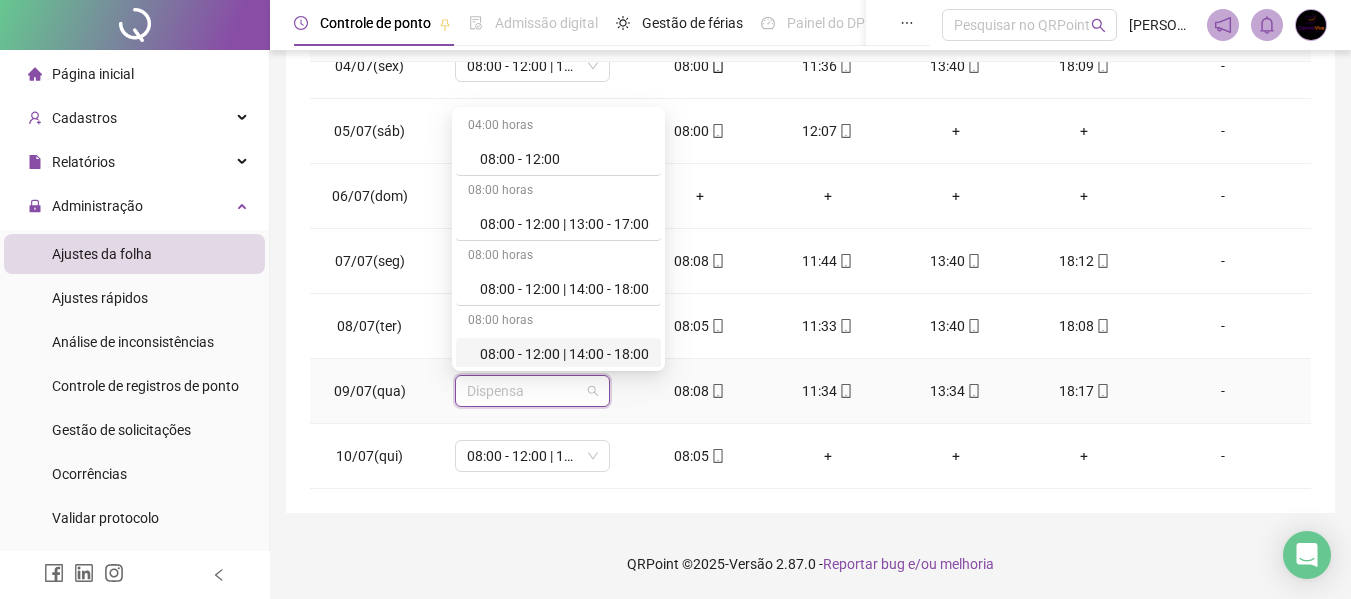click on "08:08" at bounding box center (700, 391) 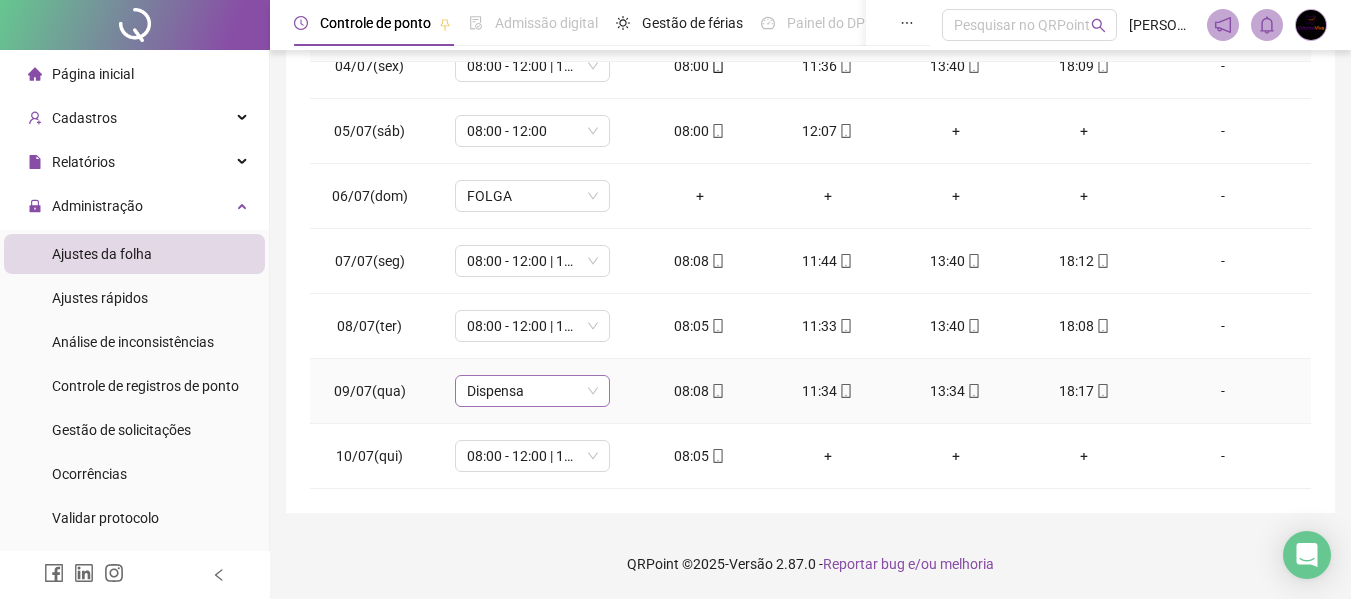 click on "Dispensa" at bounding box center (532, 391) 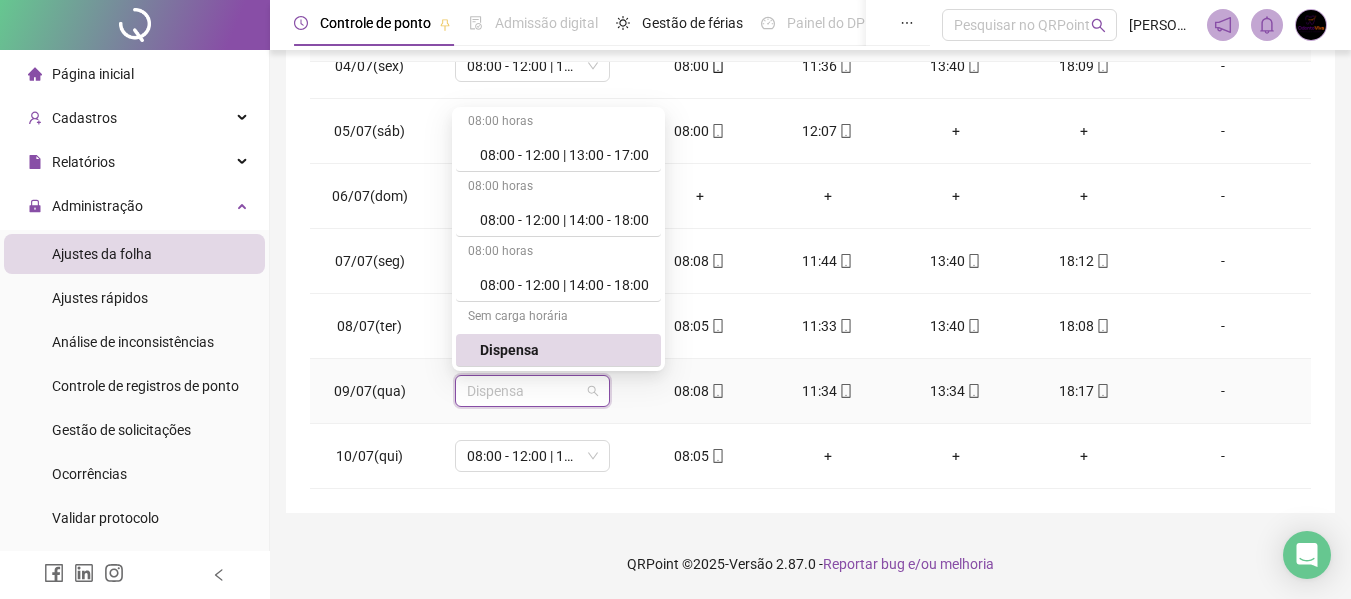 click on "Dispensa" at bounding box center [532, 391] 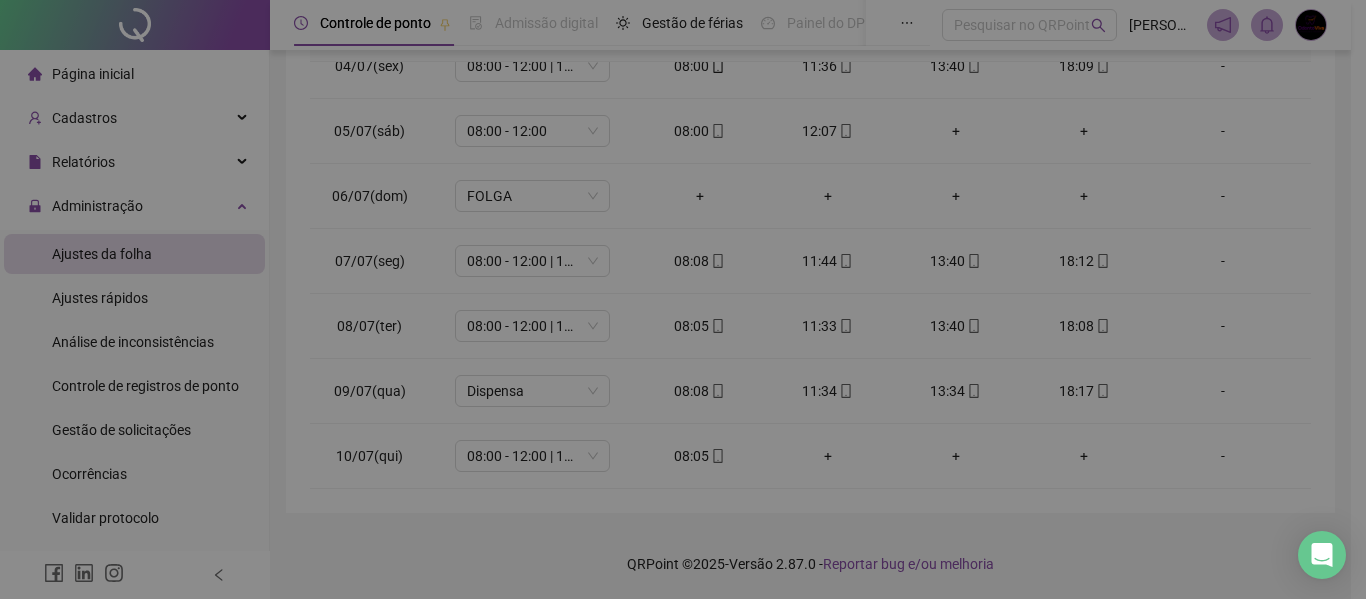 click on "Visualizar foto Ver localização" at bounding box center (843, 358) 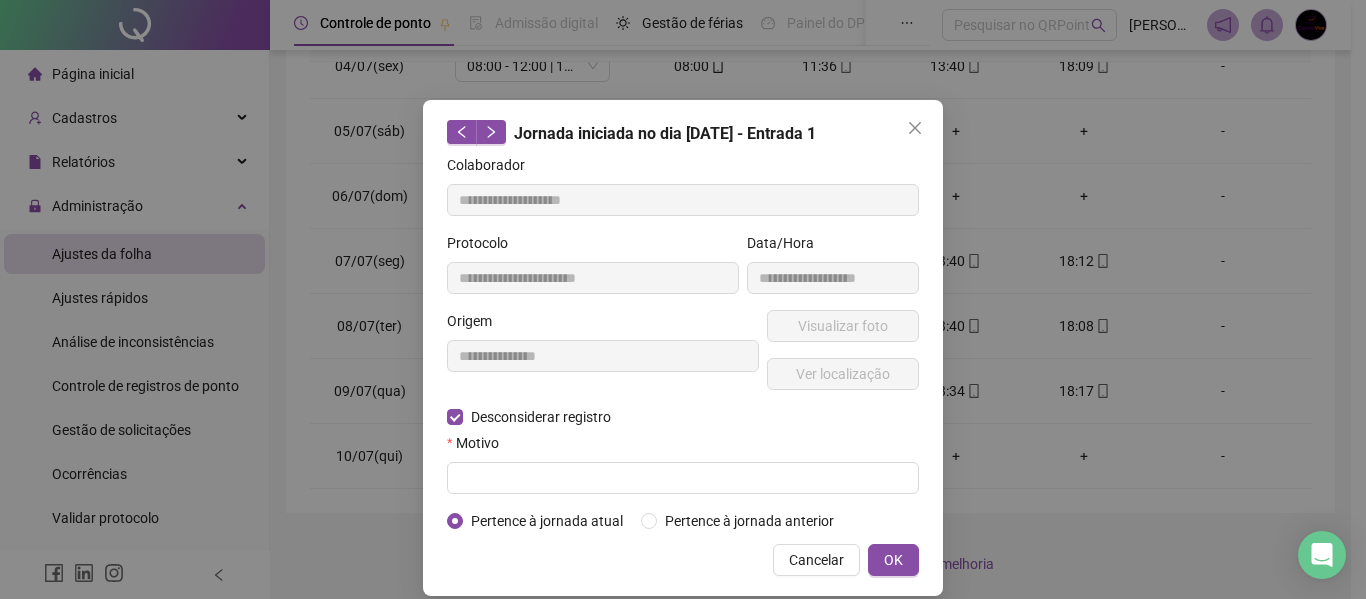 type on "**********" 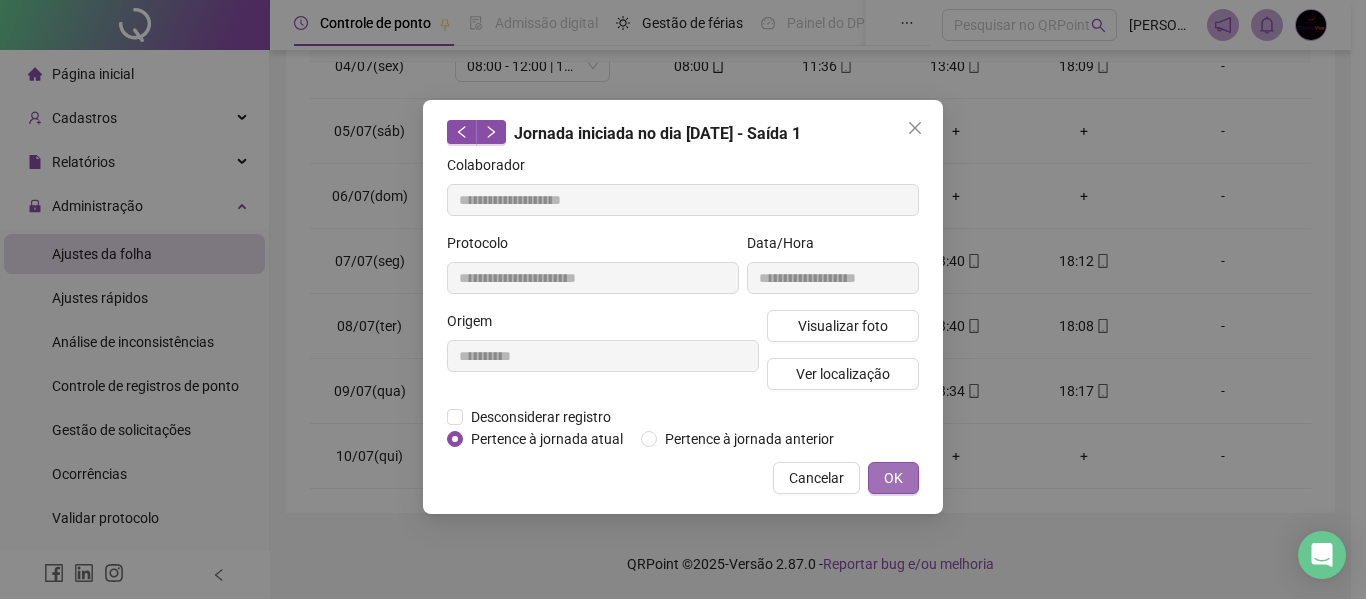click on "OK" at bounding box center (893, 478) 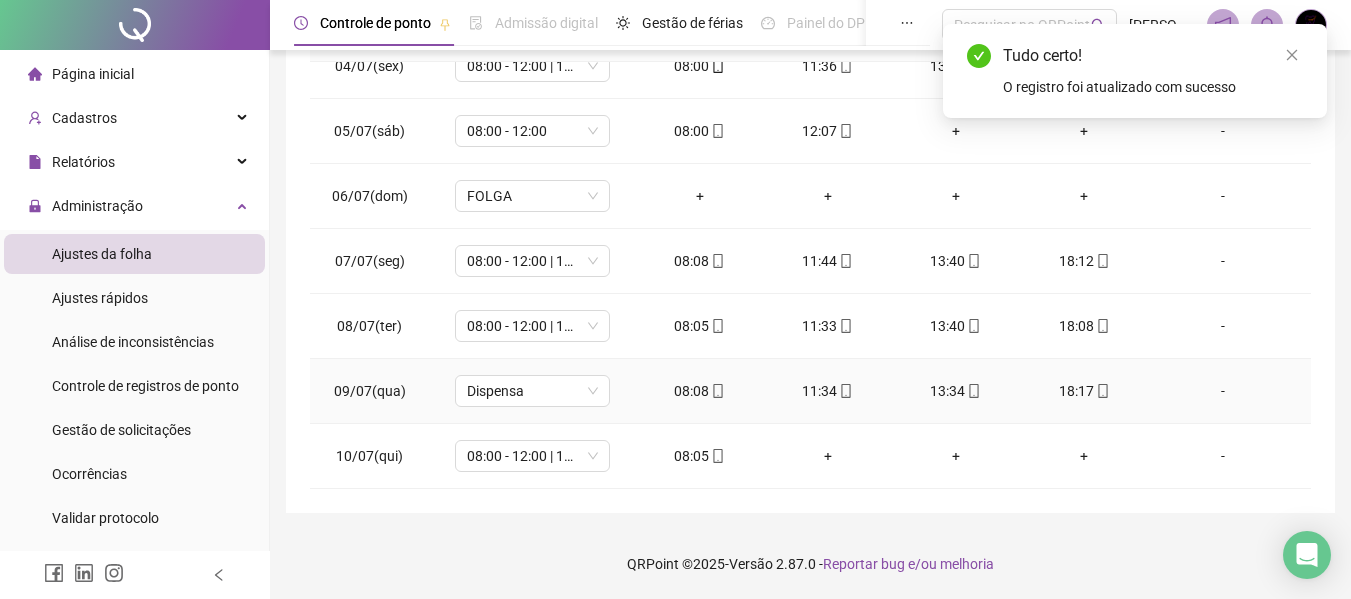 click on "-" at bounding box center [1223, 391] 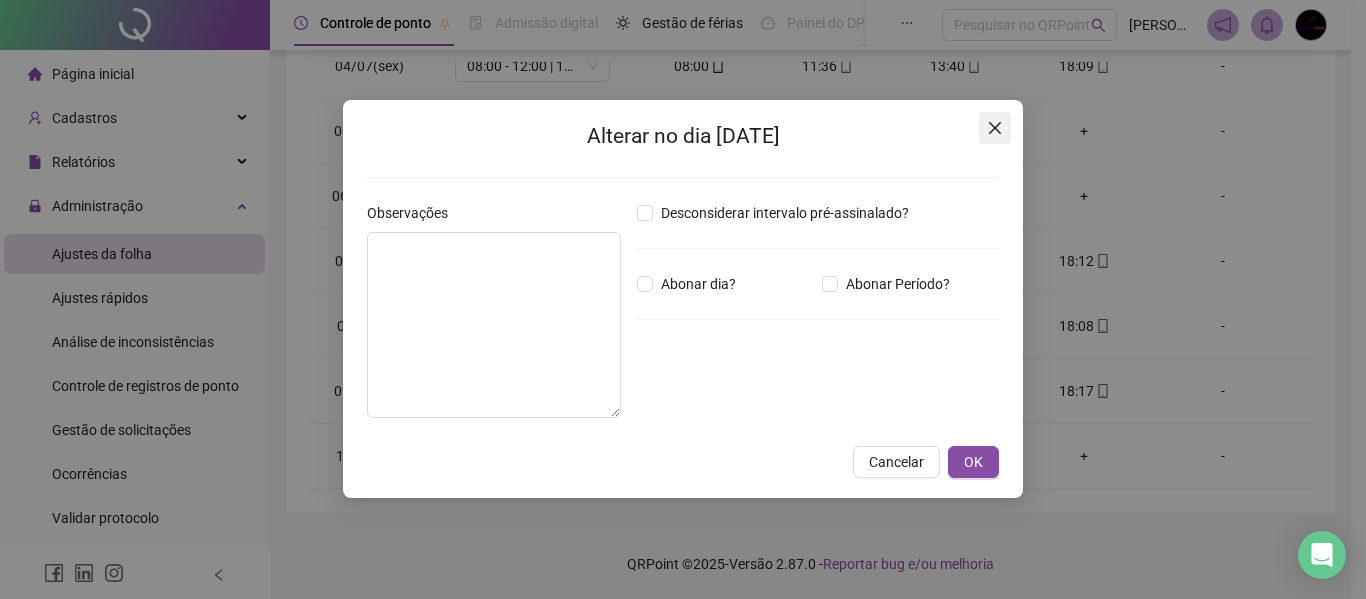 click 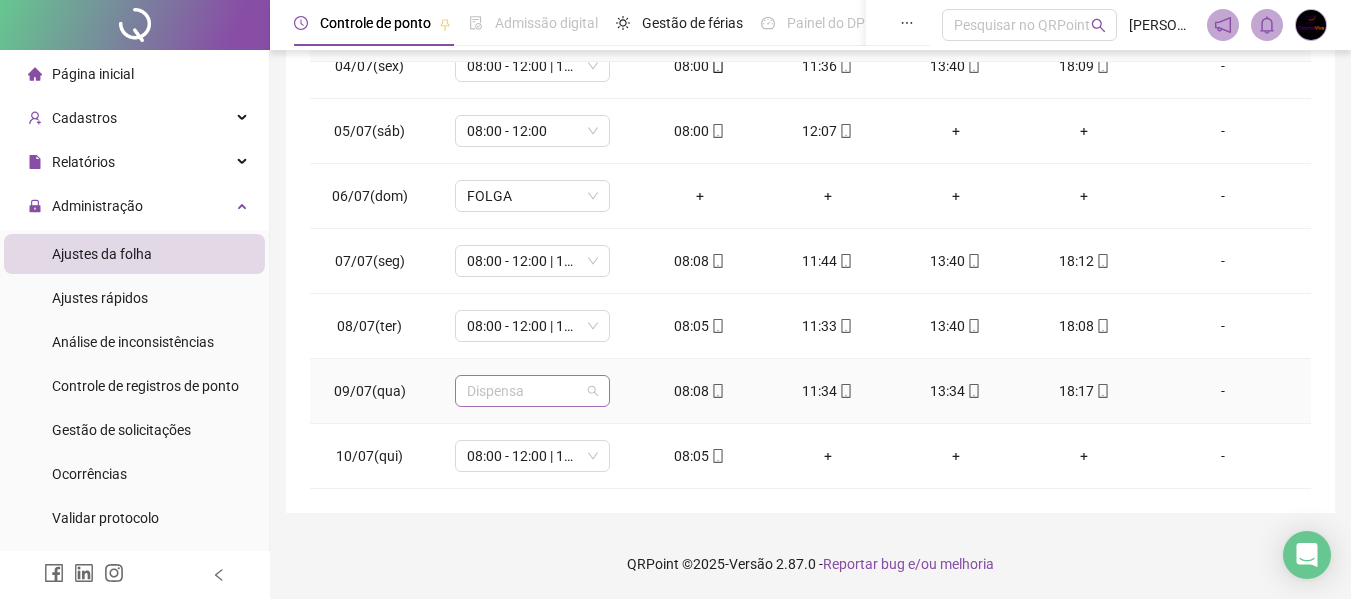 click on "Dispensa" at bounding box center (532, 391) 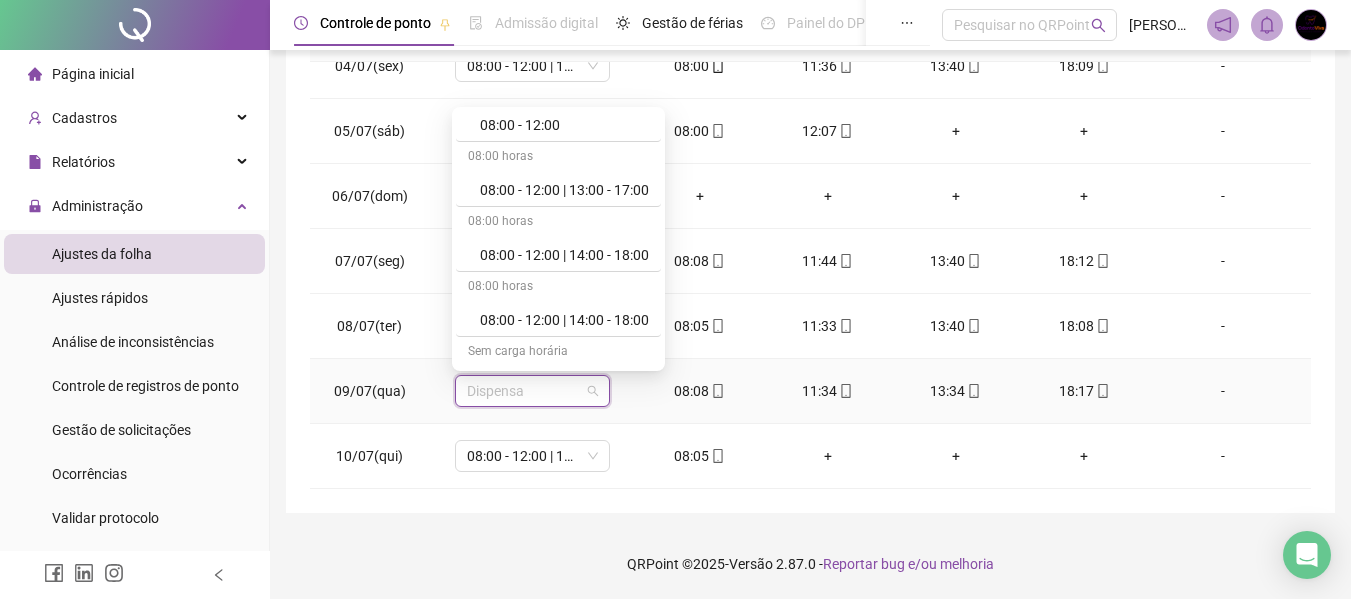 scroll, scrollTop: 29, scrollLeft: 0, axis: vertical 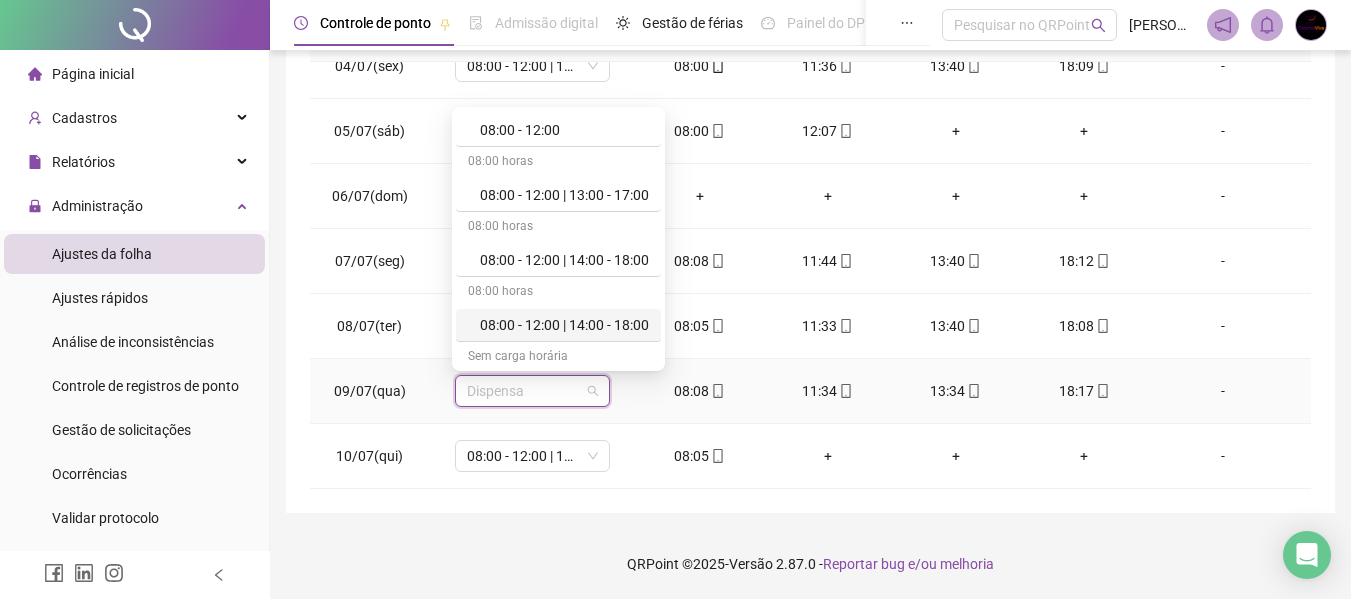 click on "08:00 - 12:00 | 14:00 - 18:00" at bounding box center (564, 325) 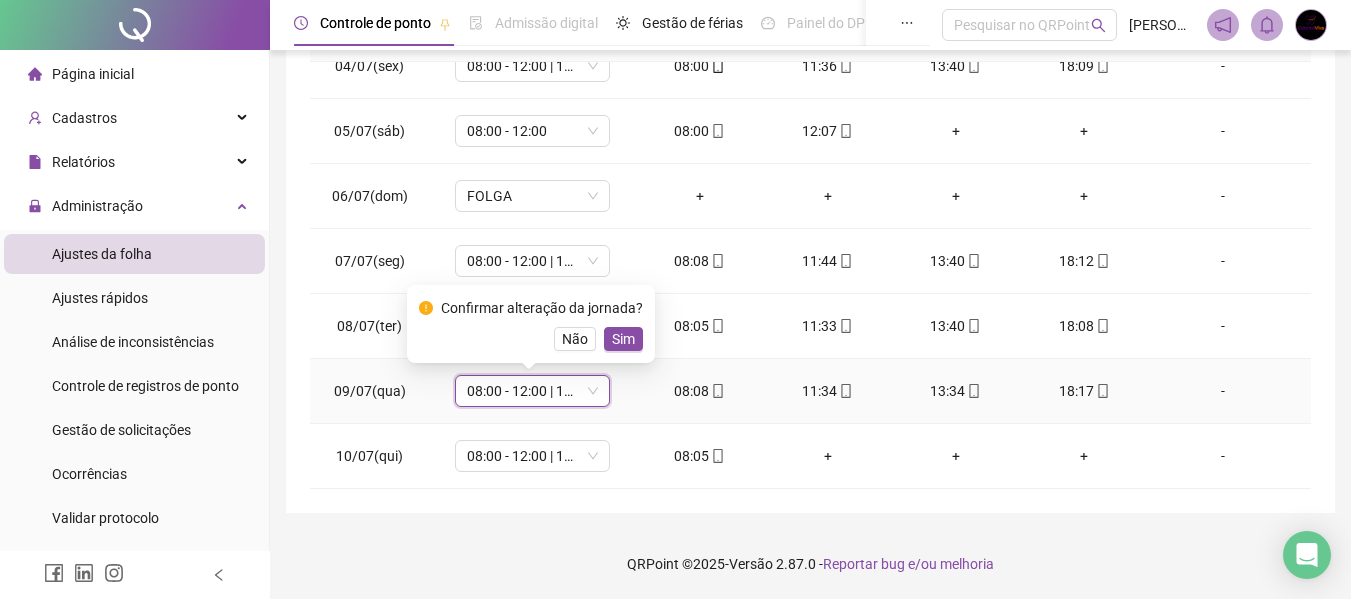 click on "Não" at bounding box center (575, 339) 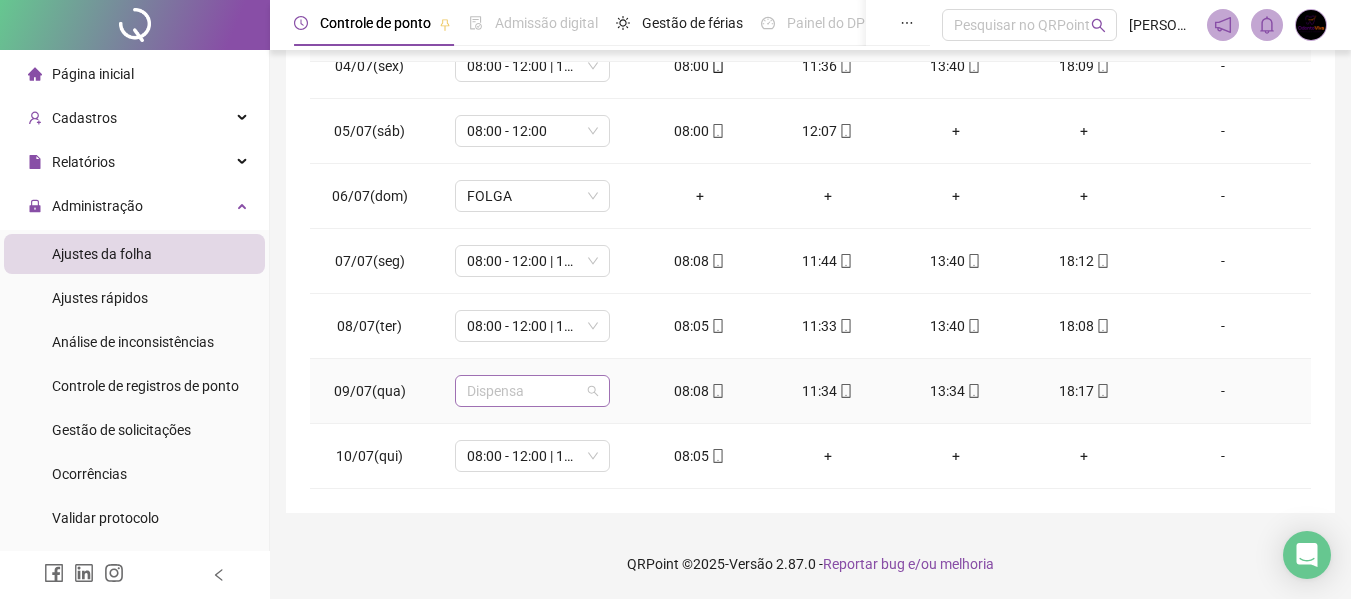 click on "Dispensa" at bounding box center [532, 391] 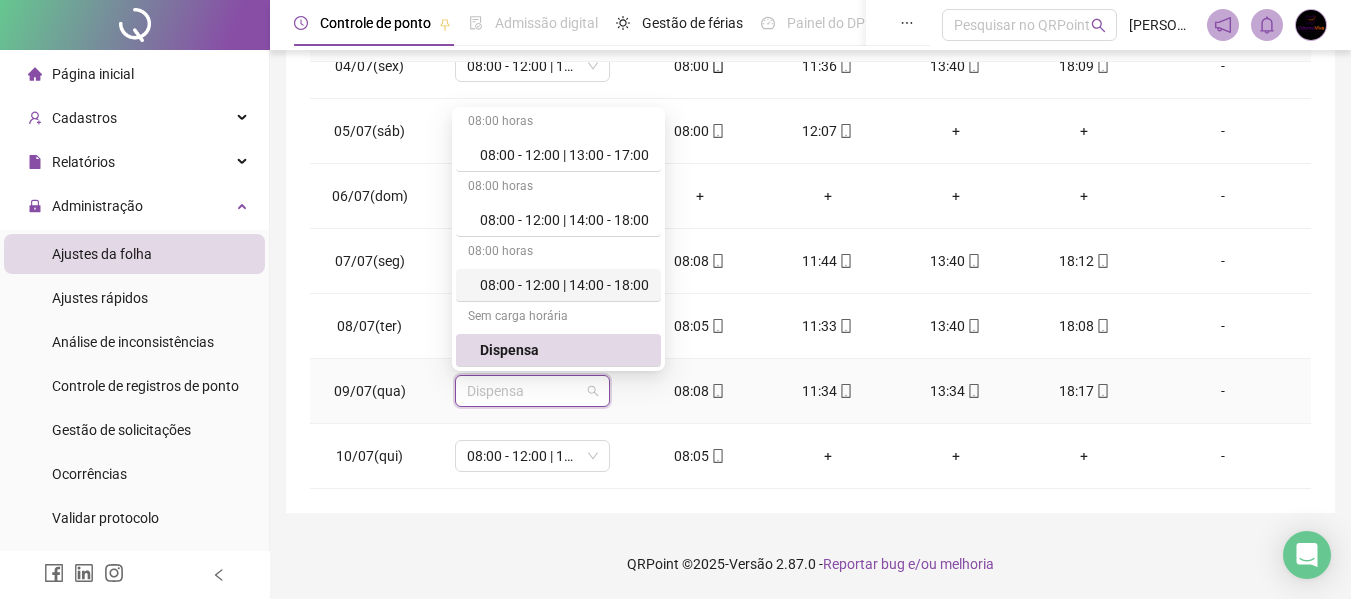 click on "08:00 - 12:00 | 14:00 - 18:00" at bounding box center (564, 285) 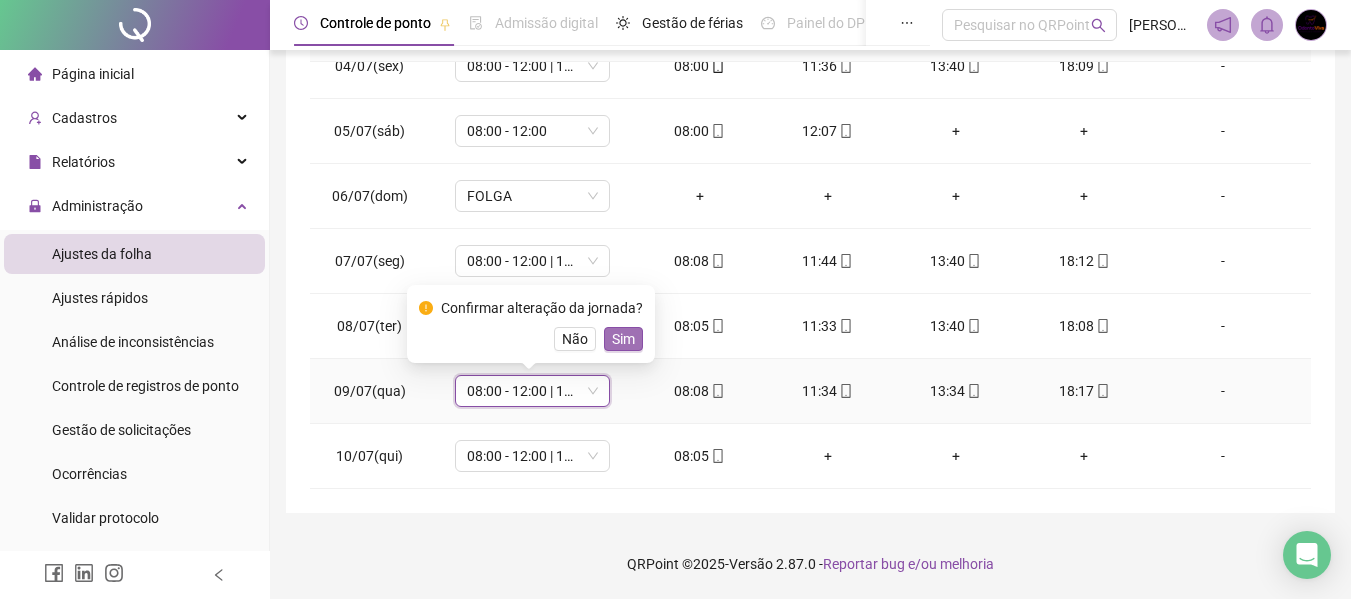 click on "Sim" at bounding box center (623, 339) 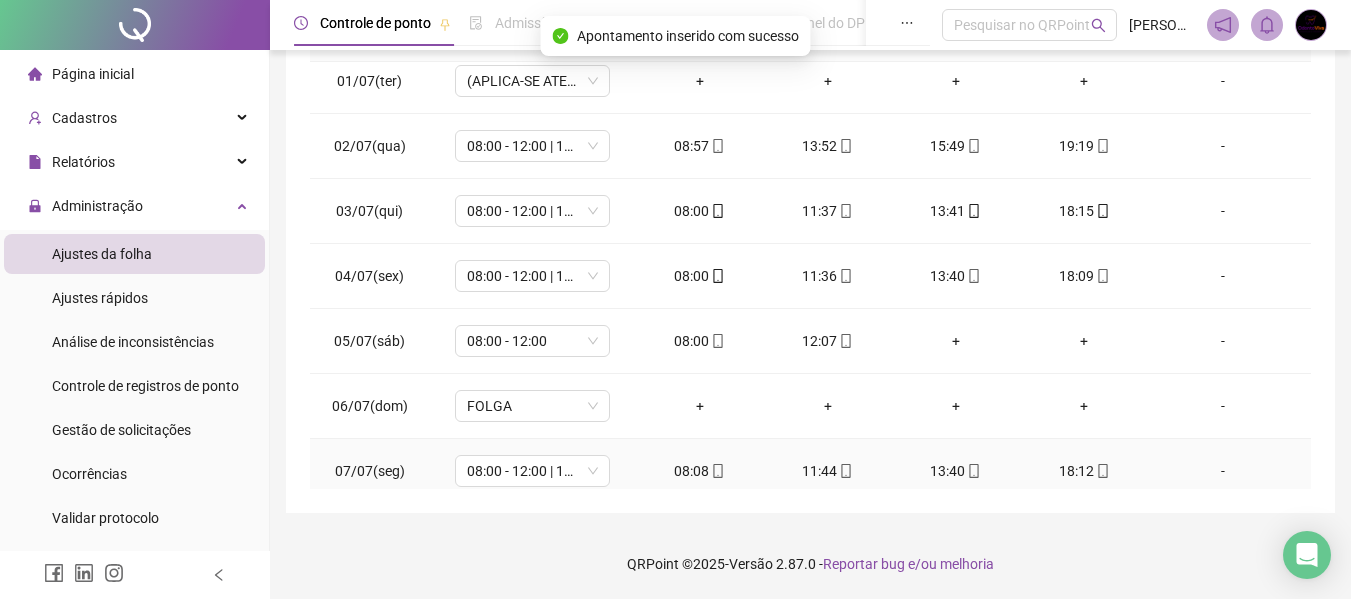 scroll, scrollTop: 0, scrollLeft: 0, axis: both 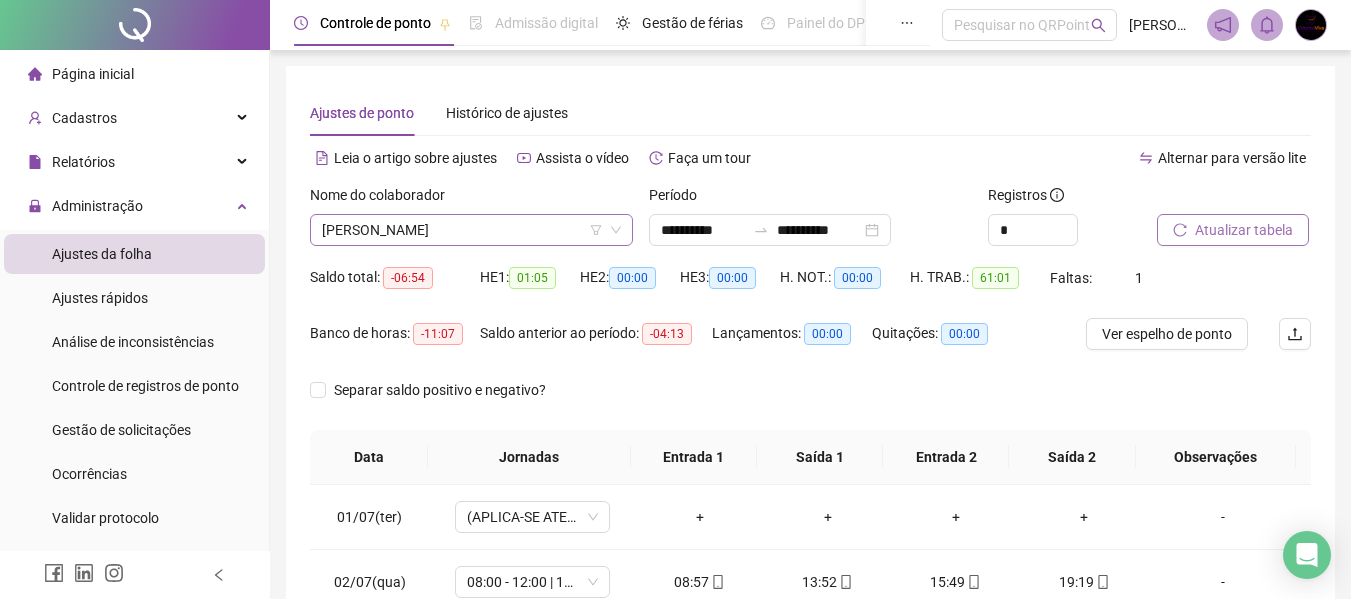 click on "[PERSON_NAME]" at bounding box center (471, 230) 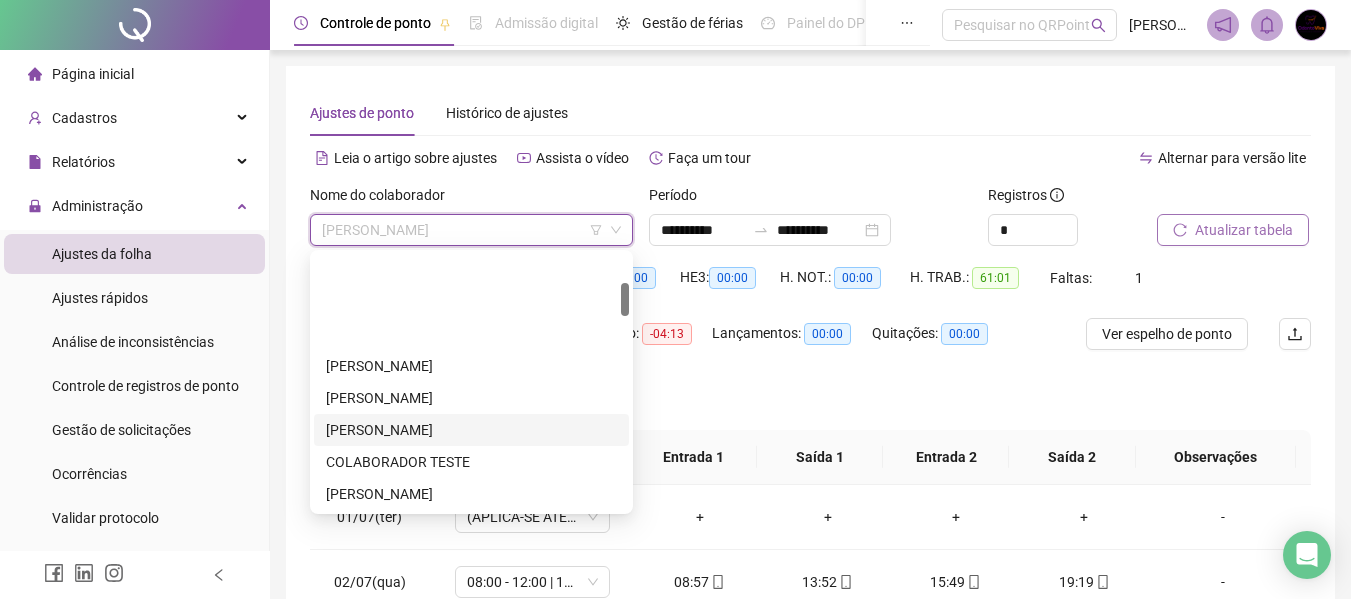 scroll, scrollTop: 228, scrollLeft: 0, axis: vertical 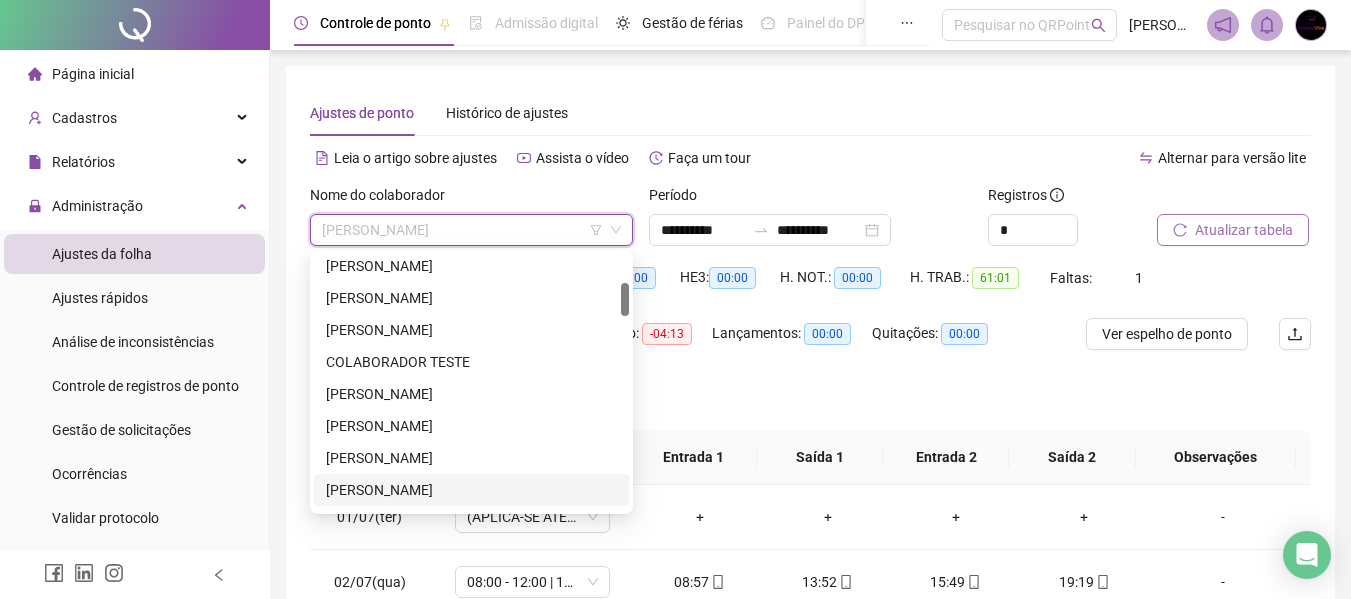 click on "[PERSON_NAME]" at bounding box center [471, 490] 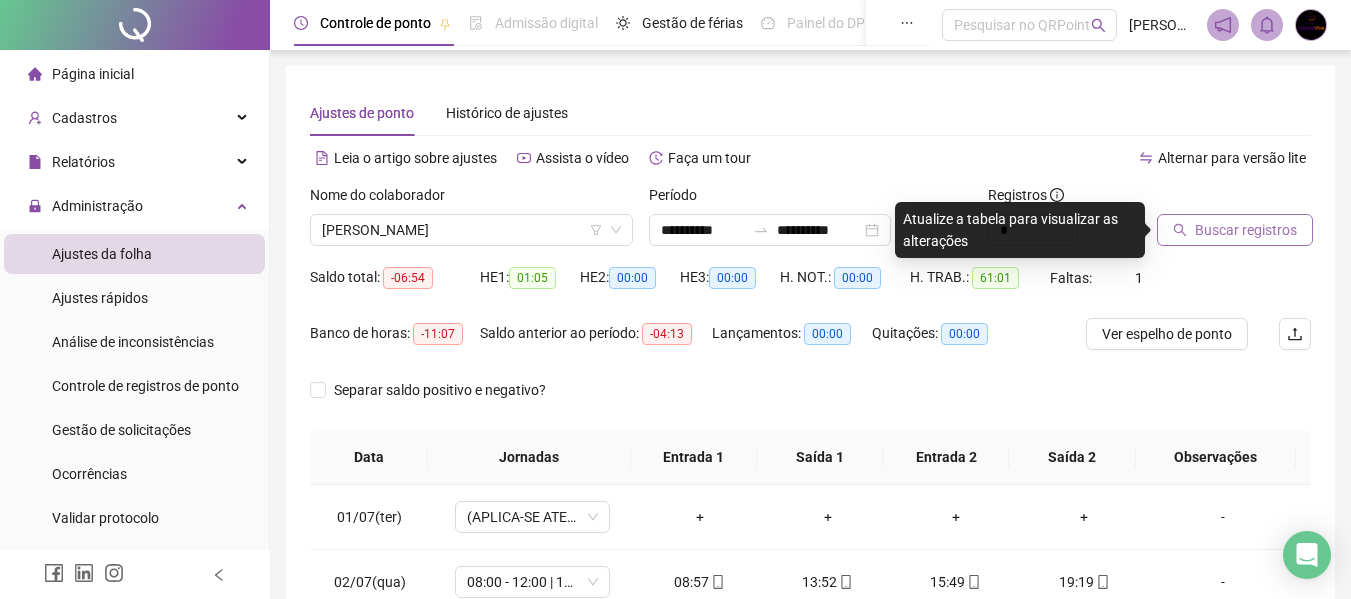click on "Buscar registros" at bounding box center (1246, 230) 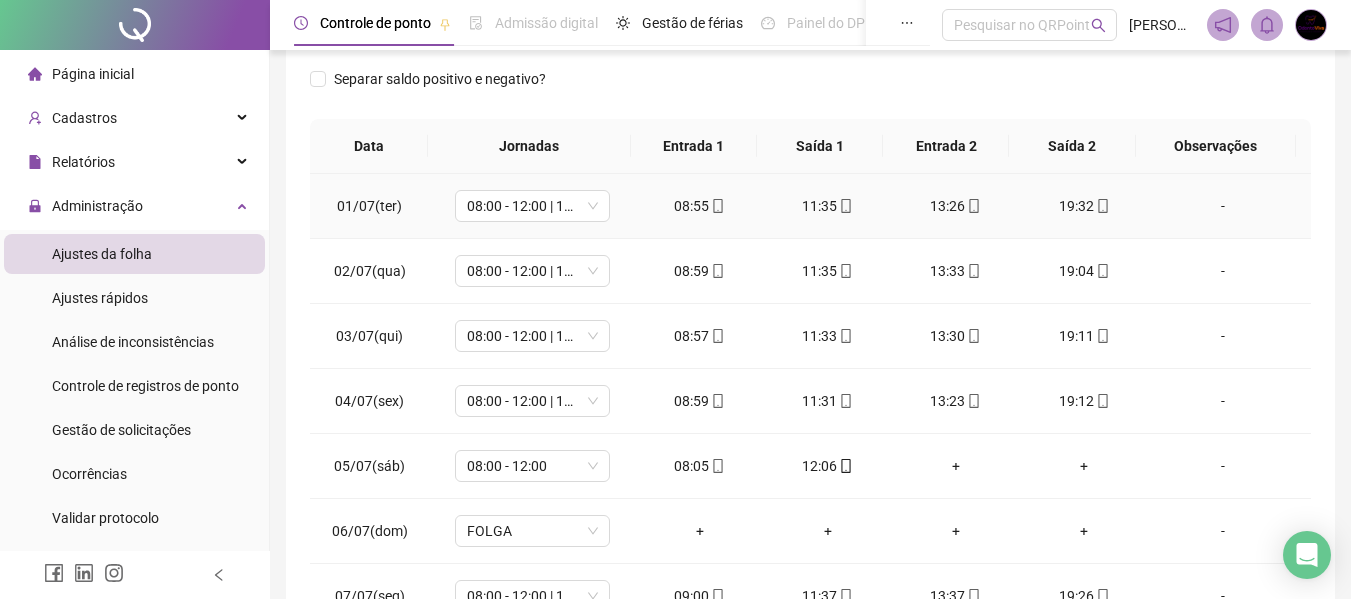 scroll, scrollTop: 423, scrollLeft: 0, axis: vertical 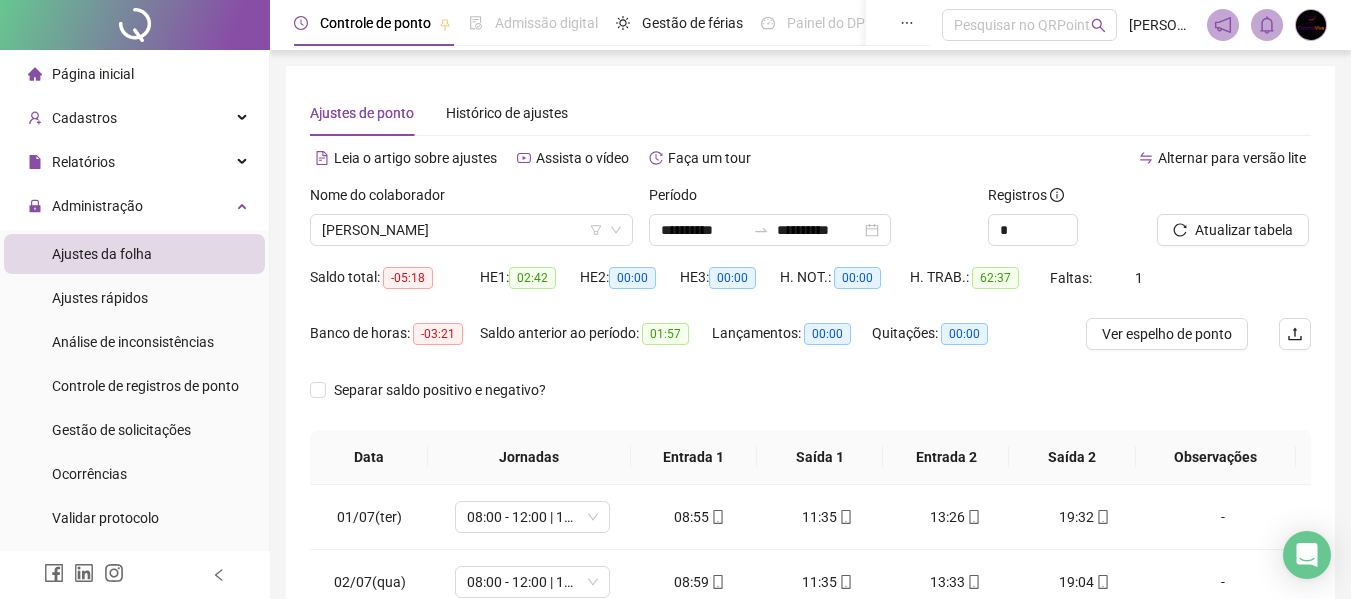 drag, startPoint x: 470, startPoint y: 231, endPoint x: 477, endPoint y: 246, distance: 16.552946 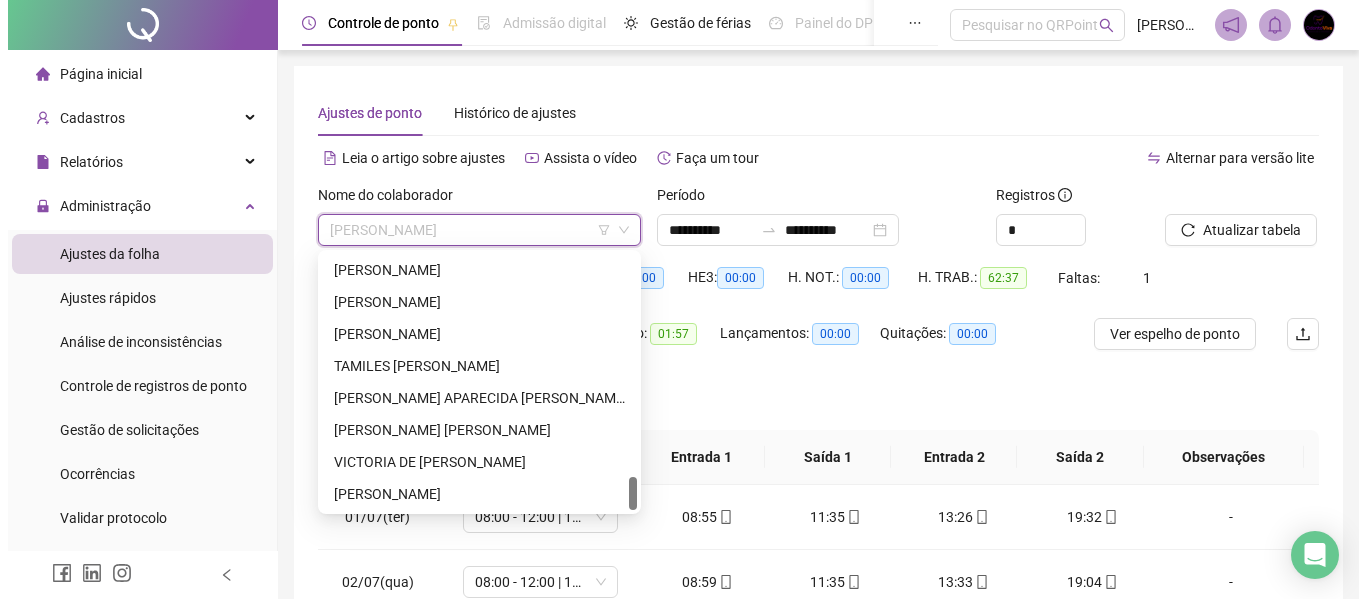 scroll, scrollTop: 1628, scrollLeft: 0, axis: vertical 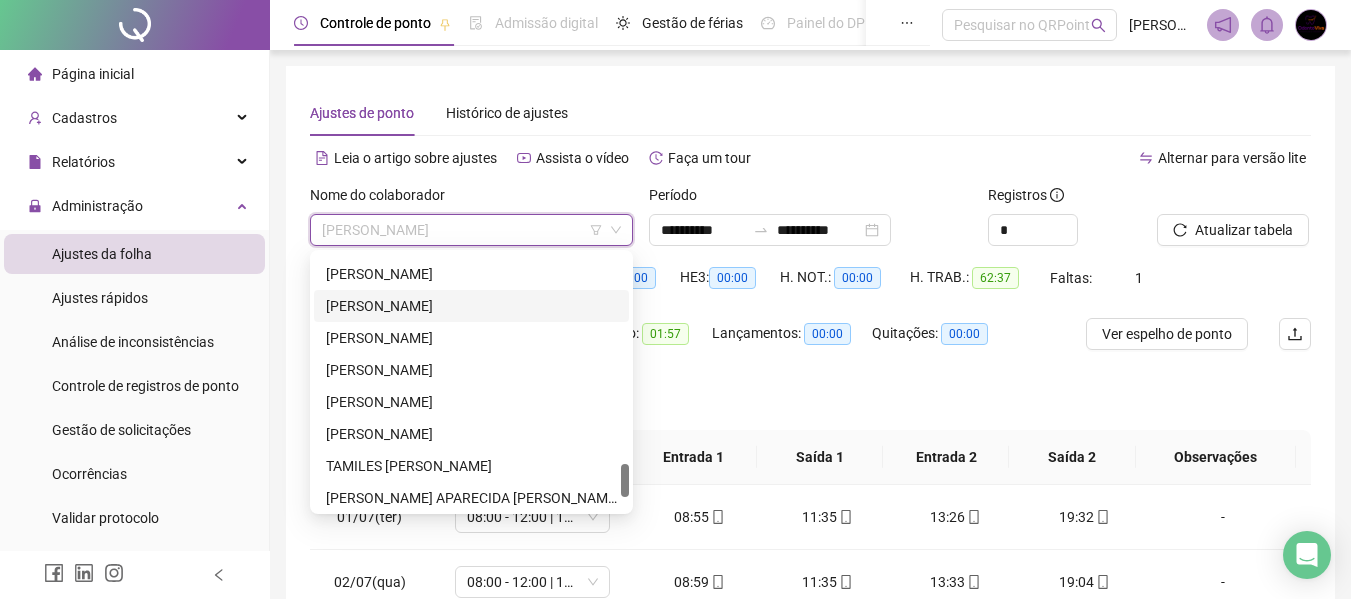 click on "[PERSON_NAME]" at bounding box center (471, 306) 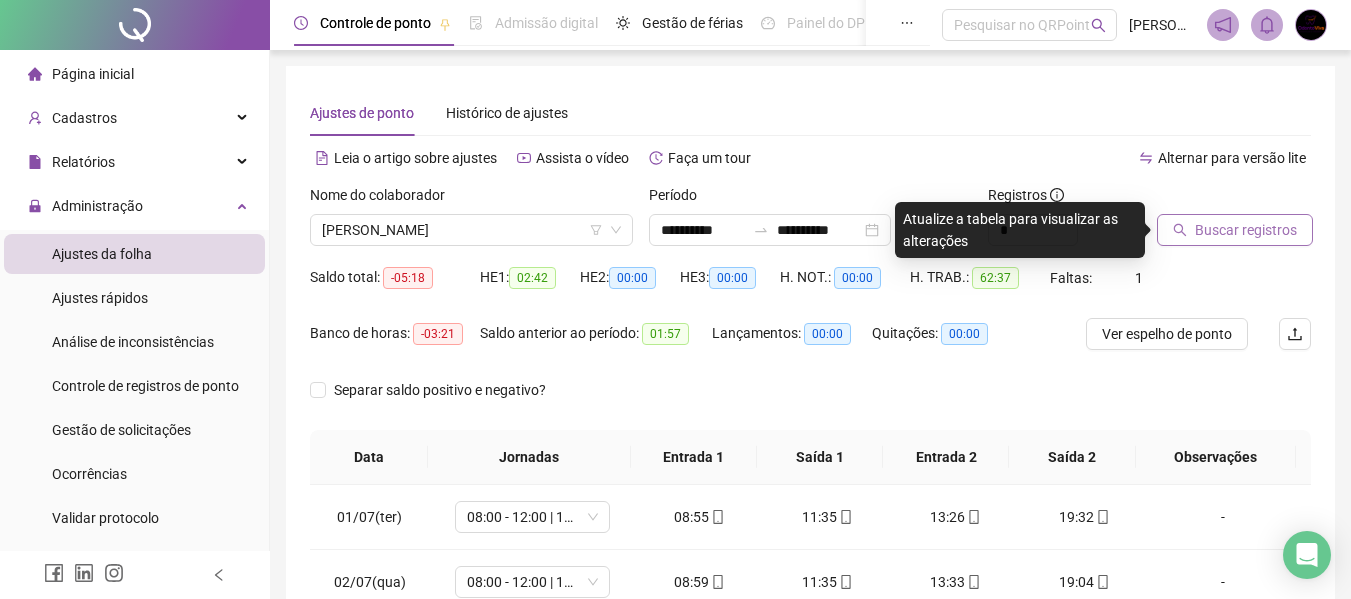 click on "Buscar registros" at bounding box center (1246, 230) 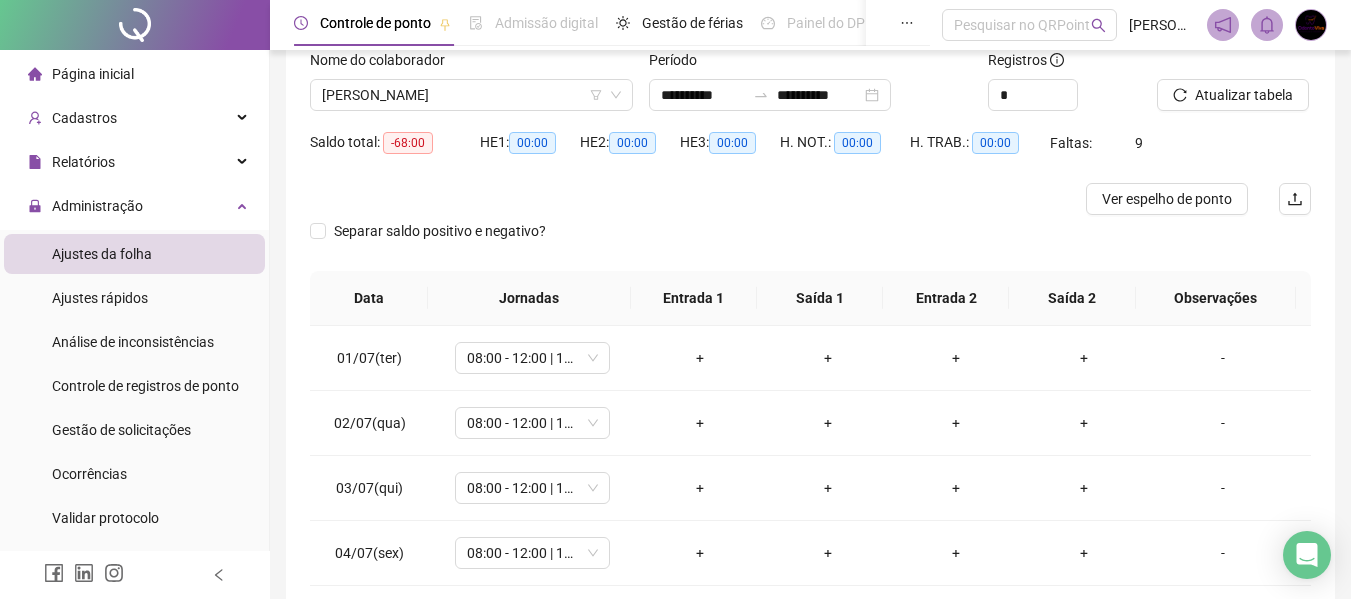 scroll, scrollTop: 399, scrollLeft: 0, axis: vertical 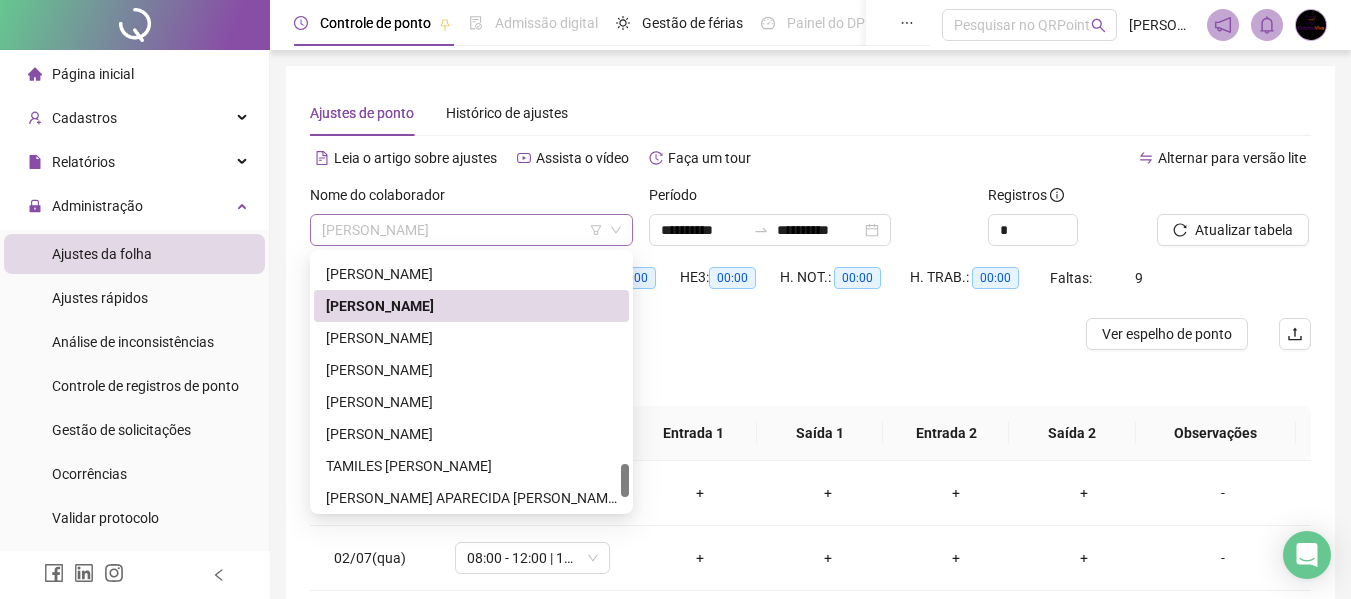 click on "[PERSON_NAME]" at bounding box center [471, 230] 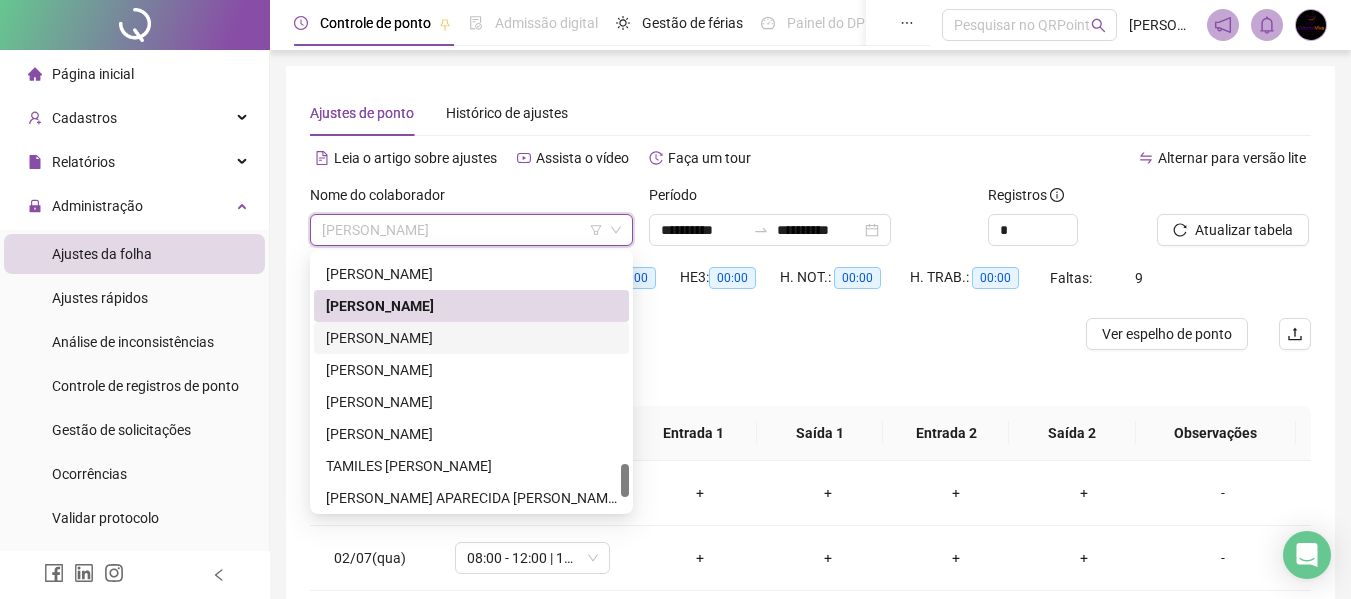 drag, startPoint x: 422, startPoint y: 332, endPoint x: 762, endPoint y: 317, distance: 340.33072 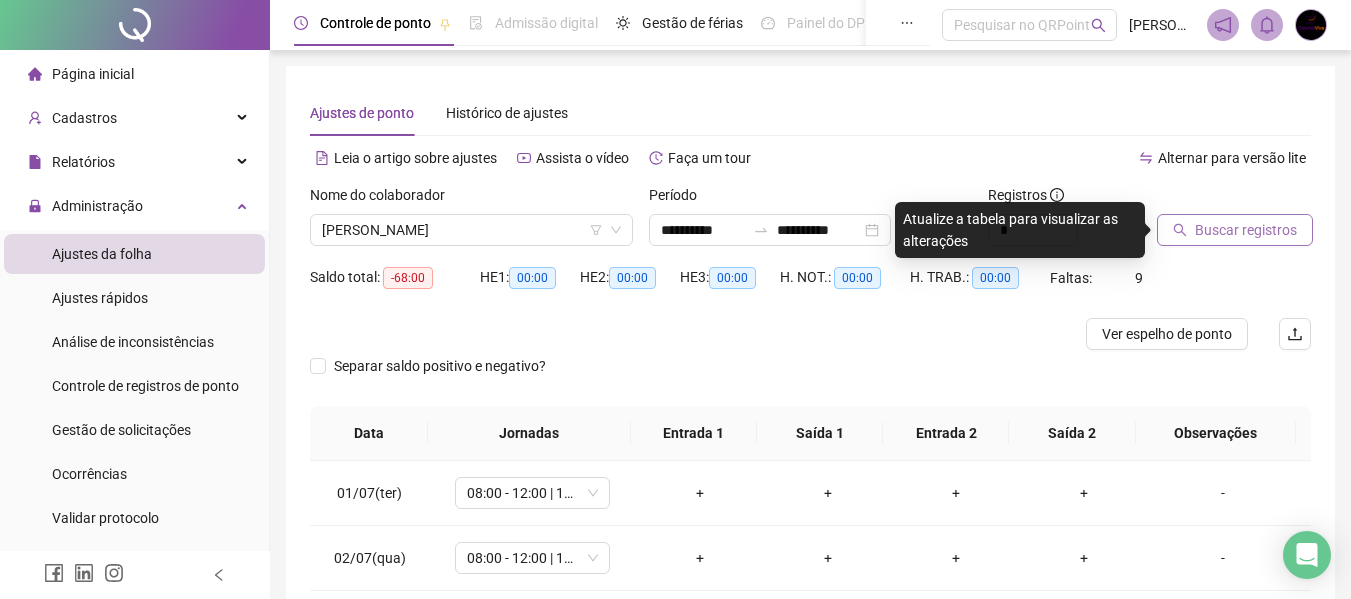 click on "Buscar registros" at bounding box center (1246, 230) 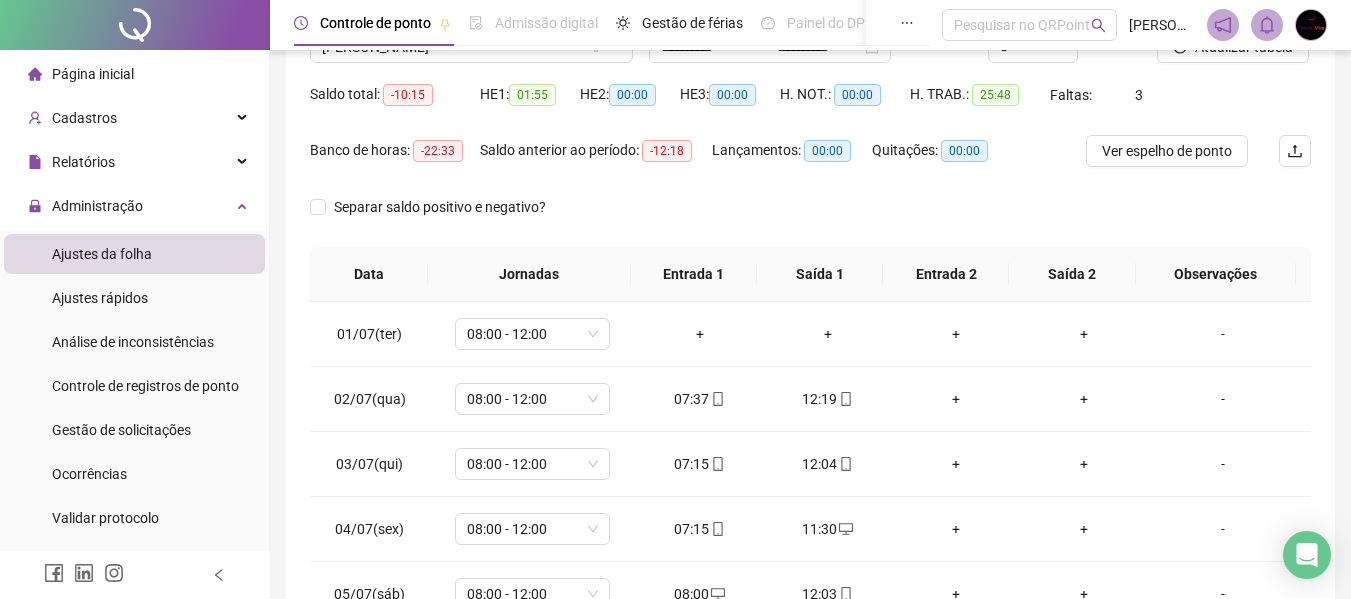 scroll, scrollTop: 423, scrollLeft: 0, axis: vertical 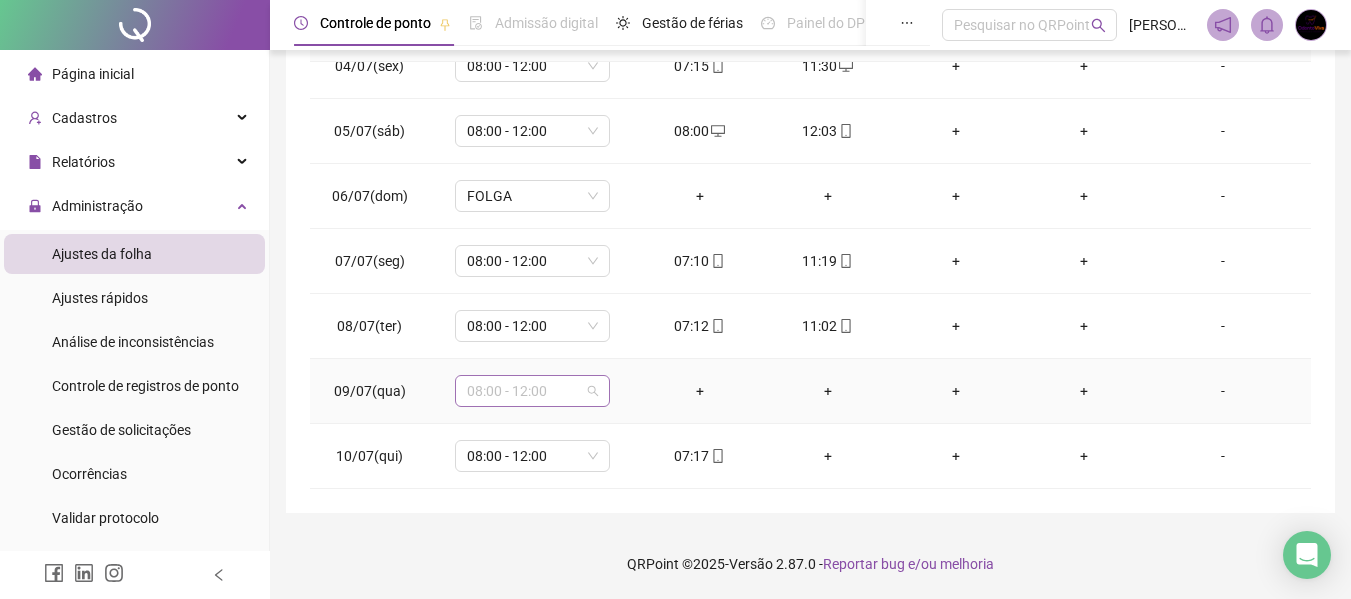 click on "08:00 - 12:00" at bounding box center [532, 391] 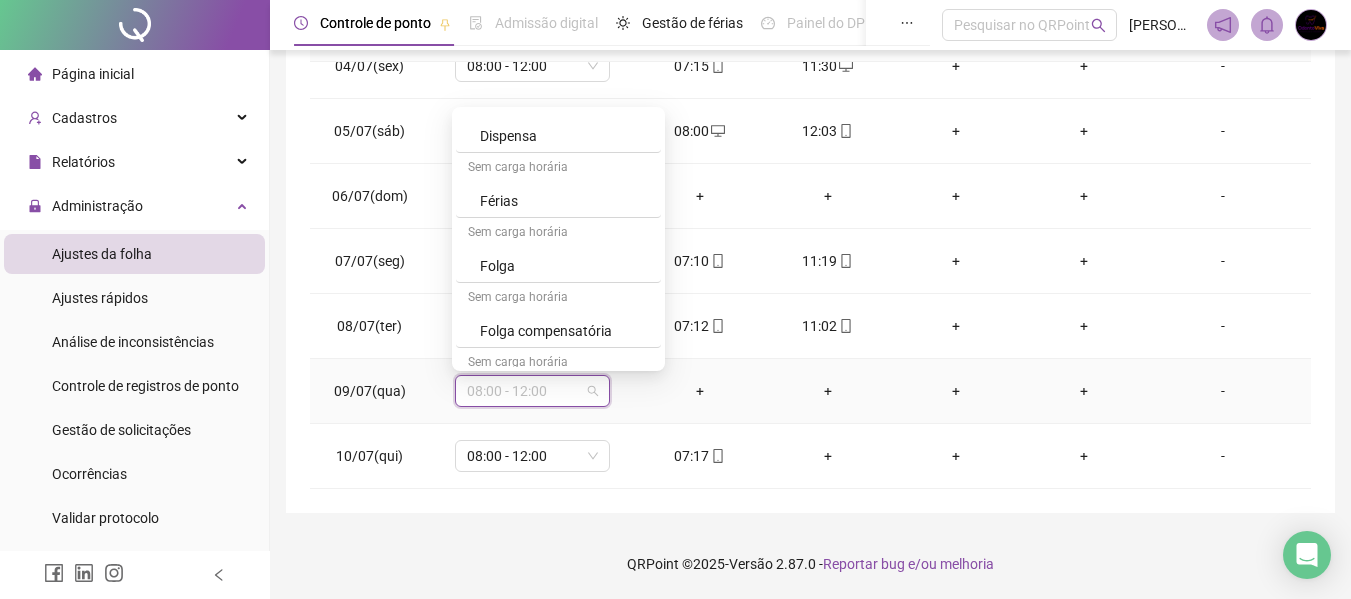 scroll, scrollTop: 300, scrollLeft: 0, axis: vertical 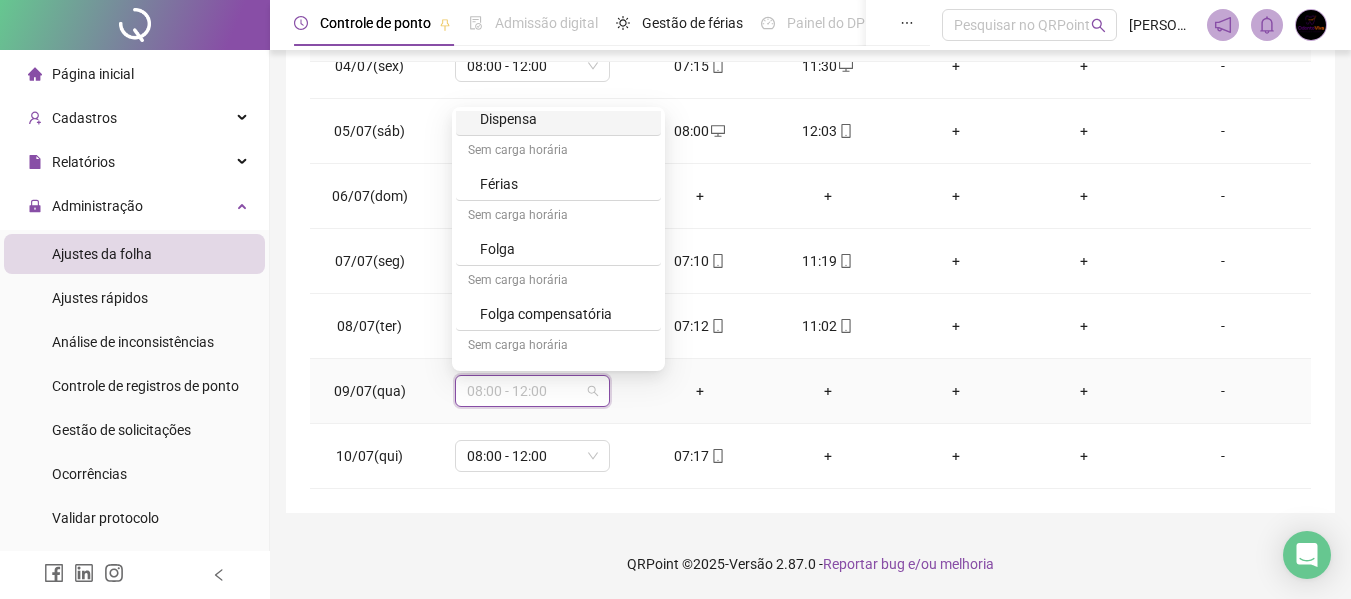 click on "Dispensa" at bounding box center [564, 119] 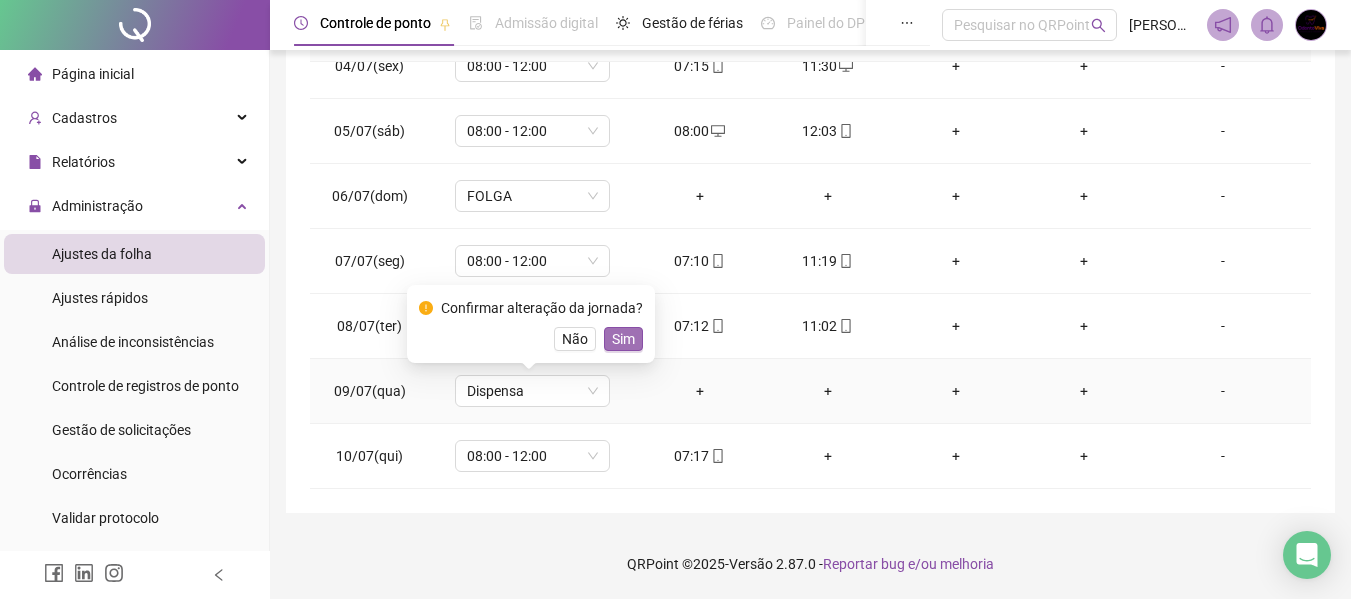 click on "Sim" at bounding box center [623, 339] 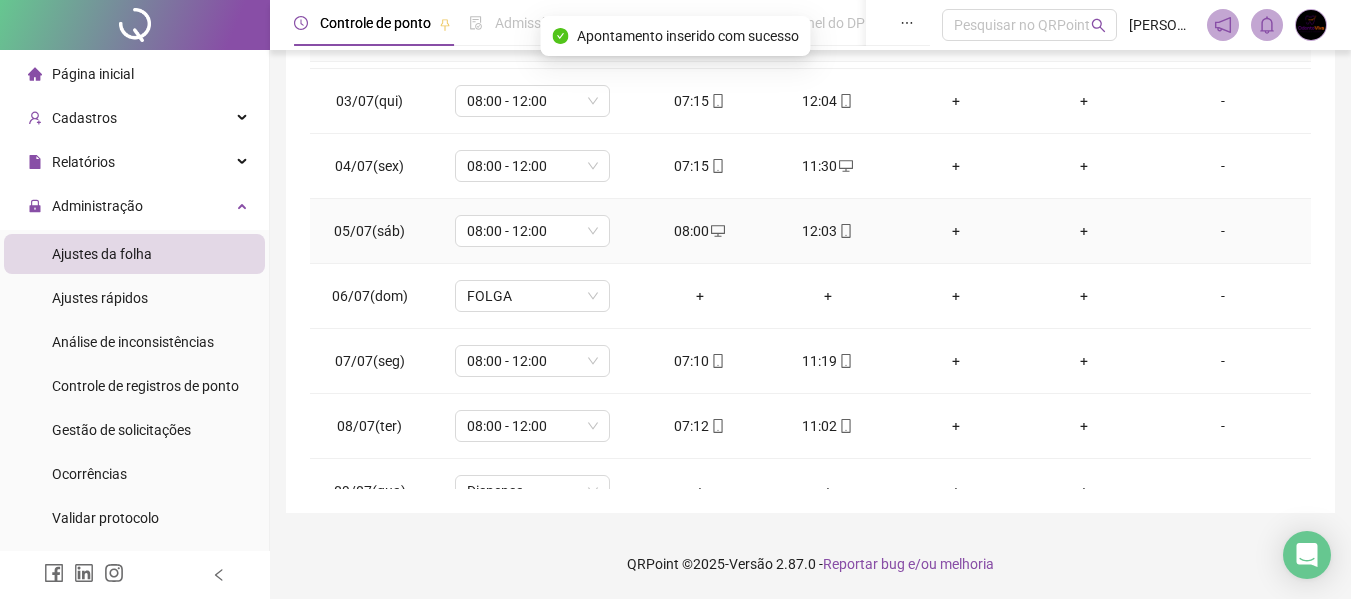 scroll, scrollTop: 0, scrollLeft: 0, axis: both 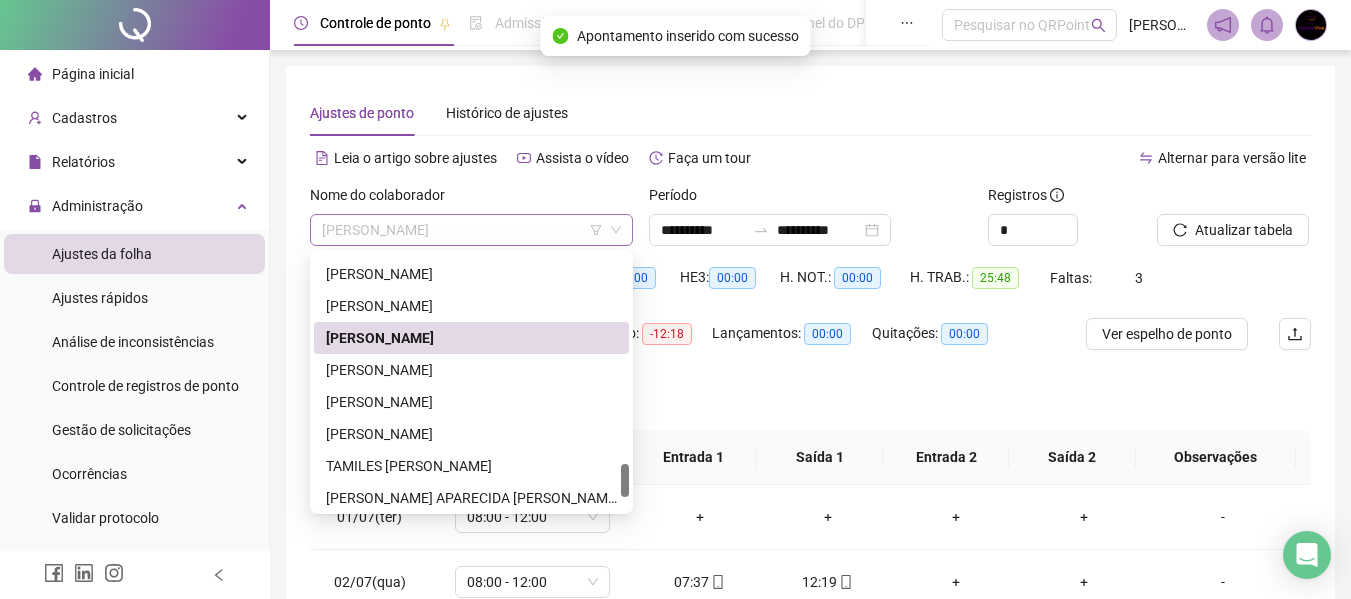 click on "[PERSON_NAME]" at bounding box center (471, 230) 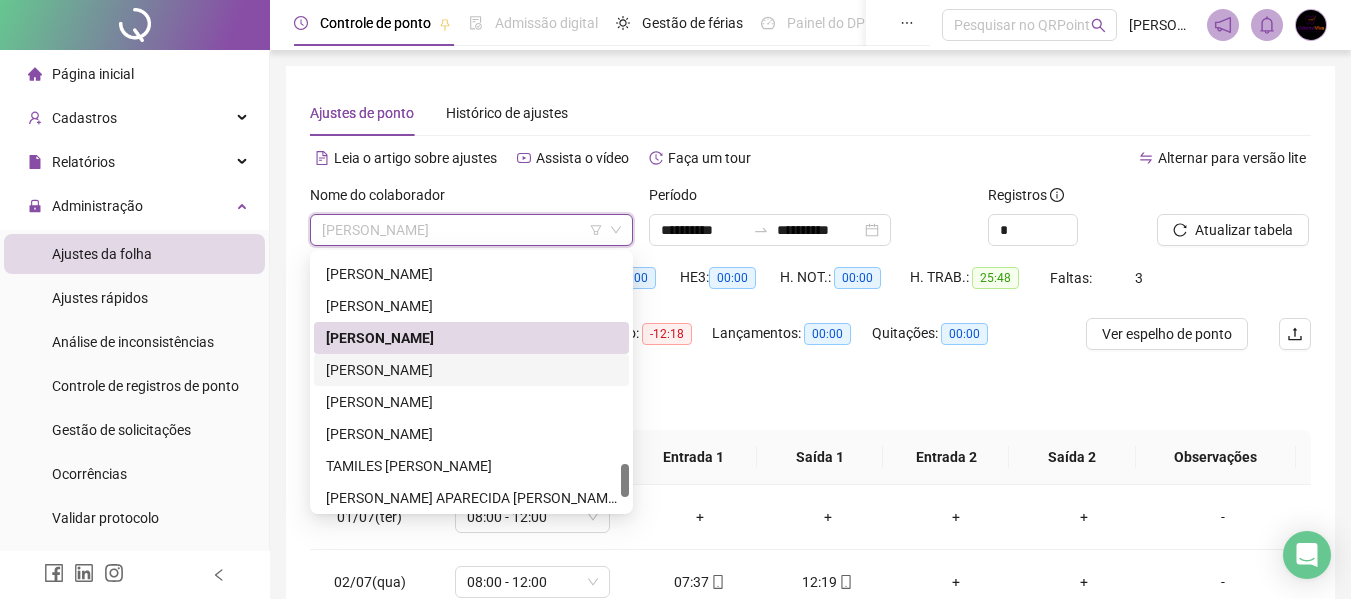 click on "[PERSON_NAME]" at bounding box center (471, 370) 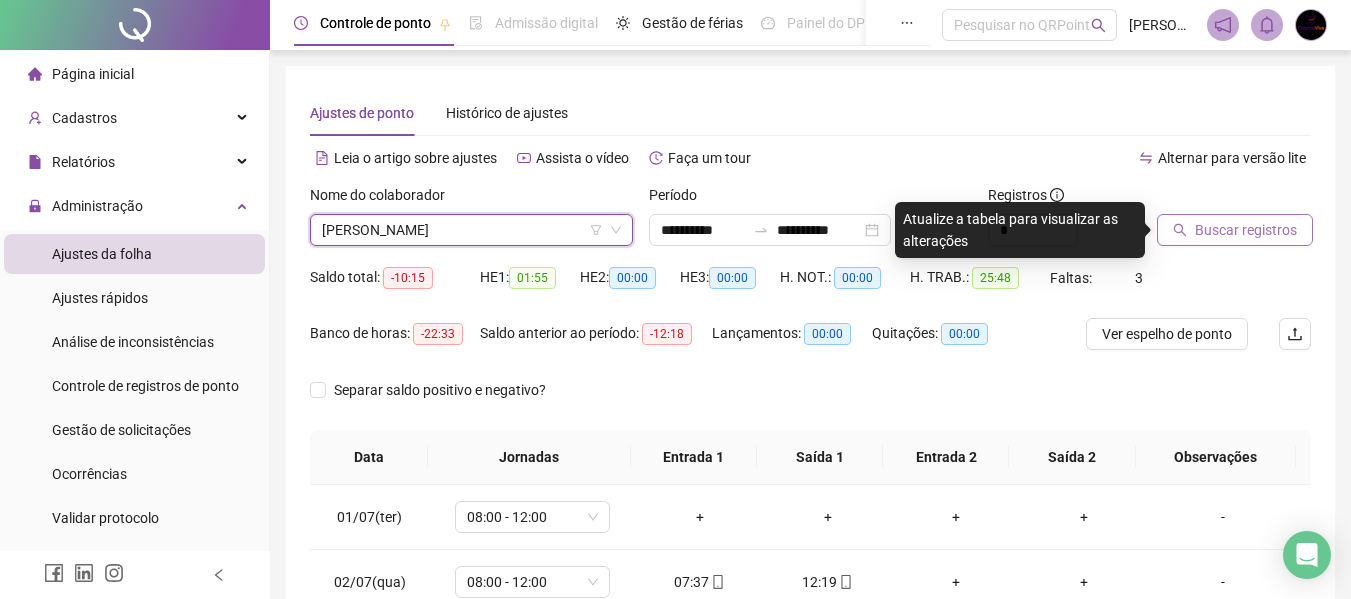 click on "Buscar registros" at bounding box center [1246, 230] 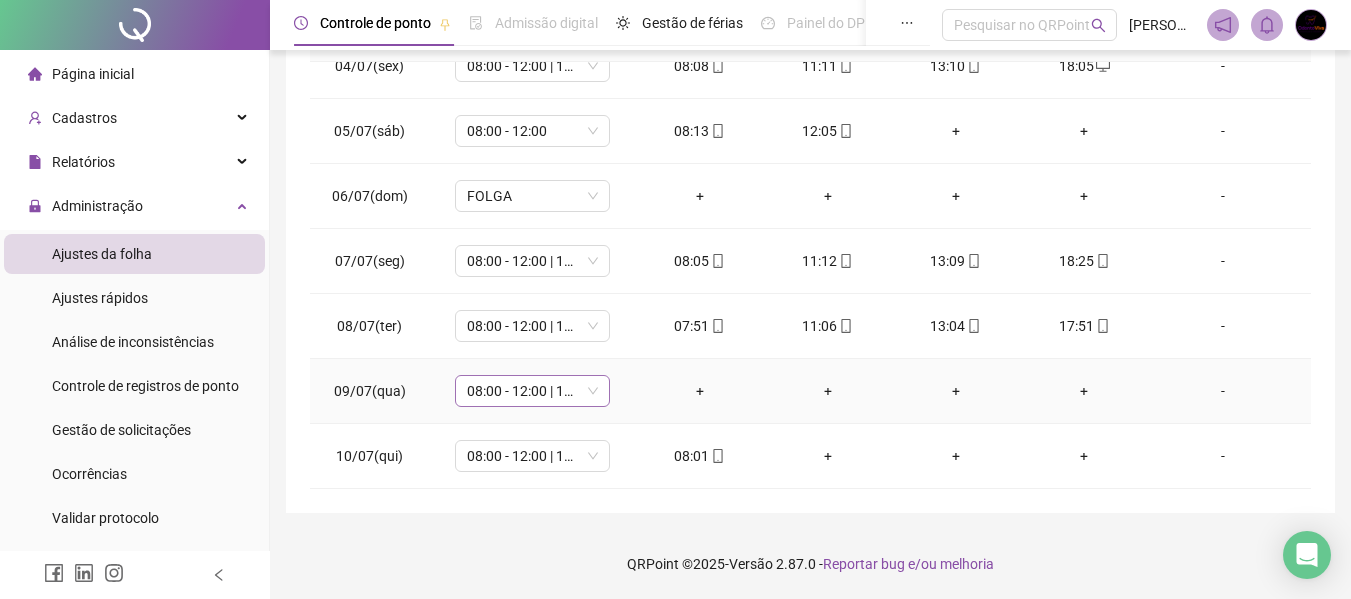 click on "08:00 - 12:00 | 13:00 - 17:00" at bounding box center [532, 391] 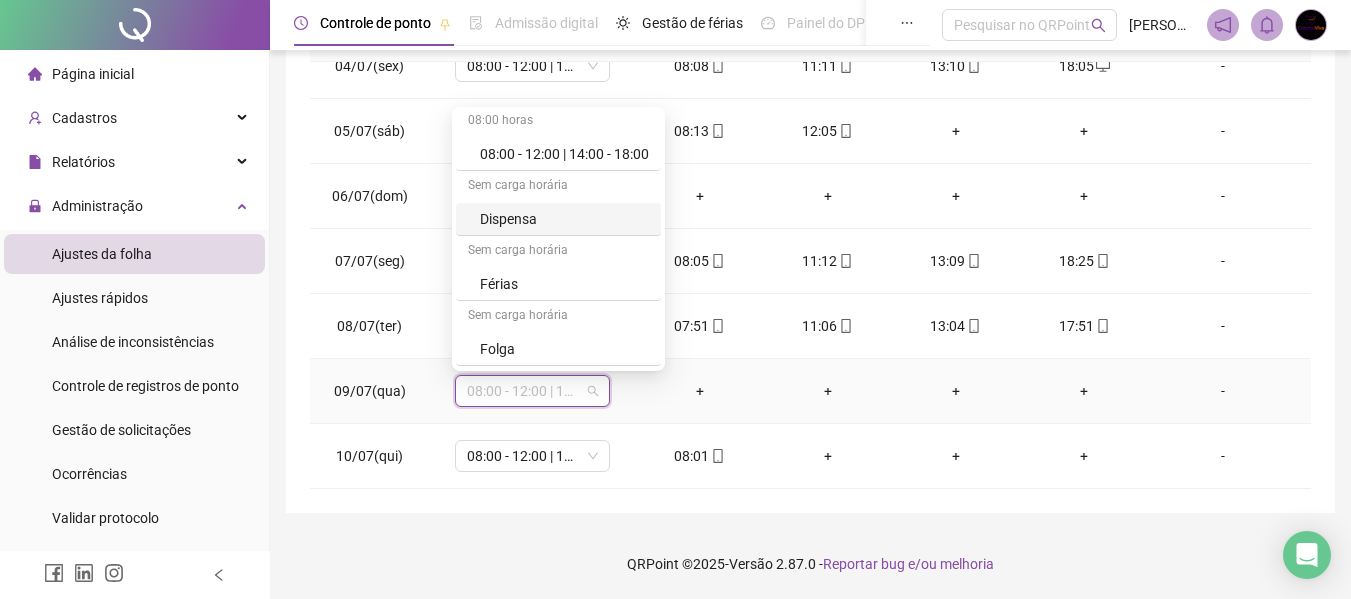 click on "Dispensa" at bounding box center (564, 219) 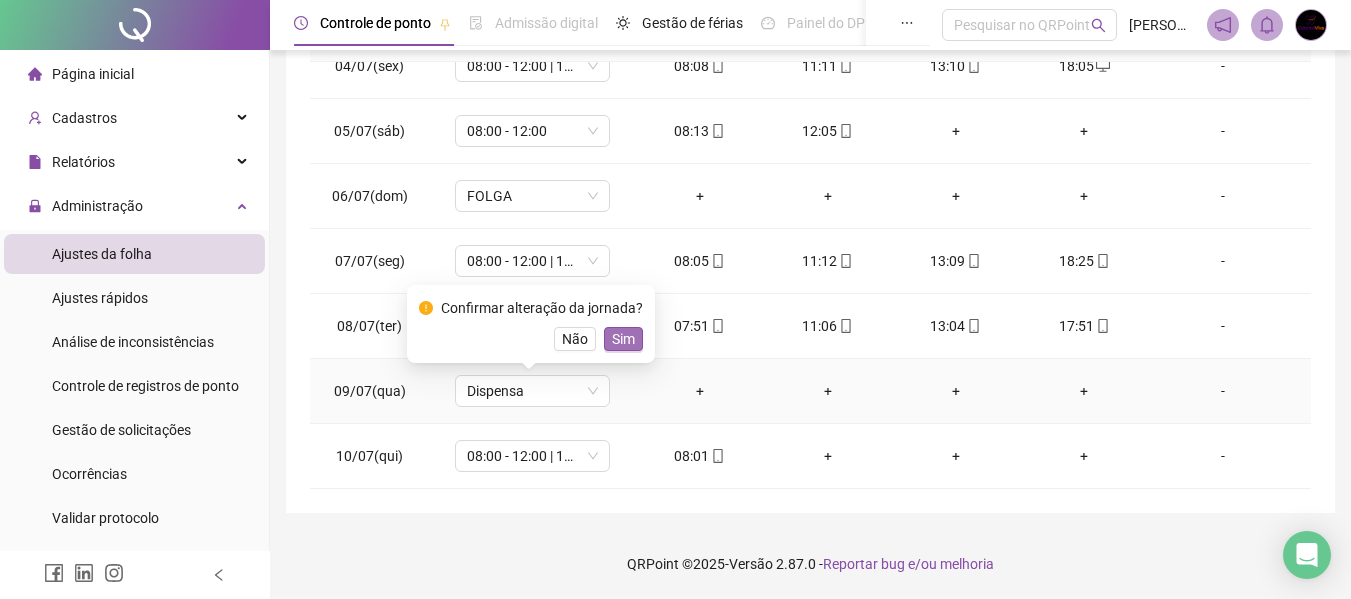 click on "Sim" at bounding box center (623, 339) 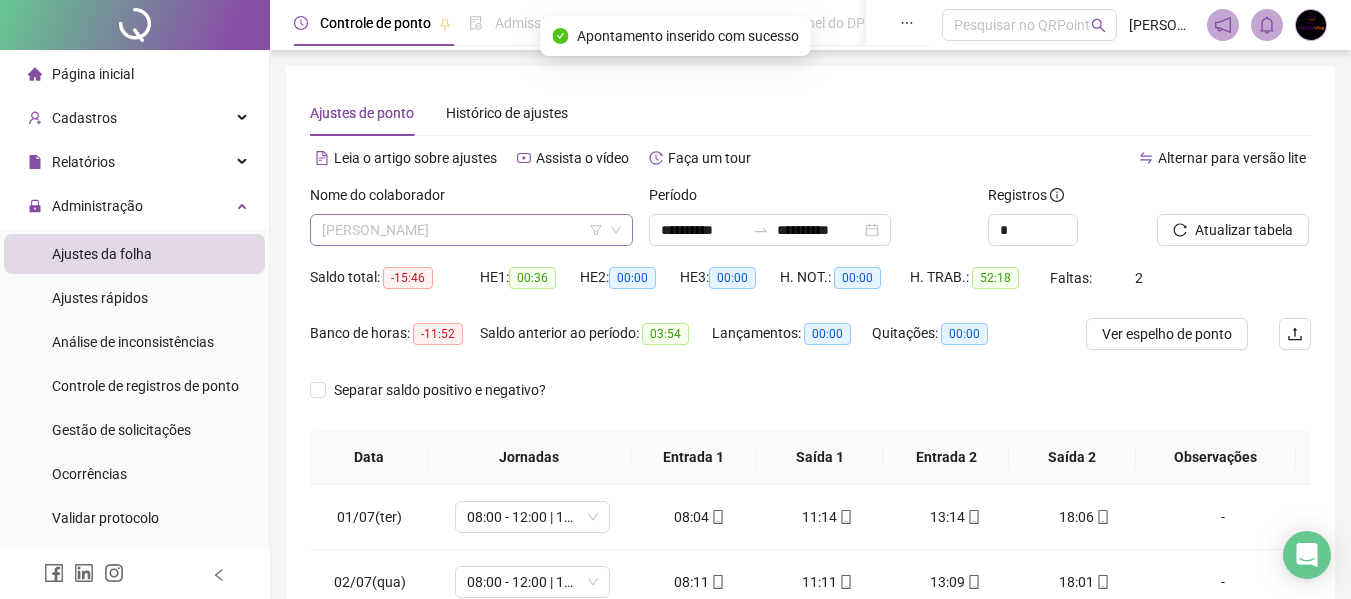 drag, startPoint x: 477, startPoint y: 228, endPoint x: 470, endPoint y: 307, distance: 79.30952 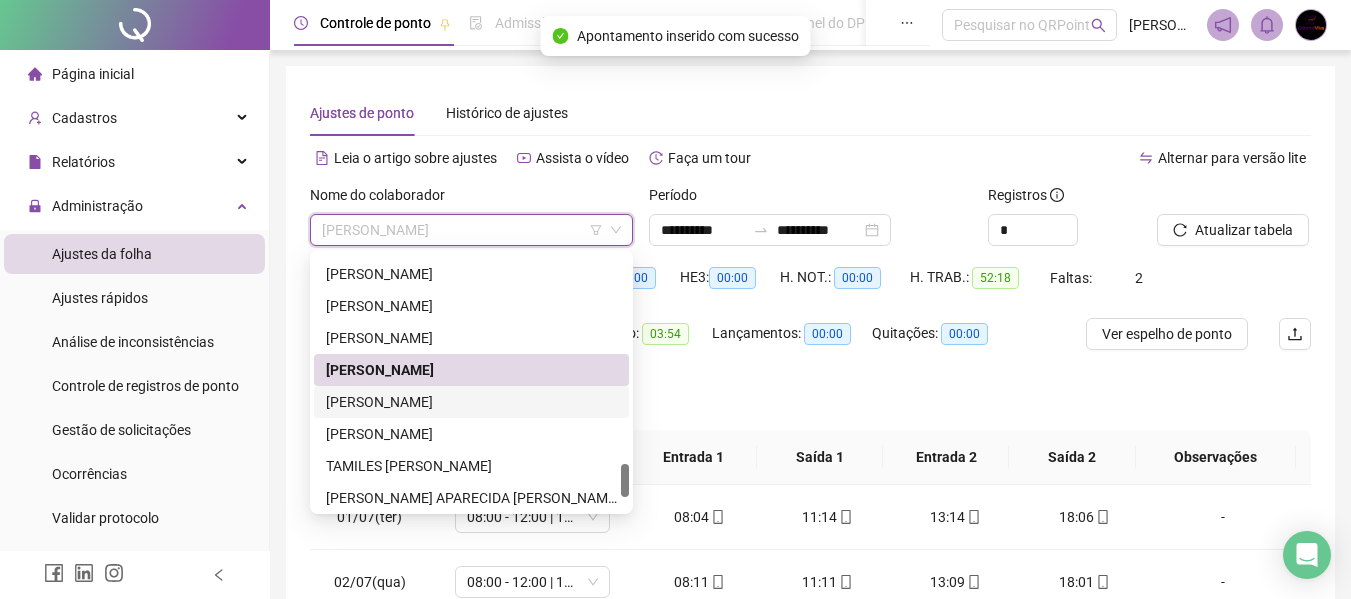 click on "[PERSON_NAME]" at bounding box center [471, 402] 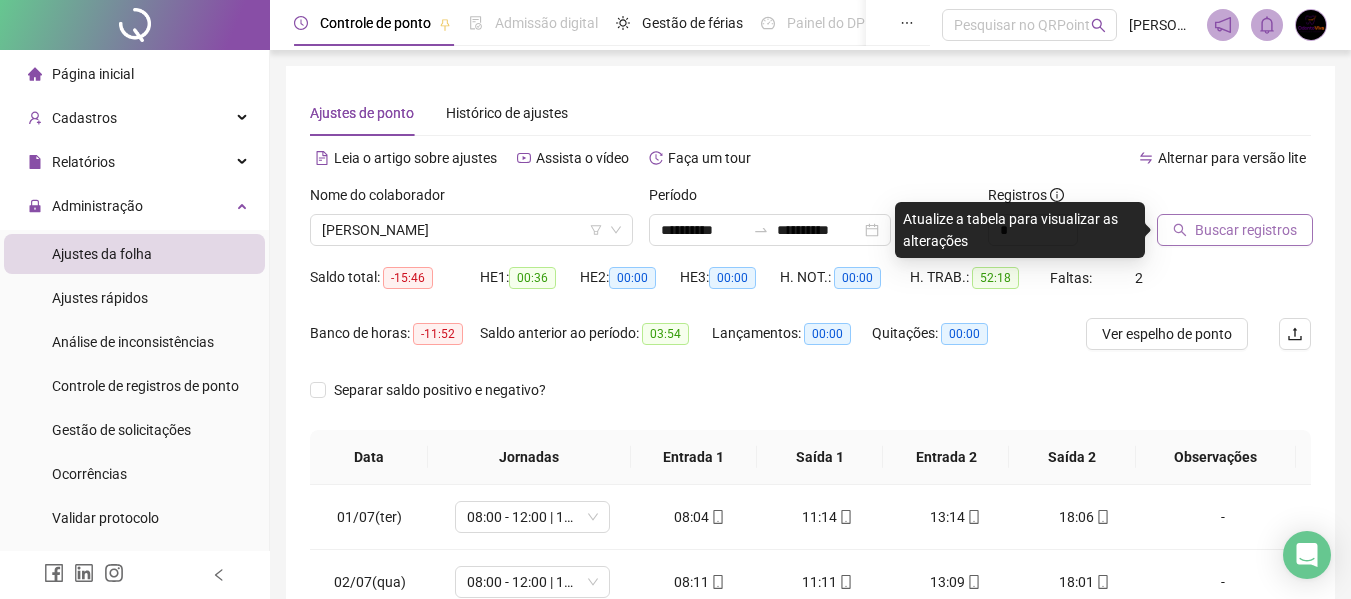 click on "Buscar registros" at bounding box center (1235, 230) 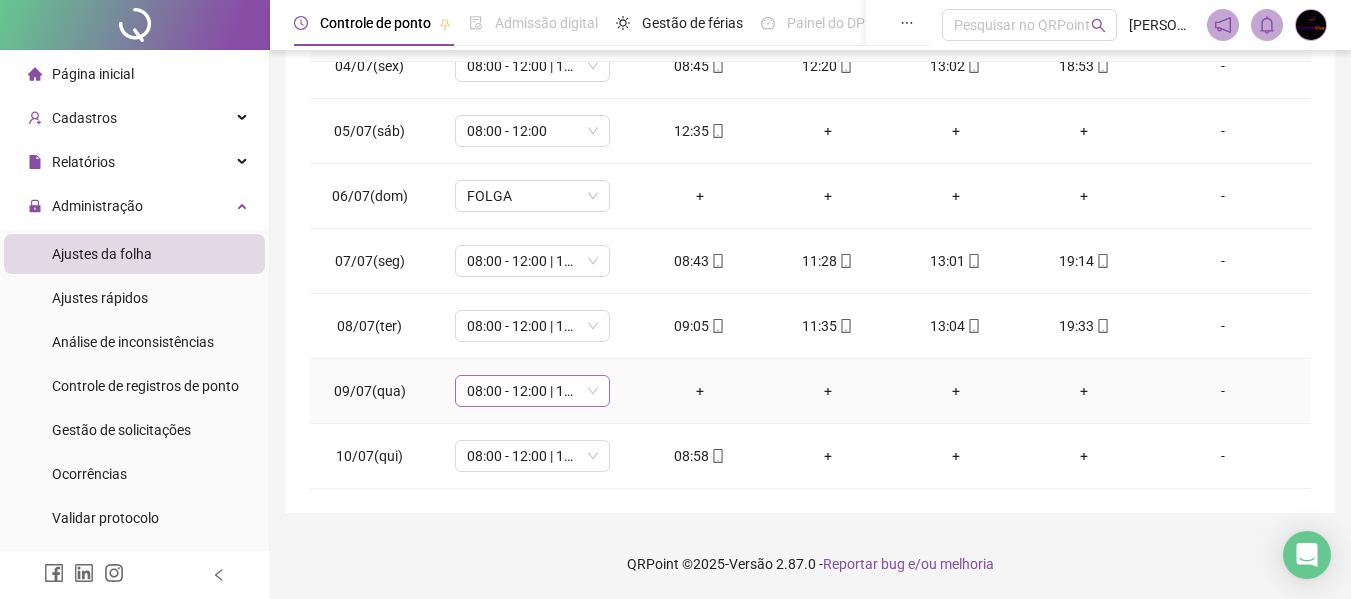 click on "08:00 - 12:00 | 13:00 - 17:00" at bounding box center [532, 391] 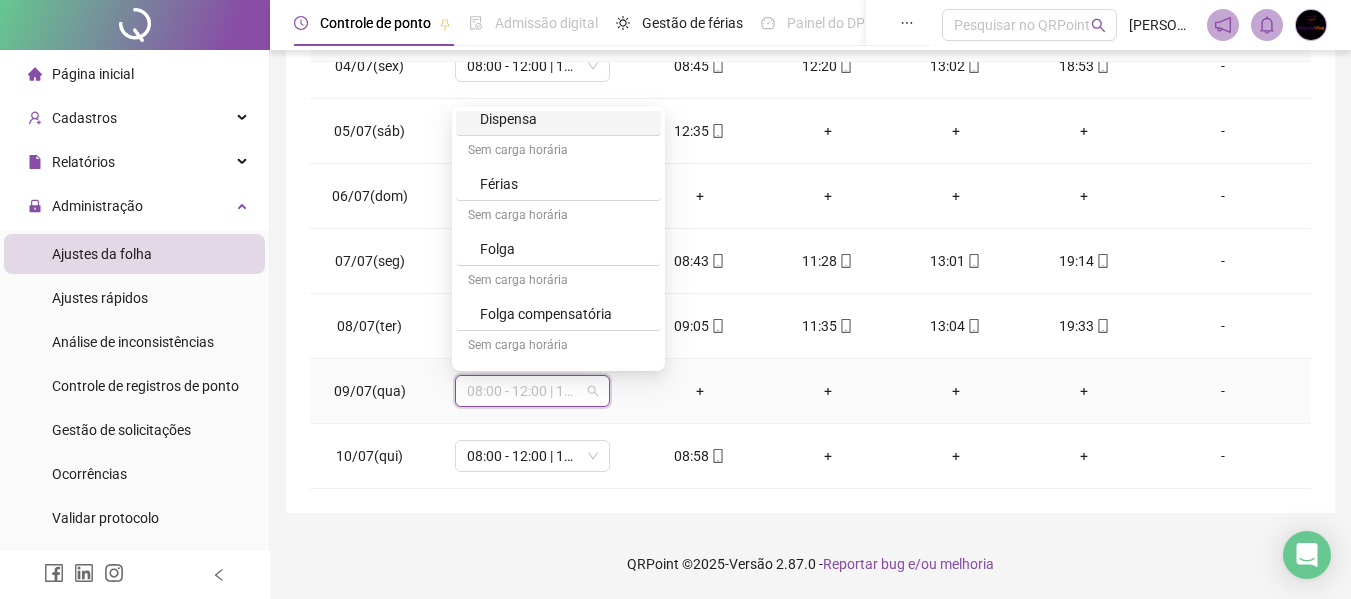click on "Dispensa" at bounding box center (564, 119) 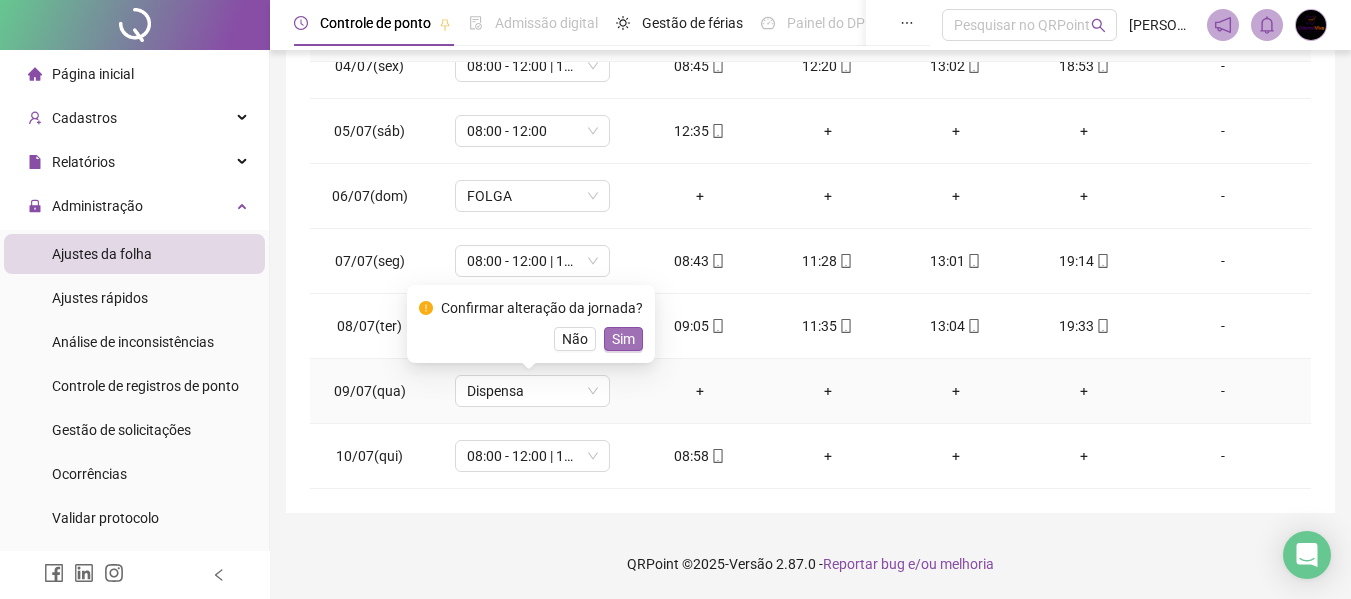 click on "Sim" at bounding box center (623, 339) 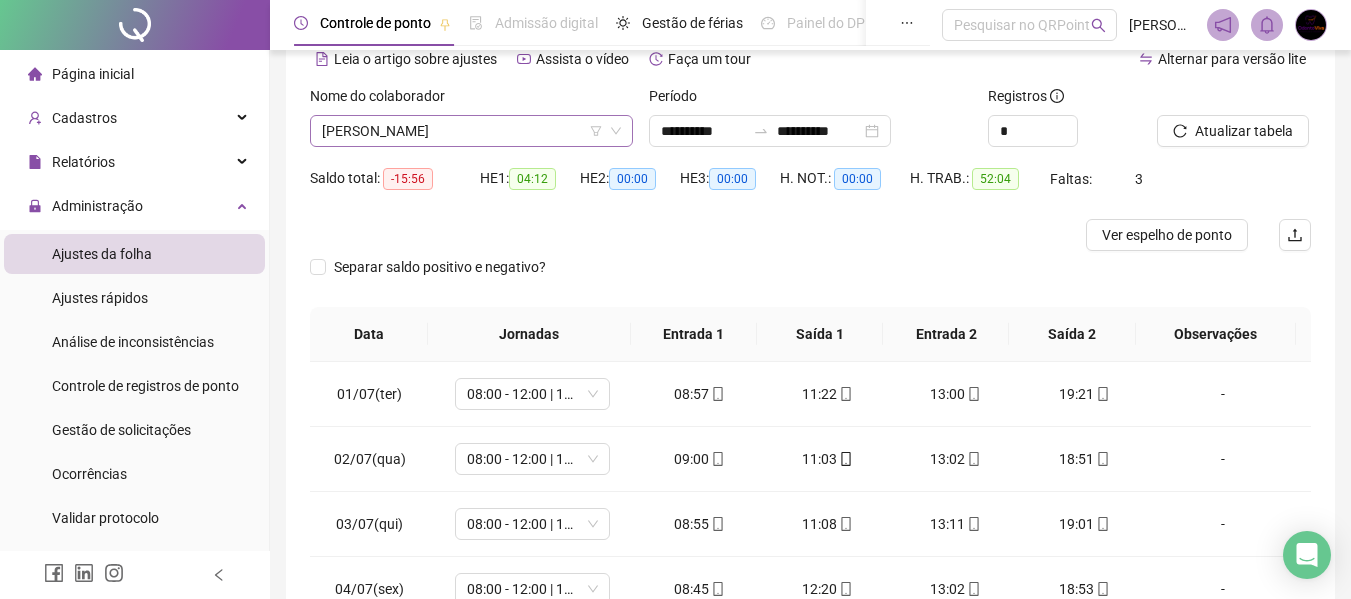 click on "[PERSON_NAME]" at bounding box center (471, 131) 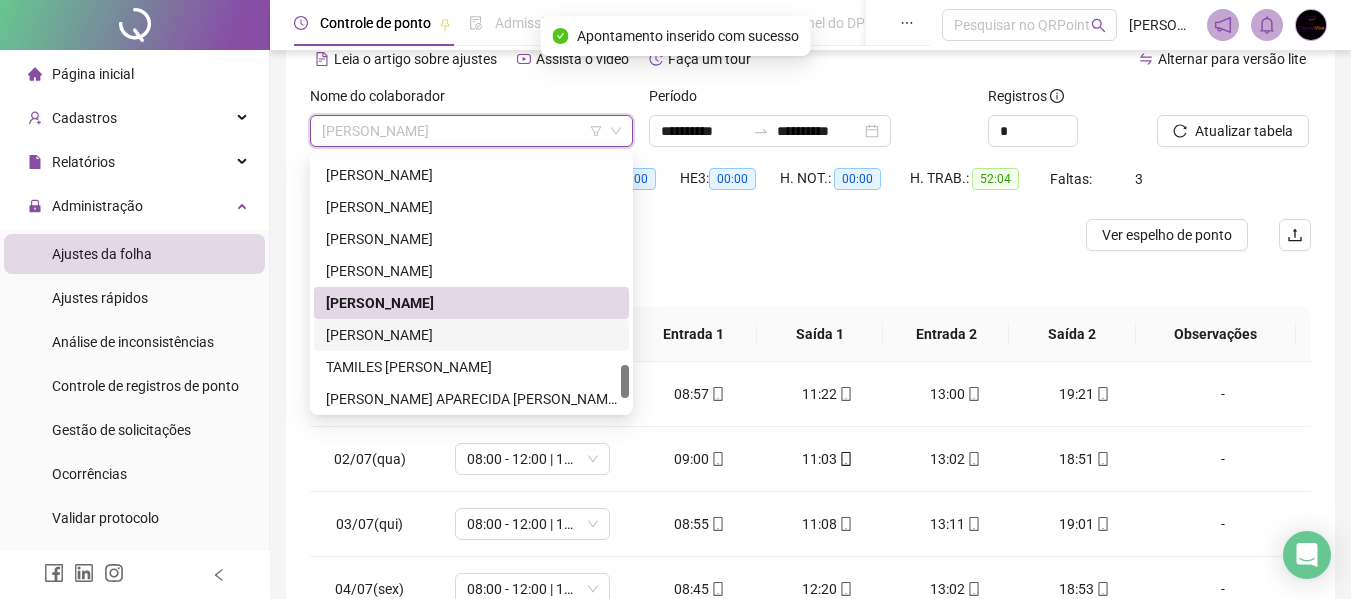 click on "[PERSON_NAME]" at bounding box center (471, 335) 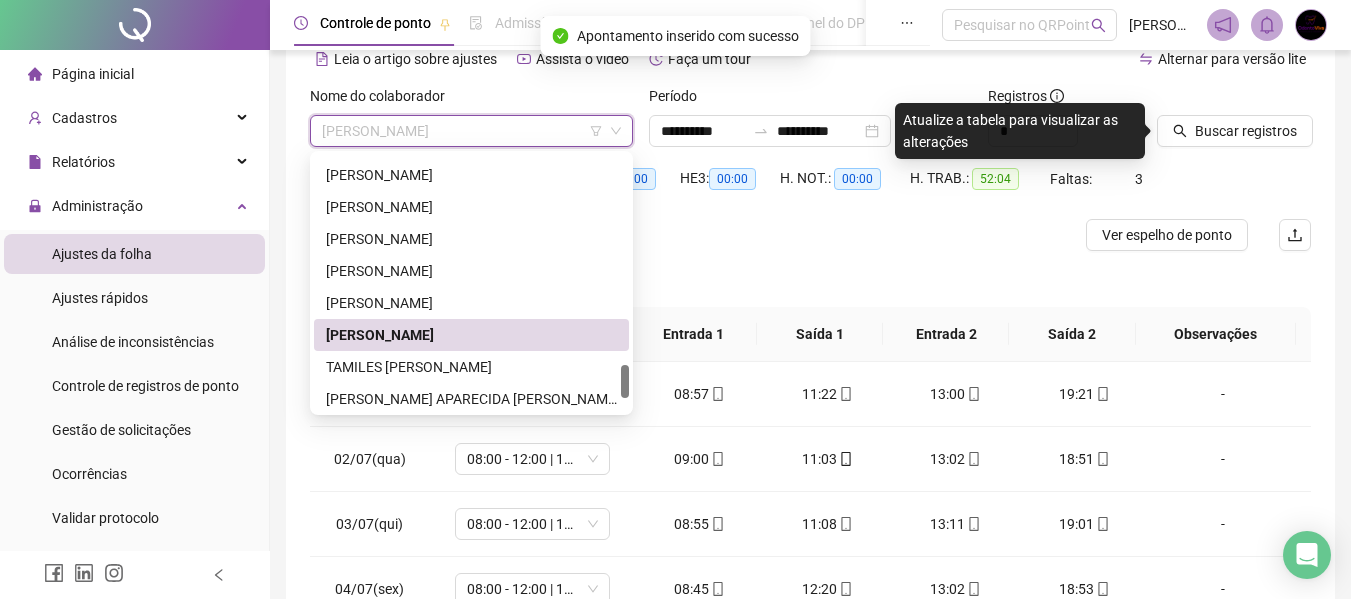 click on "[PERSON_NAME]" at bounding box center (471, 131) 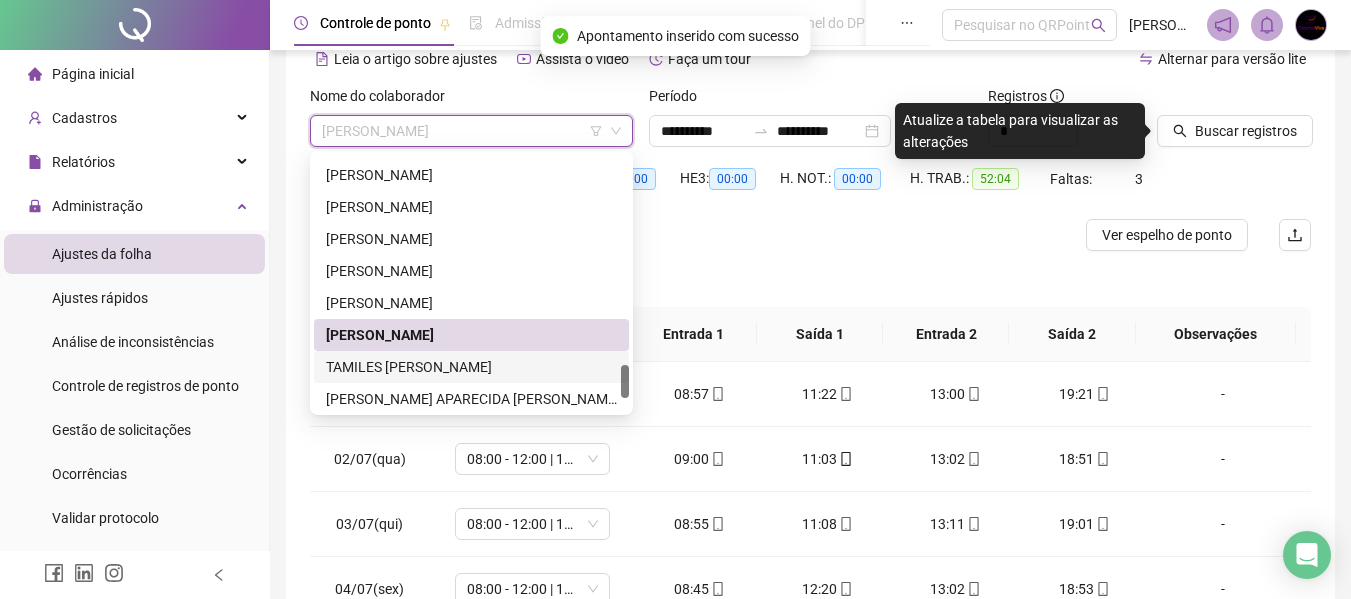 click on "TAMILES [PERSON_NAME]" at bounding box center [471, 367] 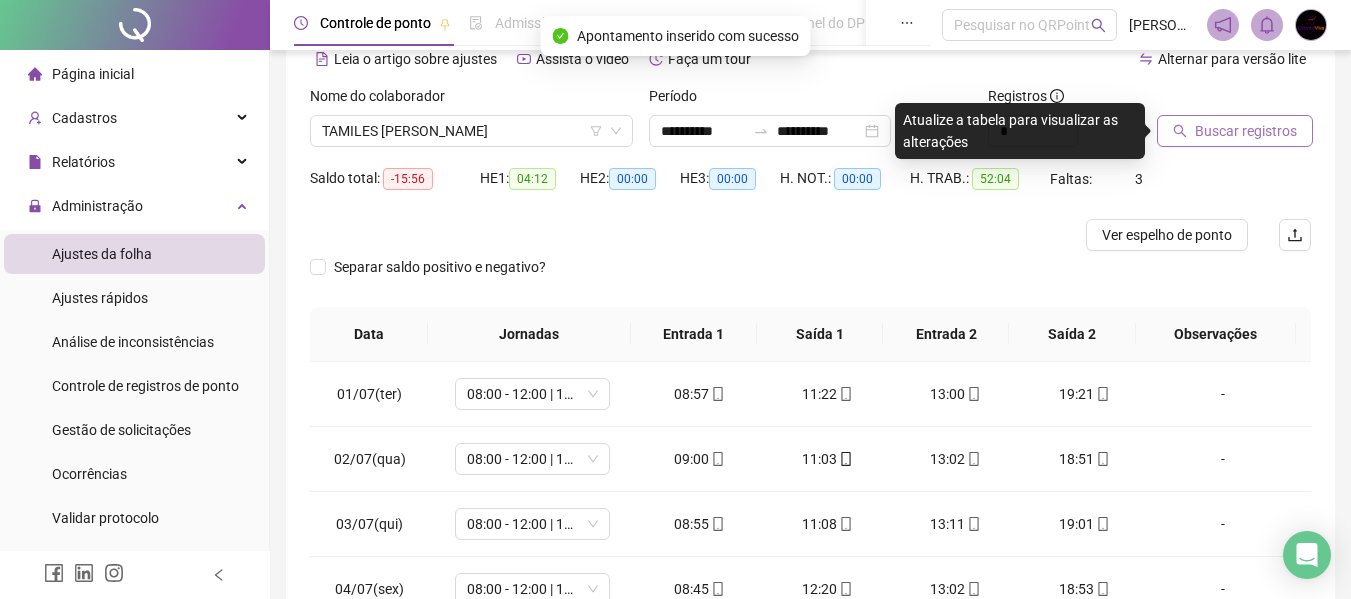 click on "Buscar registros" at bounding box center [1246, 131] 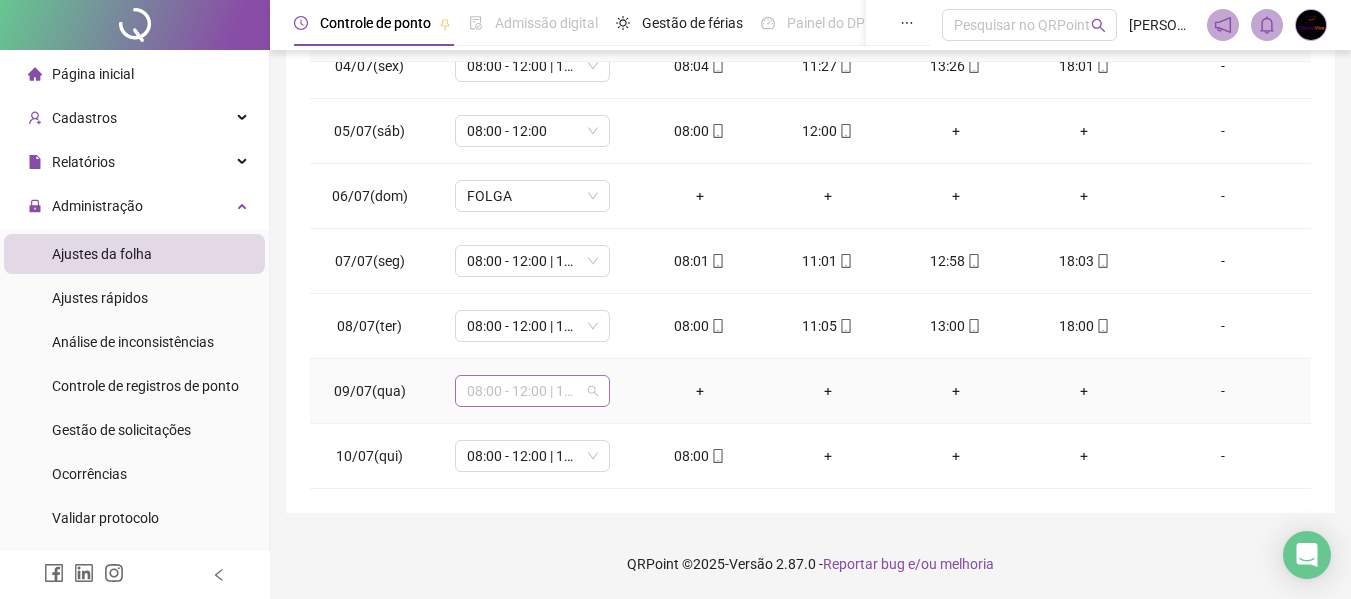 click on "08:00 - 12:00 | 13:00 - 17:00" at bounding box center [532, 391] 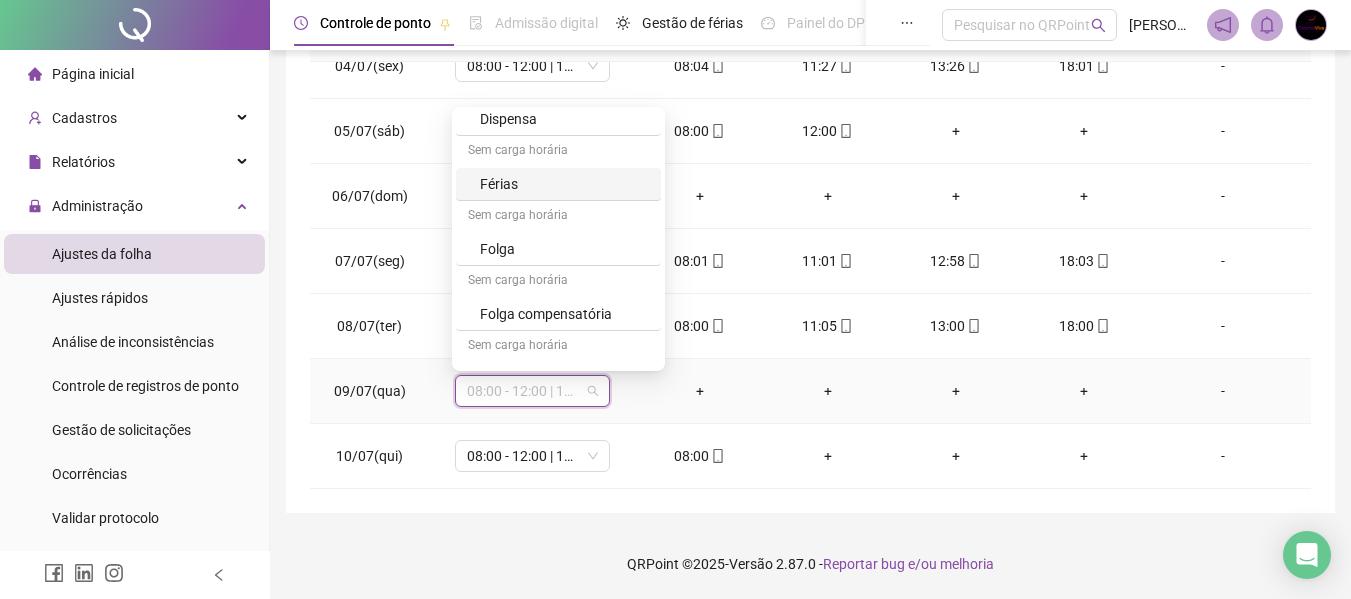 click on "Dispensa" at bounding box center [564, 119] 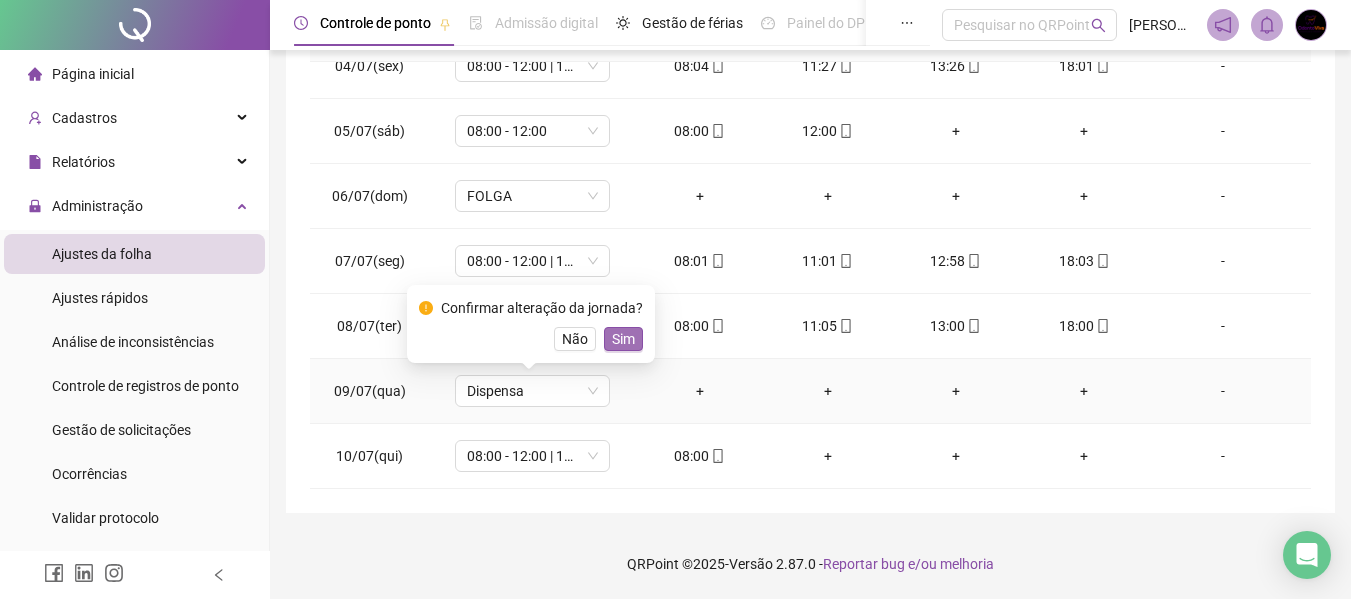 click on "Sim" at bounding box center [623, 339] 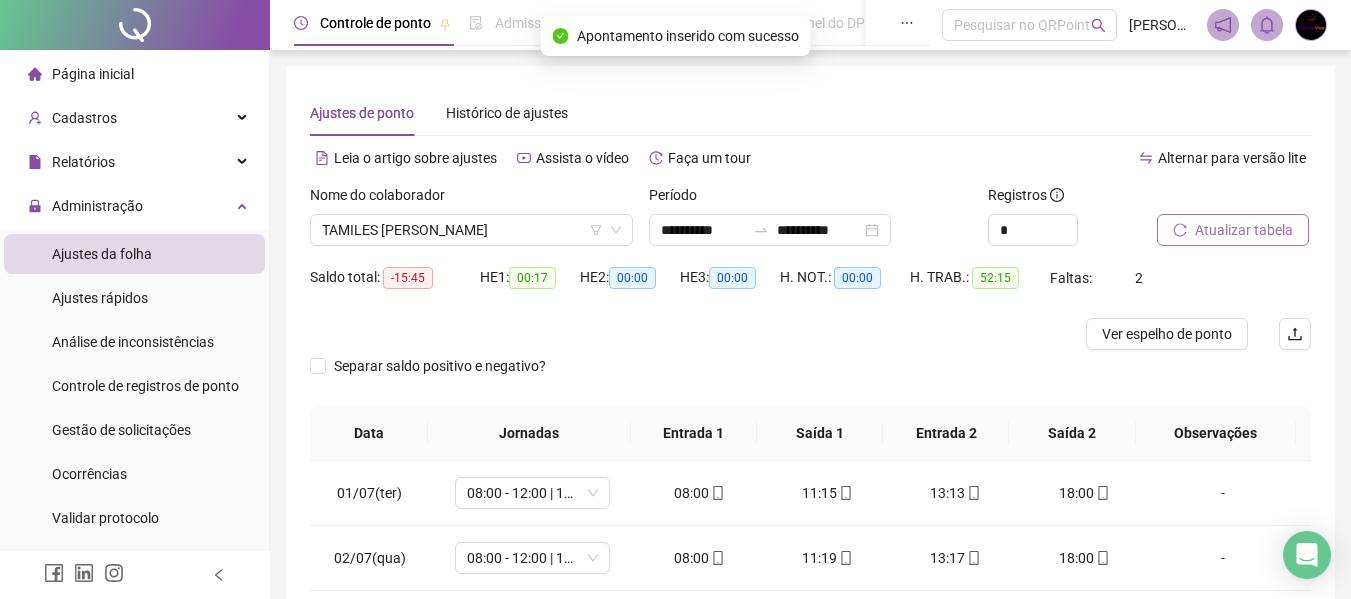 click on "Nome do colaborador TAMILES [PERSON_NAME]" at bounding box center [471, 223] 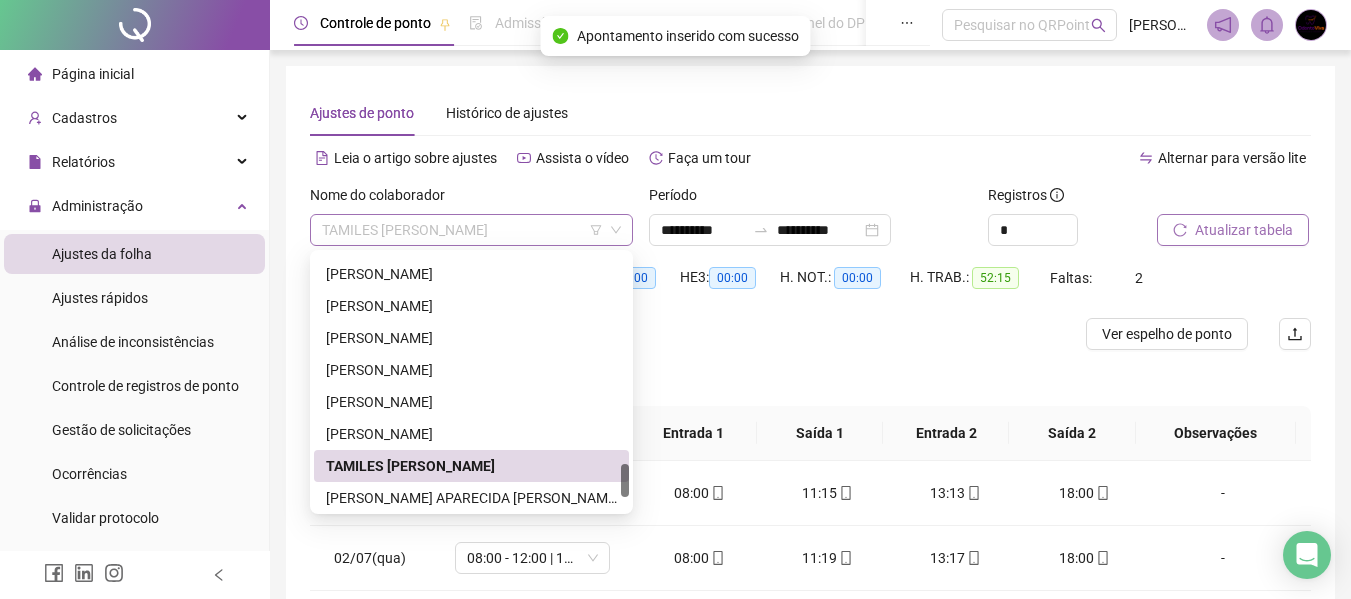 click on "TAMILES [PERSON_NAME]" at bounding box center [471, 230] 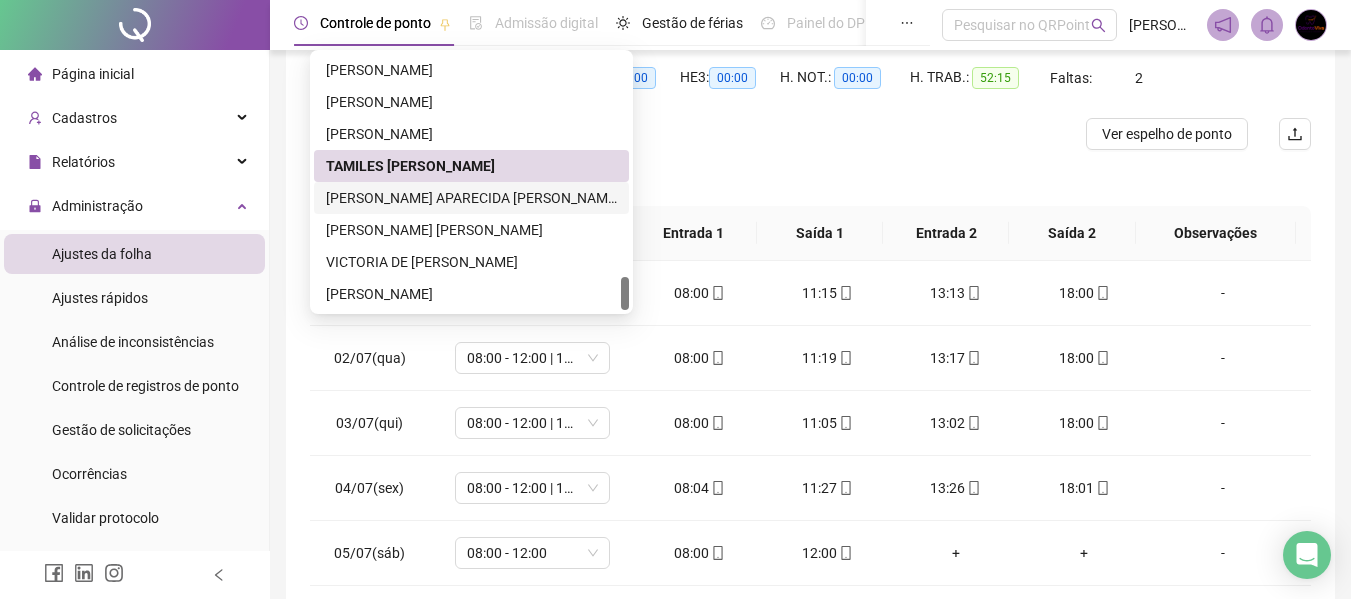click on "[PERSON_NAME] APARECIDA [PERSON_NAME]" at bounding box center [471, 198] 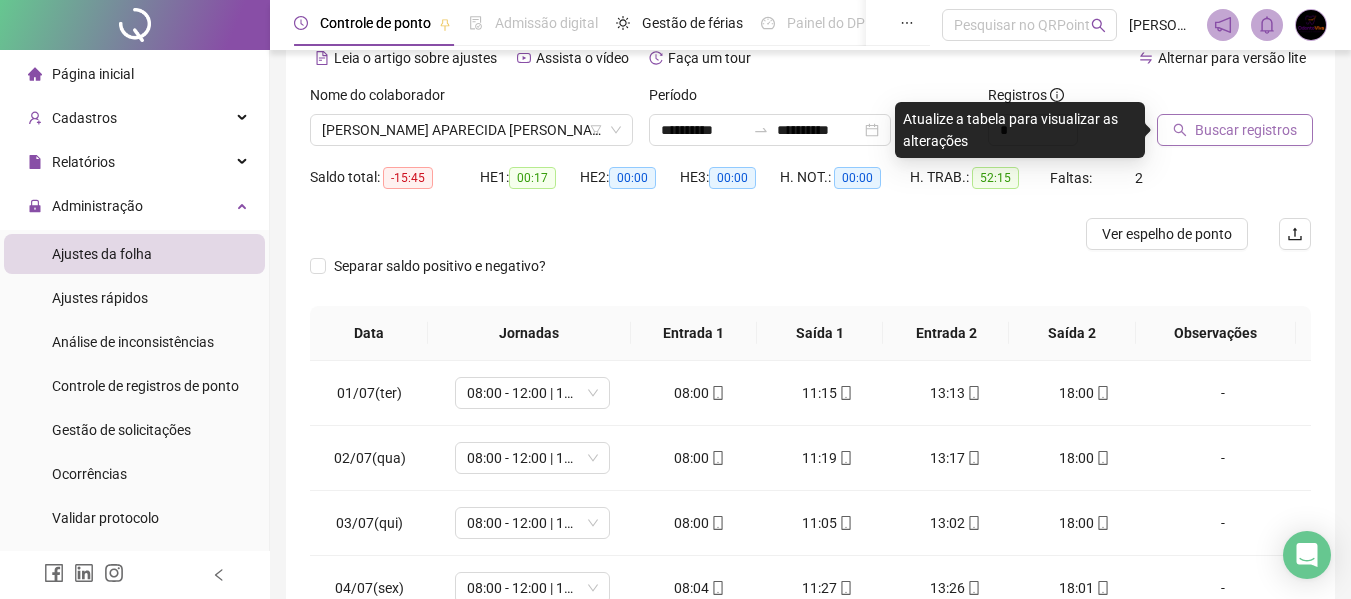 click 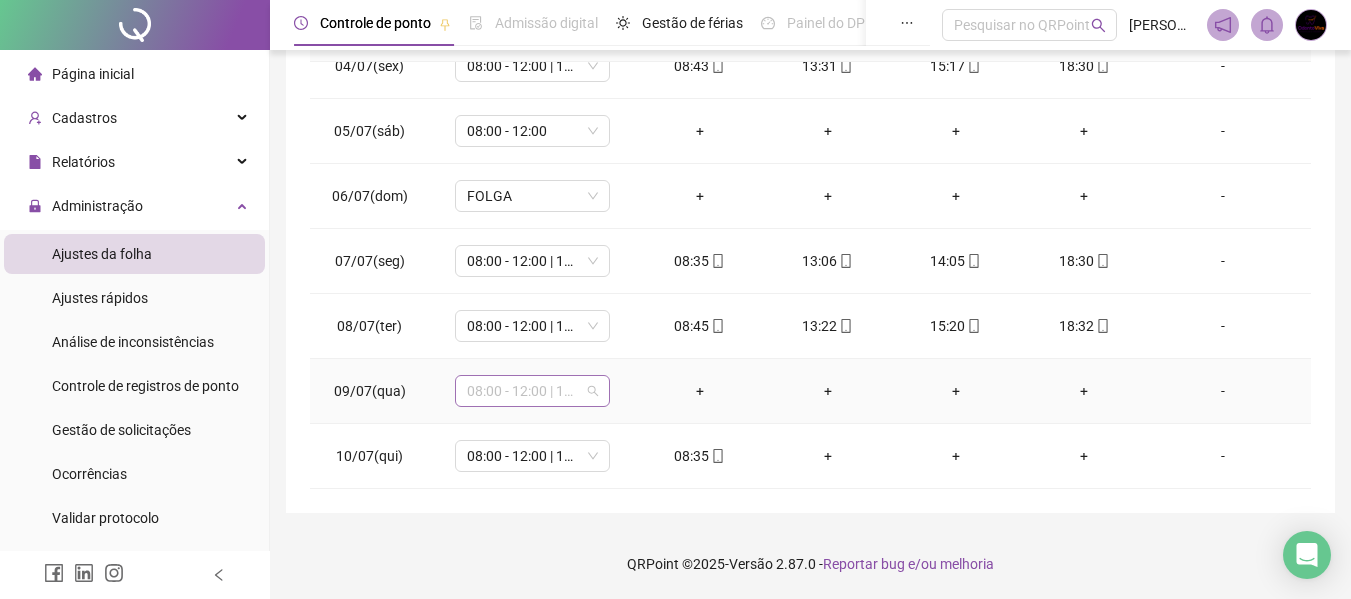 click on "08:00 - 12:00 | 13:00 - 17:00" at bounding box center (532, 391) 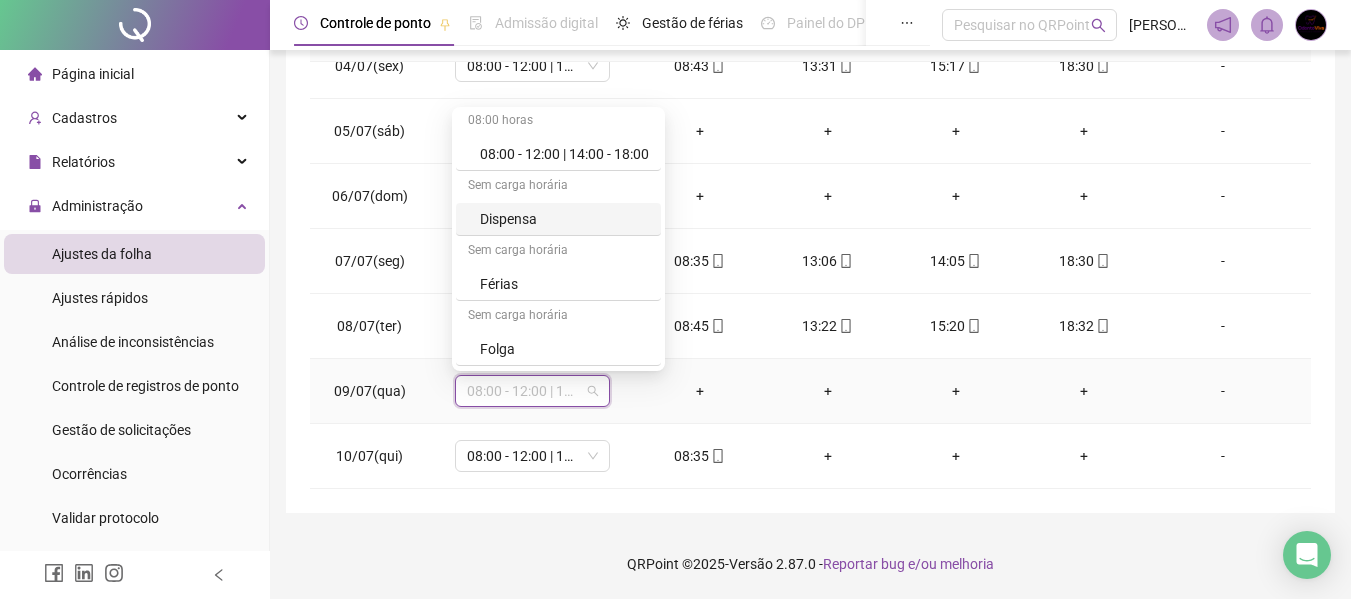 click on "Dispensa" at bounding box center (564, 219) 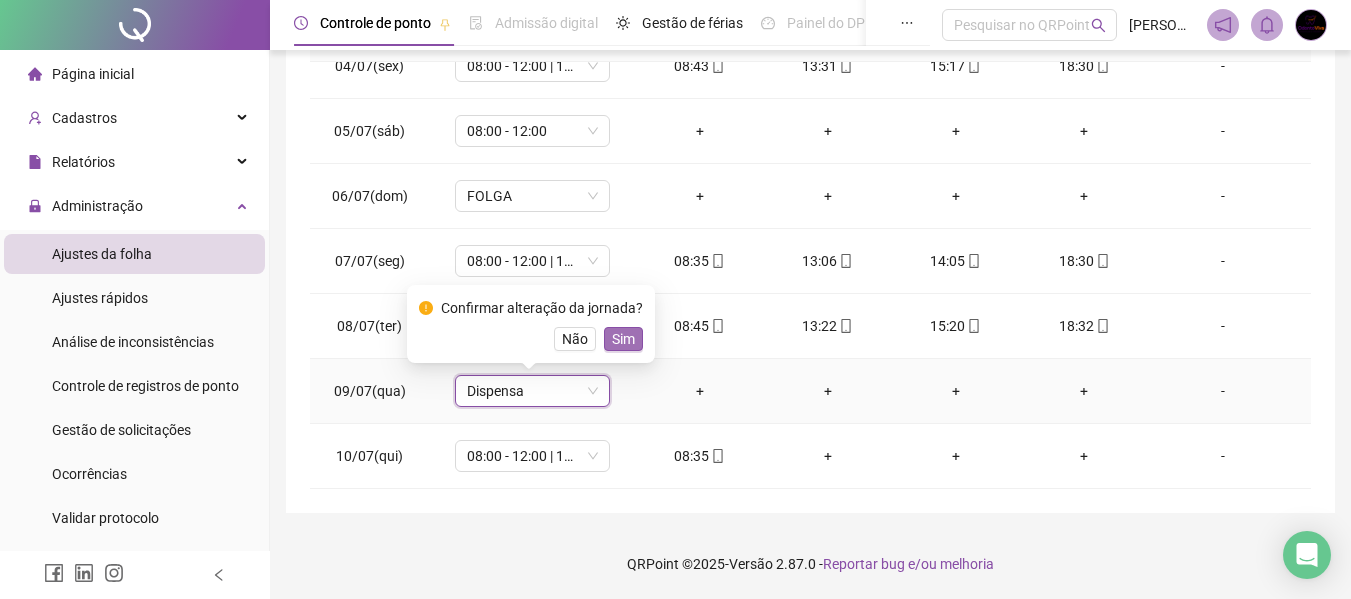click on "Sim" at bounding box center (623, 339) 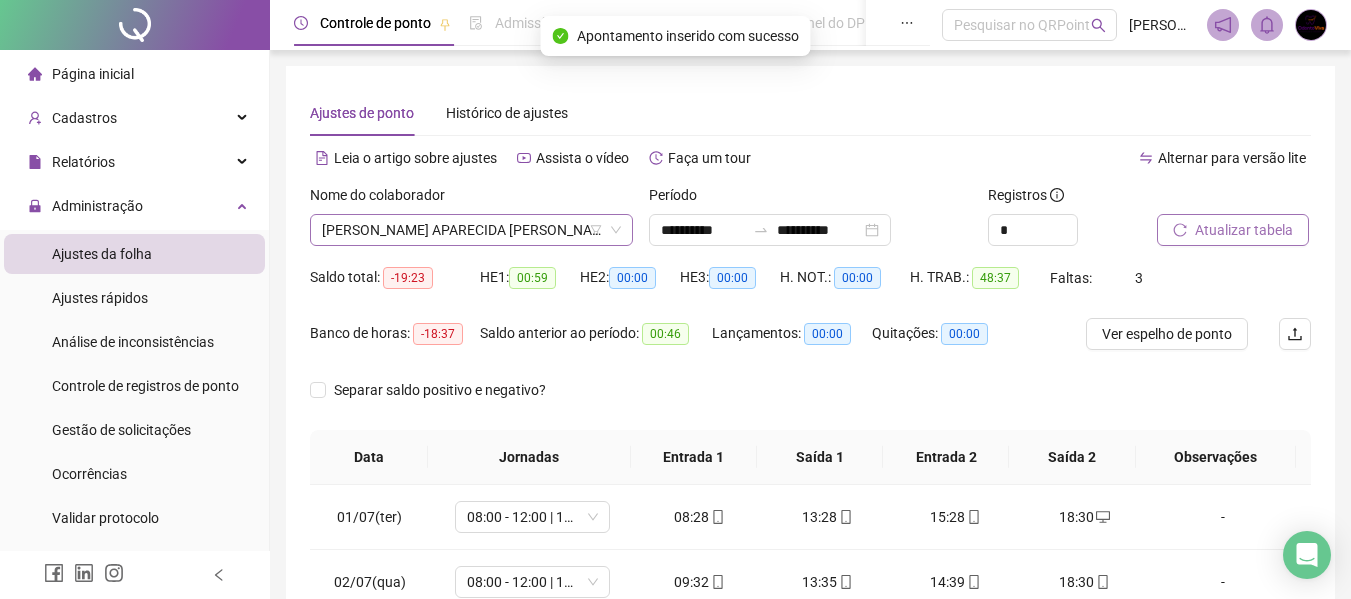 click on "[PERSON_NAME] APARECIDA [PERSON_NAME]" at bounding box center [471, 230] 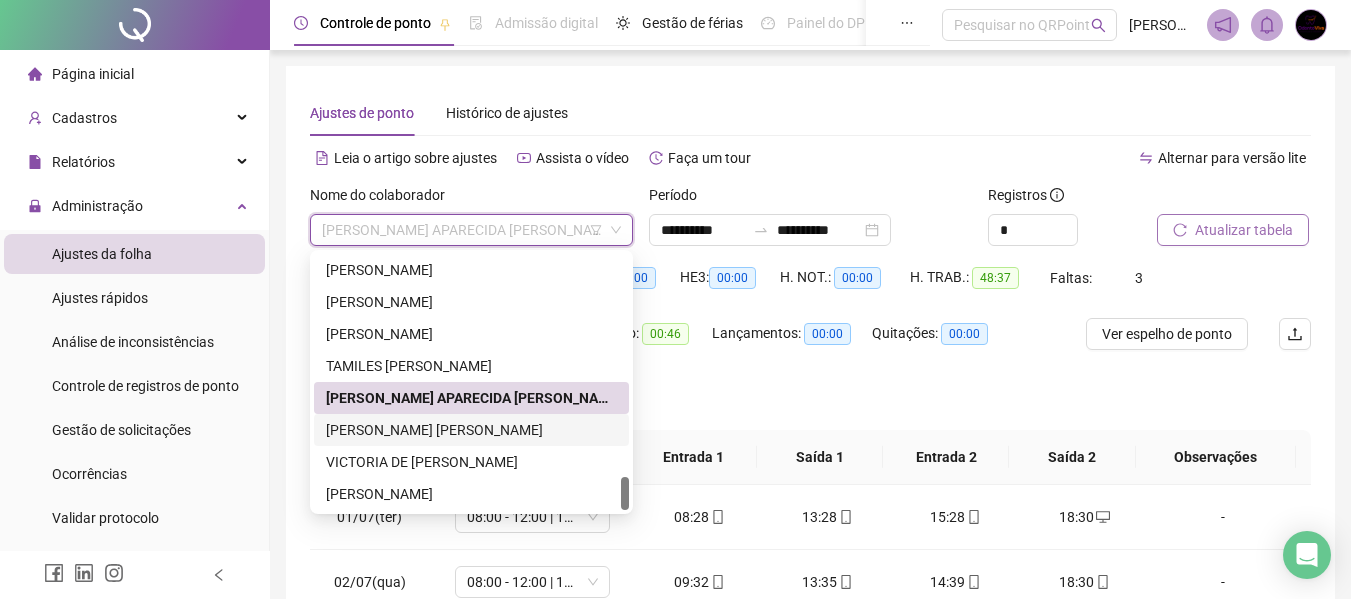 click on "[PERSON_NAME] [PERSON_NAME]" at bounding box center (471, 430) 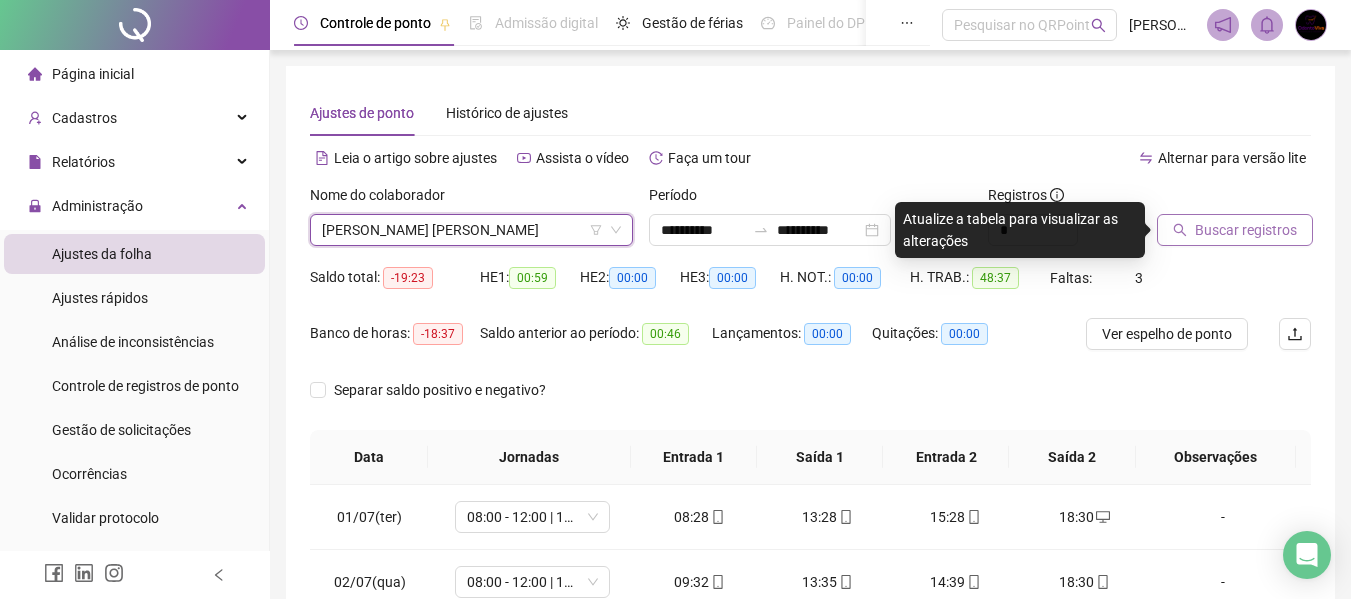 click on "Buscar registros" at bounding box center (1246, 230) 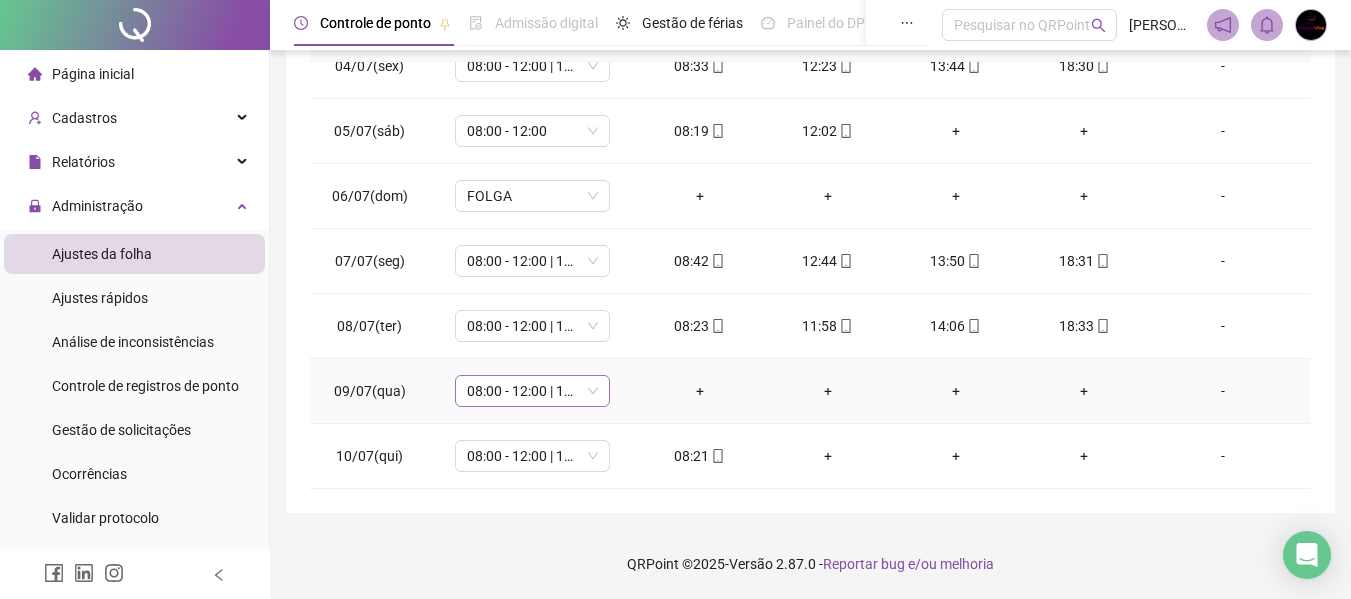click on "08:00 - 12:00 | 13:00 - 17:00" at bounding box center [532, 391] 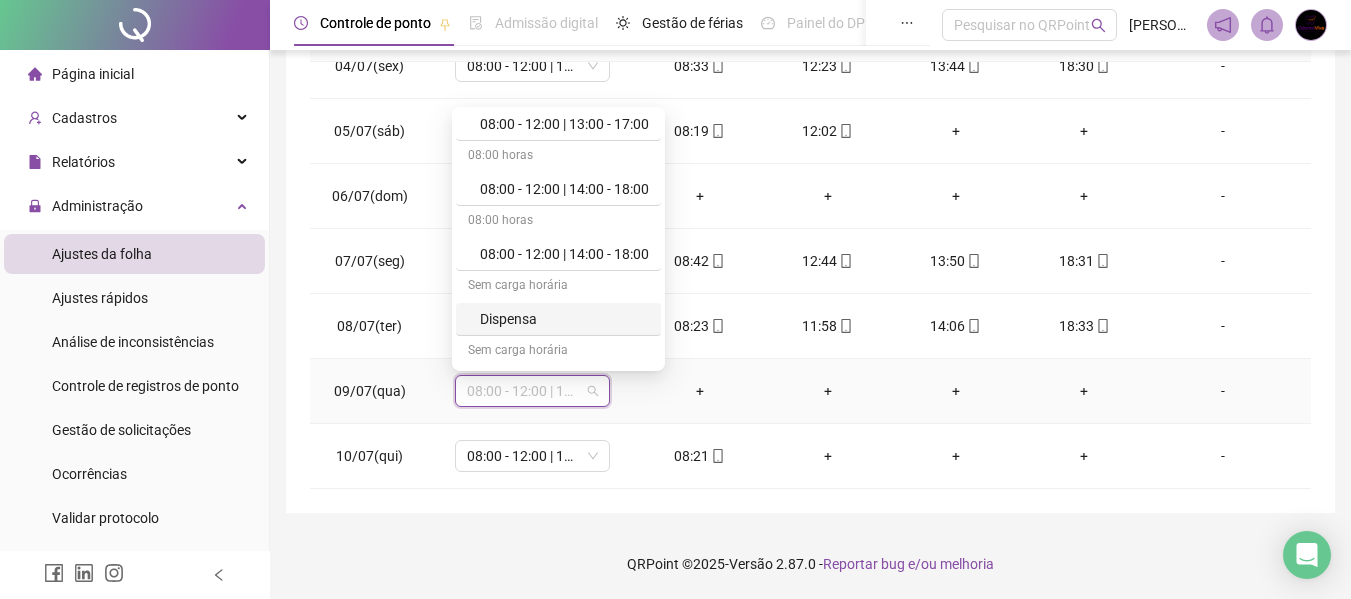 click on "Dispensa" at bounding box center [564, 319] 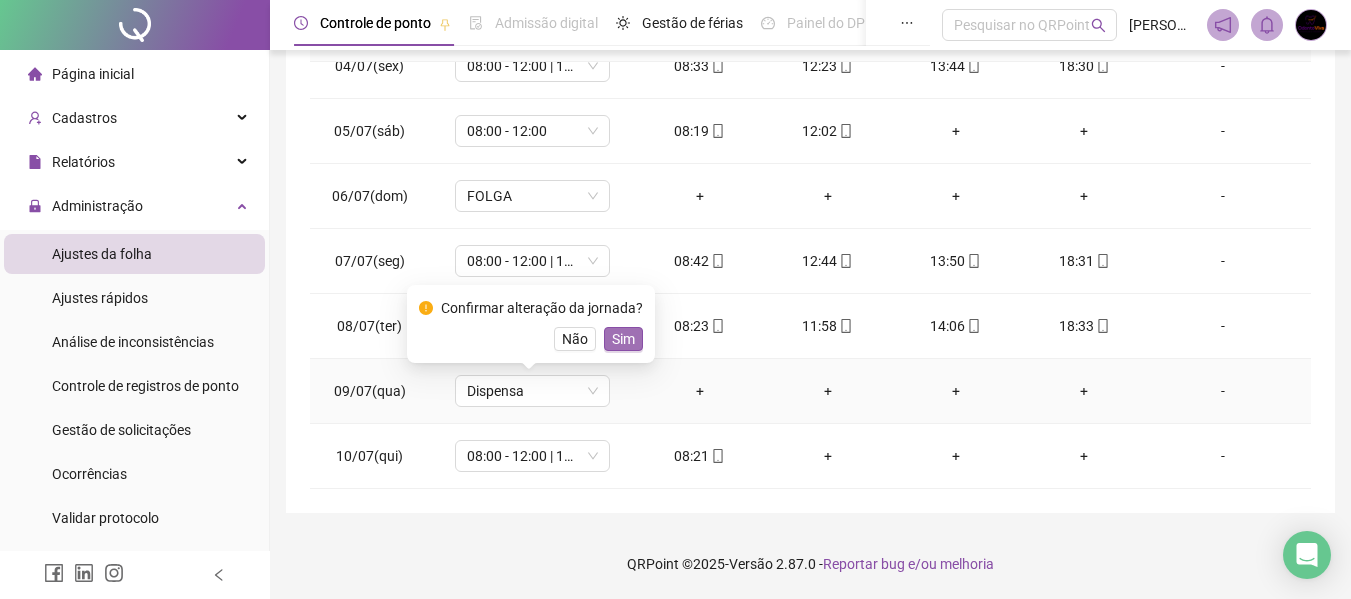 click on "Sim" at bounding box center [623, 339] 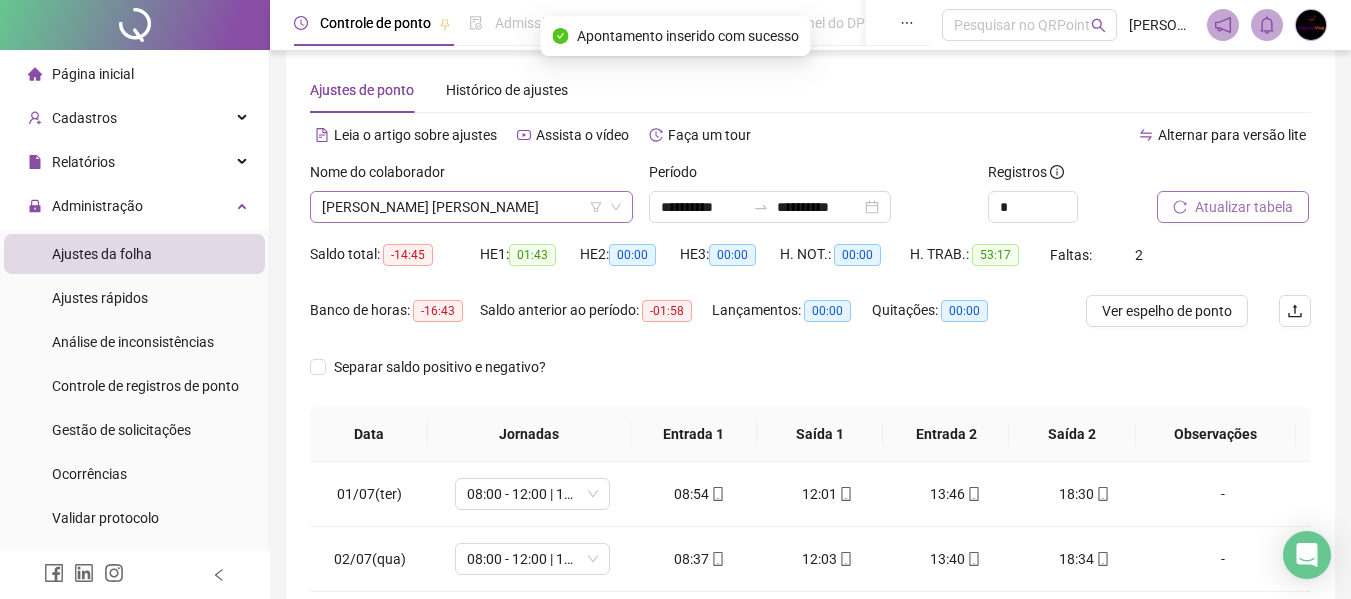 click on "[PERSON_NAME] [PERSON_NAME]" at bounding box center [471, 207] 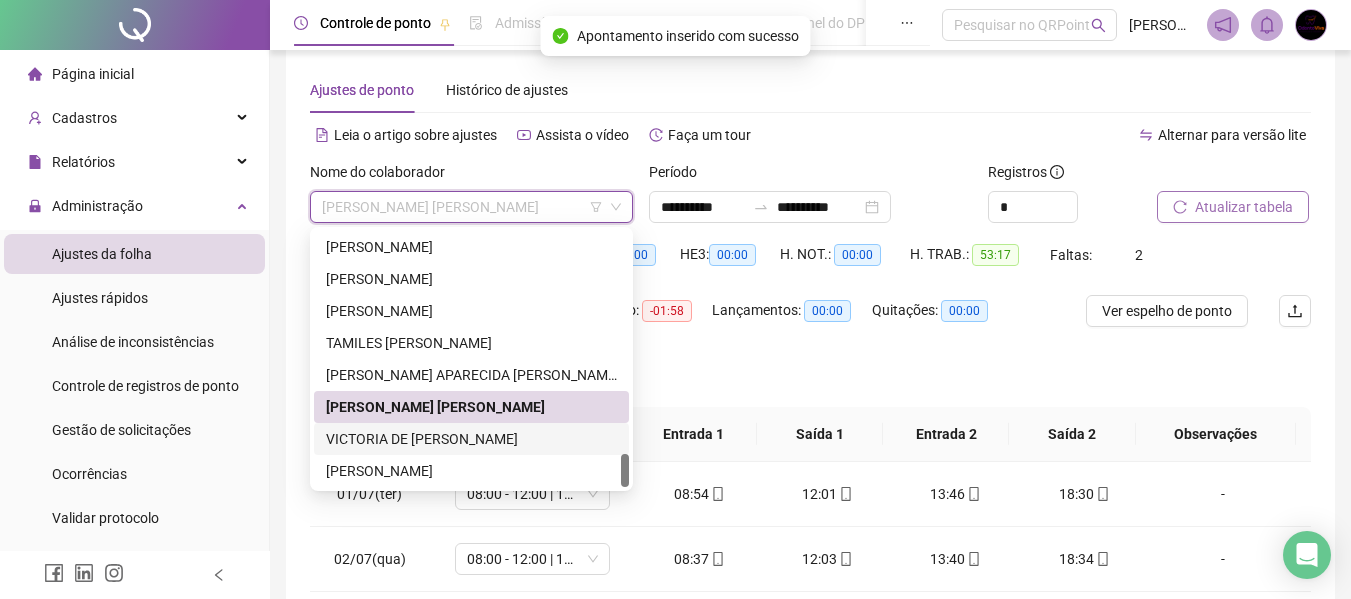 click on "VICTORIA DE [PERSON_NAME]" at bounding box center (471, 439) 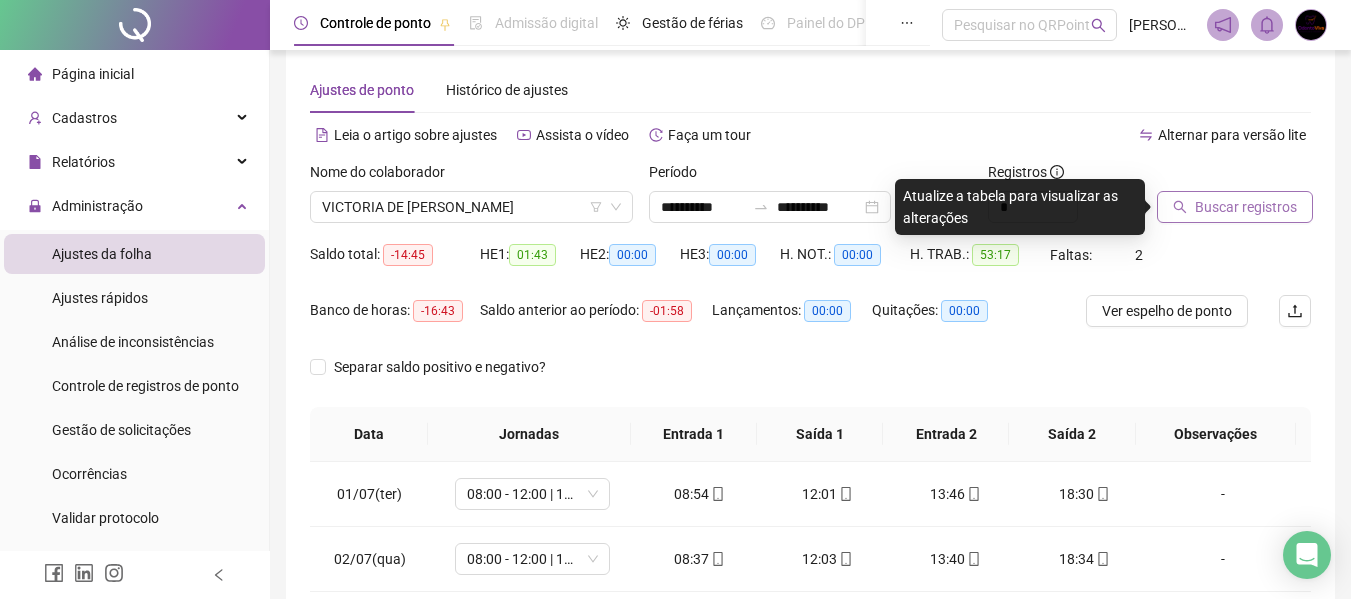 click on "Buscar registros" at bounding box center [1235, 207] 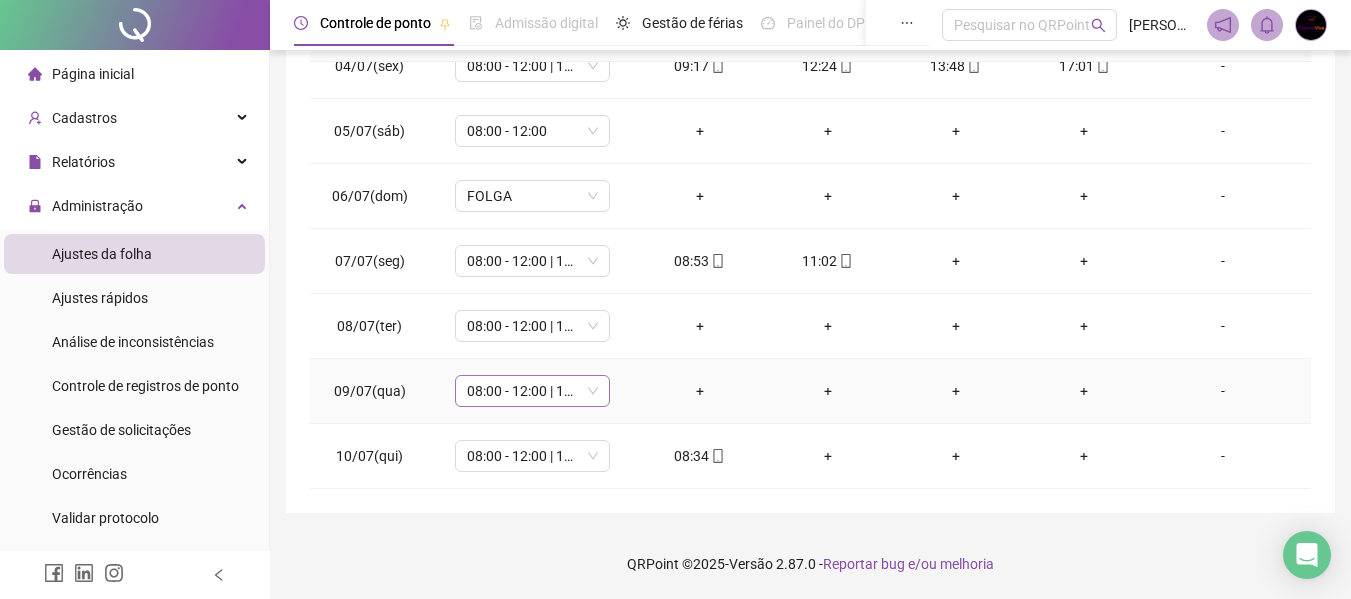 click on "08:00 - 12:00 | 13:00 - 17:00" at bounding box center (532, 391) 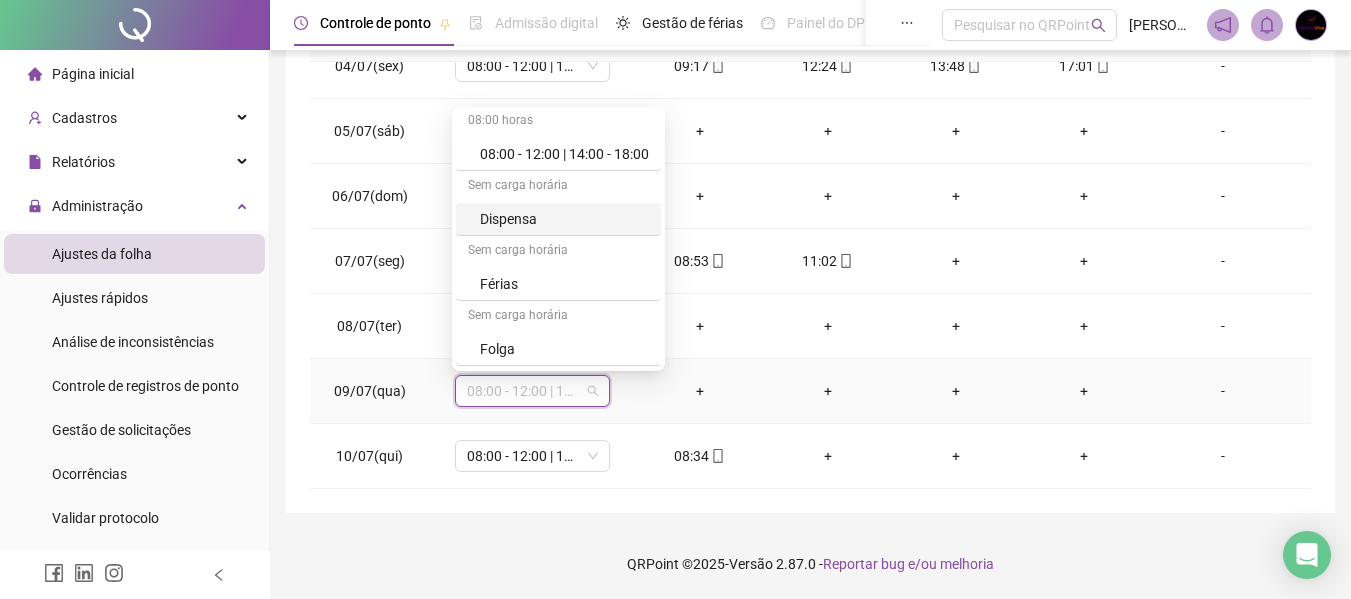 click on "Dispensa" at bounding box center [564, 219] 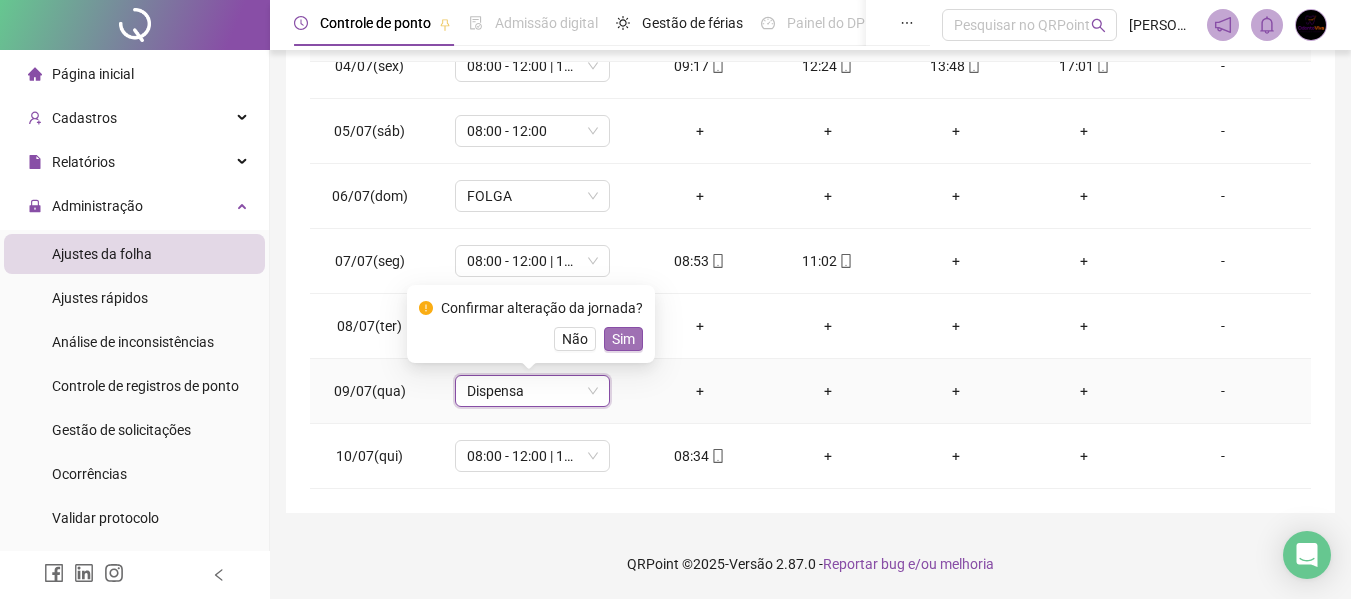 click on "Sim" at bounding box center (623, 339) 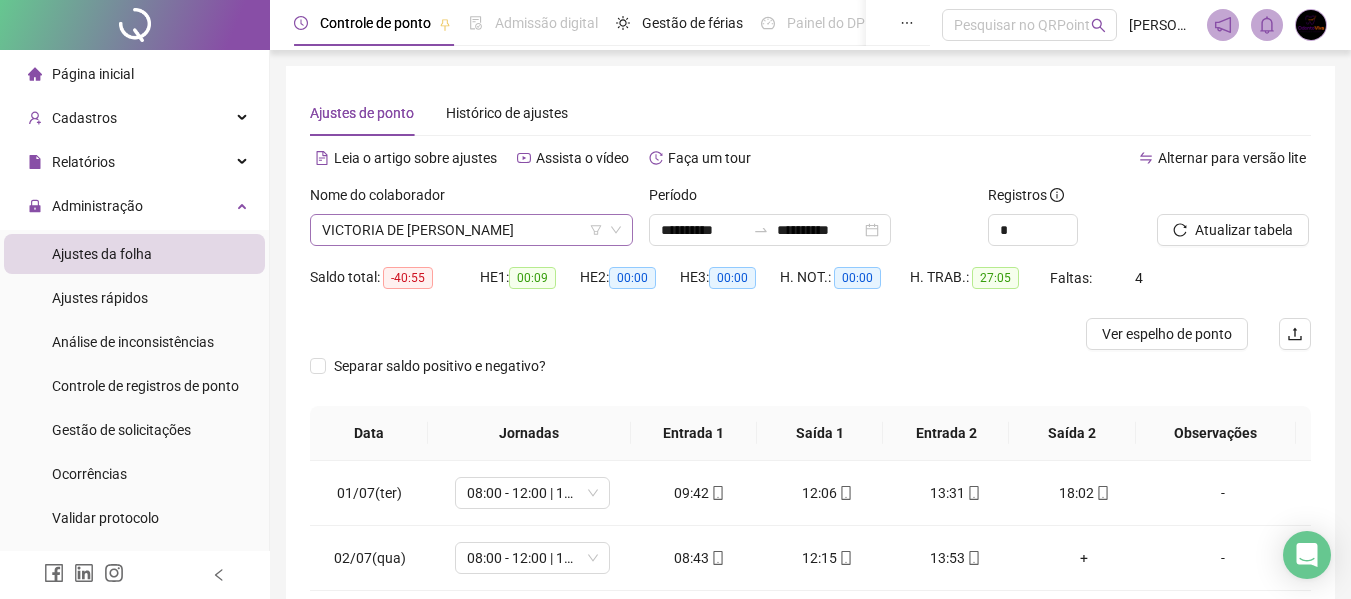 click on "VICTORIA DE [PERSON_NAME]" at bounding box center (471, 230) 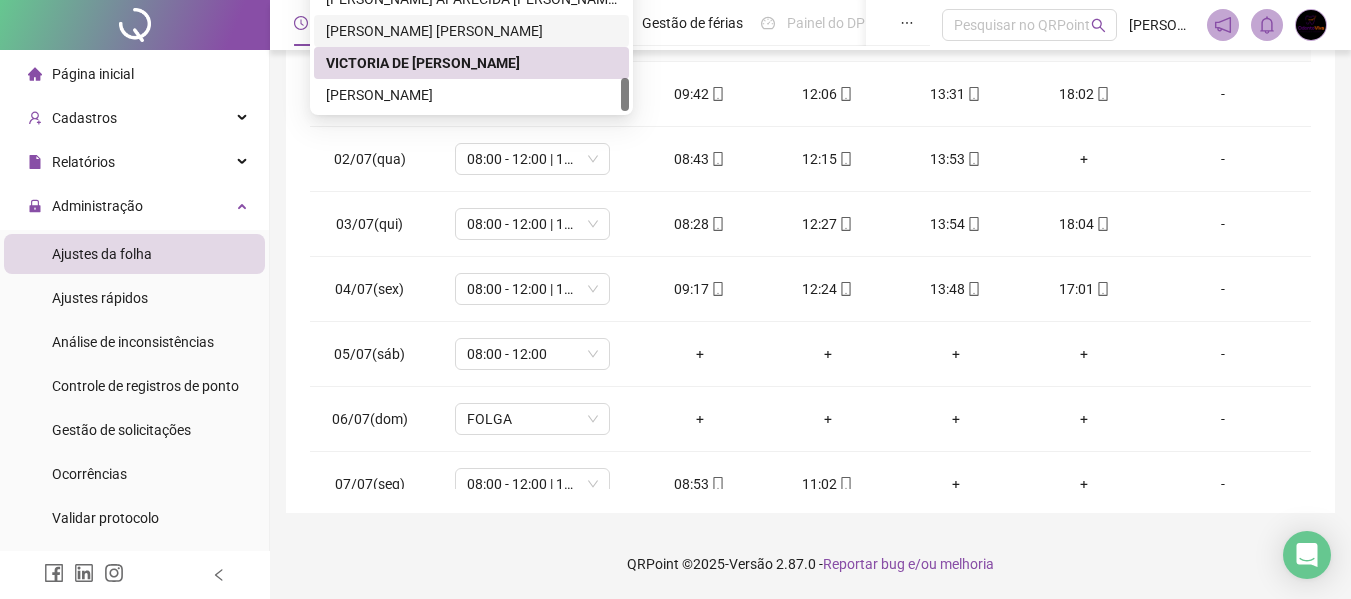 click on "**********" at bounding box center (675, -100) 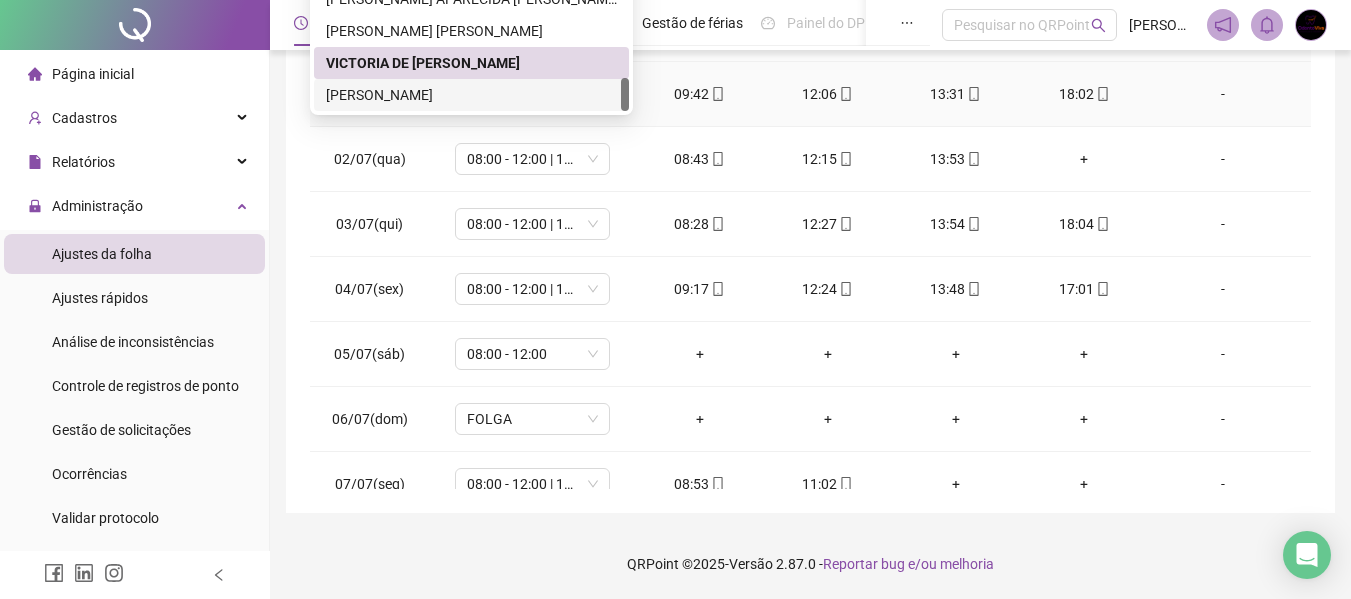 click on "**********" at bounding box center [675, -100] 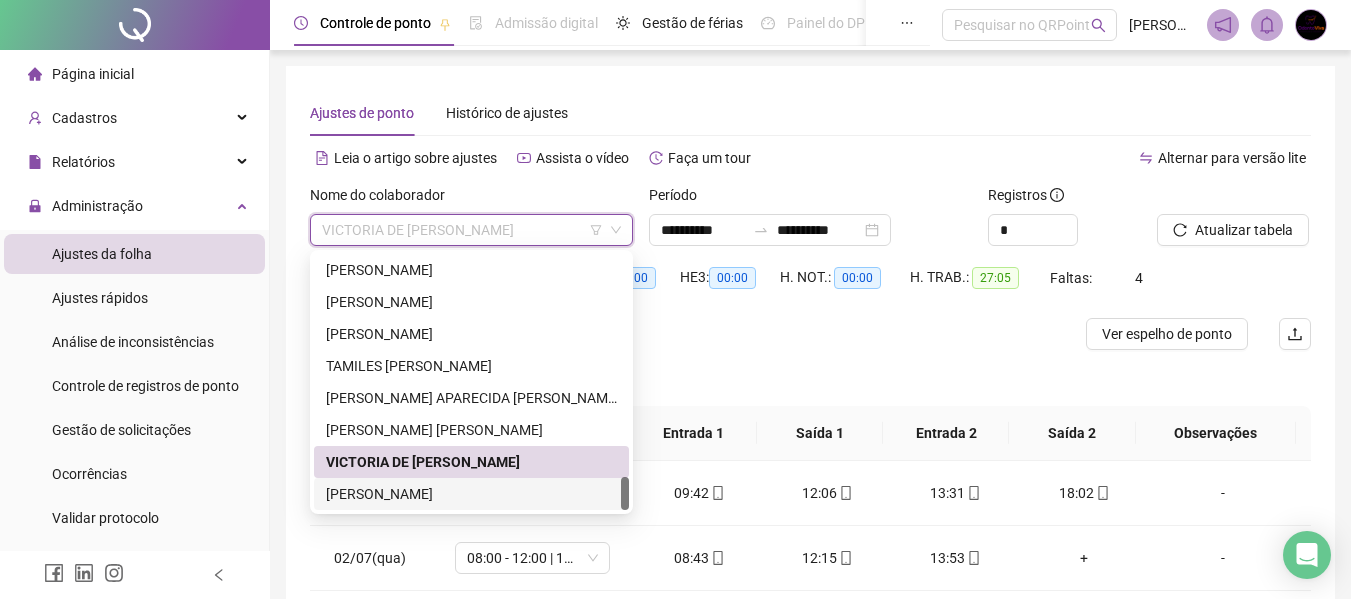 click on "[PERSON_NAME]" at bounding box center (471, 494) 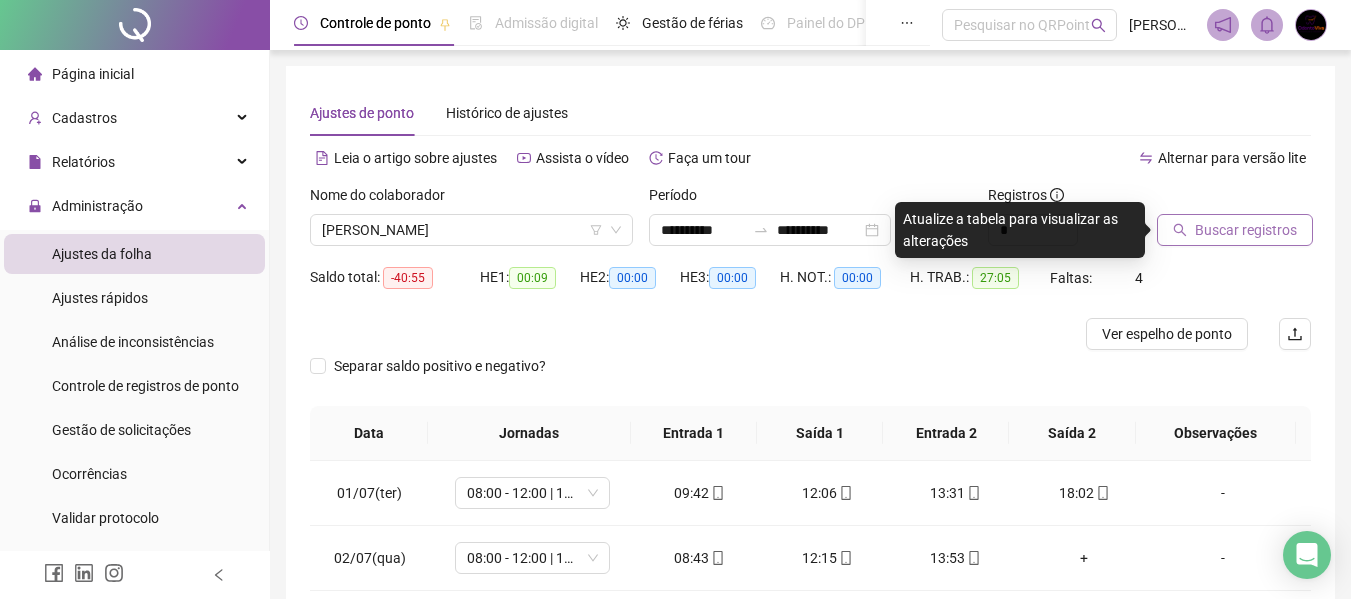 click on "Buscar registros" at bounding box center (1246, 230) 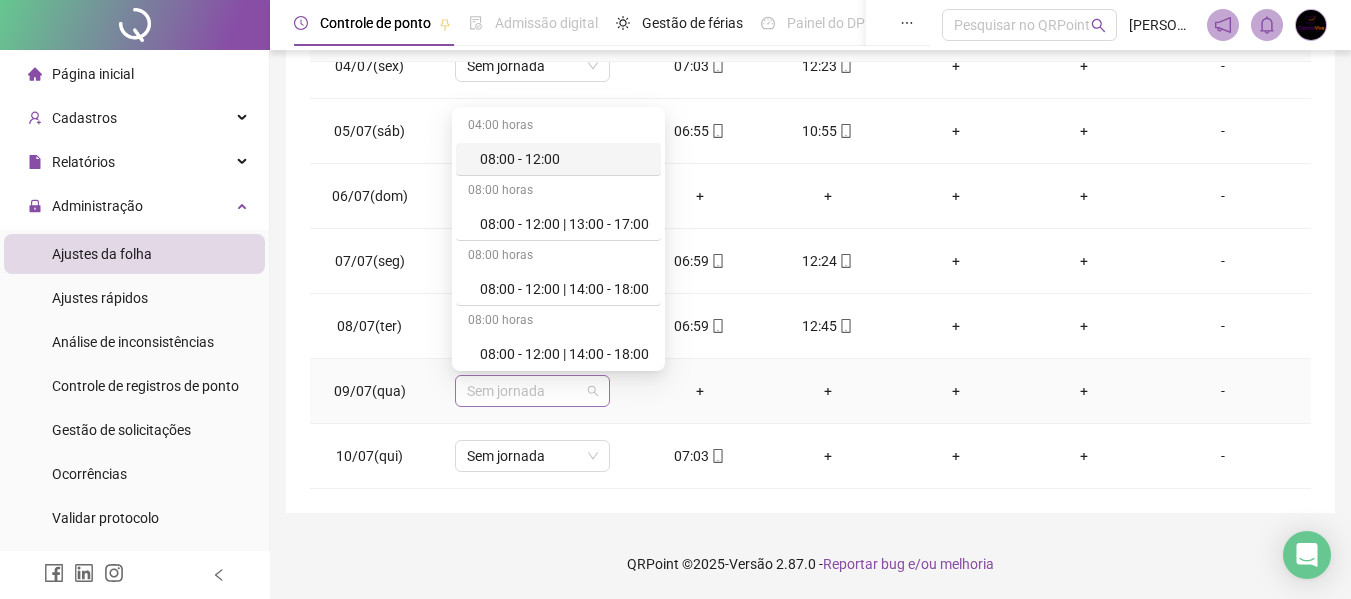 click on "Sem jornada" at bounding box center (532, 391) 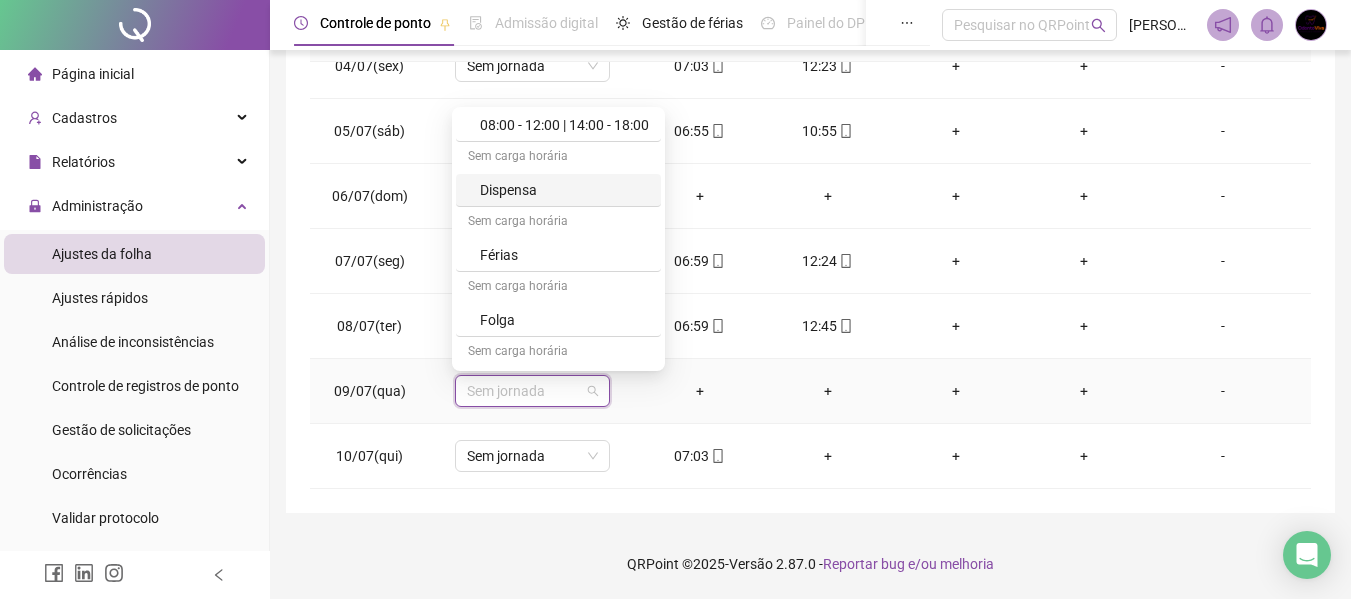 click on "Dispensa" at bounding box center [564, 190] 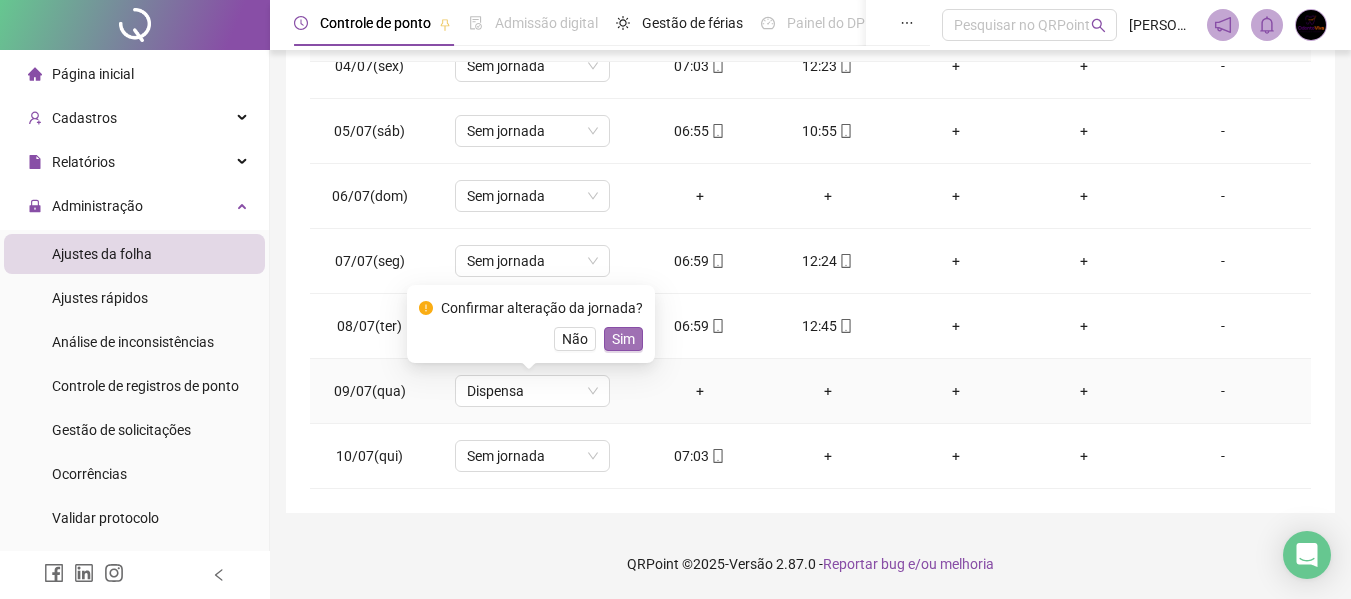 click on "Sim" at bounding box center [623, 339] 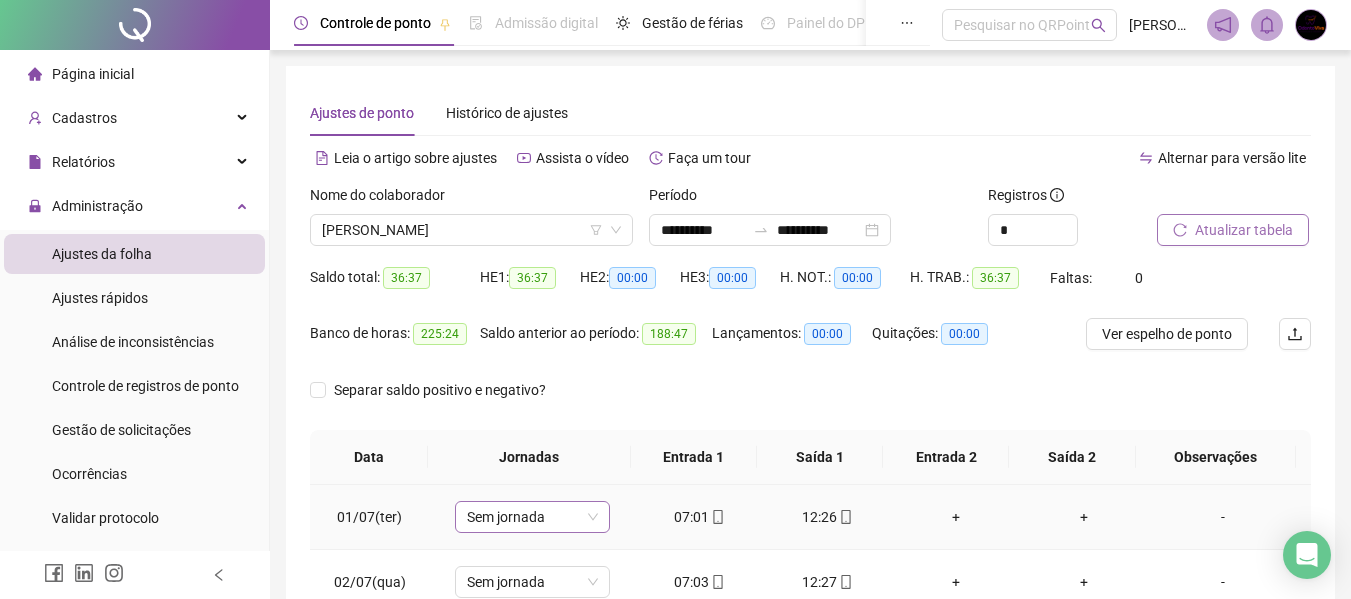 click on "Sem jornada" at bounding box center [532, 517] 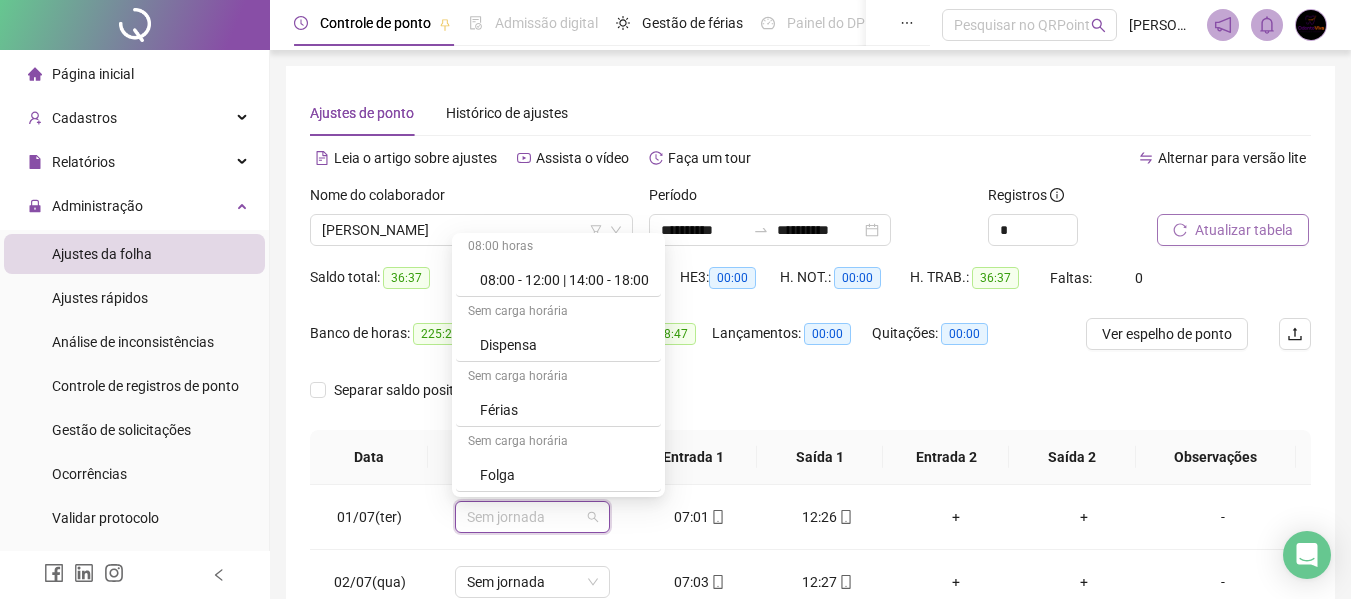 click on "Data" at bounding box center [369, 457] 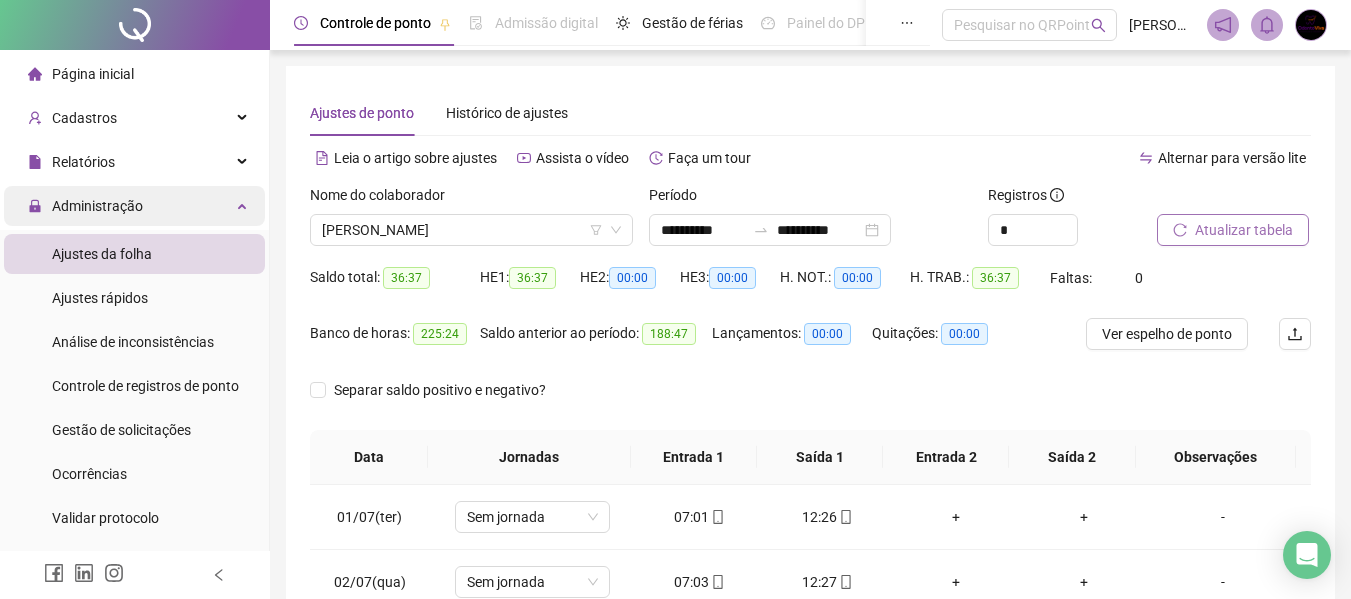 click on "Administração" at bounding box center (134, 206) 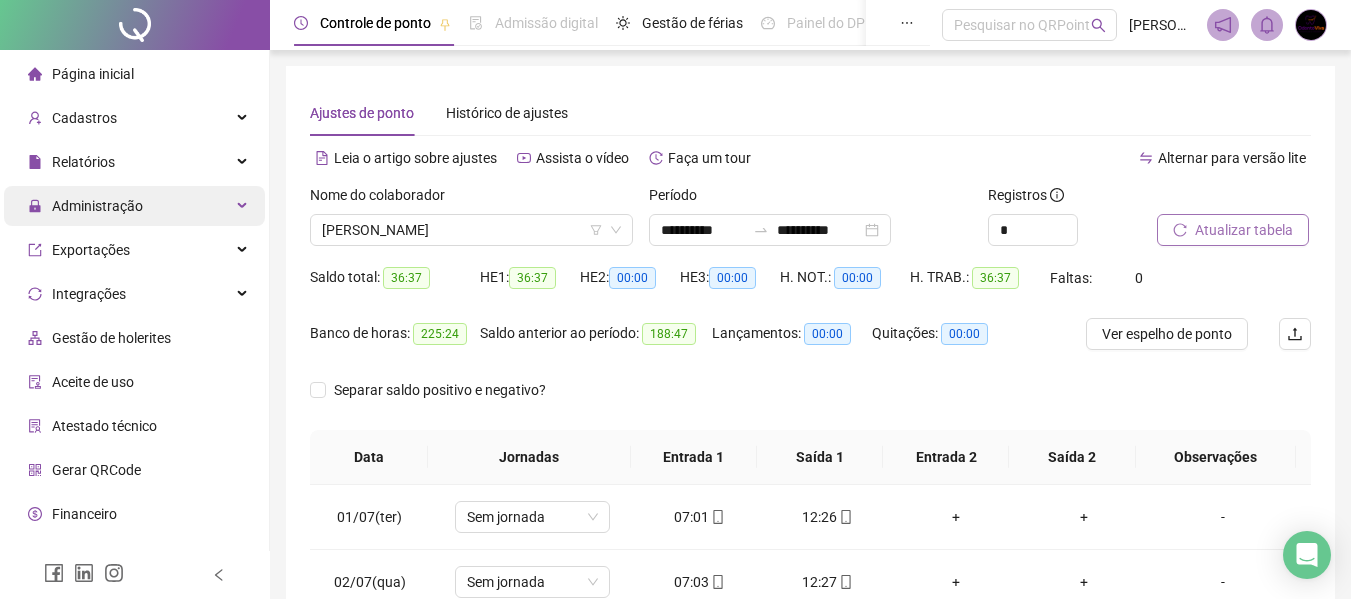 click on "Administração" at bounding box center (134, 206) 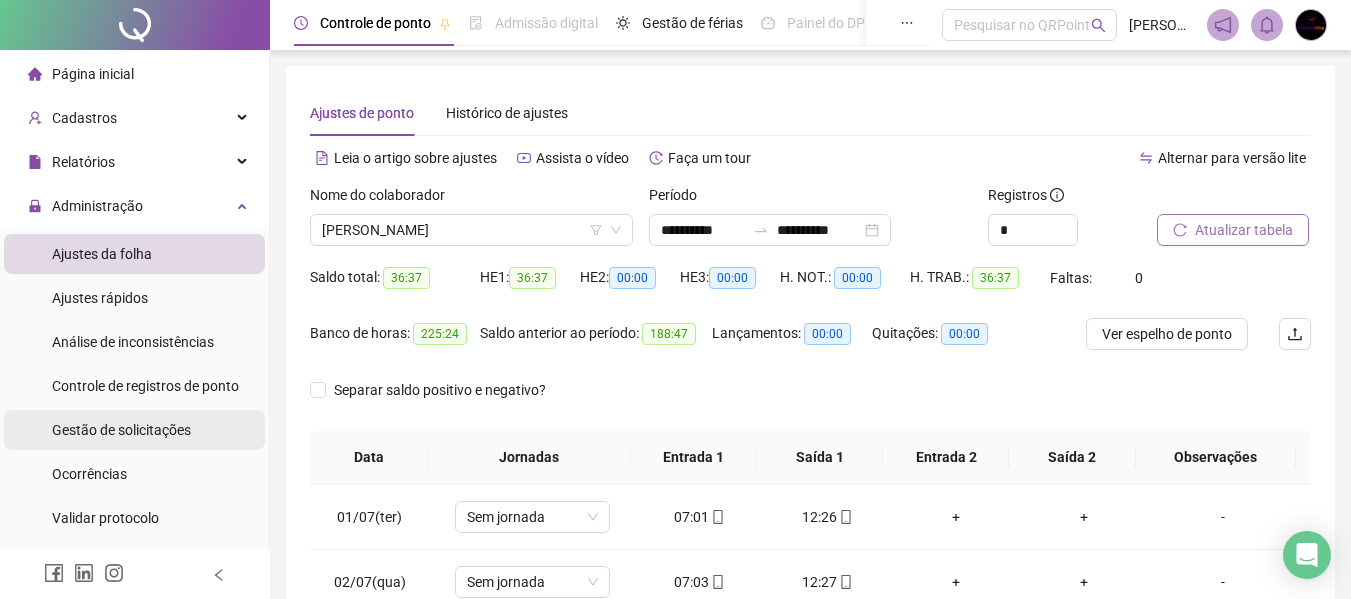 click on "Gestão de solicitações" at bounding box center (121, 430) 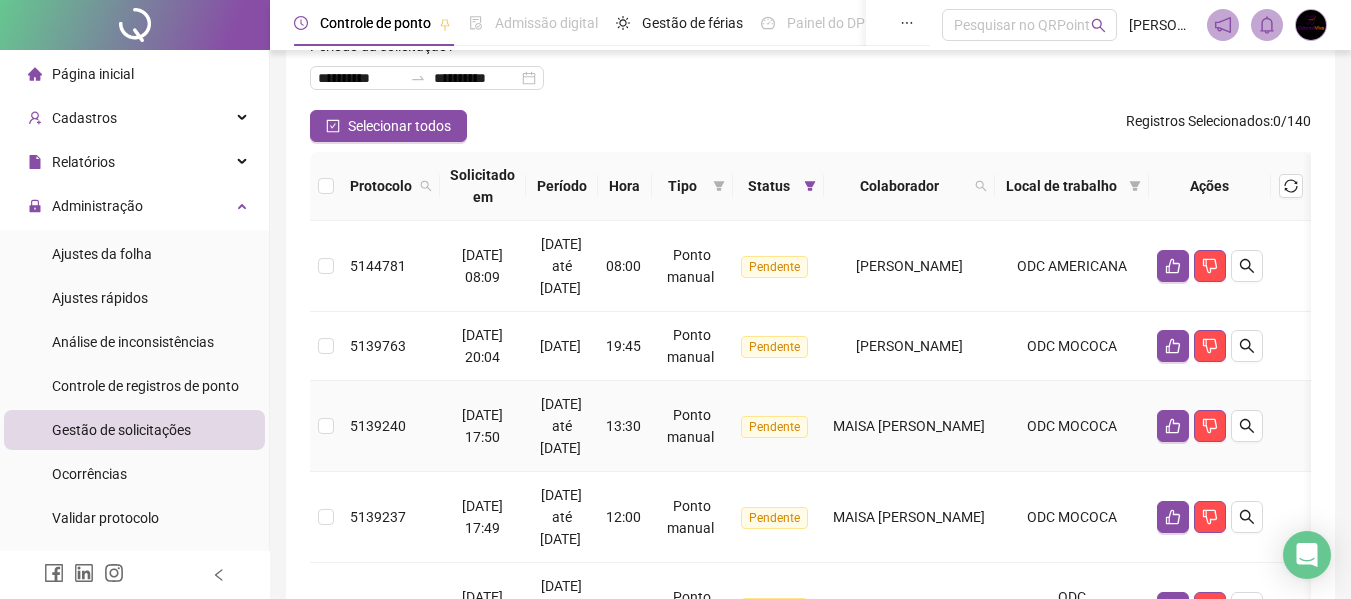 scroll, scrollTop: 200, scrollLeft: 0, axis: vertical 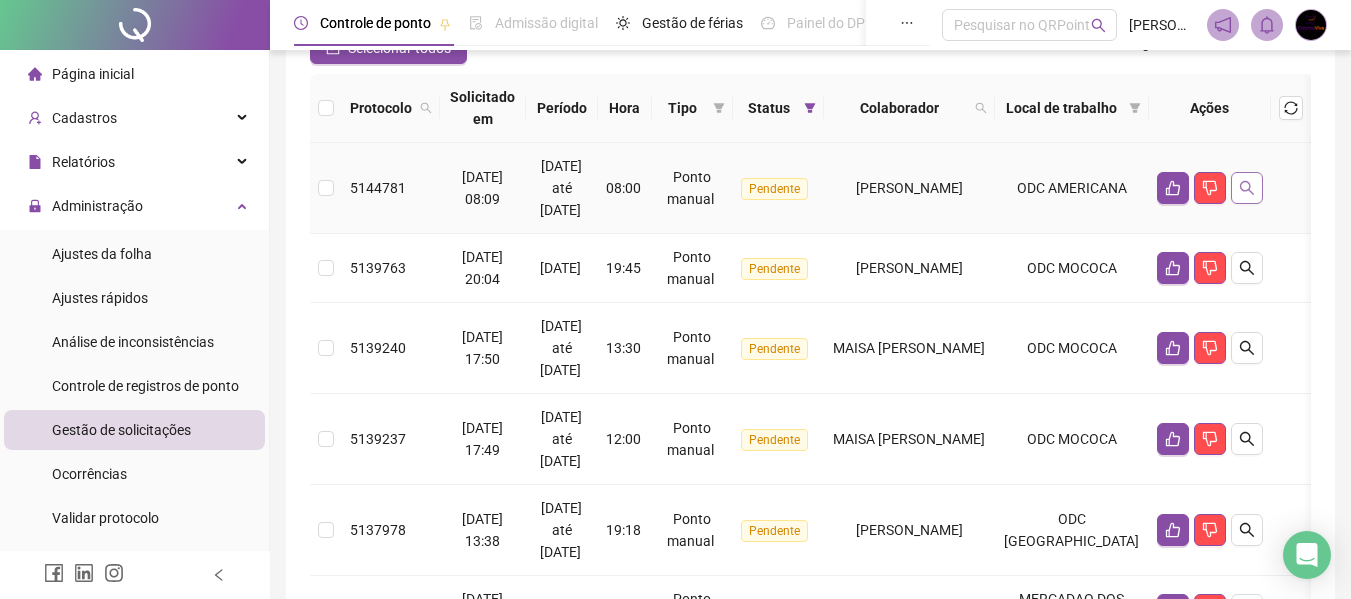 click at bounding box center (1247, 188) 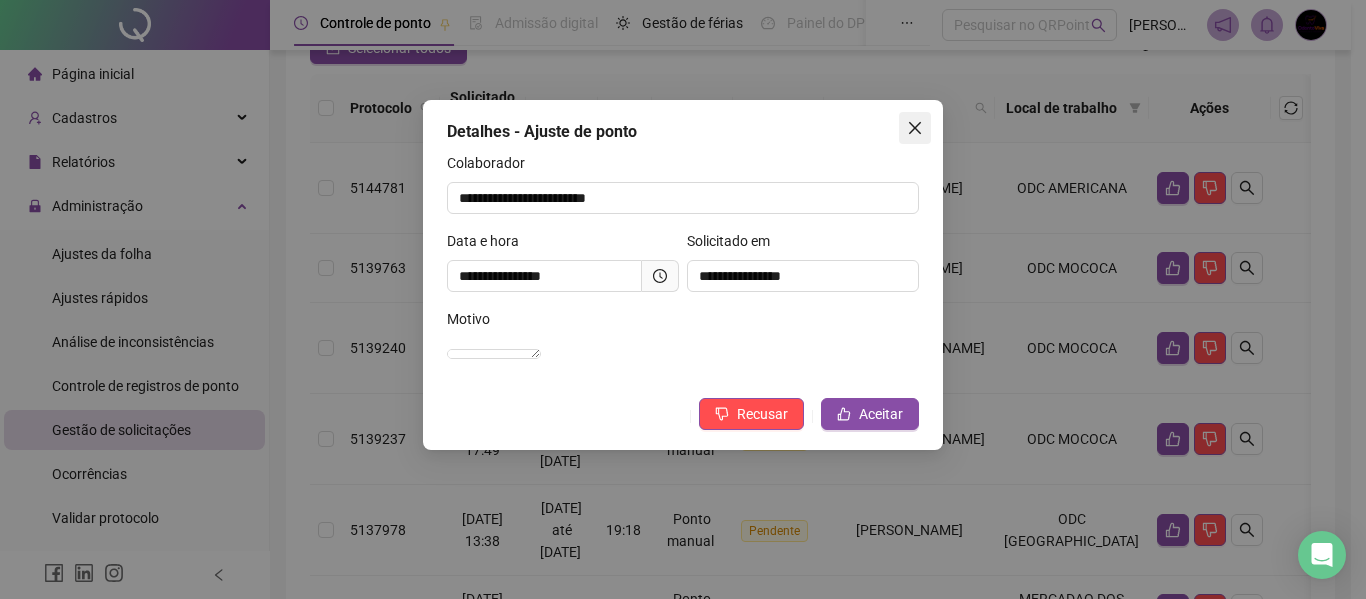click 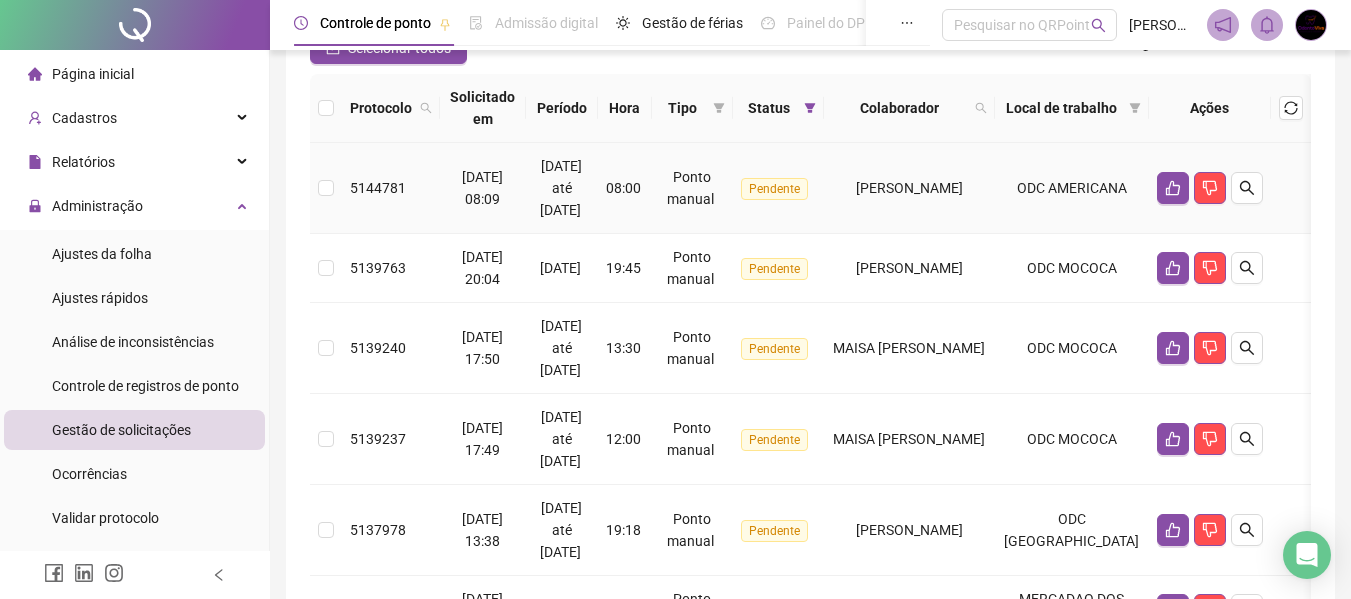 click on "[DATE] até [DATE]" at bounding box center (561, 188) 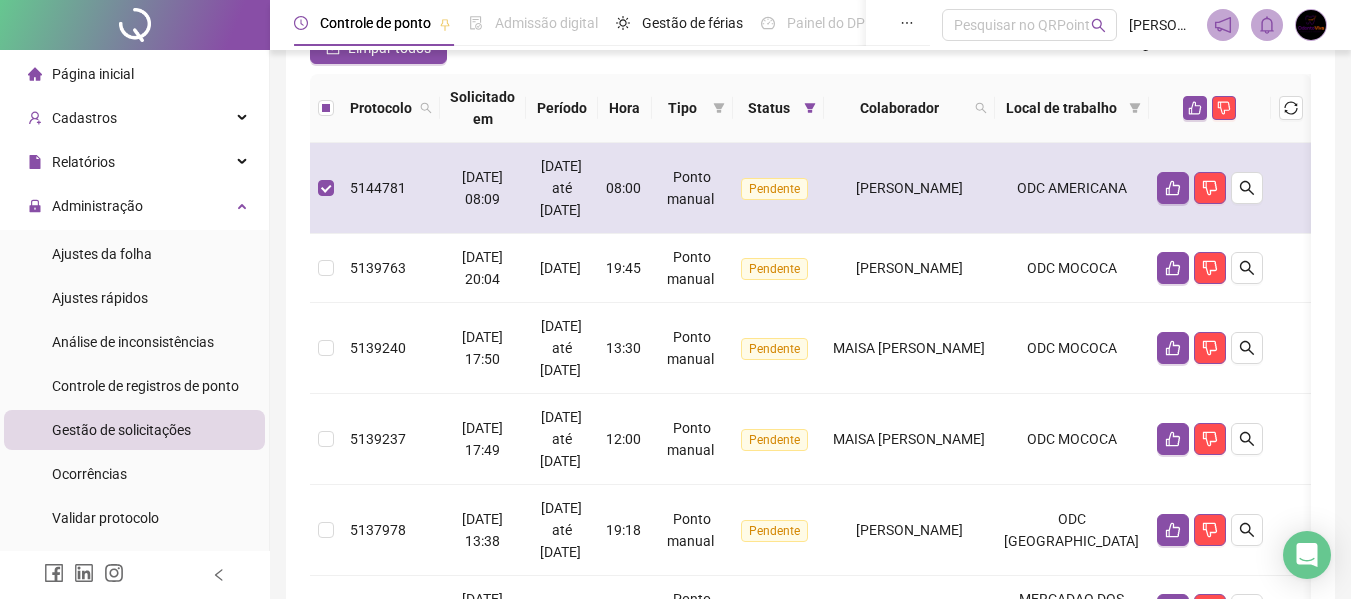 click on "[DATE] até [DATE]" at bounding box center (561, 188) 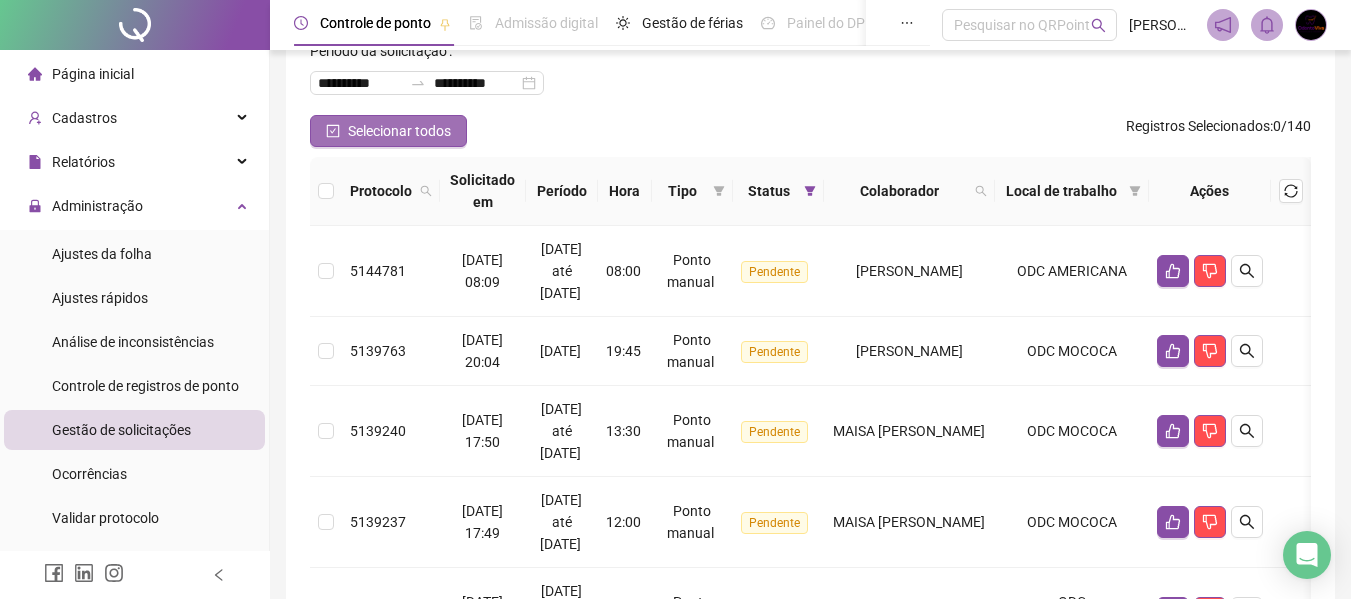 scroll, scrollTop: 0, scrollLeft: 0, axis: both 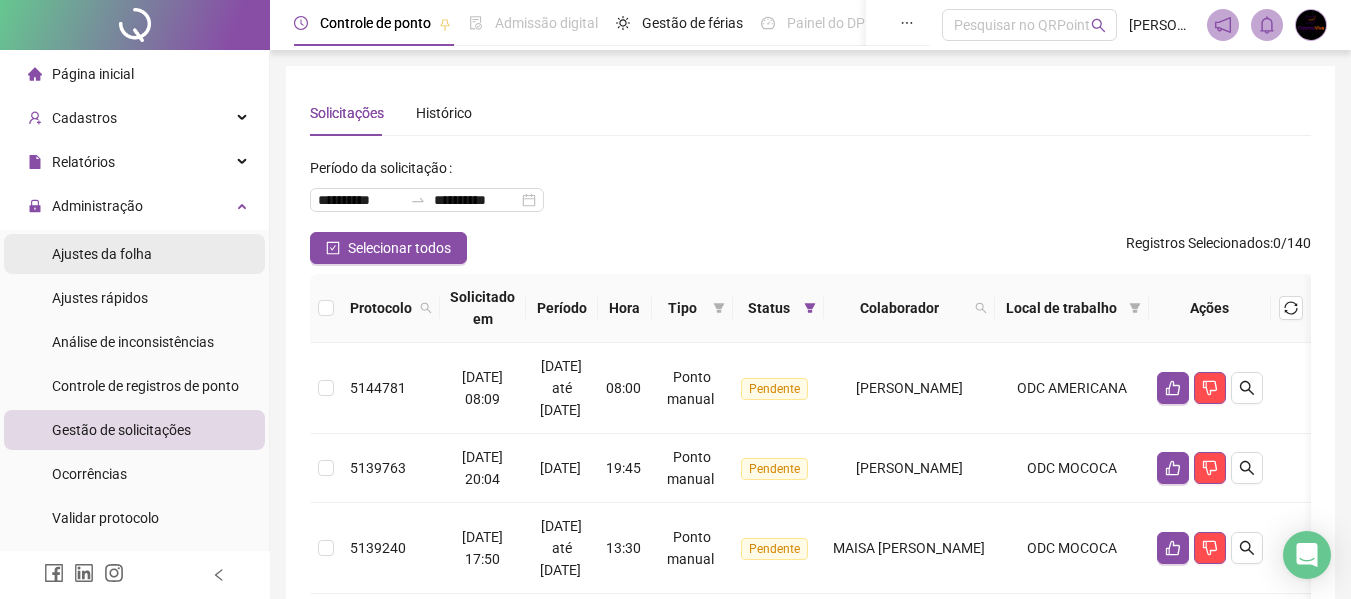 click on "Ajustes da folha" at bounding box center [134, 254] 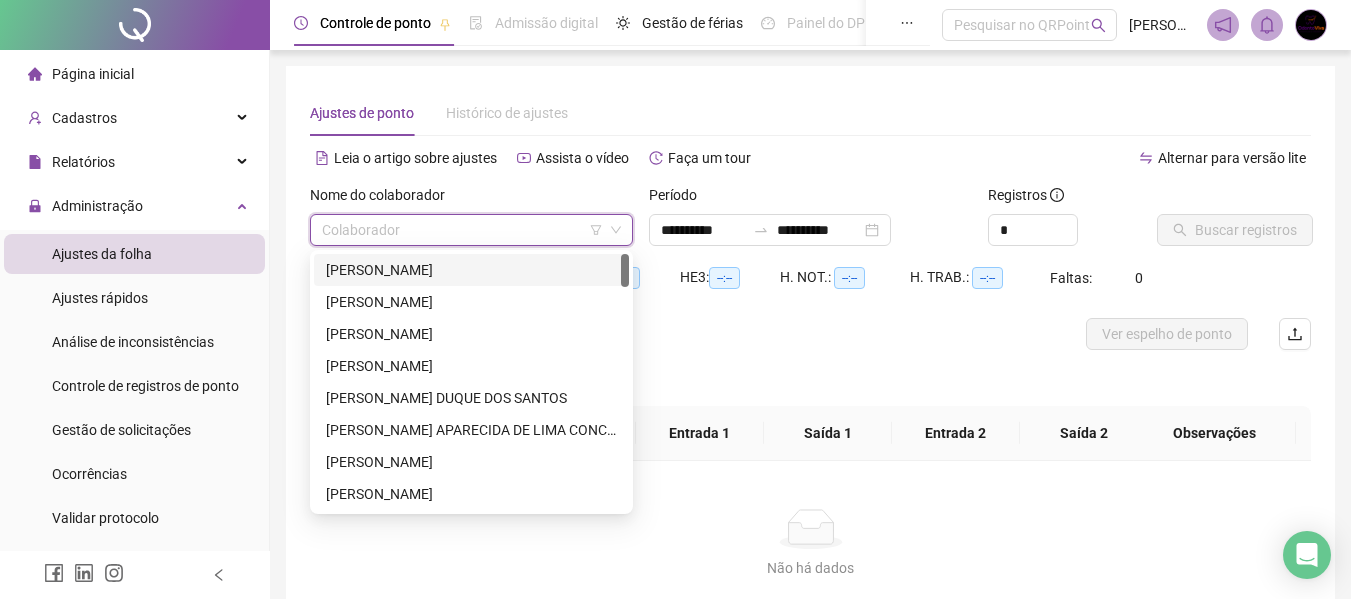 click at bounding box center (465, 230) 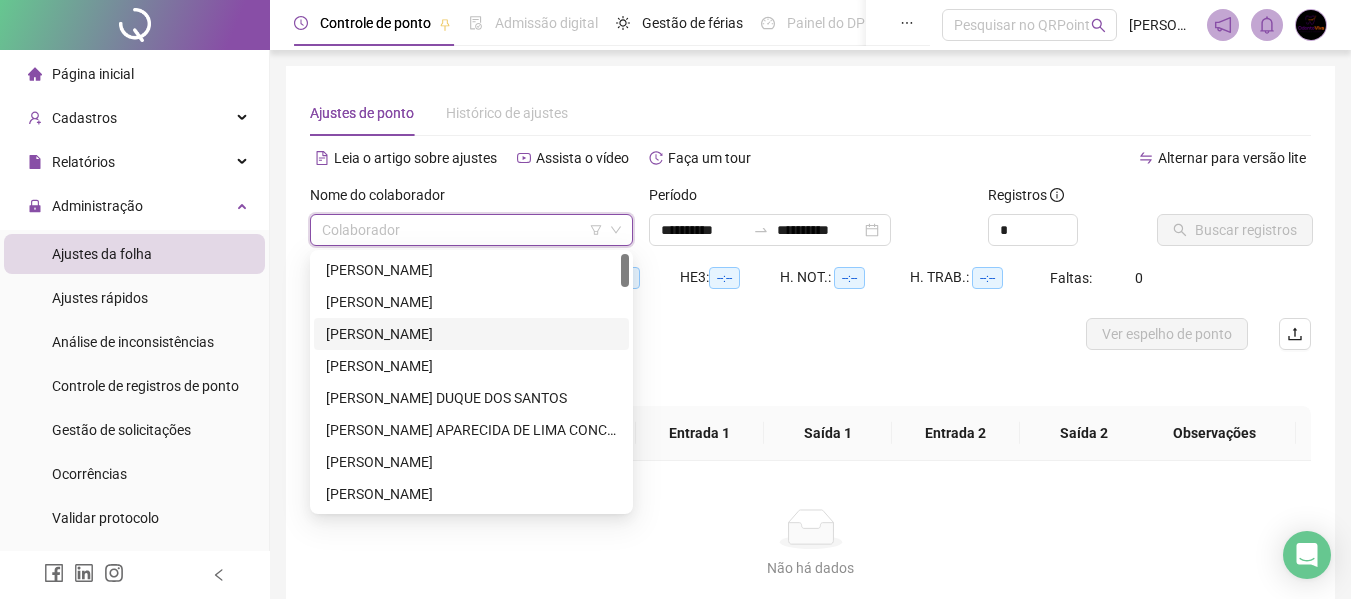 click on "[PERSON_NAME]" at bounding box center [471, 334] 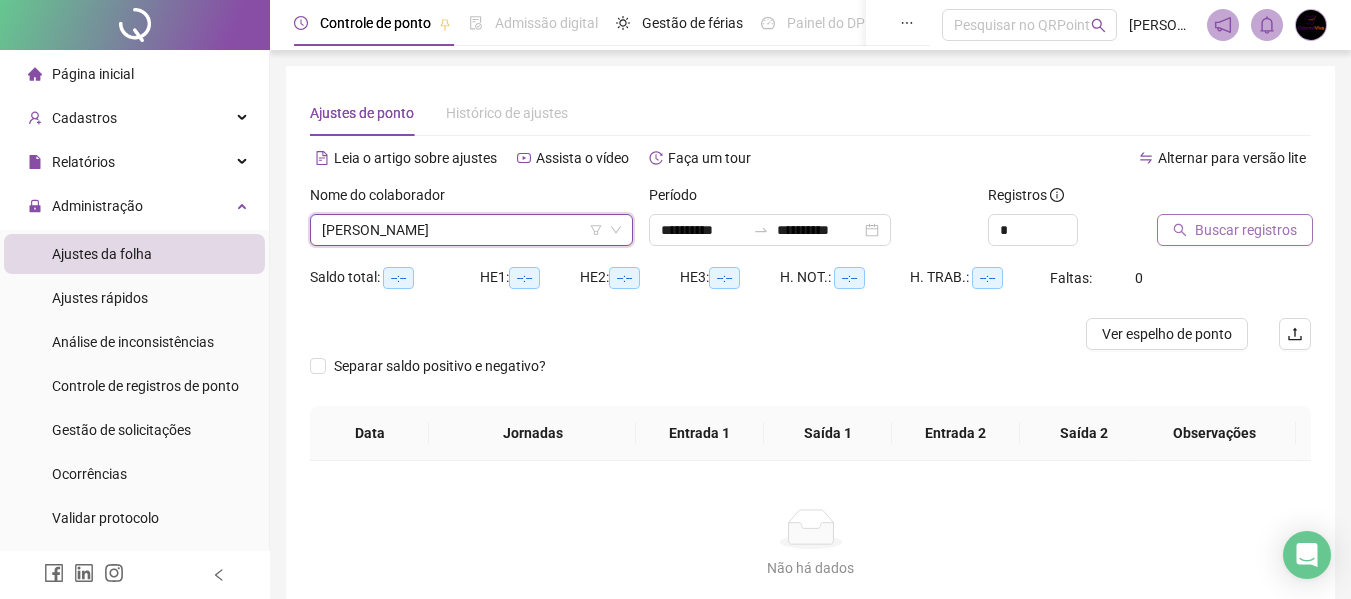click on "Buscar registros" at bounding box center [1246, 230] 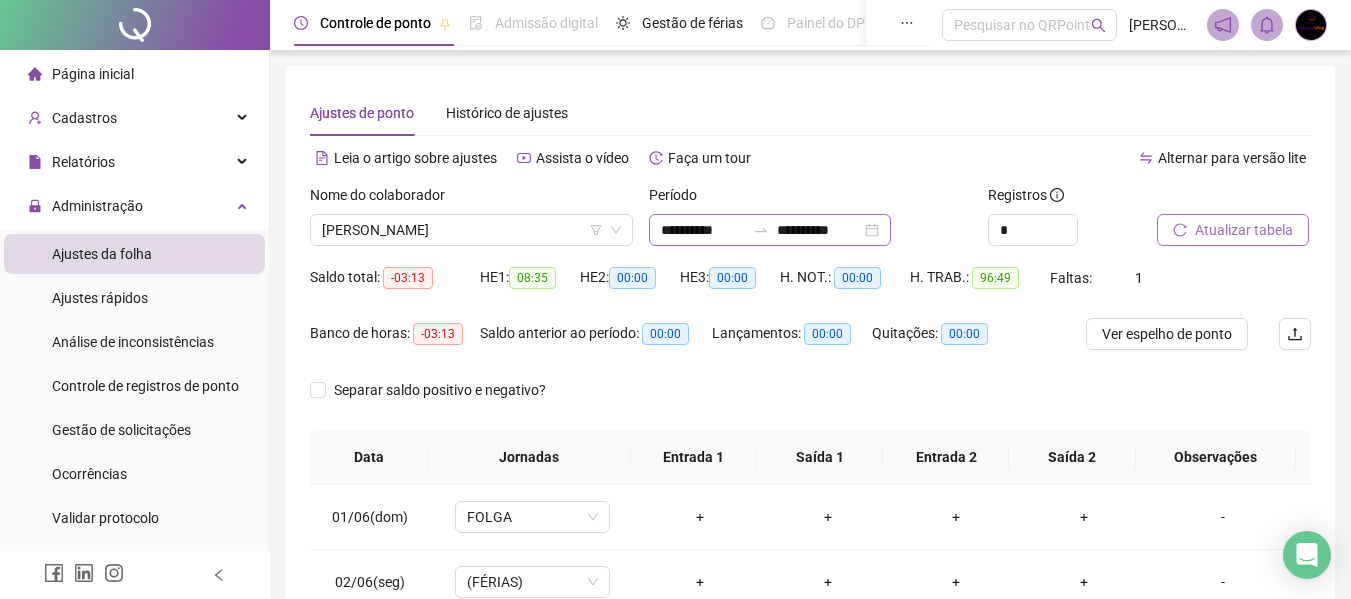 click on "**********" at bounding box center [770, 230] 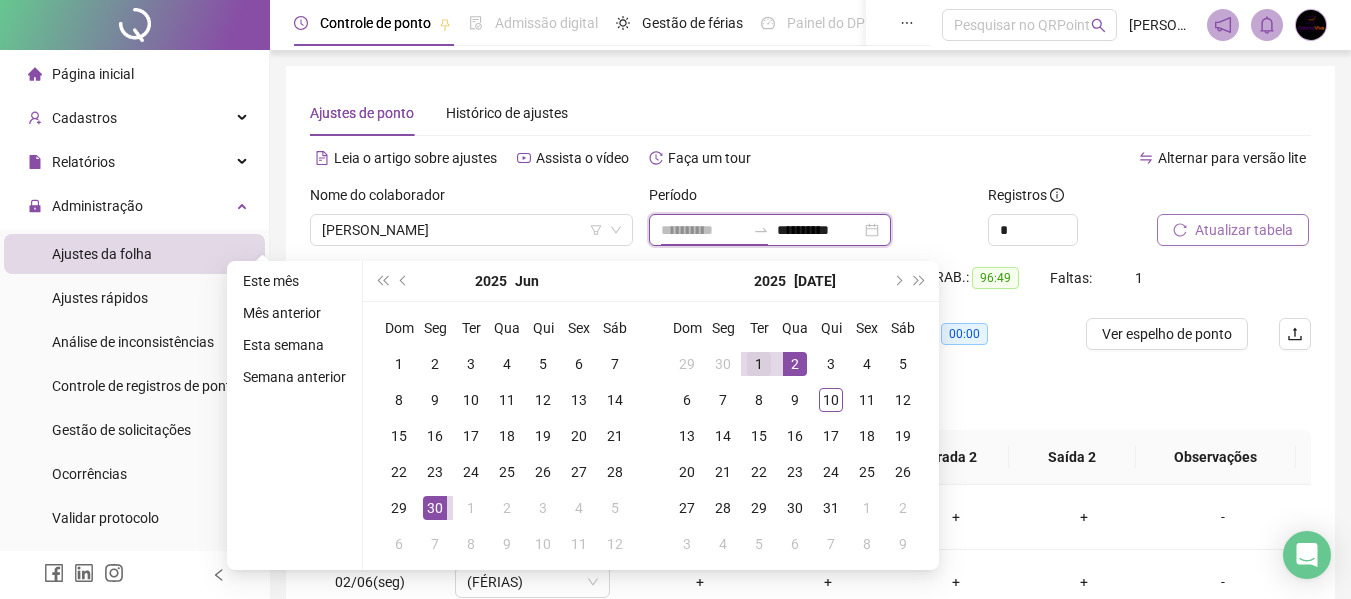 type on "**********" 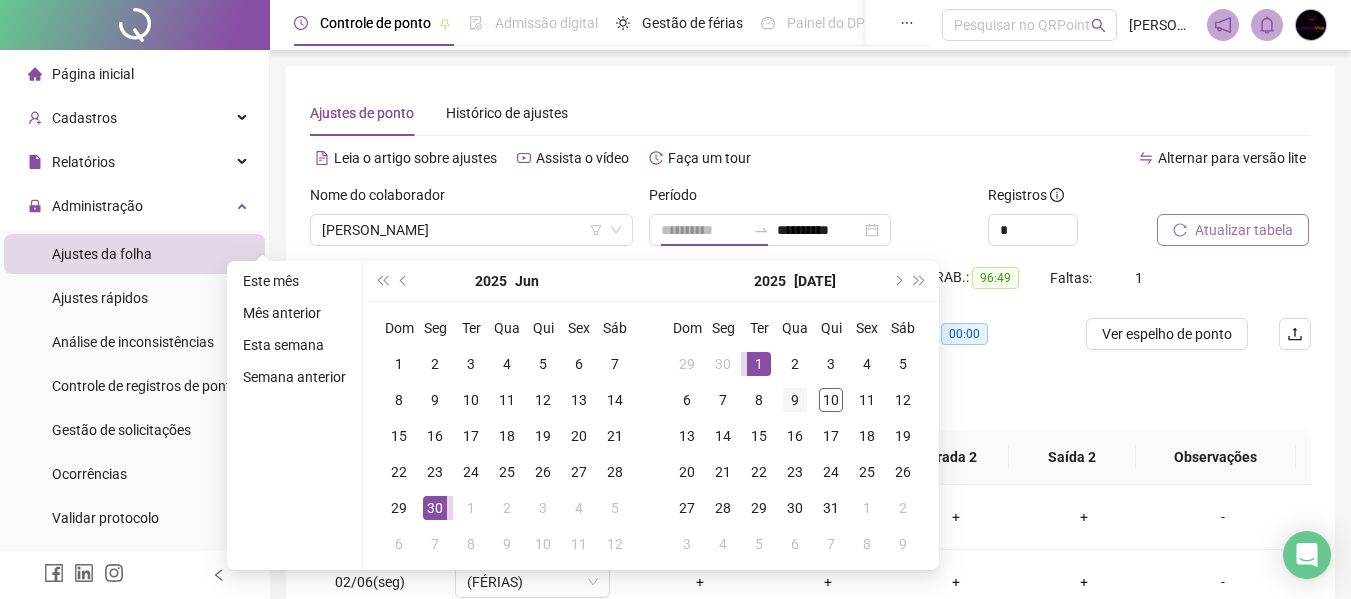drag, startPoint x: 752, startPoint y: 357, endPoint x: 798, endPoint y: 391, distance: 57.201397 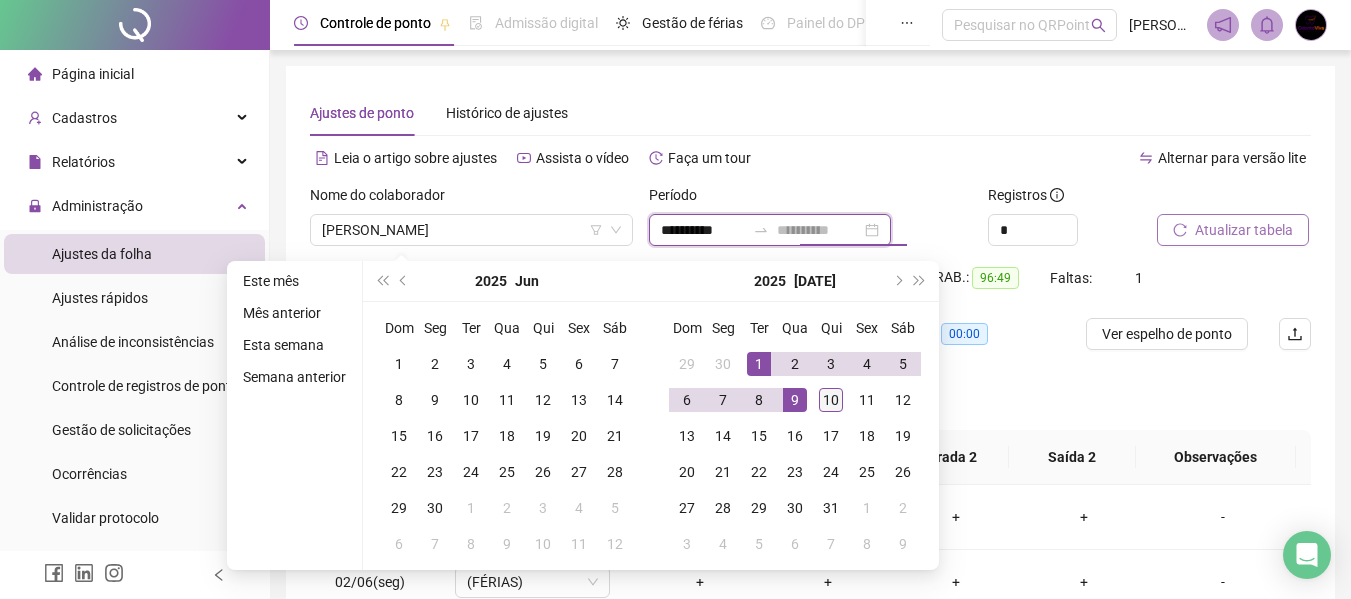 type on "**********" 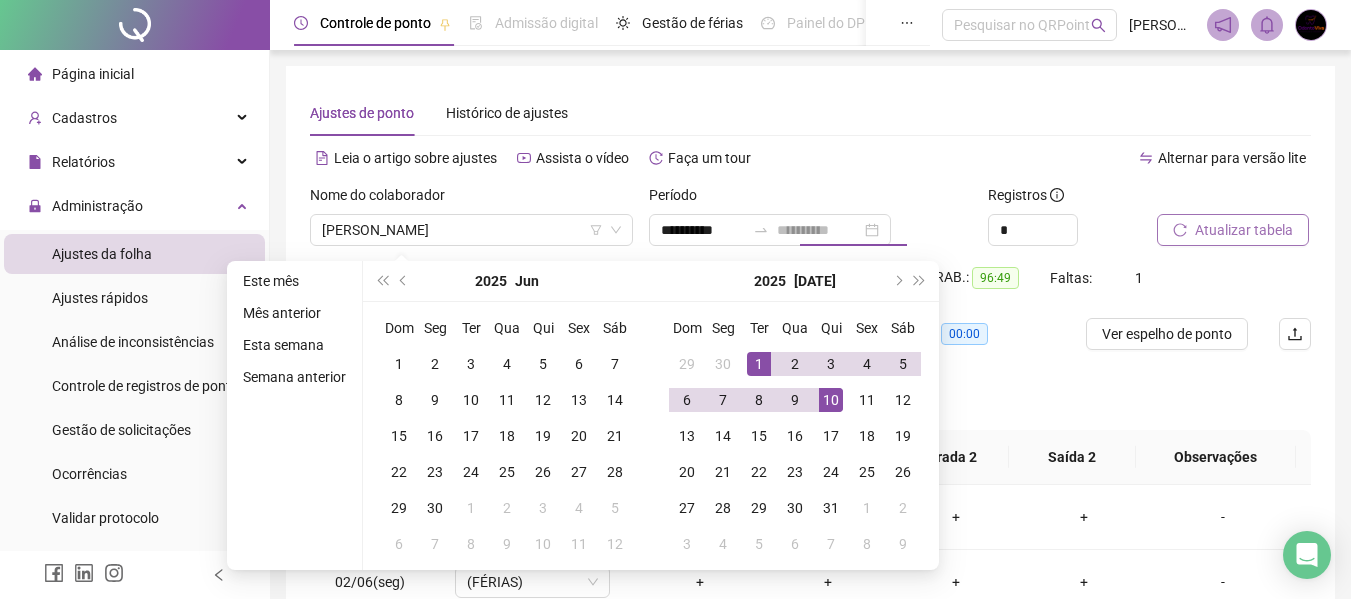 click on "10" at bounding box center (831, 400) 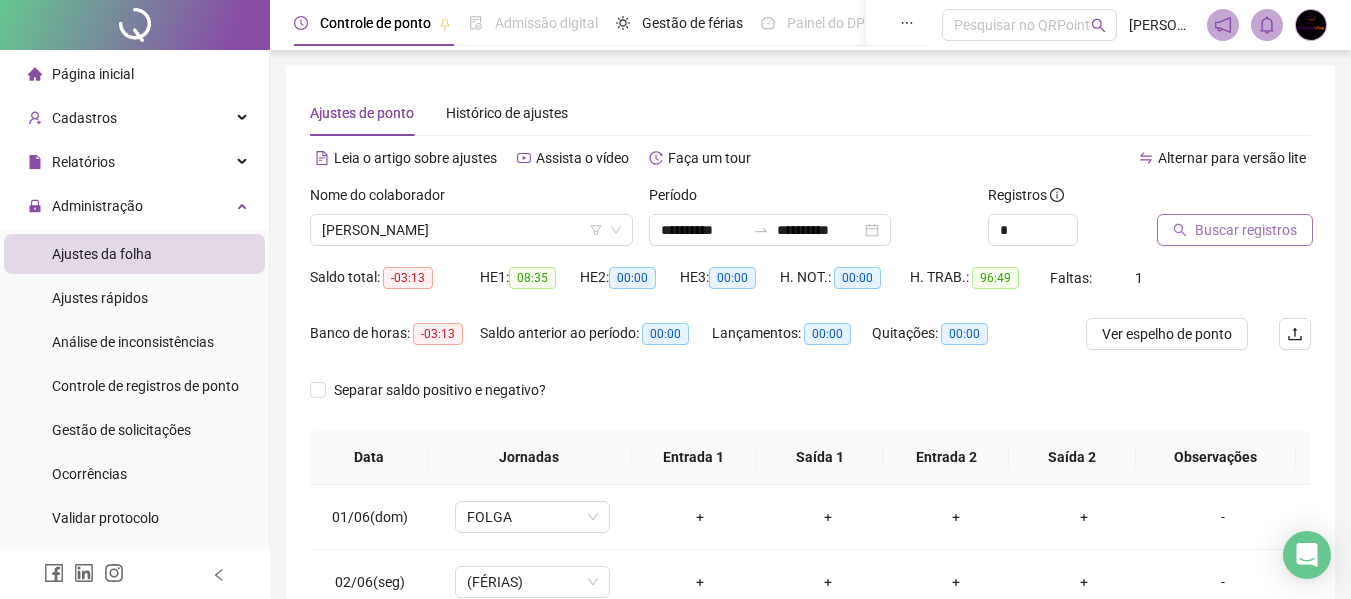 click on "Buscar registros" at bounding box center [1246, 230] 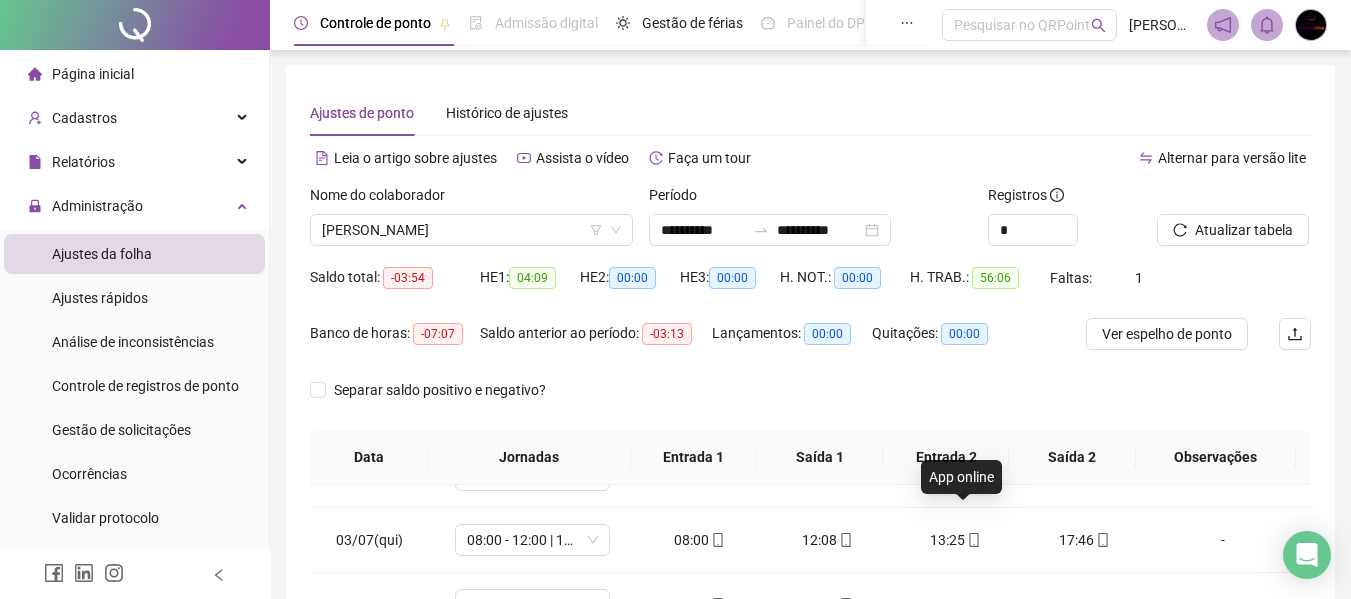 scroll, scrollTop: 223, scrollLeft: 0, axis: vertical 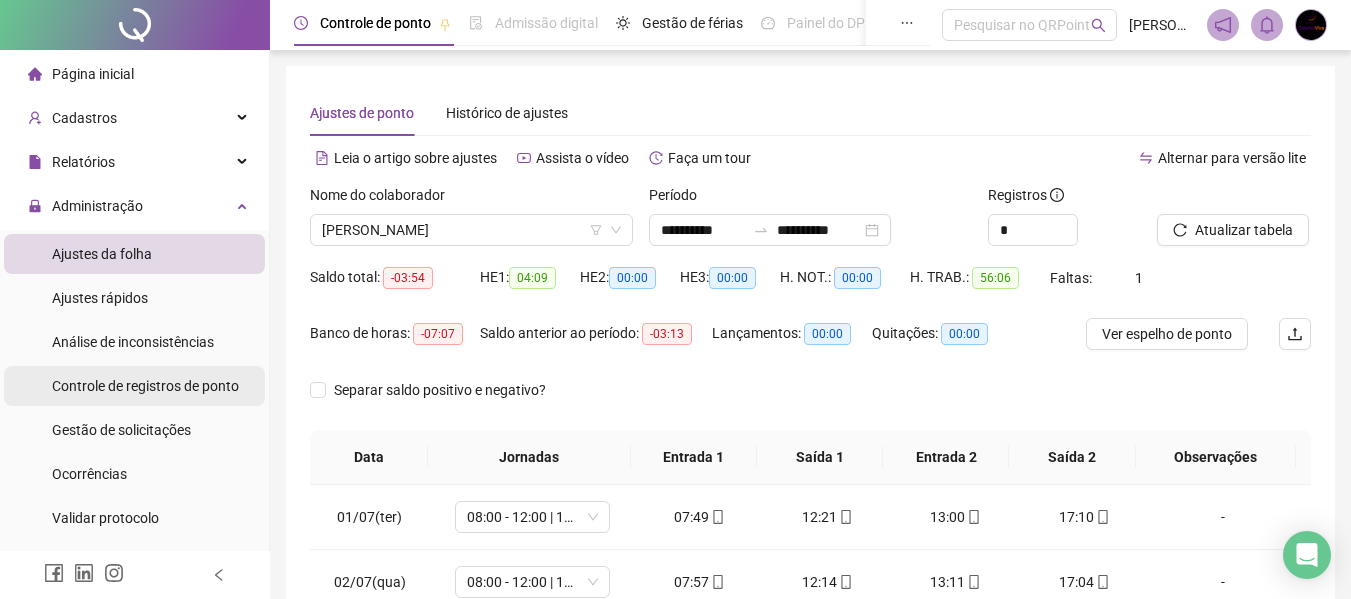 click on "Controle de registros de ponto" at bounding box center [145, 386] 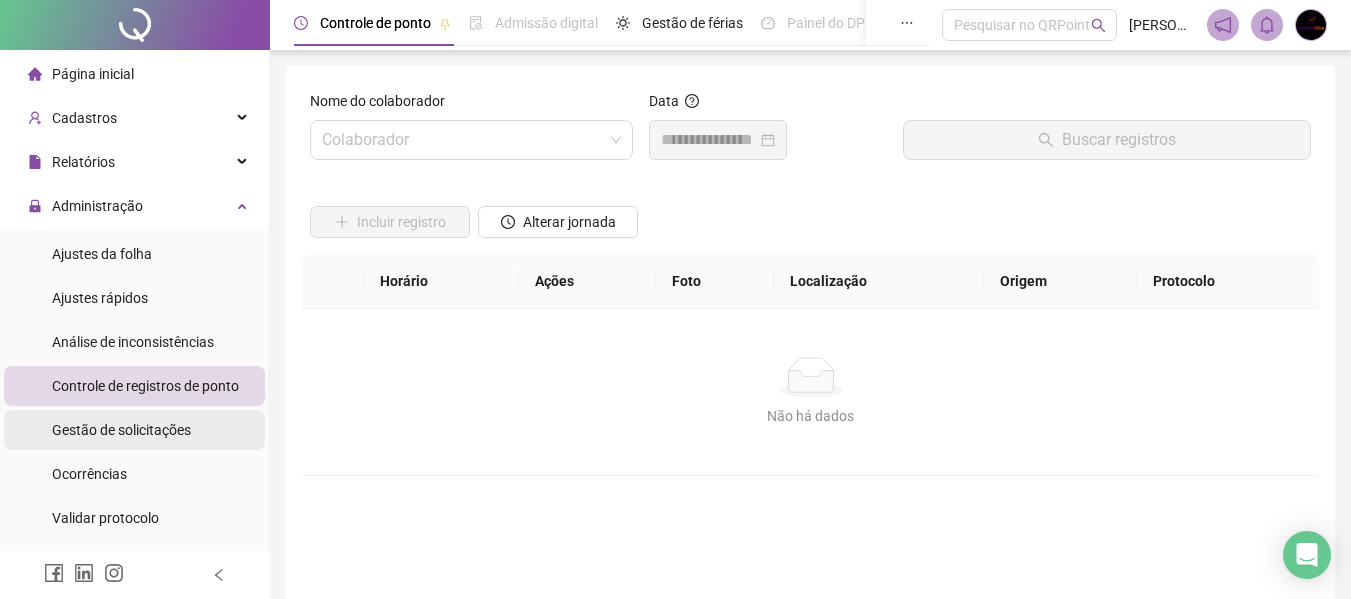 click on "Gestão de solicitações" at bounding box center (121, 430) 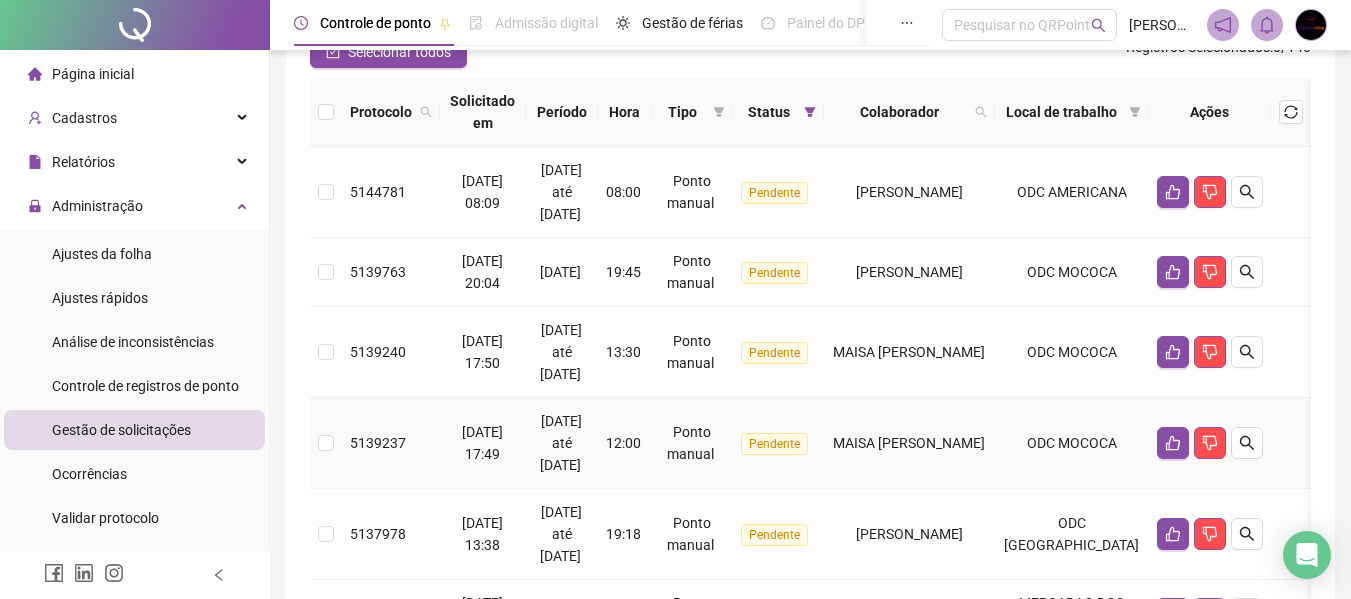 scroll, scrollTop: 200, scrollLeft: 0, axis: vertical 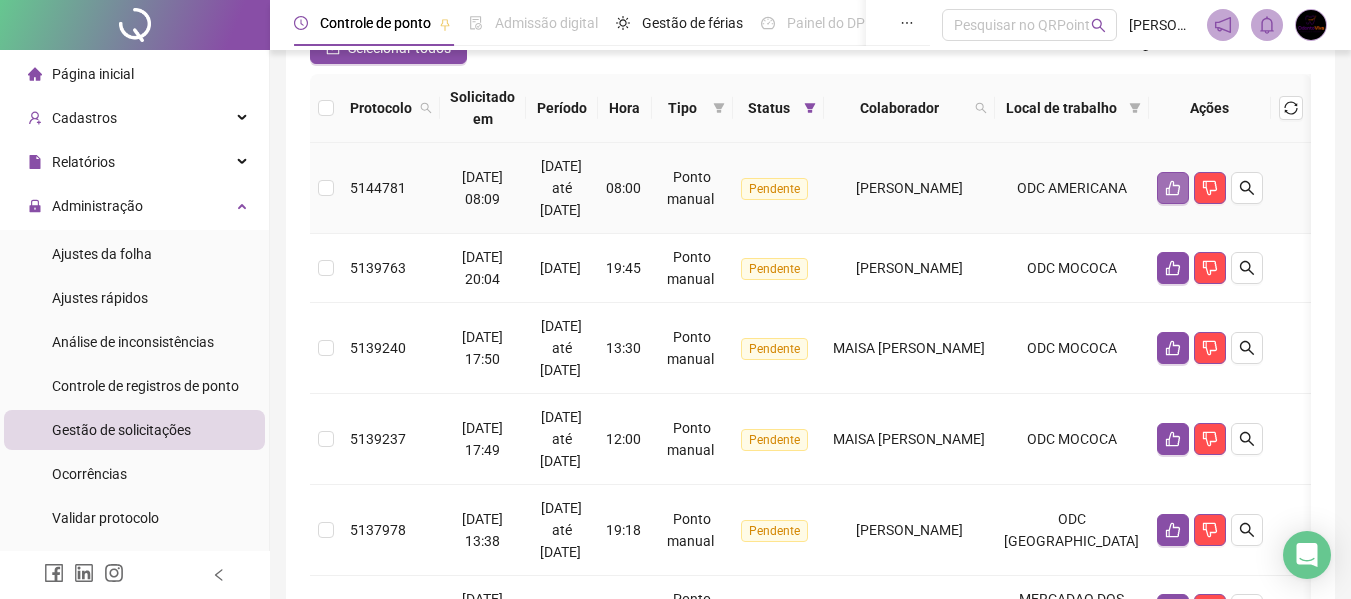 click 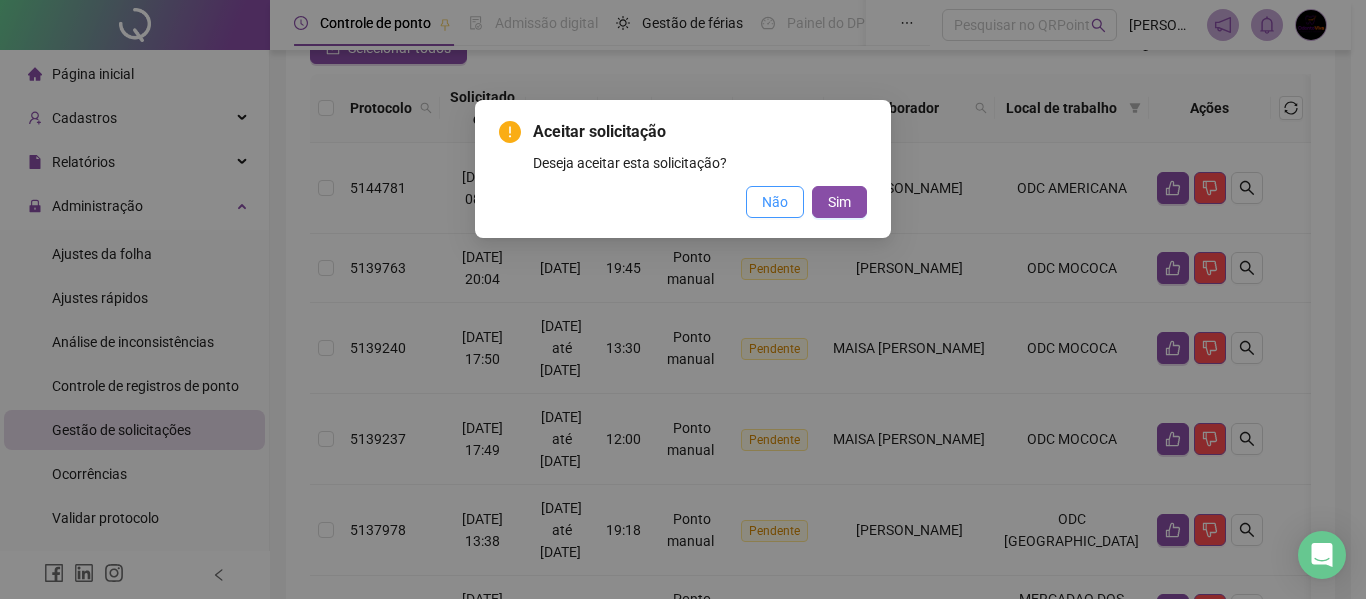 click on "Não" at bounding box center (775, 202) 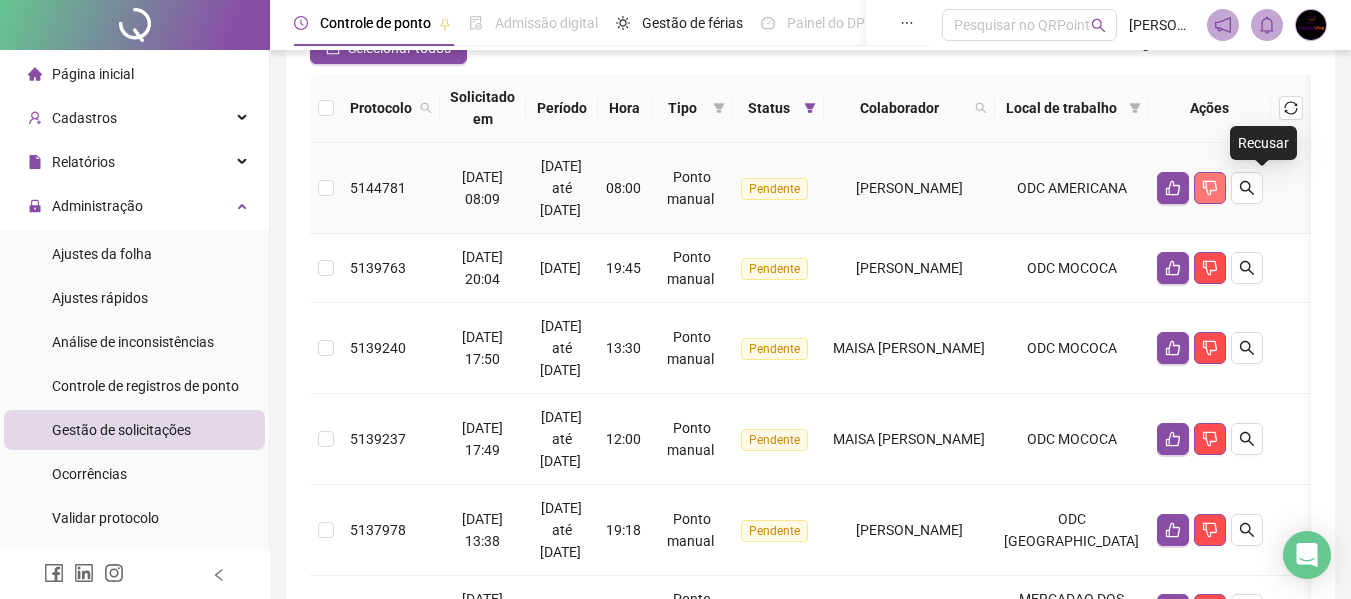 click at bounding box center (1210, 188) 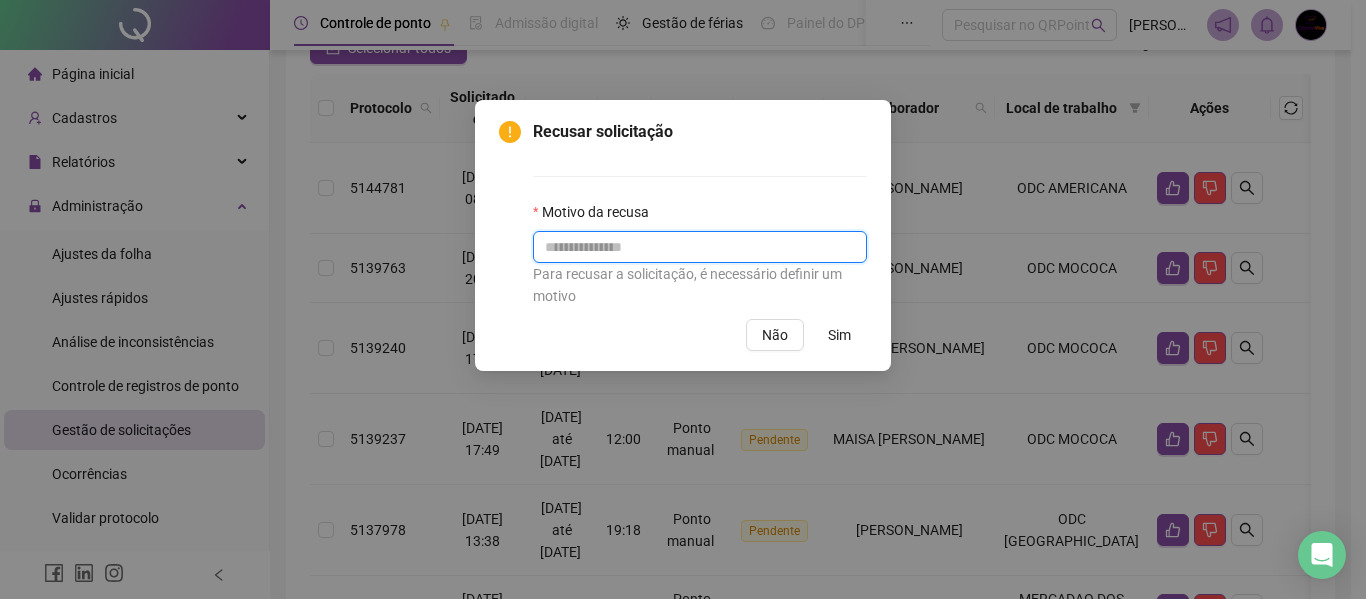 click at bounding box center (700, 247) 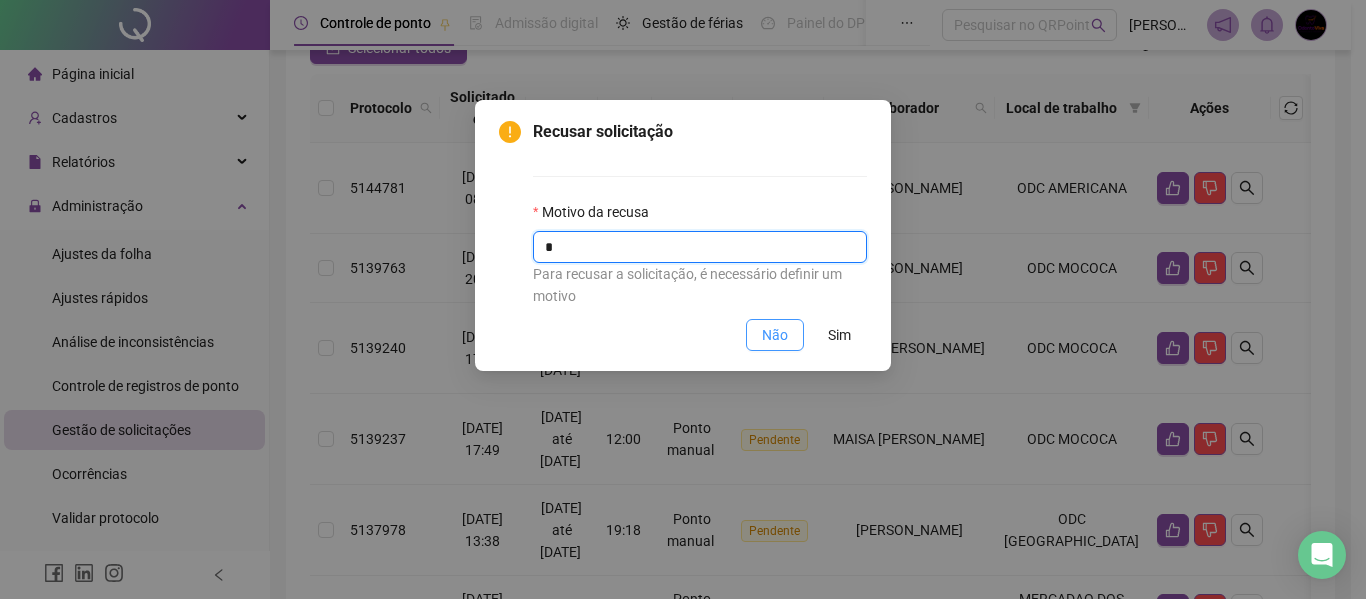 type on "*" 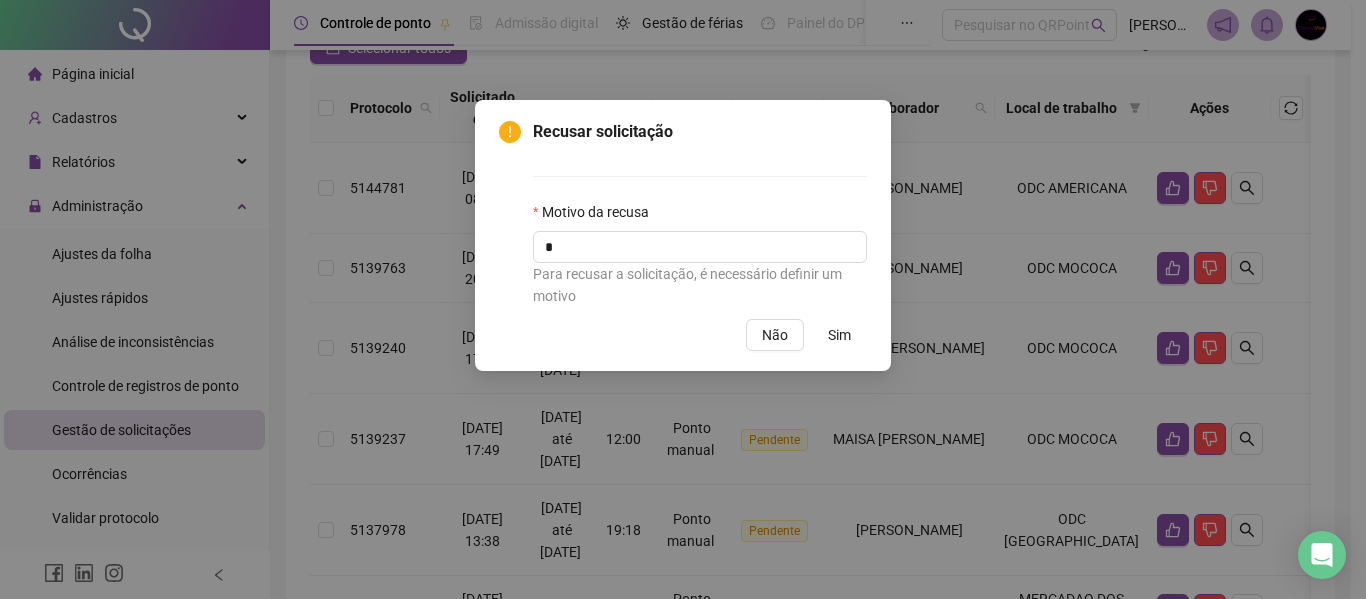 drag, startPoint x: 791, startPoint y: 345, endPoint x: 833, endPoint y: 341, distance: 42.190044 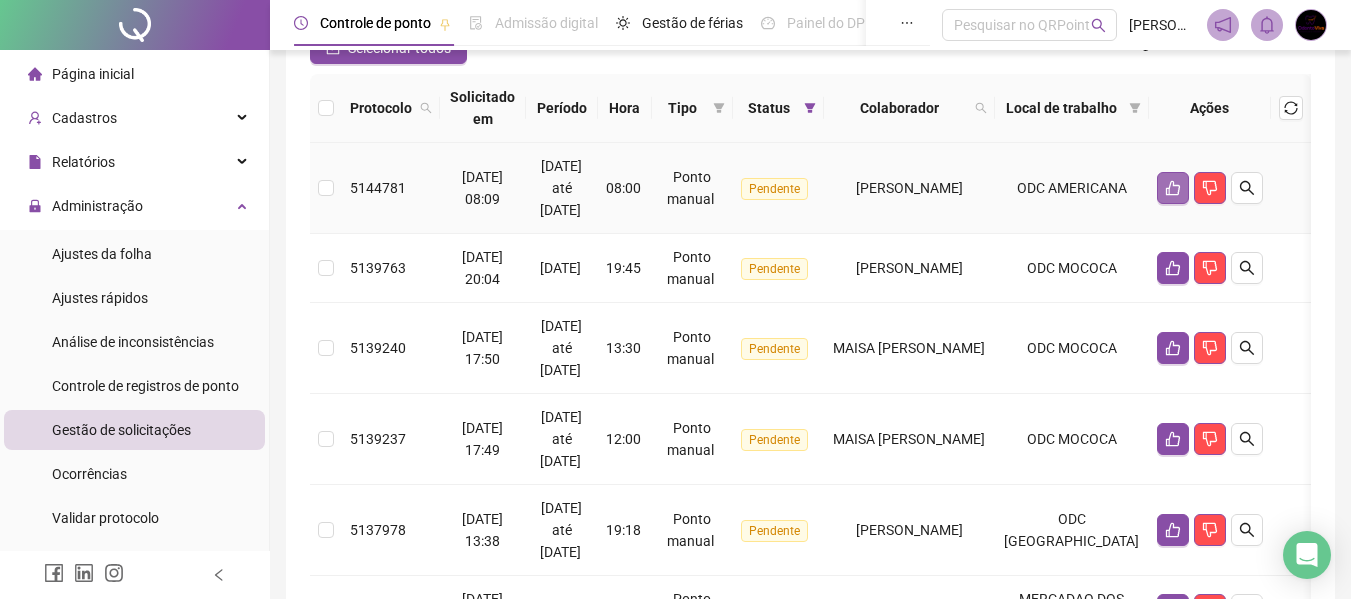 click 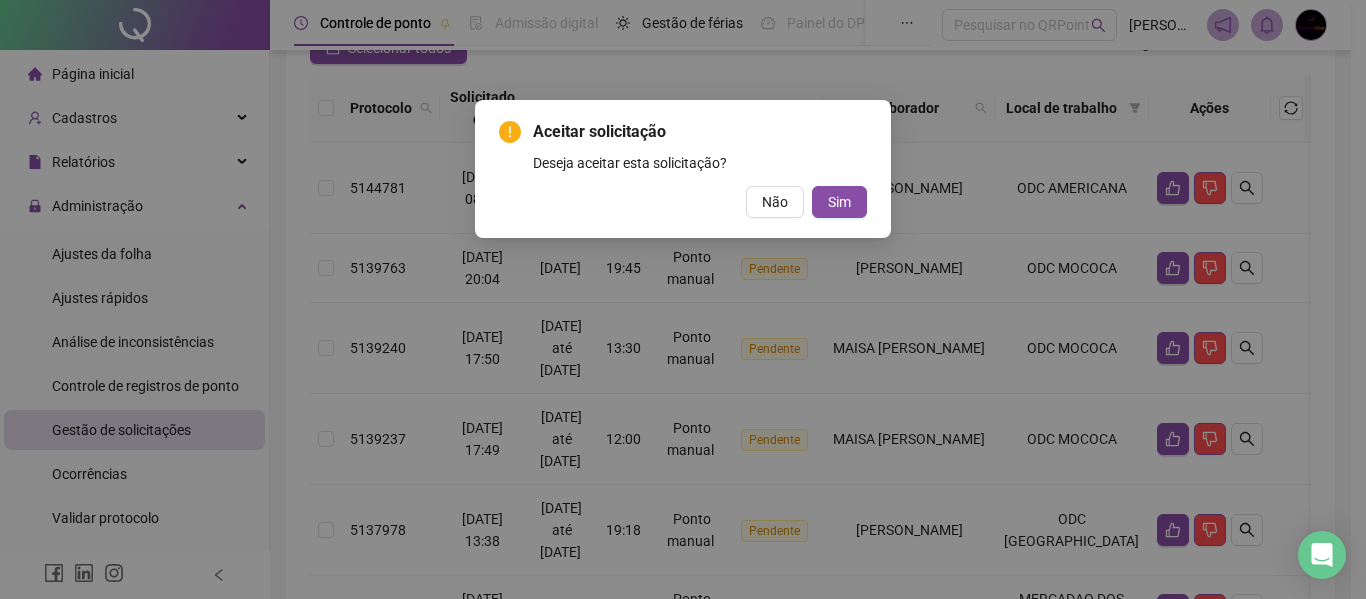 click on "Aceitar solicitação Deseja aceitar esta solicitação? Não Sim" at bounding box center (683, 169) 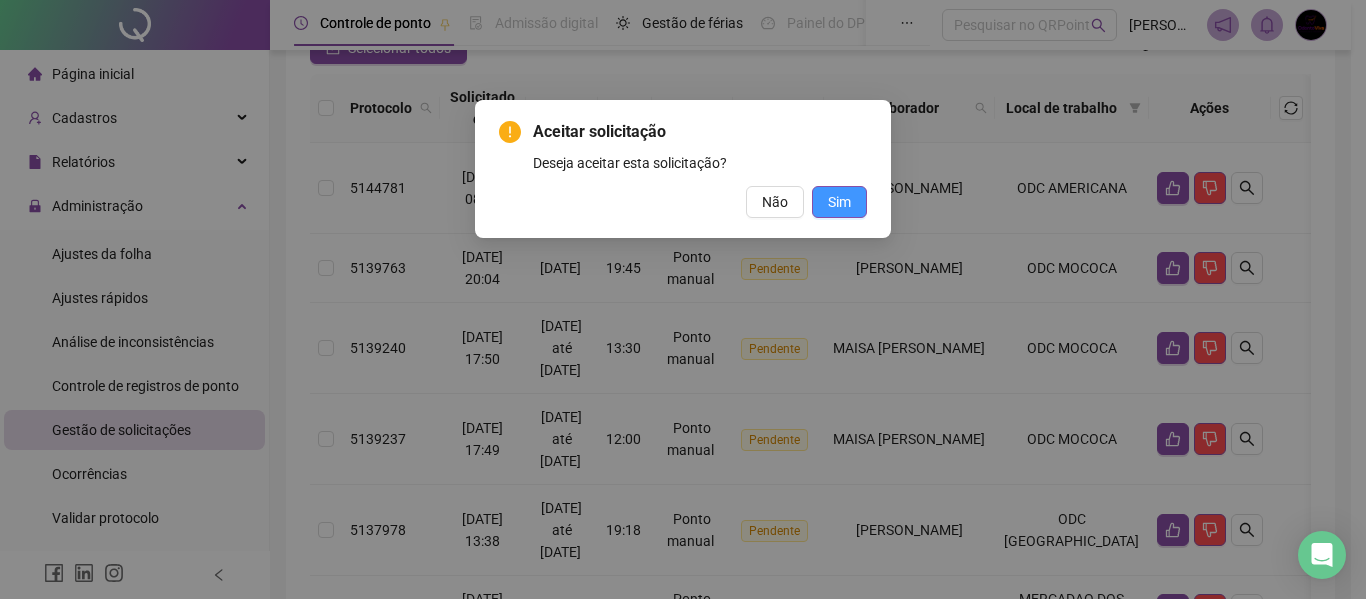 click on "Sim" at bounding box center [839, 202] 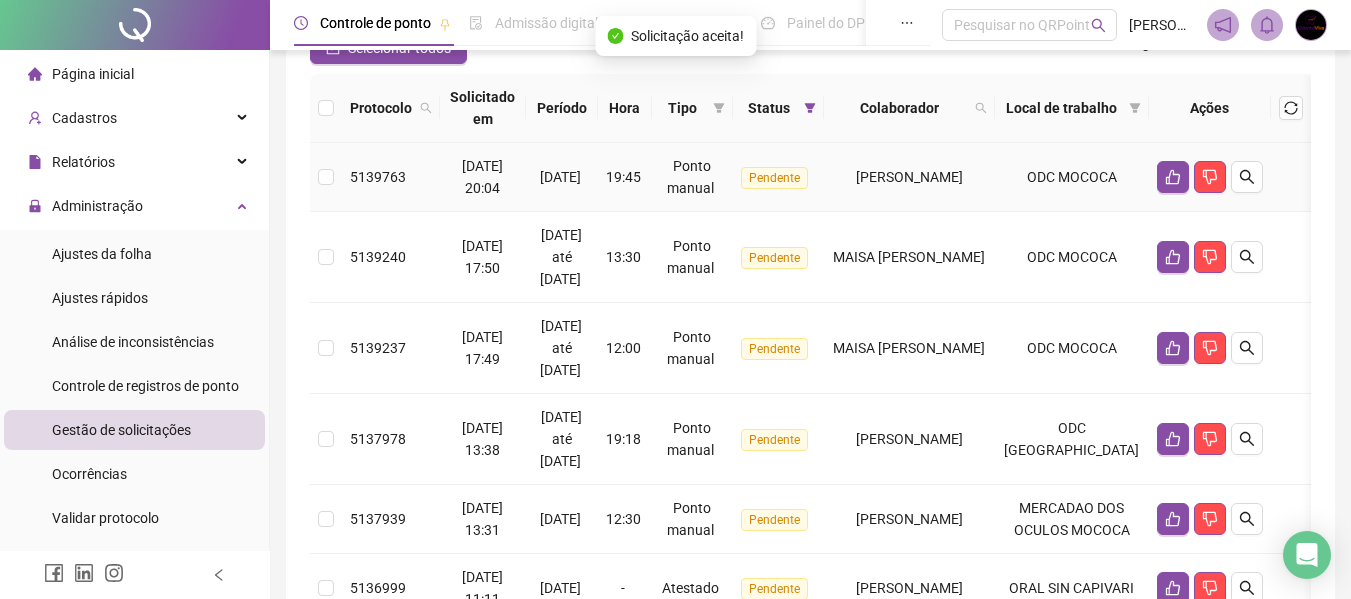 click on "ODC MOCOCA" at bounding box center (1072, 177) 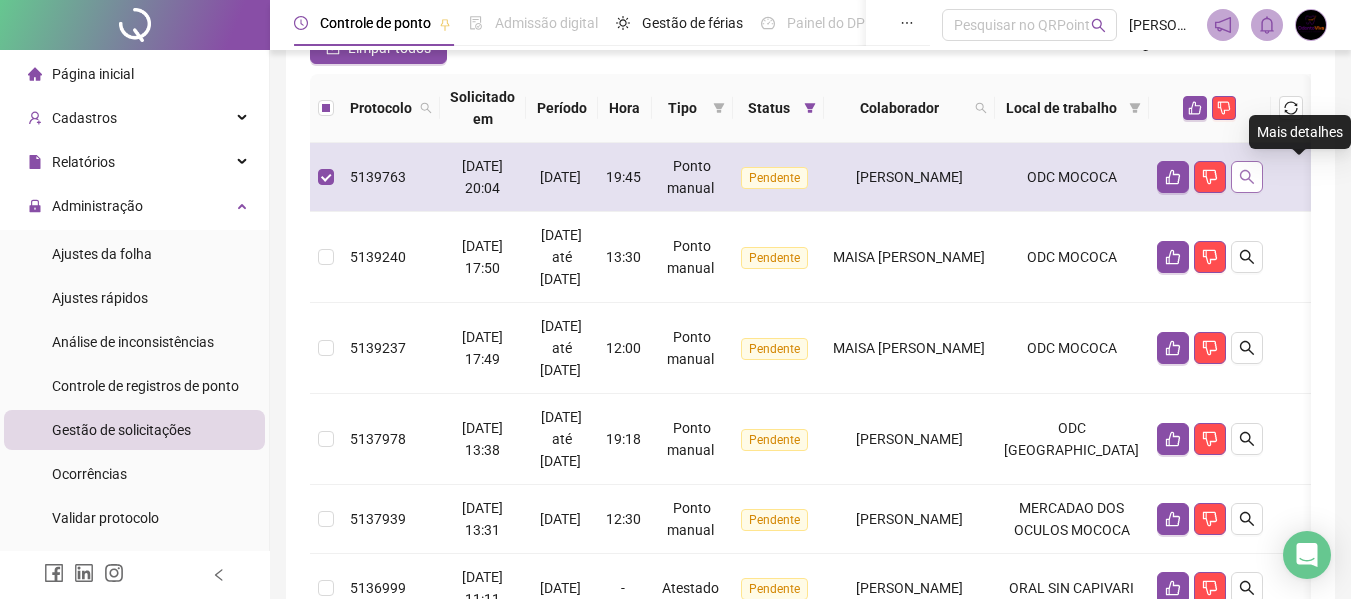 click at bounding box center (1247, 177) 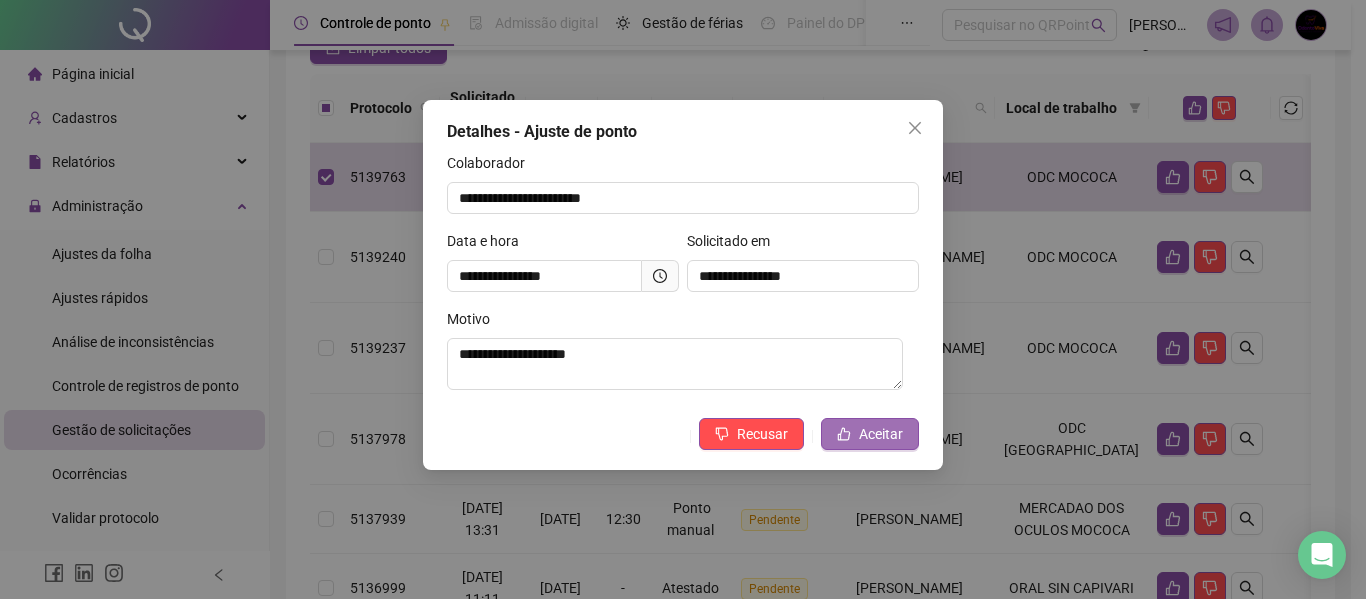 click on "Aceitar" at bounding box center [881, 434] 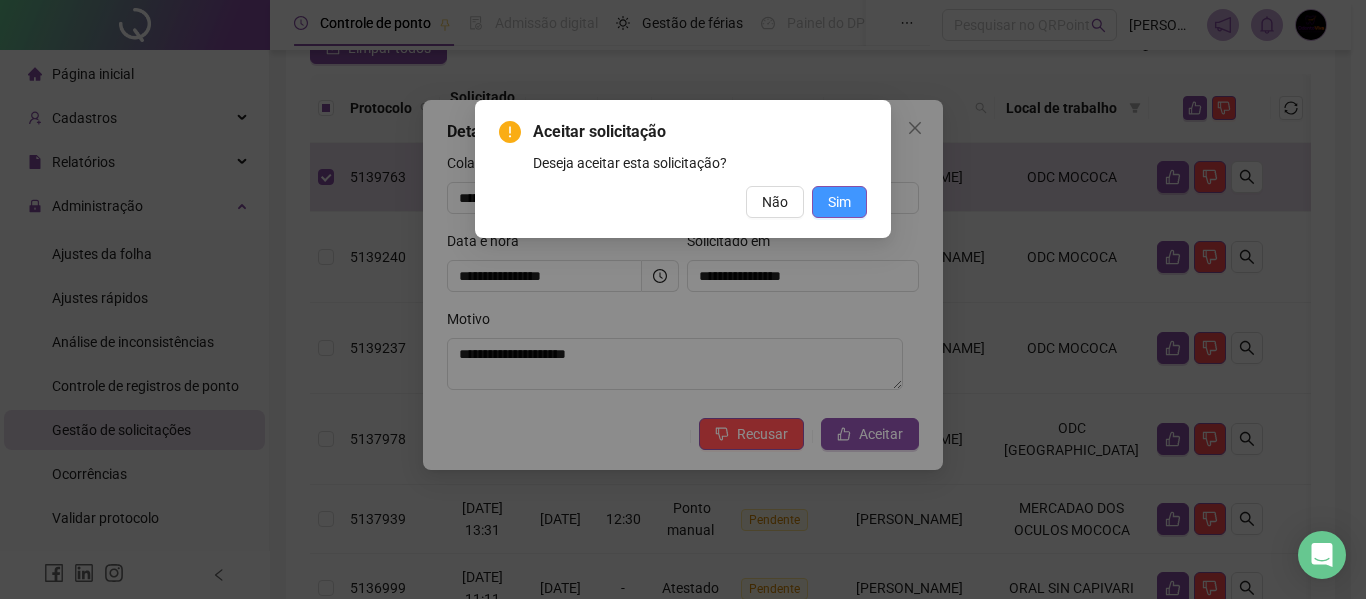 click on "Sim" at bounding box center [839, 202] 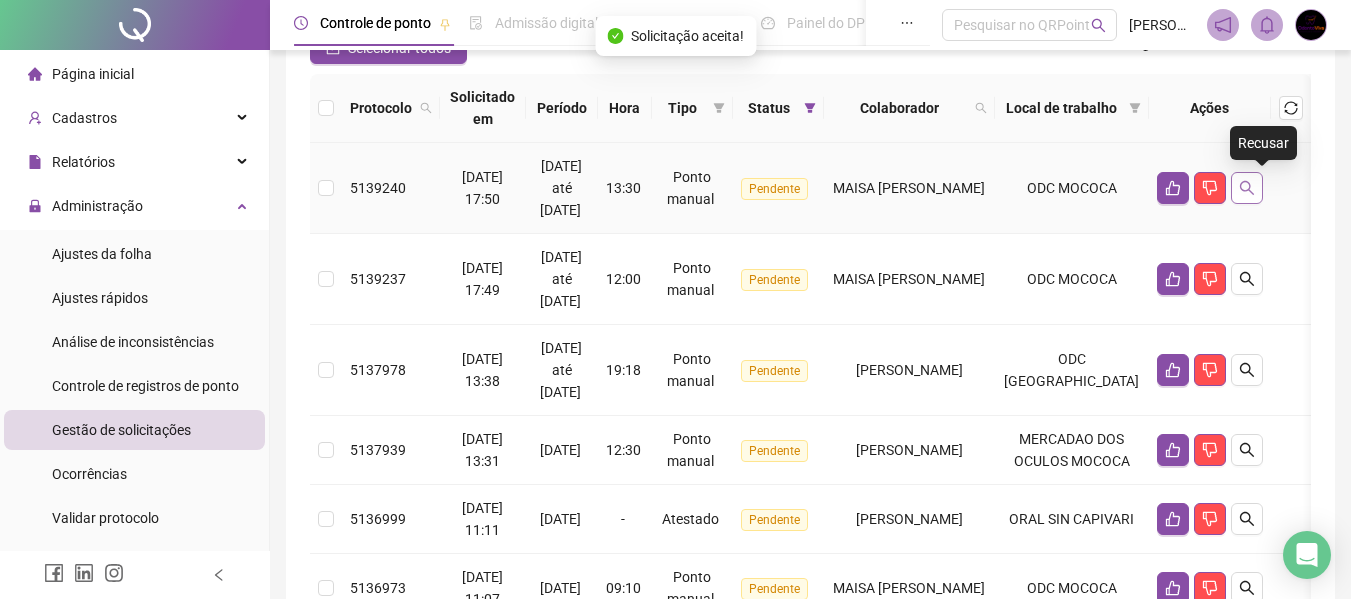 click 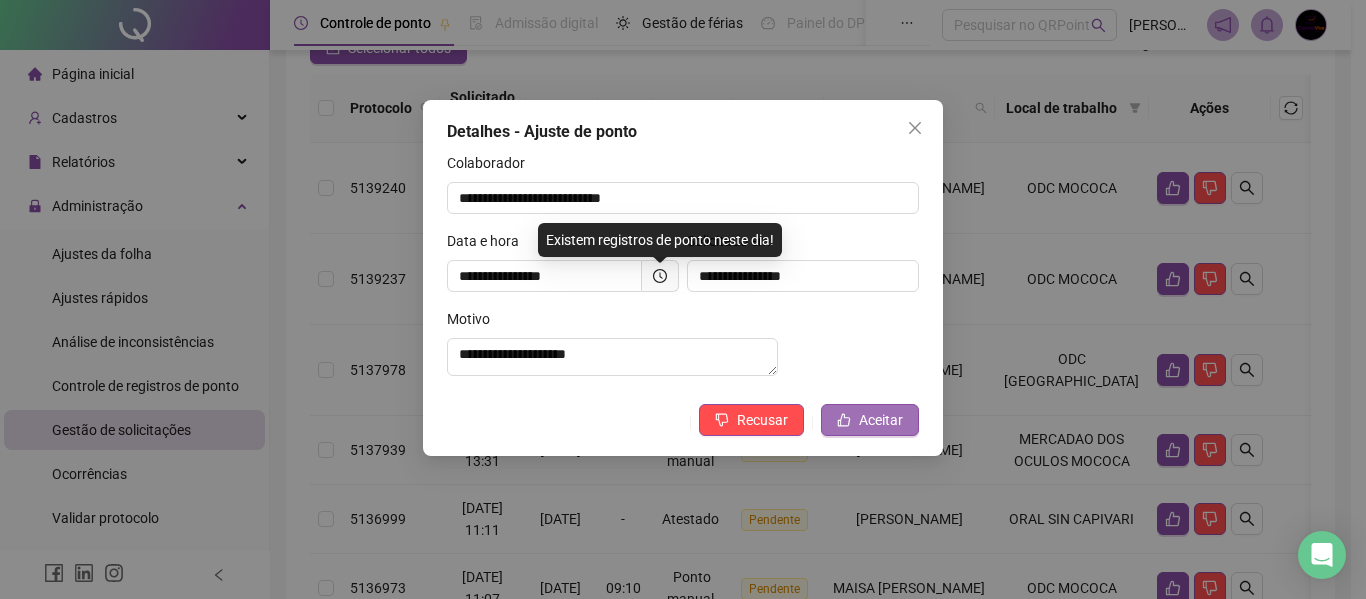 click on "Aceitar" at bounding box center [881, 420] 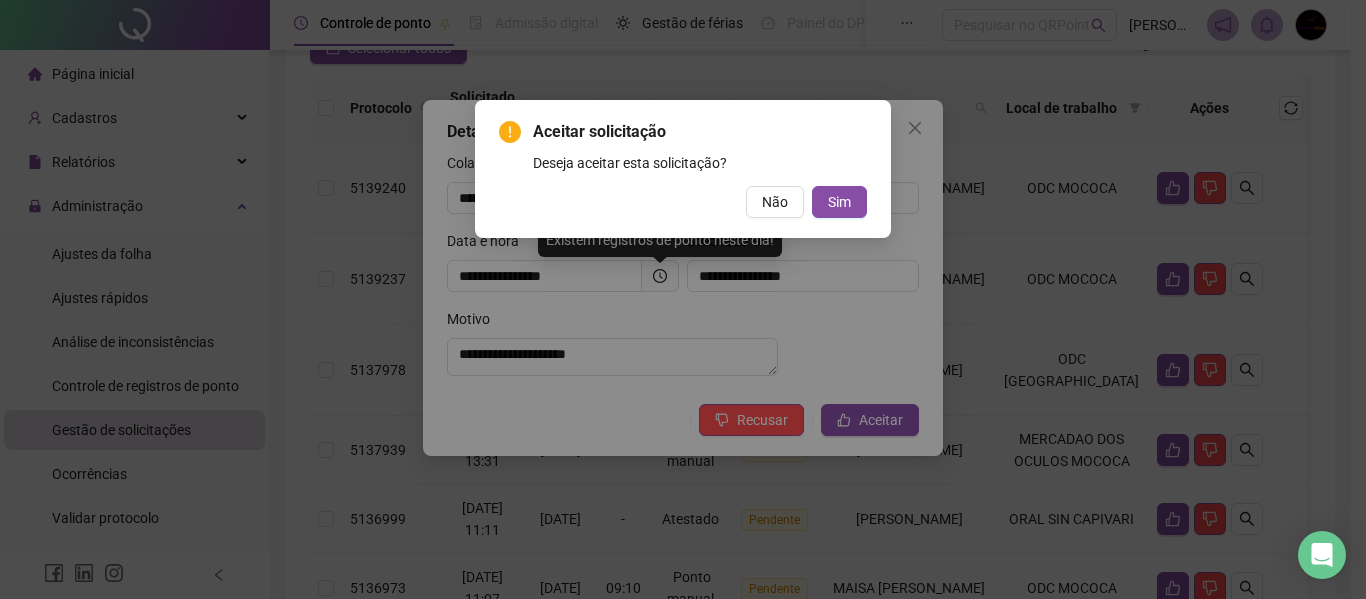 click on "Aceitar solicitação Deseja aceitar esta solicitação? Não Sim" at bounding box center (683, 169) 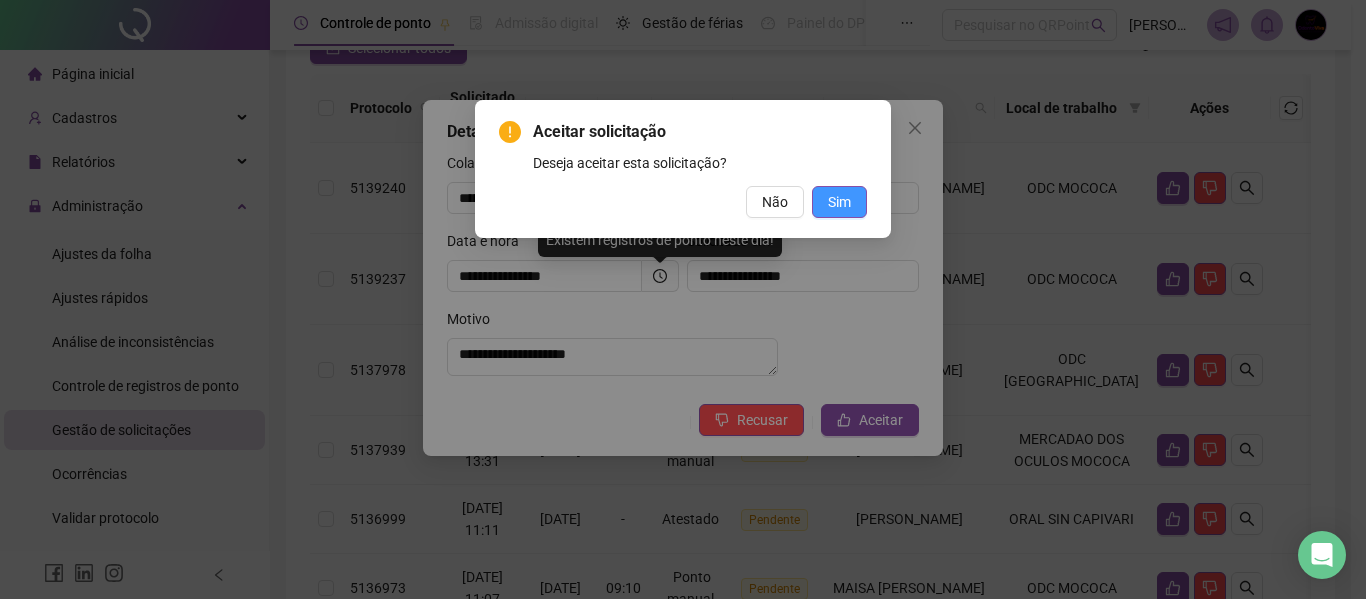 click on "Sim" at bounding box center (839, 202) 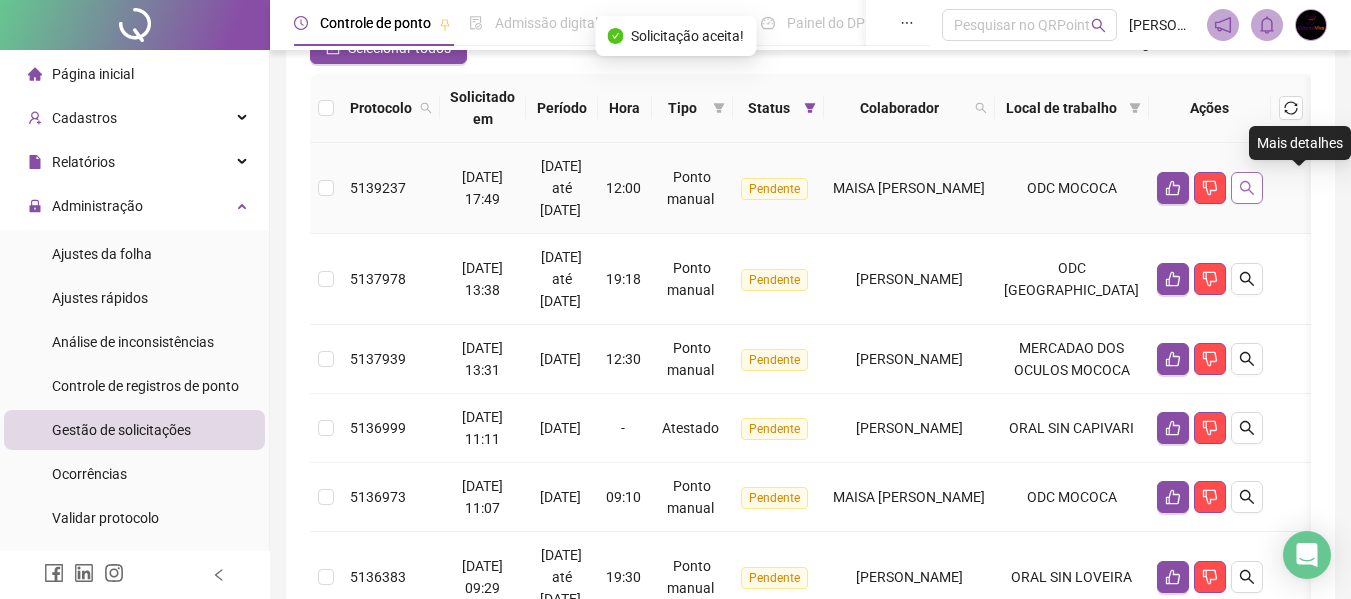 click 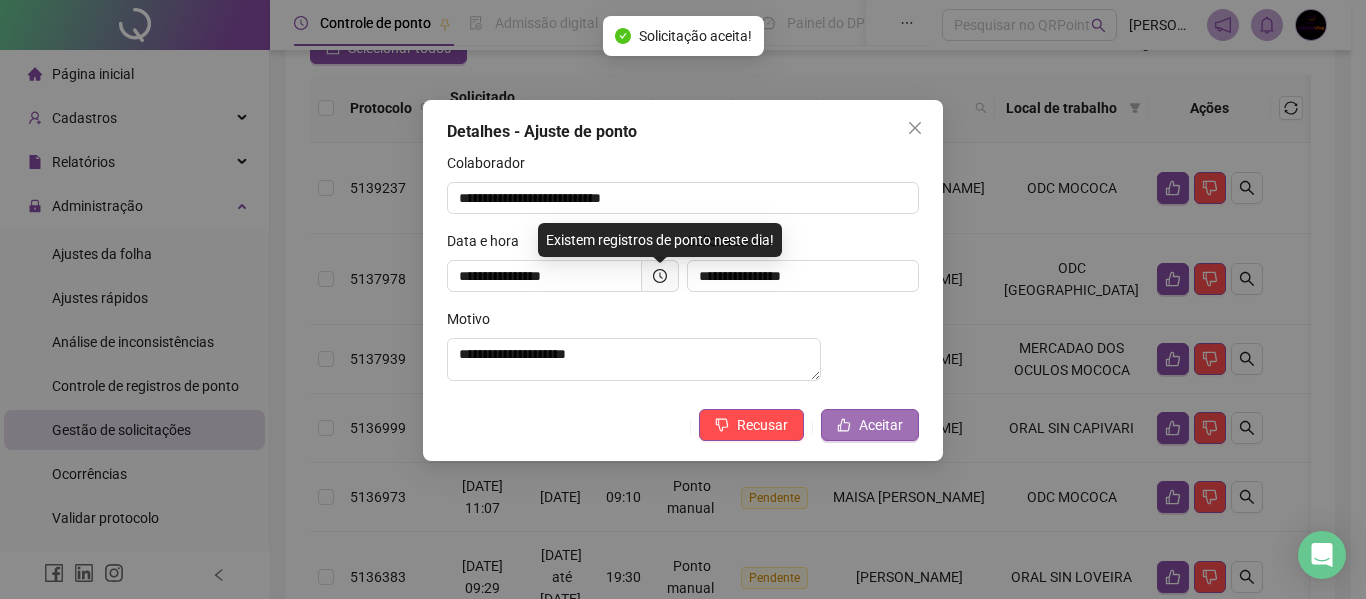 click on "Aceitar" at bounding box center (881, 425) 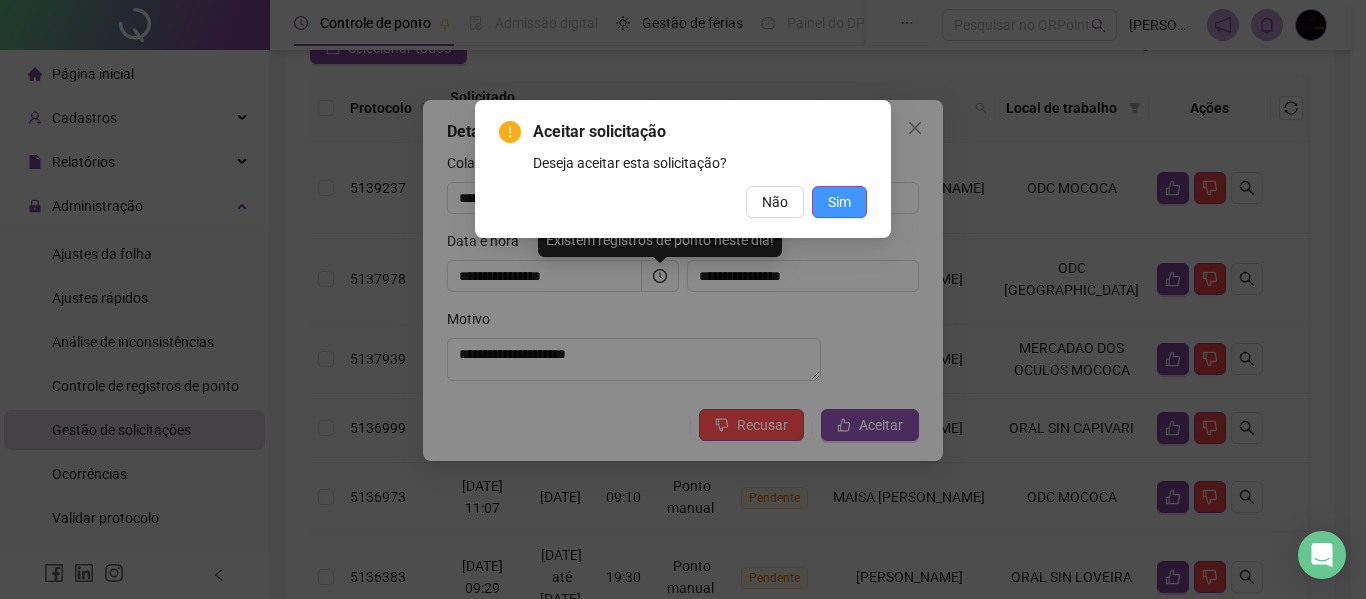 click on "Sim" at bounding box center (839, 202) 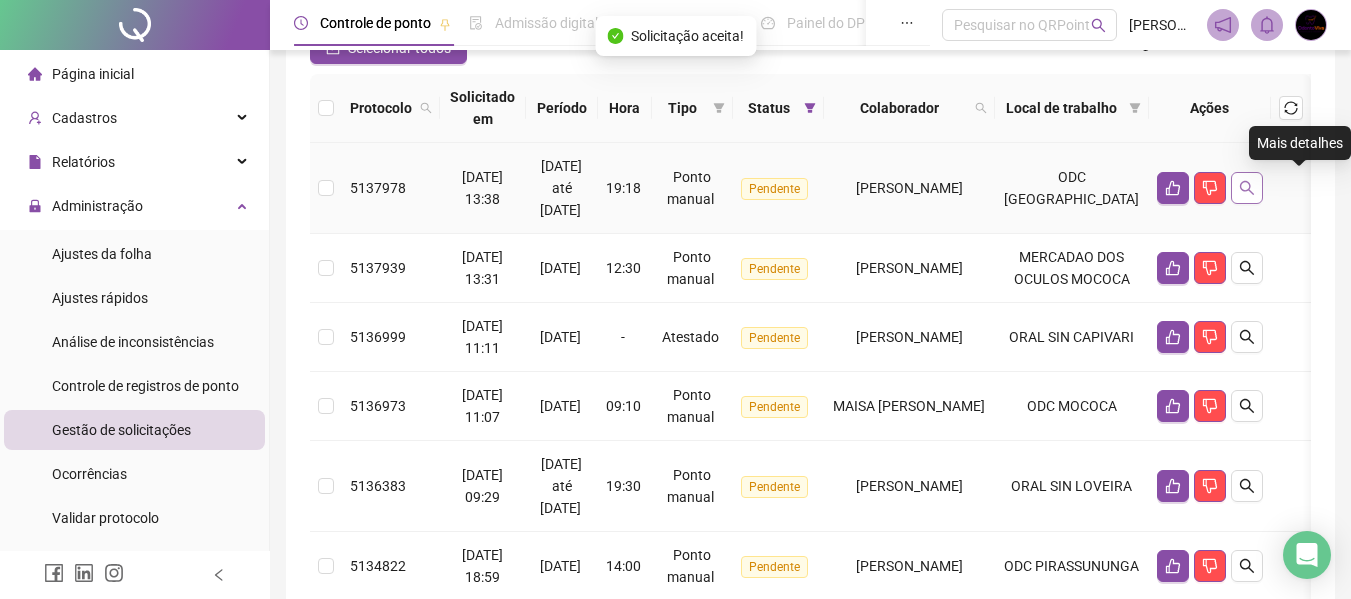 click at bounding box center [1247, 188] 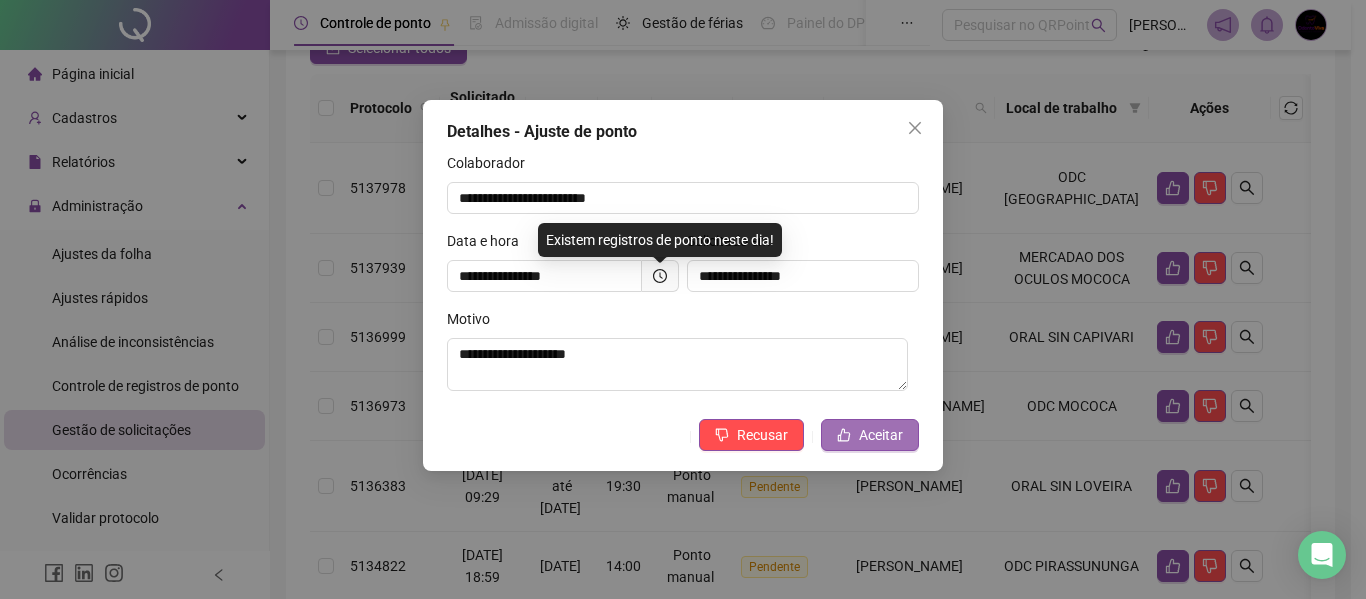 click on "Aceitar" at bounding box center [881, 435] 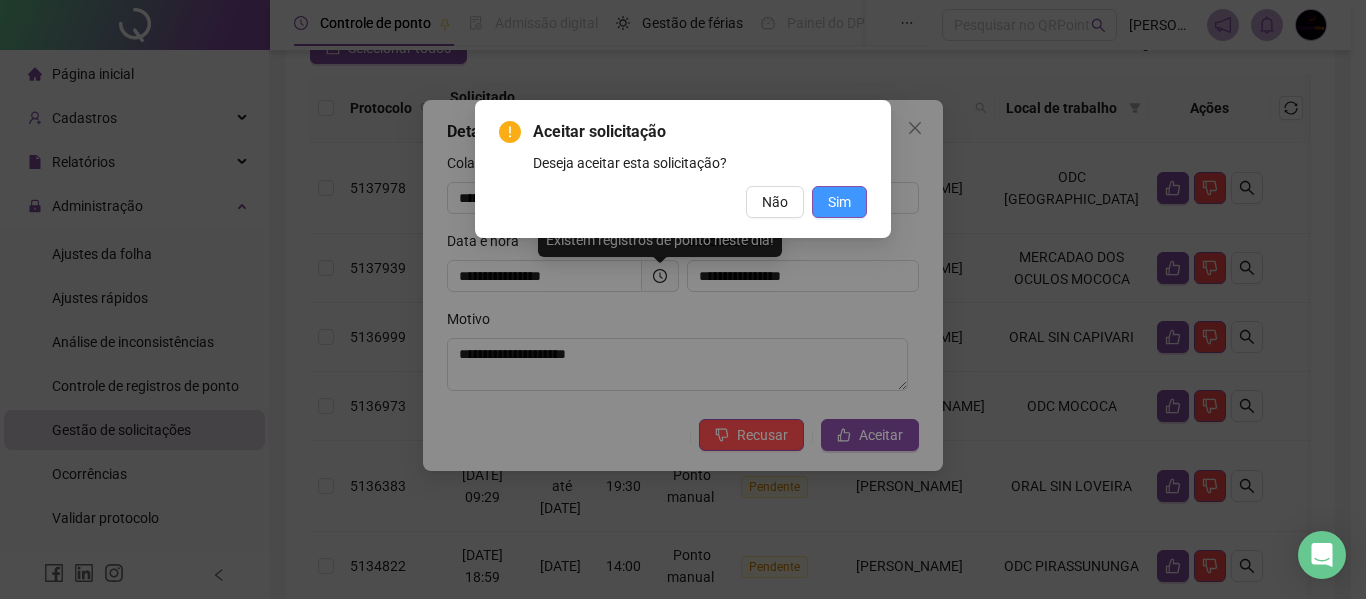 click on "Sim" at bounding box center [839, 202] 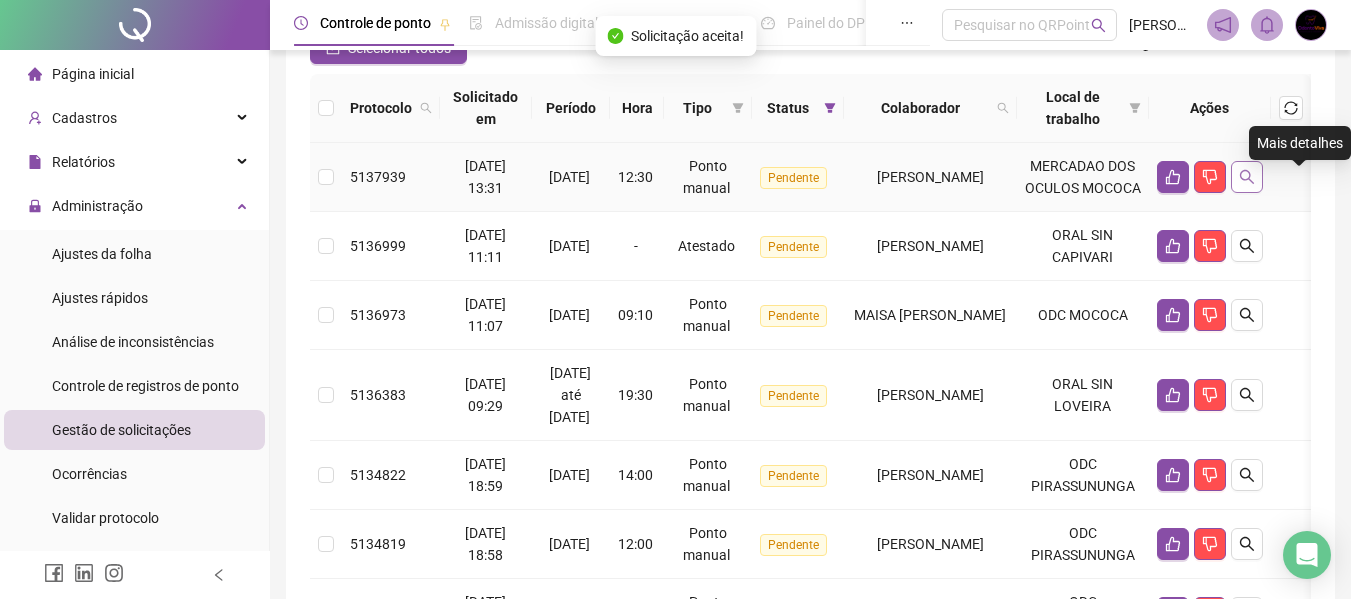 click 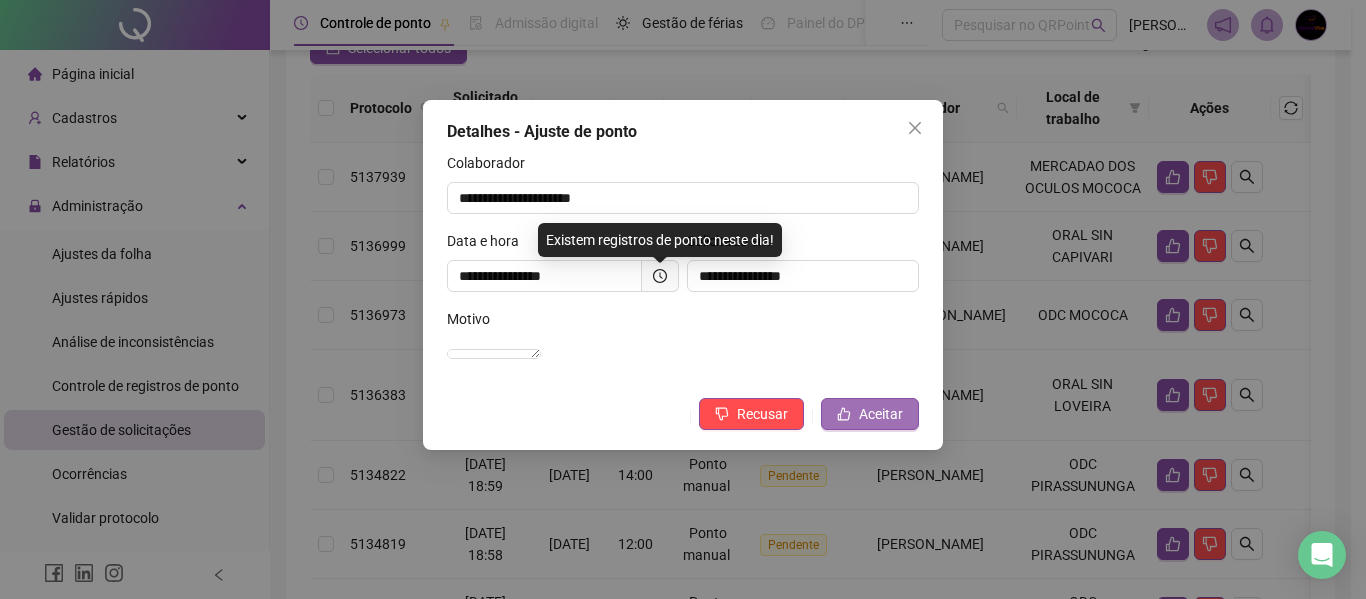 click on "Aceitar" at bounding box center (881, 414) 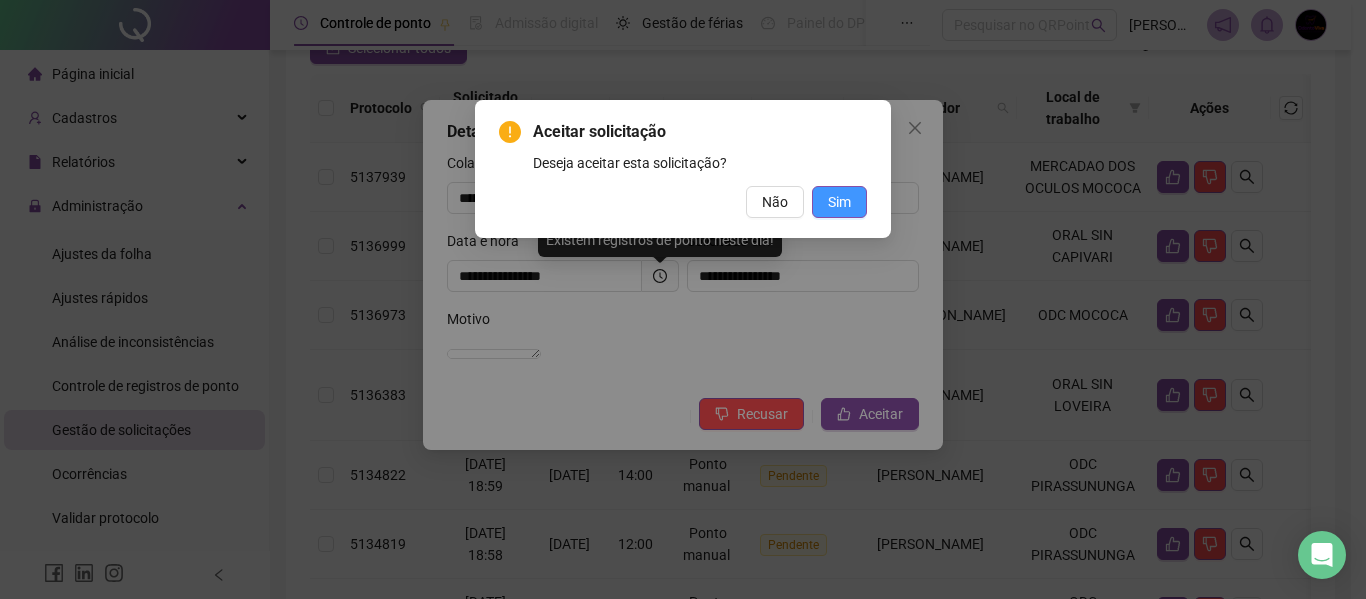 click on "Sim" at bounding box center [839, 202] 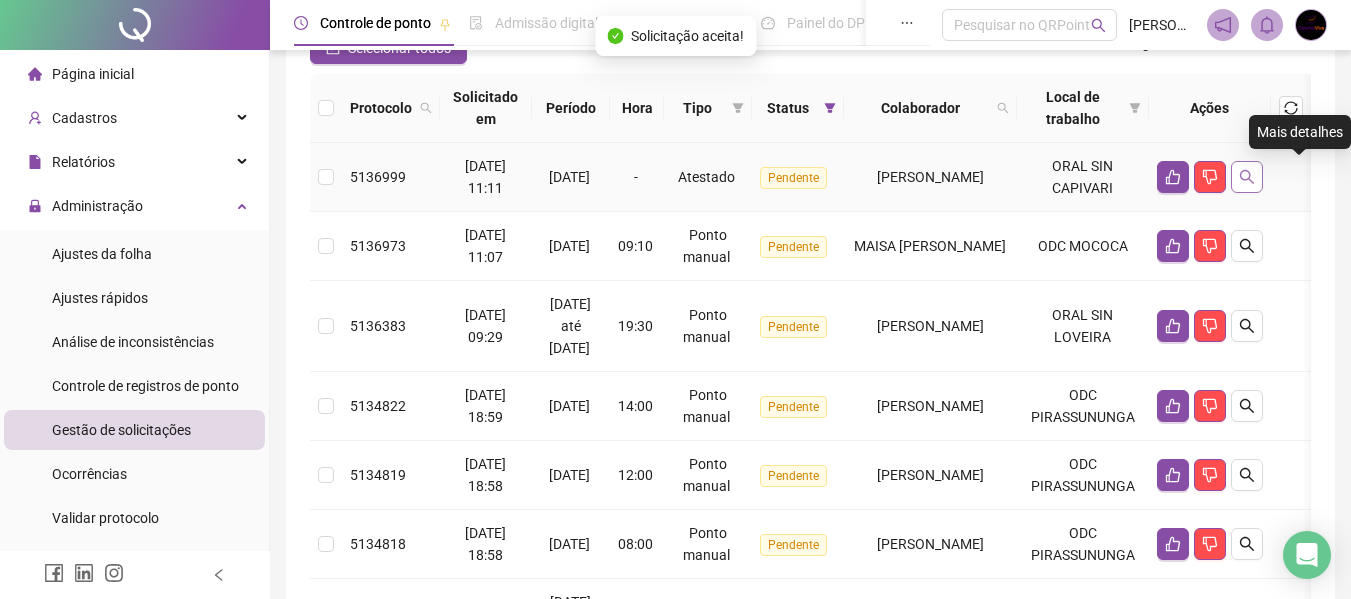 click at bounding box center [1247, 177] 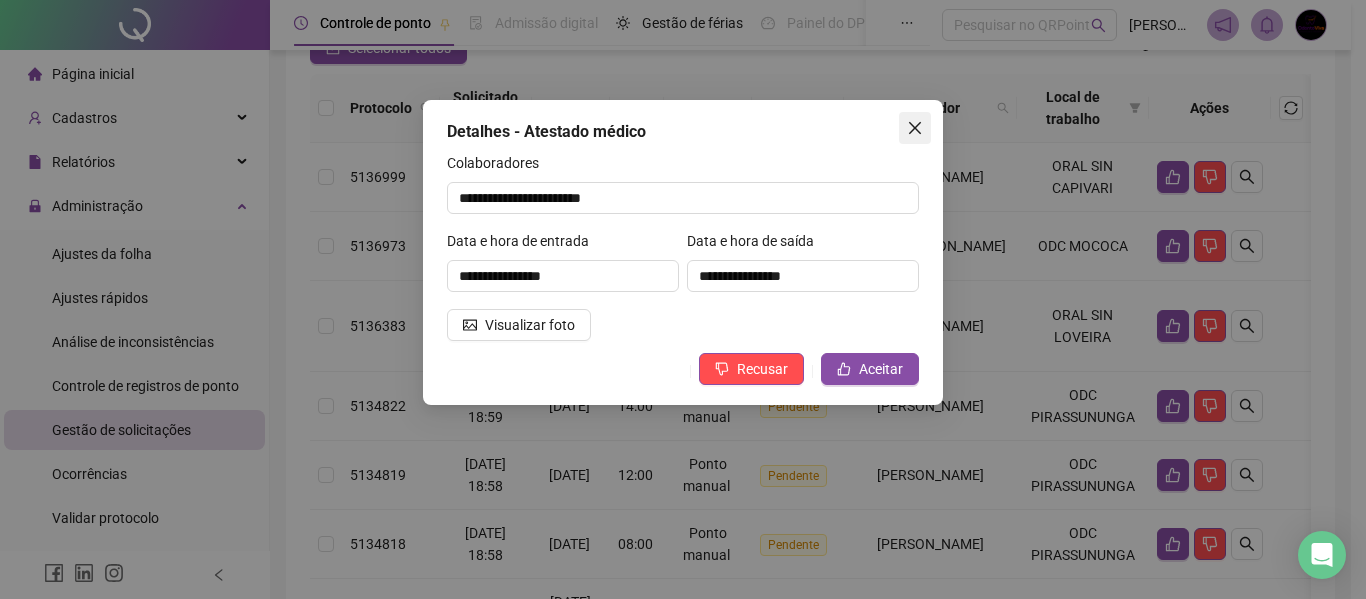click 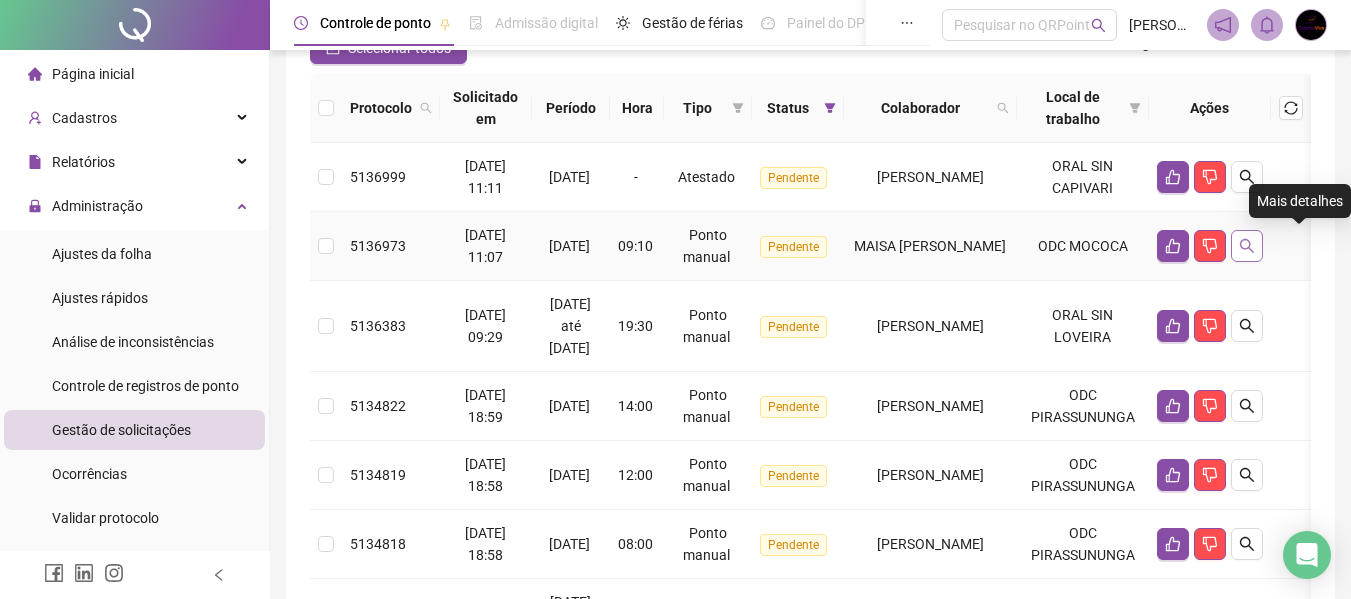 click 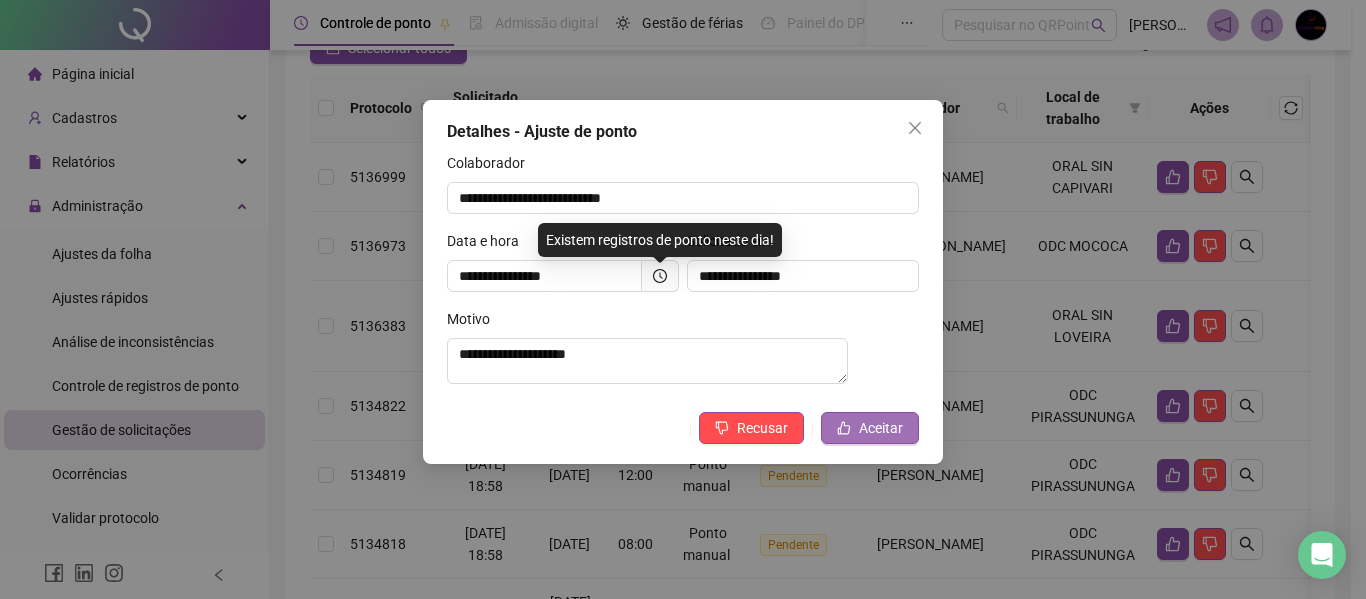 click on "Aceitar" at bounding box center (881, 428) 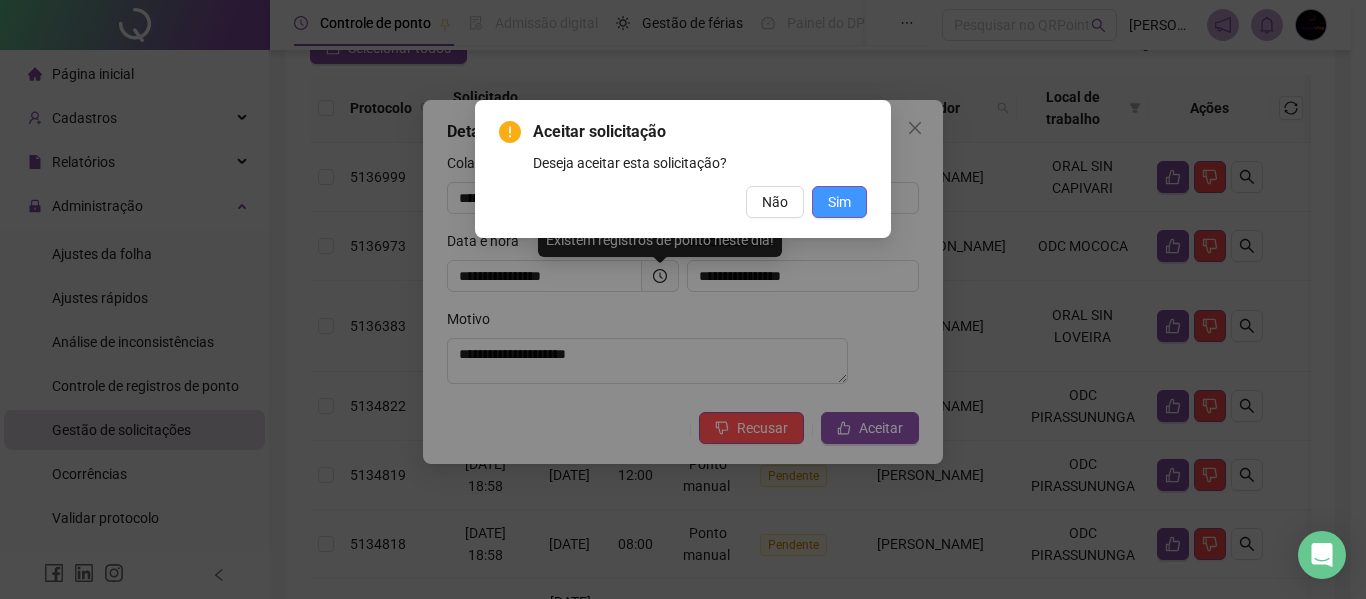 click on "Sim" at bounding box center (839, 202) 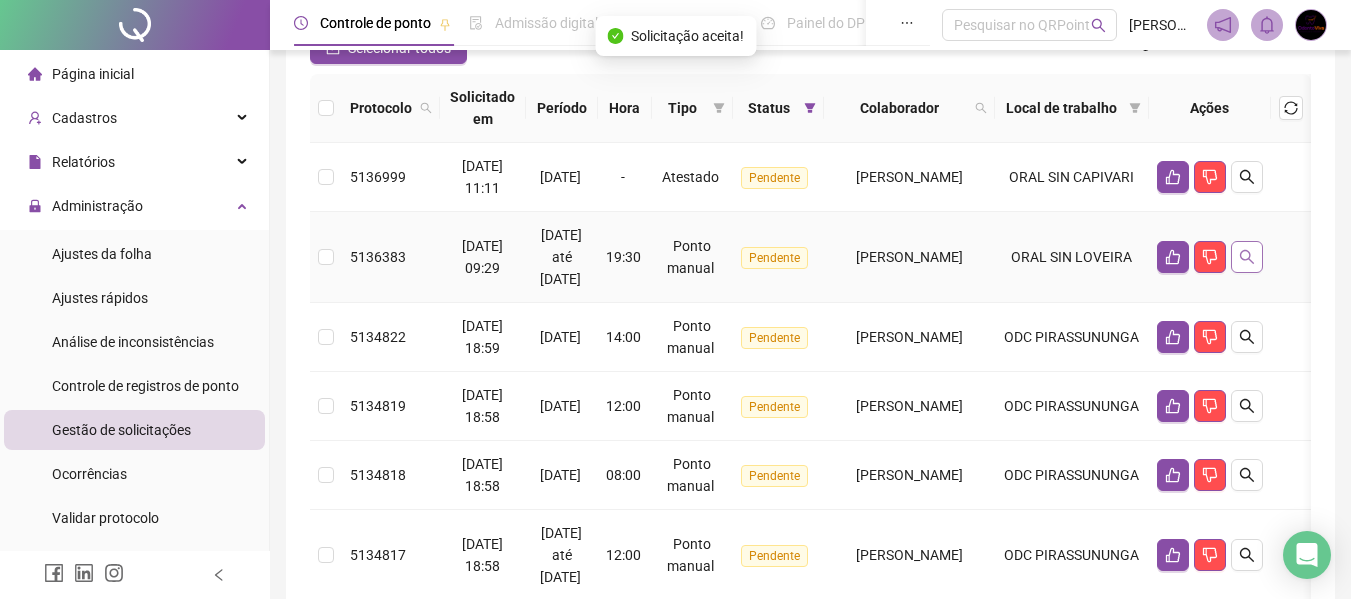 click 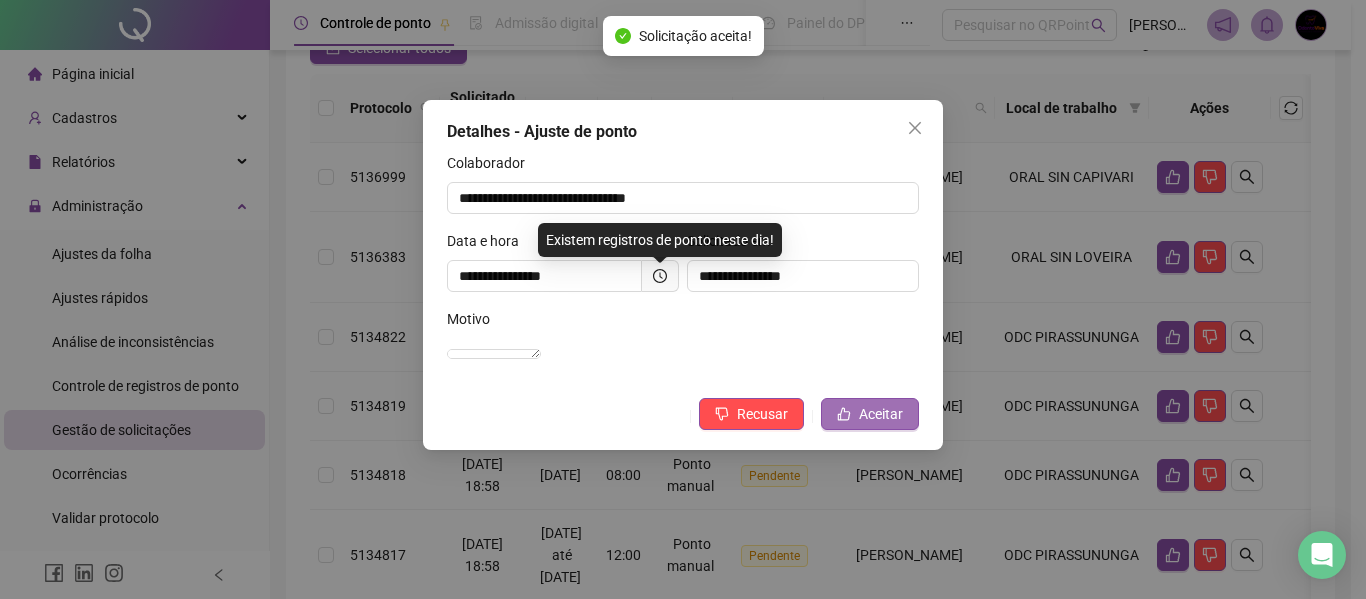 click on "Aceitar" at bounding box center (881, 414) 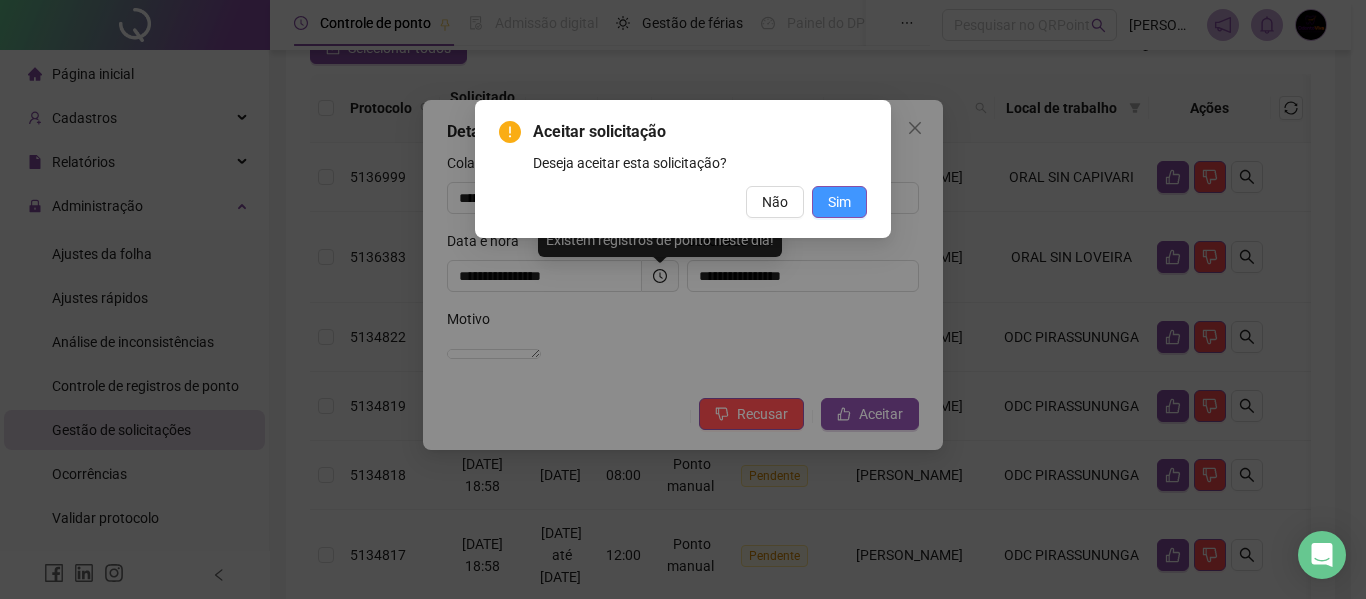 click on "Sim" at bounding box center (839, 202) 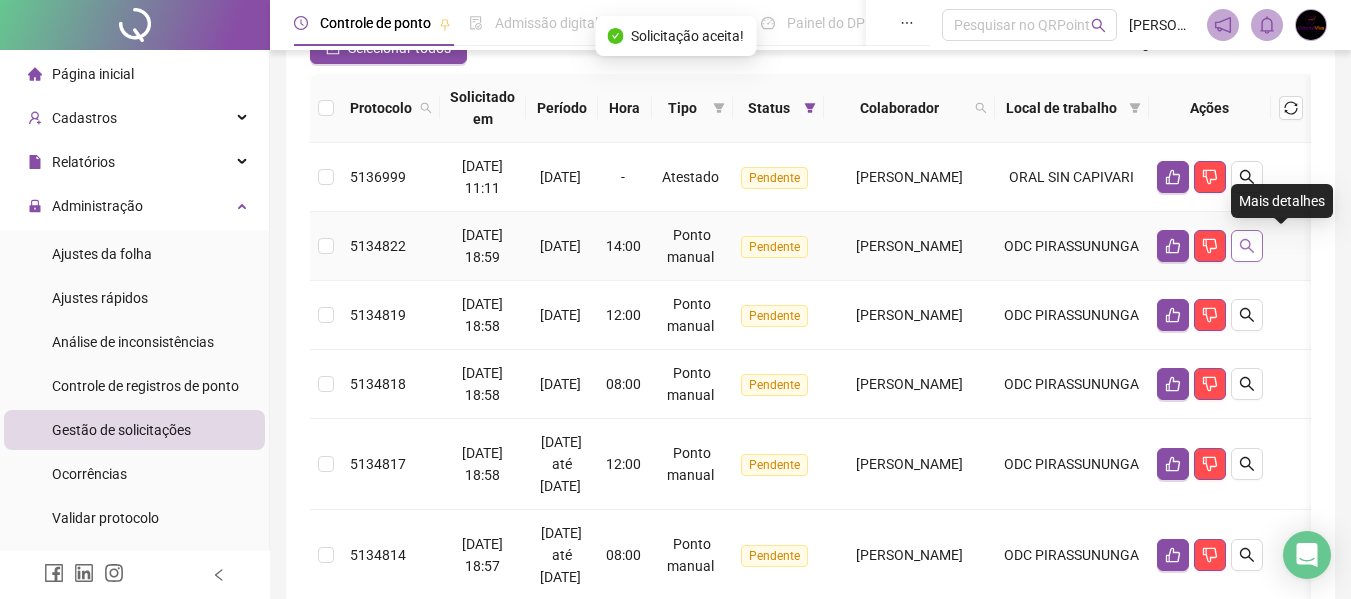 click 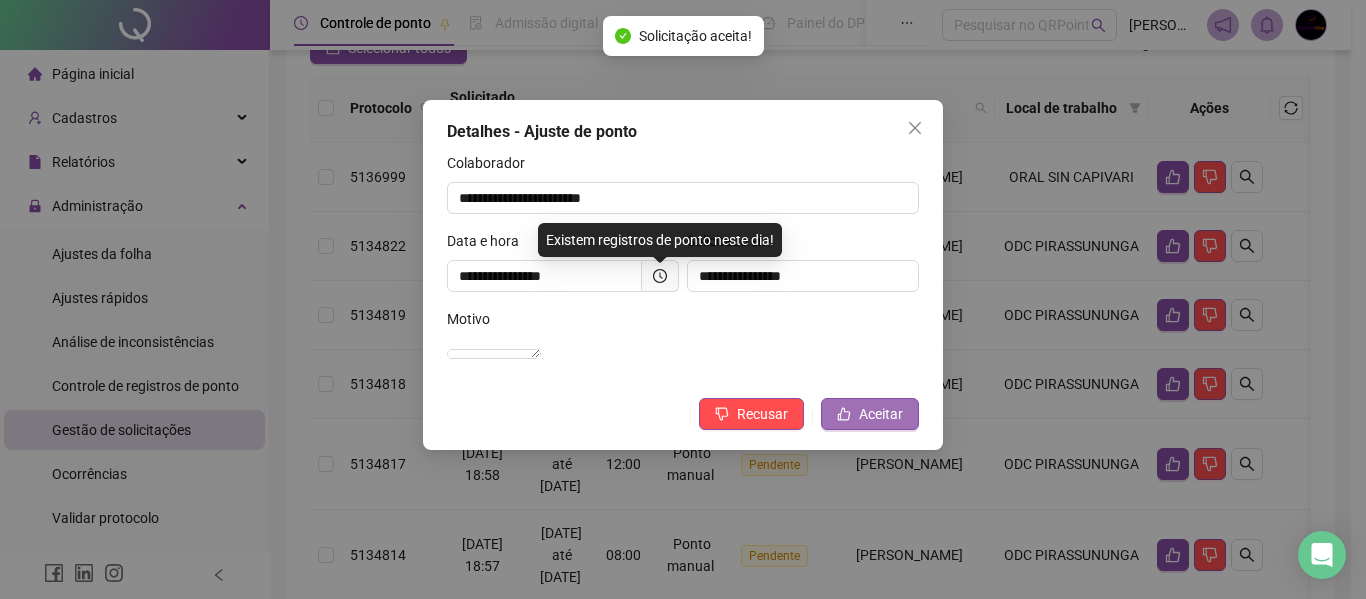 click on "Aceitar" at bounding box center (870, 414) 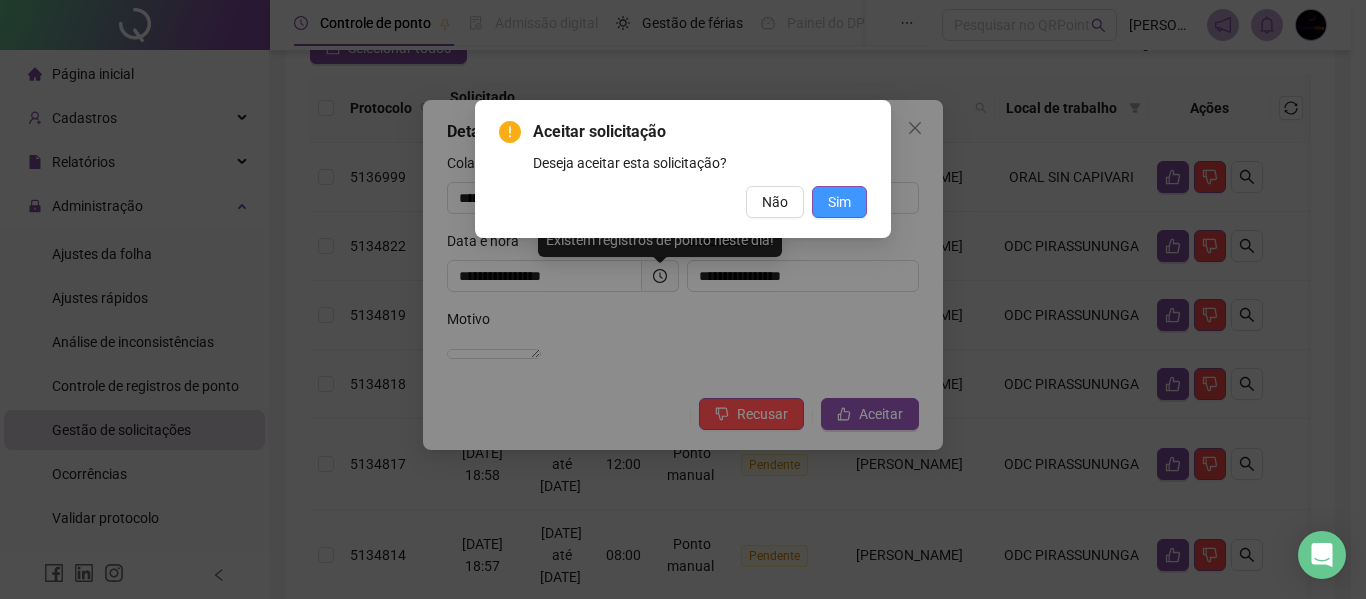 click on "Sim" at bounding box center [839, 202] 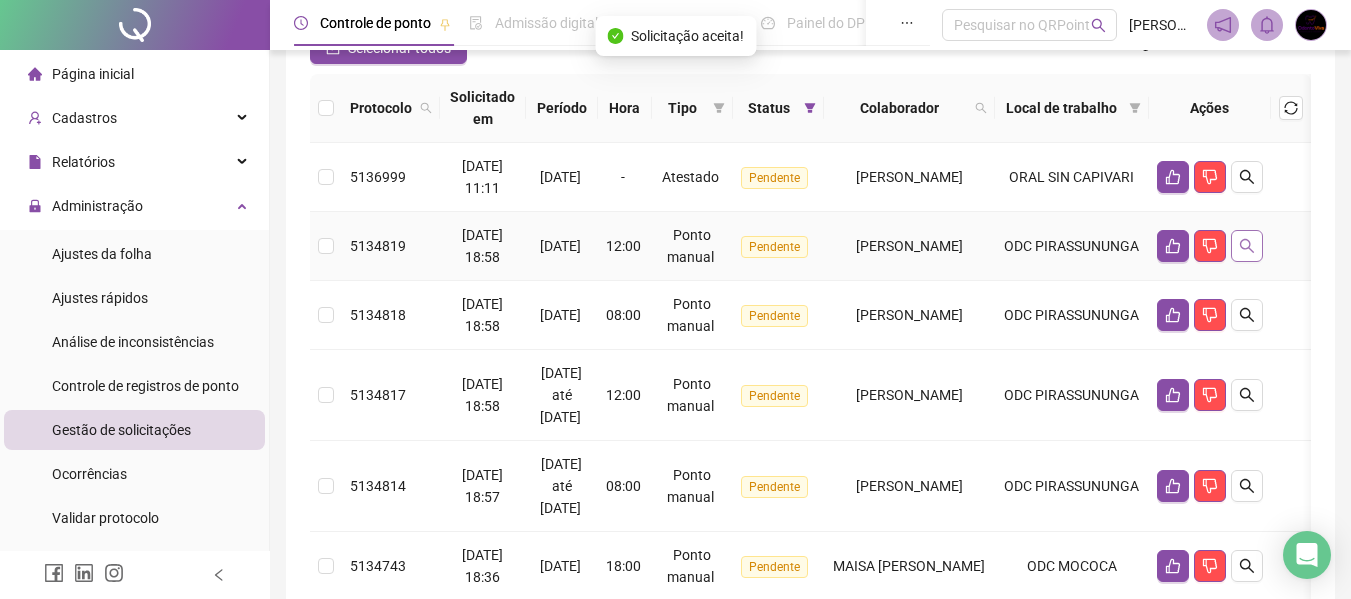 click at bounding box center (1247, 246) 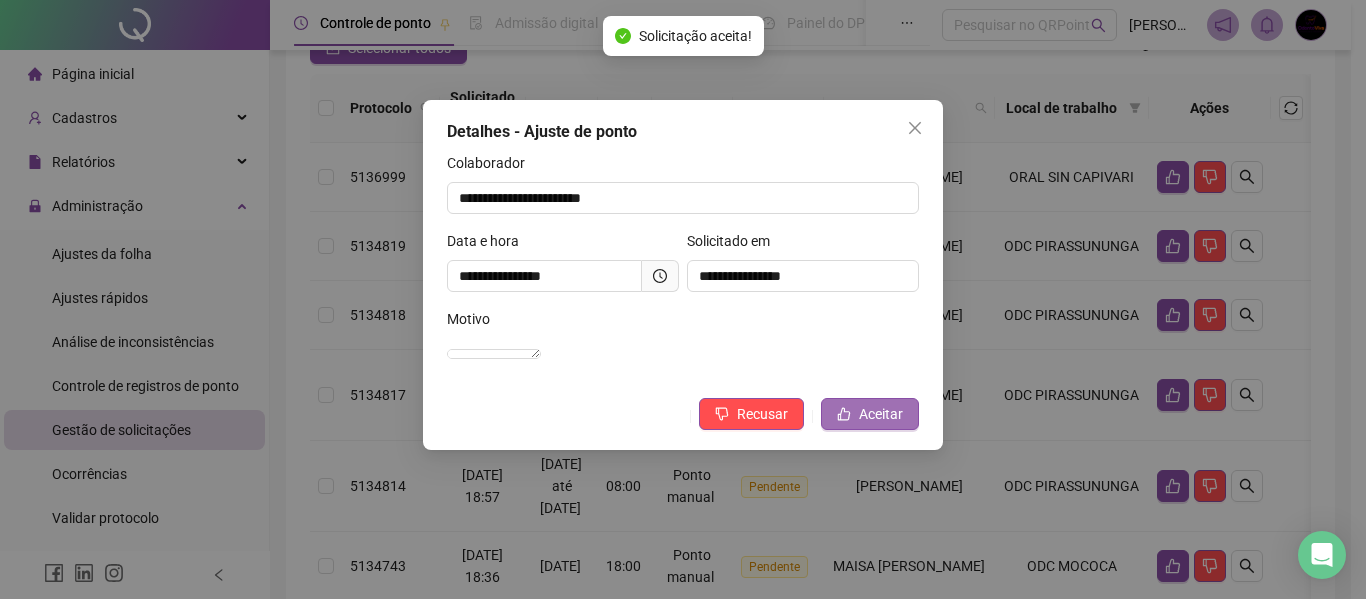 click on "Aceitar" at bounding box center (870, 414) 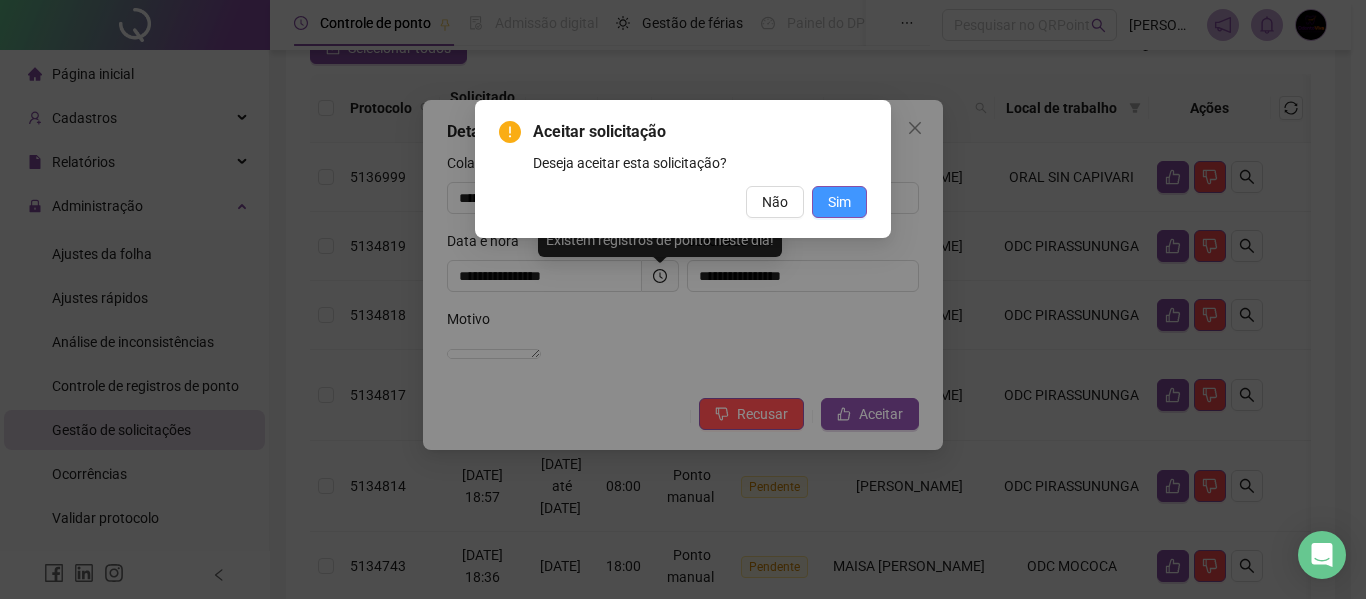 click on "Sim" at bounding box center (839, 202) 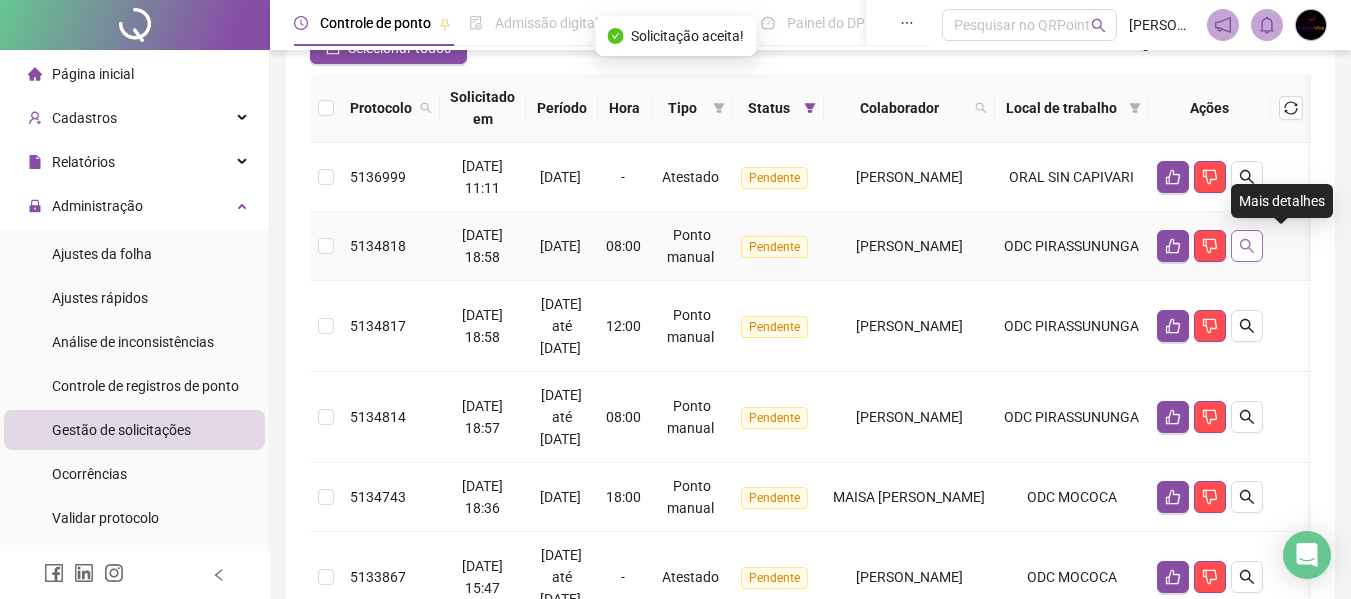 click at bounding box center [1247, 246] 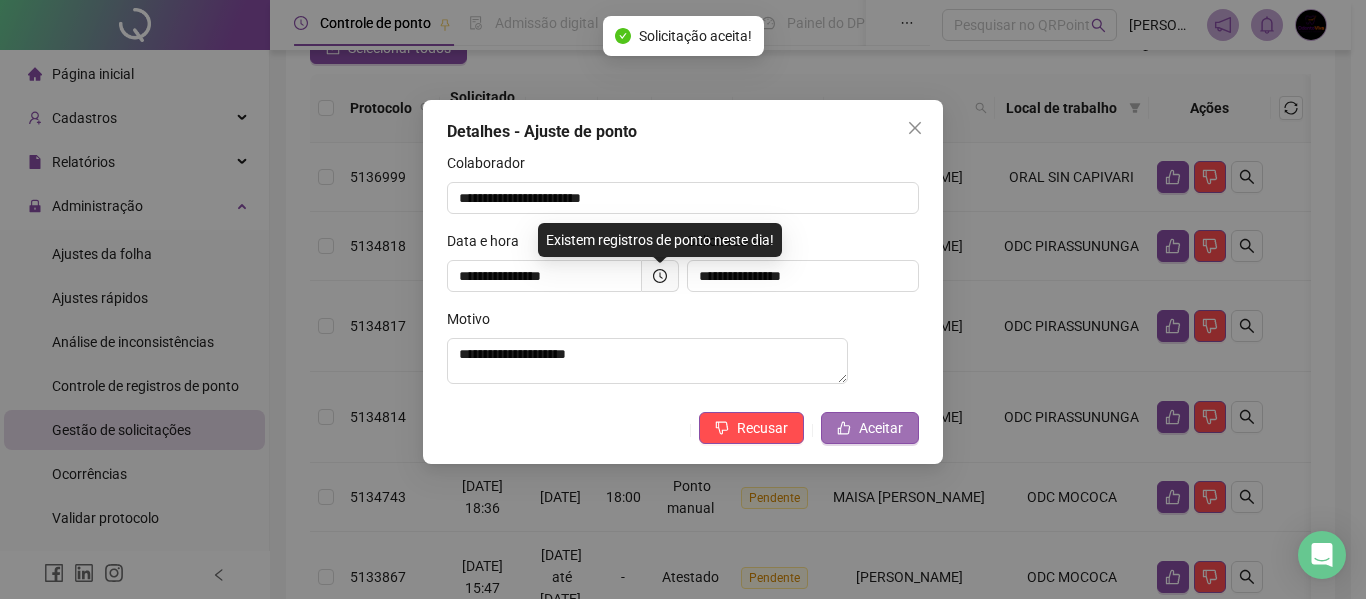 click on "Aceitar" at bounding box center (881, 428) 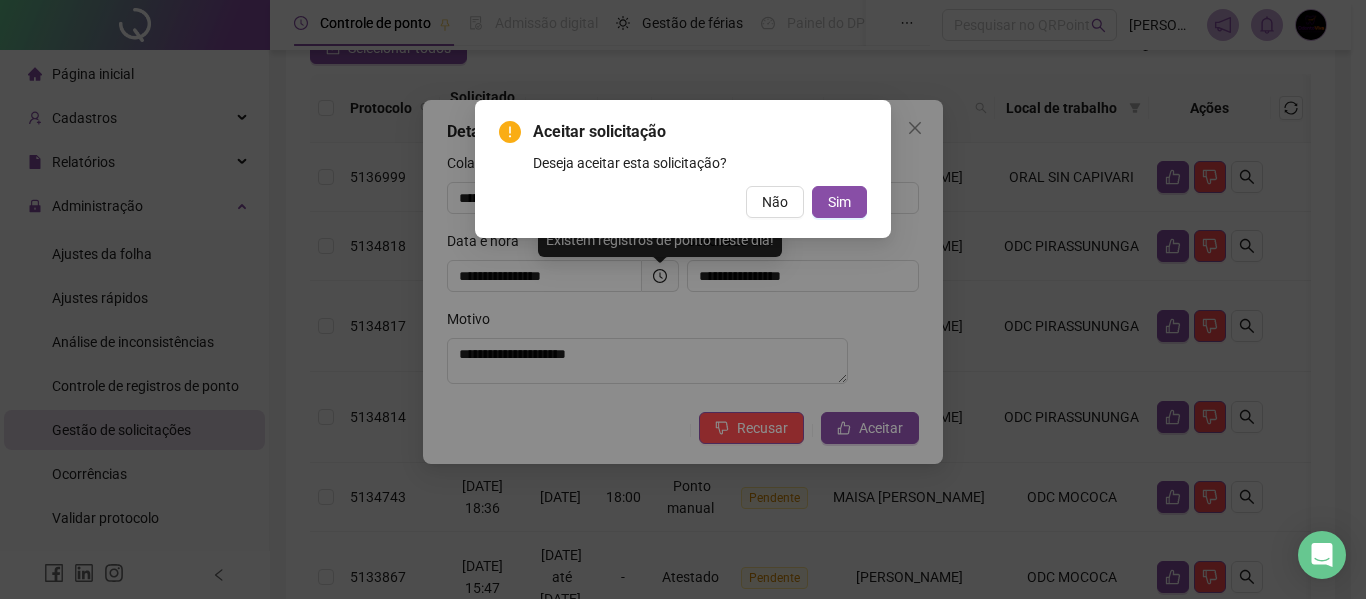click on "Aceitar solicitação Deseja aceitar esta solicitação? Não Sim" at bounding box center (683, 169) 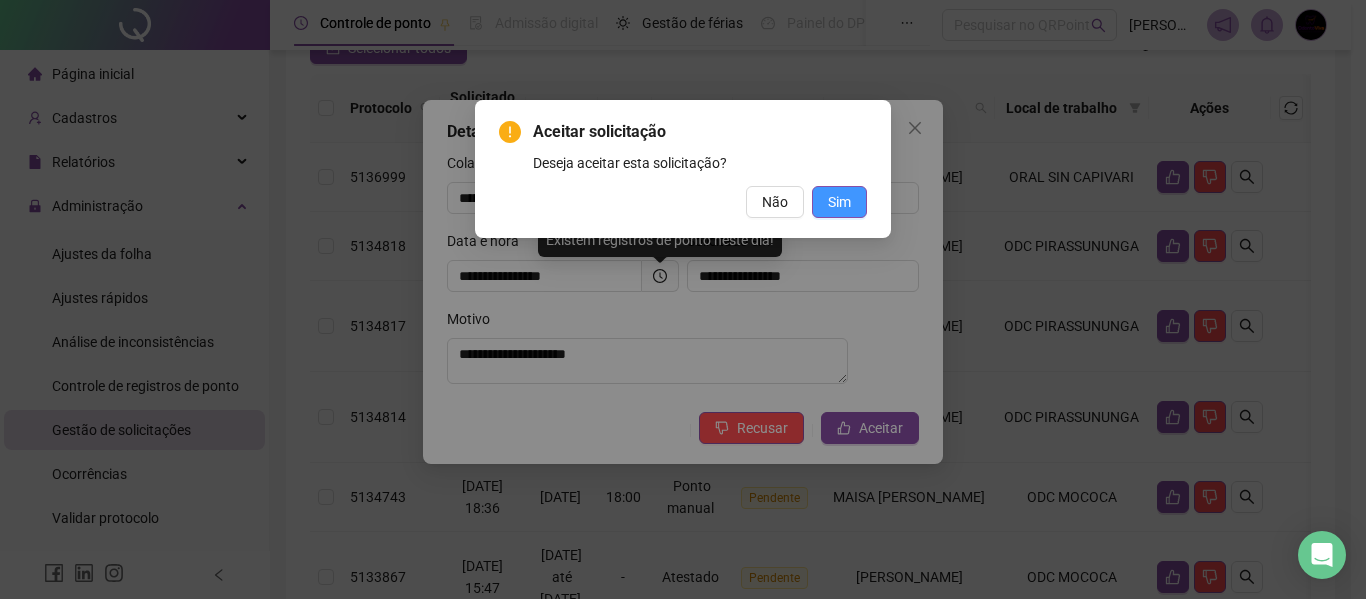 click on "Sim" at bounding box center [839, 202] 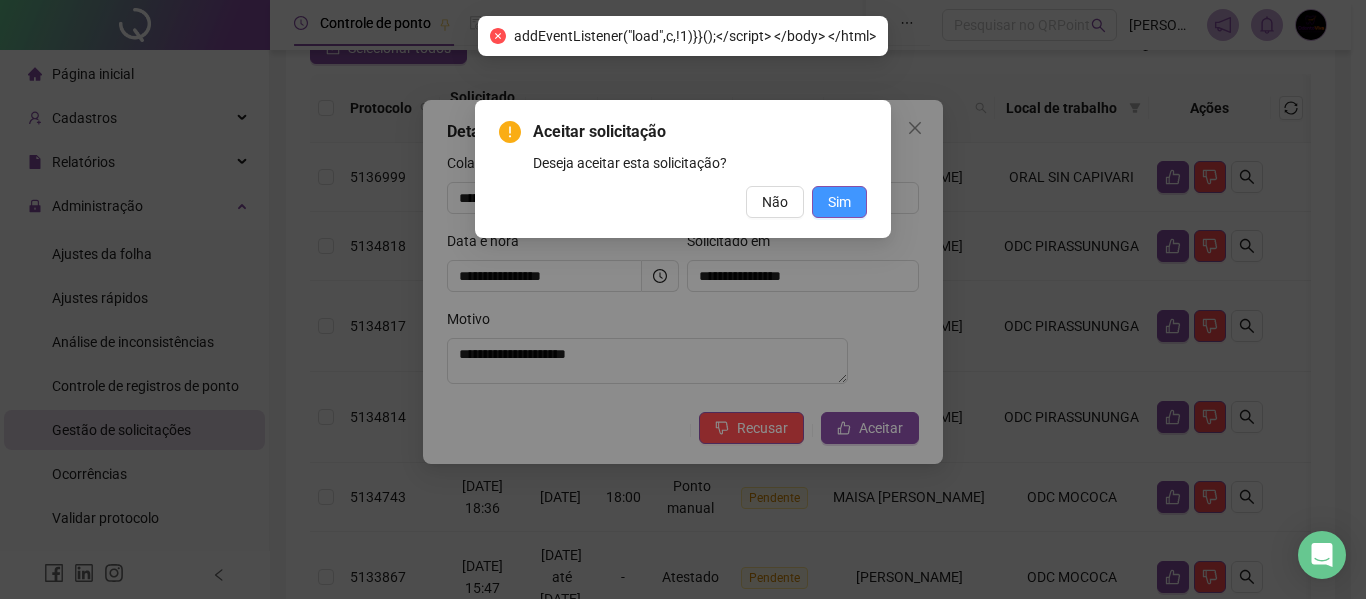 click on "Sim" at bounding box center (839, 202) 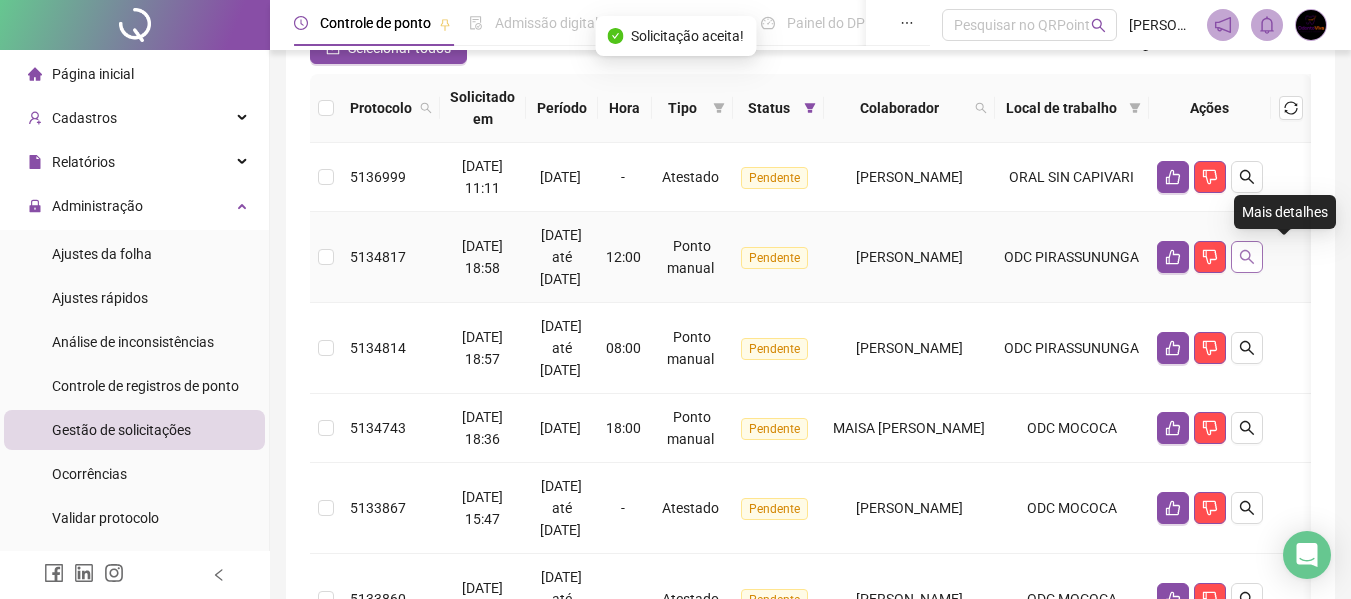 click at bounding box center [1247, 257] 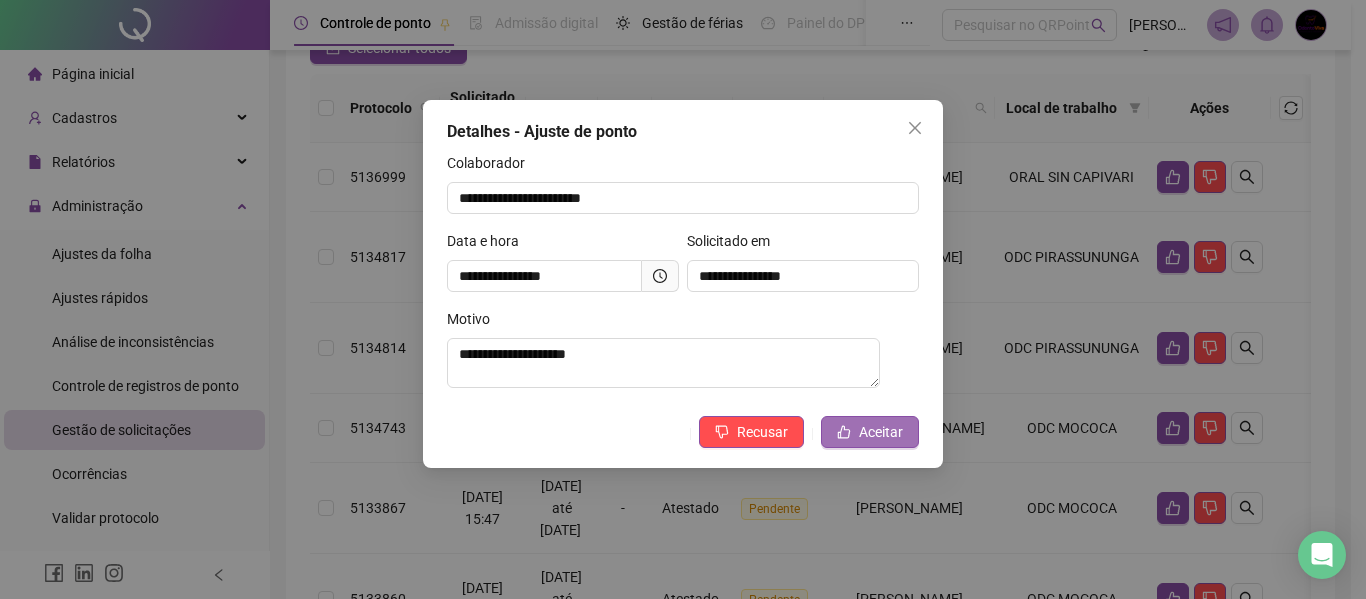 click on "Aceitar" at bounding box center (870, 432) 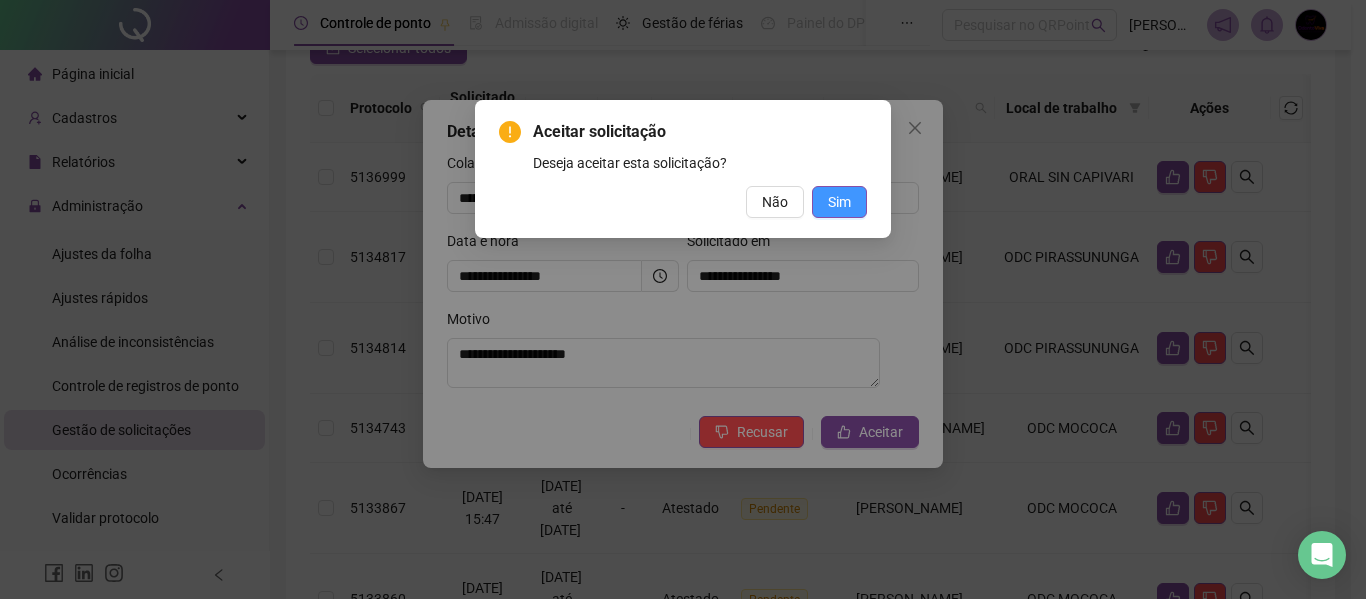 click on "Sim" at bounding box center [839, 202] 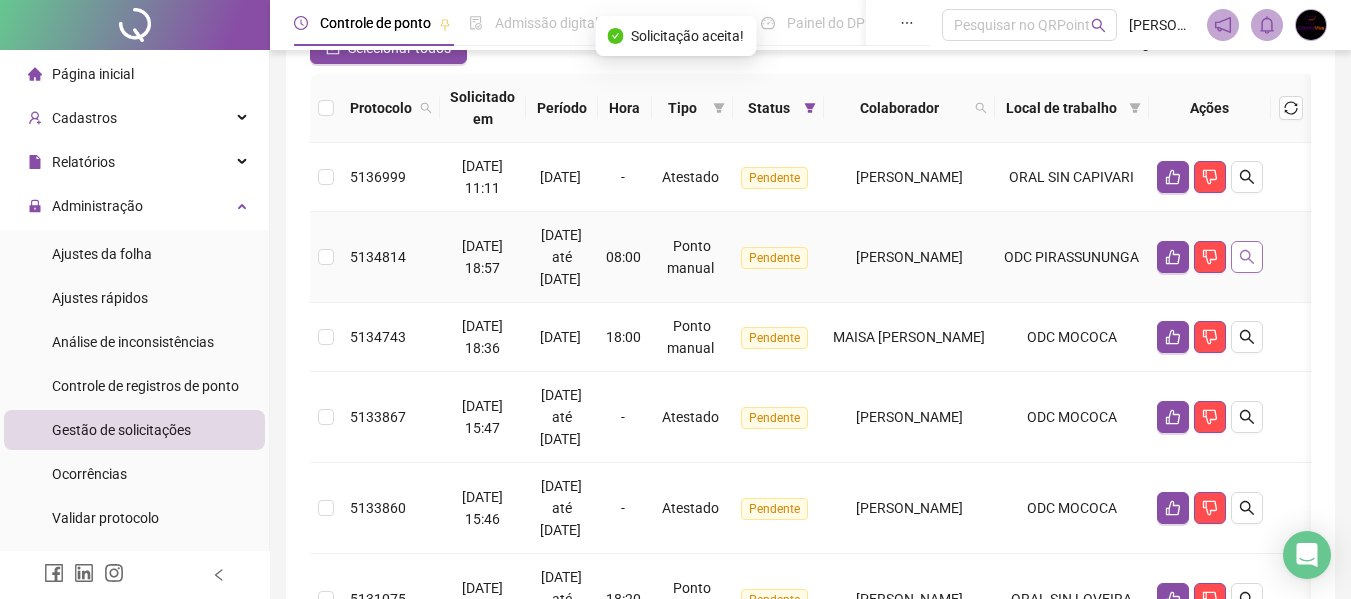 click at bounding box center [1247, 257] 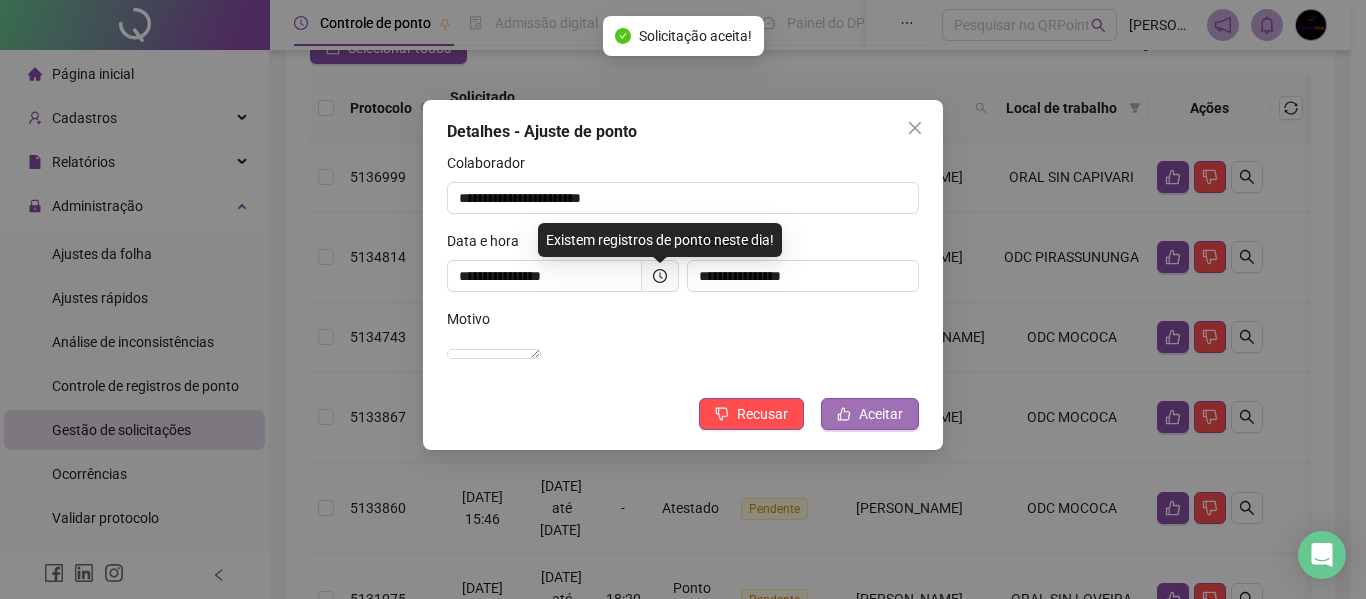 click on "Aceitar" at bounding box center (881, 414) 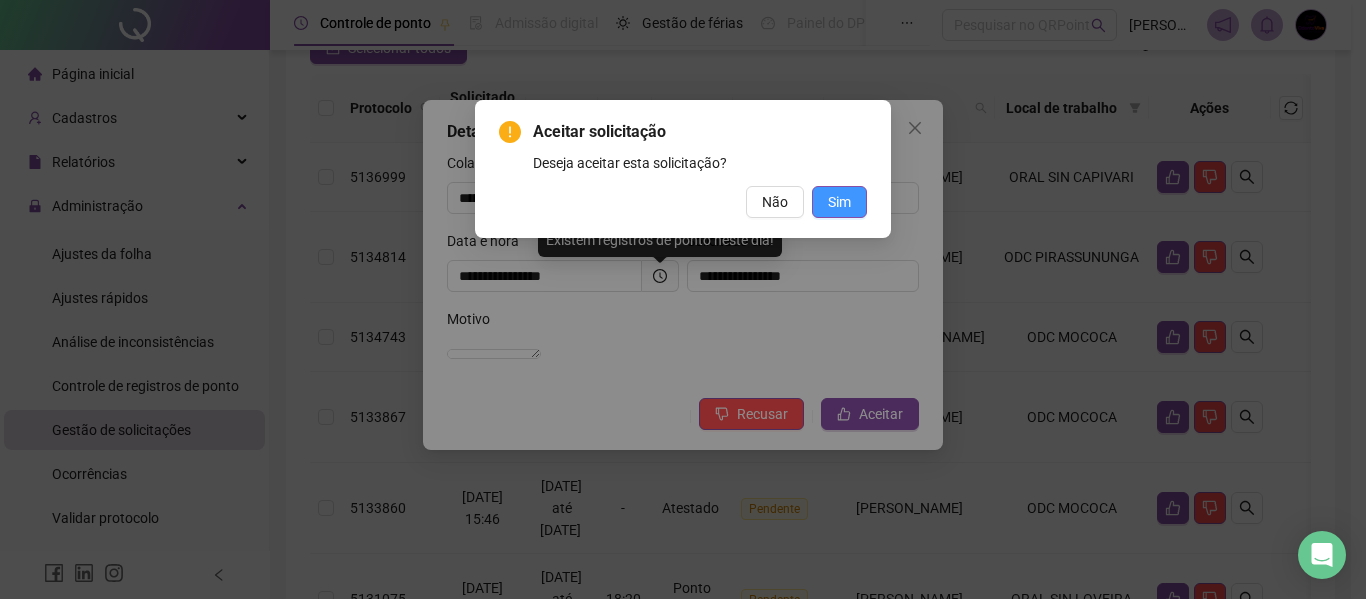 click on "Sim" at bounding box center (839, 202) 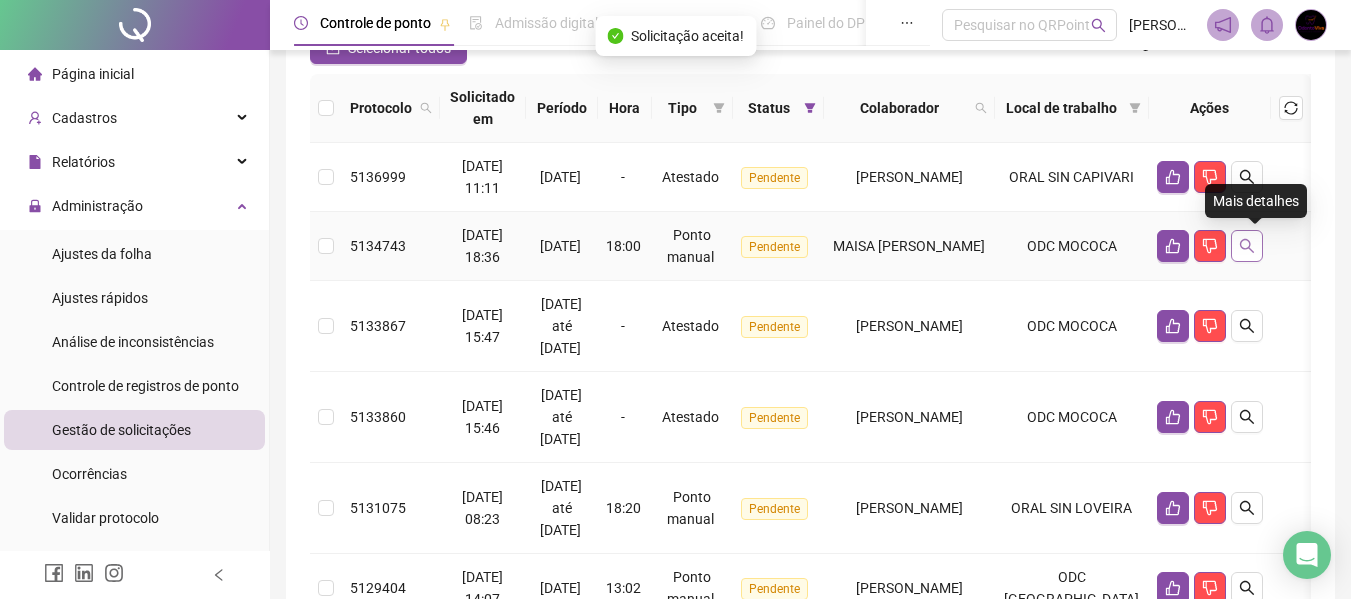 click 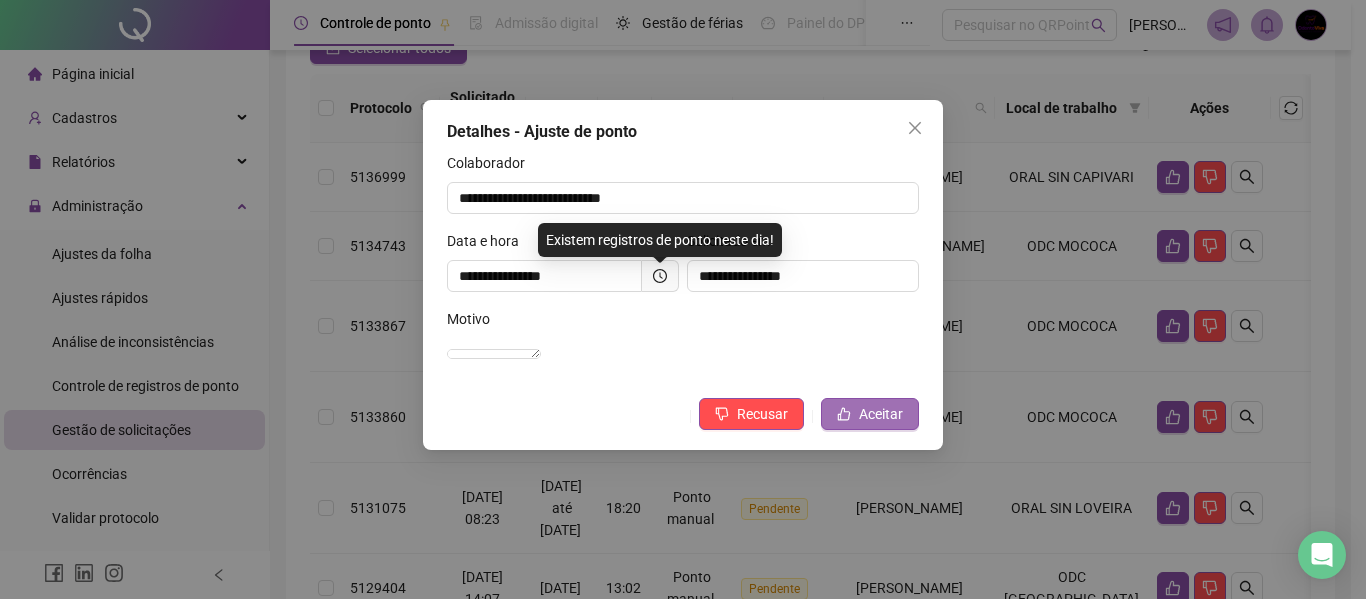 click on "Aceitar" at bounding box center (881, 414) 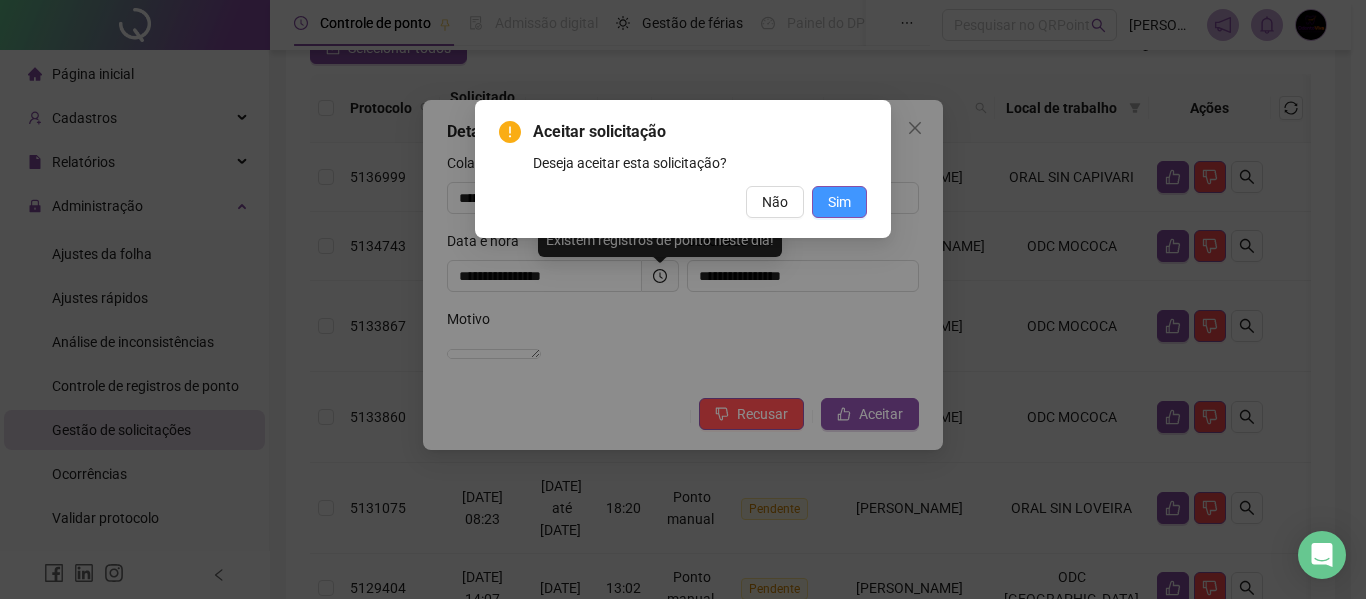 click on "Sim" at bounding box center [839, 202] 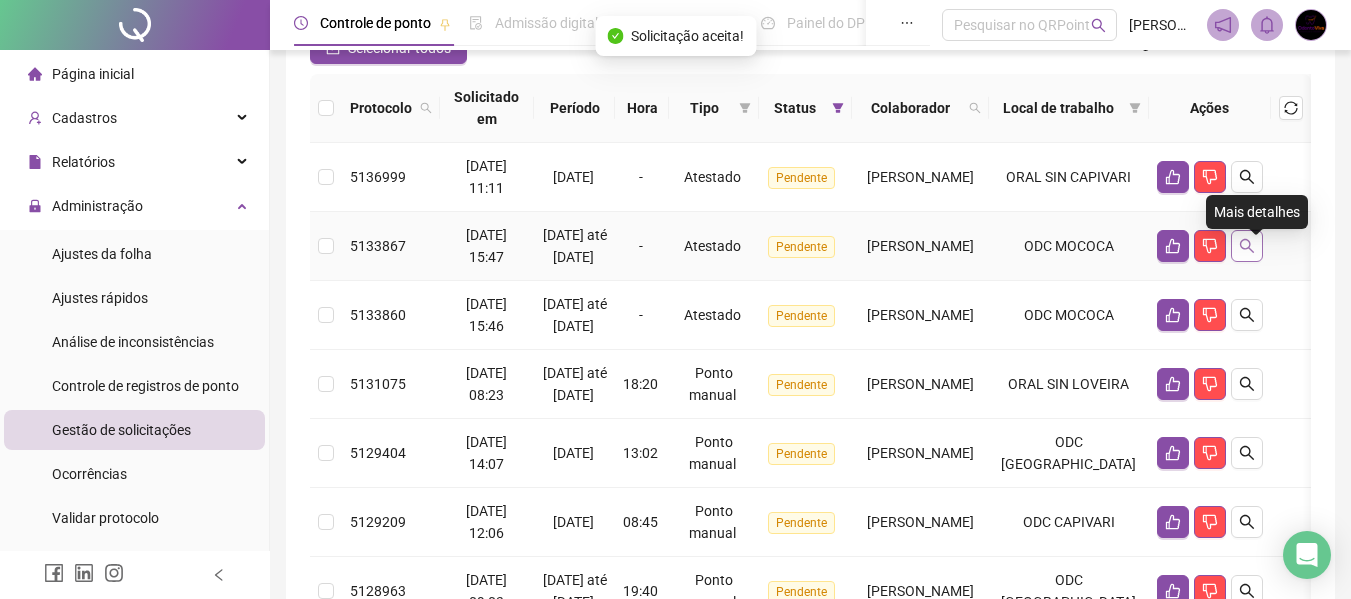 click 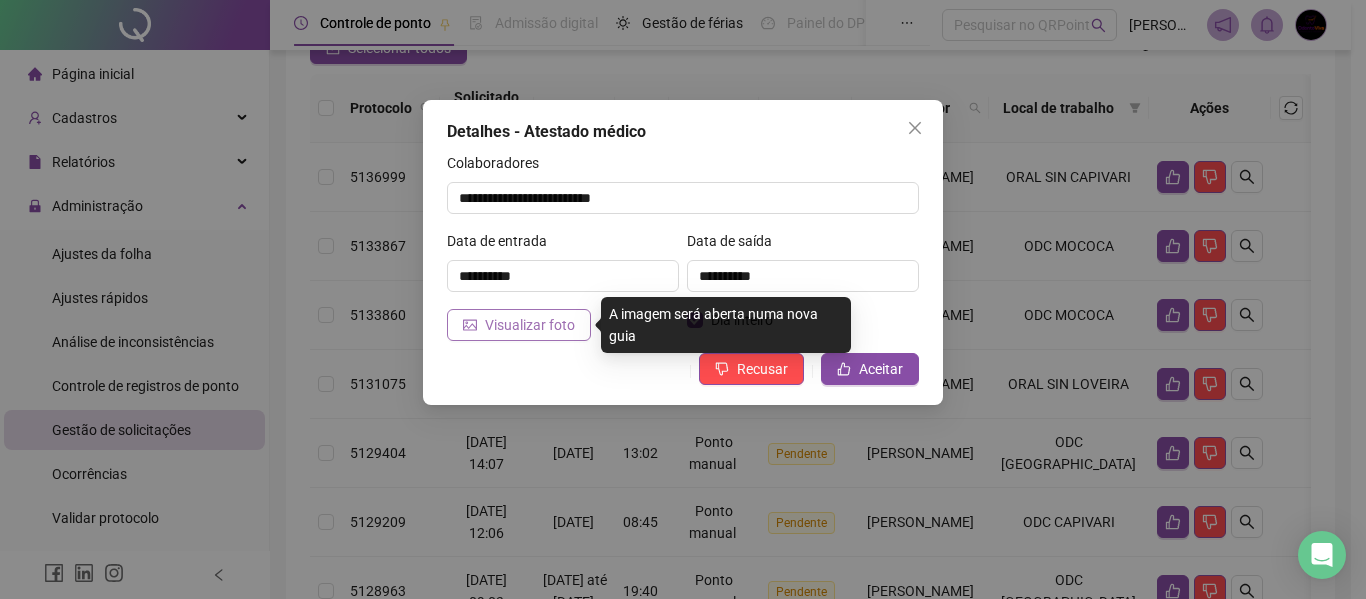 click on "Visualizar foto" at bounding box center [530, 325] 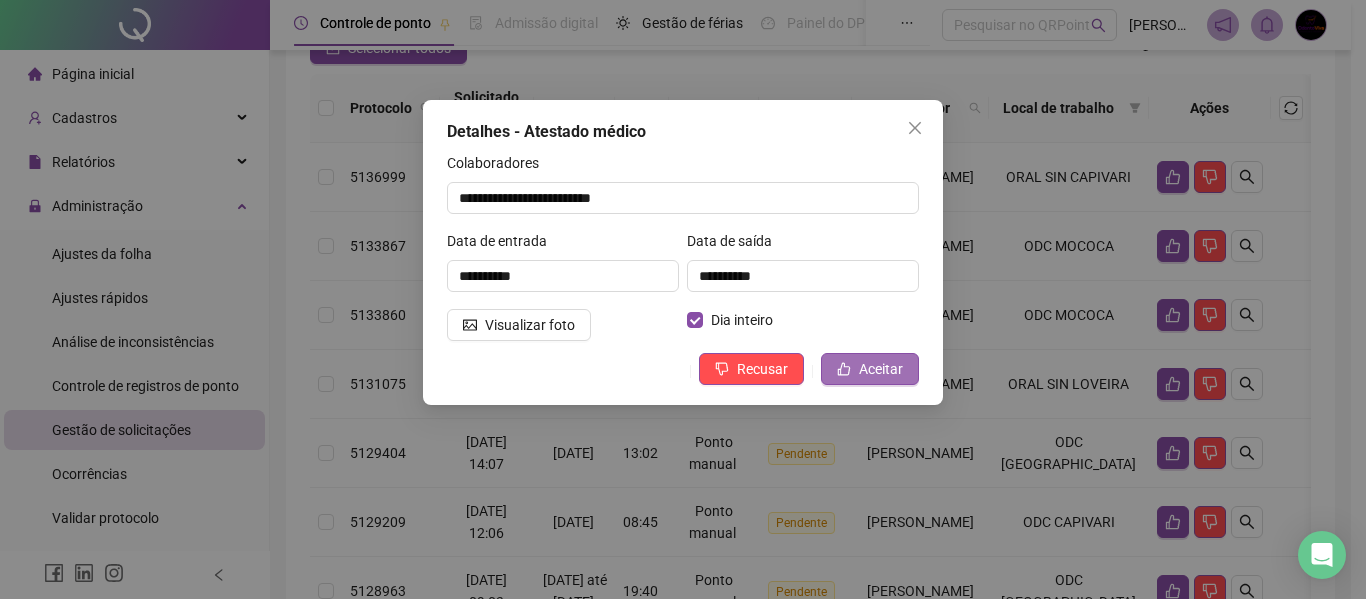 click on "Aceitar" at bounding box center [881, 369] 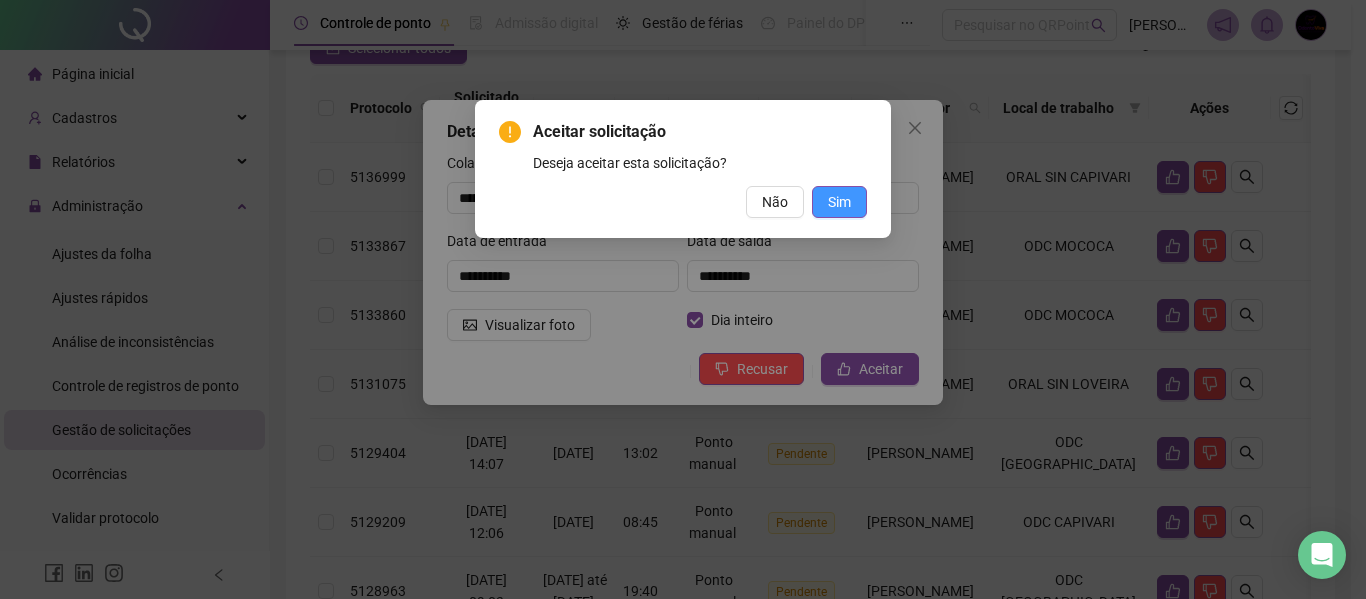 click on "Sim" at bounding box center [839, 202] 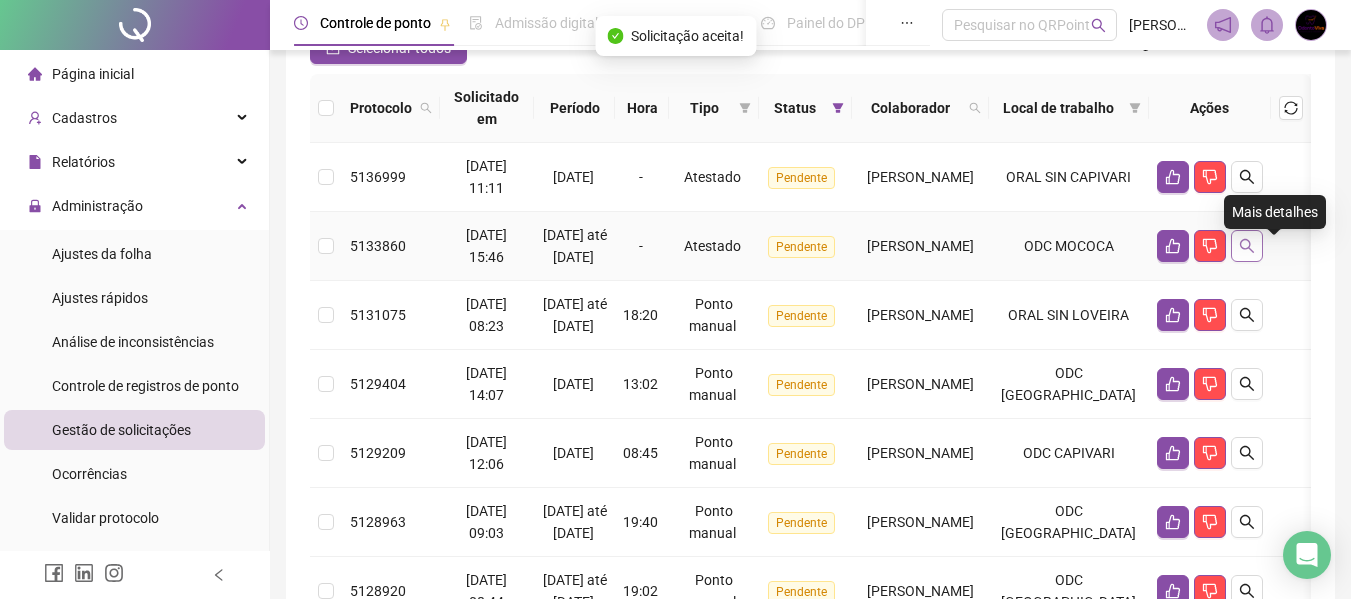 click 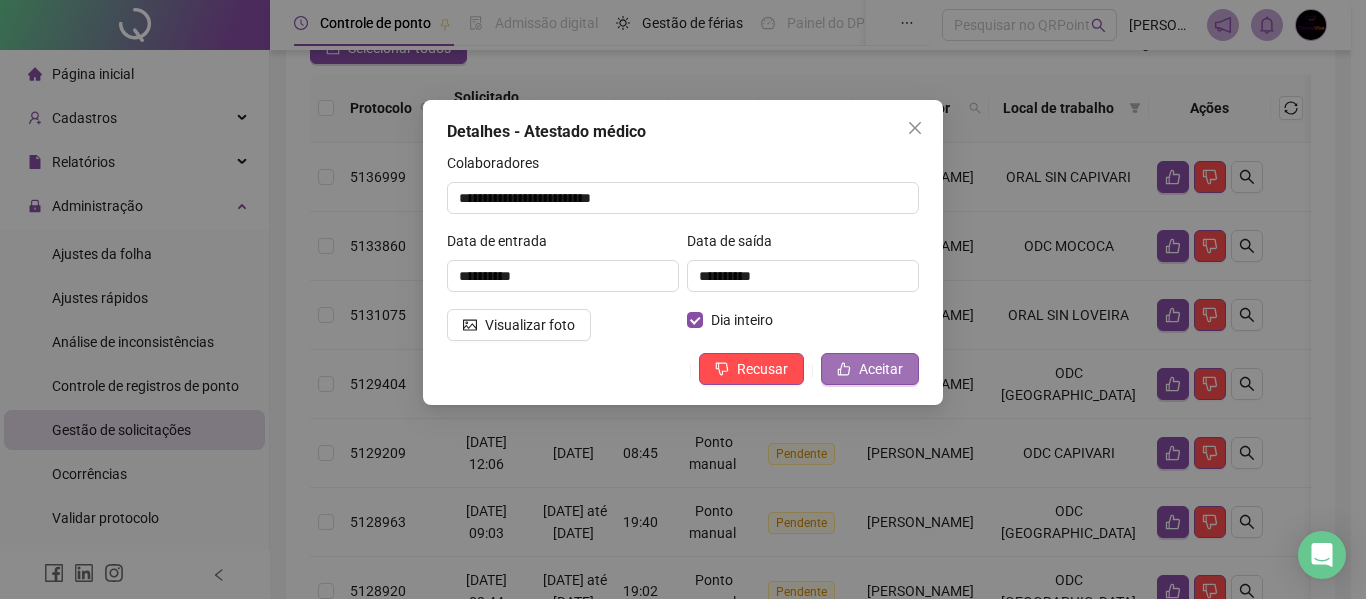 click on "Aceitar" at bounding box center (870, 369) 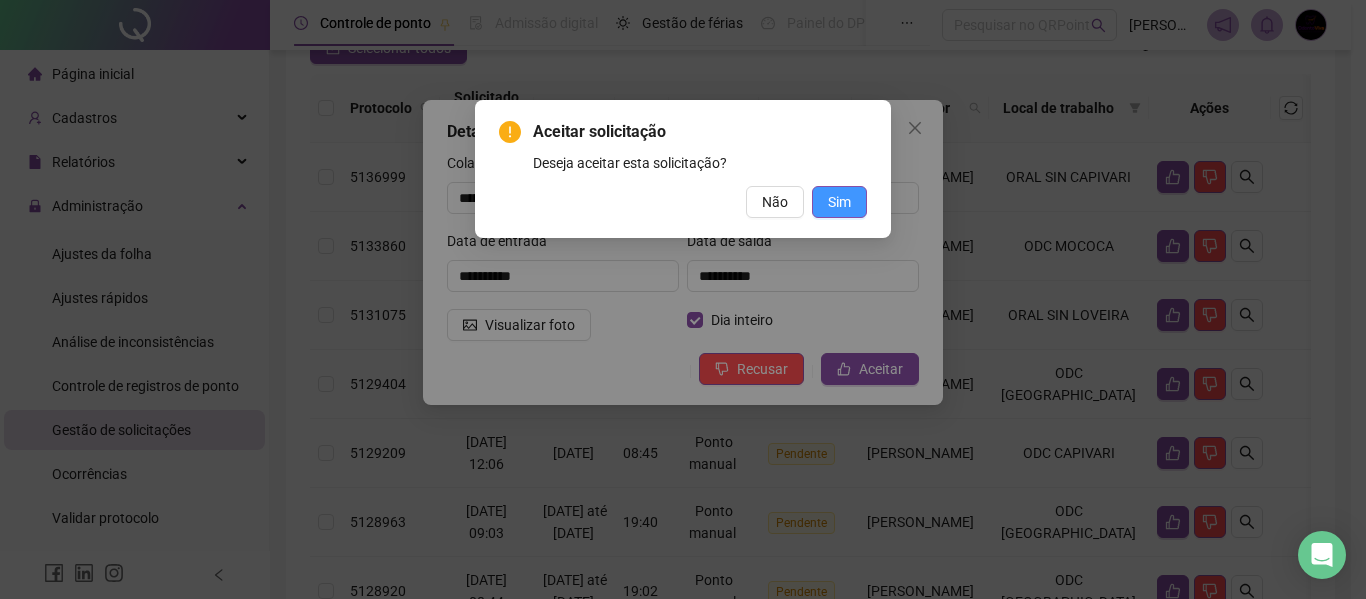 click on "Sim" at bounding box center (839, 202) 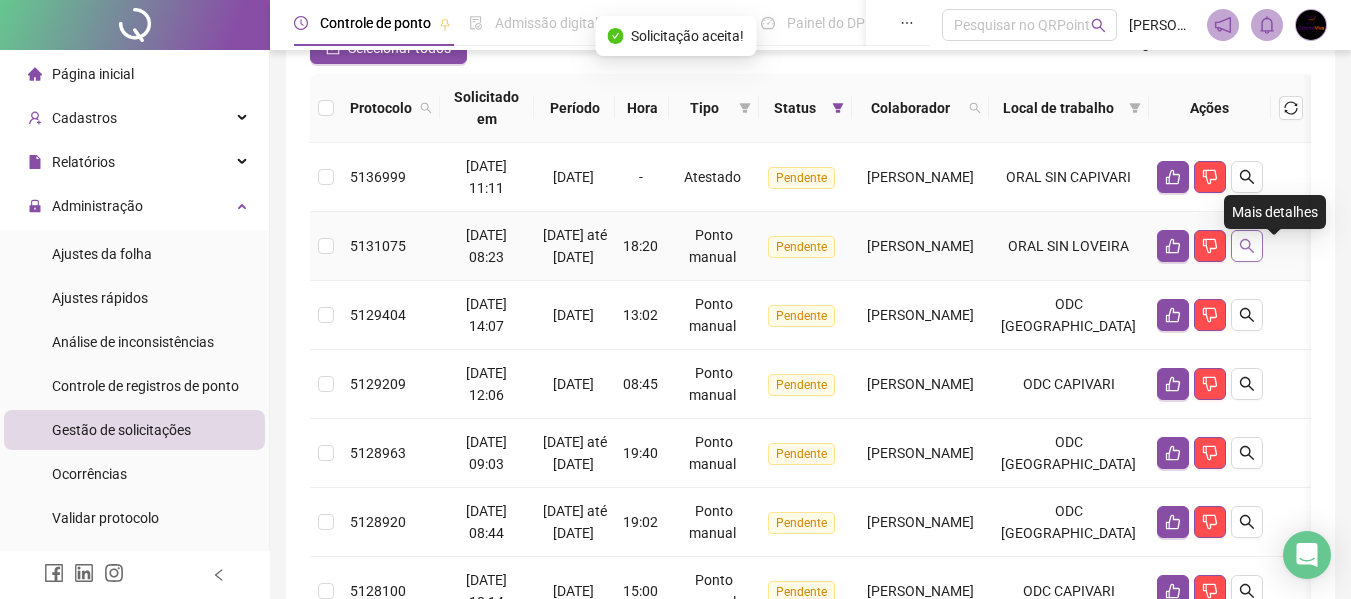 click 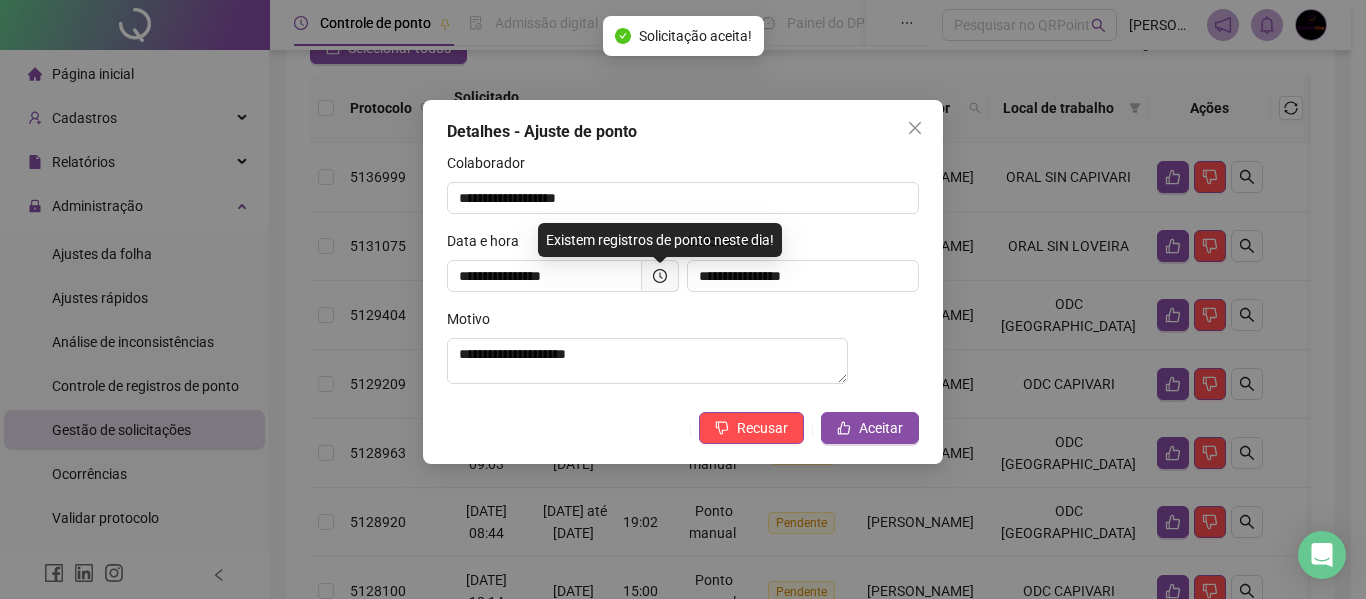 click on "**********" at bounding box center (683, 282) 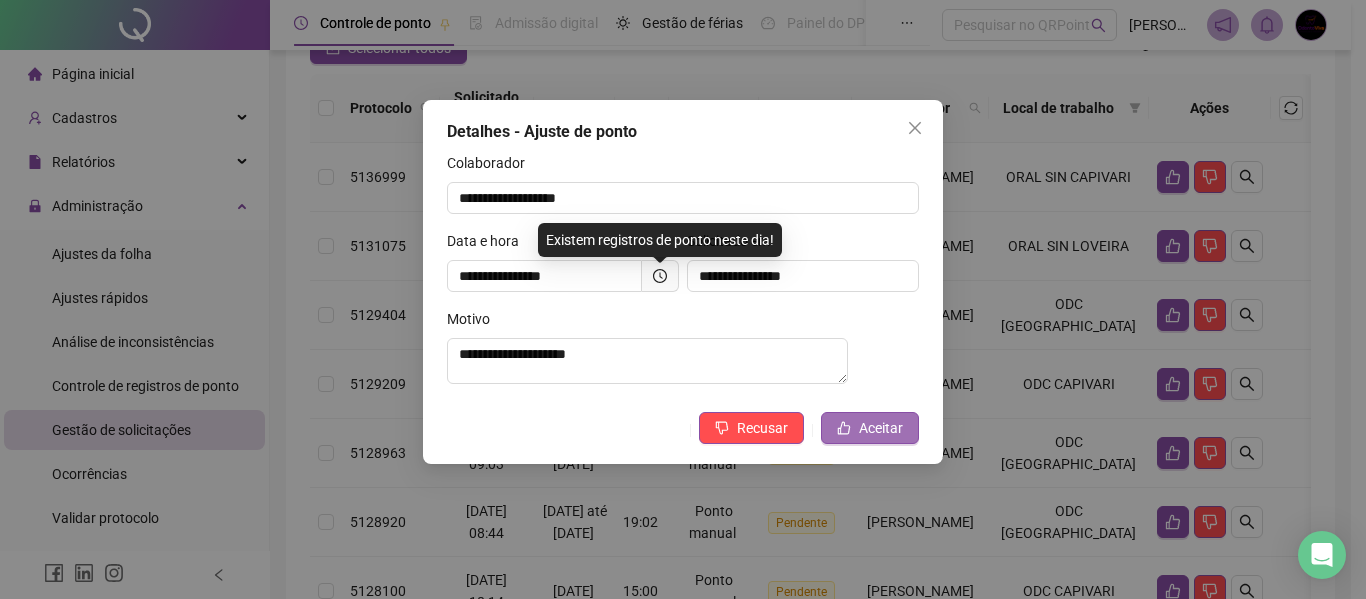 click on "Aceitar" at bounding box center (870, 428) 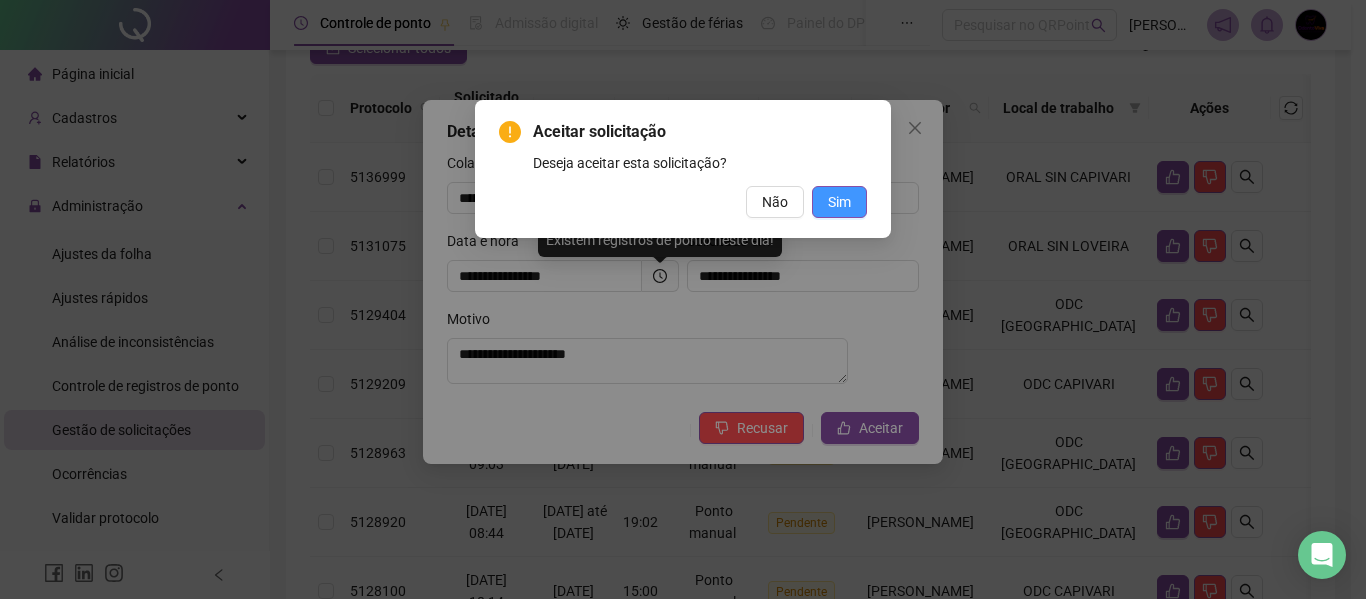 click on "Sim" at bounding box center (839, 202) 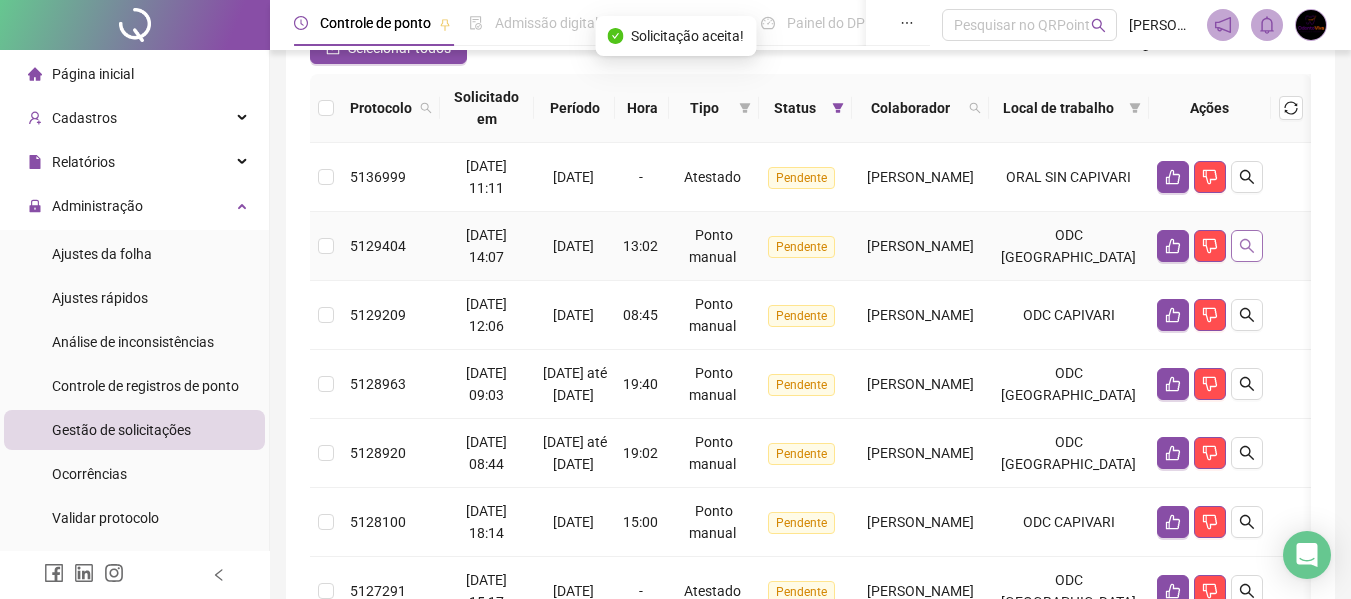 click 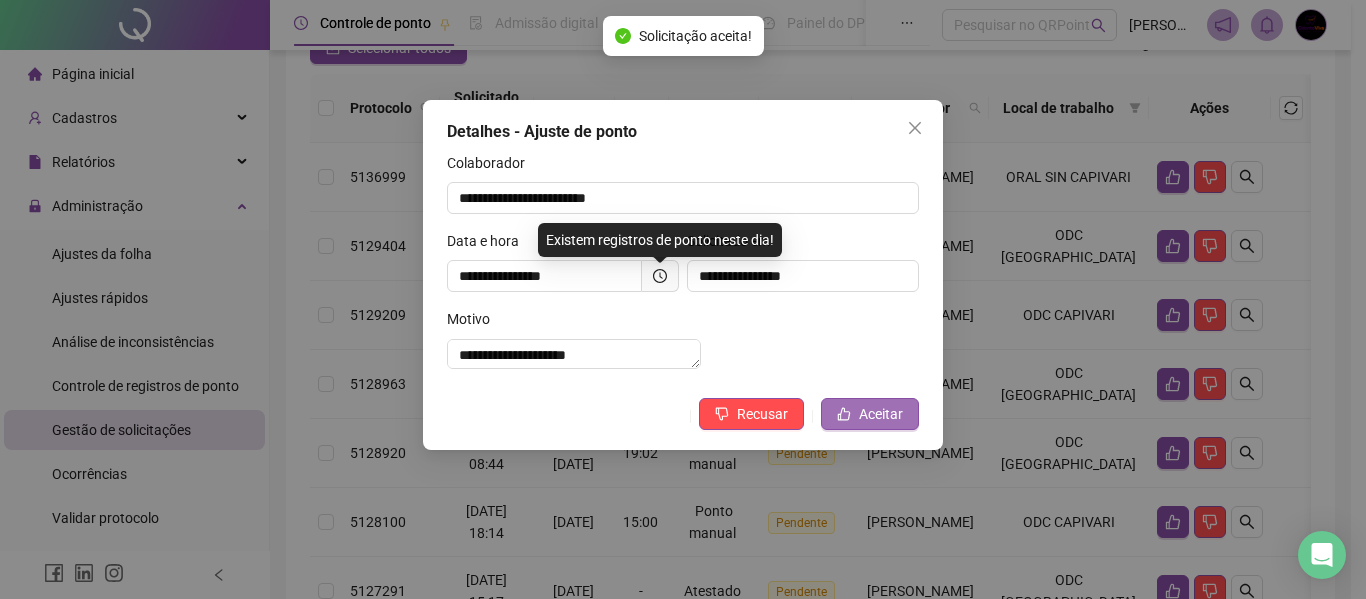 click on "Aceitar" at bounding box center [881, 414] 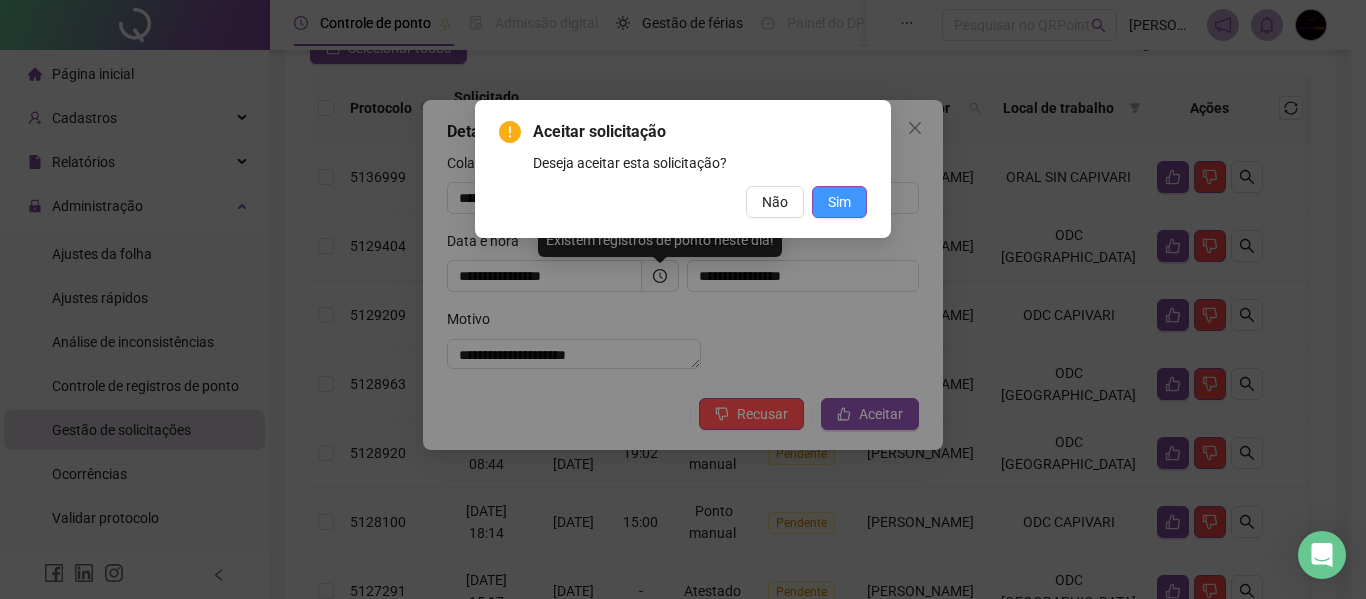 click on "Sim" at bounding box center [839, 202] 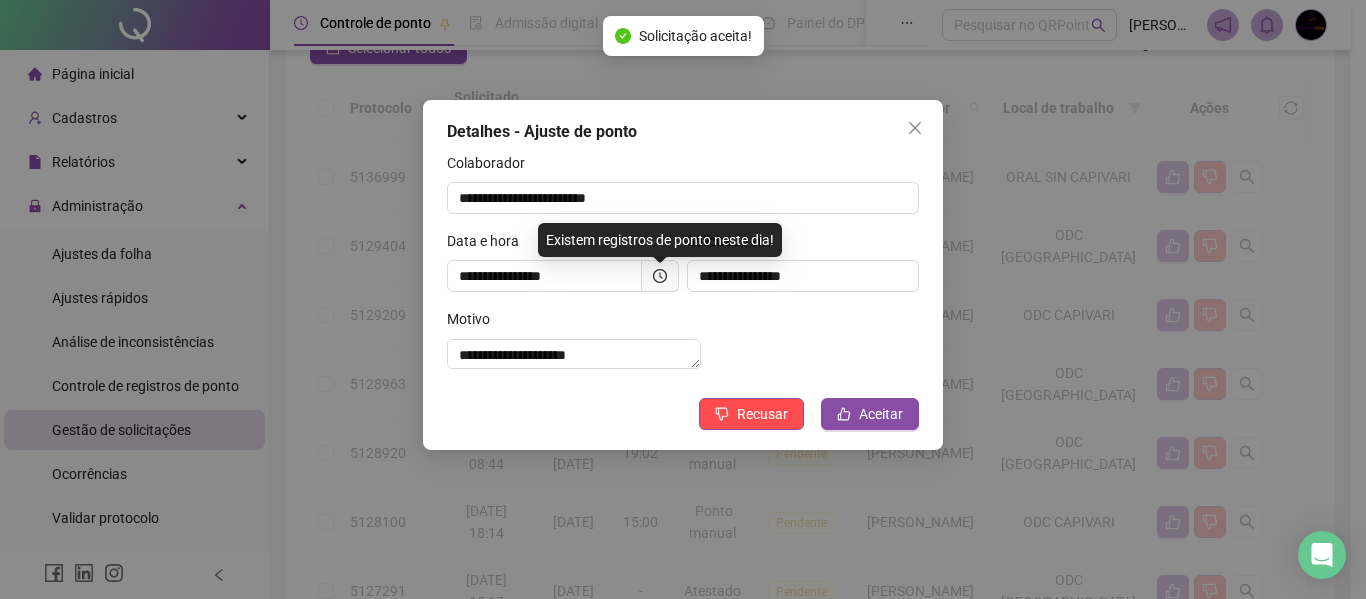 click on "Aceitar solicitação Deseja aceitar esta solicitação? Não Sim" at bounding box center (683, 299) 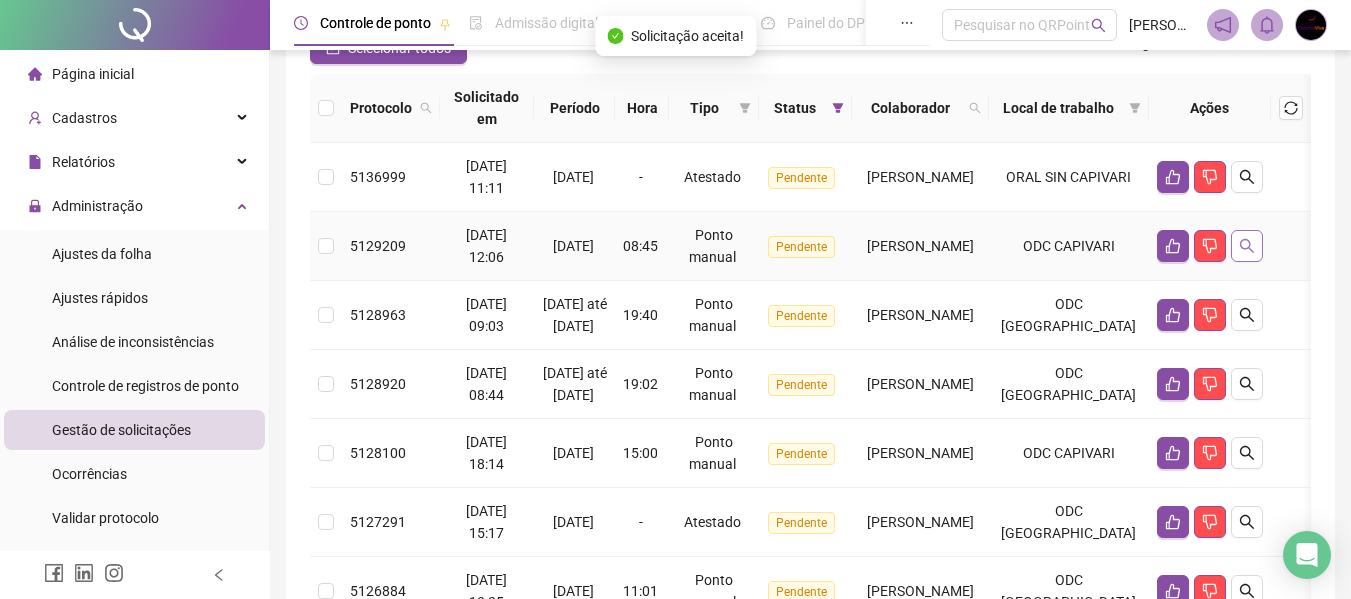 click at bounding box center [1247, 246] 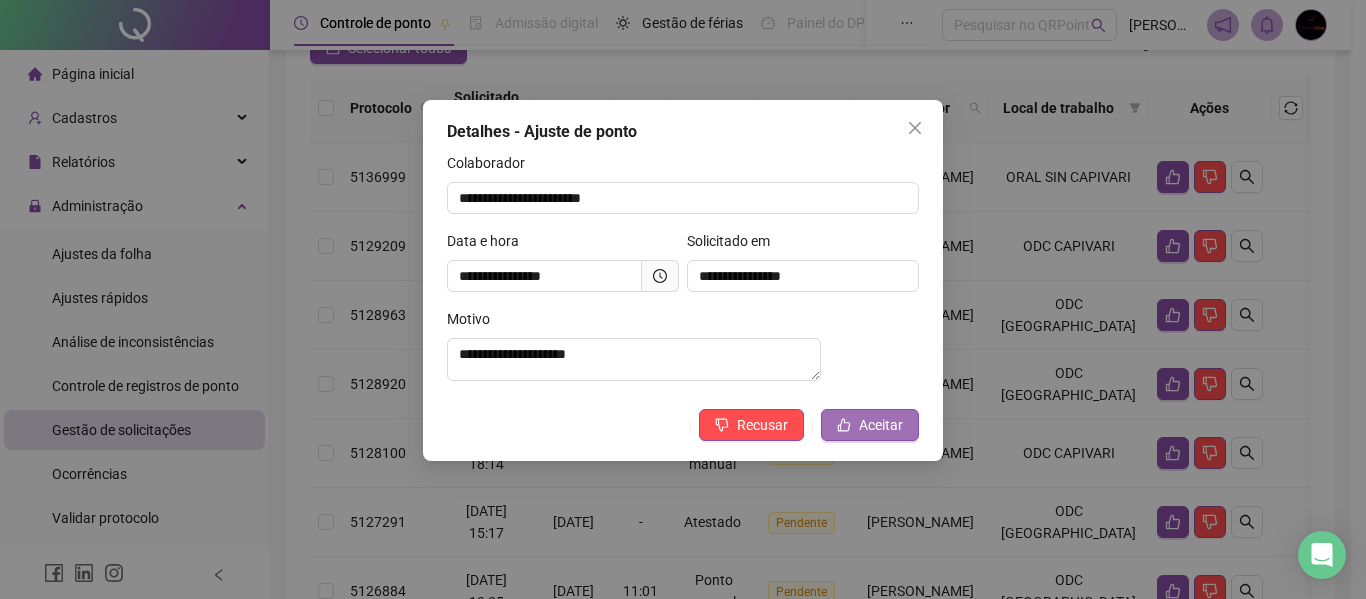 click 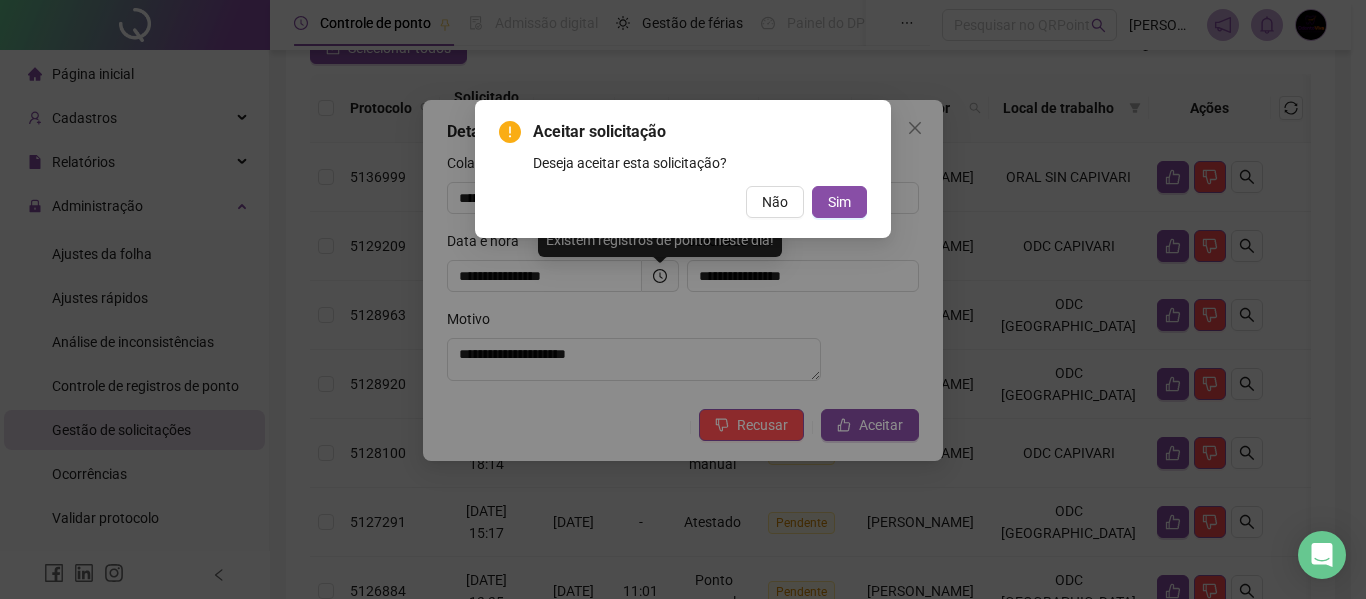click on "Aceitar solicitação Deseja aceitar esta solicitação? Não Sim" at bounding box center (683, 169) 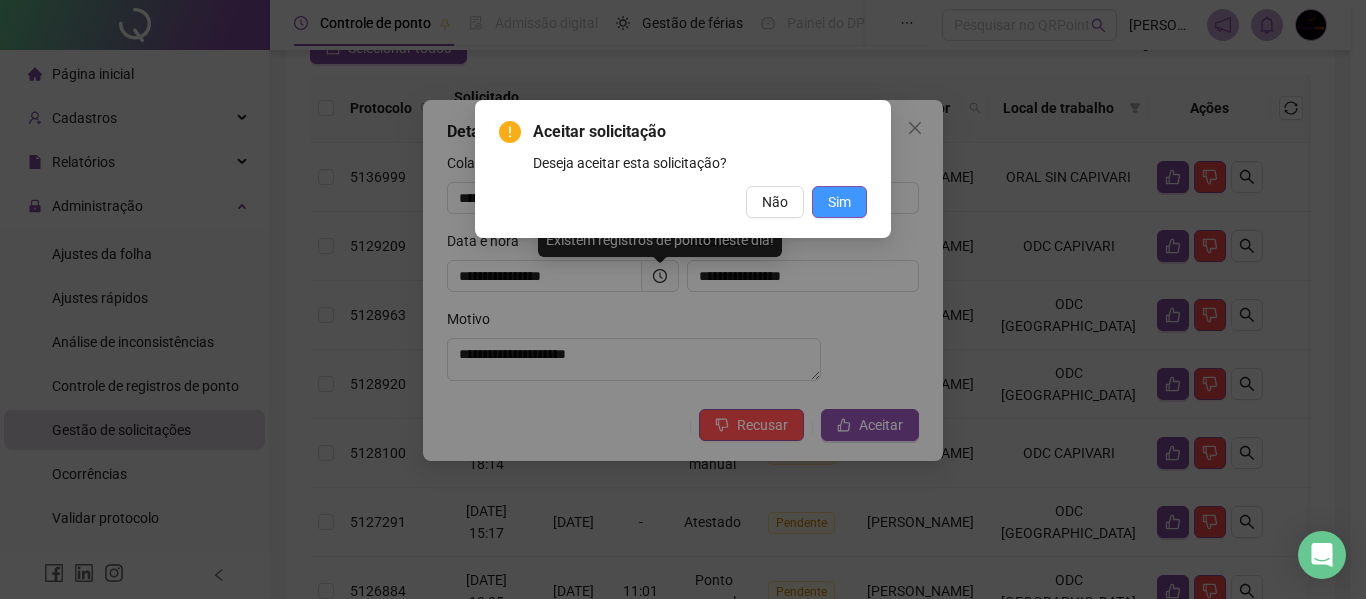 click on "Sim" at bounding box center [839, 202] 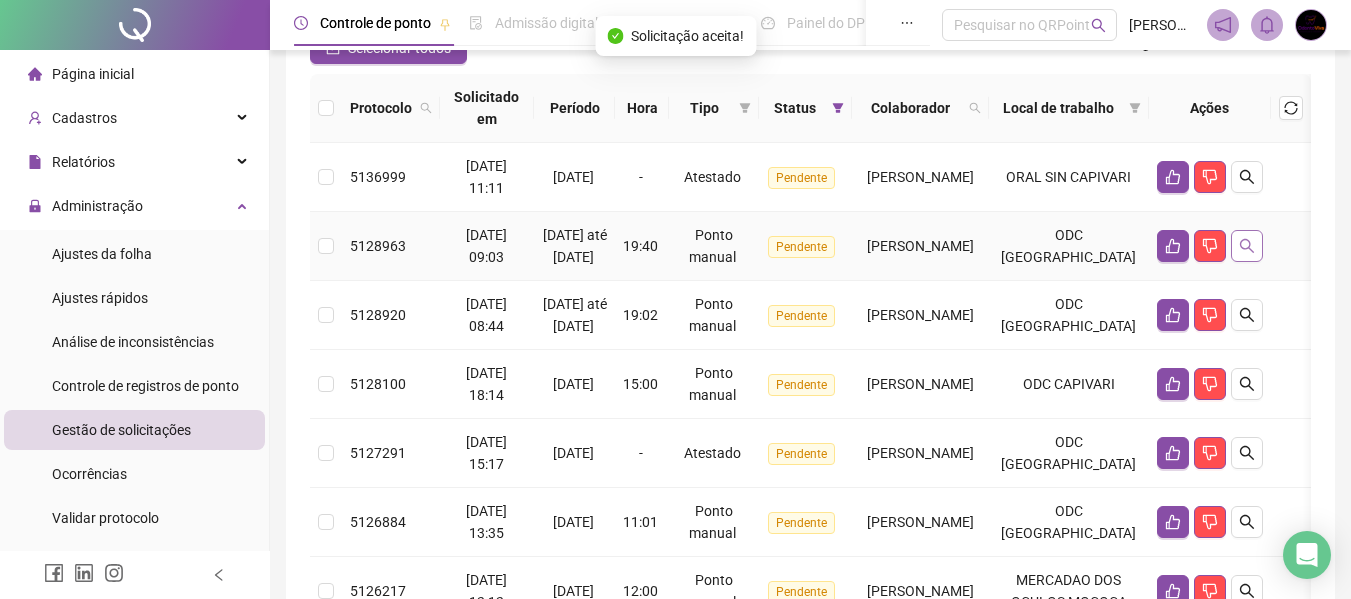 click 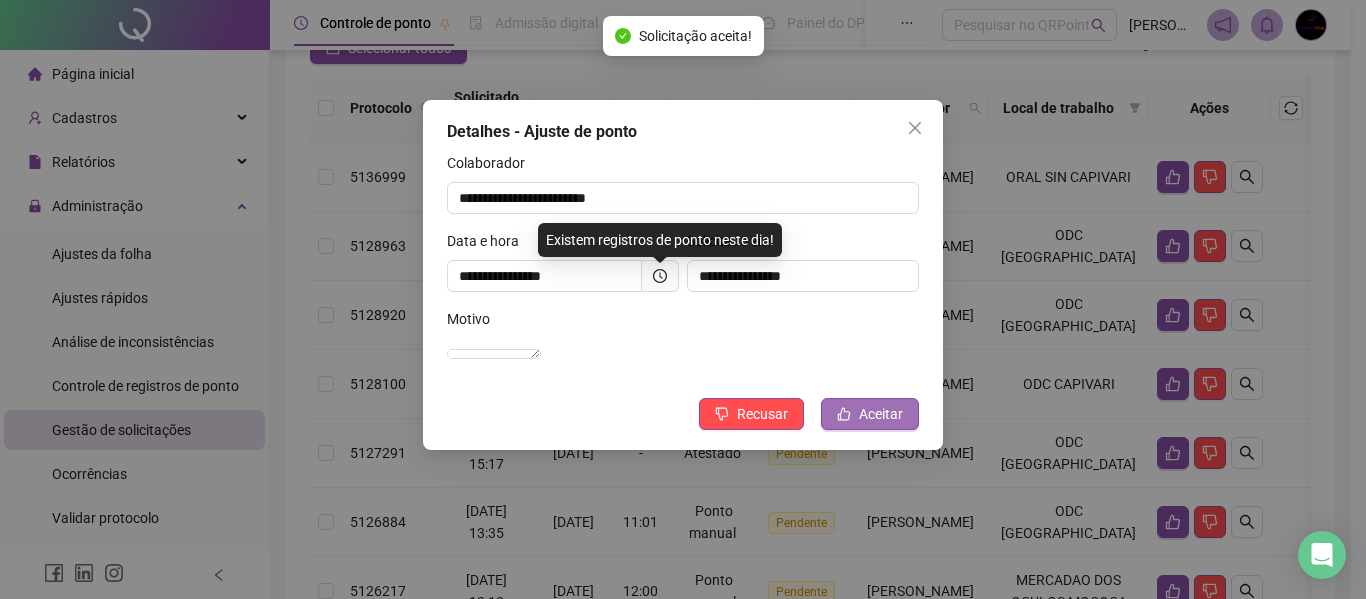 click on "Aceitar" at bounding box center [870, 414] 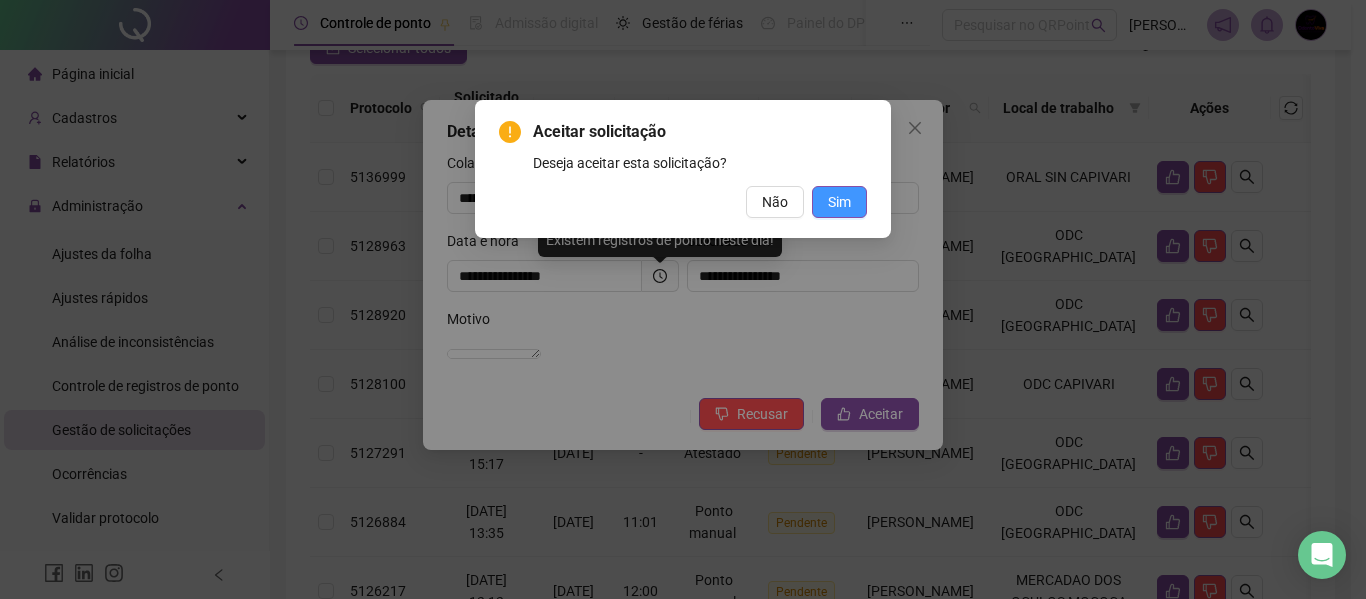 click on "Sim" at bounding box center [839, 202] 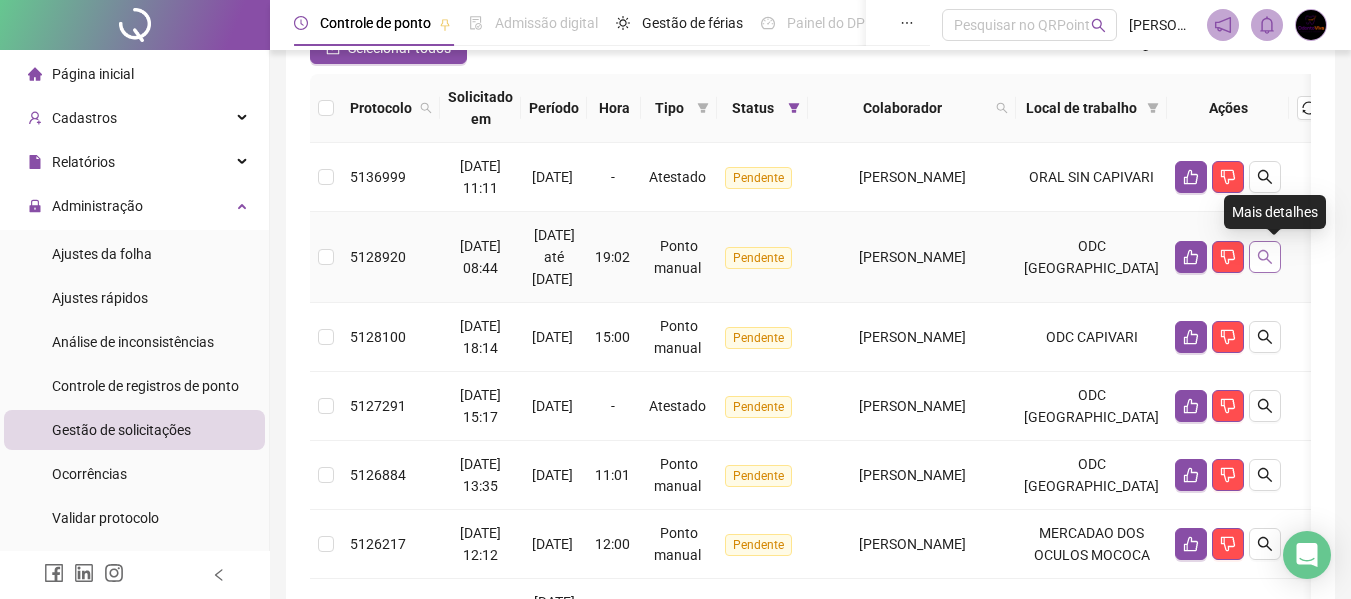 click at bounding box center [1265, 257] 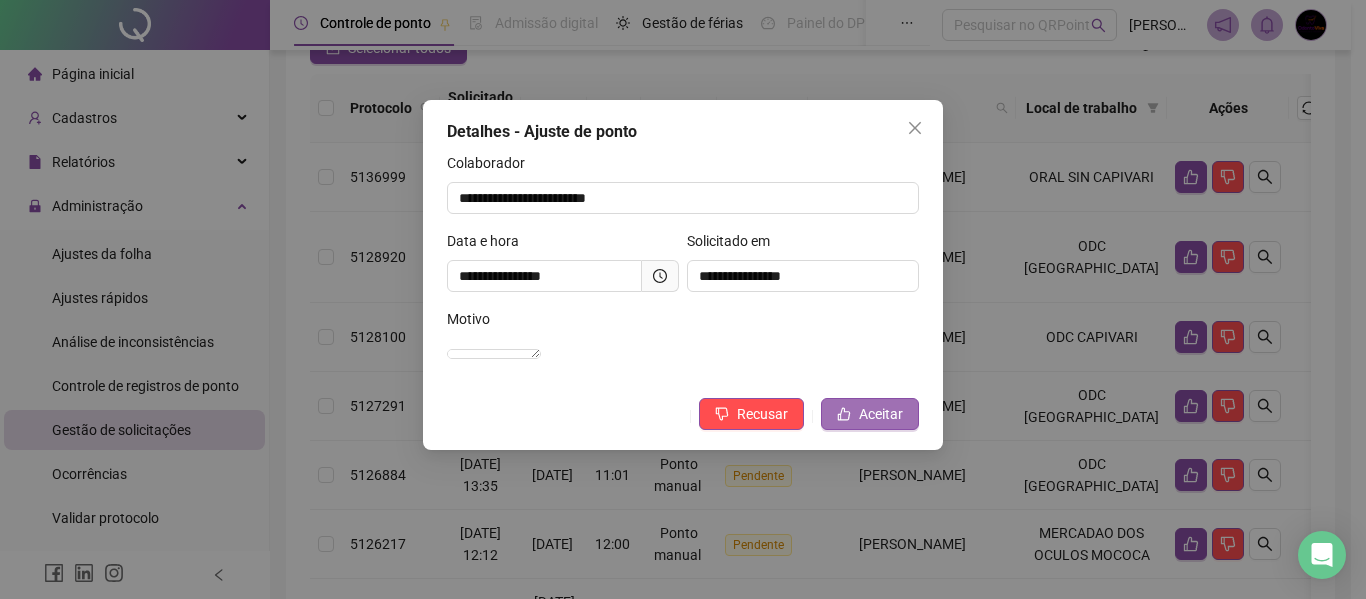 click on "Aceitar" at bounding box center (881, 414) 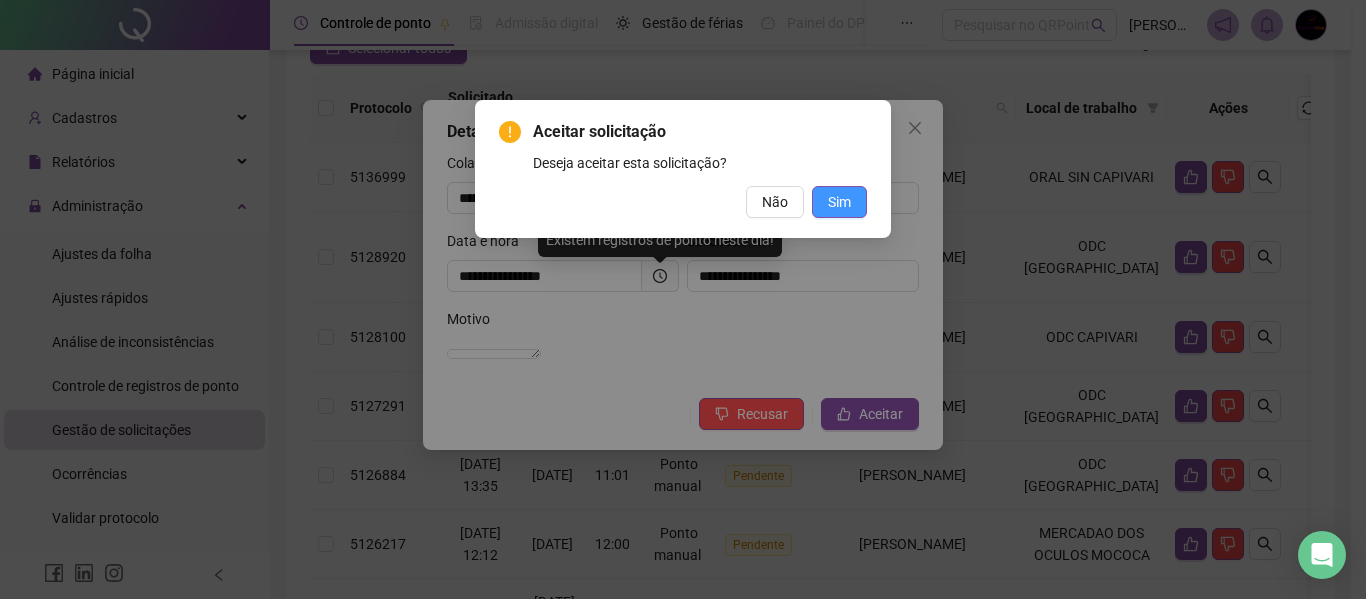 click on "Sim" at bounding box center (839, 202) 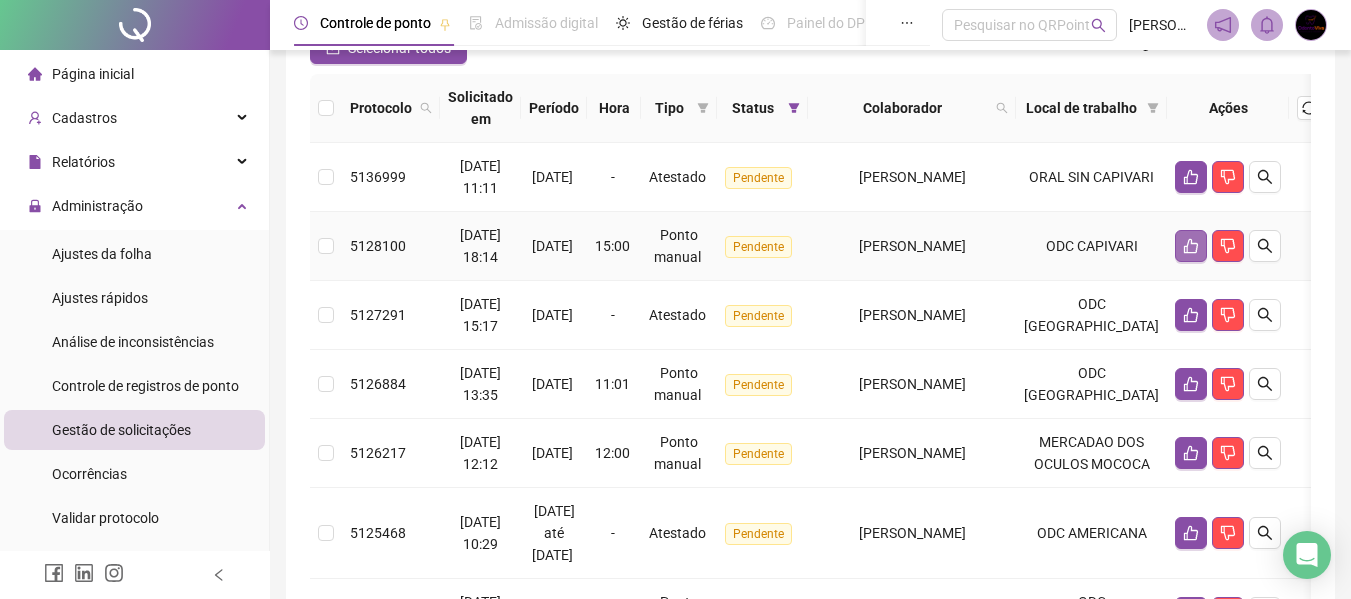 click 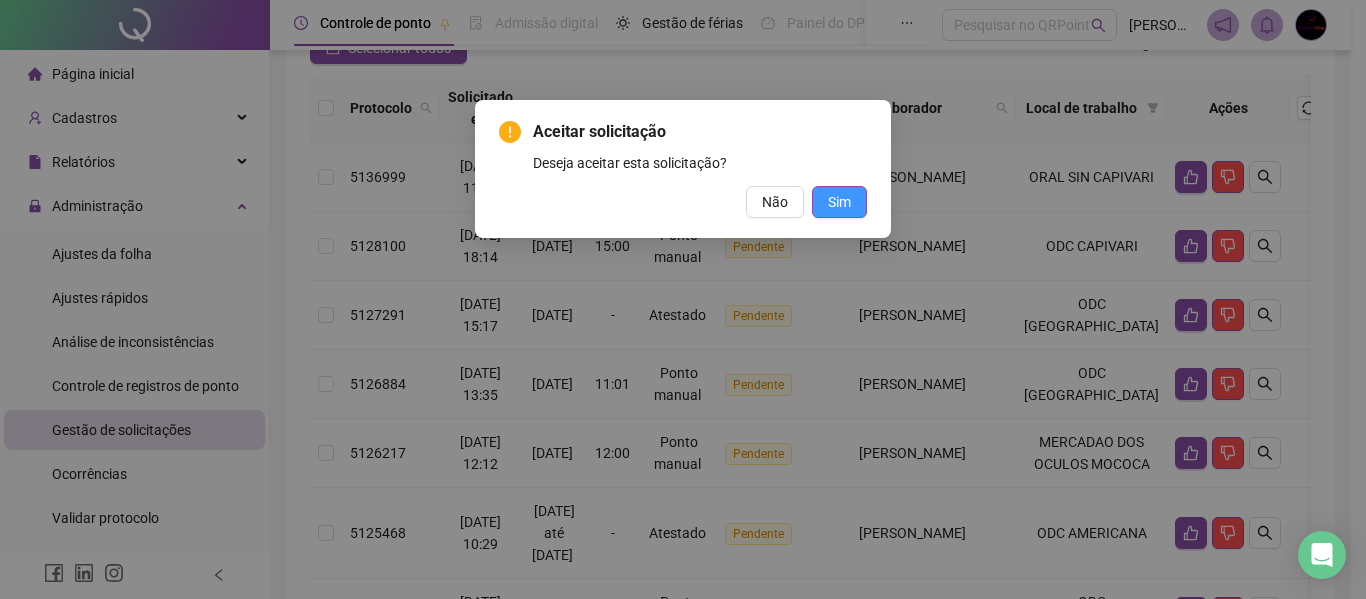 click on "Sim" at bounding box center (839, 202) 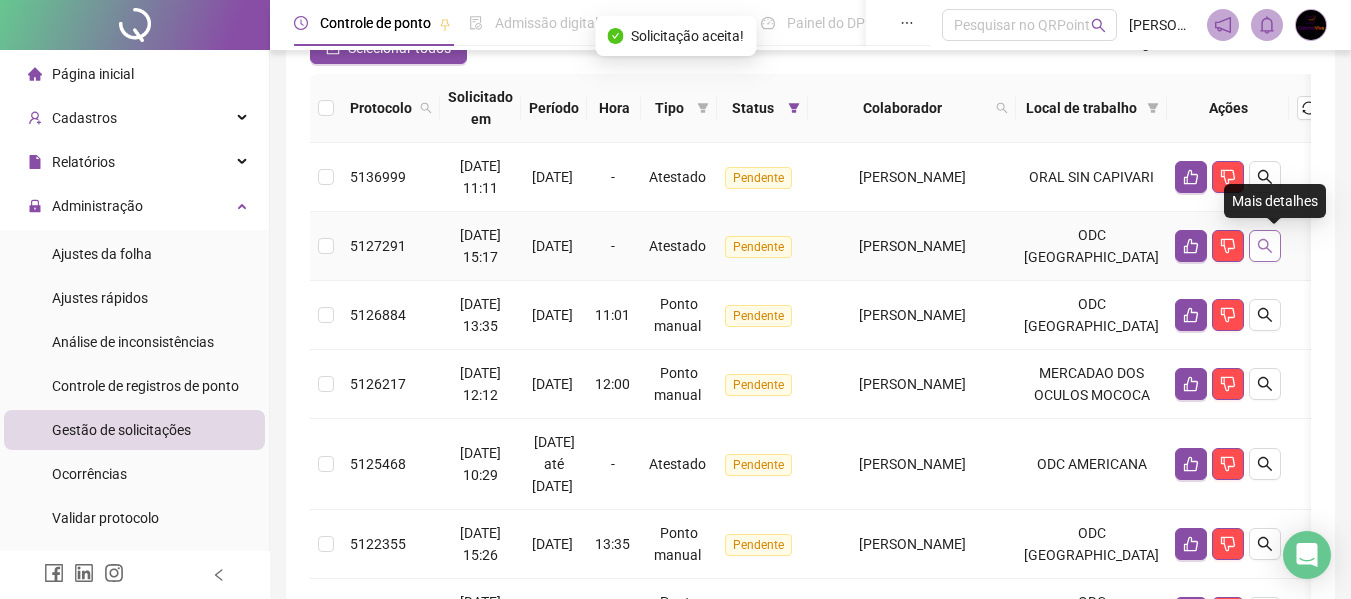 click 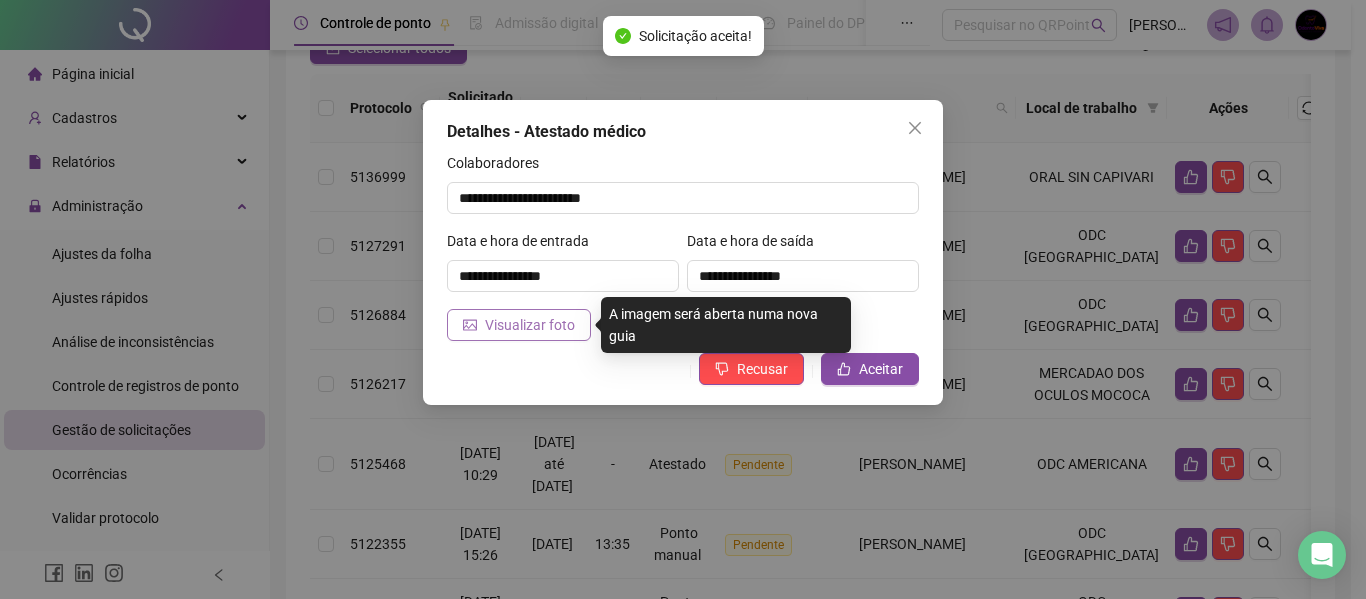 click on "Visualizar foto" at bounding box center (530, 325) 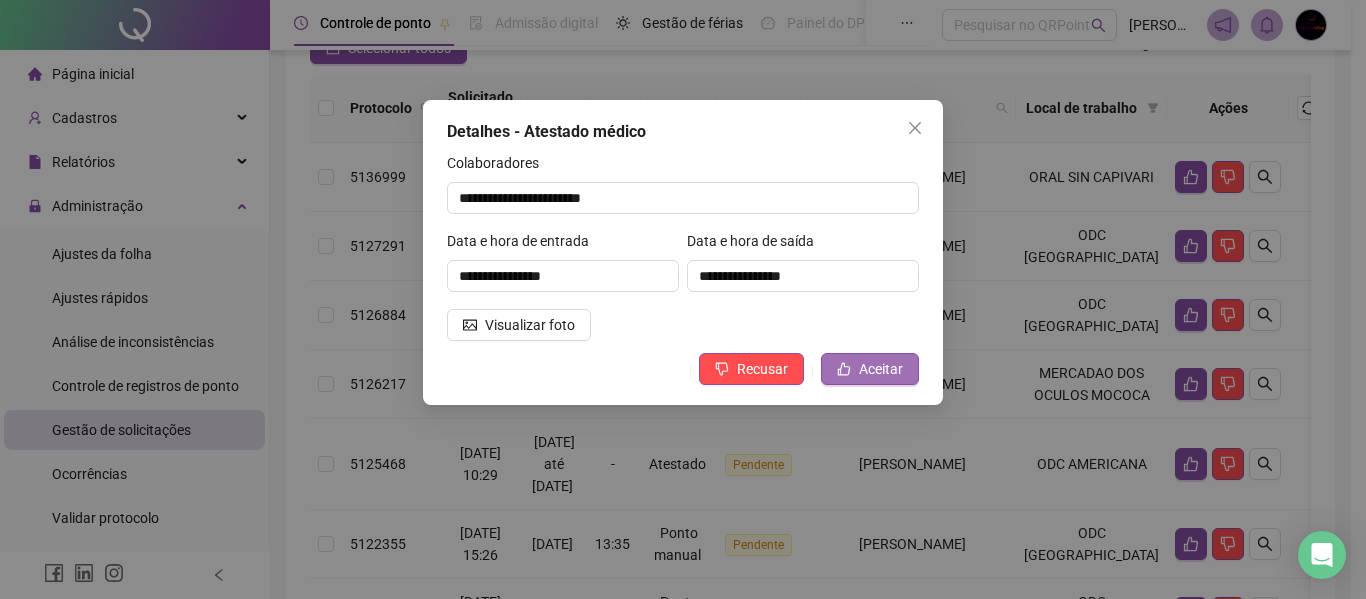 click 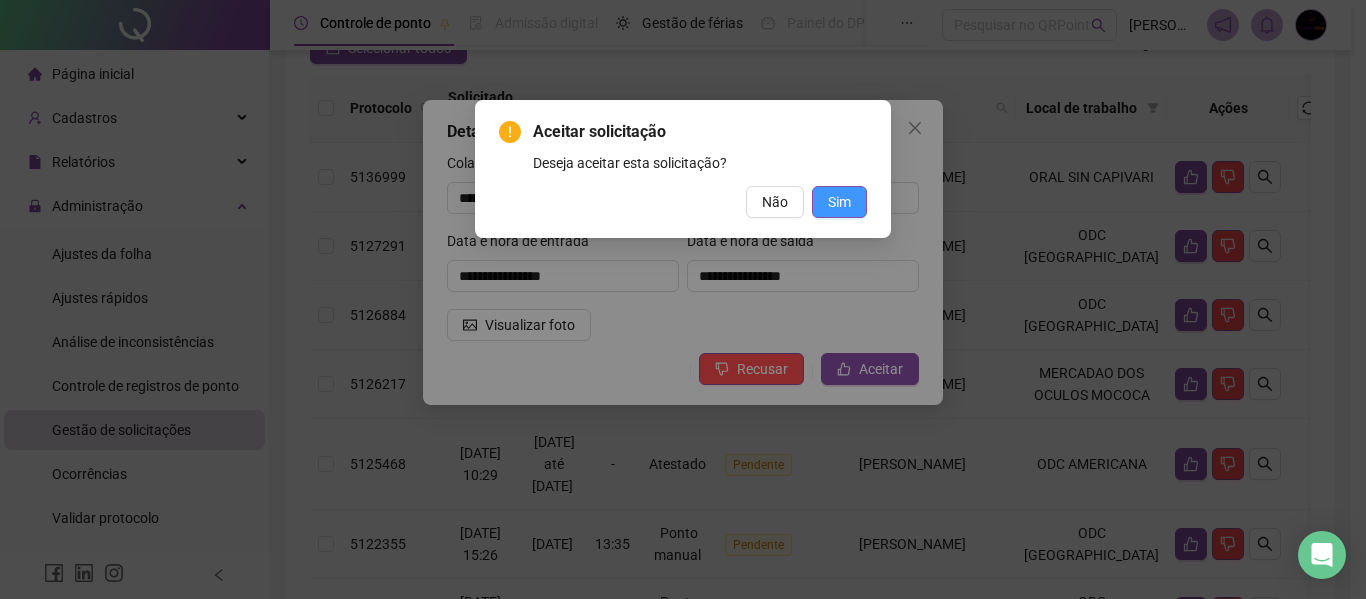click on "Sim" at bounding box center (839, 202) 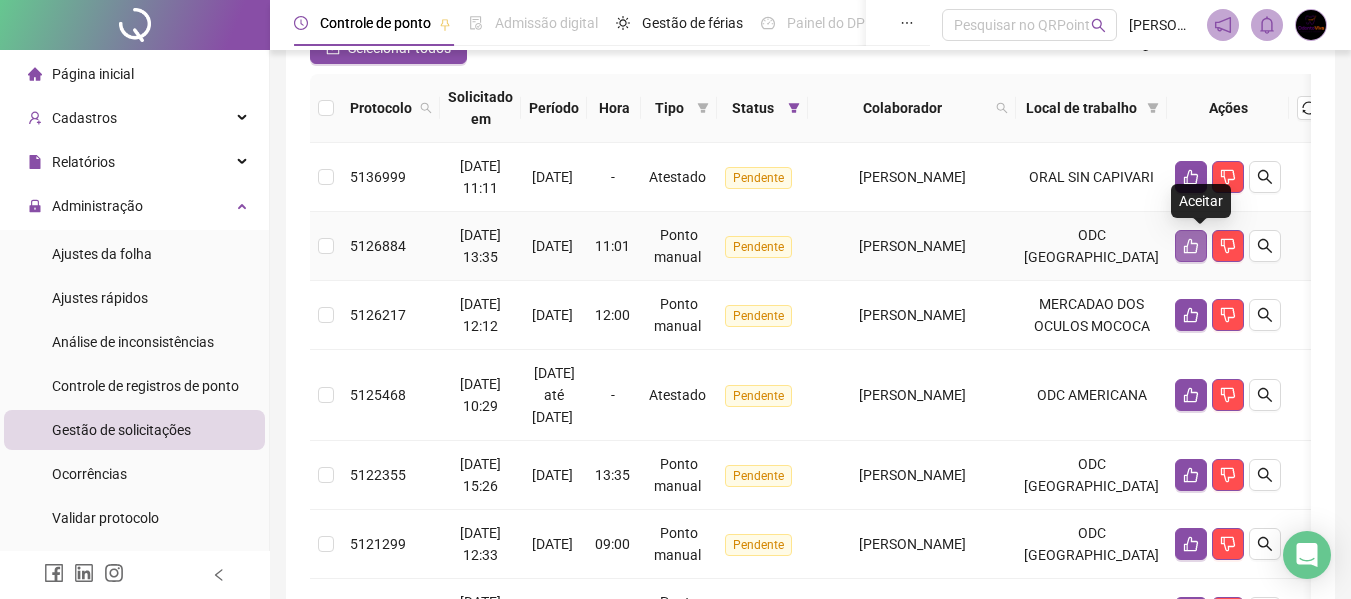 click 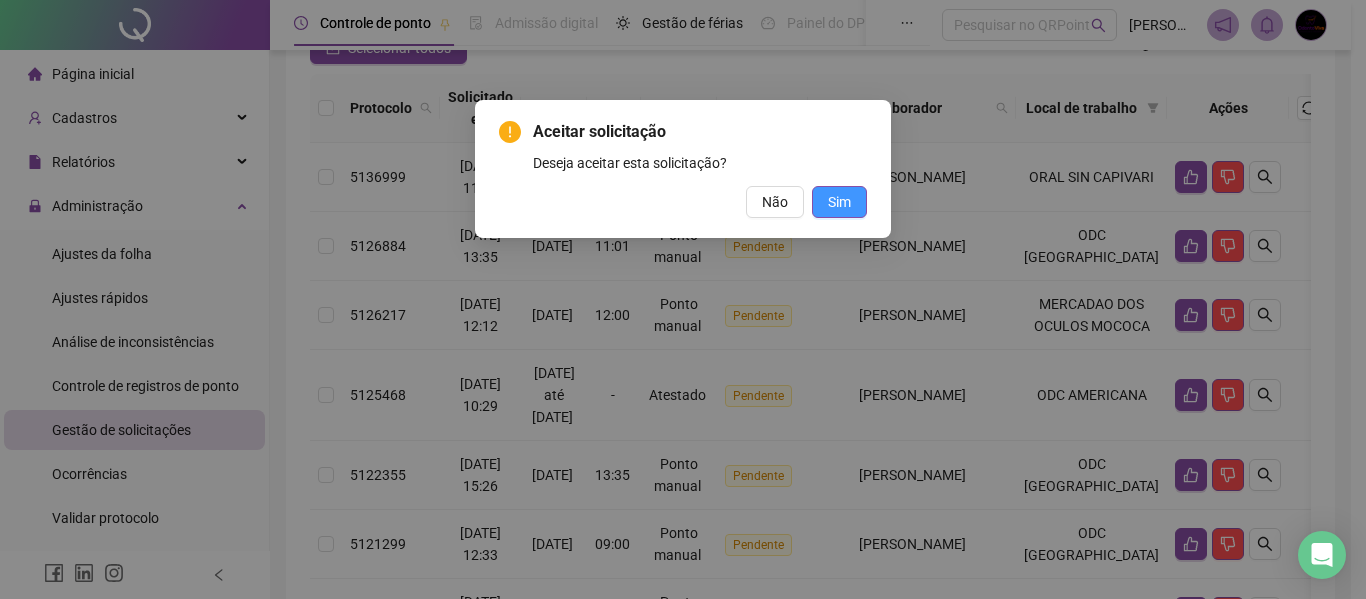 click on "Sim" at bounding box center (839, 202) 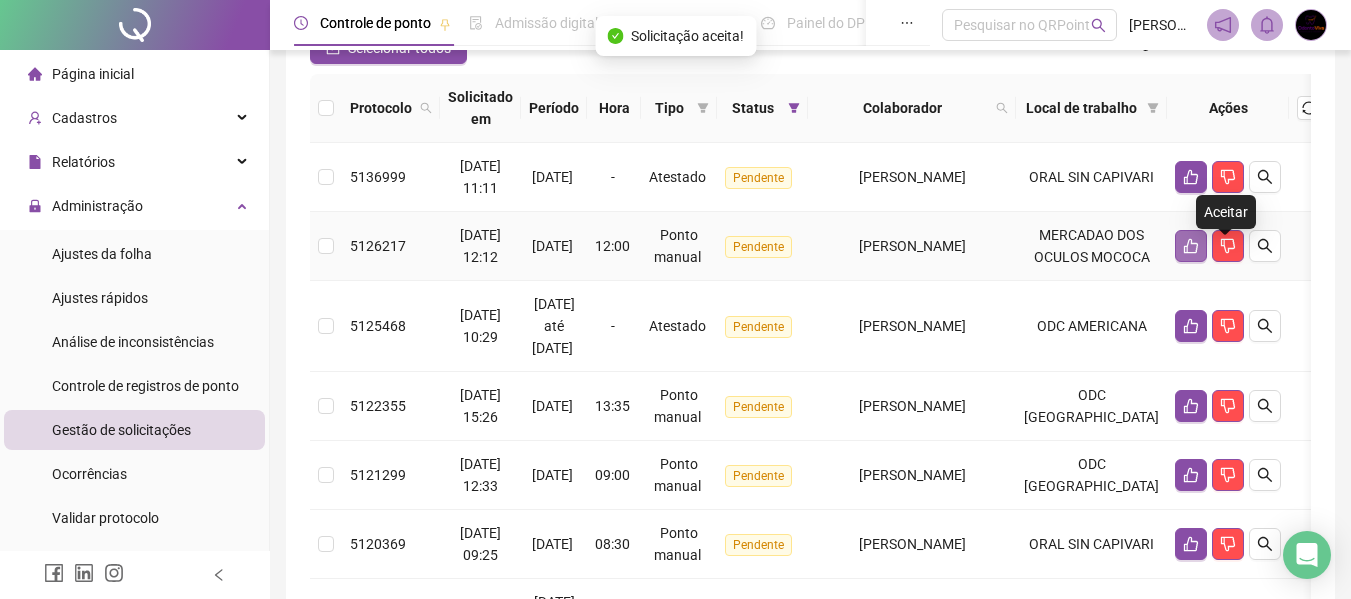 click 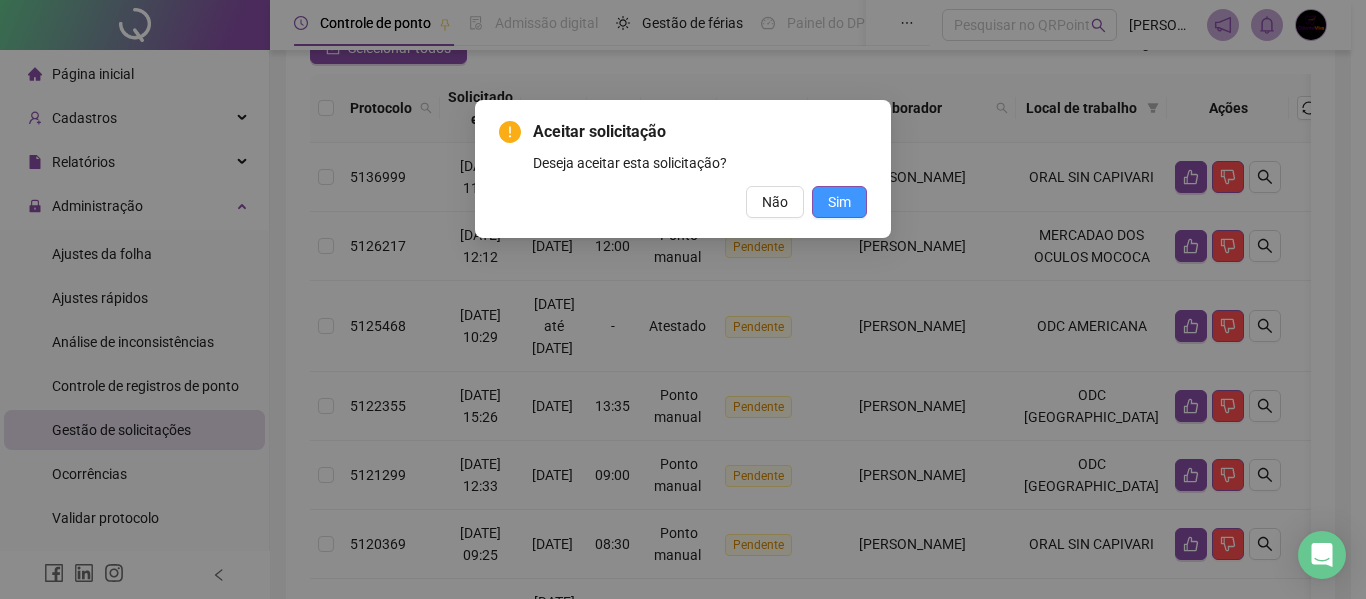 click on "Sim" at bounding box center (839, 202) 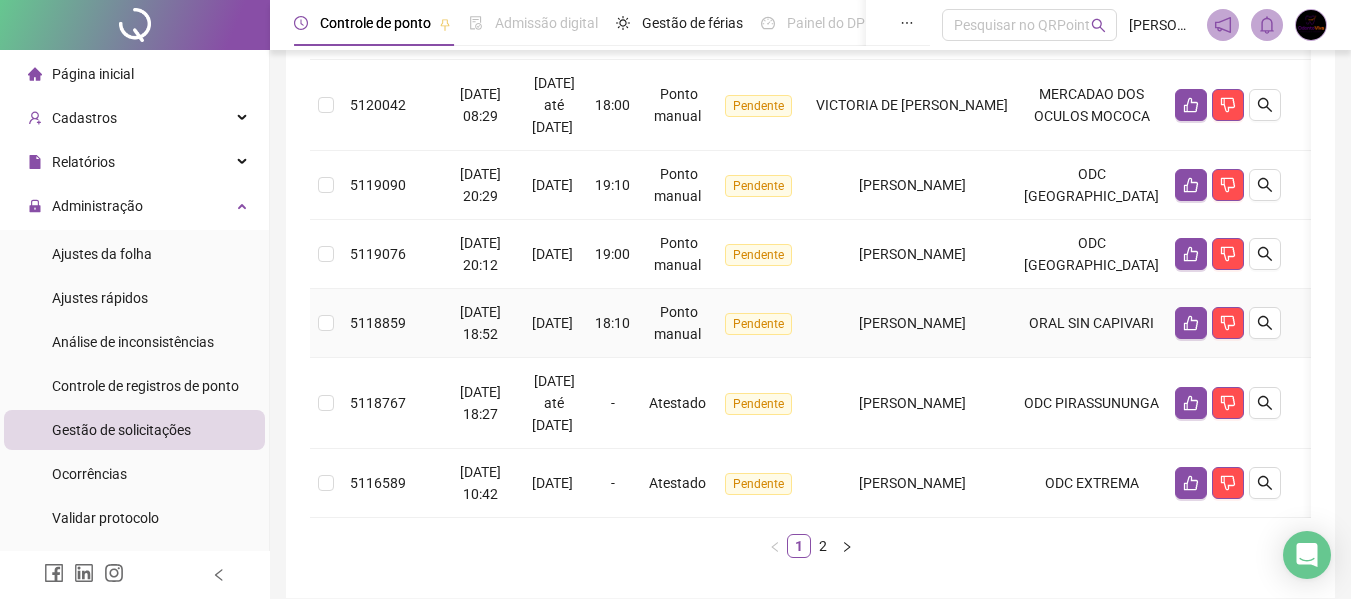 scroll, scrollTop: 841, scrollLeft: 0, axis: vertical 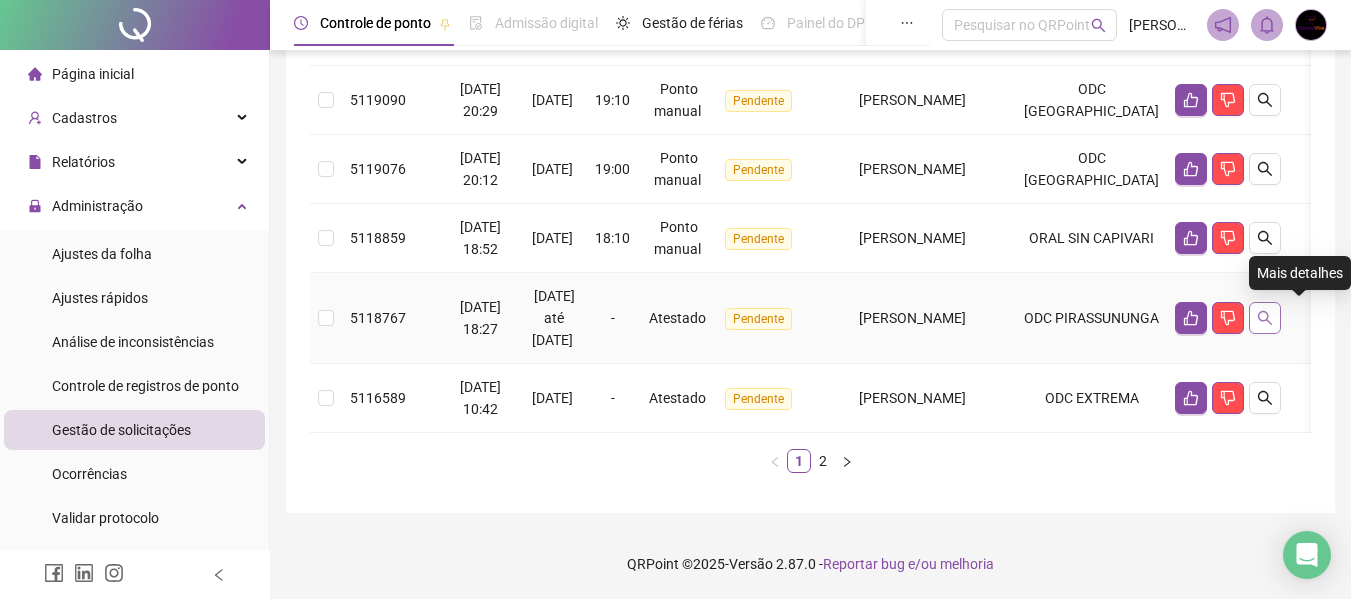 click at bounding box center (1265, 318) 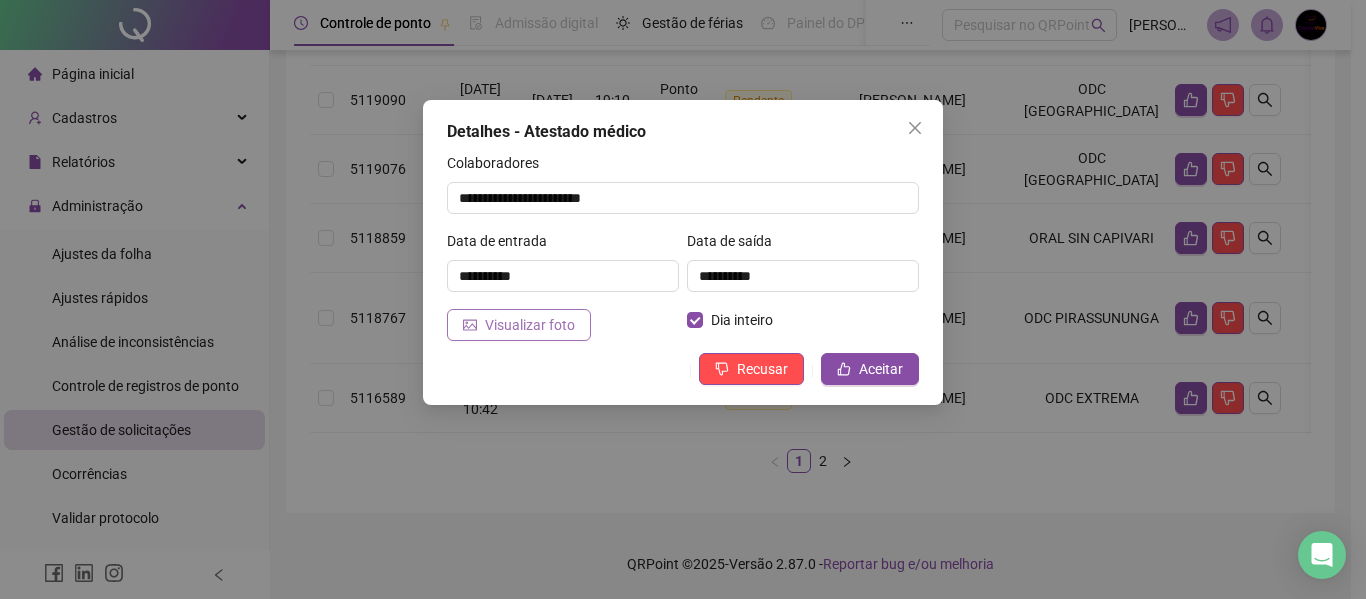 click on "Visualizar foto" at bounding box center [530, 325] 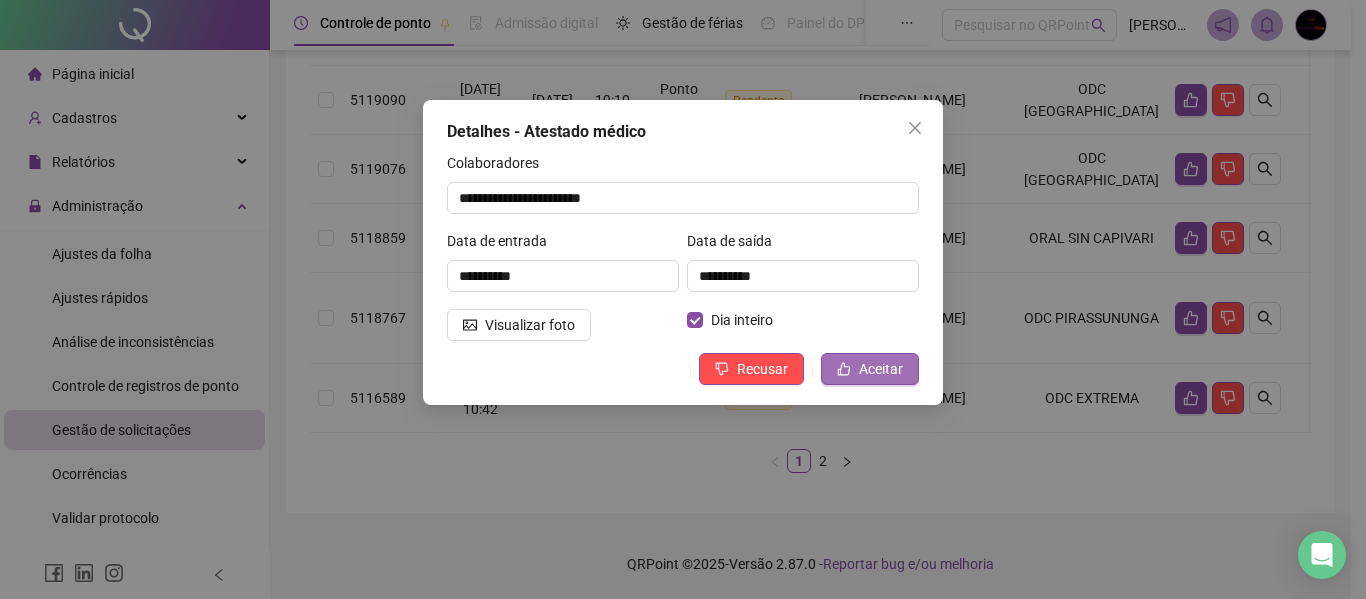 click on "Aceitar" at bounding box center [881, 369] 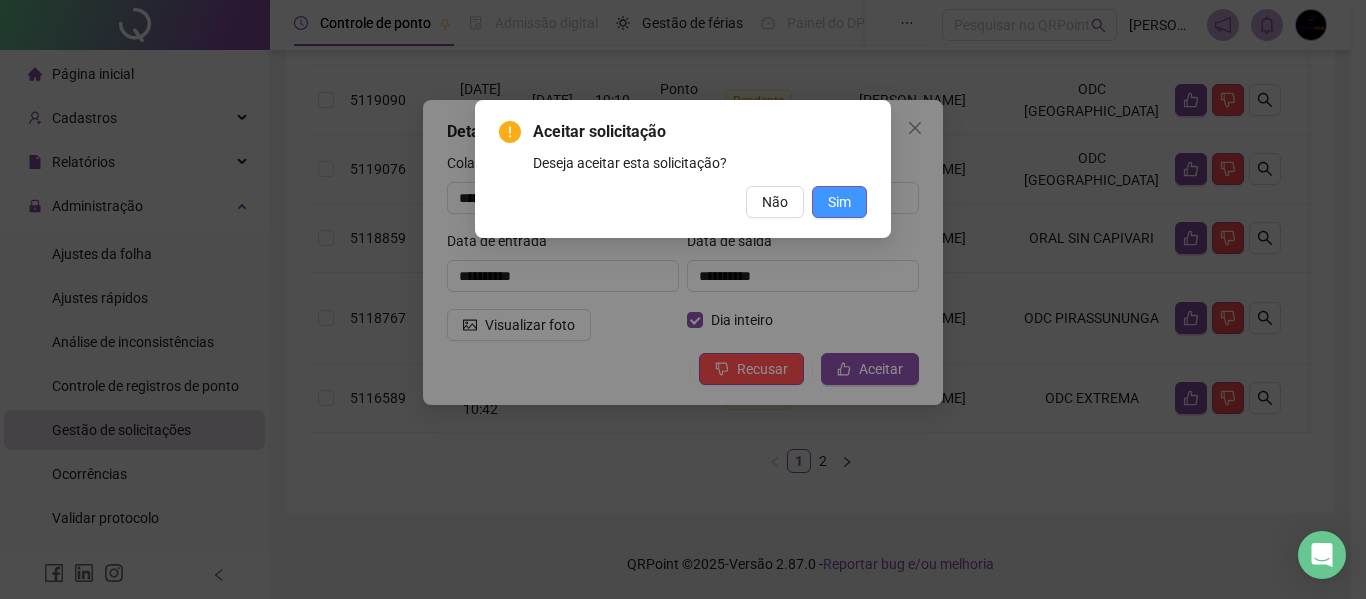 click on "Sim" at bounding box center [839, 202] 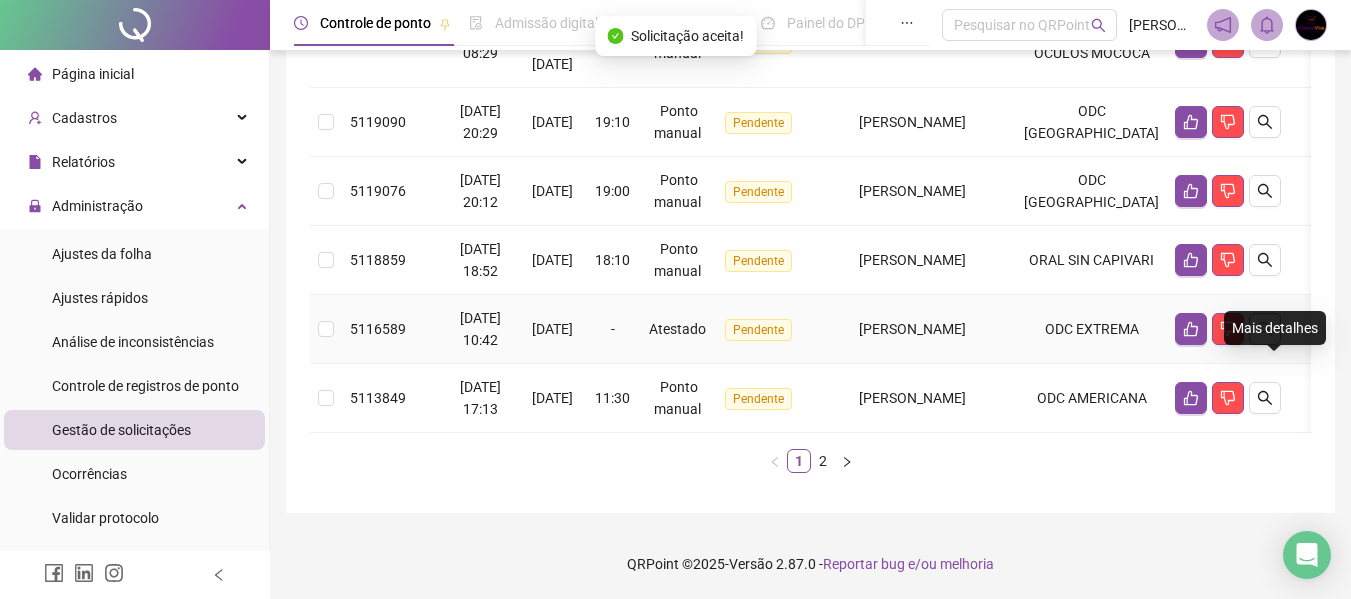 click 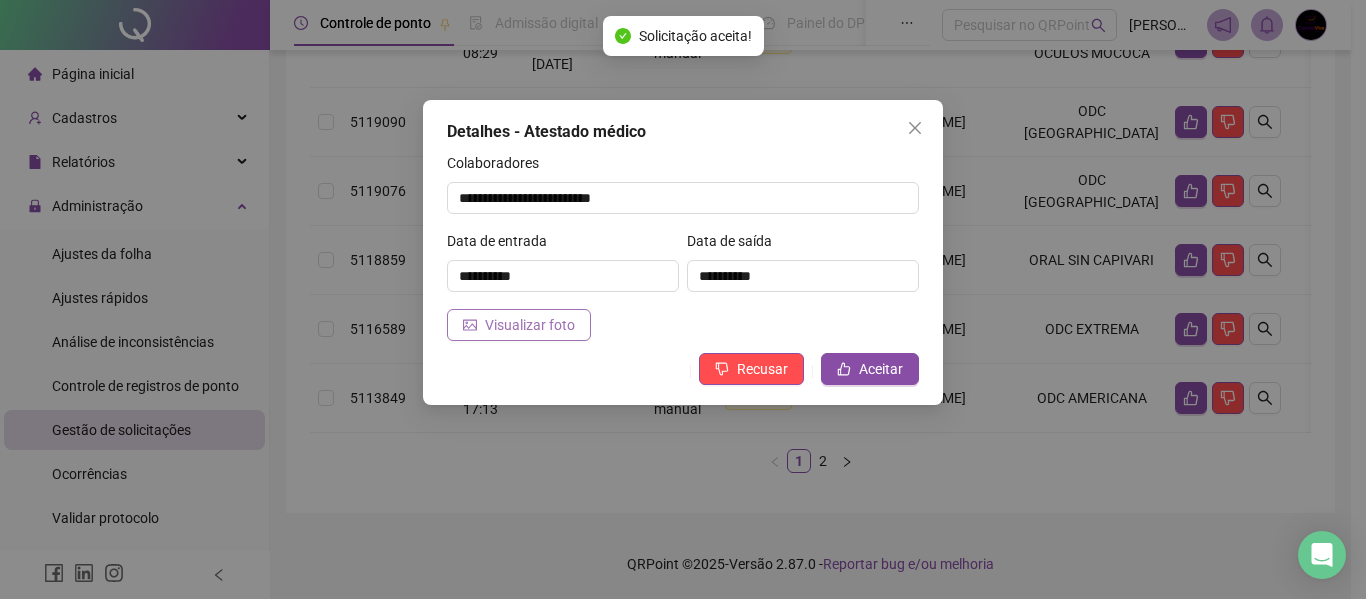 click on "Visualizar foto" at bounding box center [519, 325] 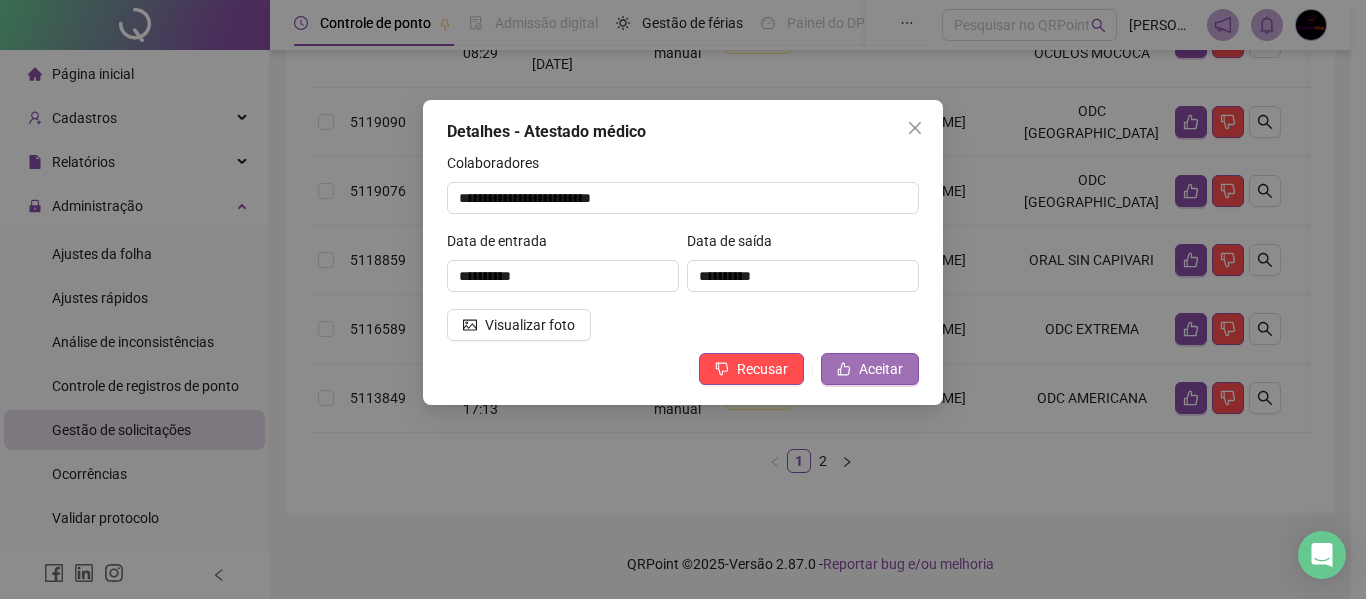 click on "Aceitar" at bounding box center (881, 369) 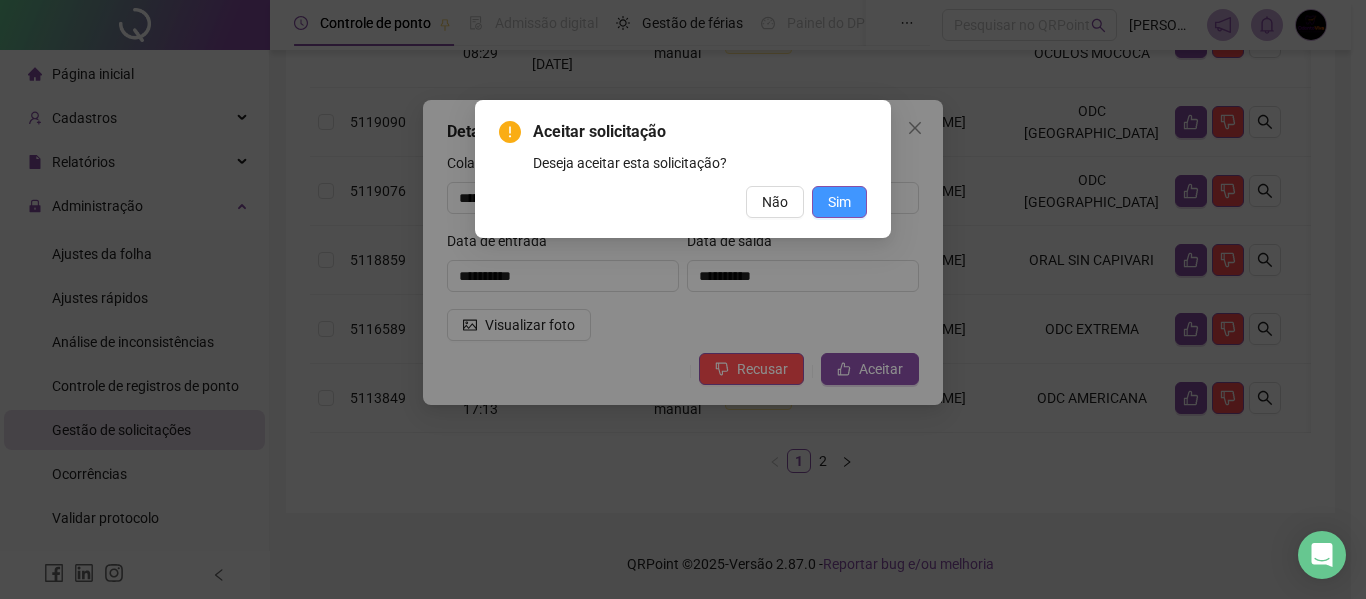click on "Sim" at bounding box center [839, 202] 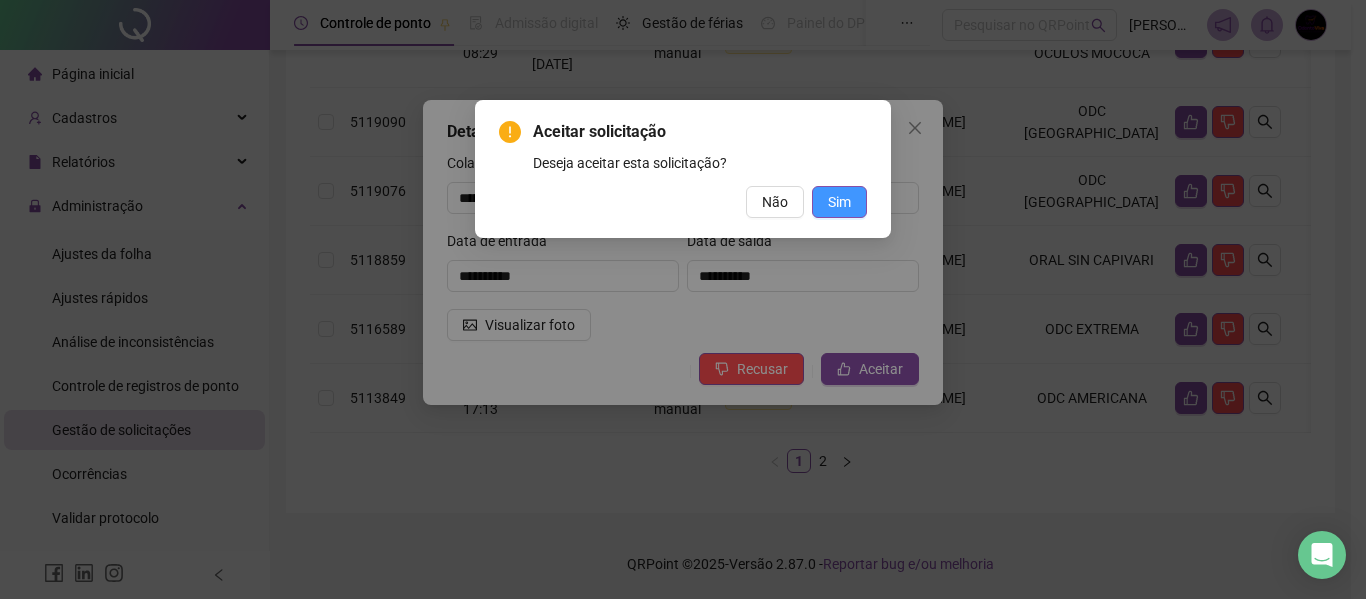 click on "Sim" at bounding box center [839, 202] 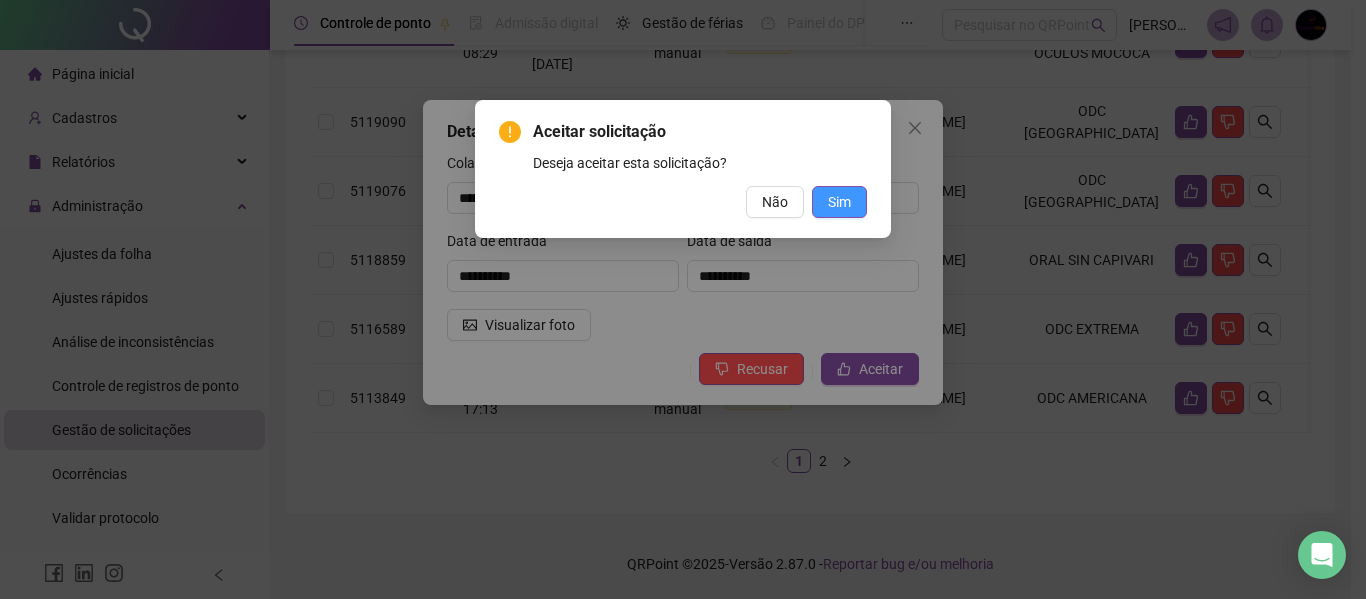 click on "Sim" at bounding box center (839, 202) 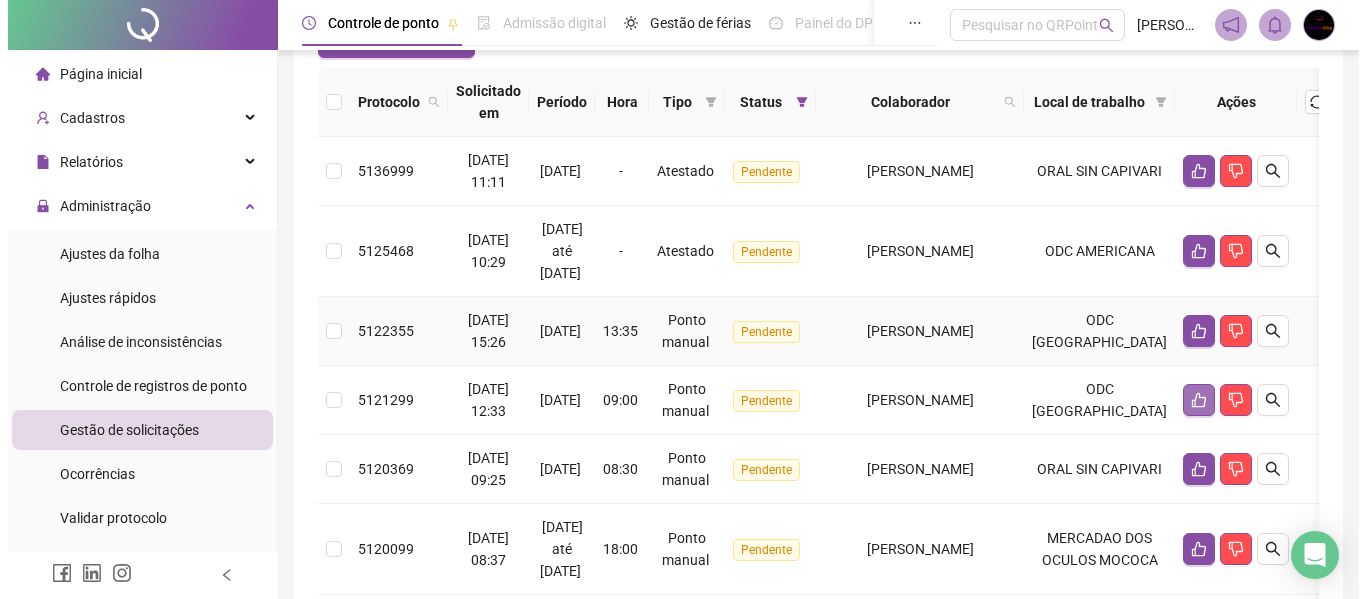 scroll, scrollTop: 241, scrollLeft: 0, axis: vertical 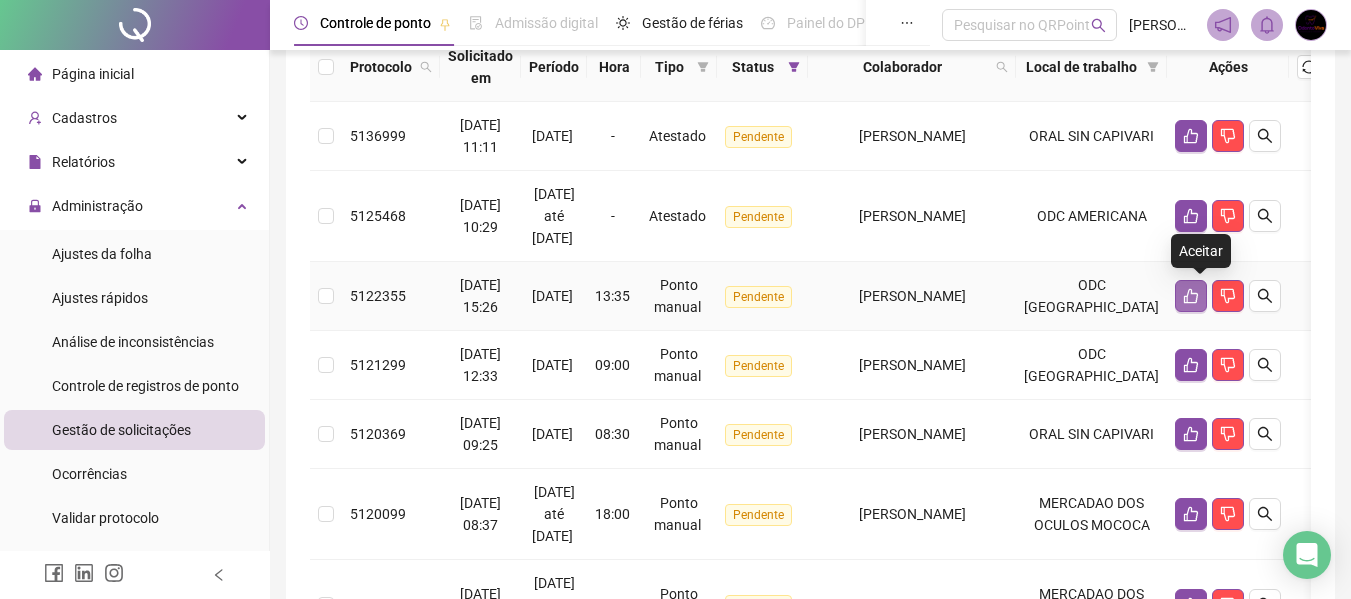 click 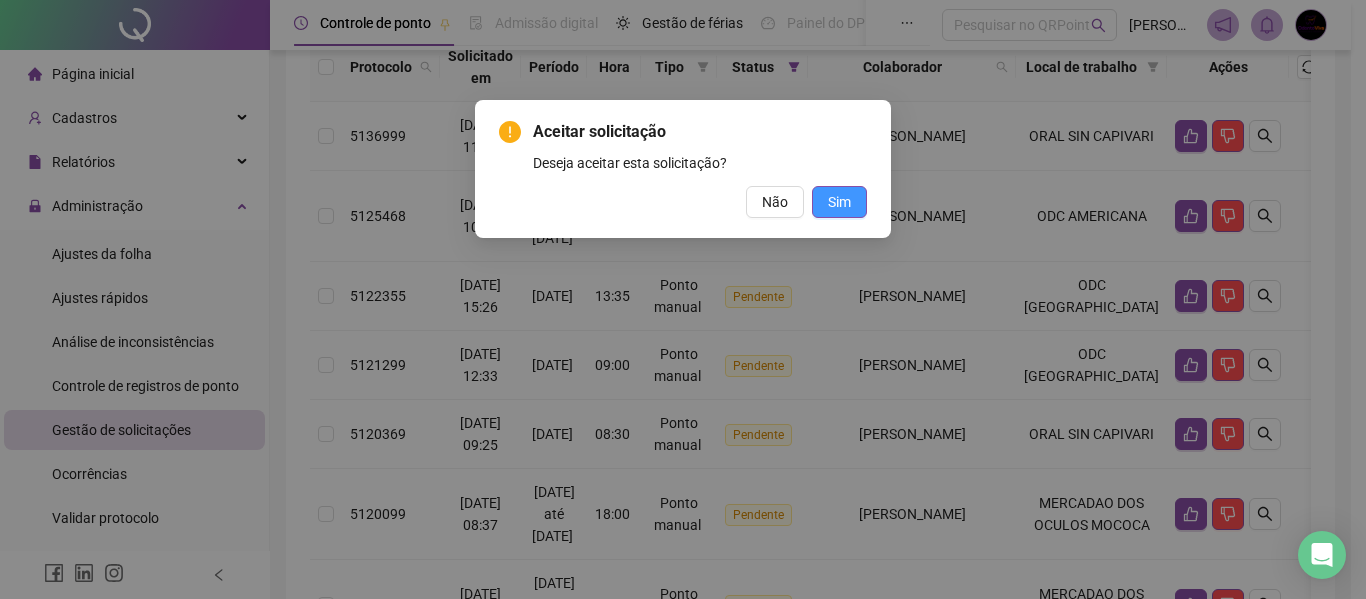 click on "Sim" at bounding box center (839, 202) 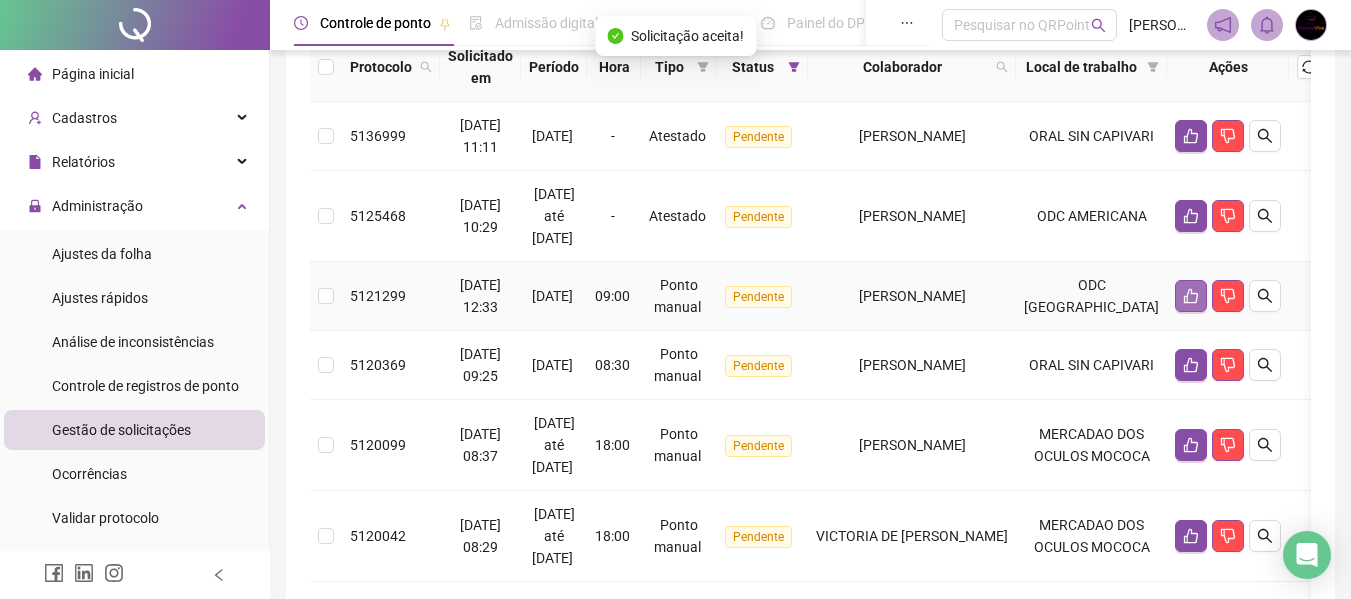click 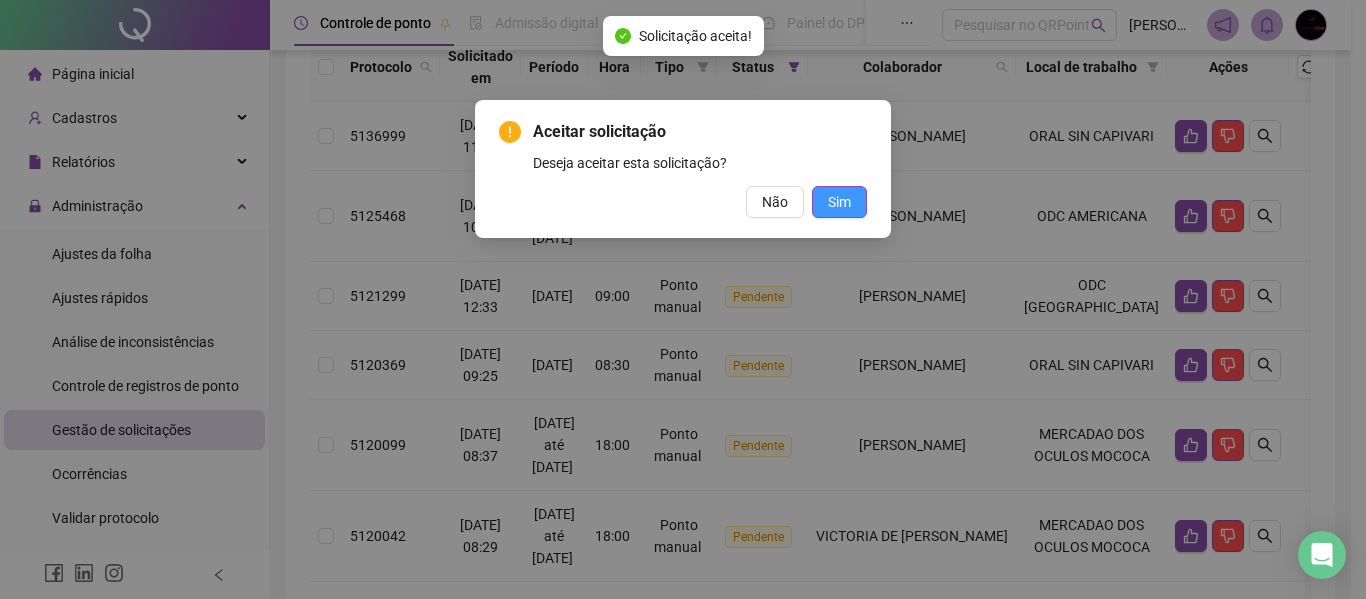 click on "Sim" at bounding box center [839, 202] 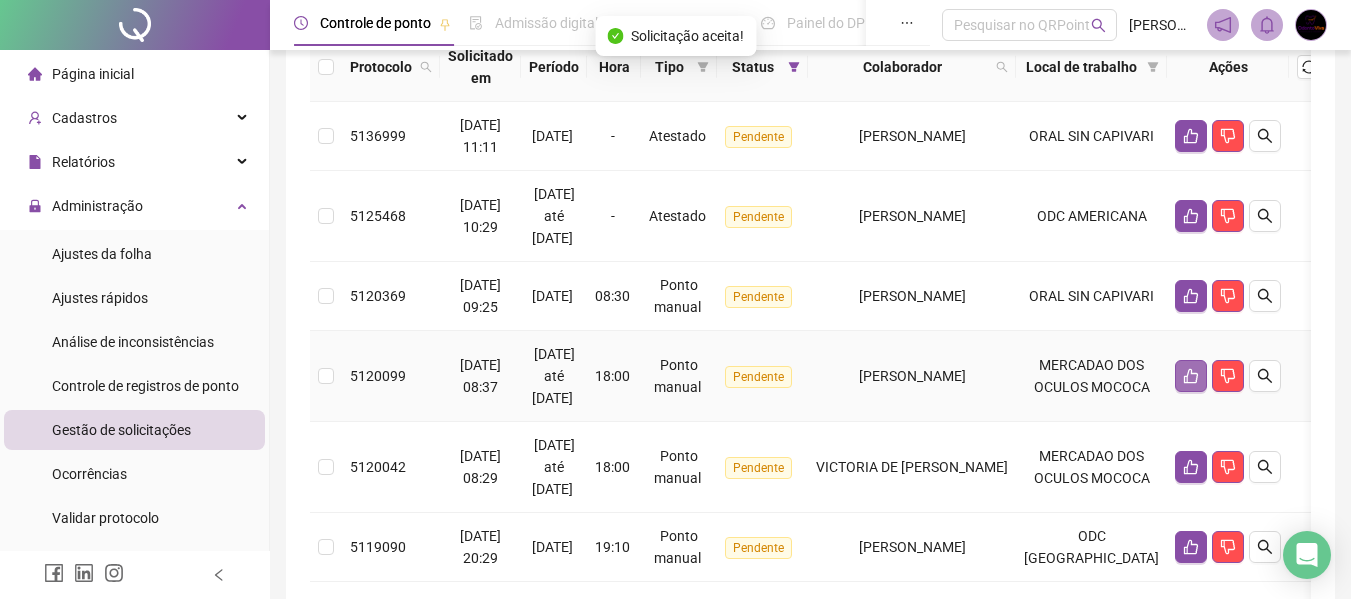 click 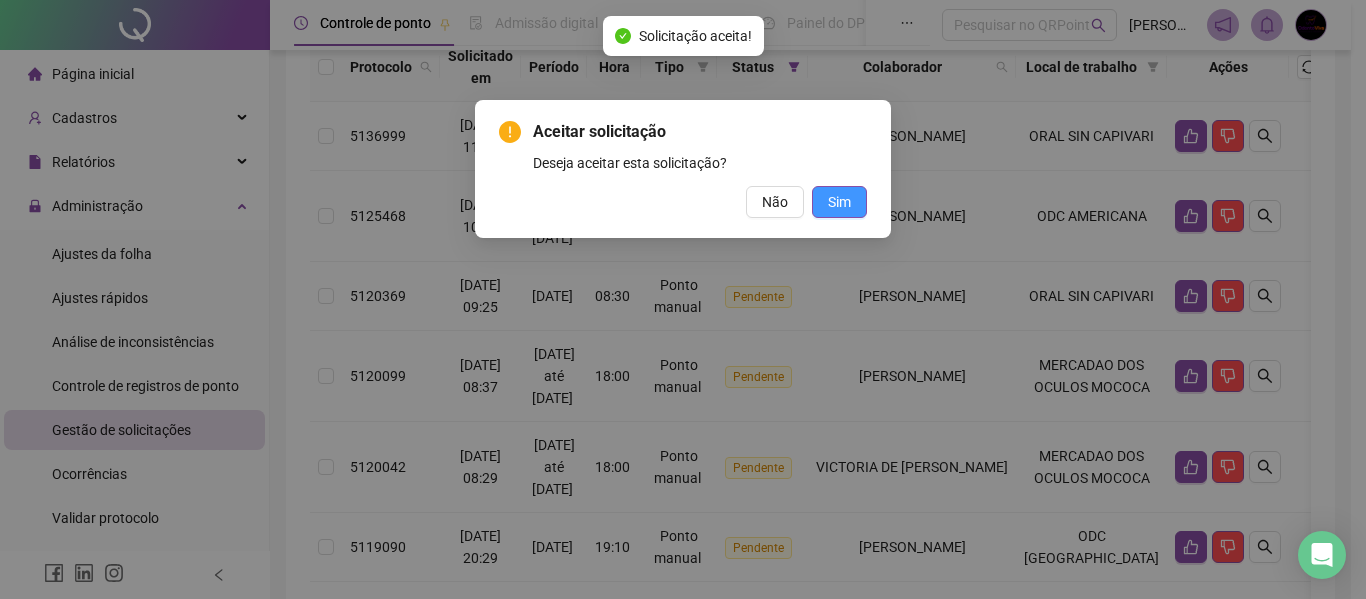 click on "Sim" at bounding box center [839, 202] 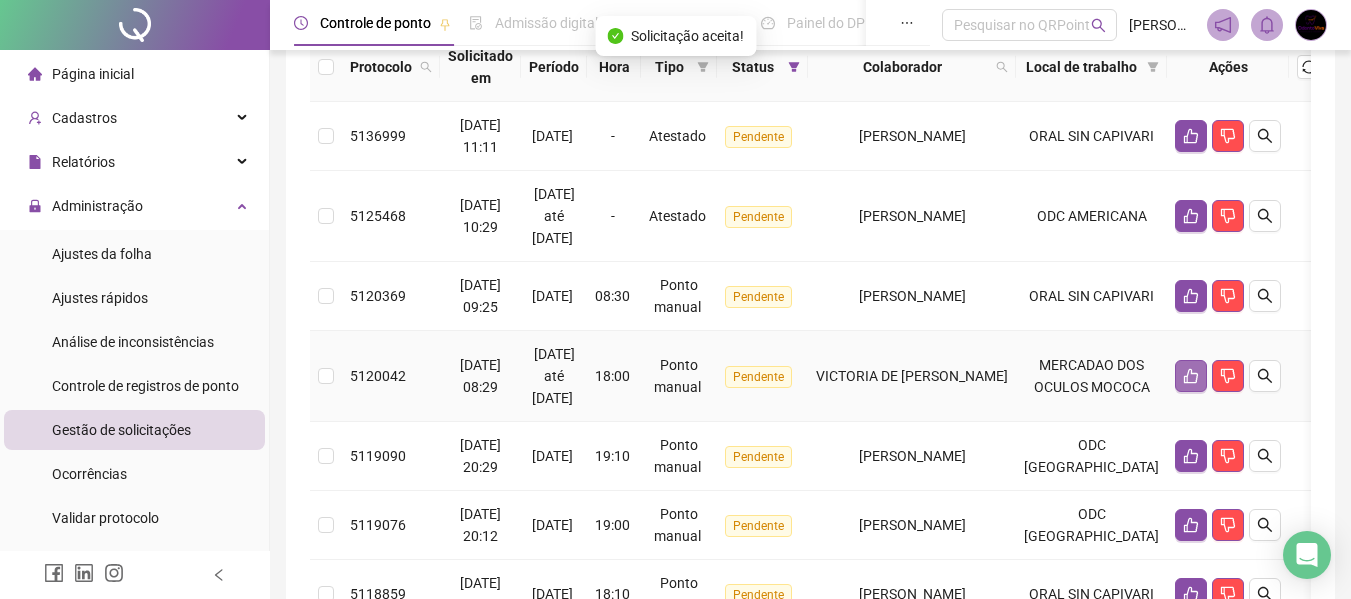 click 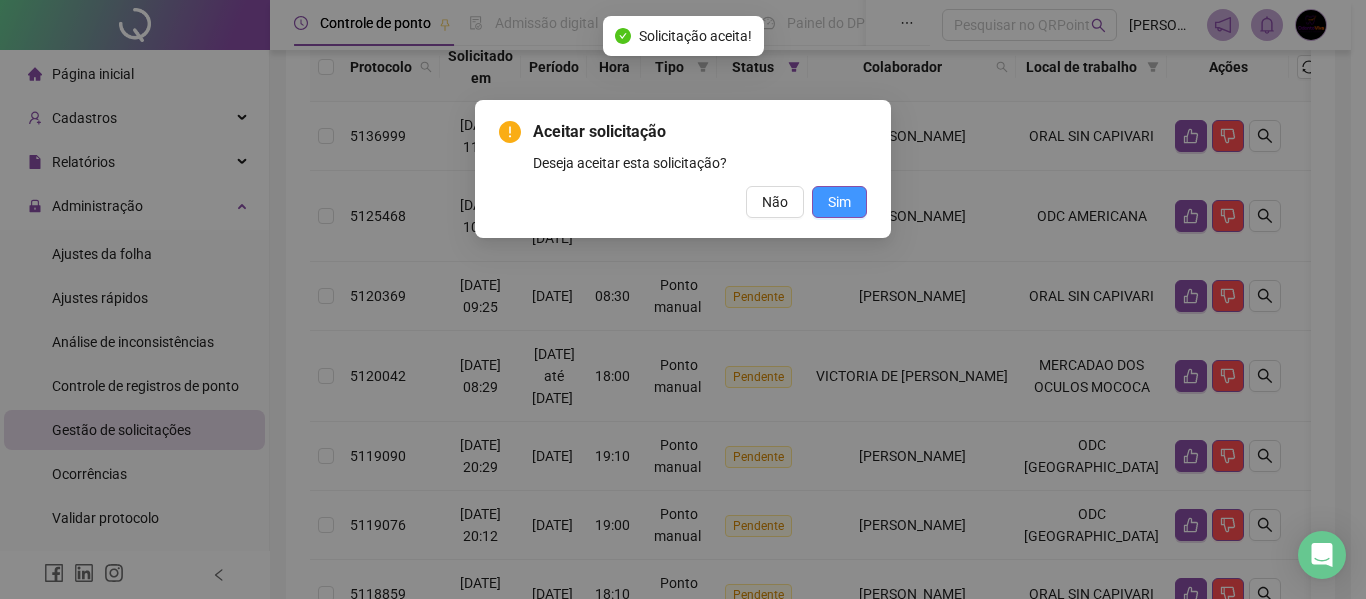 click on "Sim" at bounding box center (839, 202) 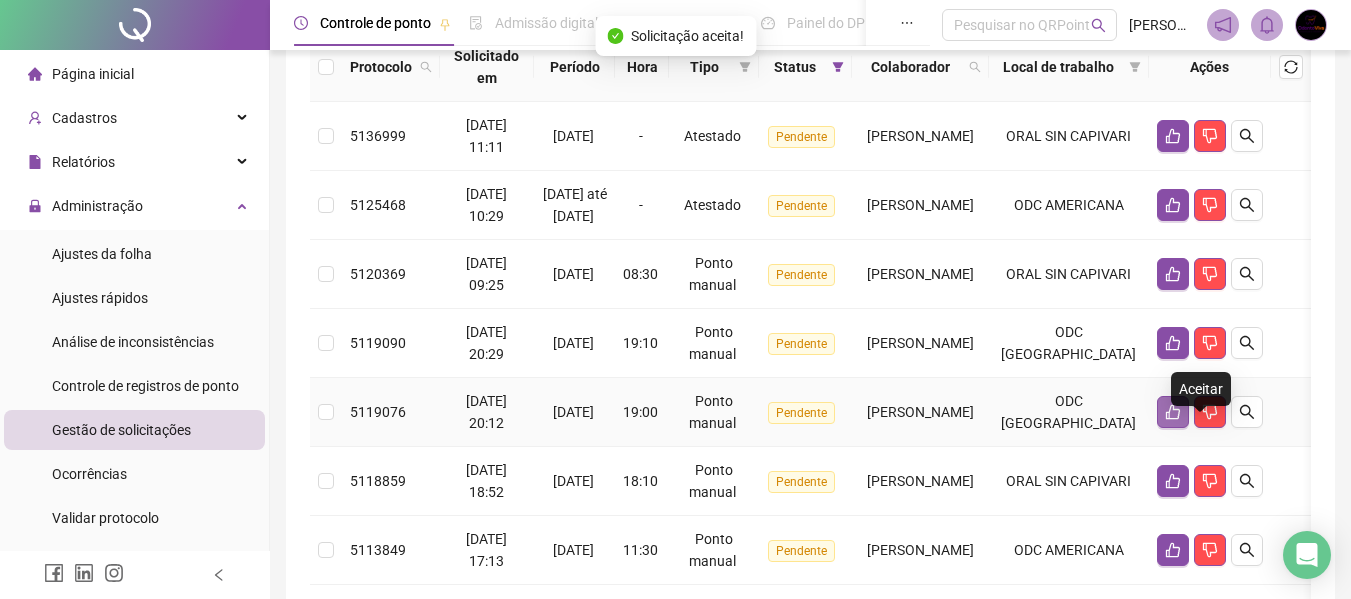 click 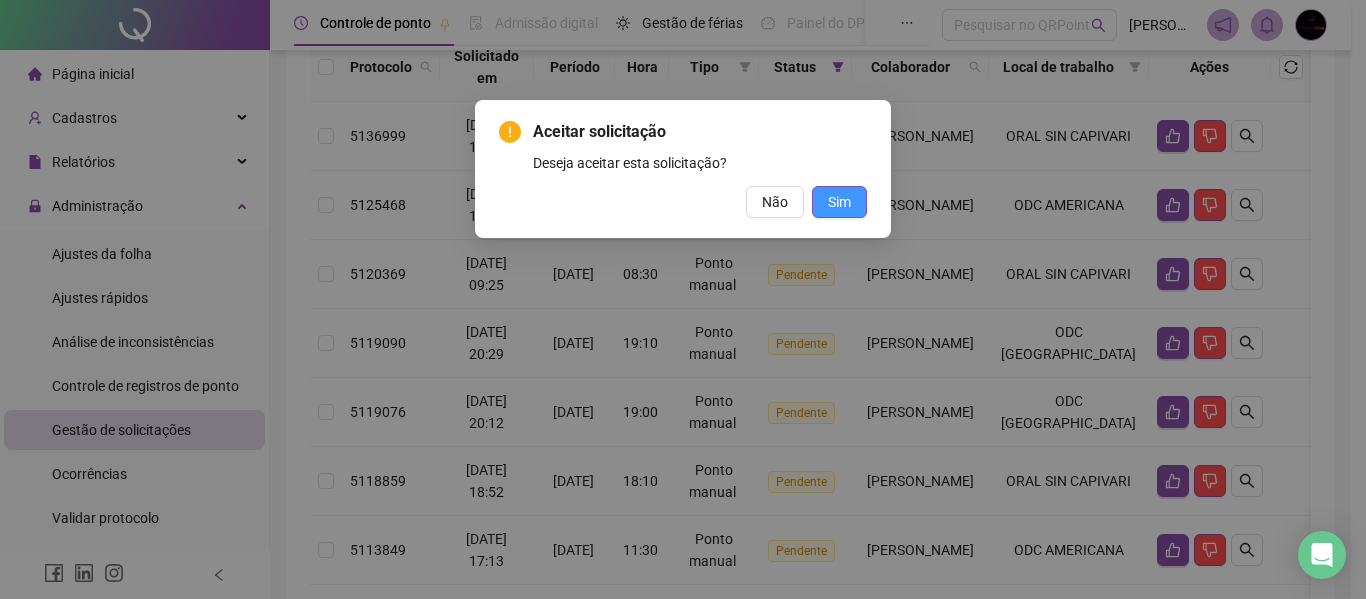 click on "Sim" at bounding box center (839, 202) 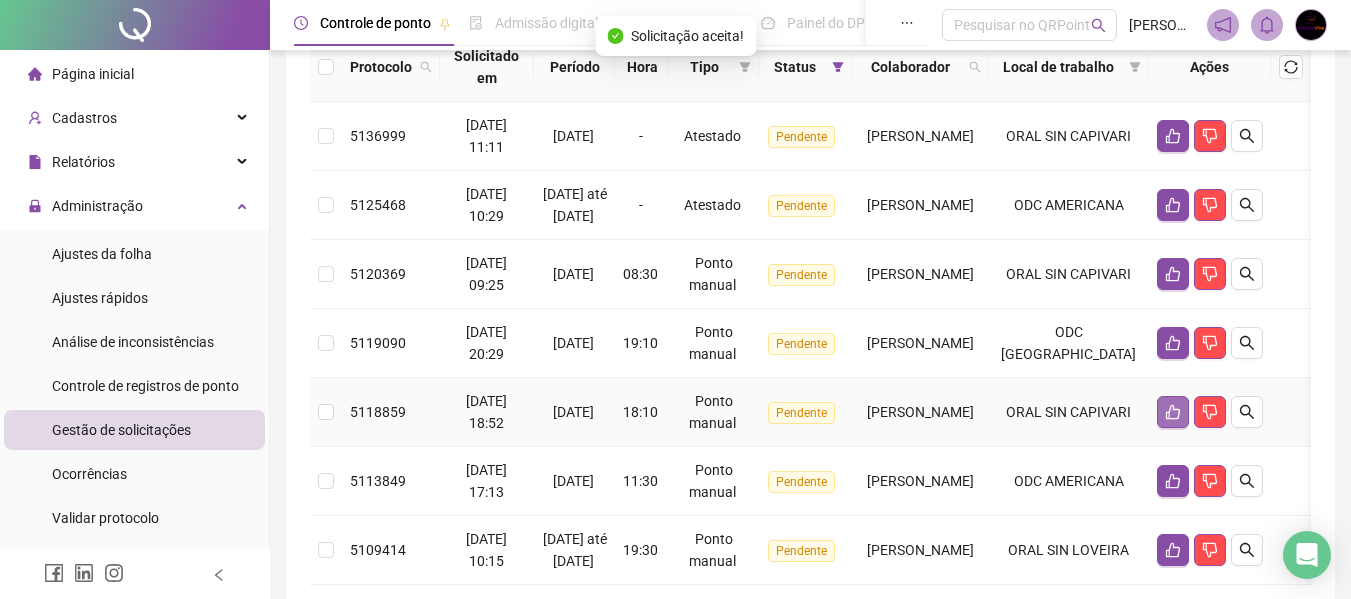 click 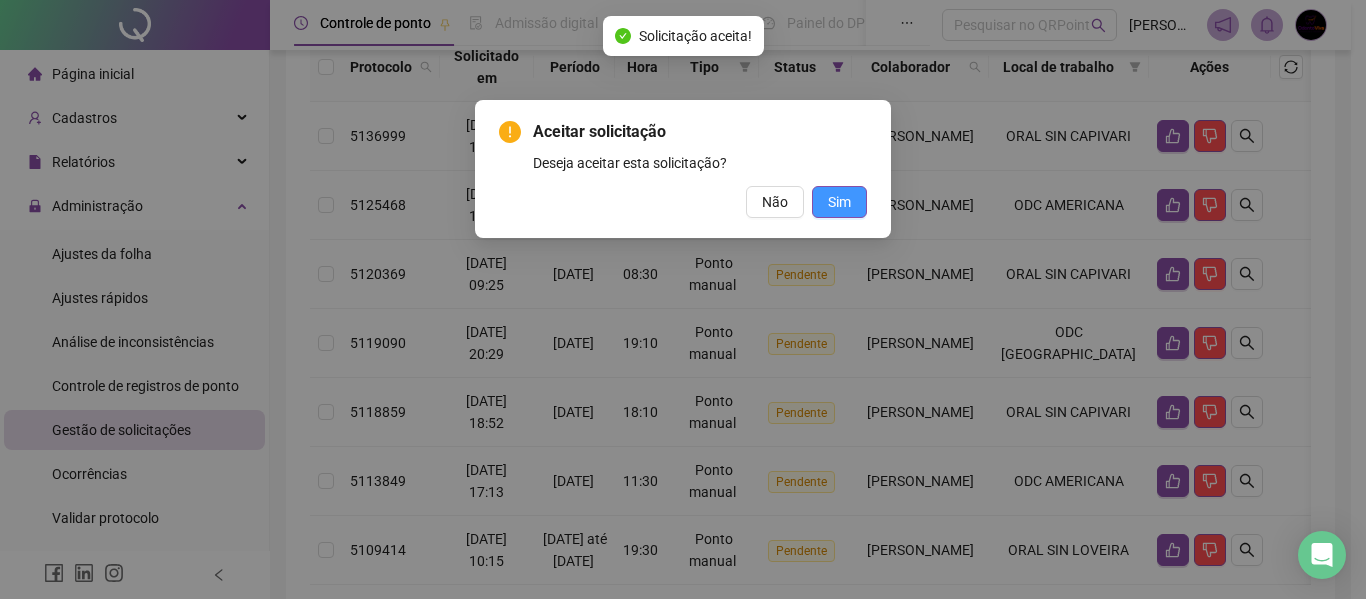 click on "Sim" at bounding box center [839, 202] 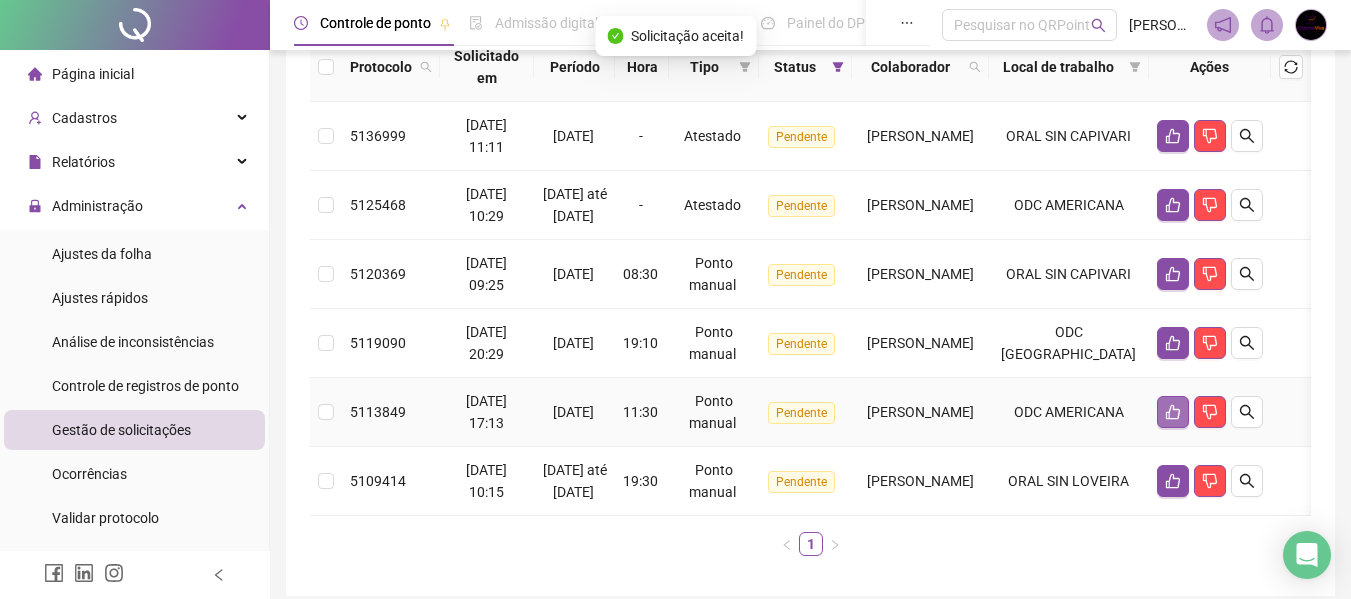 click at bounding box center [1173, 412] 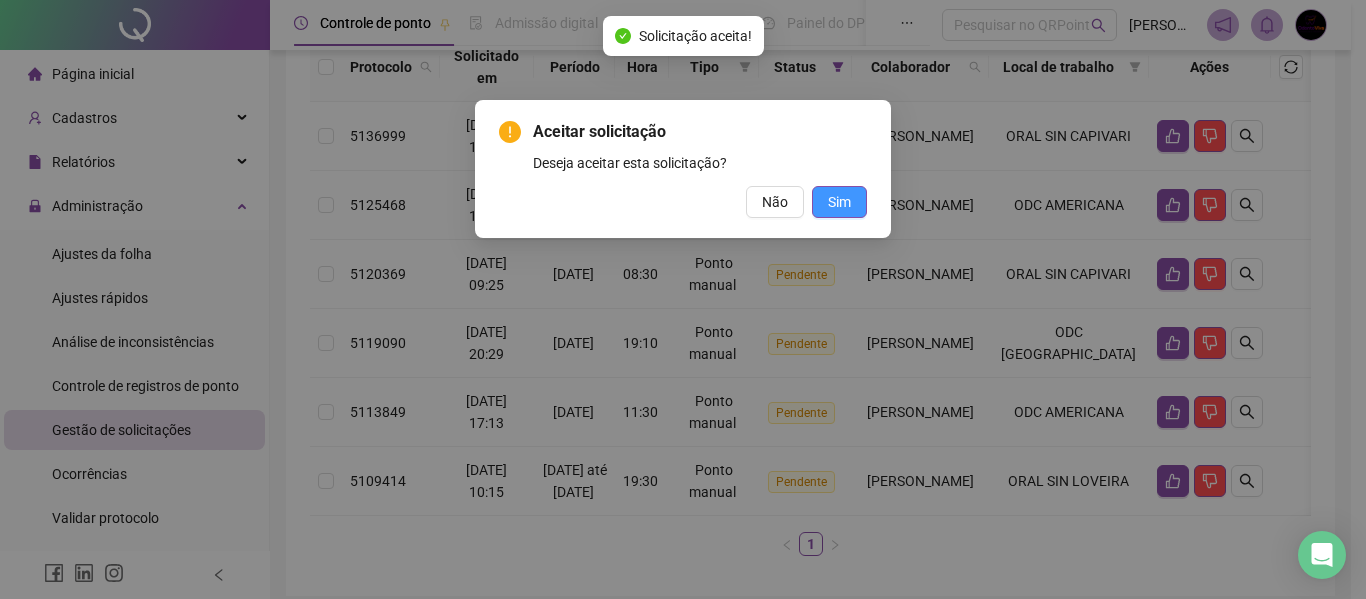 click on "Sim" at bounding box center [839, 202] 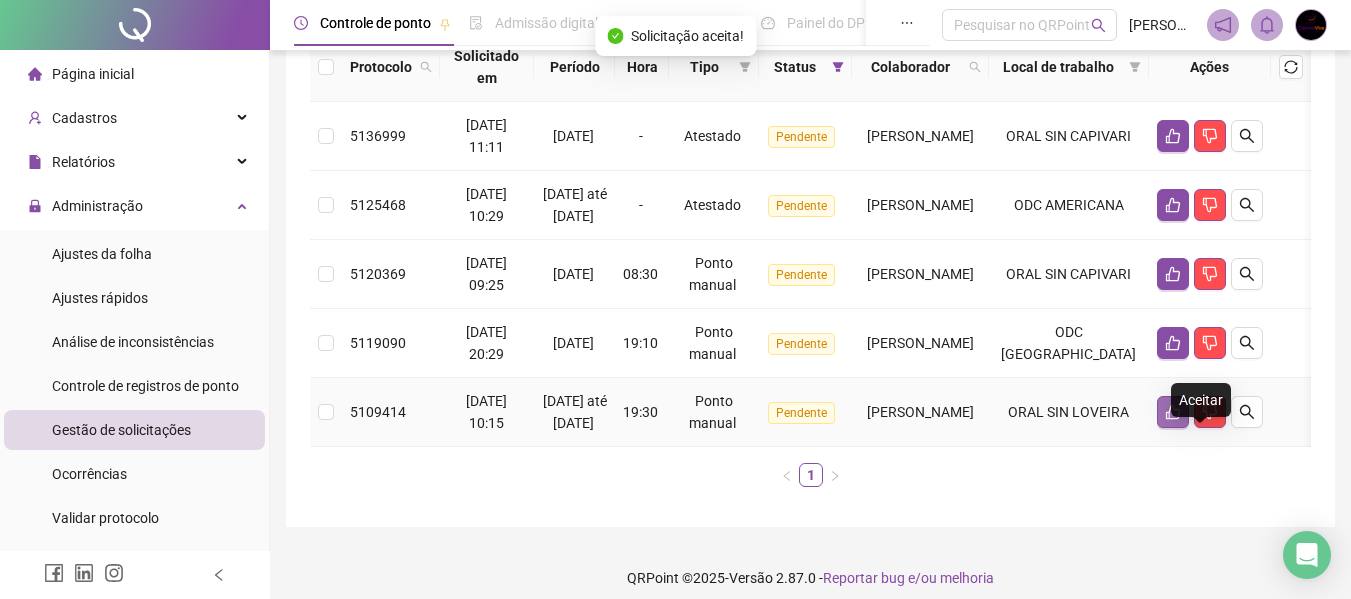click 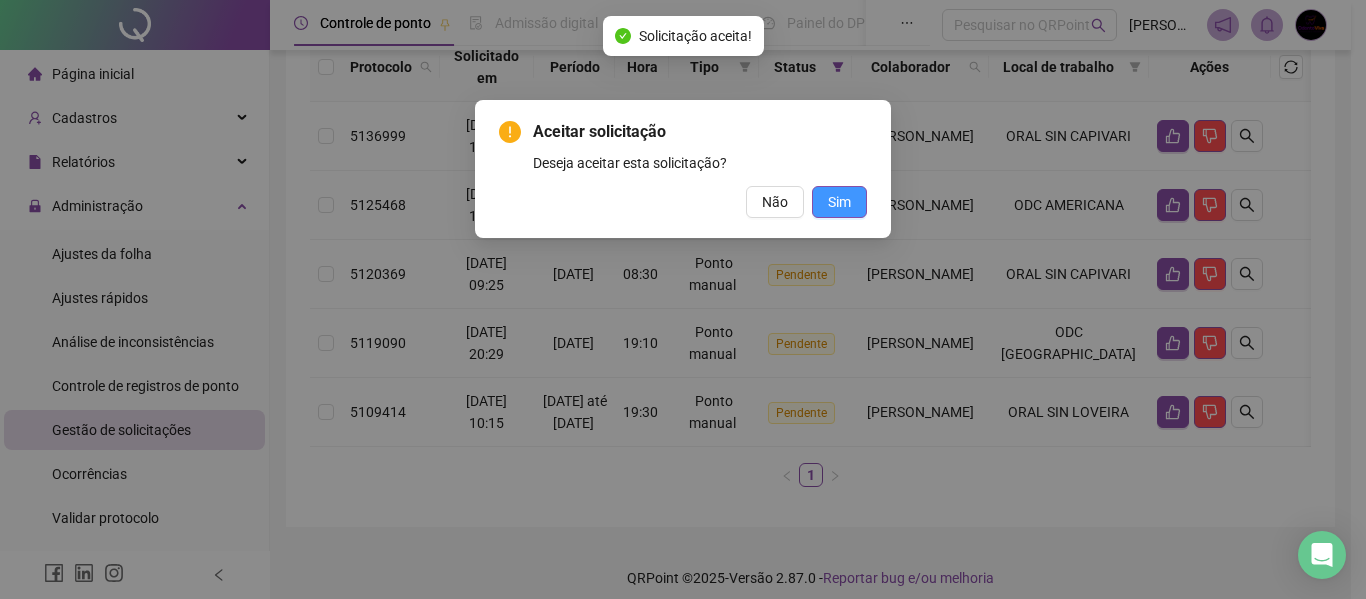 click on "Sim" at bounding box center (839, 202) 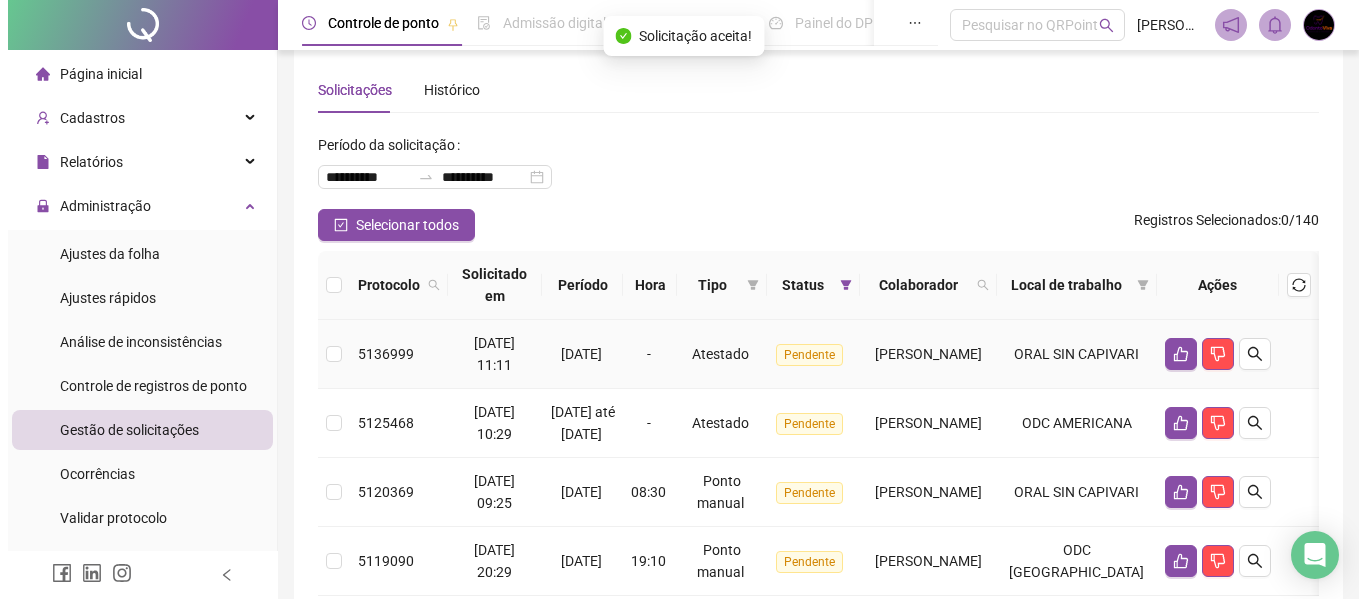 scroll, scrollTop: 123, scrollLeft: 0, axis: vertical 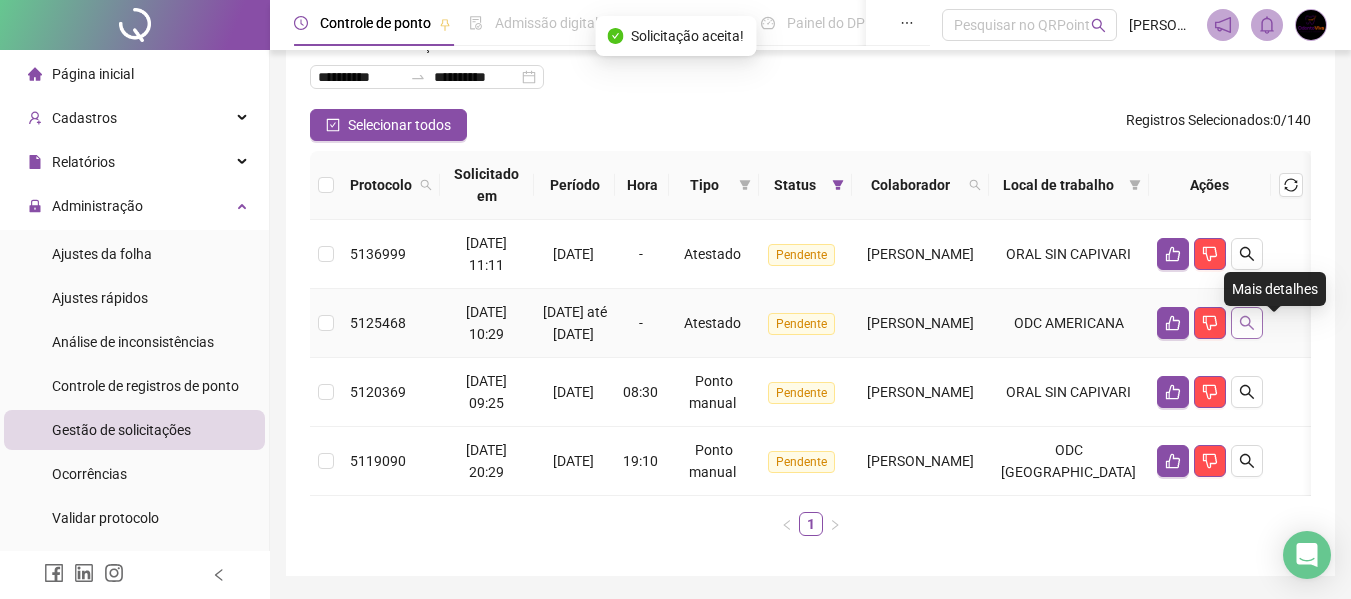 click 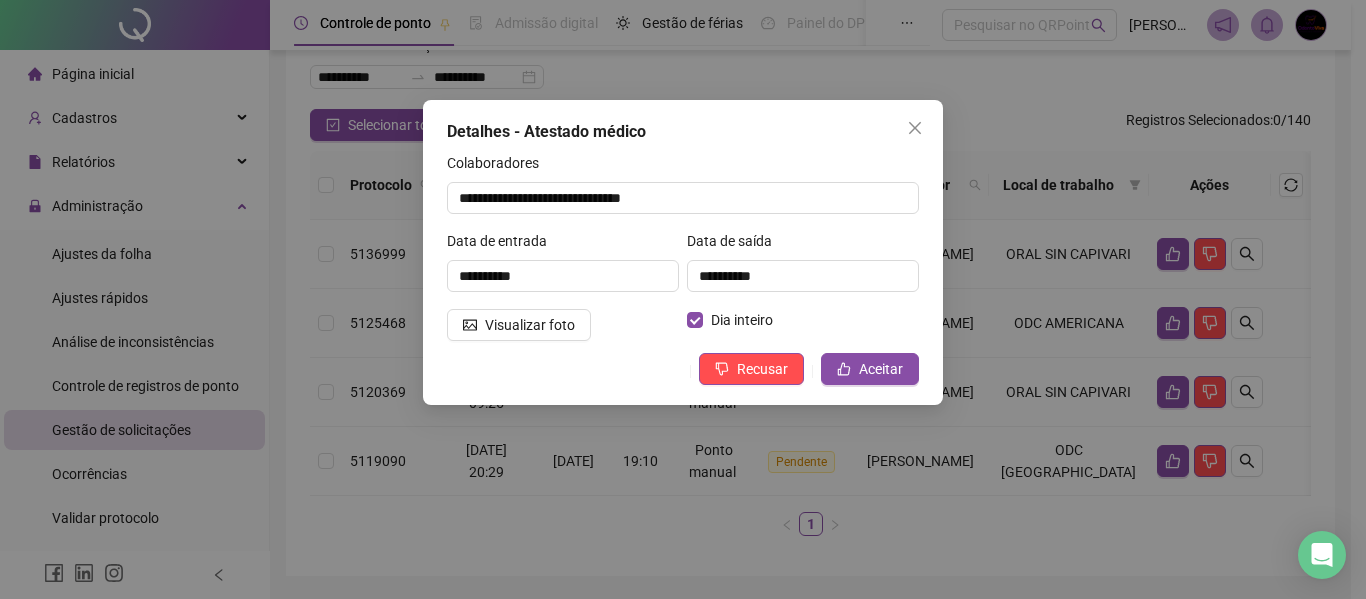 click on "**********" at bounding box center [683, 252] 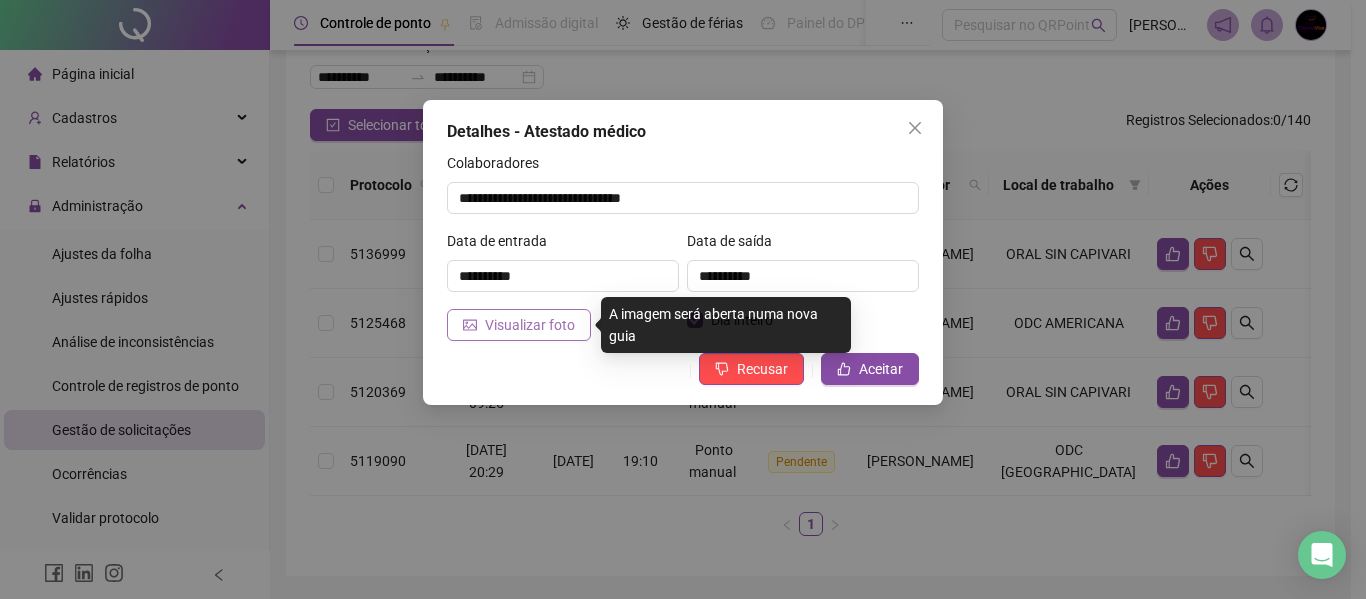 click on "Visualizar foto" at bounding box center [530, 325] 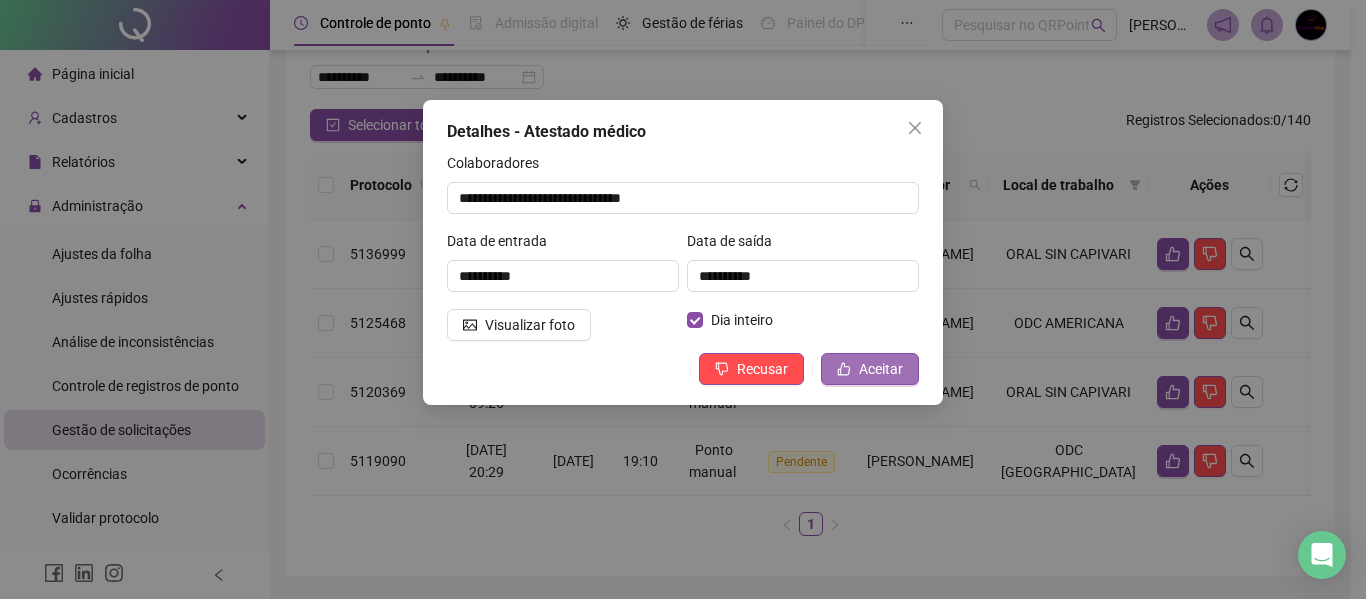 click on "Aceitar" at bounding box center (881, 369) 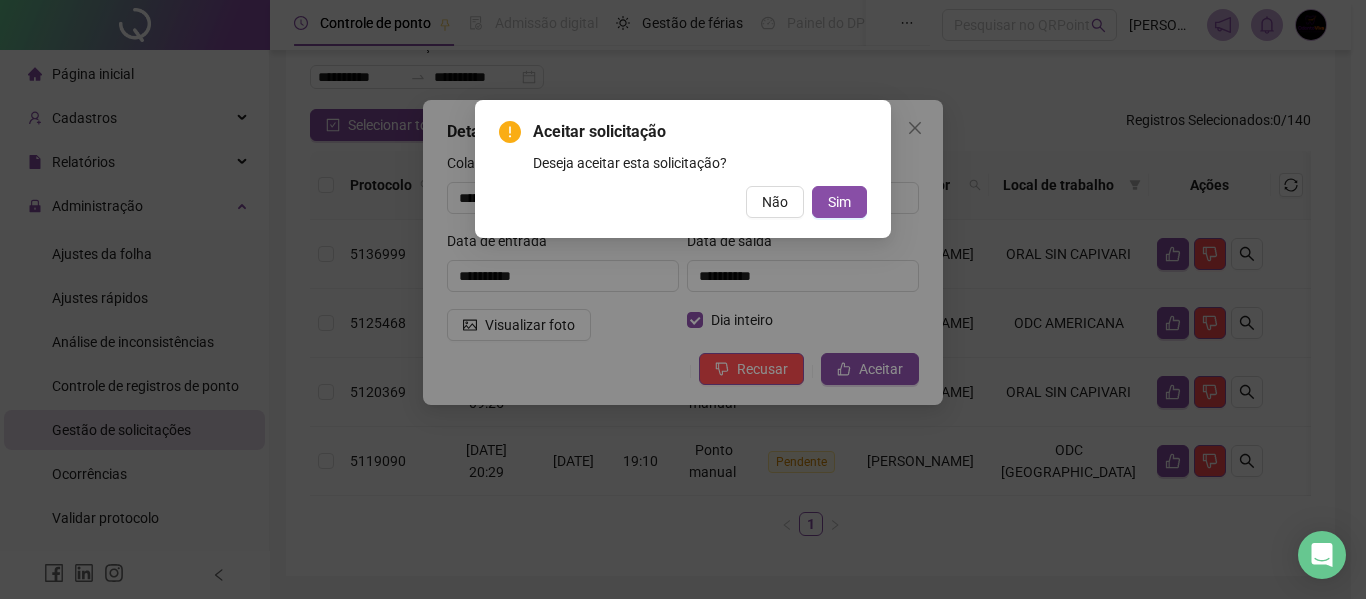click on "Aceitar solicitação Deseja aceitar esta solicitação? Não Sim" at bounding box center (683, 169) 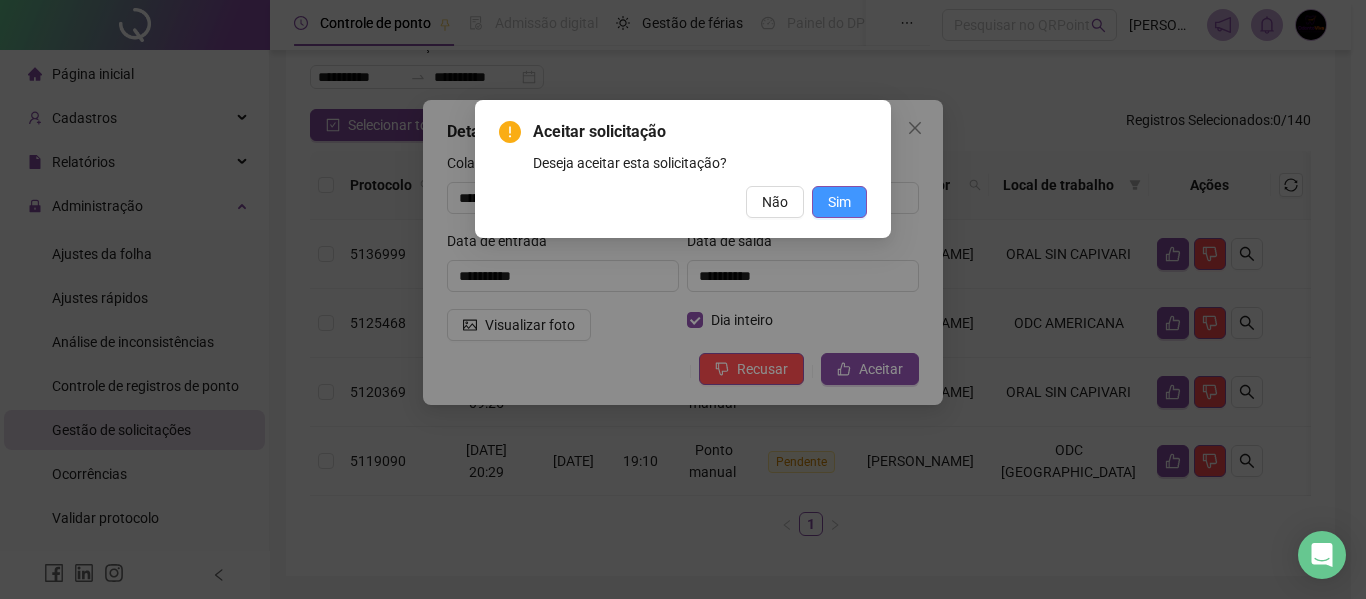 click on "Sim" at bounding box center (839, 202) 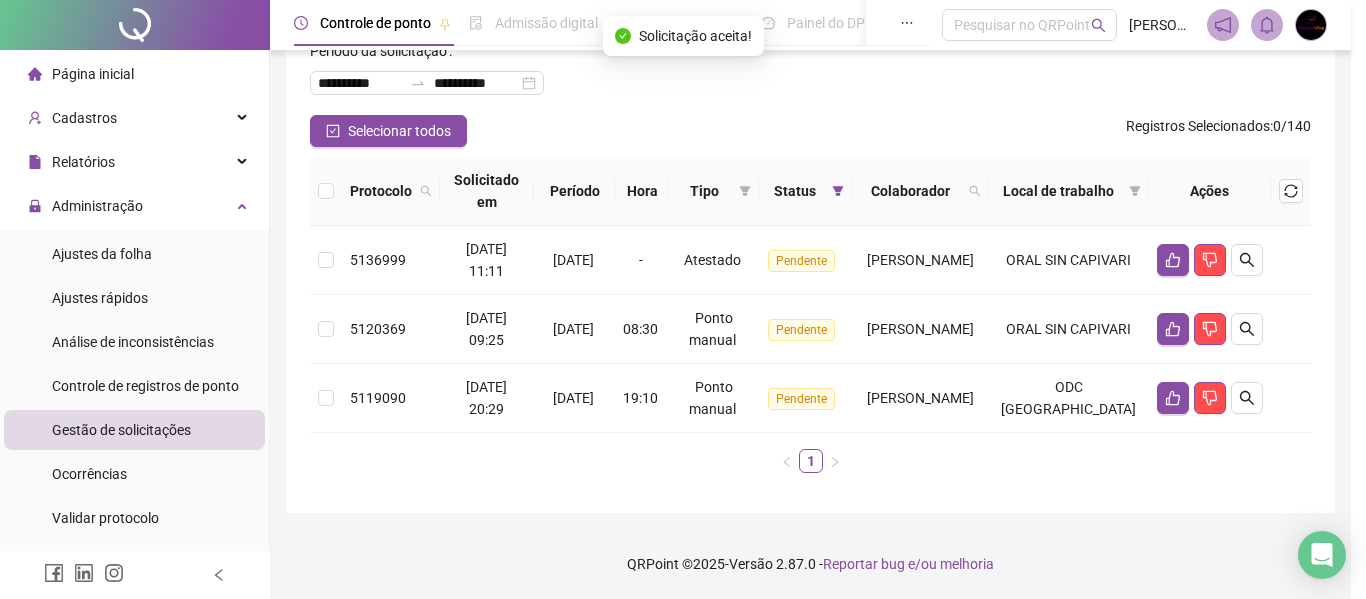 scroll, scrollTop: 117, scrollLeft: 0, axis: vertical 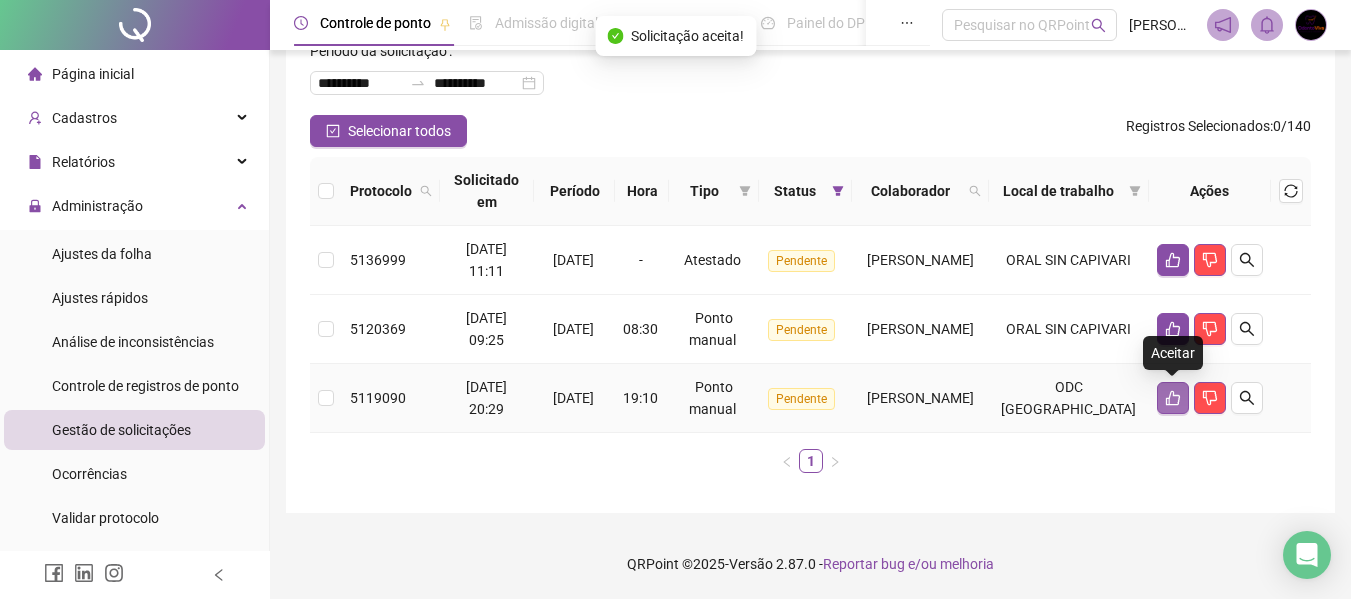 click 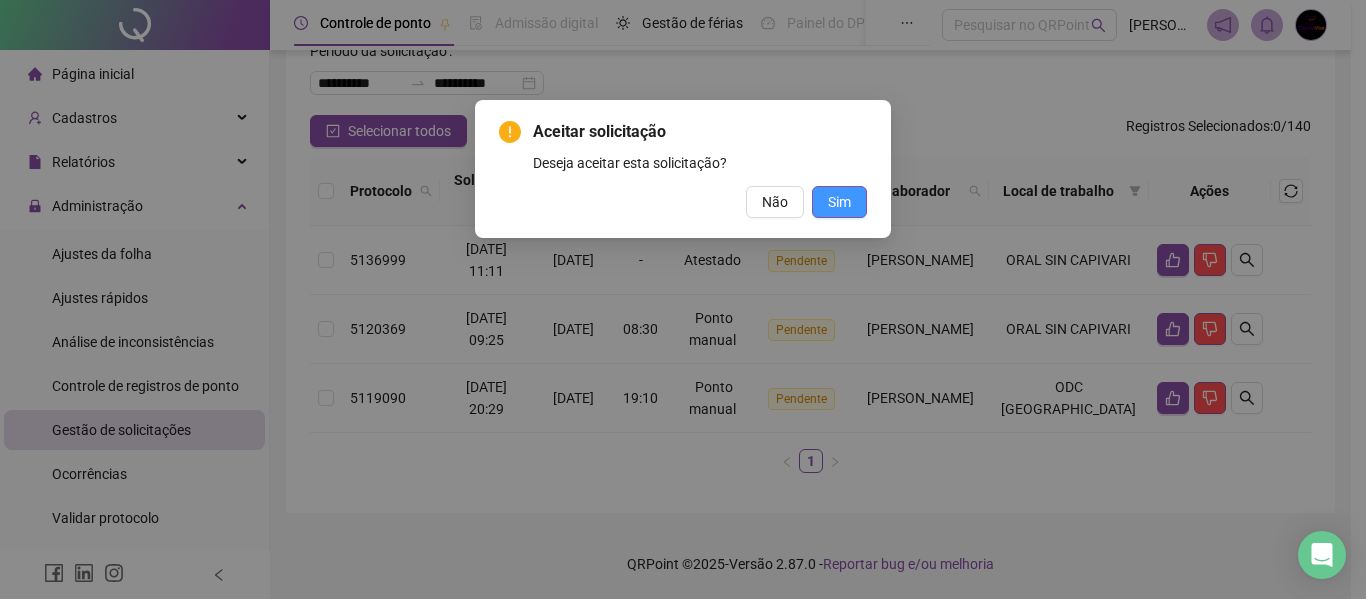 click on "Sim" at bounding box center (839, 202) 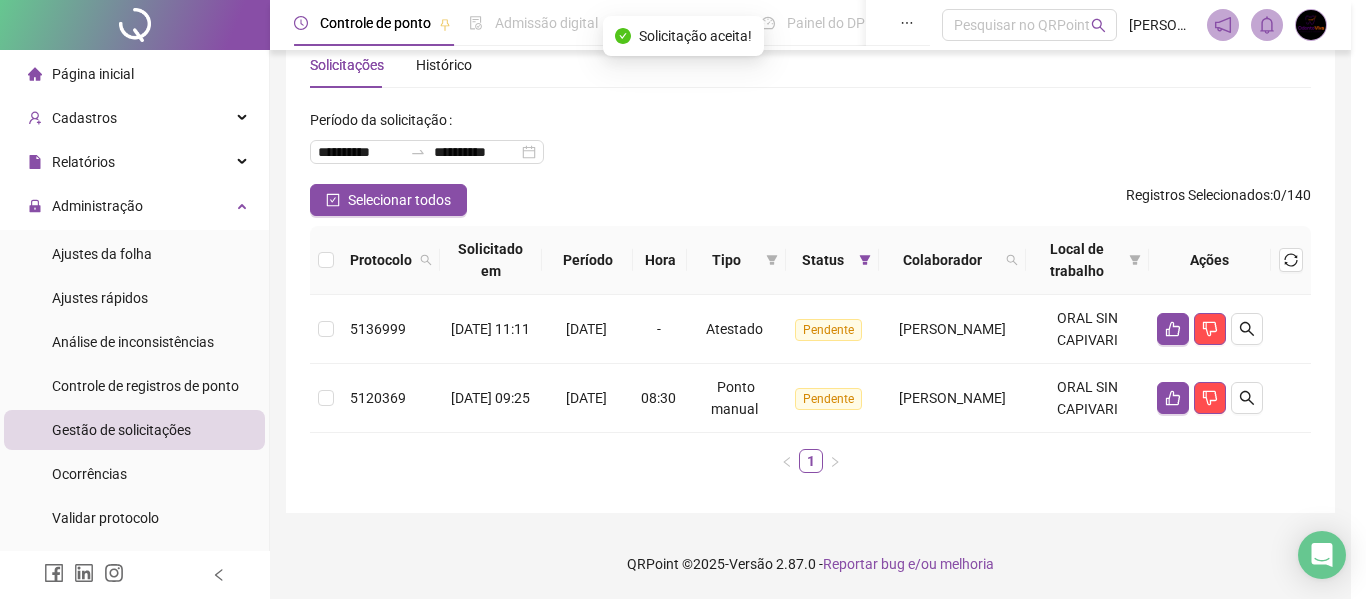 scroll, scrollTop: 48, scrollLeft: 0, axis: vertical 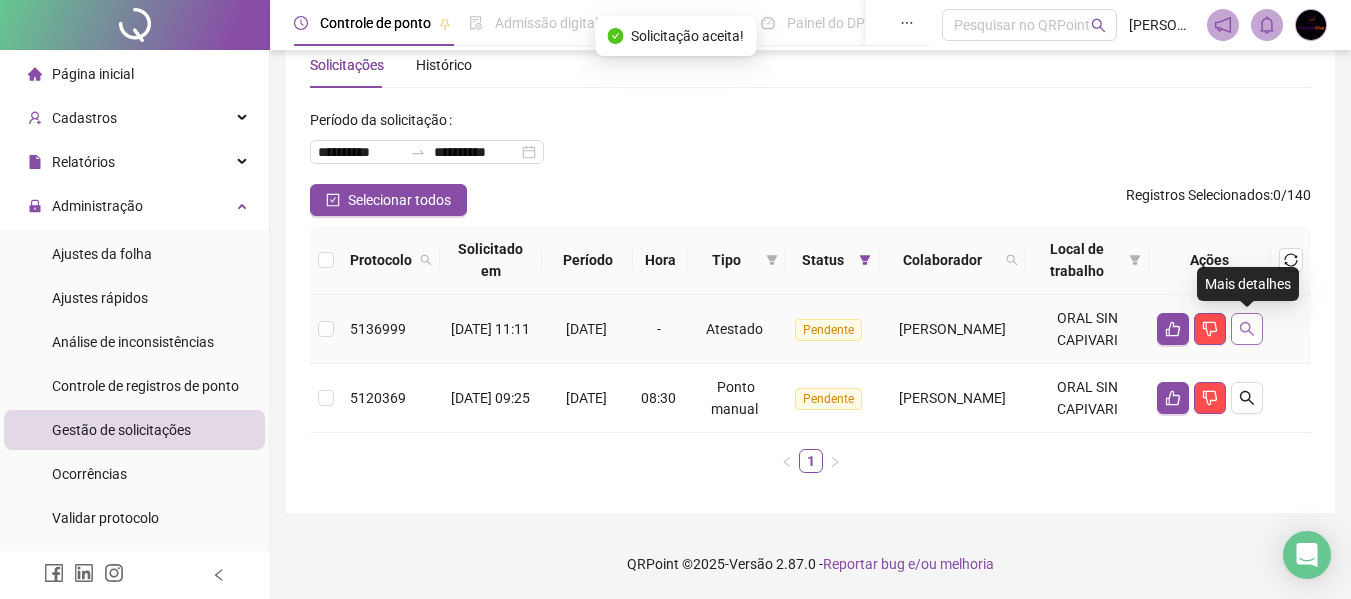 click 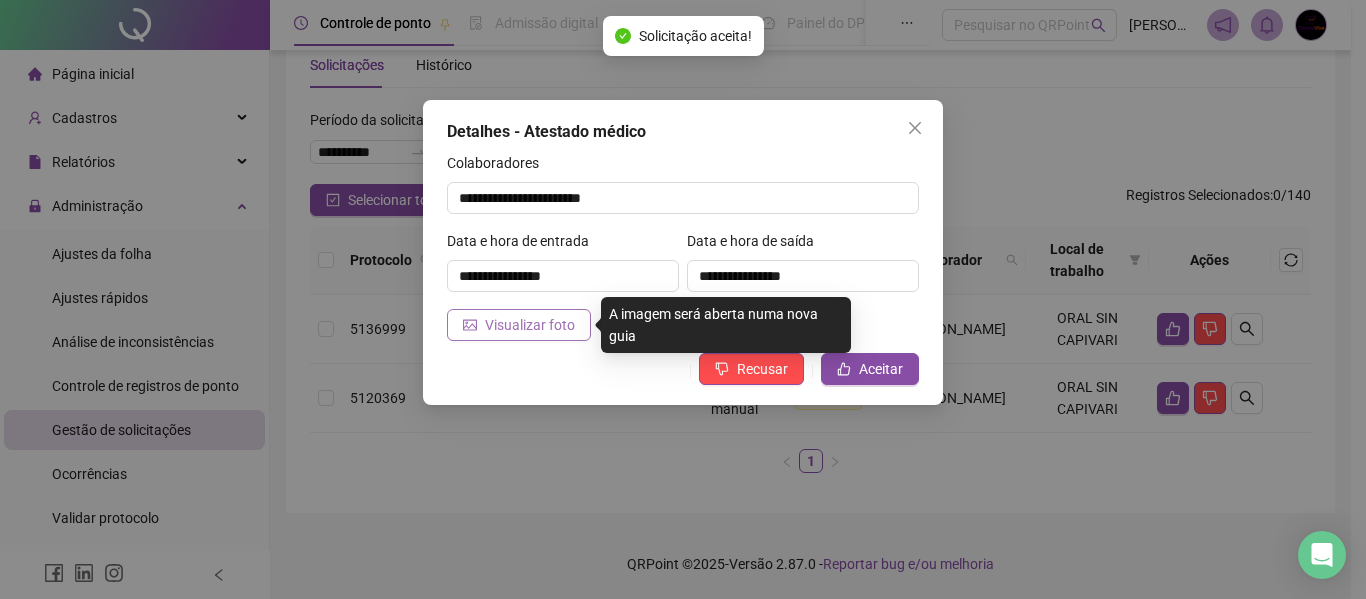 click on "Visualizar foto" at bounding box center (530, 325) 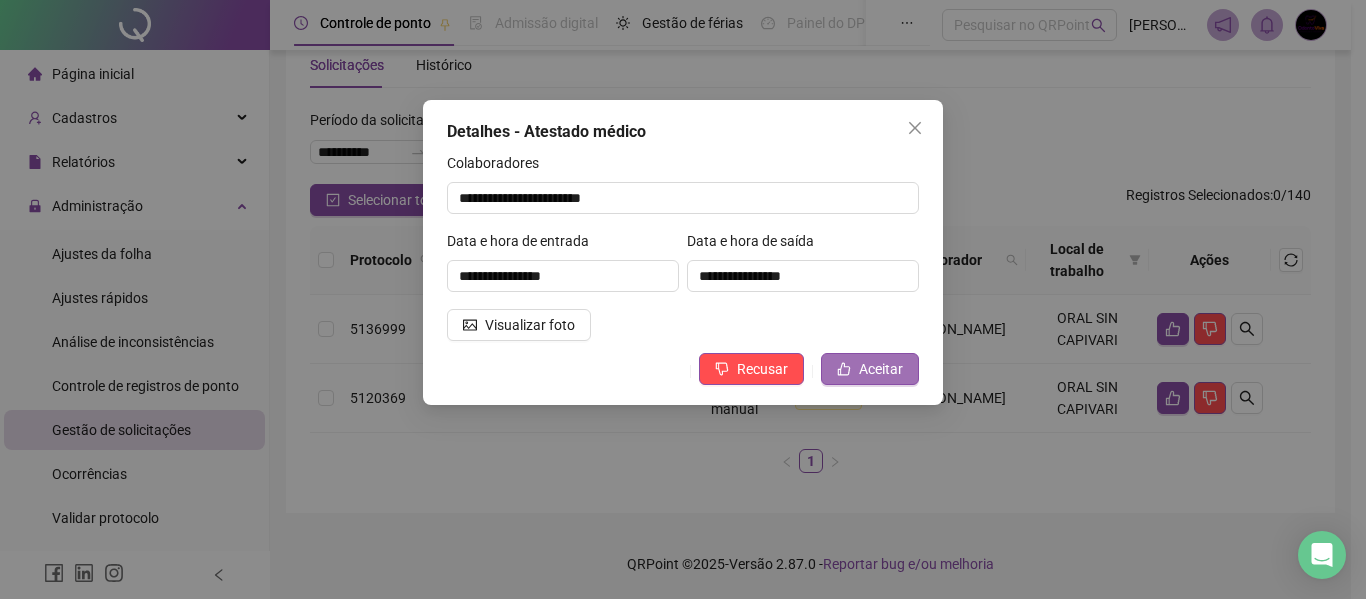 click on "Aceitar" at bounding box center [881, 369] 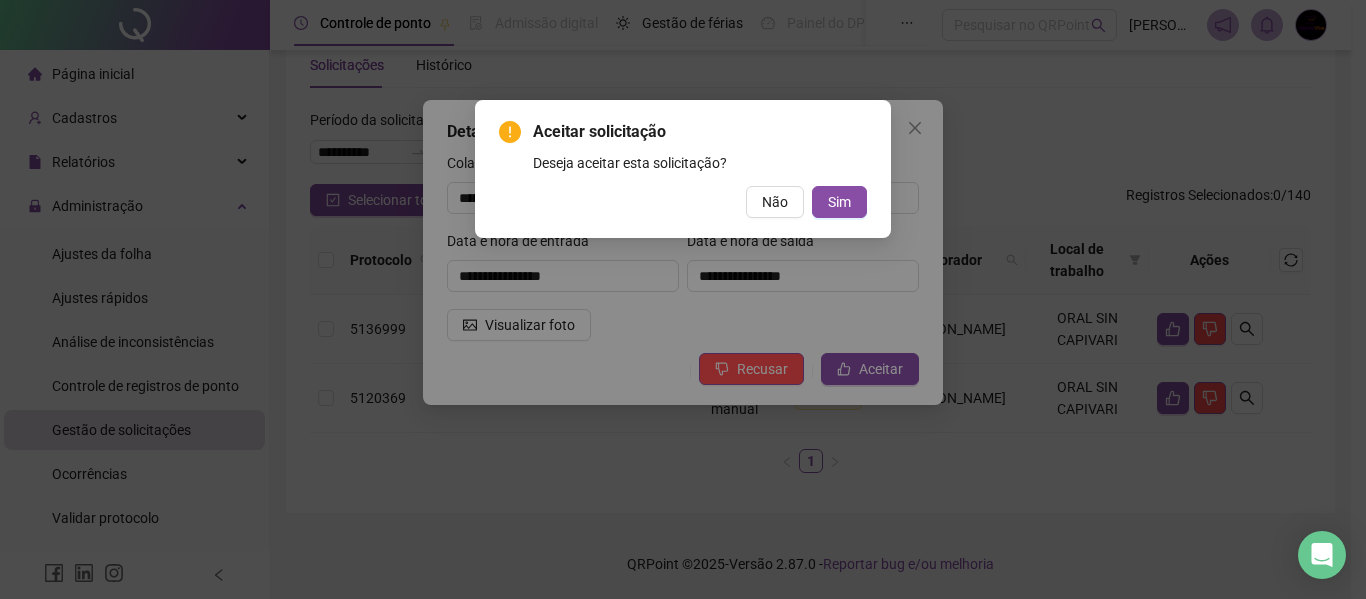 click on "Aceitar solicitação Deseja aceitar esta solicitação? Não Sim" at bounding box center [683, 169] 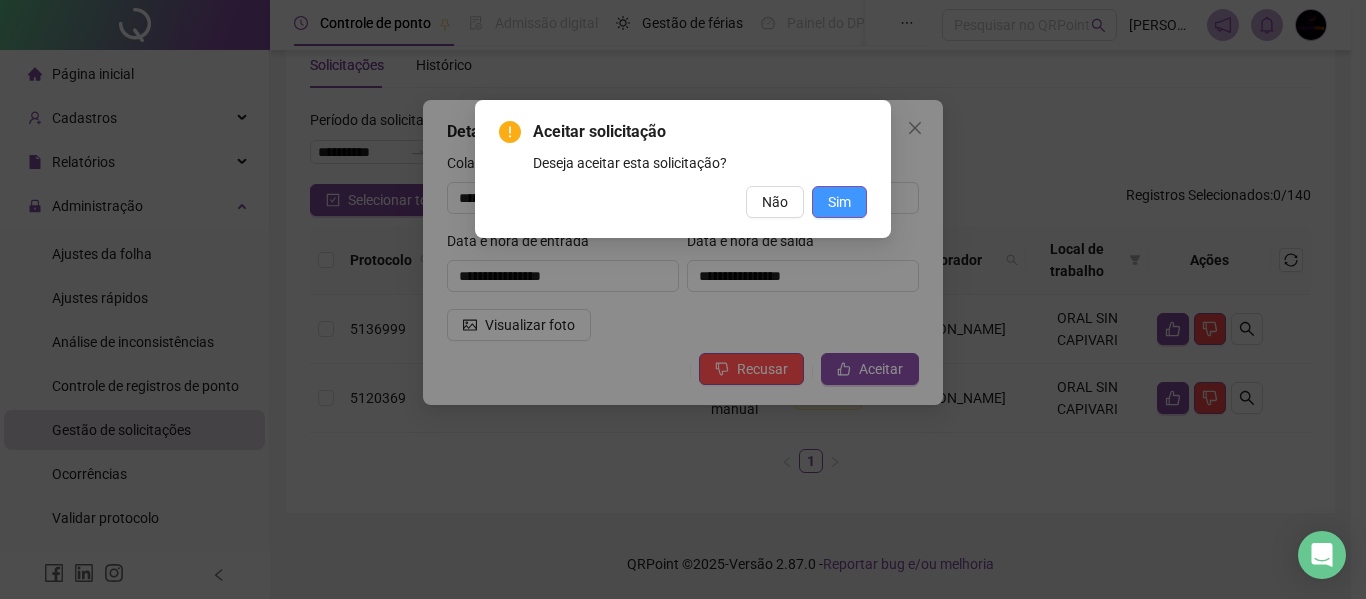 click on "Sim" at bounding box center [839, 202] 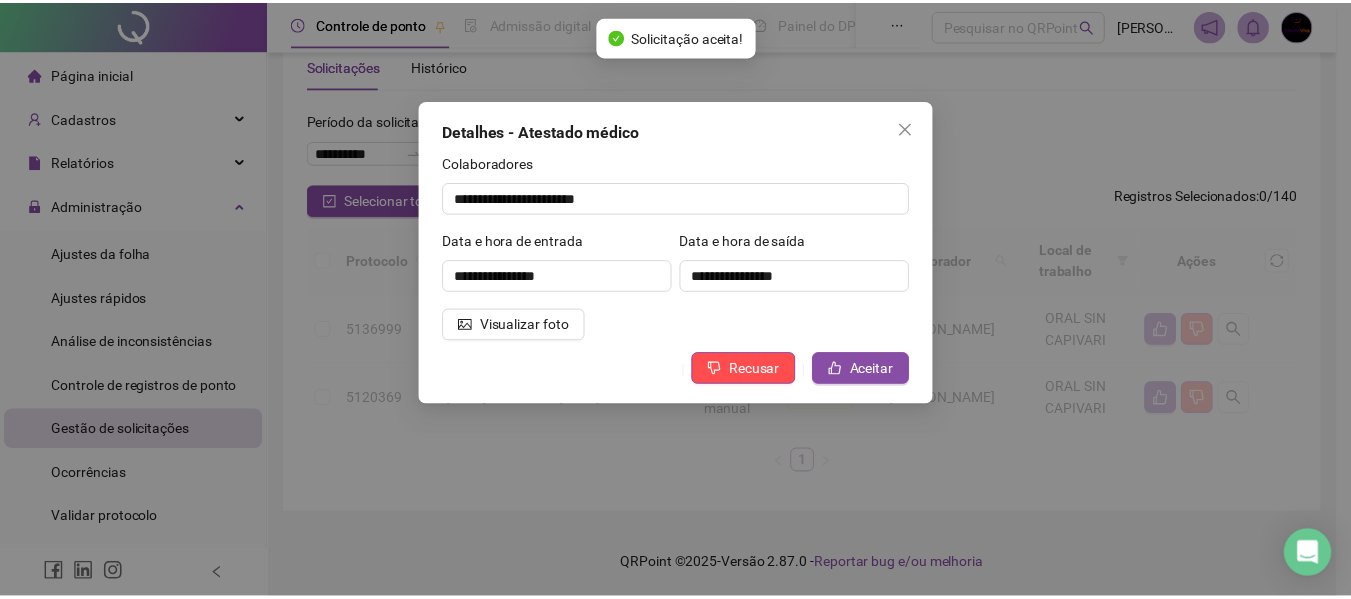scroll, scrollTop: 0, scrollLeft: 0, axis: both 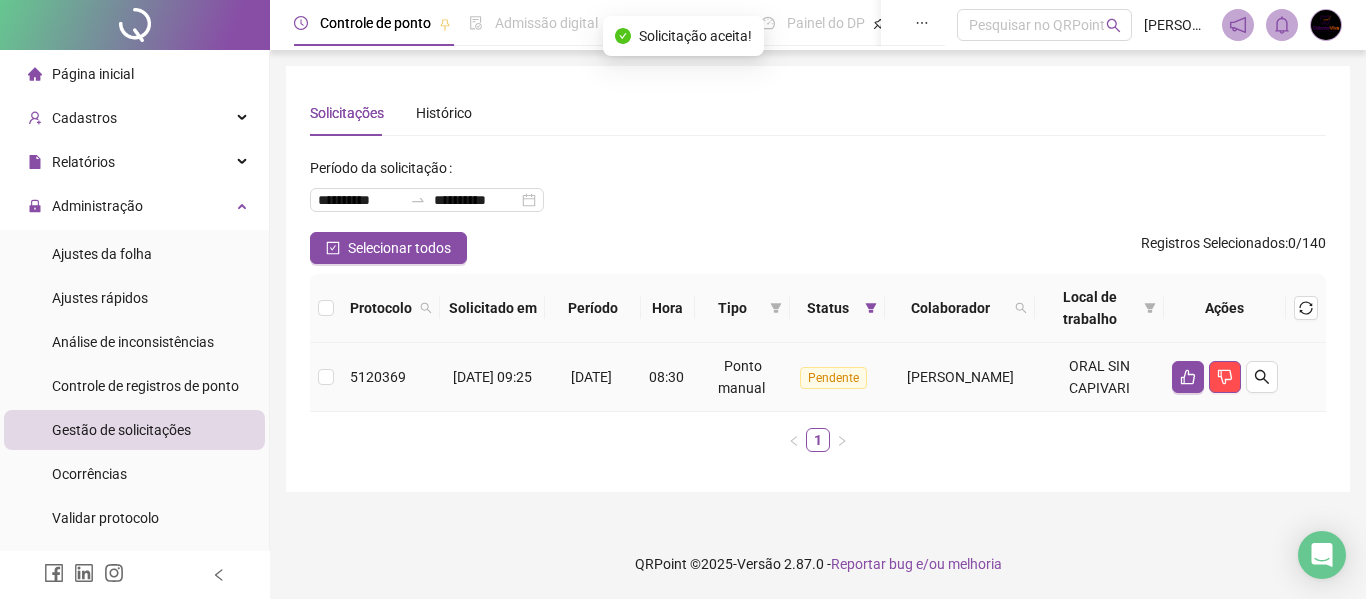 click on "[PERSON_NAME]" at bounding box center (960, 377) 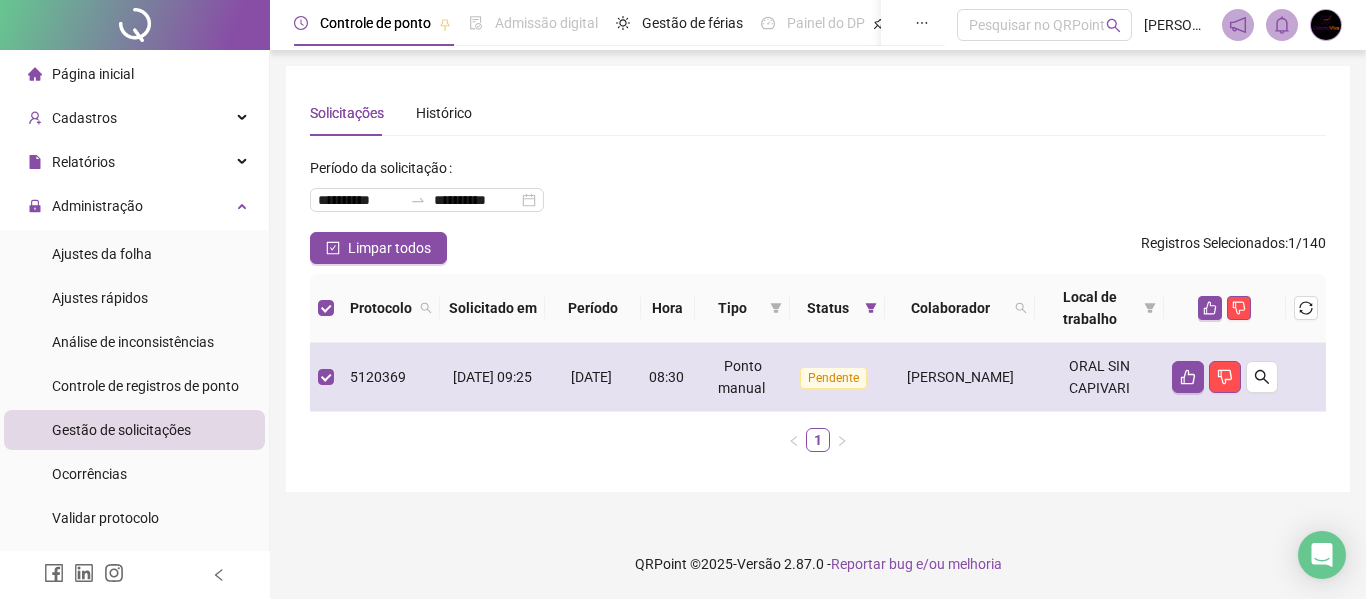 click on "[PERSON_NAME]" at bounding box center (960, 377) 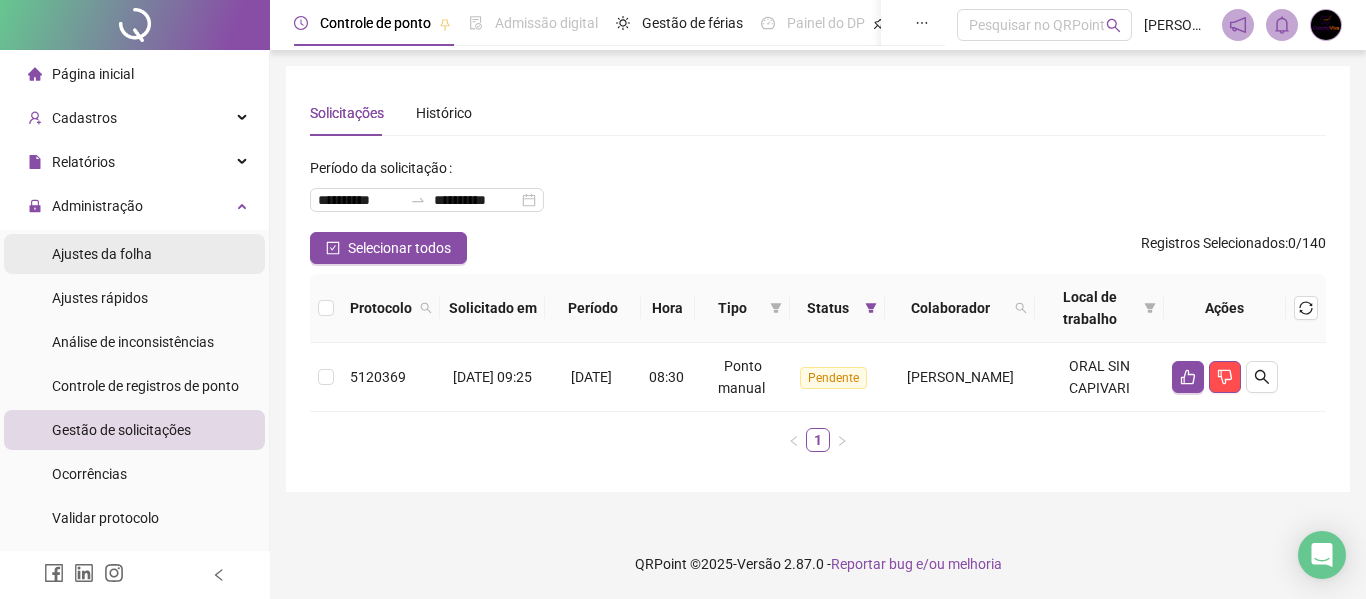 click on "Ajustes da folha" at bounding box center (134, 254) 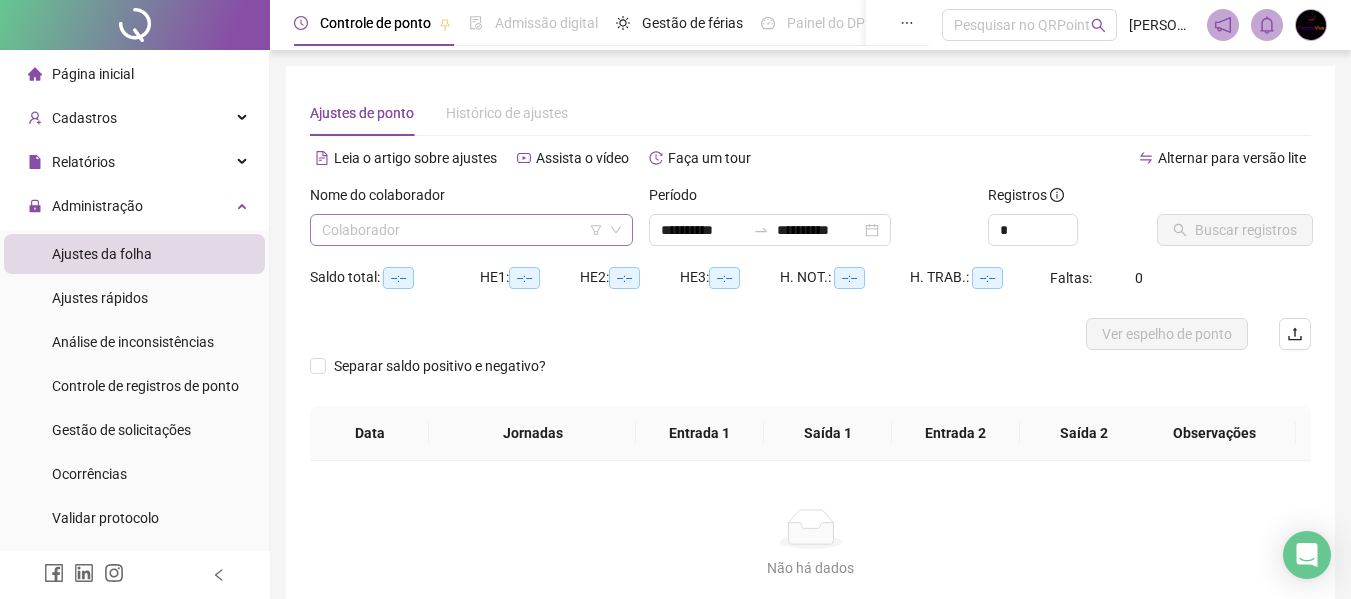 click at bounding box center (465, 230) 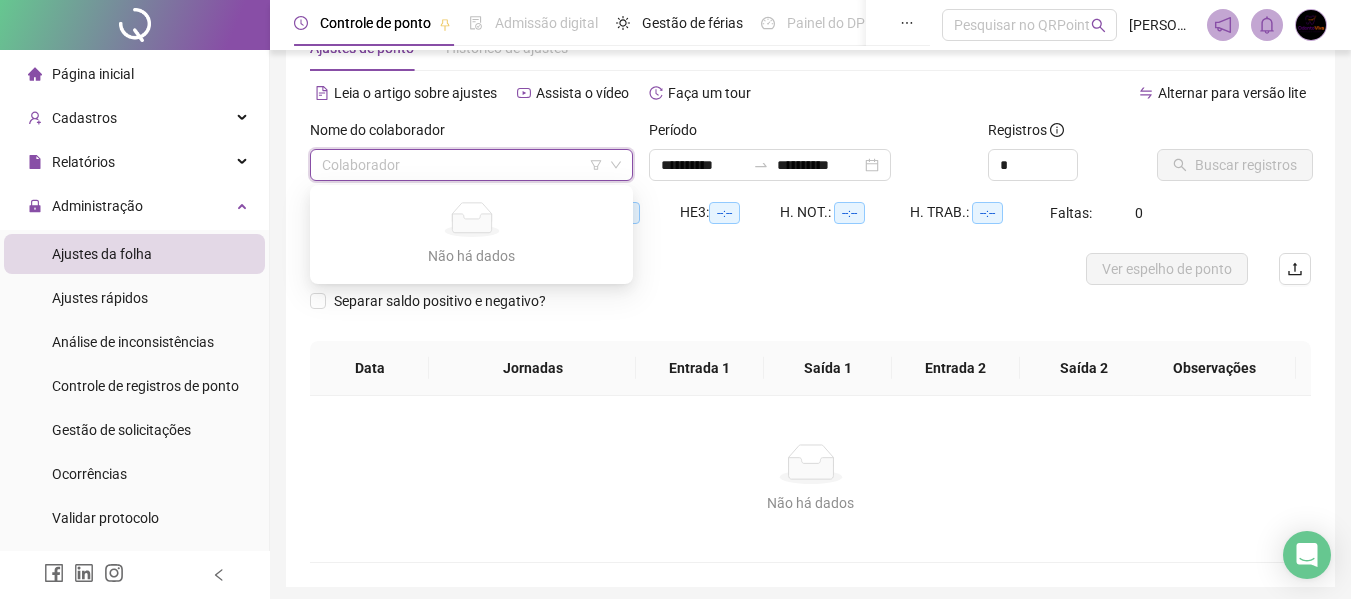 scroll, scrollTop: 100, scrollLeft: 0, axis: vertical 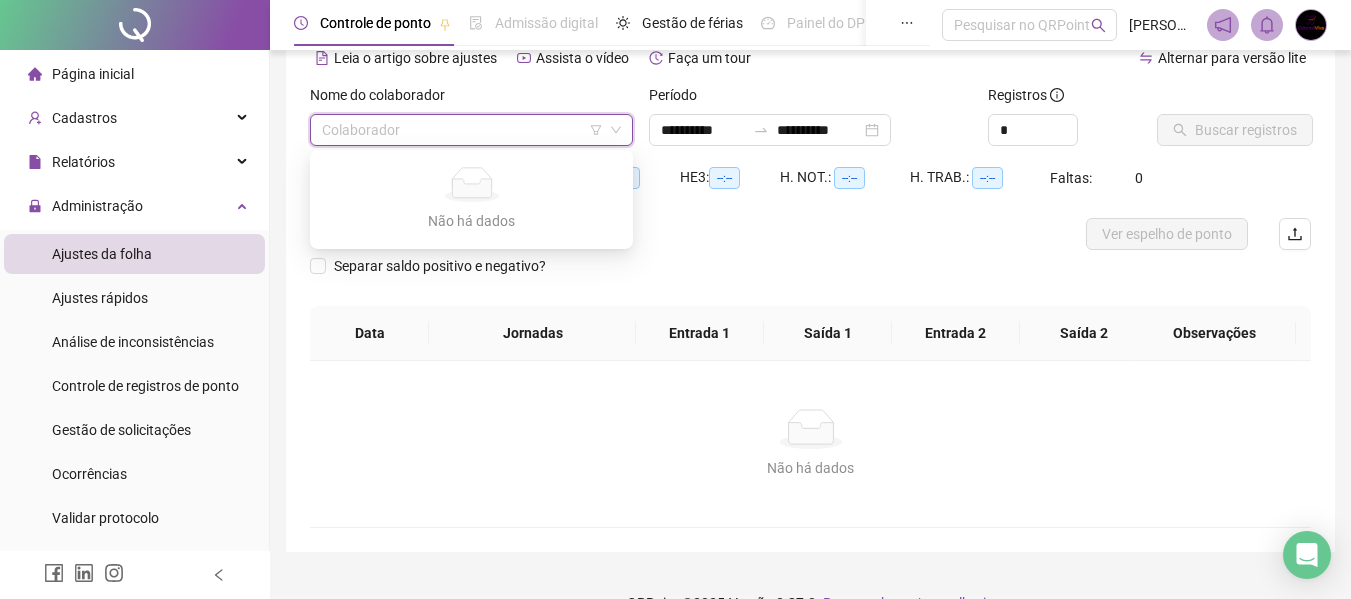 click at bounding box center [465, 130] 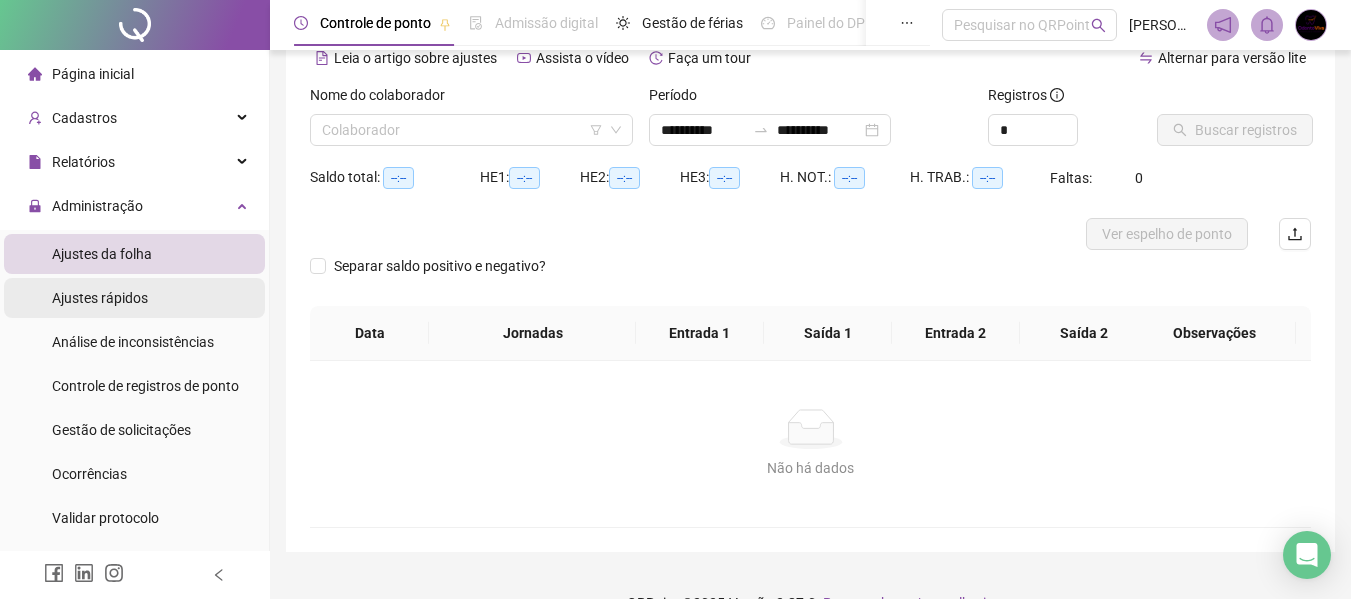click on "Ajustes rápidos" at bounding box center [134, 298] 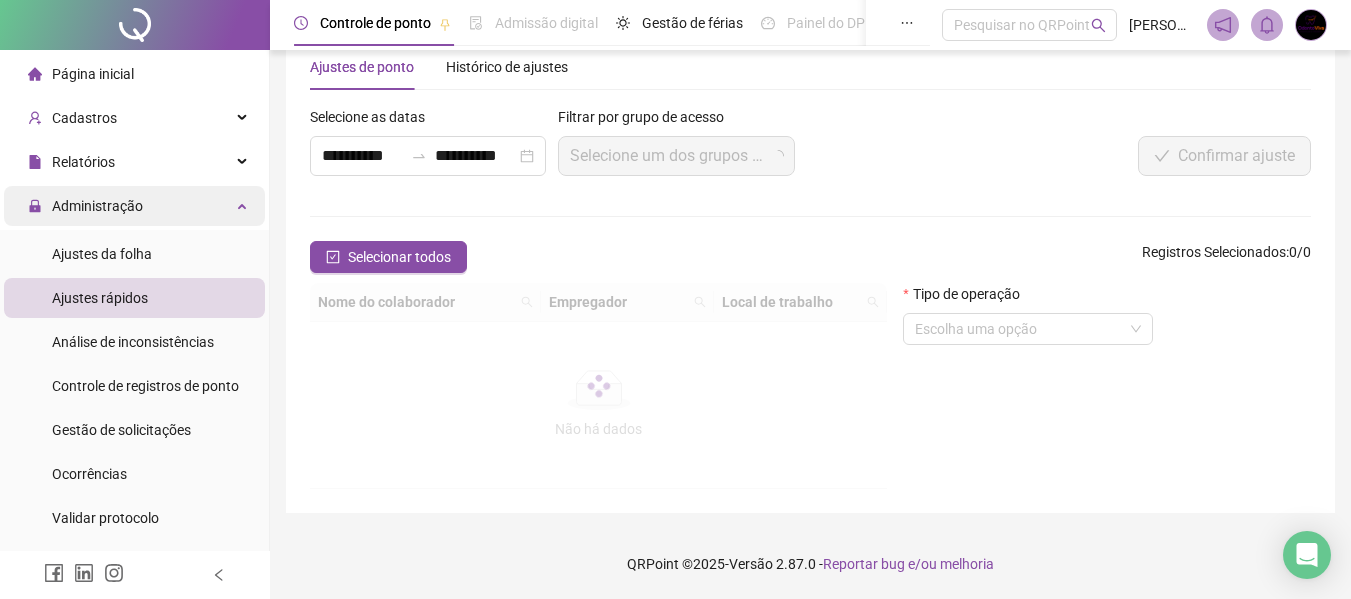click on "Administração" at bounding box center [134, 206] 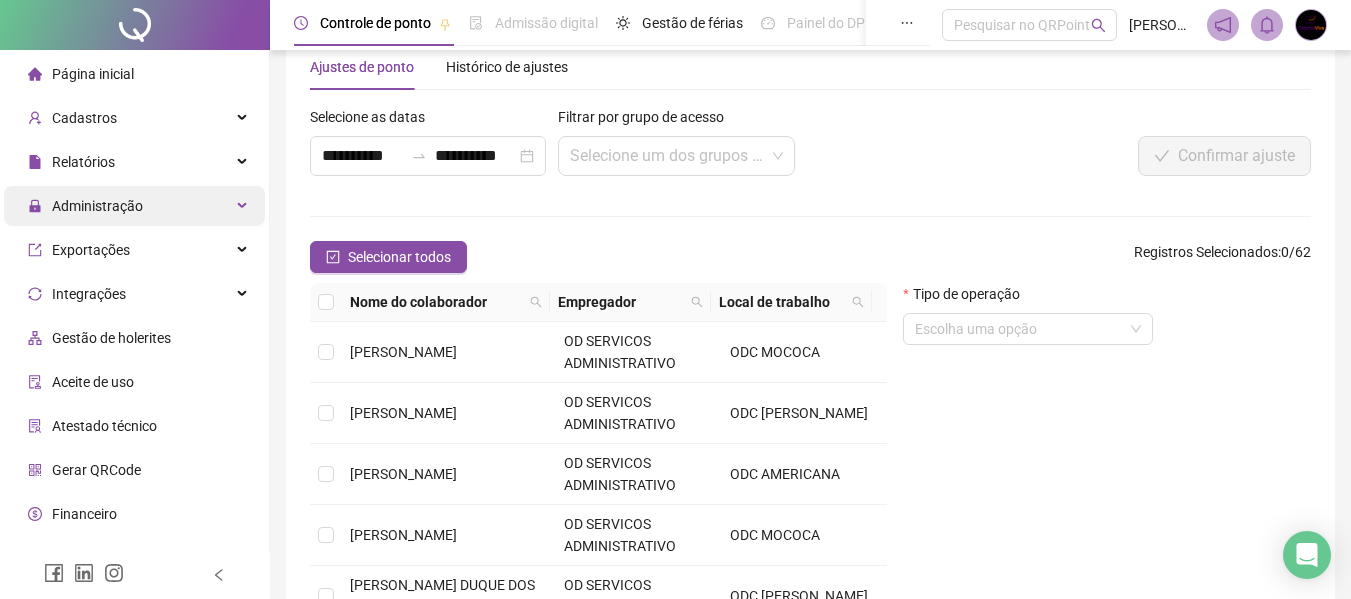 click on "Administração" at bounding box center [134, 206] 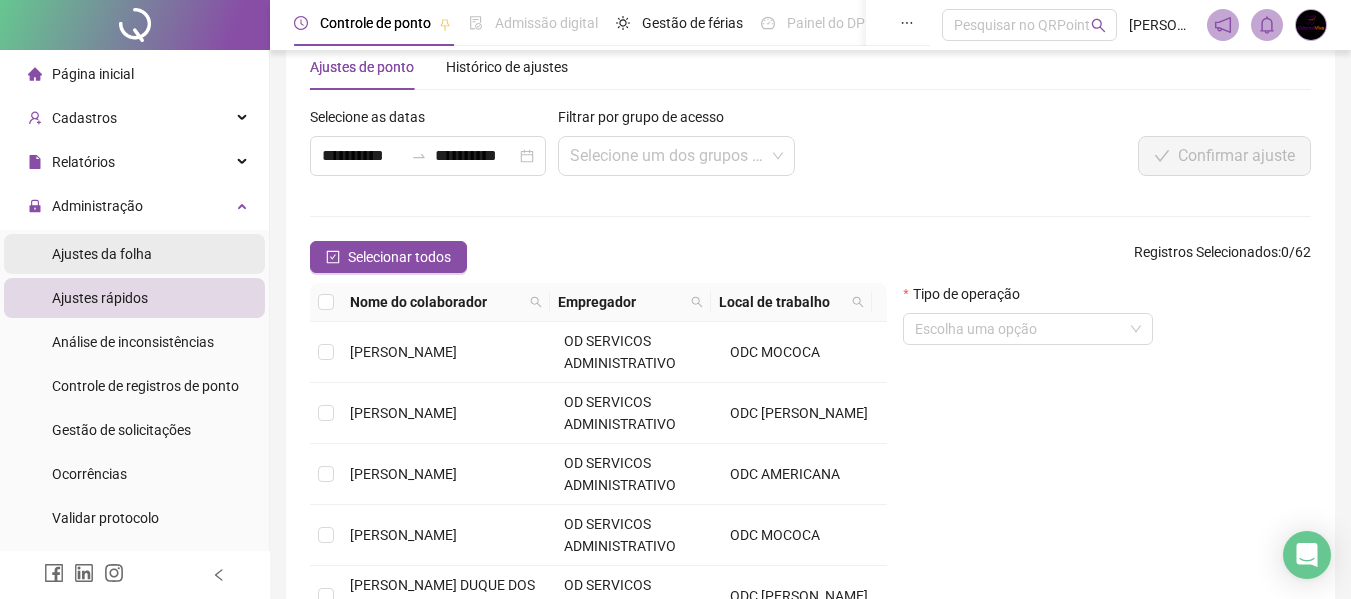 click on "Ajustes da folha" at bounding box center (134, 254) 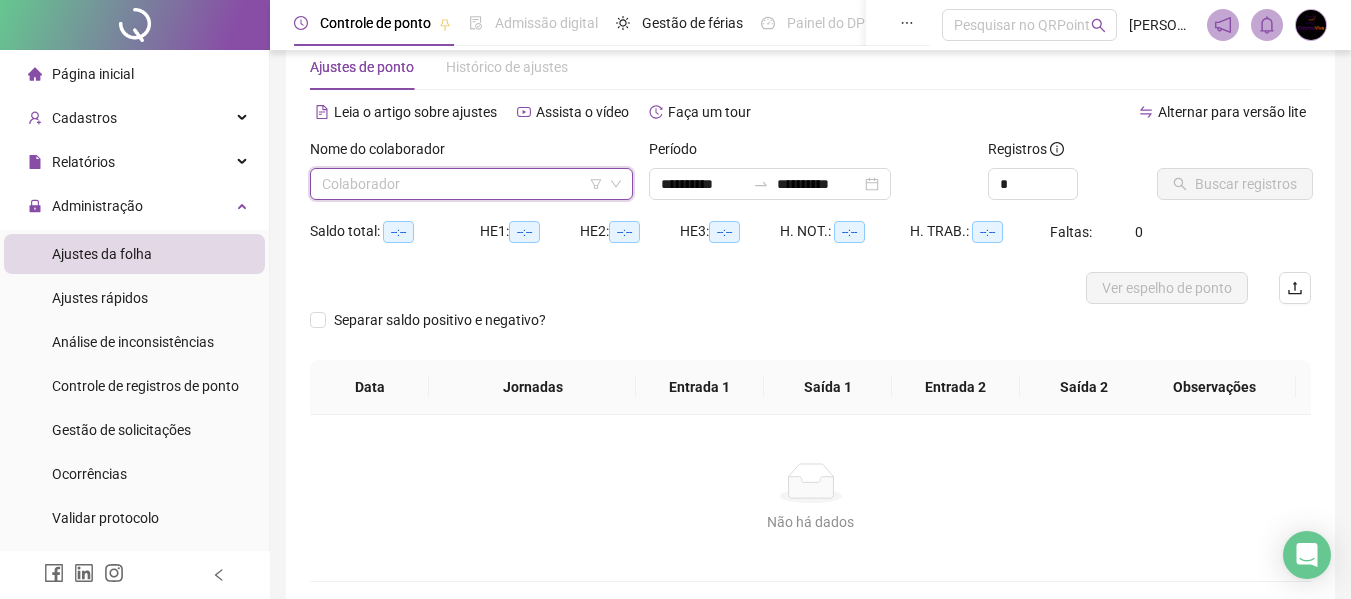 click at bounding box center (465, 184) 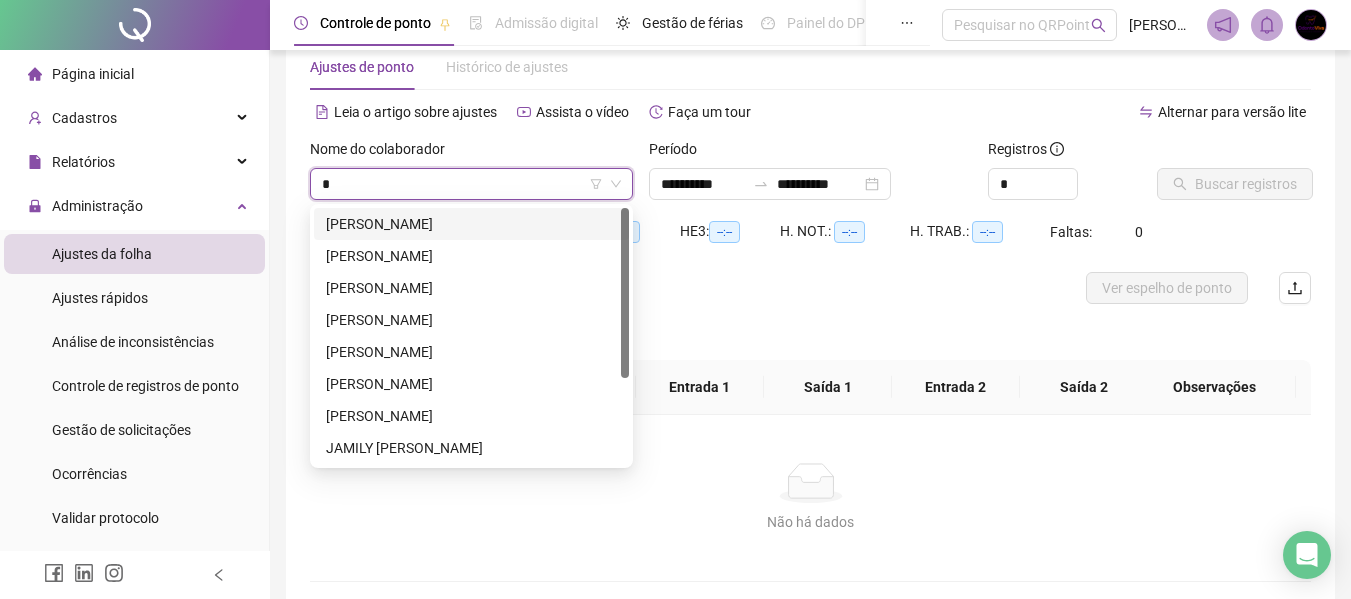 type on "**" 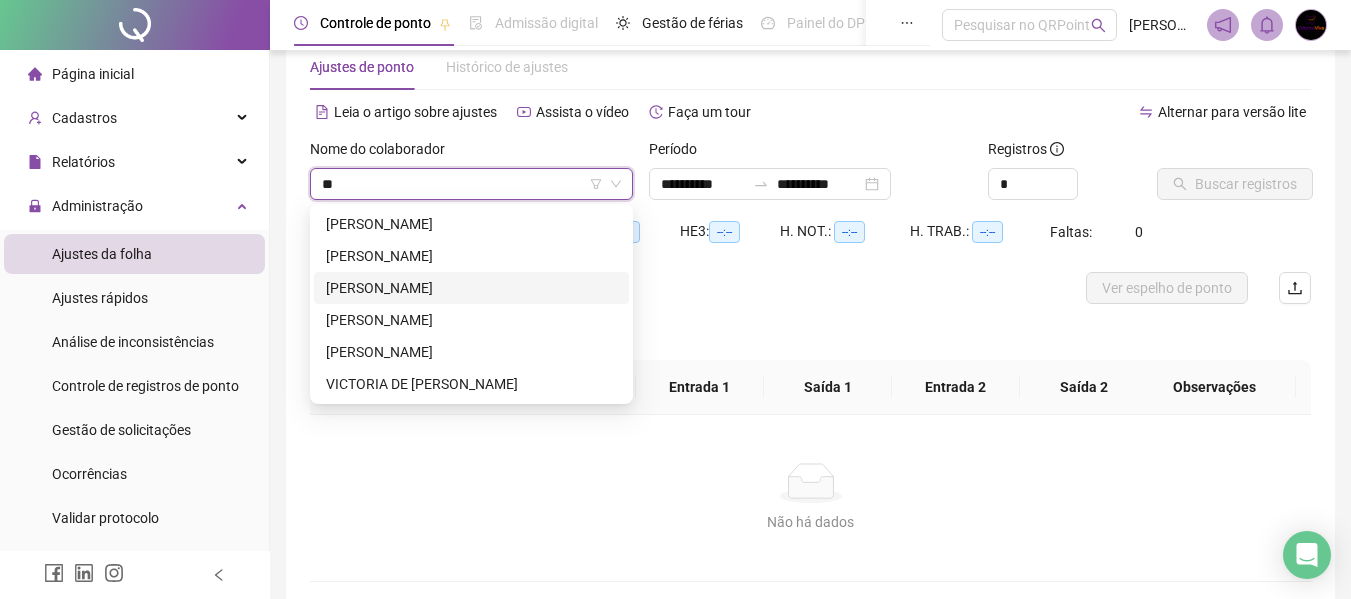 click on "[PERSON_NAME]" at bounding box center (471, 320) 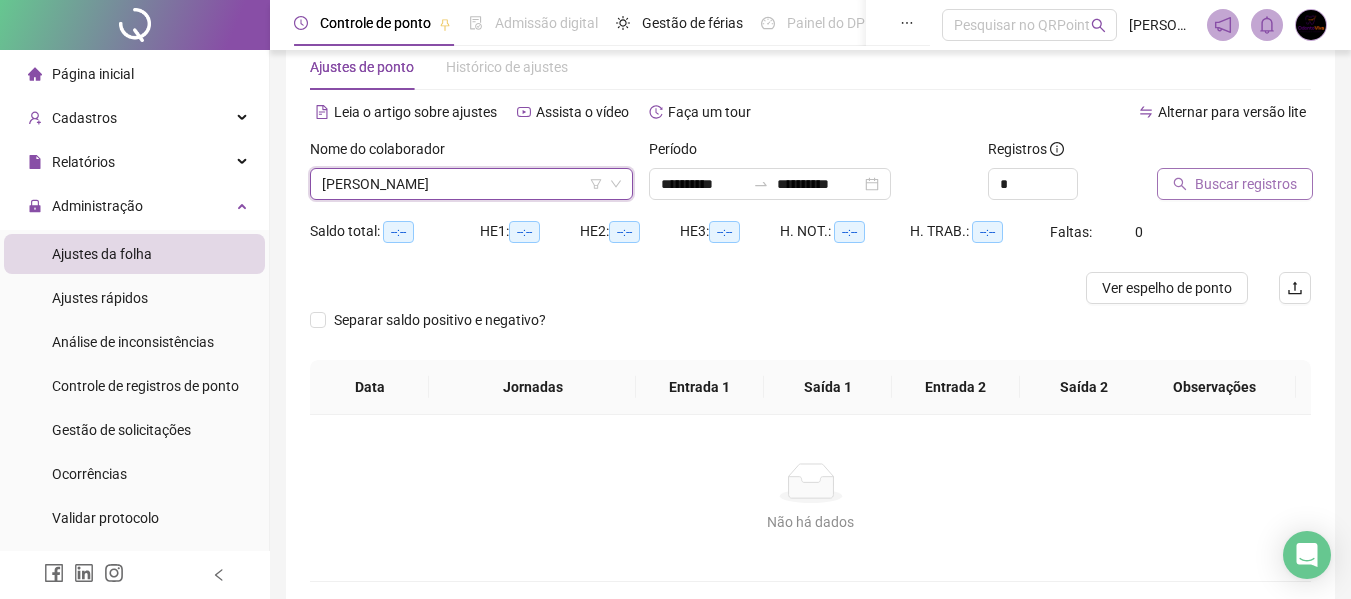 click on "Buscar registros" at bounding box center [1246, 184] 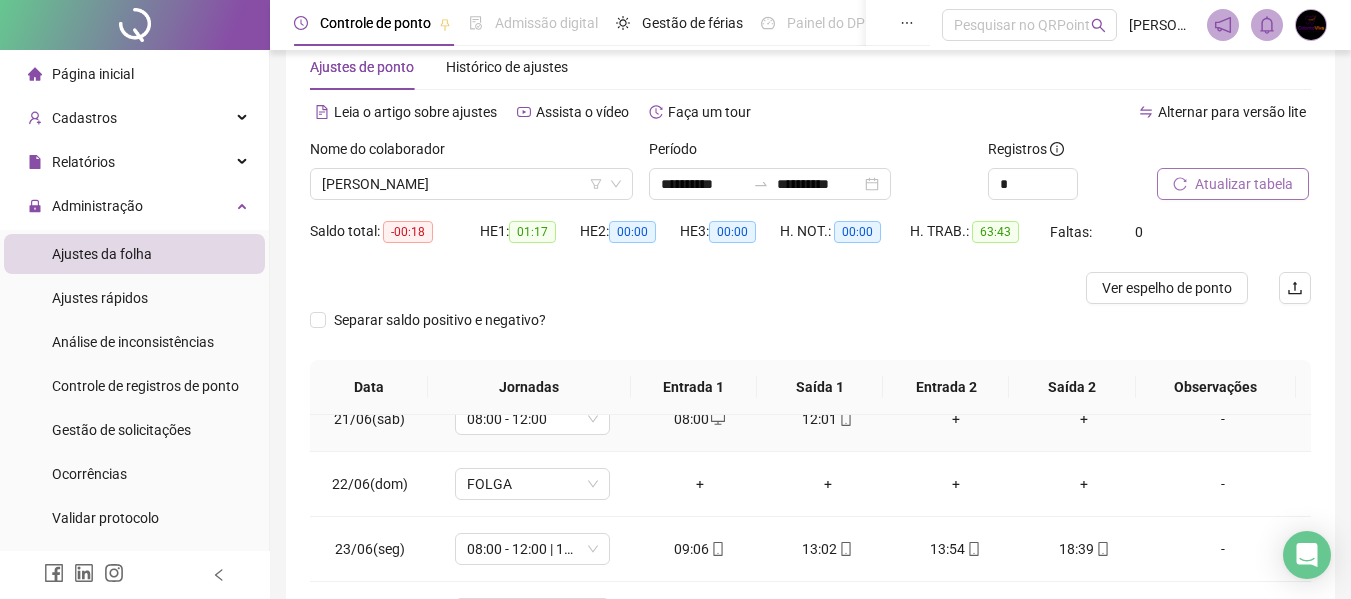 scroll, scrollTop: 288, scrollLeft: 0, axis: vertical 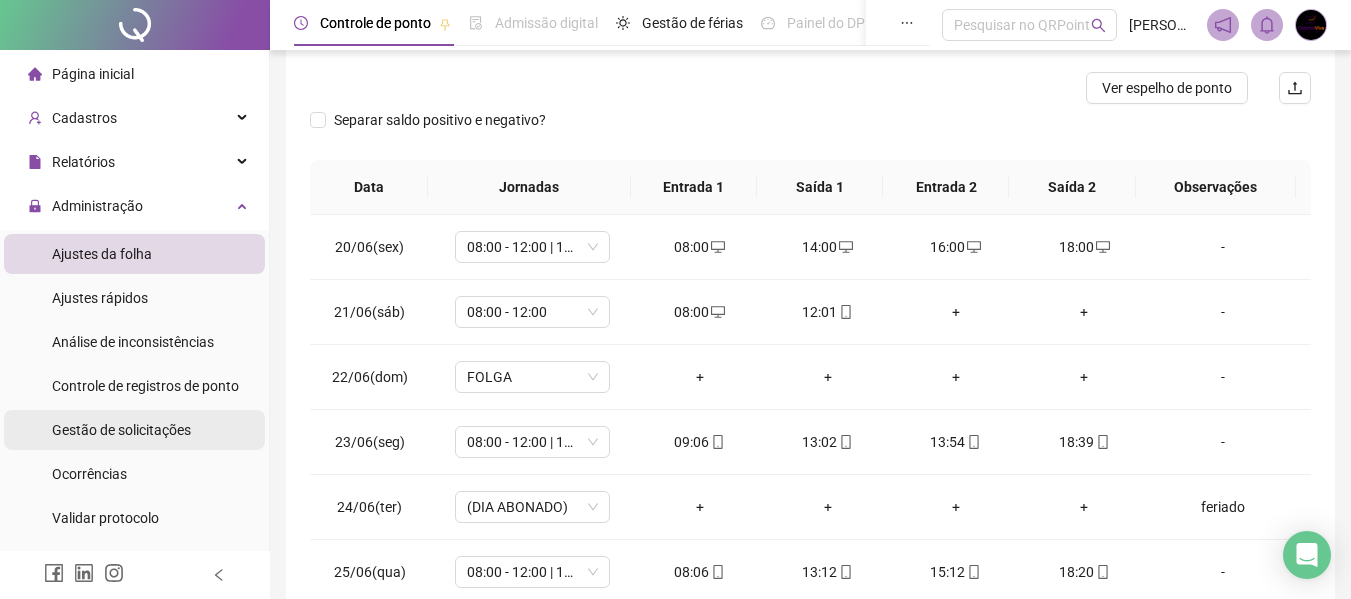 click on "Gestão de solicitações" at bounding box center [121, 430] 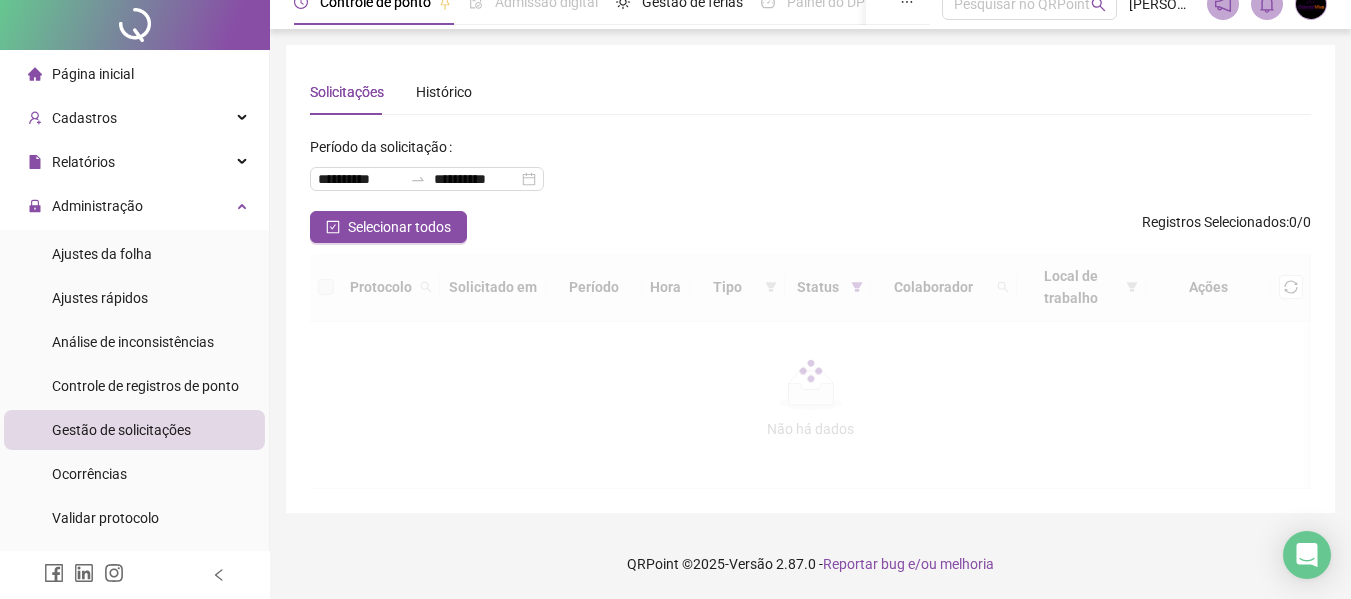 scroll, scrollTop: 0, scrollLeft: 0, axis: both 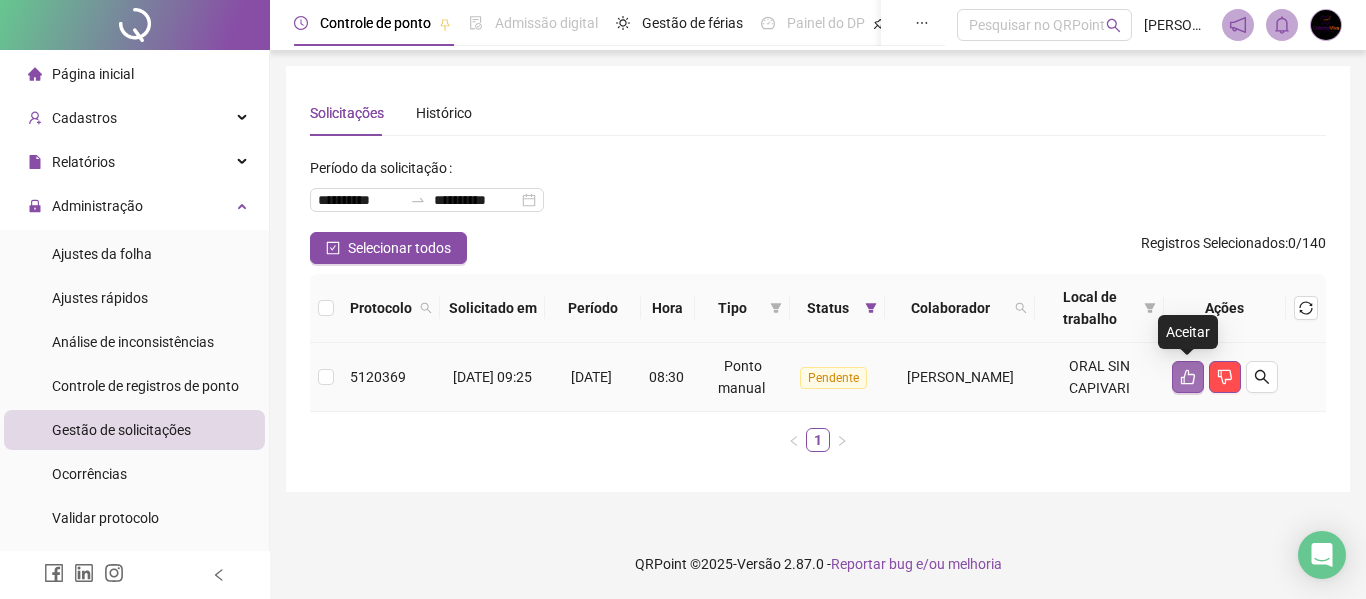 click at bounding box center [1188, 377] 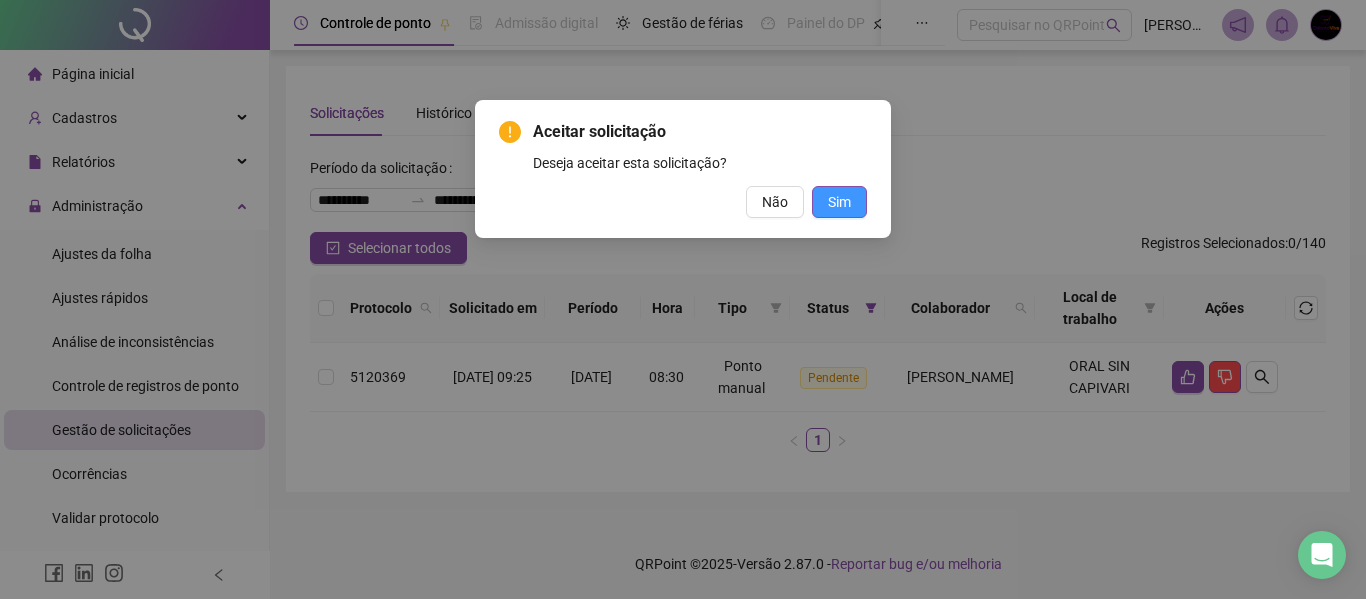click on "Sim" at bounding box center (839, 202) 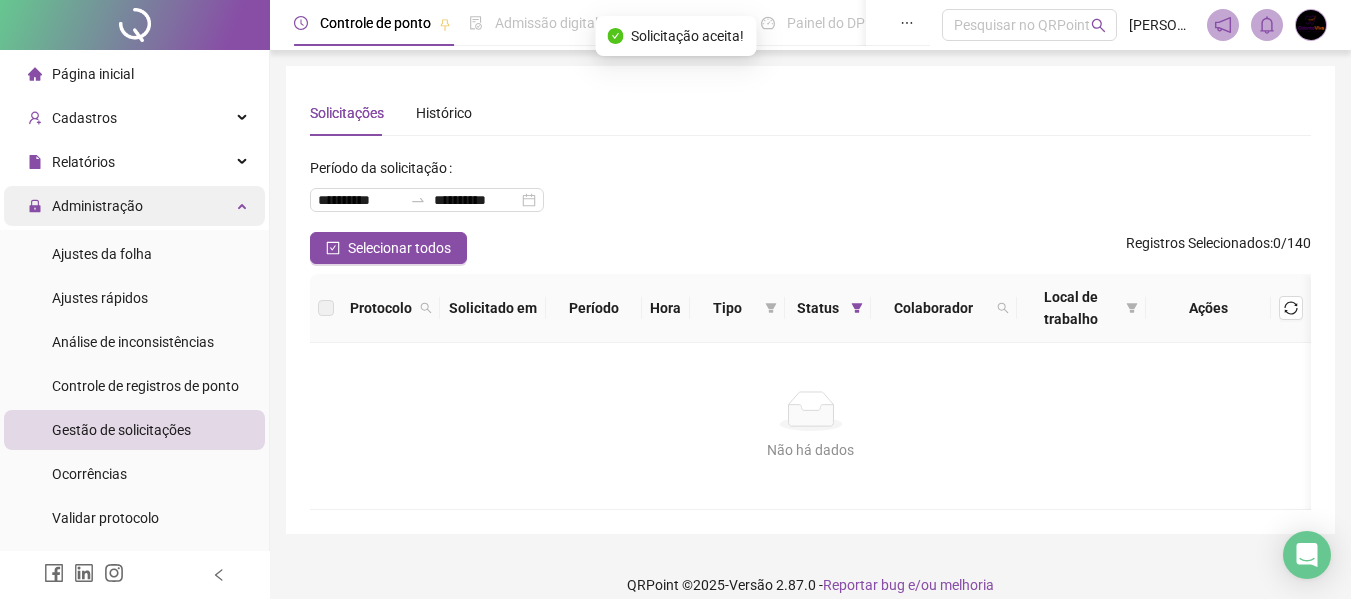 click on "Administração" at bounding box center (134, 206) 